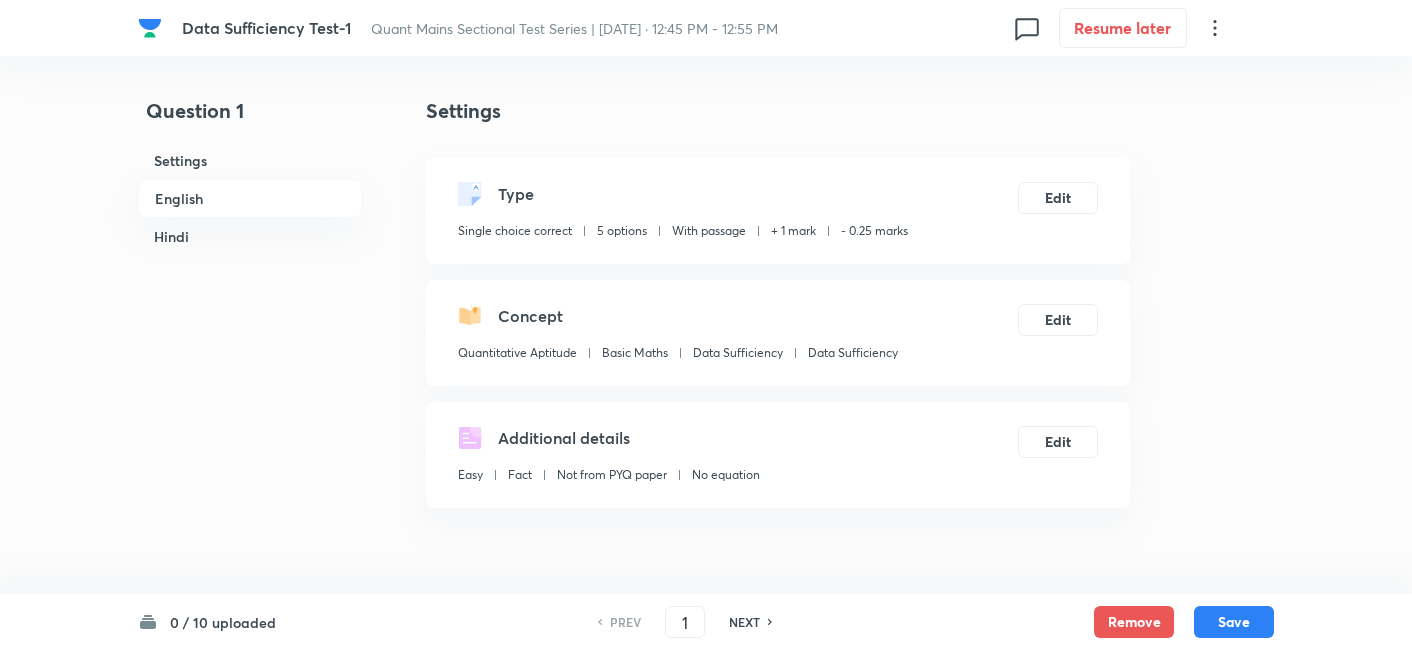 scroll, scrollTop: 664, scrollLeft: 0, axis: vertical 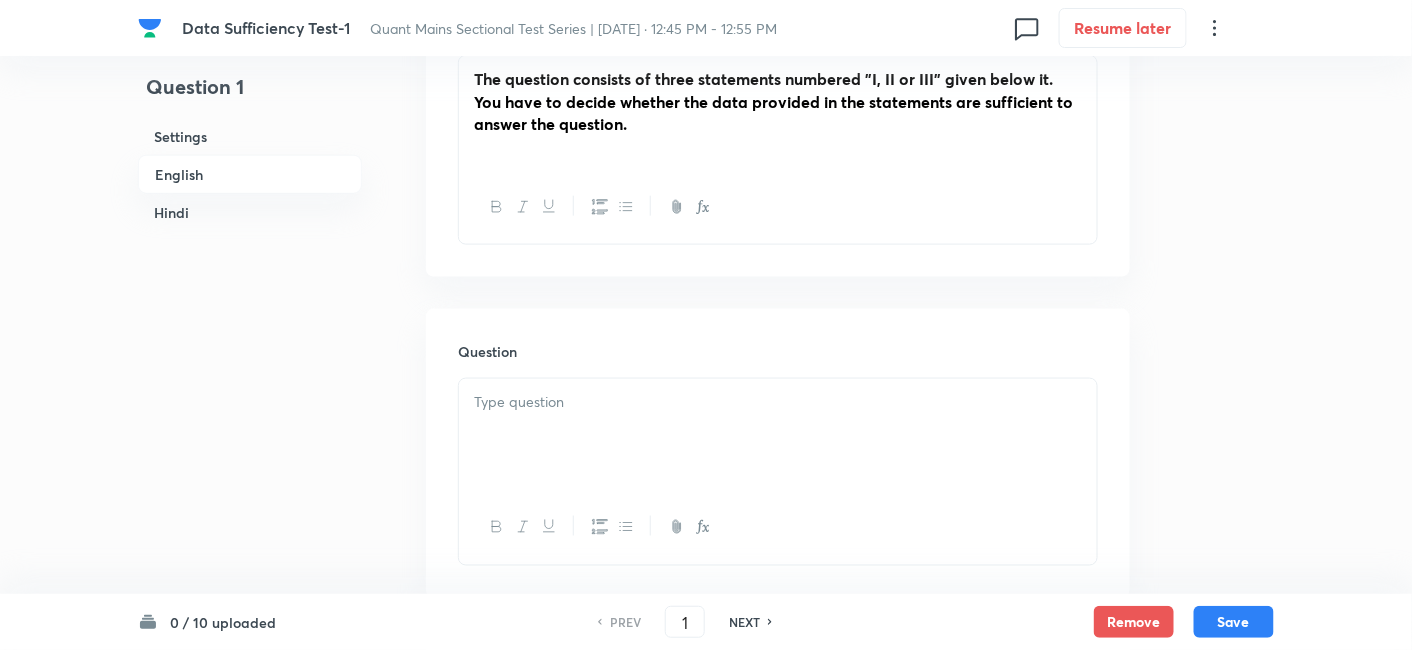 click at bounding box center (778, 435) 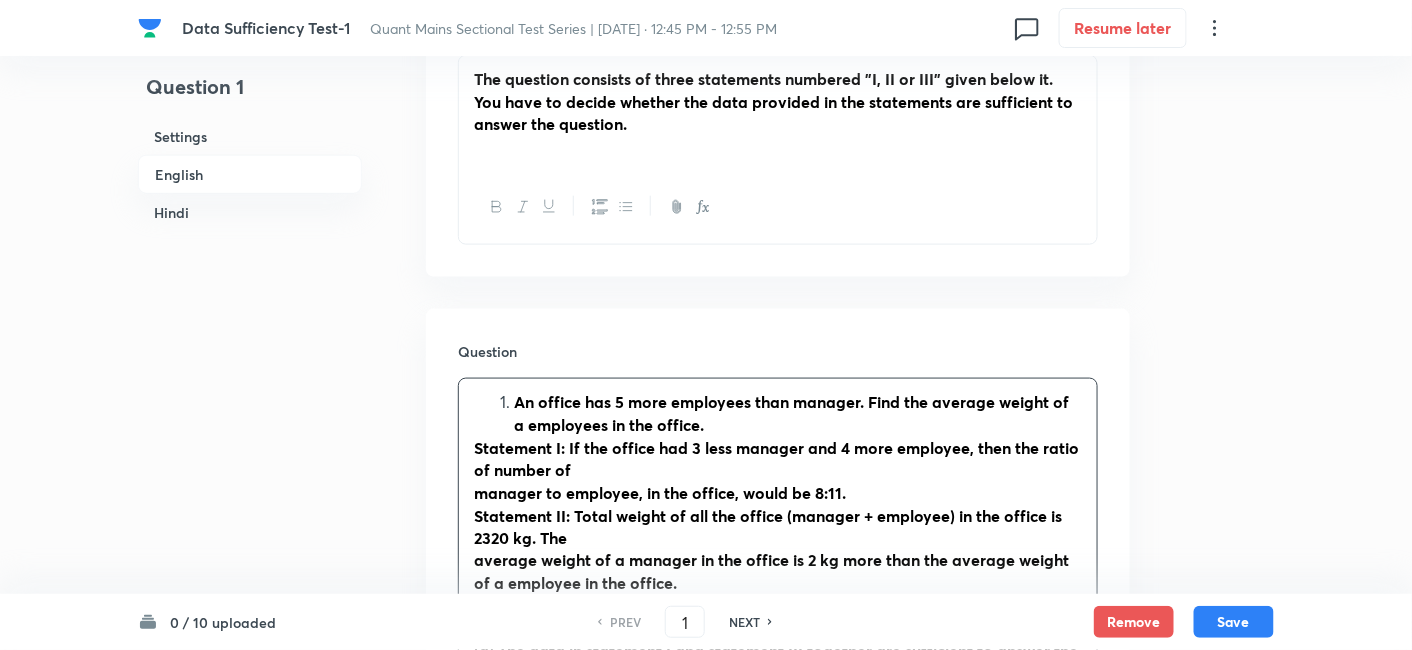 click on "An office has 5 more employees than manager. Find the average weight of a employees in the office." at bounding box center [791, 413] 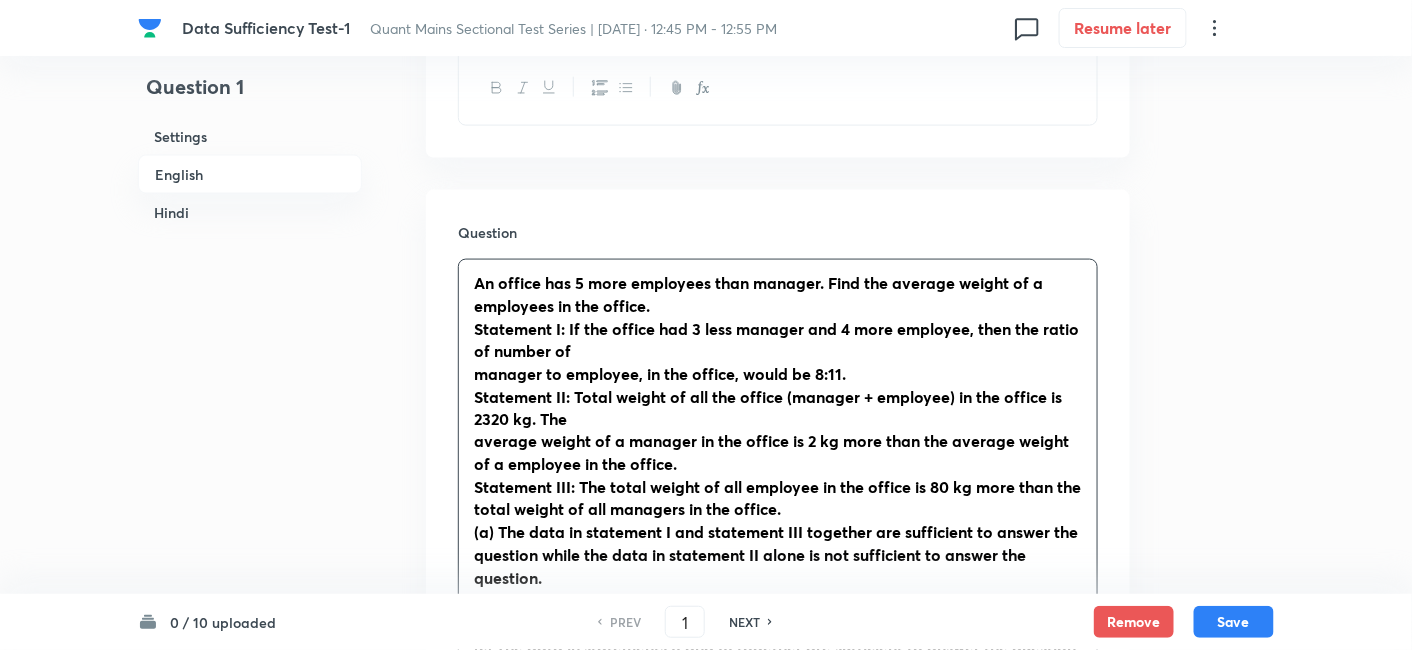 scroll, scrollTop: 795, scrollLeft: 0, axis: vertical 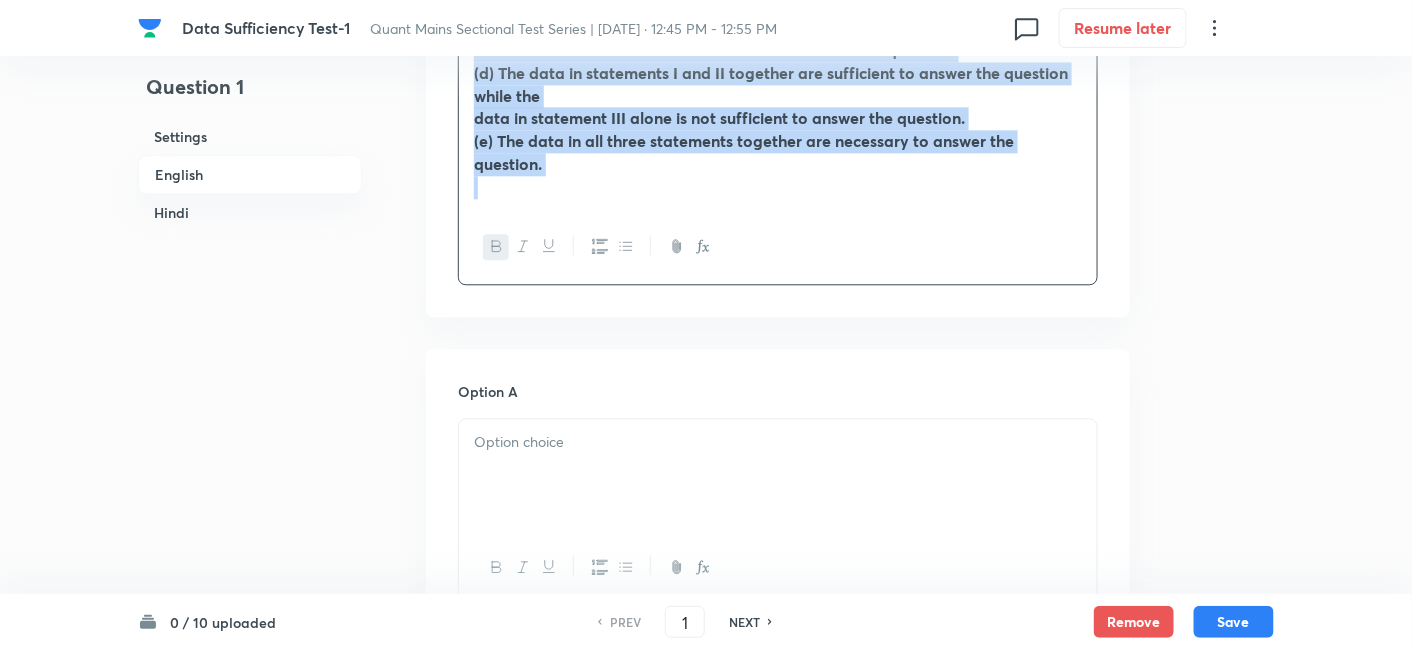 drag, startPoint x: 467, startPoint y: 270, endPoint x: 946, endPoint y: 488, distance: 526.27466 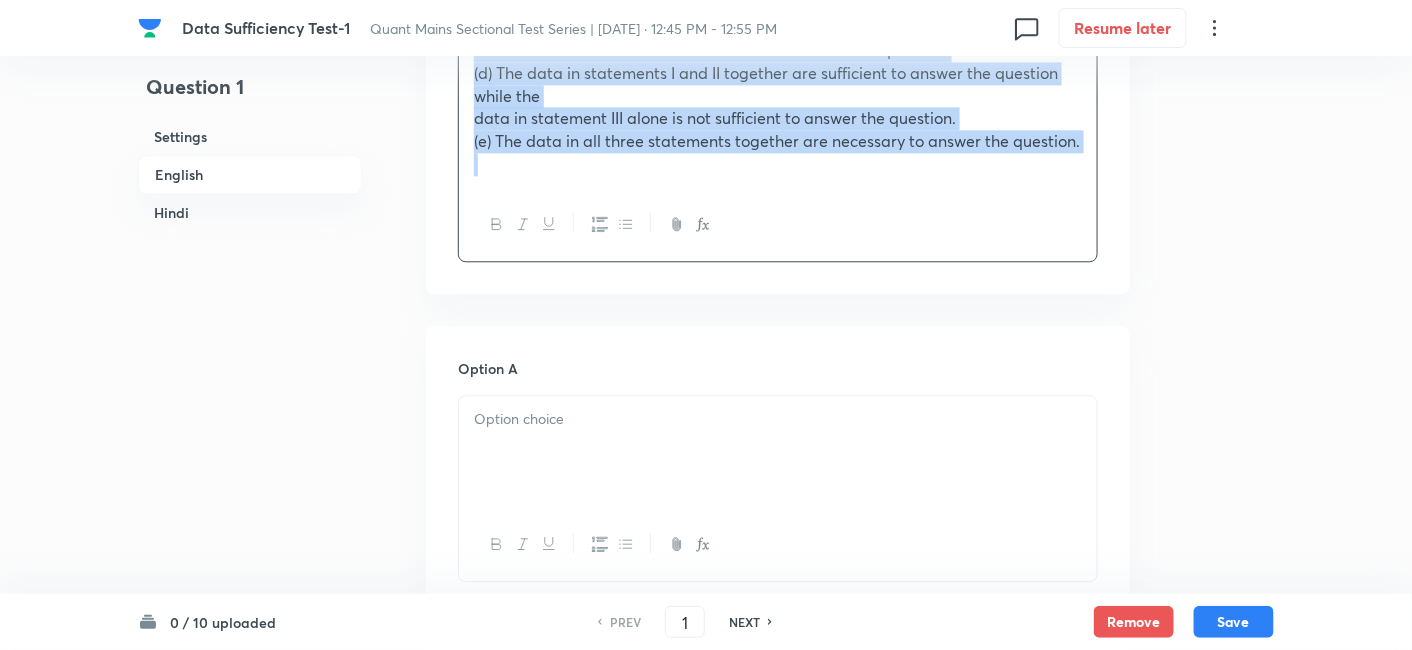 copy on "An office has 5 more employees than manager. Find the average weight of a employees in the office. Statement I: If the office had 3 less manager and 4 more employee, then the ratio of number of  manager to employee, in the office, would be 8:11. Statement II: Total weight of all the office (manager + employee) in the office is 2320 kg. The  average weight of a manager in the office is 2 kg more than the average weight of a employee in the office. Statement III: The total weight of all employee in the office is 80 kg more than the total weight of all managers in the office. (a) The data in statement I and statement III together are sufficient to answer the  question while the data in statement II alone is not sufficient to answer the question. (b) The data in any two of the statements together are sufficient to answer the  question. (c) The data in statements II and III together are sufficient to answer the question while the  data in statement I alone is not sufficient to answer the question. (d) The data ..." 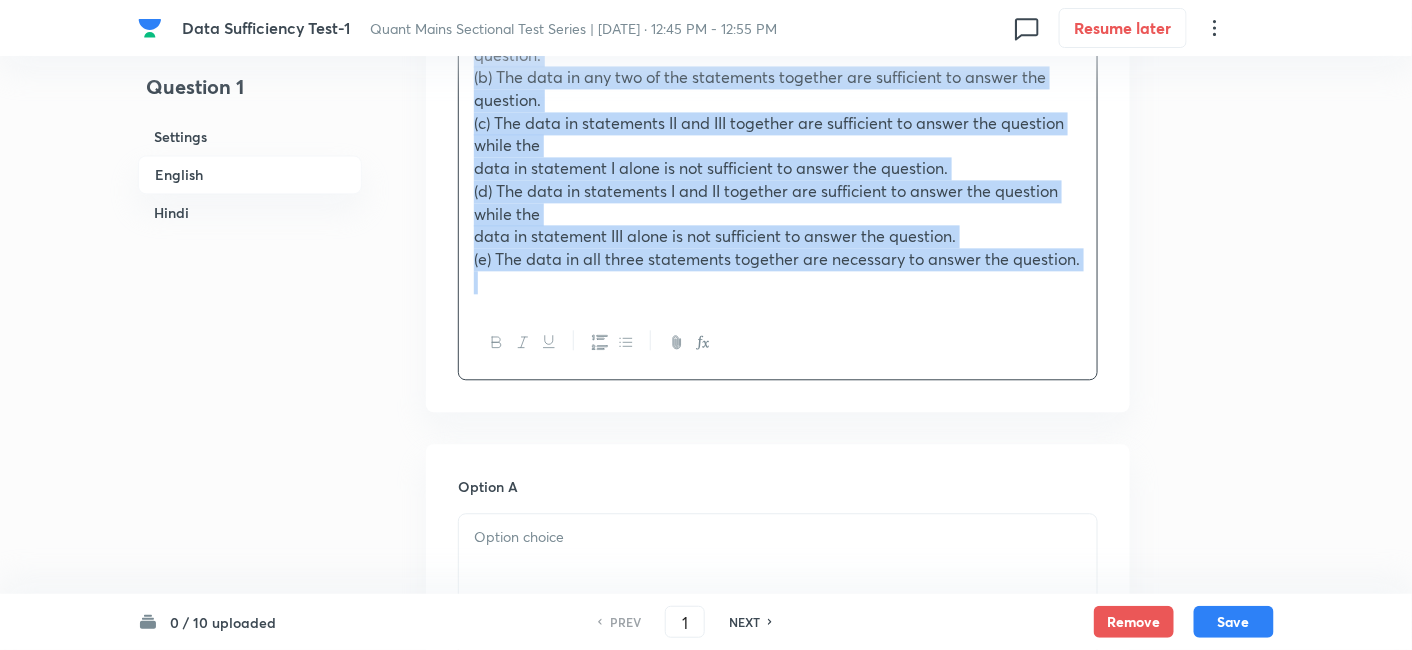 scroll, scrollTop: 1300, scrollLeft: 0, axis: vertical 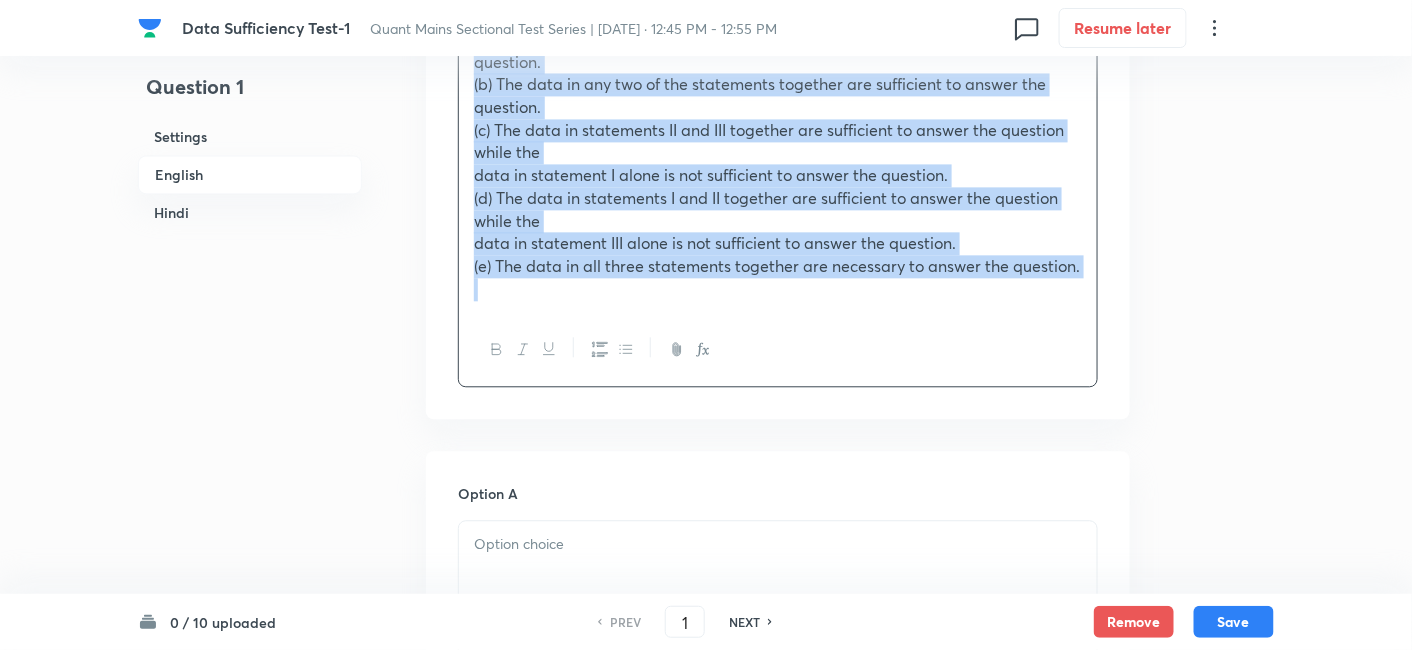 click on "An office has 5 more employees than manager. Find the average weight of a employees in the office. Statement I: If the office had 3 less manager and 4 more employee, then the ratio of number of  manager to employee, in the office, would be 8:11. Statement II: Total weight of all the office (manager + employee) in the office is 2320 kg. The  average weight of a manager in the office is 2 kg more than the average weight of a employee in the office. Statement III: The total weight of all employee in the office is 80 kg more than the total weight of all managers in the office. (a) The data in statement I and statement III together are sufficient to answer the  question while the data in statement II alone is not sufficient to answer the question. (b) The data in any two of the statements together are sufficient to answer the  question. (c) The data in statements II and III together are sufficient to answer the question while the  data in statement I alone is not sufficient to answer the question." at bounding box center (778, 27) 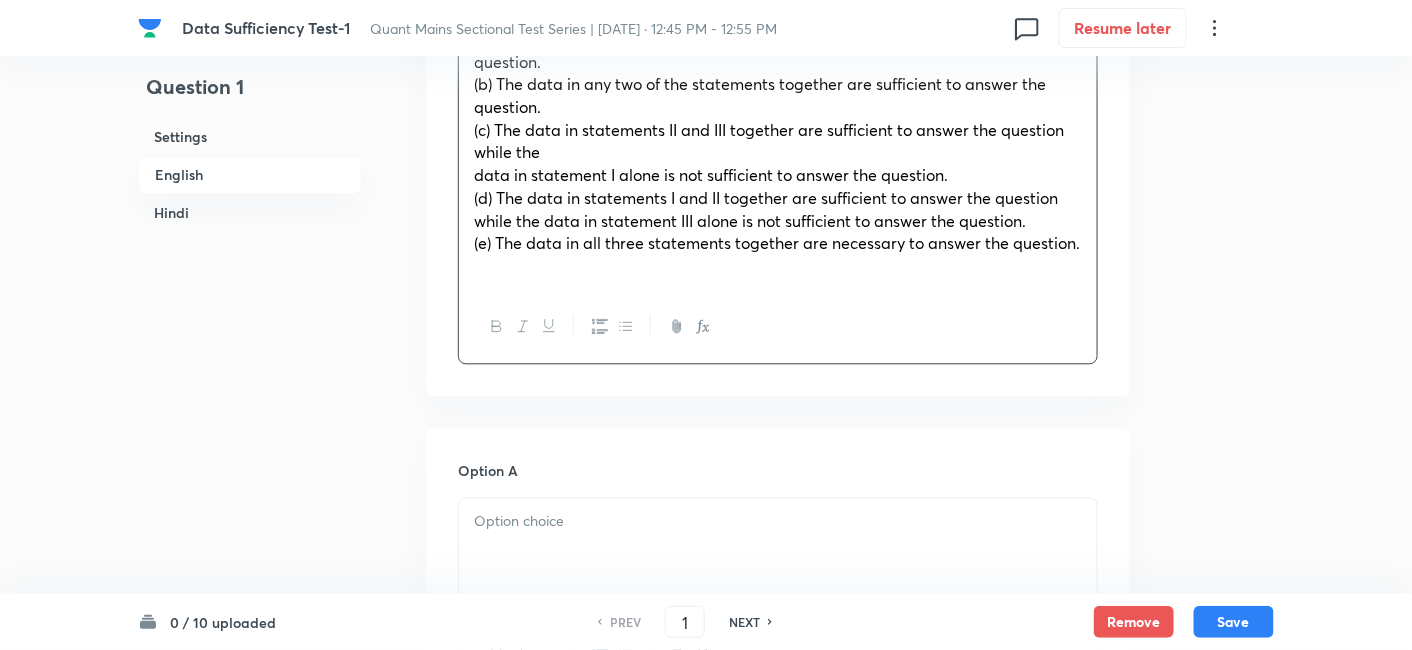 click on "An office has 5 more employees than manager. Find the average weight of a employees in the office. Statement I: If the office had 3 less manager and 4 more employee, then the ratio of number of  manager to employee, in the office, would be 8:11. Statement II: Total weight of all the office (manager + employee) in the office is 2320 kg. The  average weight of a manager in the office is 2 kg more than the average weight of a employee in the office. Statement III: The total weight of all employee in the office is 80 kg more than the total weight of all managers in the office. (a) The data in statement I and statement III together are sufficient to answer the  question while the data in statement II alone is not sufficient to answer the question. (b) The data in any two of the statements together are sufficient to answer the  question. (c) The data in statements II and III together are sufficient to answer the question while the  data in statement I alone is not sufficient to answer the question." at bounding box center (778, 16) 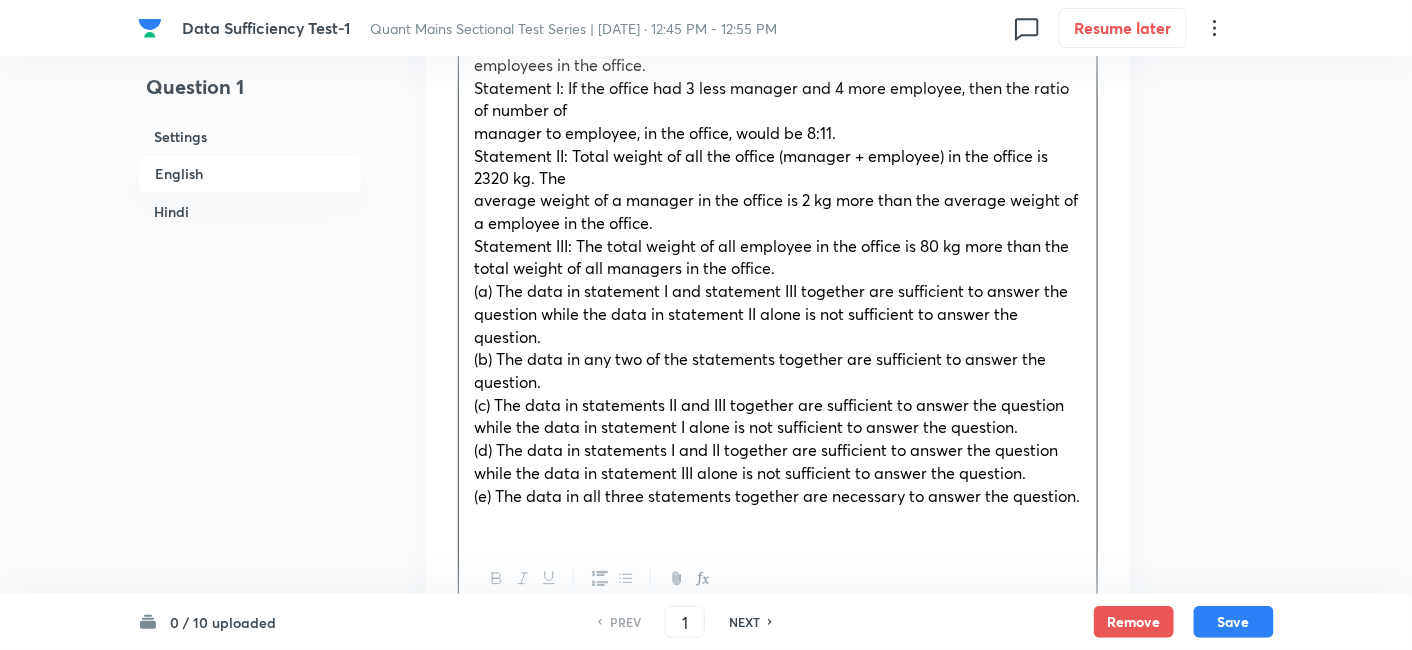 scroll, scrollTop: 840, scrollLeft: 0, axis: vertical 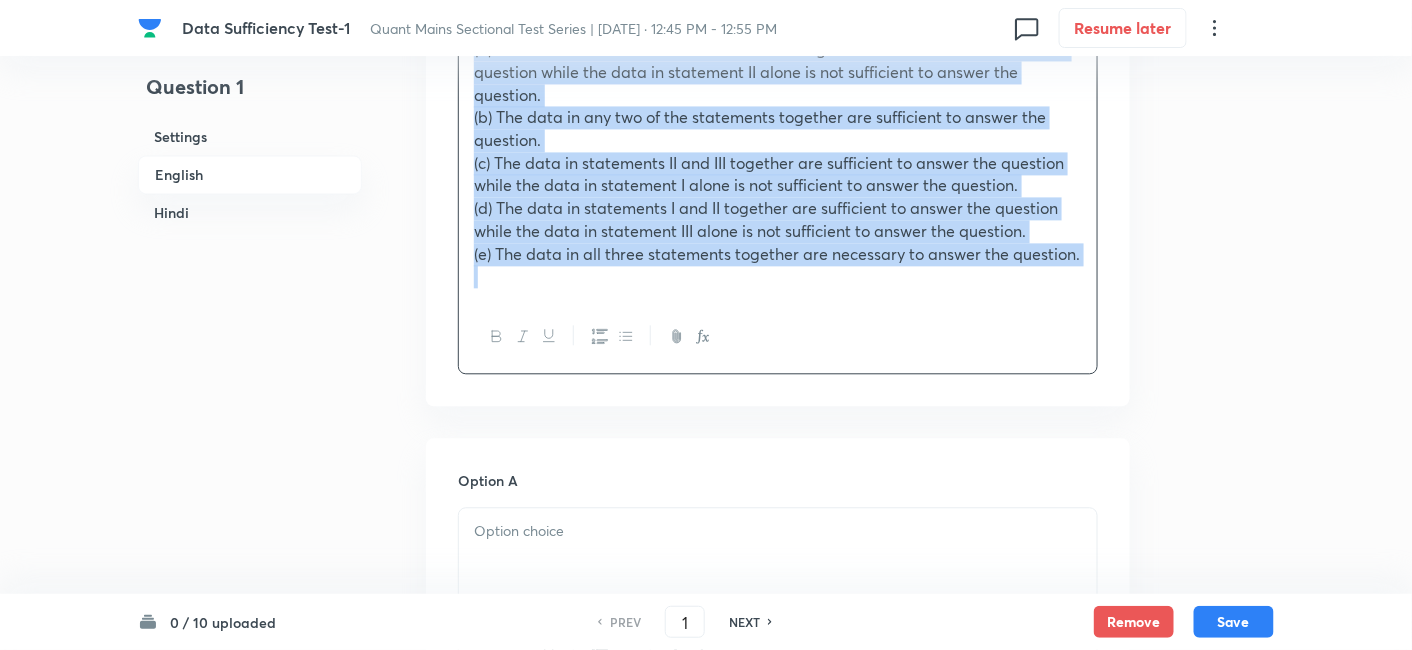 drag, startPoint x: 467, startPoint y: 224, endPoint x: 1065, endPoint y: 408, distance: 625.66766 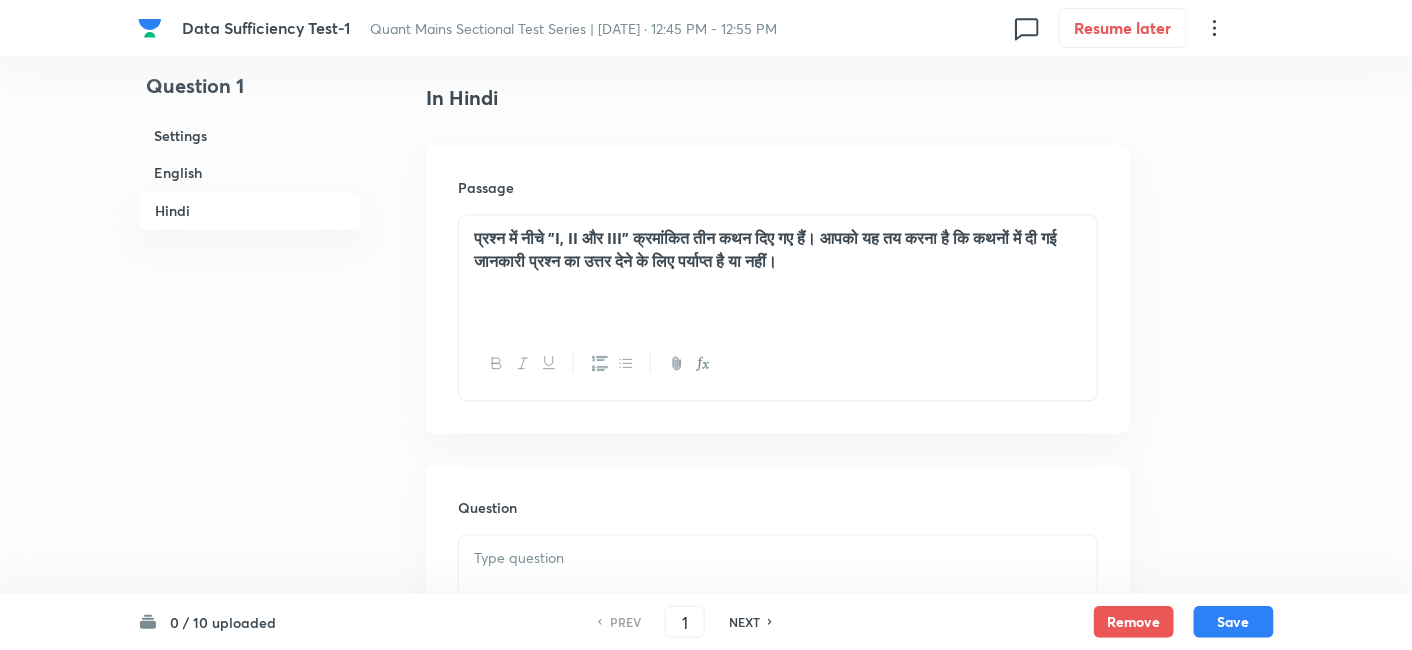 scroll, scrollTop: 3799, scrollLeft: 0, axis: vertical 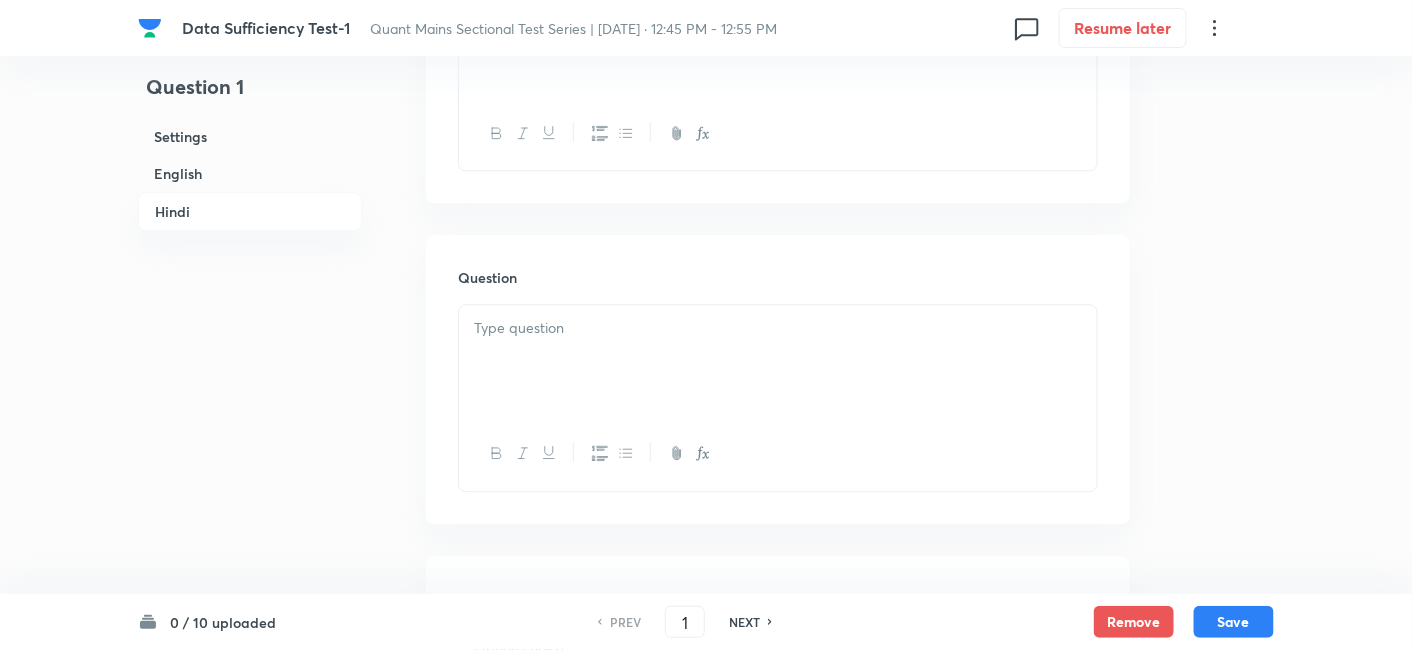 click at bounding box center [778, 361] 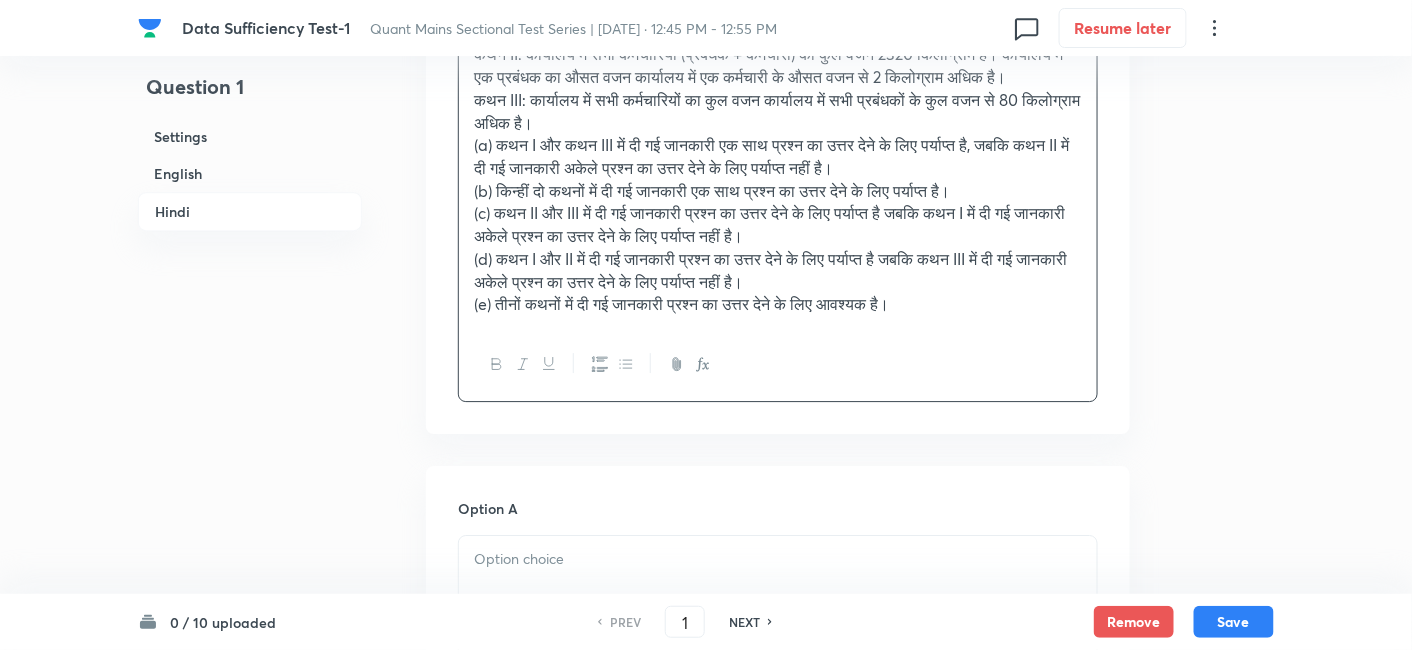 scroll, scrollTop: 4147, scrollLeft: 0, axis: vertical 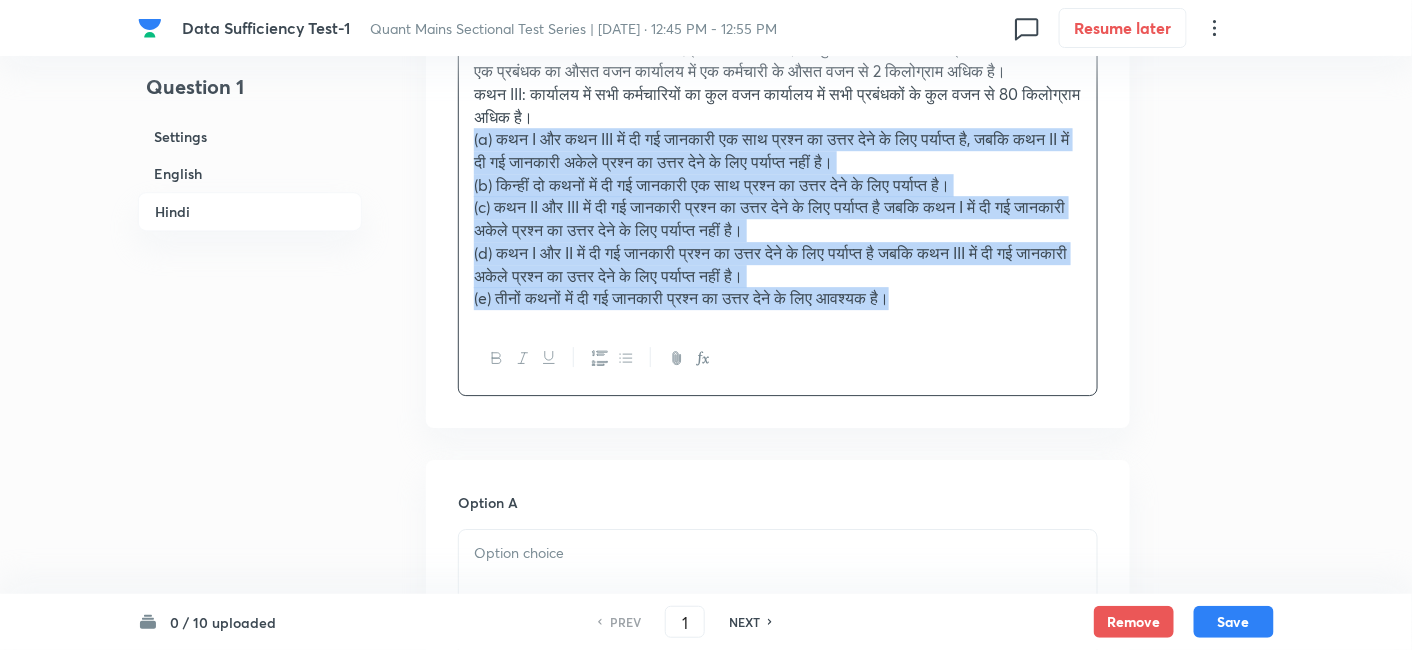 drag, startPoint x: 469, startPoint y: 184, endPoint x: 1136, endPoint y: 456, distance: 720.32837 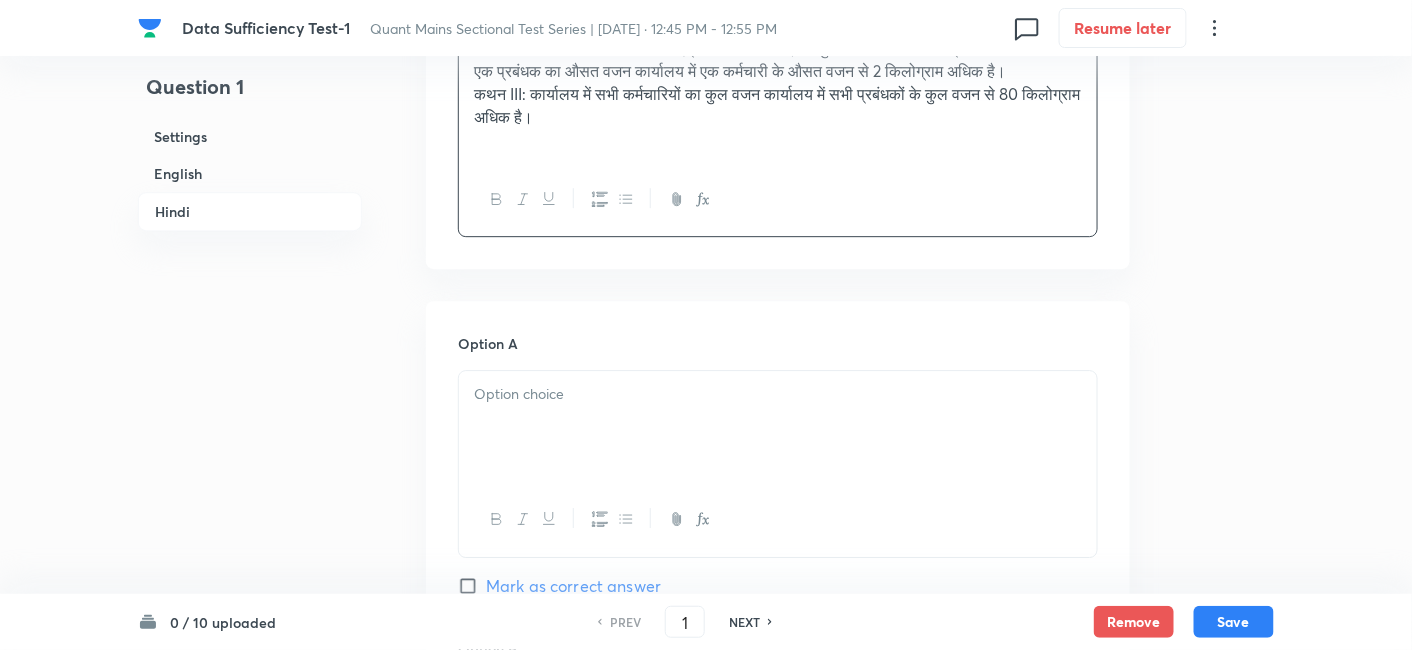 scroll, scrollTop: 4440, scrollLeft: 0, axis: vertical 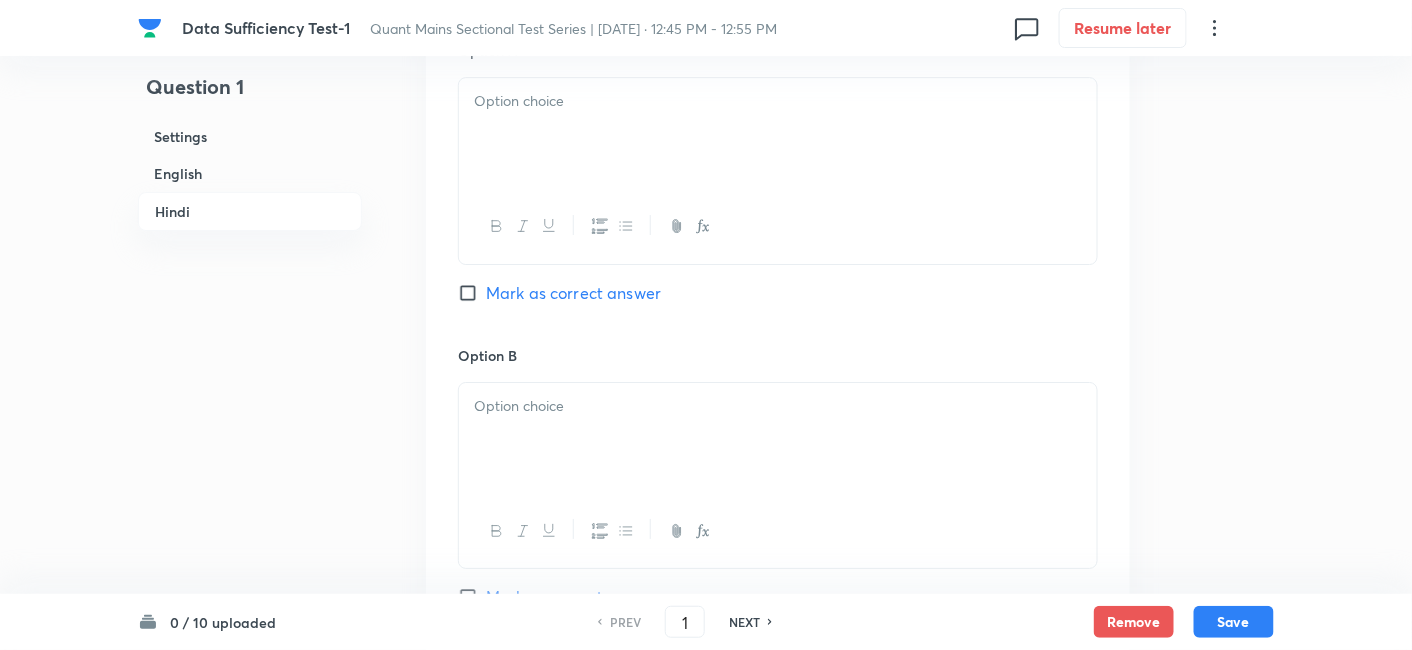 click at bounding box center (778, 134) 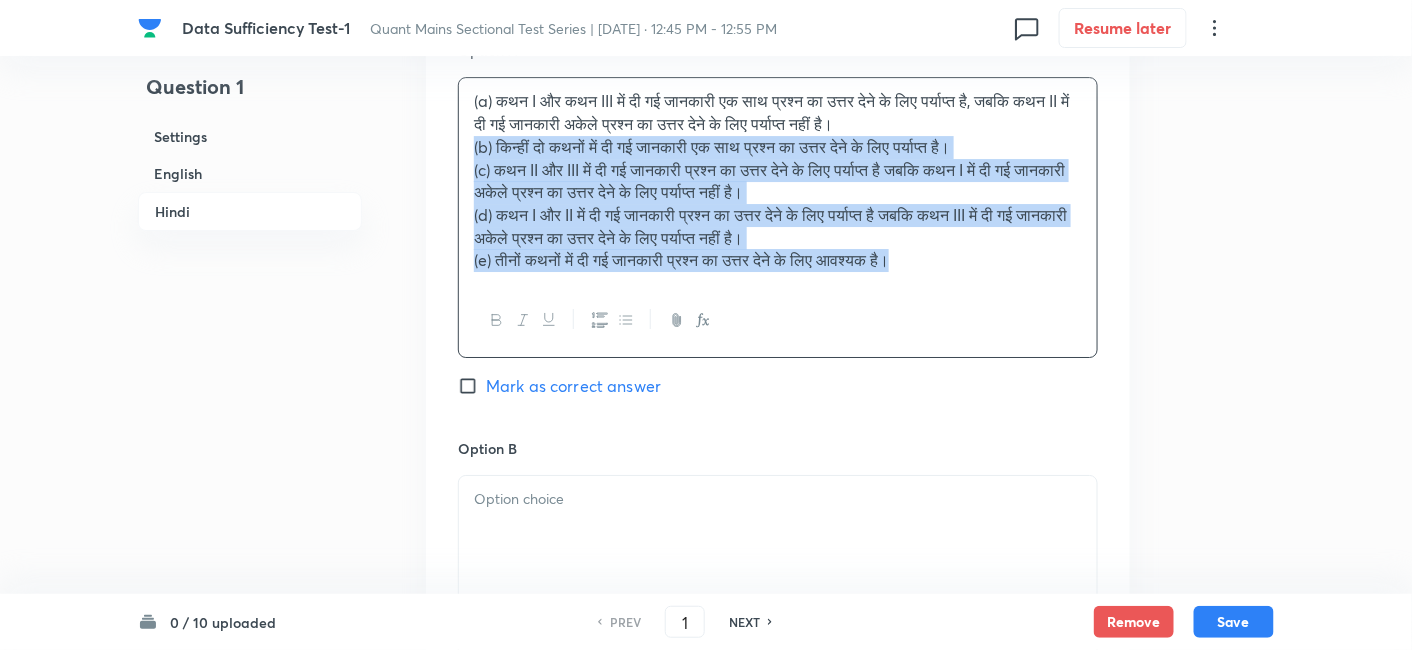 drag, startPoint x: 466, startPoint y: 187, endPoint x: 1150, endPoint y: 379, distance: 710.43646 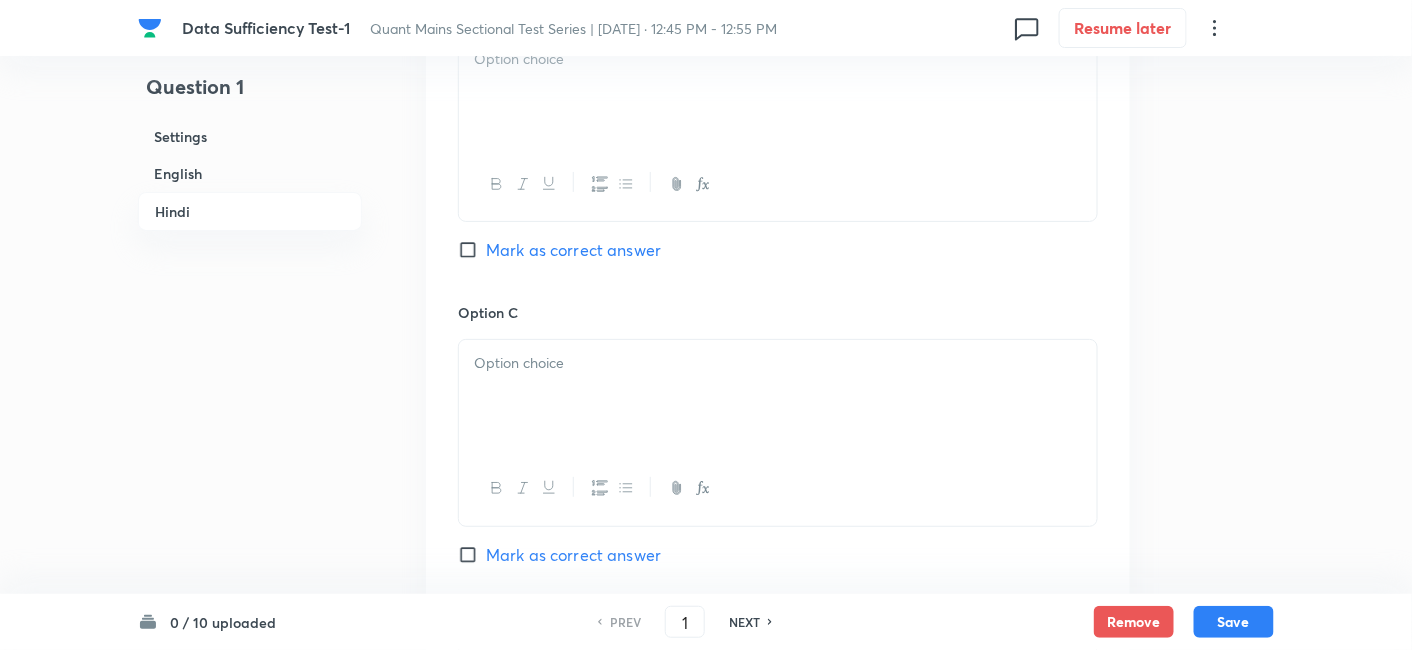scroll, scrollTop: 4811, scrollLeft: 0, axis: vertical 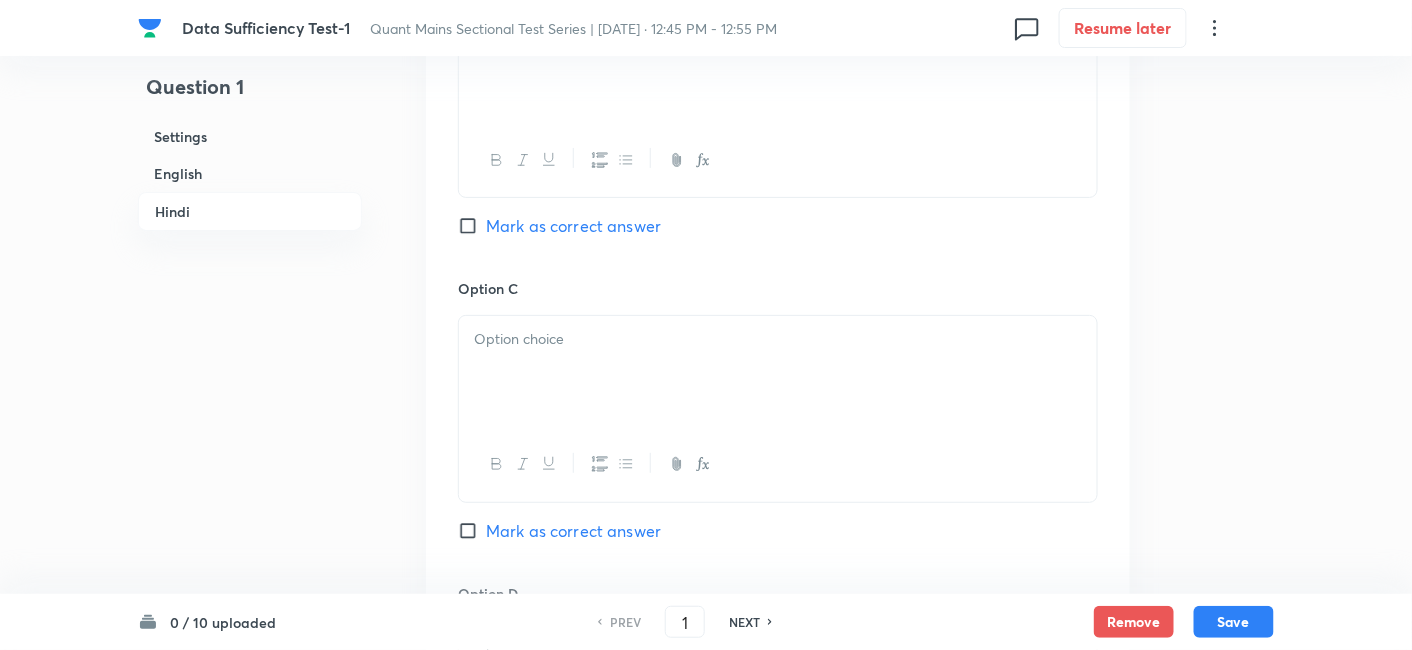click at bounding box center (778, 35) 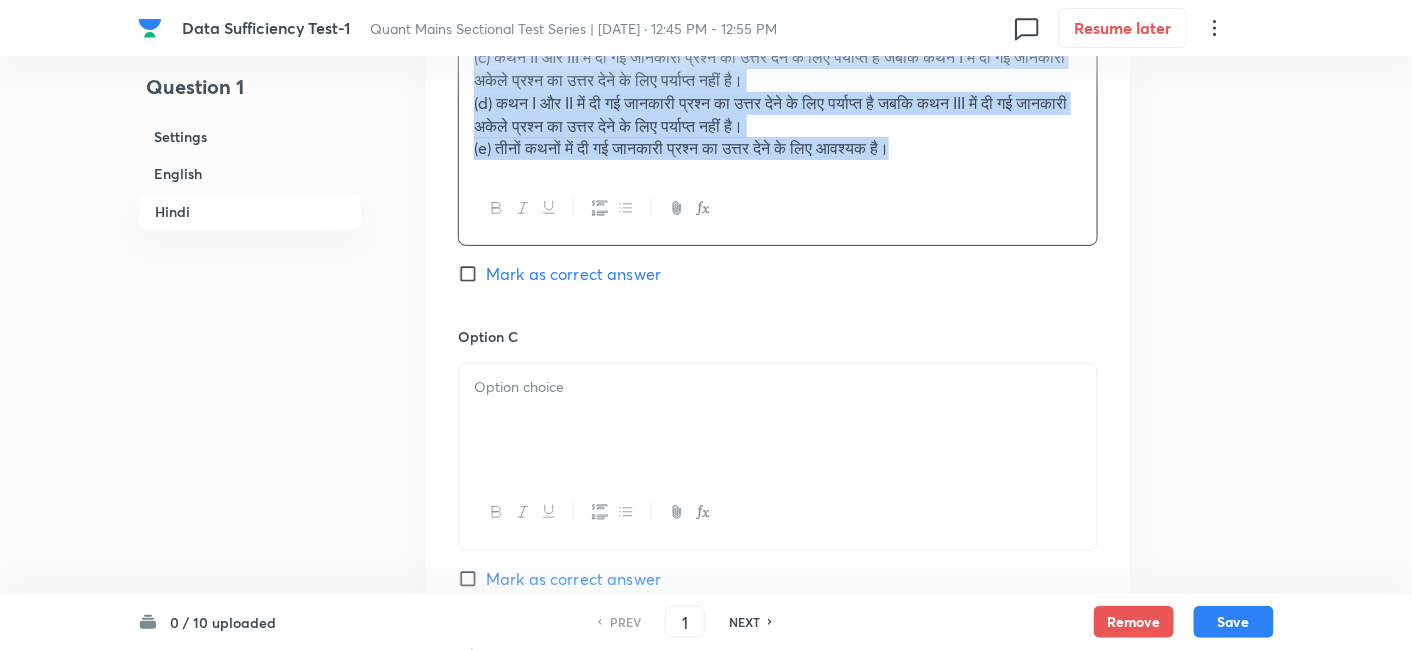 drag, startPoint x: 467, startPoint y: 102, endPoint x: 1005, endPoint y: 282, distance: 567.313 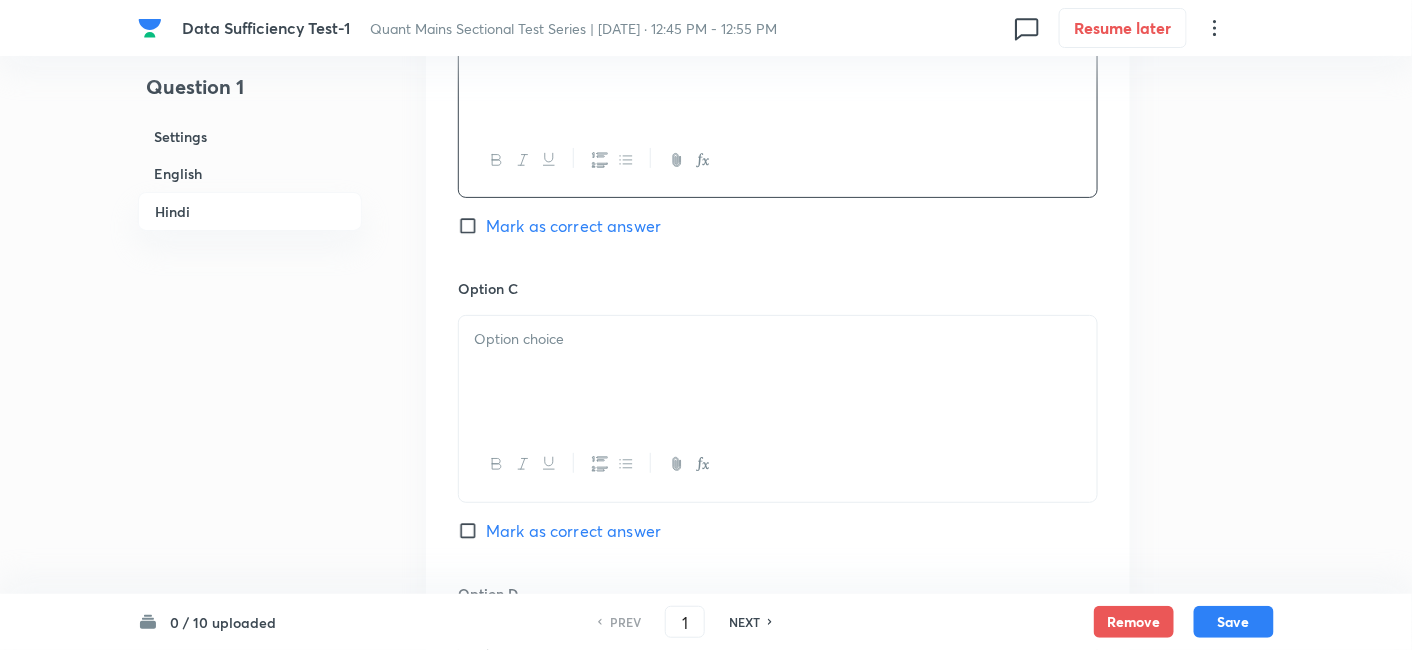 scroll, scrollTop: 4930, scrollLeft: 0, axis: vertical 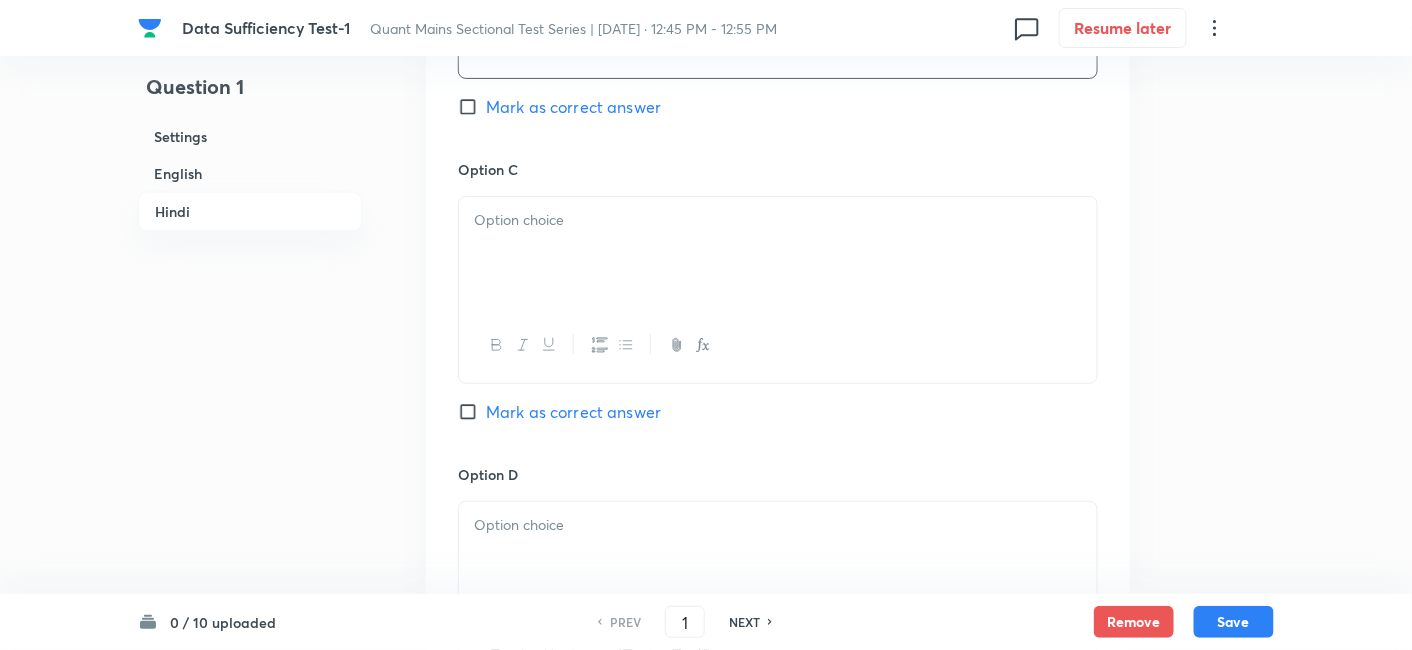 click at bounding box center (778, 253) 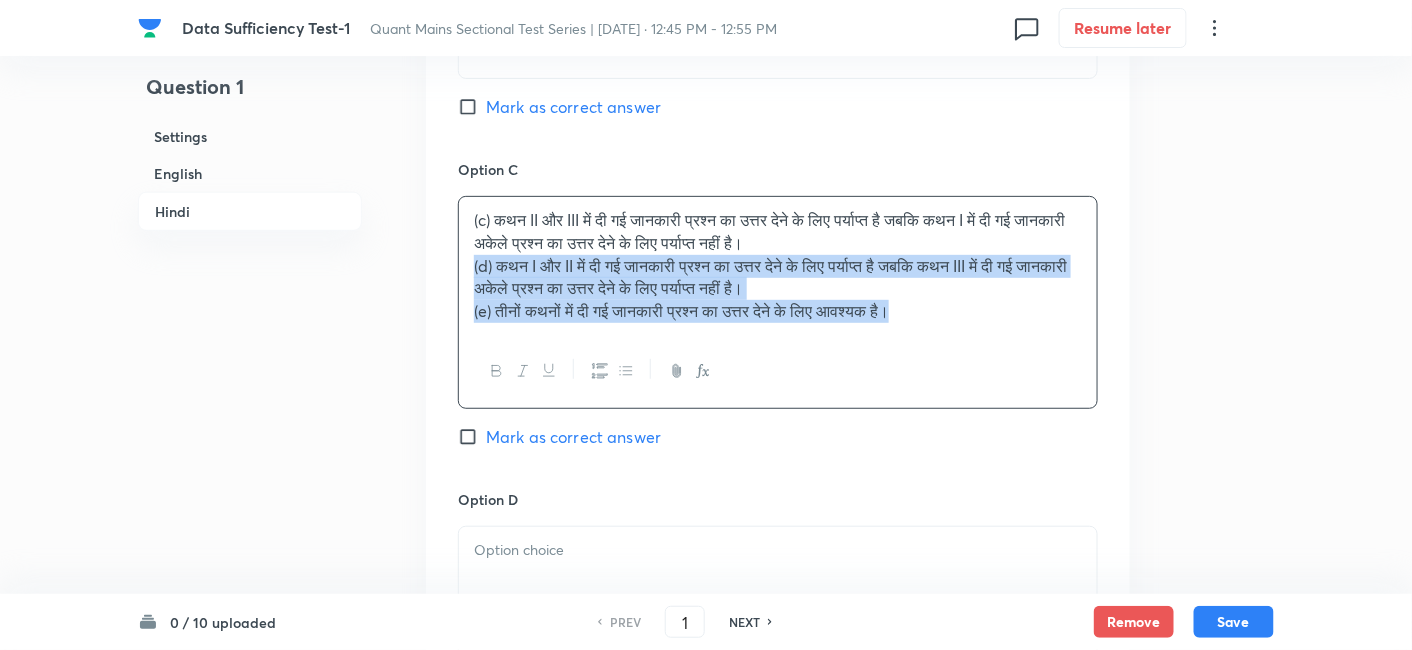 drag, startPoint x: 469, startPoint y: 310, endPoint x: 1071, endPoint y: 441, distance: 616.08844 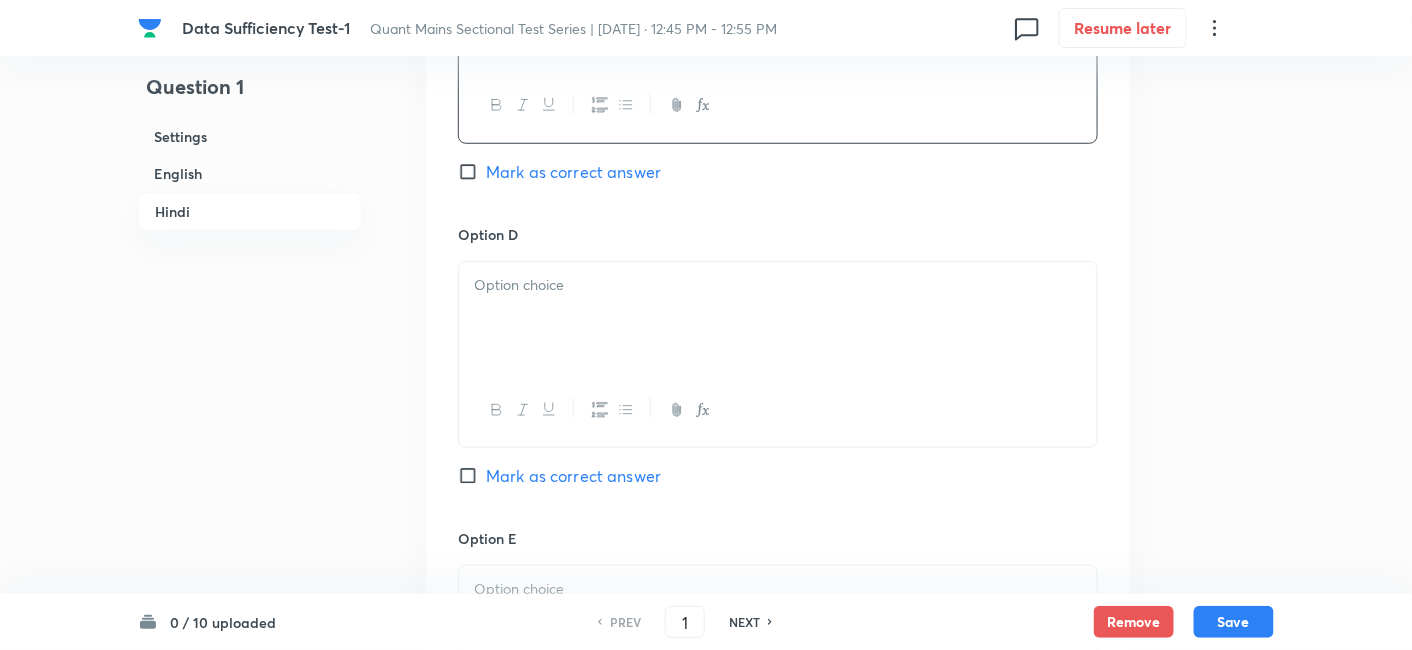 scroll, scrollTop: 5171, scrollLeft: 0, axis: vertical 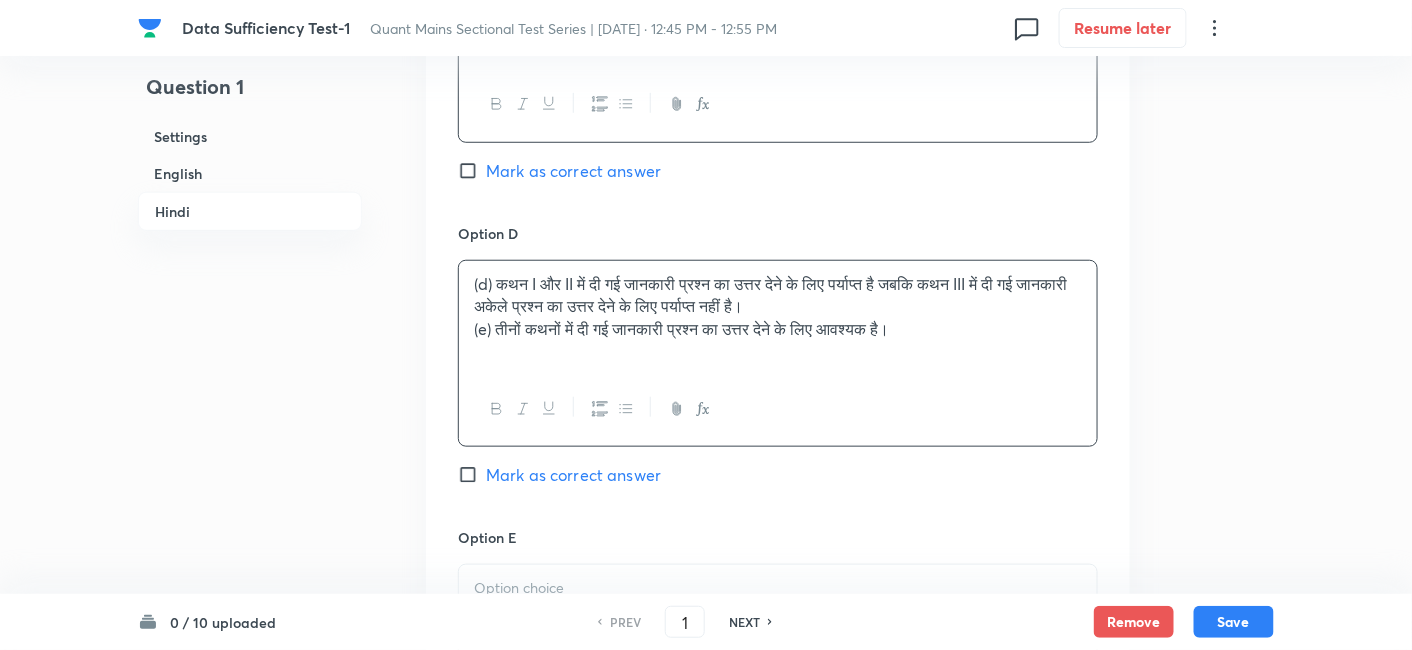 click on "(d) कथन I और II में दी गई जानकारी प्रश्न का उत्तर देने के लिए पर्याप्त है जबकि कथन III में दी गई जानकारी अकेले प्रश्न का उत्तर देने के लिए पर्याप्त नहीं है। (e) तीनों कथनों में दी गई जानकारी प्रश्न का उत्तर देने के लिए आवश्यक है।" at bounding box center [778, 317] 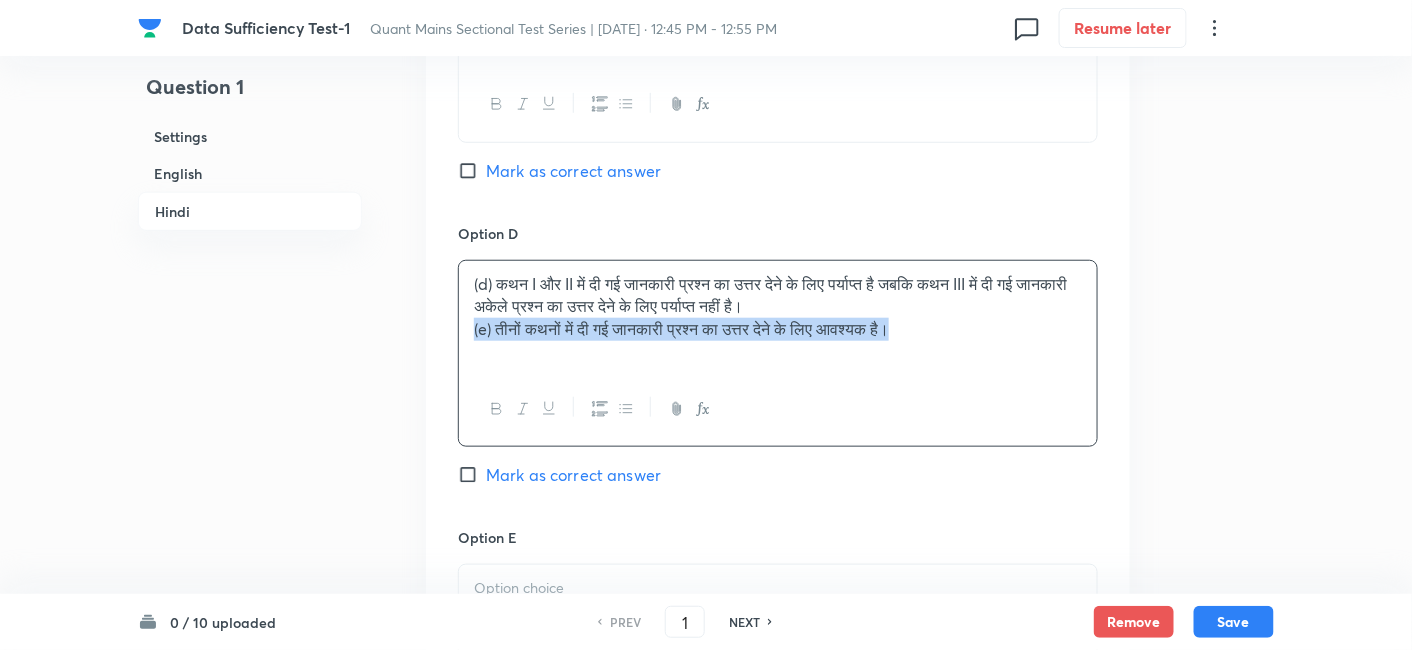 drag, startPoint x: 469, startPoint y: 362, endPoint x: 971, endPoint y: 413, distance: 504.58398 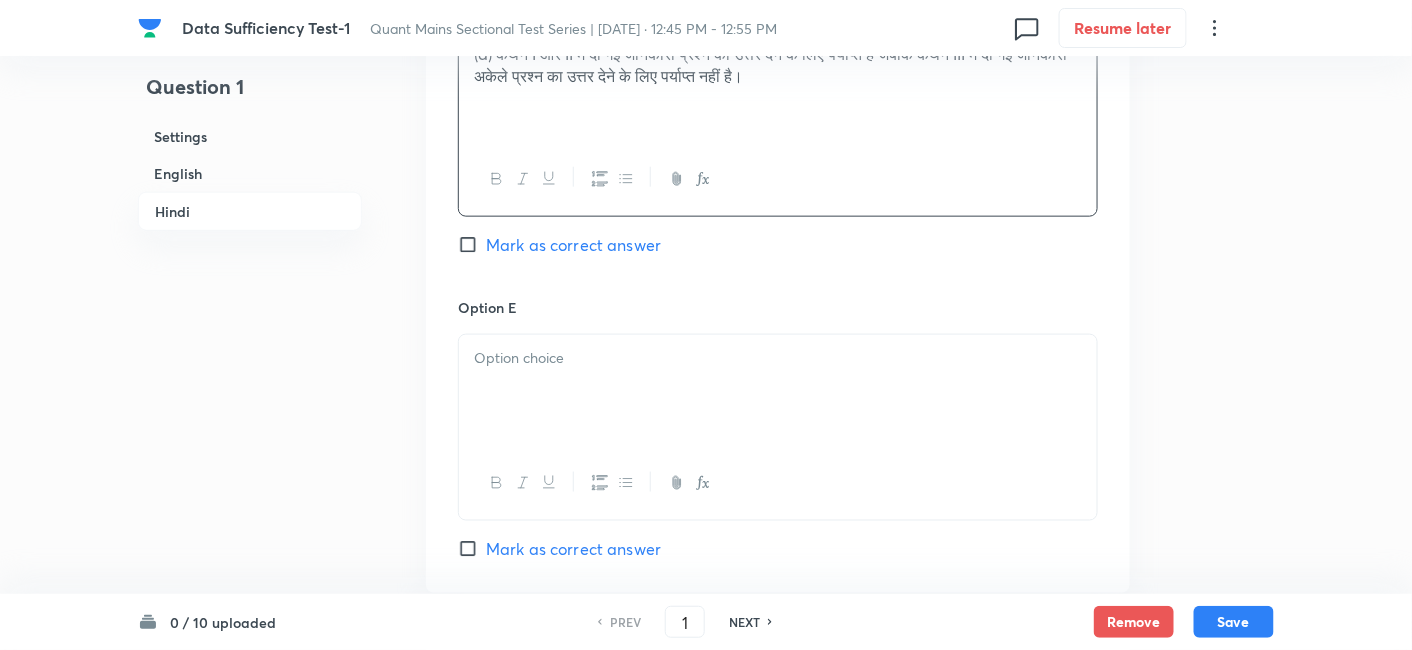 click at bounding box center (778, 391) 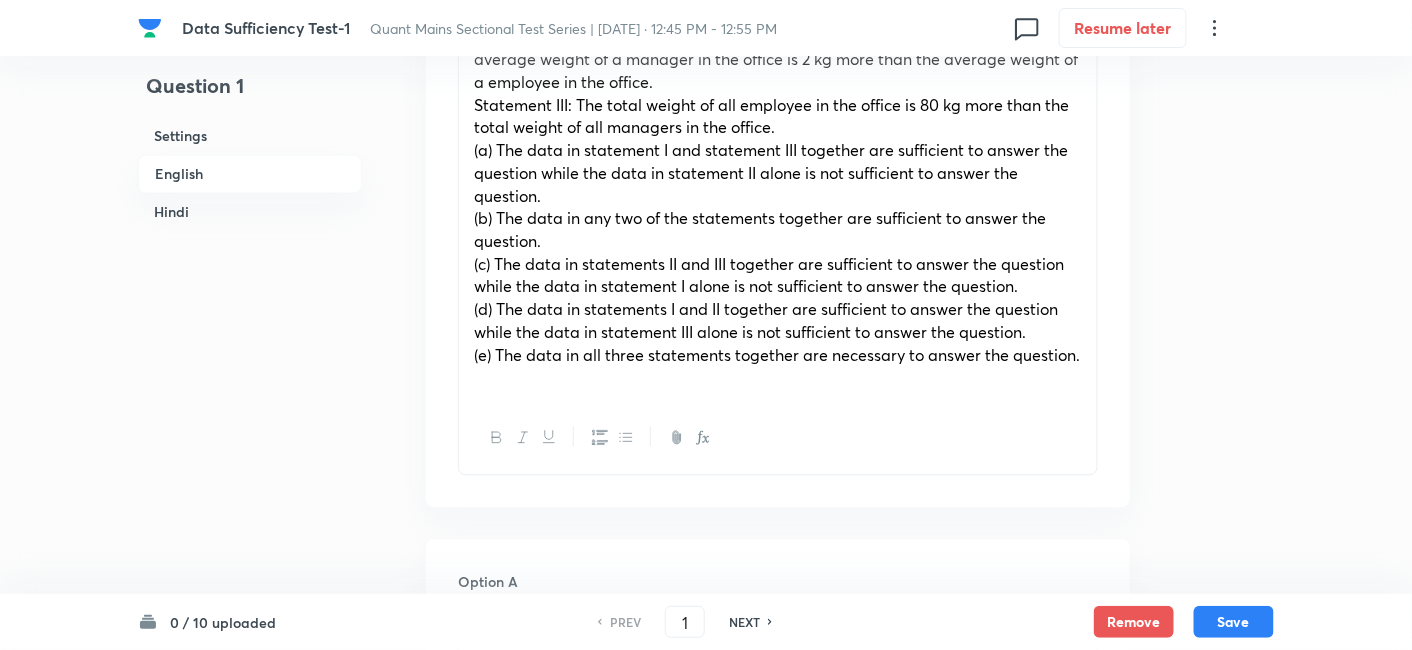 scroll, scrollTop: 1120, scrollLeft: 0, axis: vertical 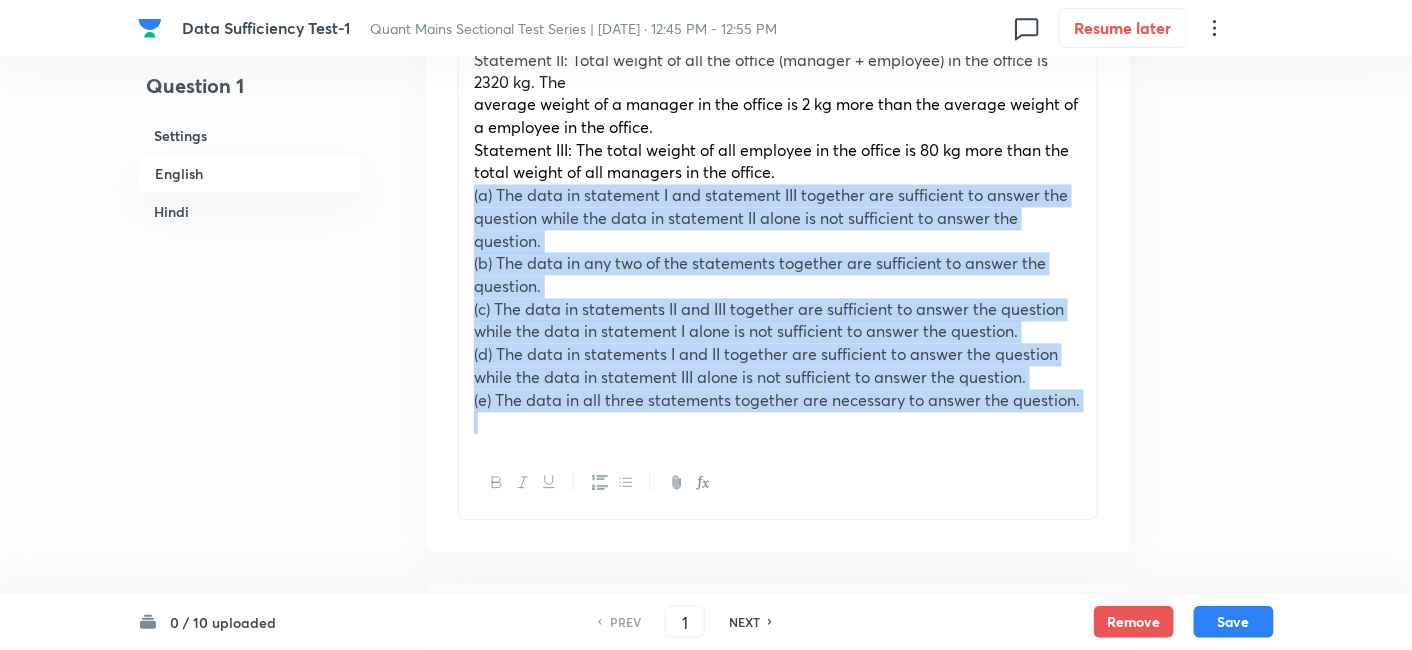 drag, startPoint x: 471, startPoint y: 198, endPoint x: 1280, endPoint y: 469, distance: 853.1835 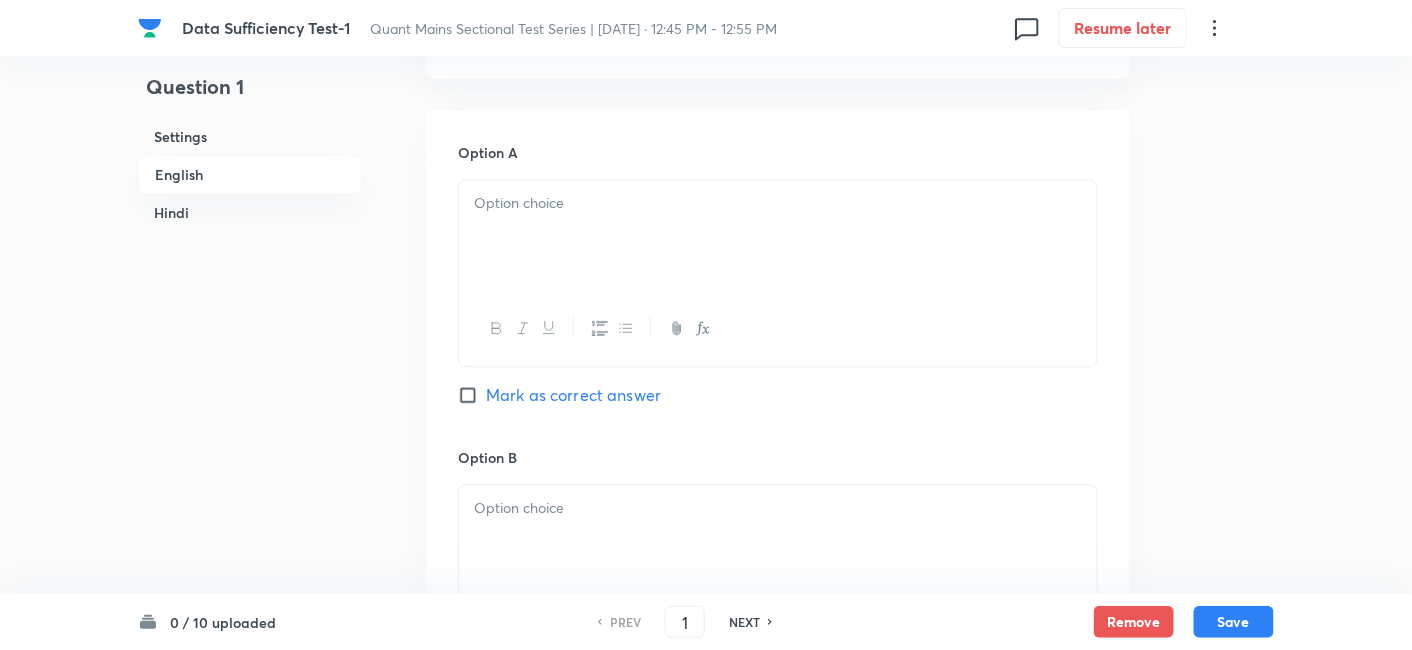 scroll, scrollTop: 1369, scrollLeft: 0, axis: vertical 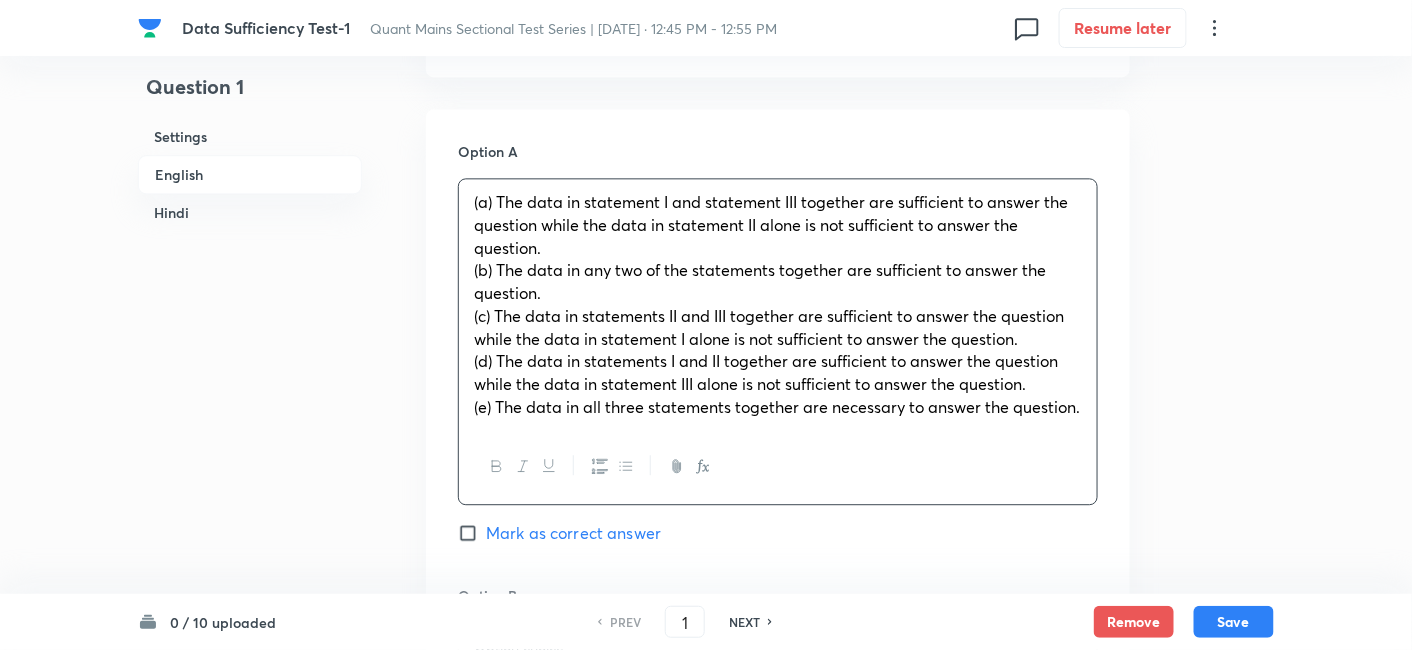 click on "(a) The data in statement I and statement III together are sufficient to answer the  question while the data in statement II alone is not sufficient to answer the question. (b) The data in any two of the statements together are sufficient to answer the  question. (c) The data in statements II and III together are sufficient to answer the question while the data in statement I alone is not sufficient to answer the question. (d) The data in statements I and II together are sufficient to answer the question while the data in statement III alone is not sufficient to answer the question. (e) The data in all three statements together are necessary to answer the question." at bounding box center (778, 304) 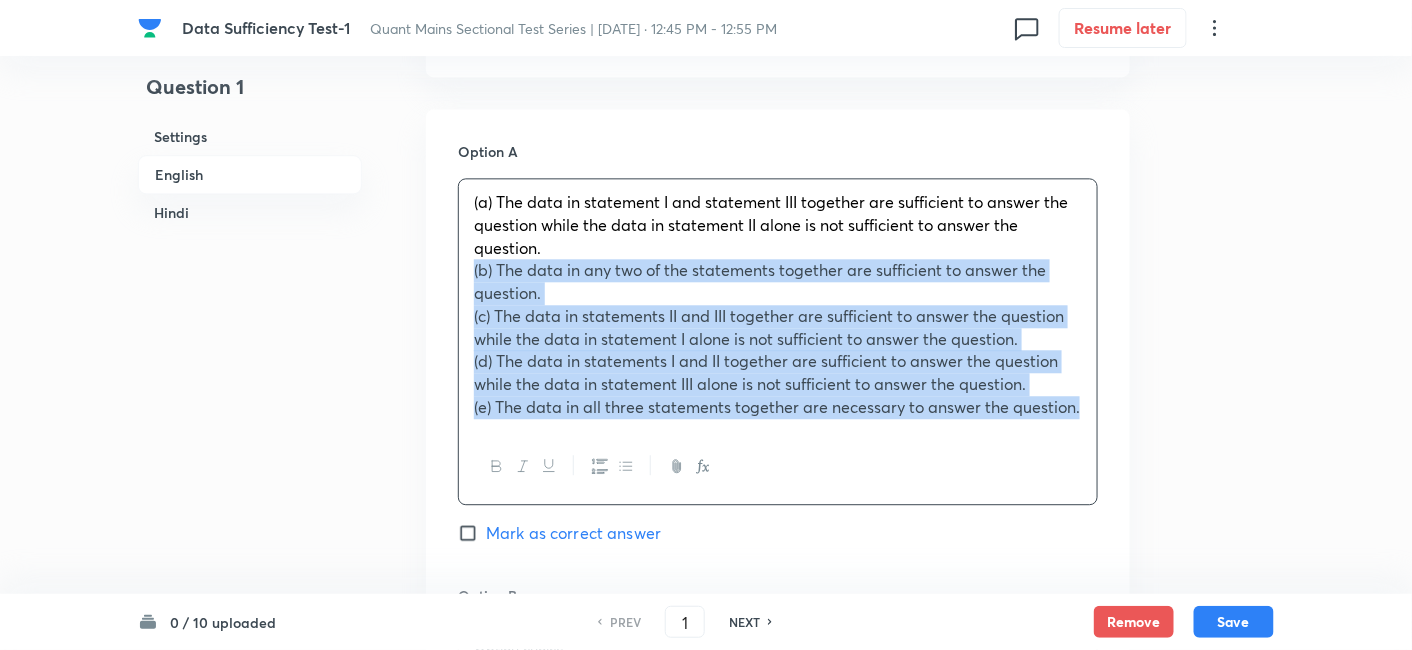 drag, startPoint x: 465, startPoint y: 261, endPoint x: 1208, endPoint y: 468, distance: 771.2963 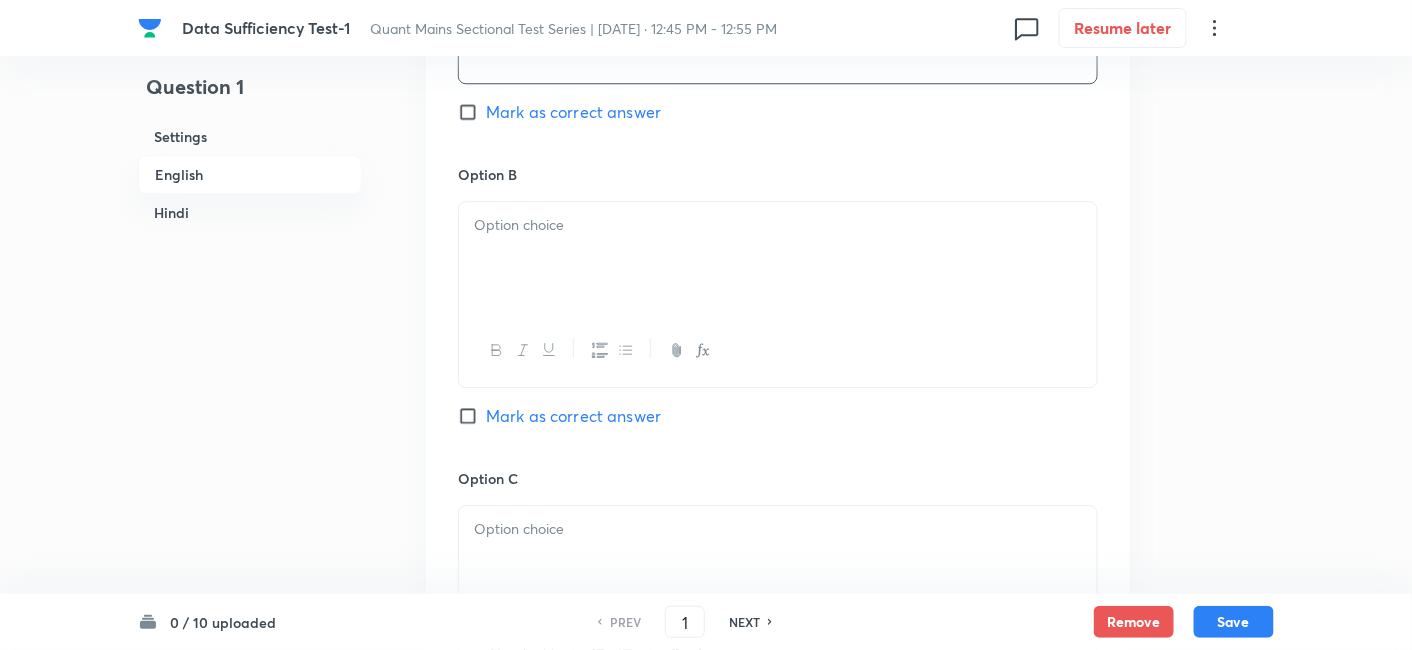 scroll, scrollTop: 1656, scrollLeft: 0, axis: vertical 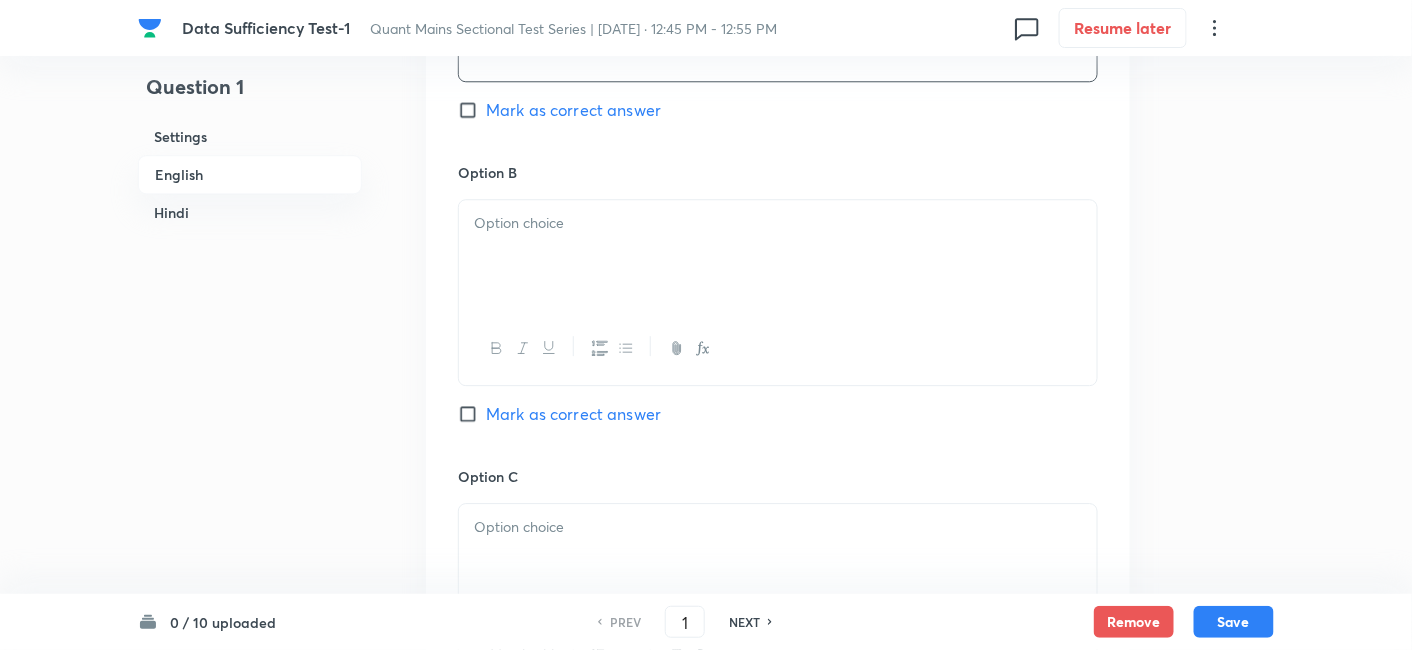 click at bounding box center [778, 256] 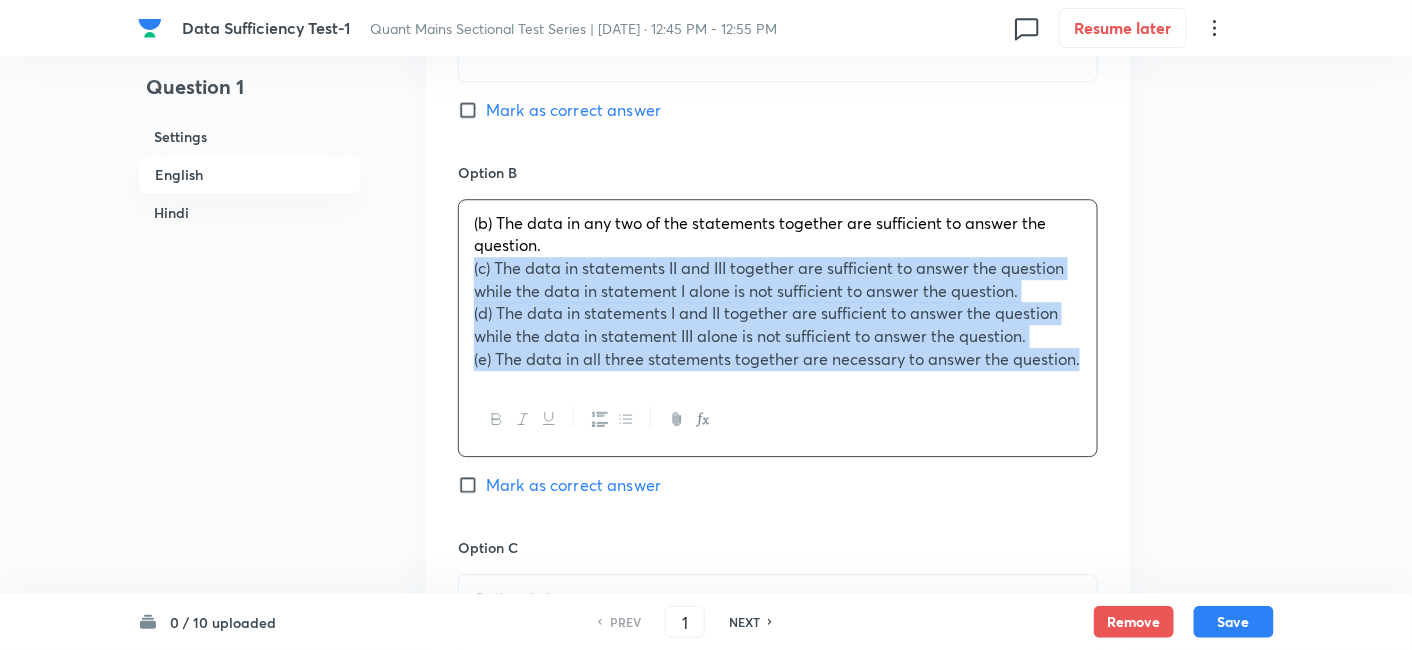 drag, startPoint x: 465, startPoint y: 270, endPoint x: 1184, endPoint y: 410, distance: 732.50323 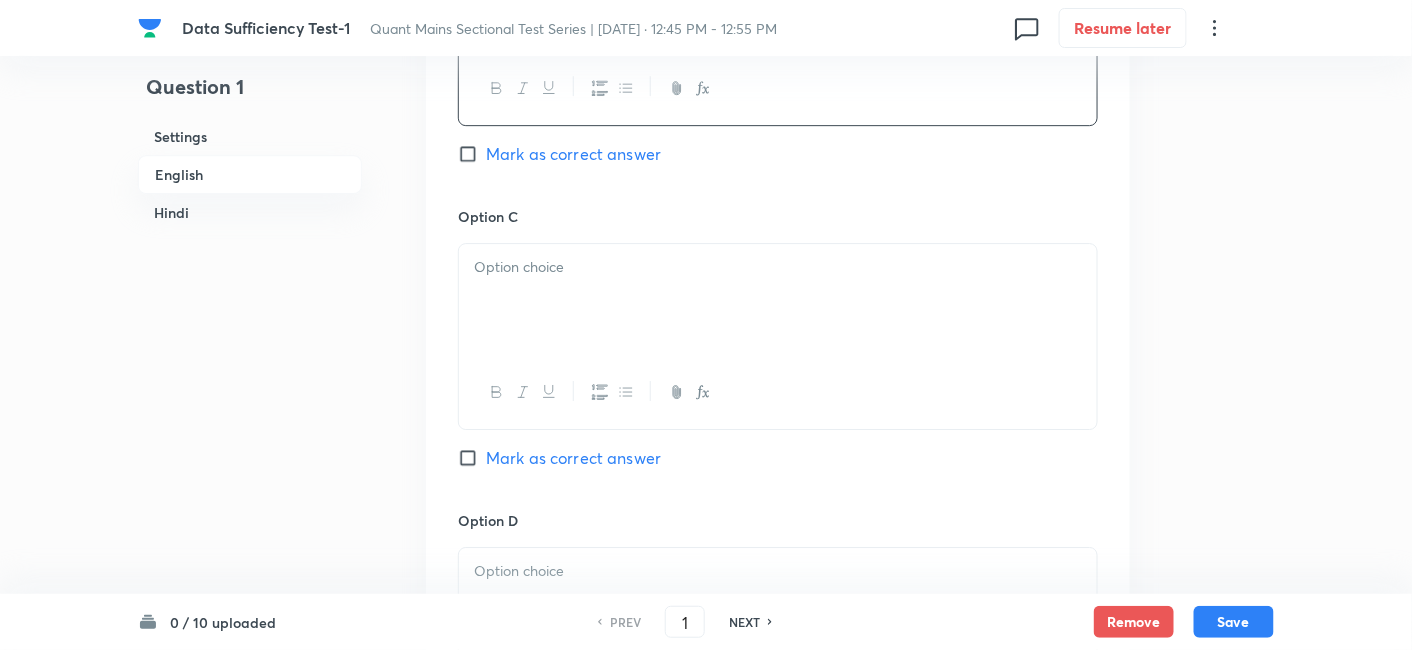 scroll, scrollTop: 1917, scrollLeft: 0, axis: vertical 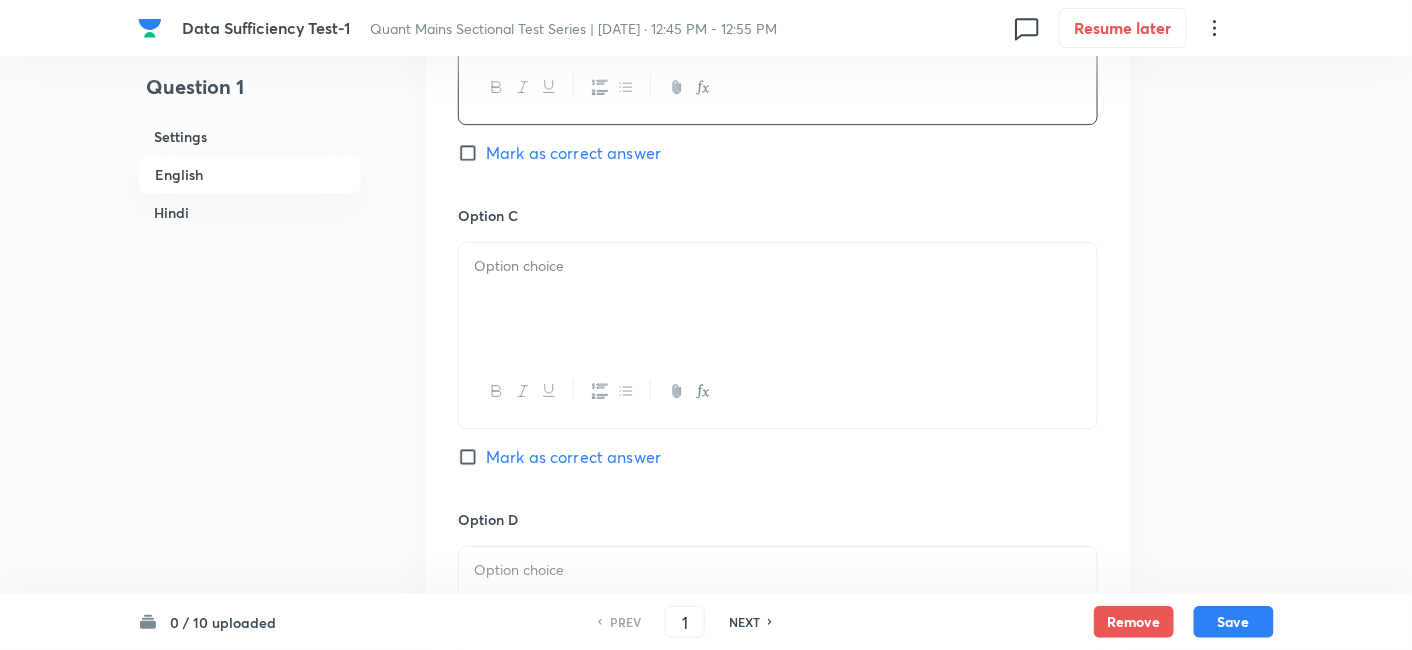 click at bounding box center [778, 266] 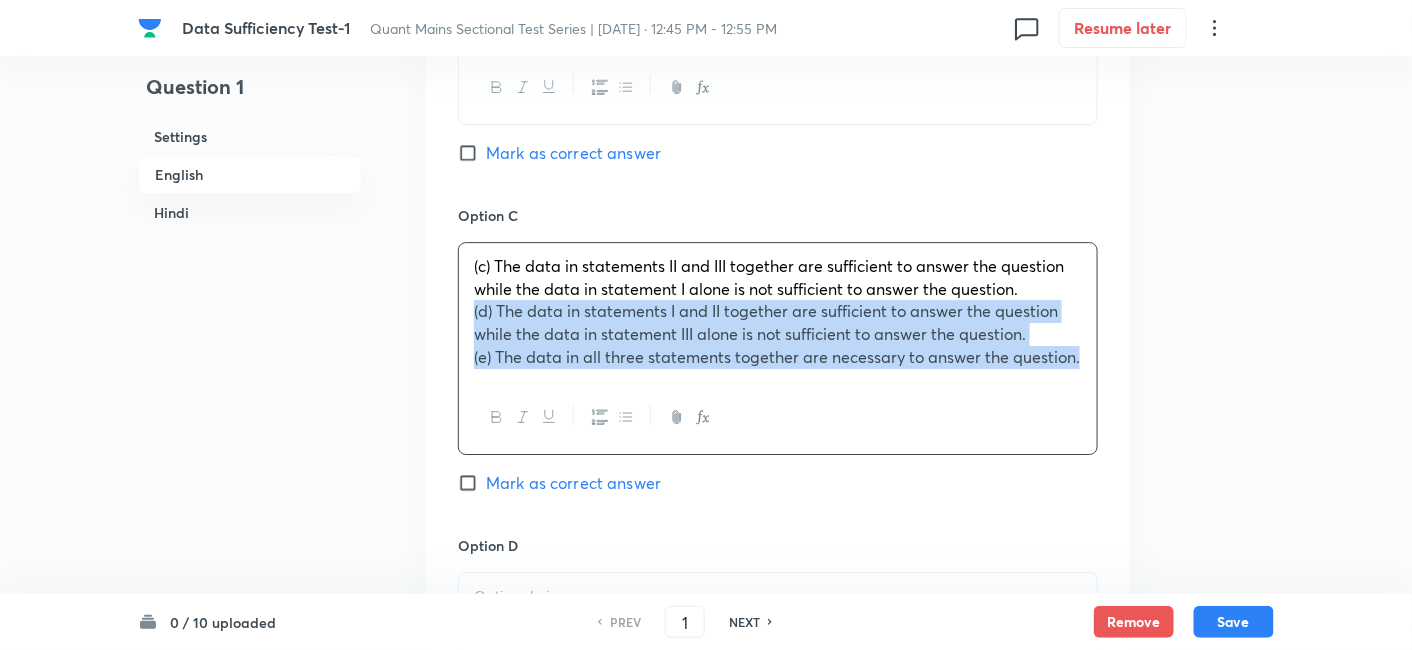 drag, startPoint x: 467, startPoint y: 313, endPoint x: 1288, endPoint y: 435, distance: 830.0151 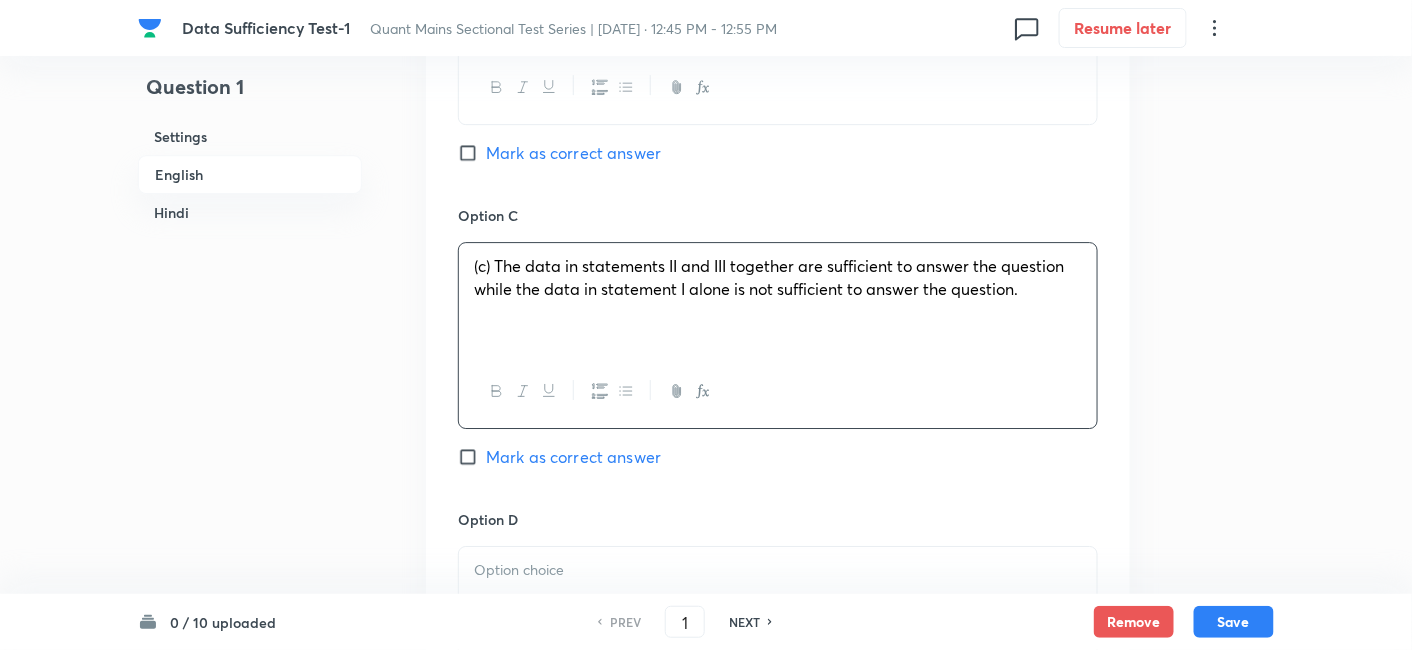 scroll, scrollTop: 2239, scrollLeft: 0, axis: vertical 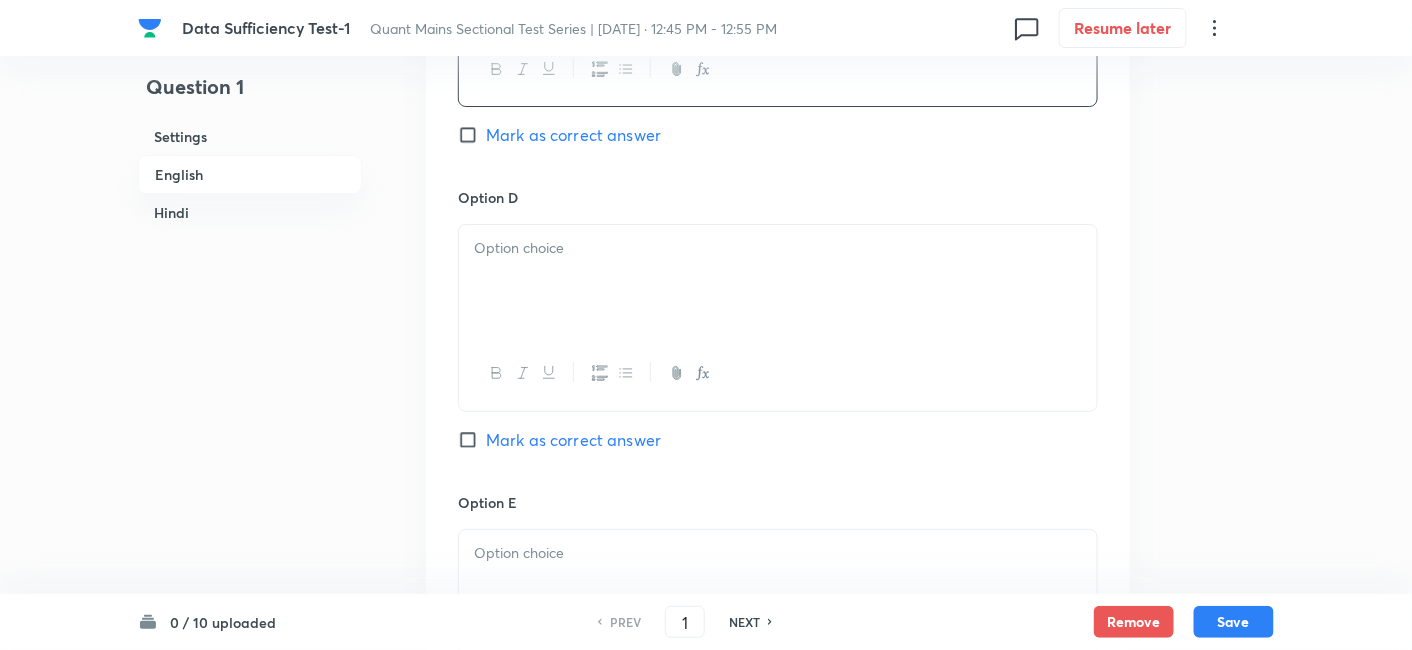 click at bounding box center (778, 248) 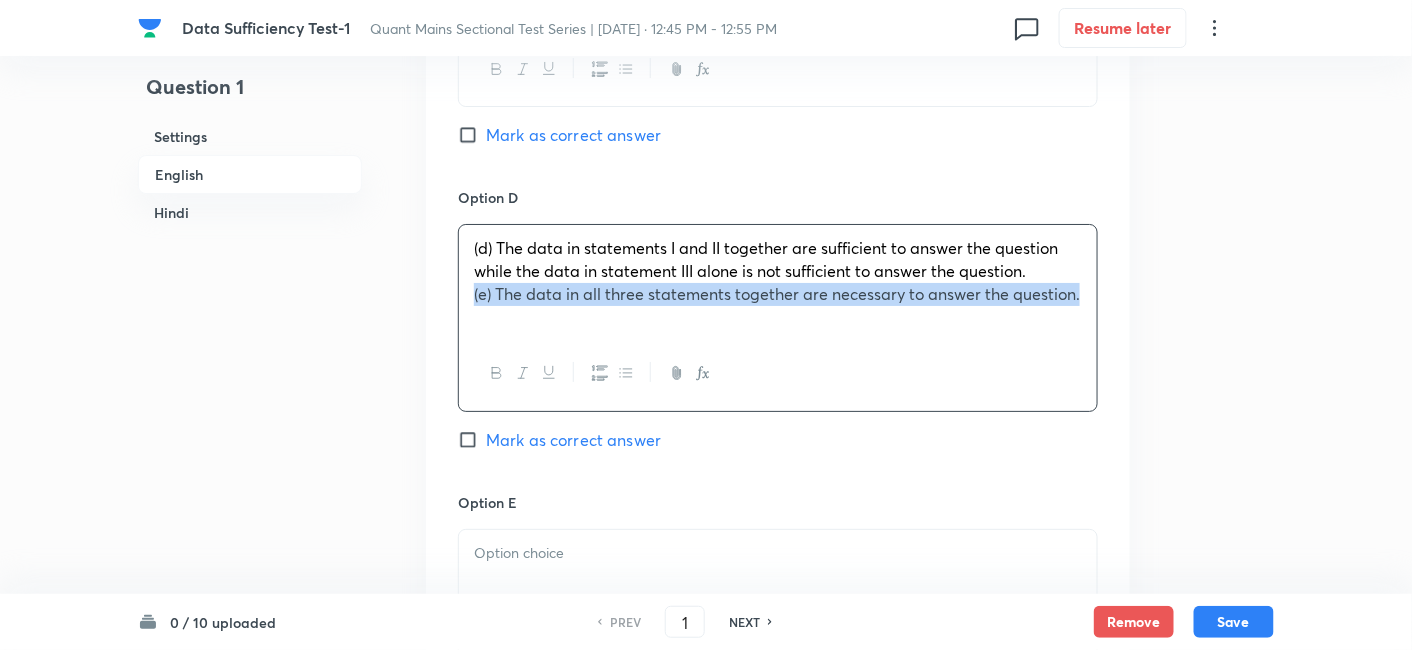 drag, startPoint x: 467, startPoint y: 290, endPoint x: 1171, endPoint y: 374, distance: 708.99365 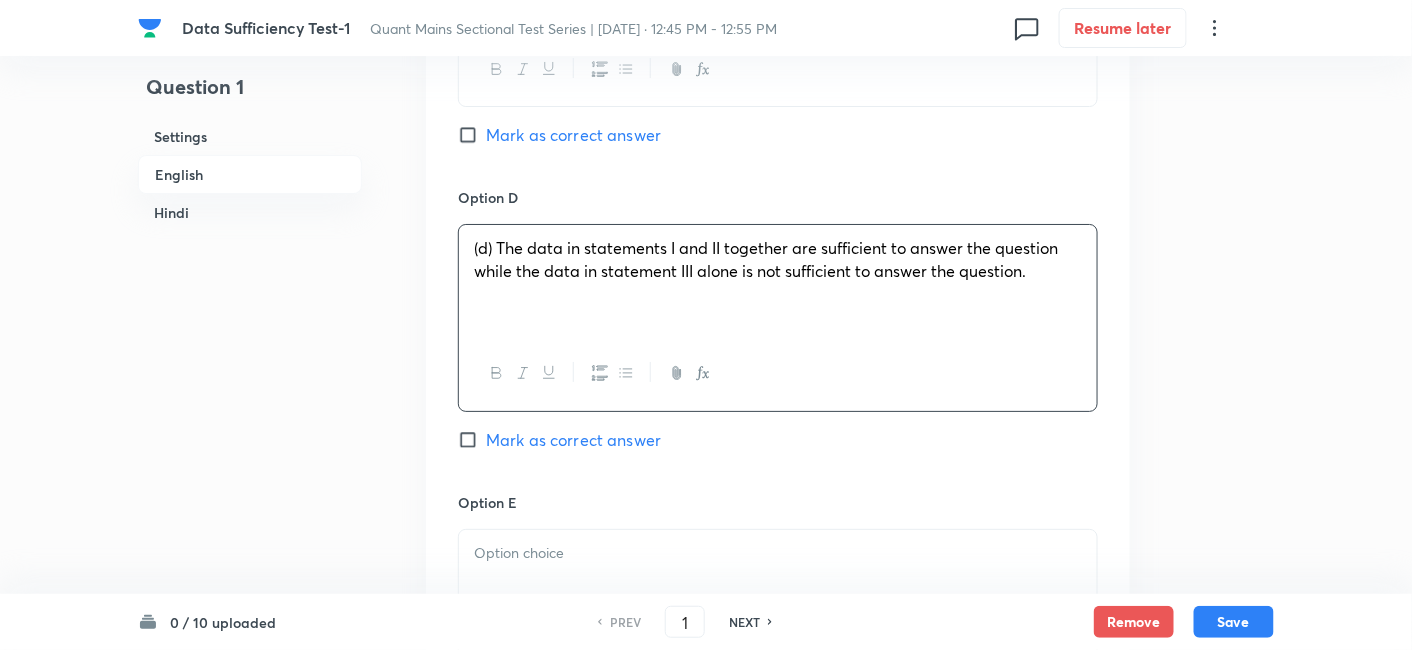 scroll, scrollTop: 2539, scrollLeft: 0, axis: vertical 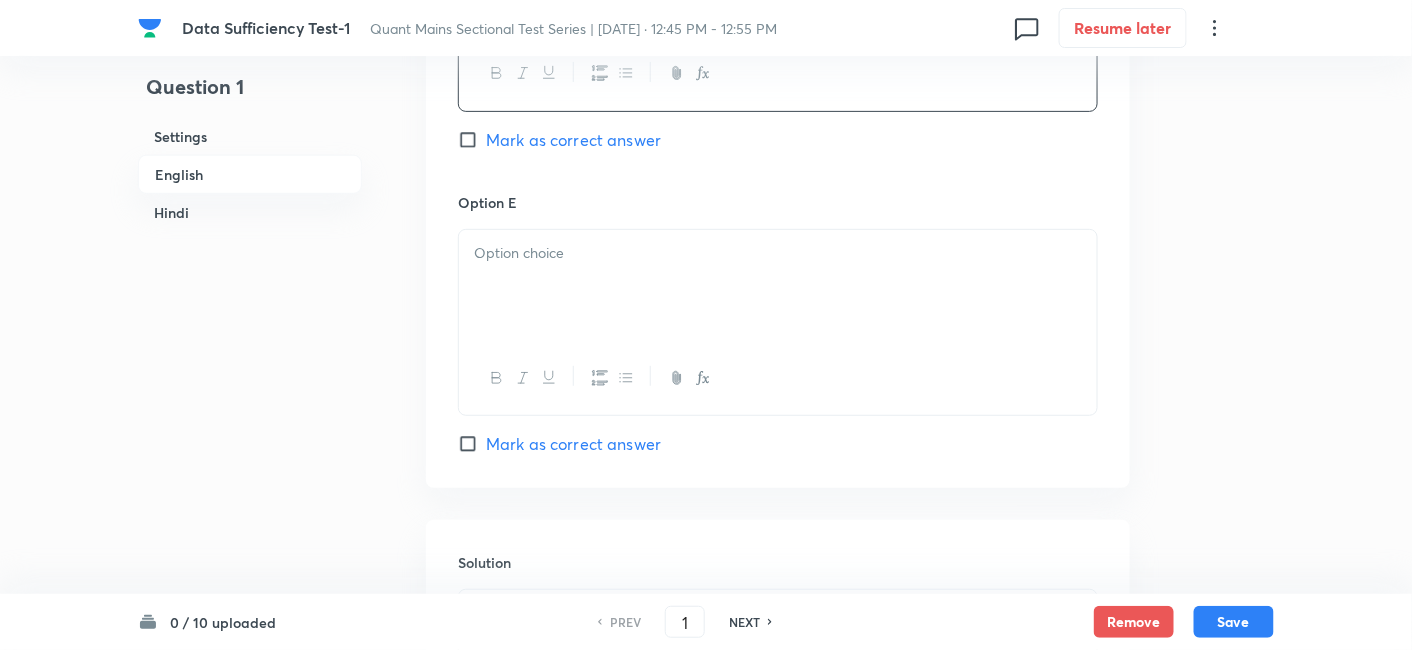 click at bounding box center (778, 286) 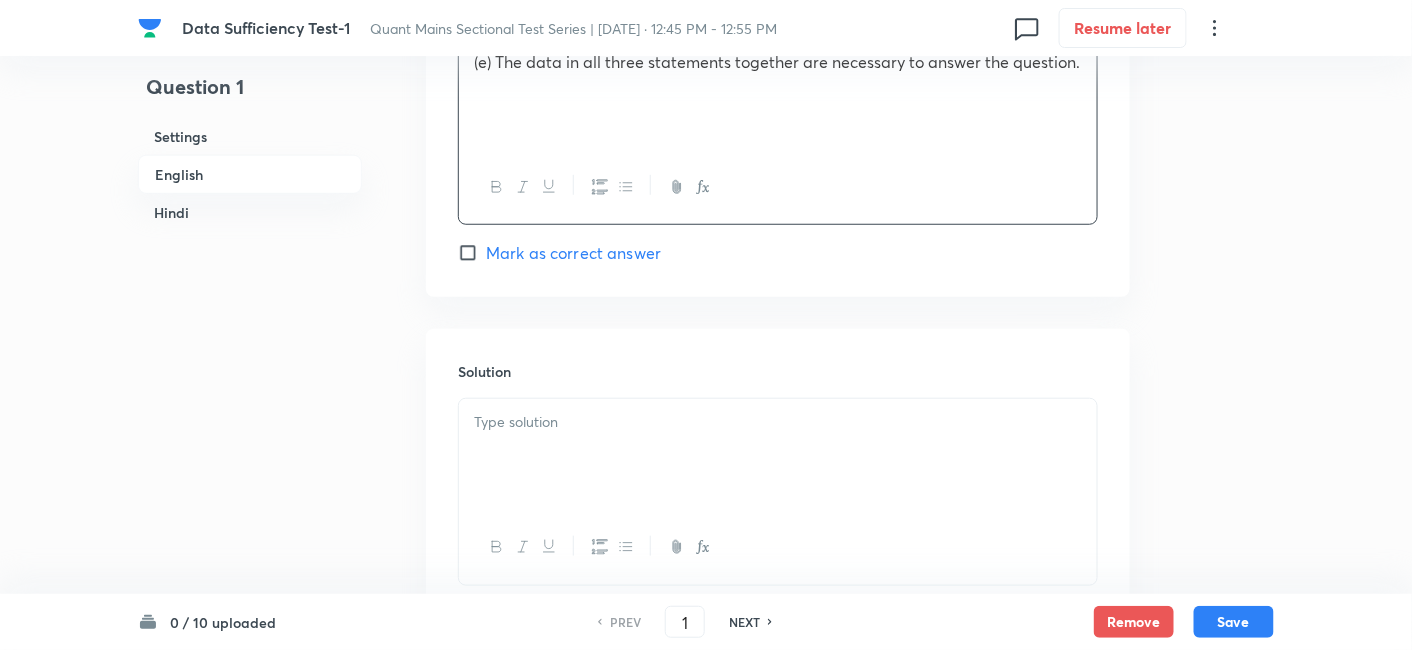 scroll, scrollTop: 2783, scrollLeft: 0, axis: vertical 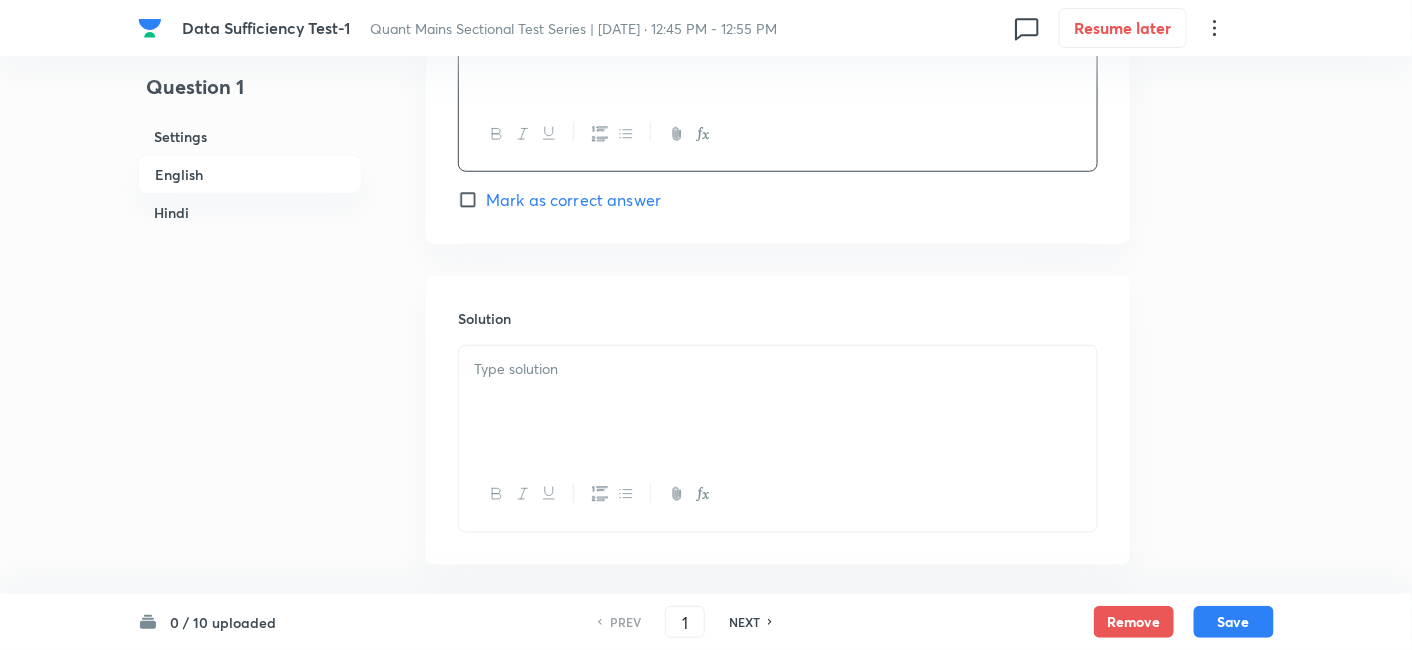 click at bounding box center (778, 402) 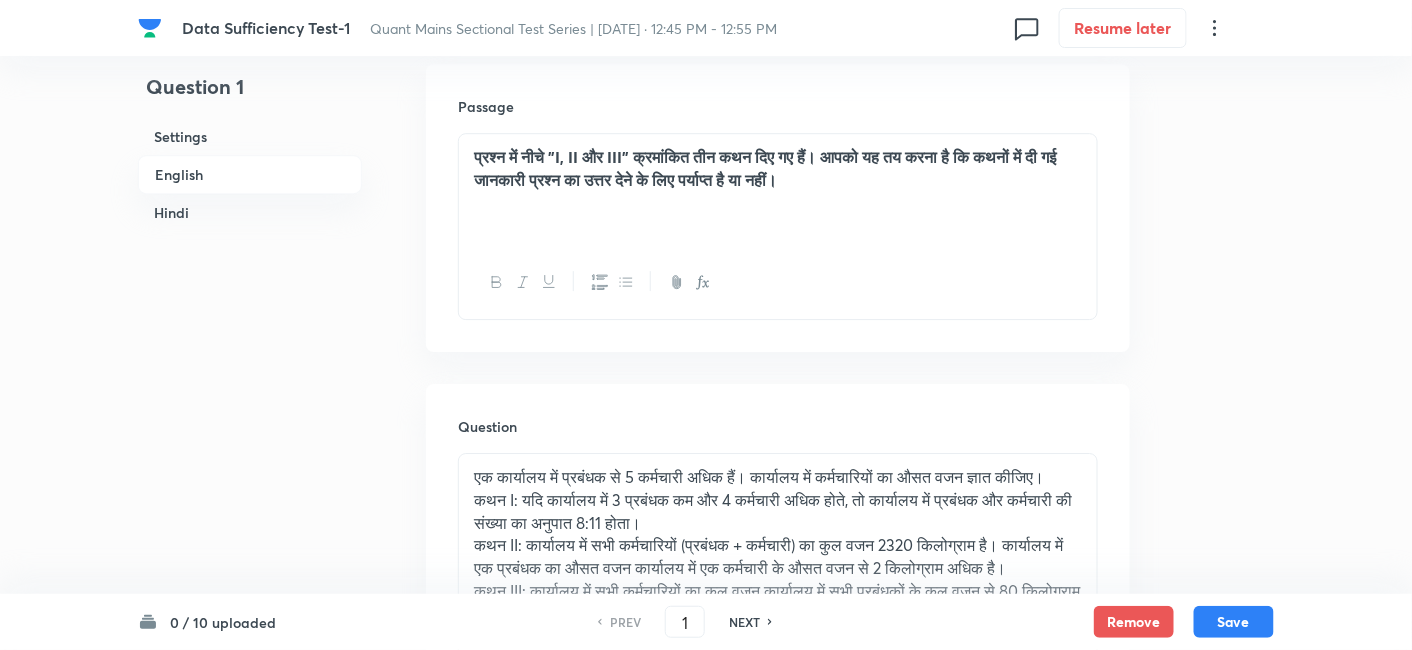 drag, startPoint x: 460, startPoint y: 352, endPoint x: 934, endPoint y: 459, distance: 485.92694 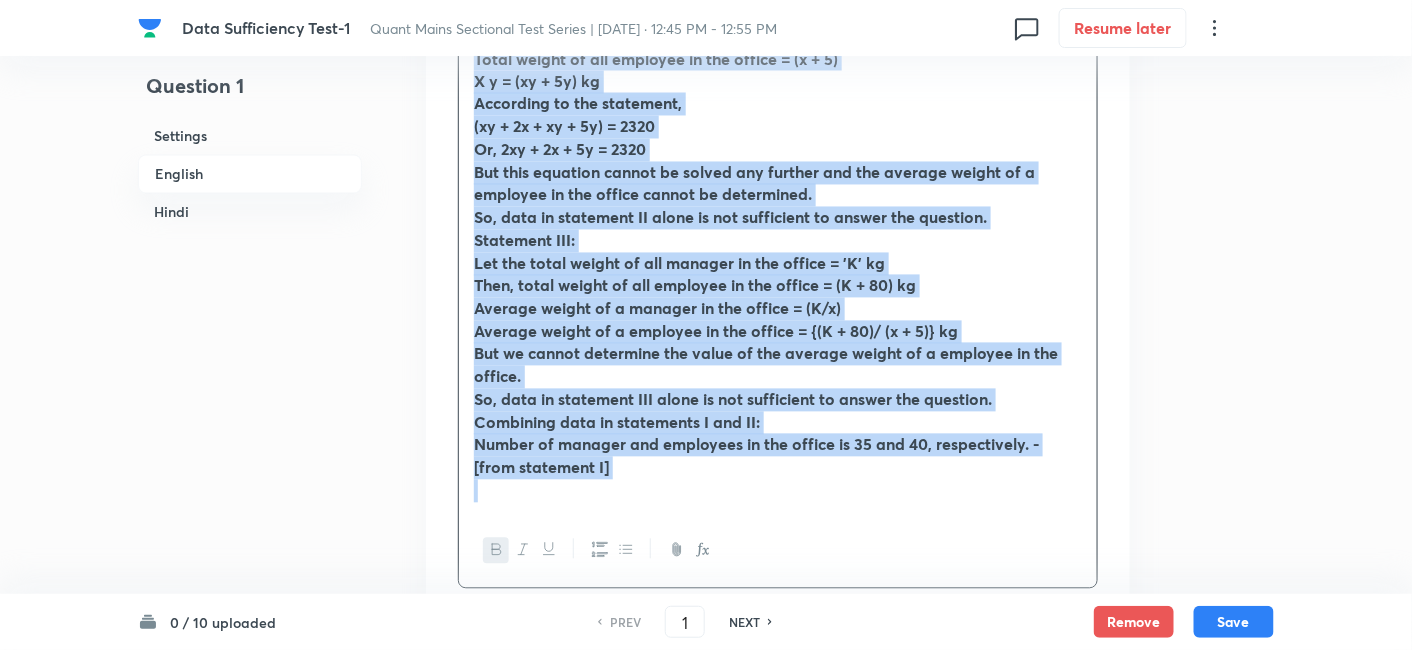 scroll, scrollTop: 3503, scrollLeft: 0, axis: vertical 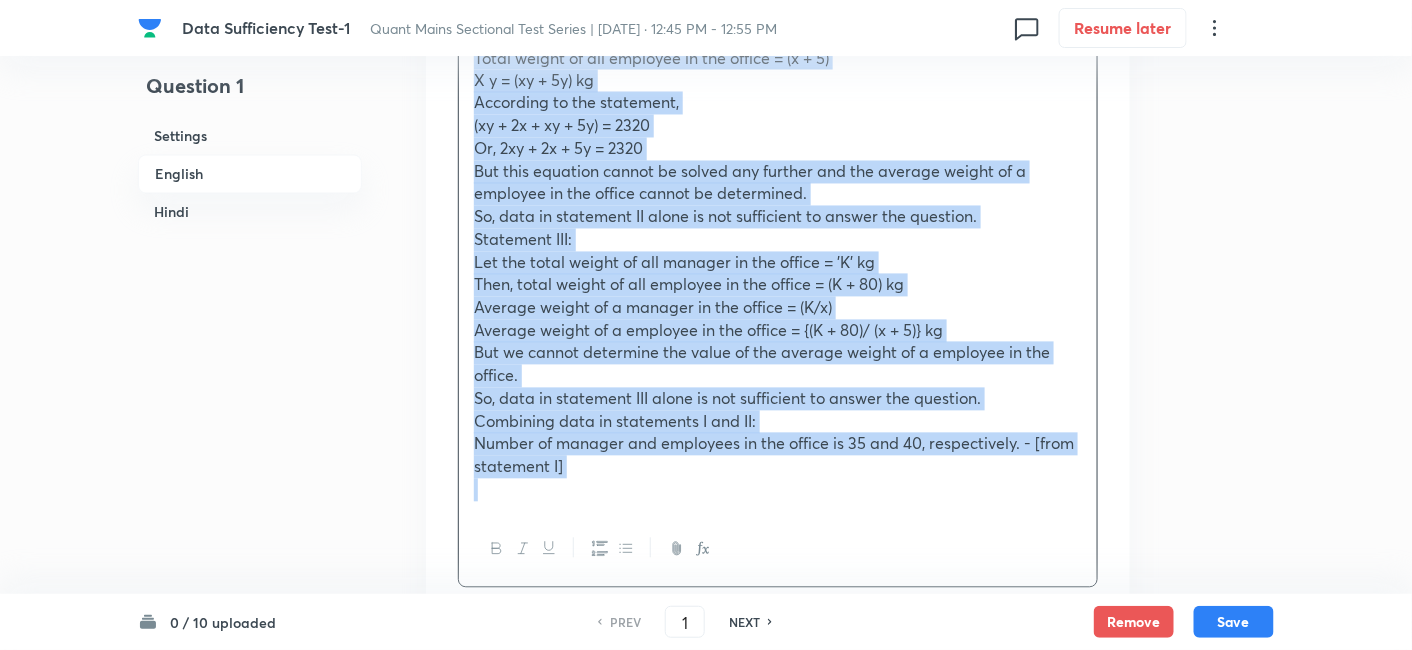 copy on "Let the number of managers in the class = 'x' Then, number of employee in the class = (x + 5) Statement I: According to the statement, (x - 3) :(x + 5 + 4) = 8:11 Or, 11x - 33 = 8x + 72 Or, 3x = 72 + 33 = 105 So, x = 105 ÷ 3 = 35 Therefore, number of male and number of employees in the class are 35 and 40, respectively. But with this information alone we cannot determine the average weight of a employee in  the office. So, data in statement I alone is not sufficient to answer the question. Statement II: Let the average weight of an employee in the office = 'y' kg Then average weight of a manager in the office = (y + 2) kg Total weight of all manager in the office = xX (y + 2) = (xy + 2x) kg Total weight of all employee in the office = (x + 5)  X y = (xy + 5y) kg According to the statement, (xy + 2x + xy + 5y) = 2320 Or, 2xy + 2x + 5y = 2320 But this equation cannot be solved any further and the average weight of a employee in the office cannot be determined. So, data in statement II alone is not sufficient..." 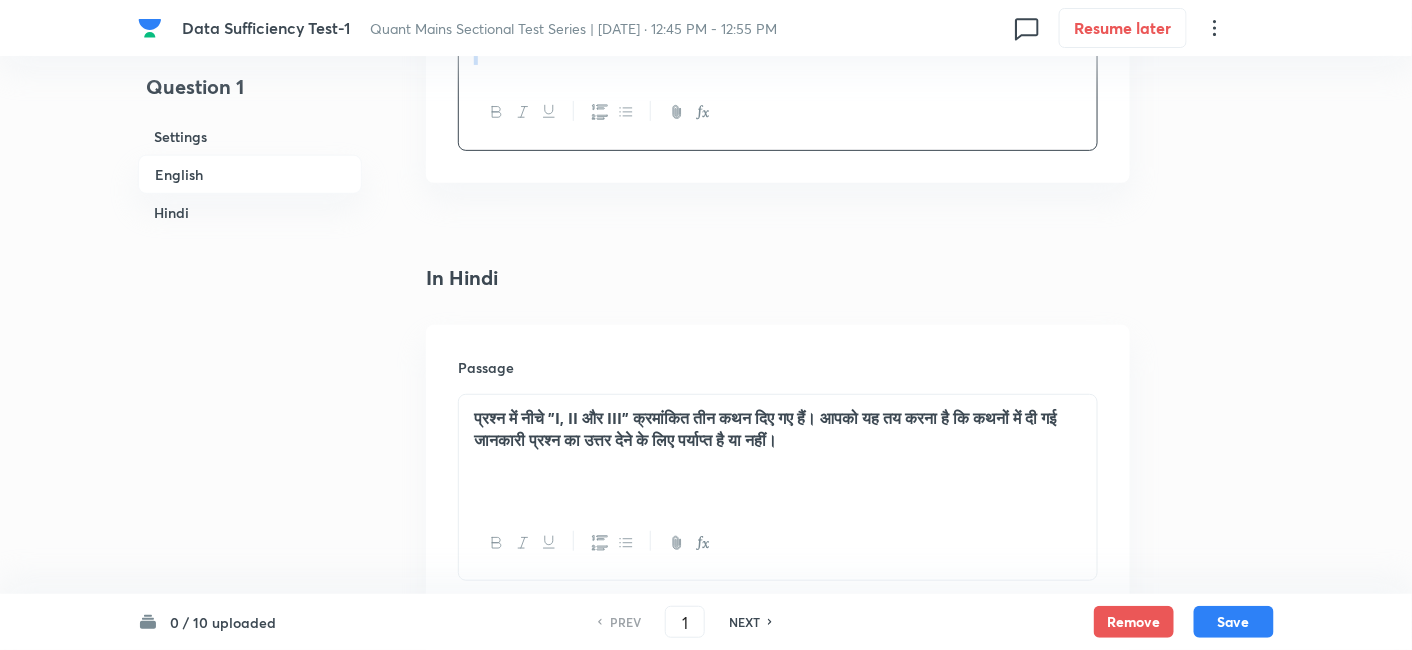 drag, startPoint x: 466, startPoint y: 510, endPoint x: 867, endPoint y: 489, distance: 401.5495 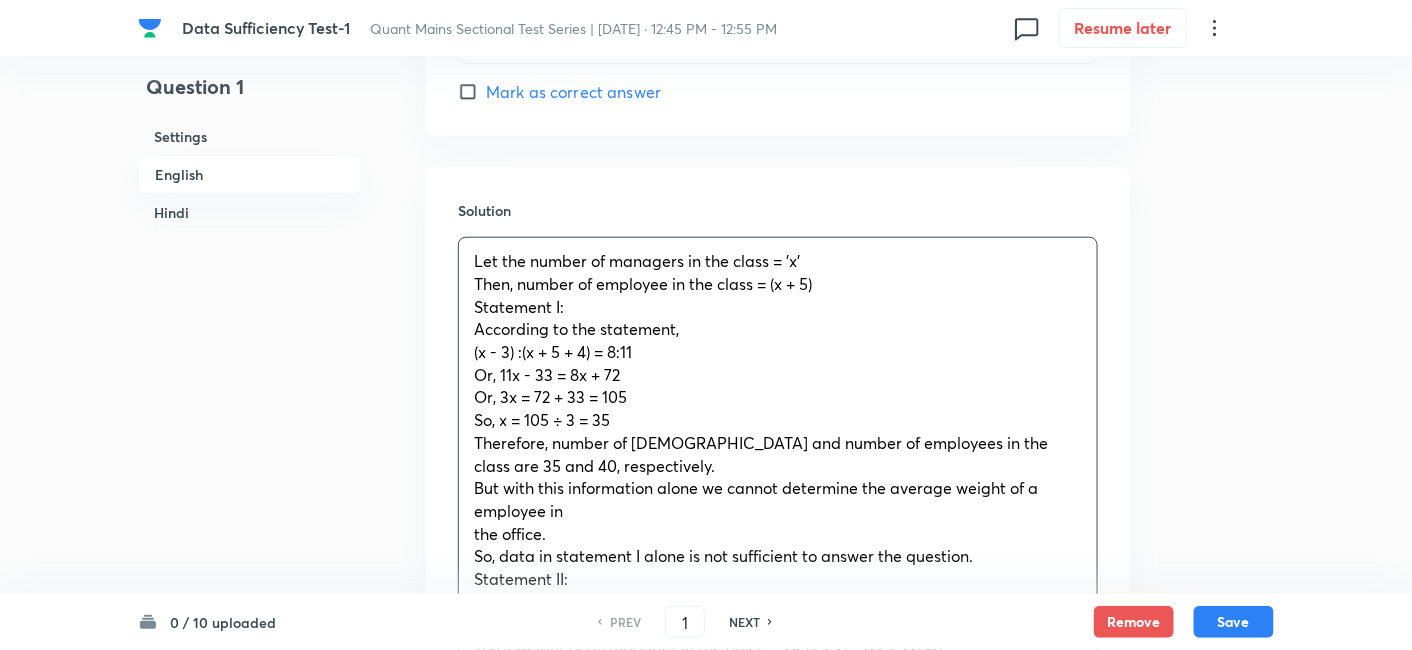 scroll, scrollTop: 2934, scrollLeft: 0, axis: vertical 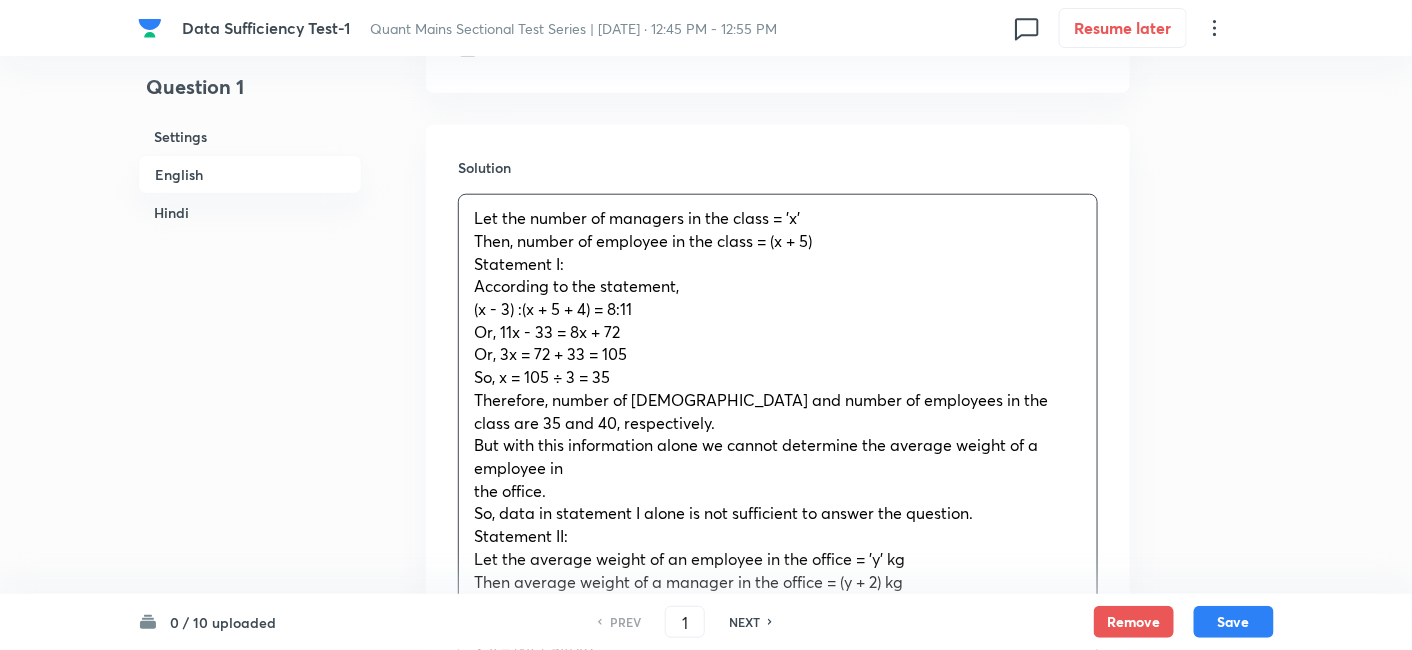 click on "Let the number of managers in the class = 'x' Then, number of employee in the class = (x + 5) Statement I: According to the statement, (x - 3) :(x + 5 + 4) = 8:11 Or, 11x - 33 = 8x + 72 Or, 3x = 72 + 33 = 105 So, x = 105 ÷ 3 = 35 Therefore, number of male and number of employees in the class are 35 and 40, respectively. But with this information alone we cannot determine the average weight of a employee in  the office. So, data in statement I alone is not sufficient to answer the question. Statement II: Let the average weight of an employee in the office = 'y' kg Then average weight of a manager in the office = (y + 2) kg Total weight of all manager in the office = xX (y + 2) = (xy + 2x) kg Total weight of all employee in the office = (x + 5)  X y = (xy + 5y) kg According to the statement, (xy + 2x + xy + 5y) = 2320 Or, 2xy + 2x + 5y = 2320 But this equation cannot be solved any further and the average weight of a employee in the office cannot be determined. Statement III: respectively - [statement II]" at bounding box center [778, 1127] 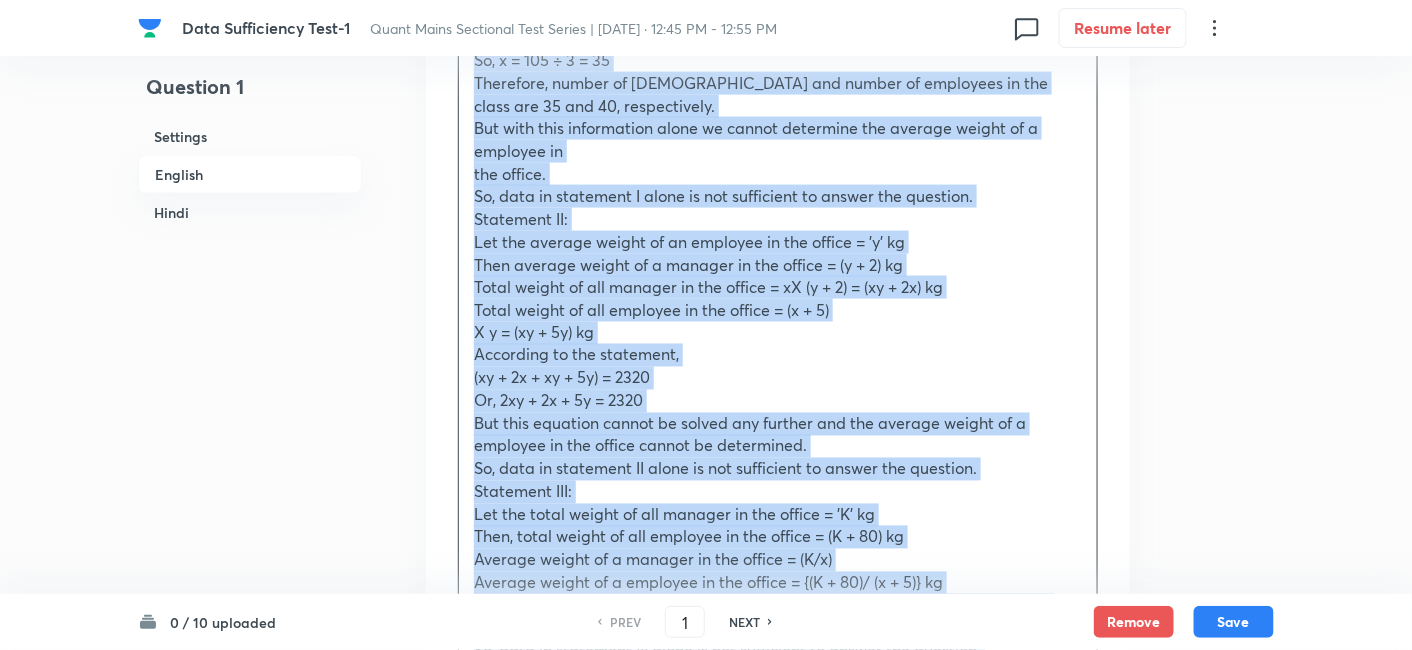 scroll, scrollTop: 3295, scrollLeft: 0, axis: vertical 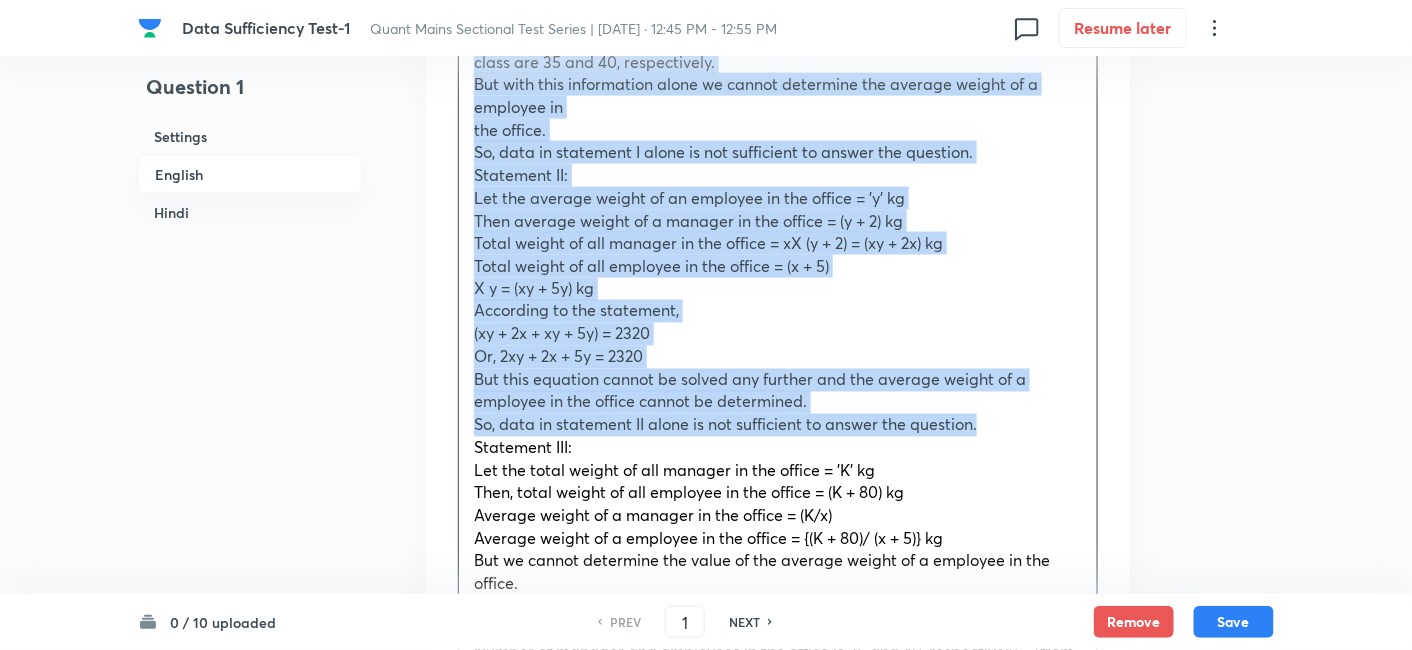 drag, startPoint x: 464, startPoint y: 214, endPoint x: 997, endPoint y: 417, distance: 570.349 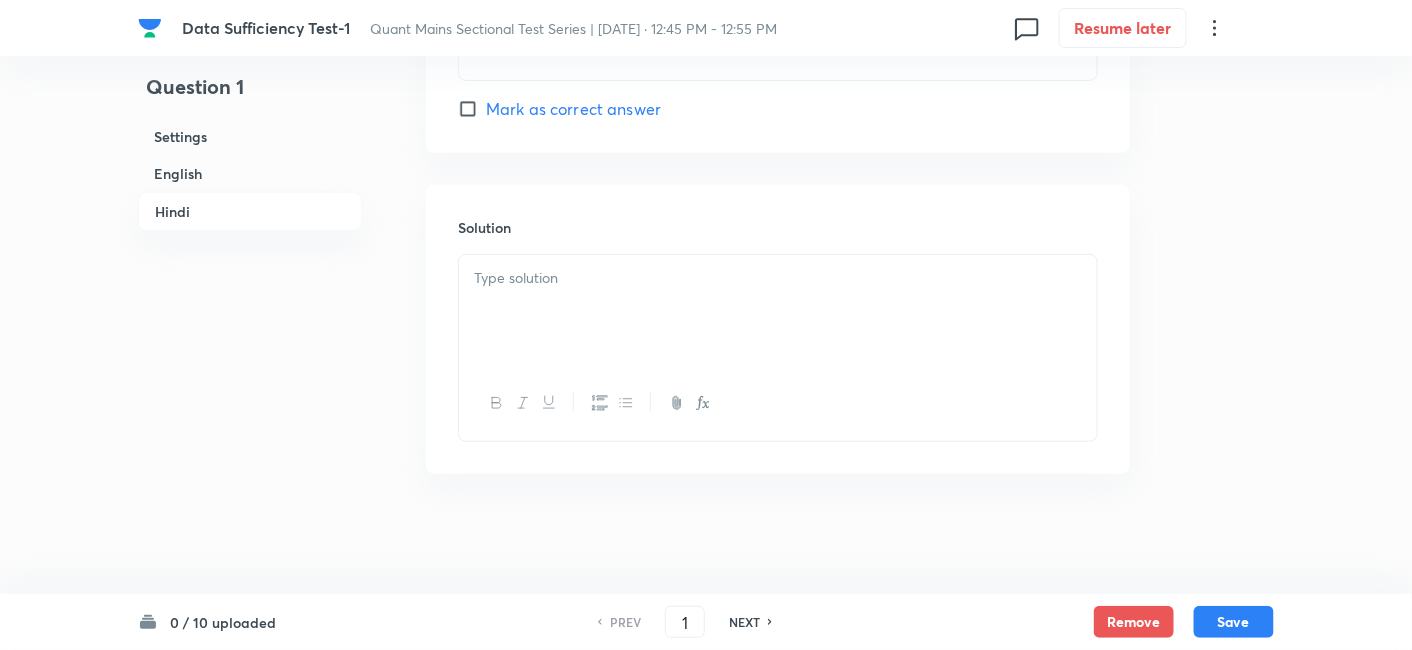 scroll, scrollTop: 7405, scrollLeft: 0, axis: vertical 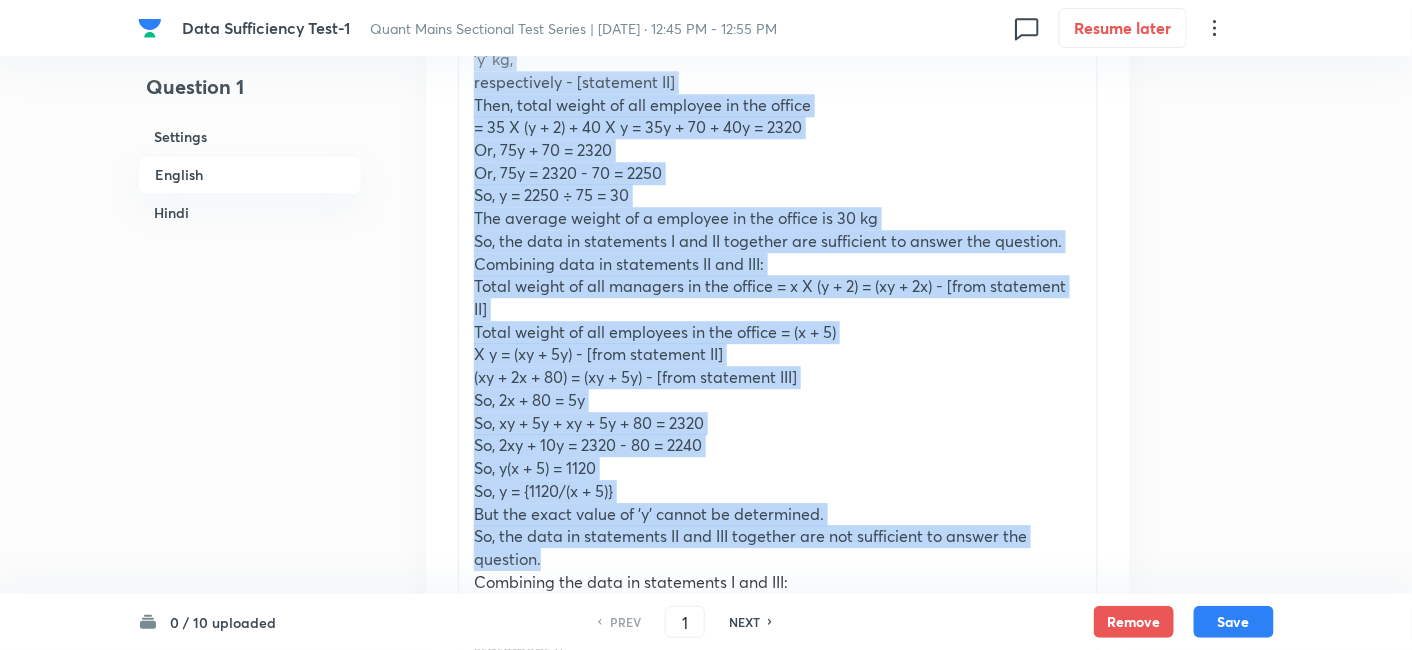 drag, startPoint x: 462, startPoint y: 391, endPoint x: 674, endPoint y: 555, distance: 268.02985 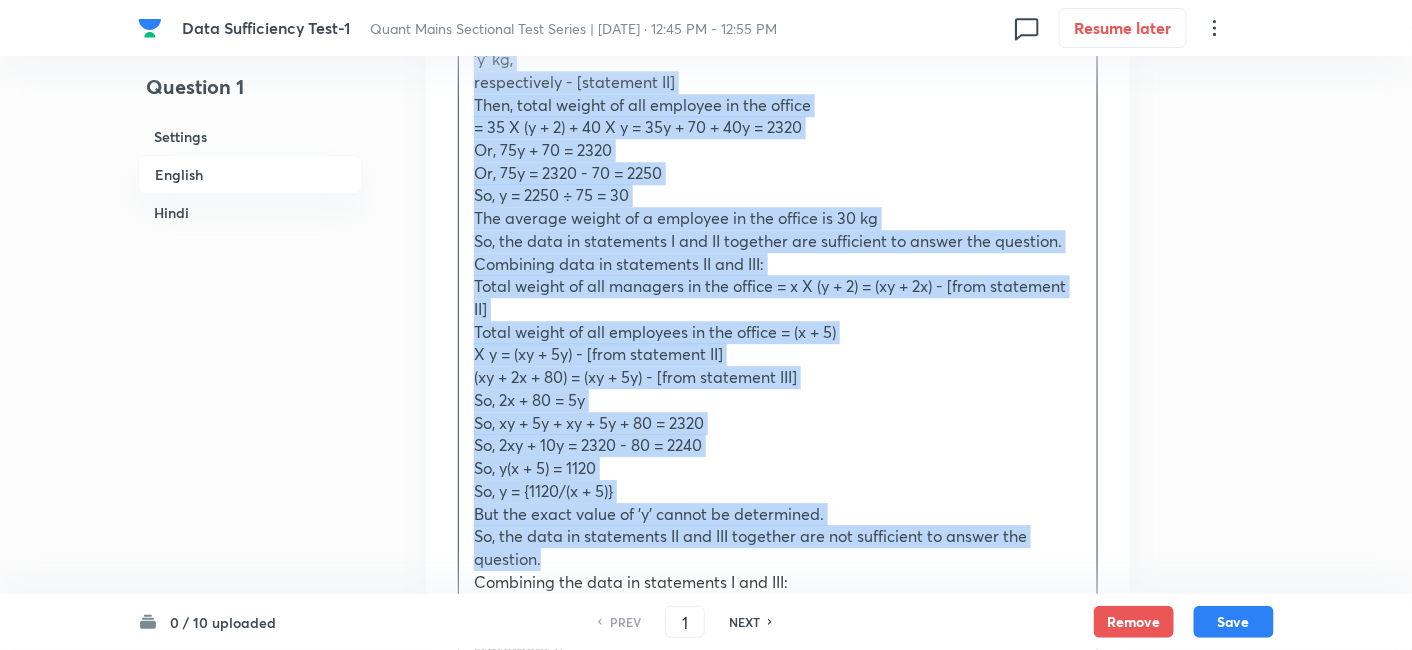 copy on "Statement III: Let the total weight of all manager in the office = 'K' kg Then, total weight of all employee in the office = (K + 80) kg Average weight of a manager in the office = (K/x) Average weight of a employee in the office = {(K + 80)/ (x + 5)} kg But we cannot determine the value of the average weight of a employee in the office. So, data in statement III alone is not sufficient to answer the question. Combining data in statements I and II: Number of manager and employees in the office is 35 and 40, respectively. - [from statement I] Average weight of a manager and that of a employee in the class is (y + 2) kg and 'y' kg,  respectively - [statement II] Then, total weight of all employee in the office = 35 X (y + 2) + 40 X y = 35y + 70 + 40y = 2320 Or, 75y + 70 = 2320 Or, 75y = 2320 - 70 = 2250 So, y = 2250 ÷ 75 = 30 The average weight of a employee in the office is 30 kg So, the data in statements I and II together are sufficient to answer the question. Combining data in statements II and III: Tota..." 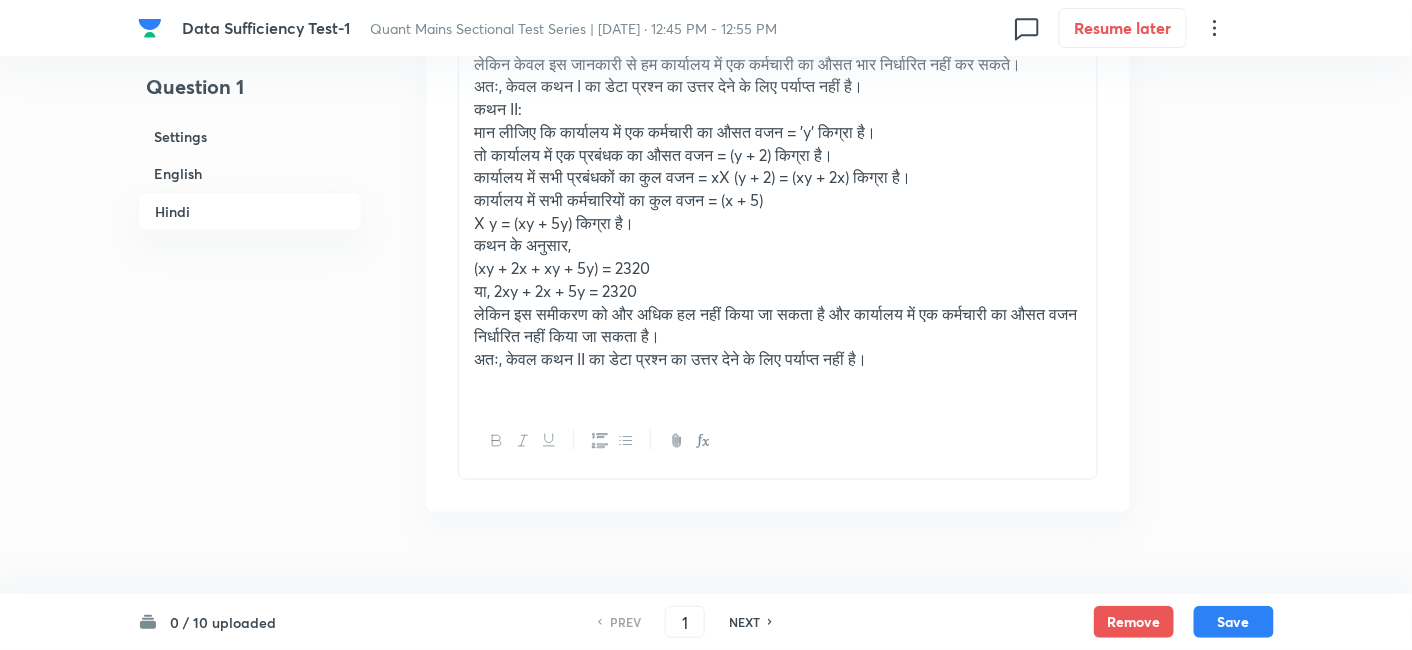 scroll, scrollTop: 7862, scrollLeft: 0, axis: vertical 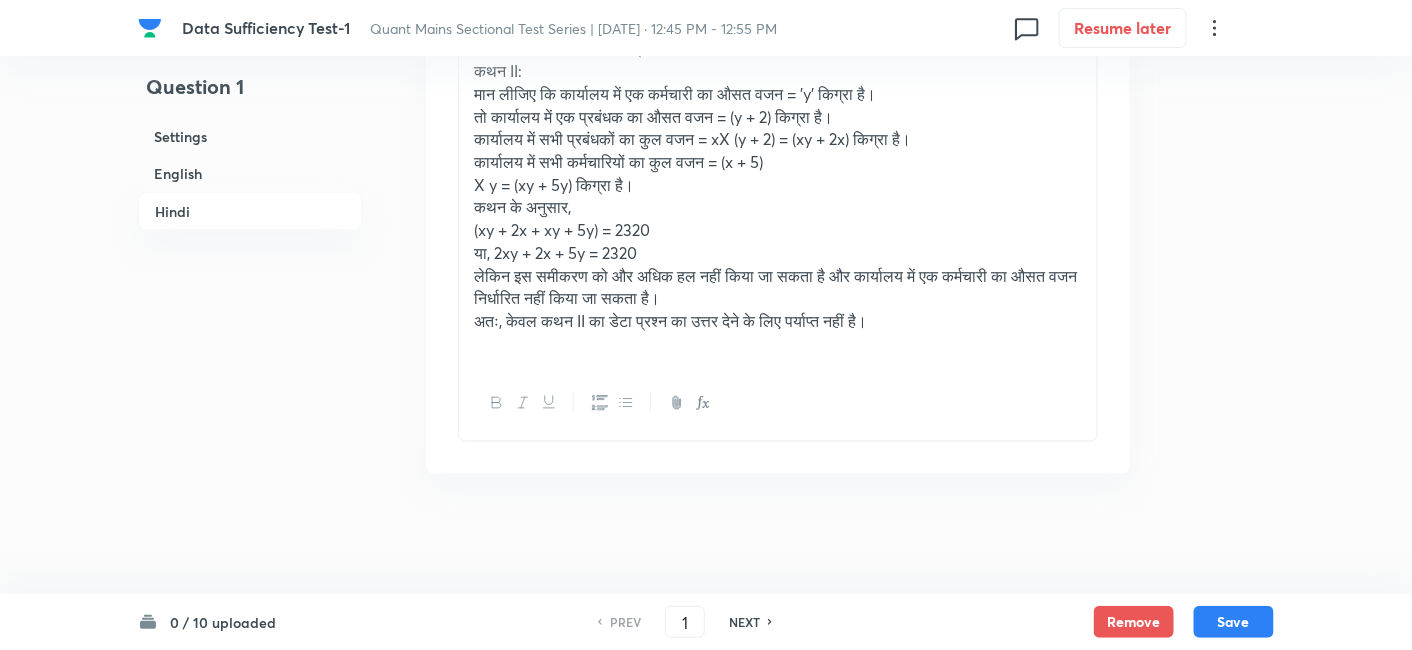click on "अतः, केवल कथन II का डेटा प्रश्न का उत्तर देने के लिए पर्याप्त नहीं है।" at bounding box center (778, 321) 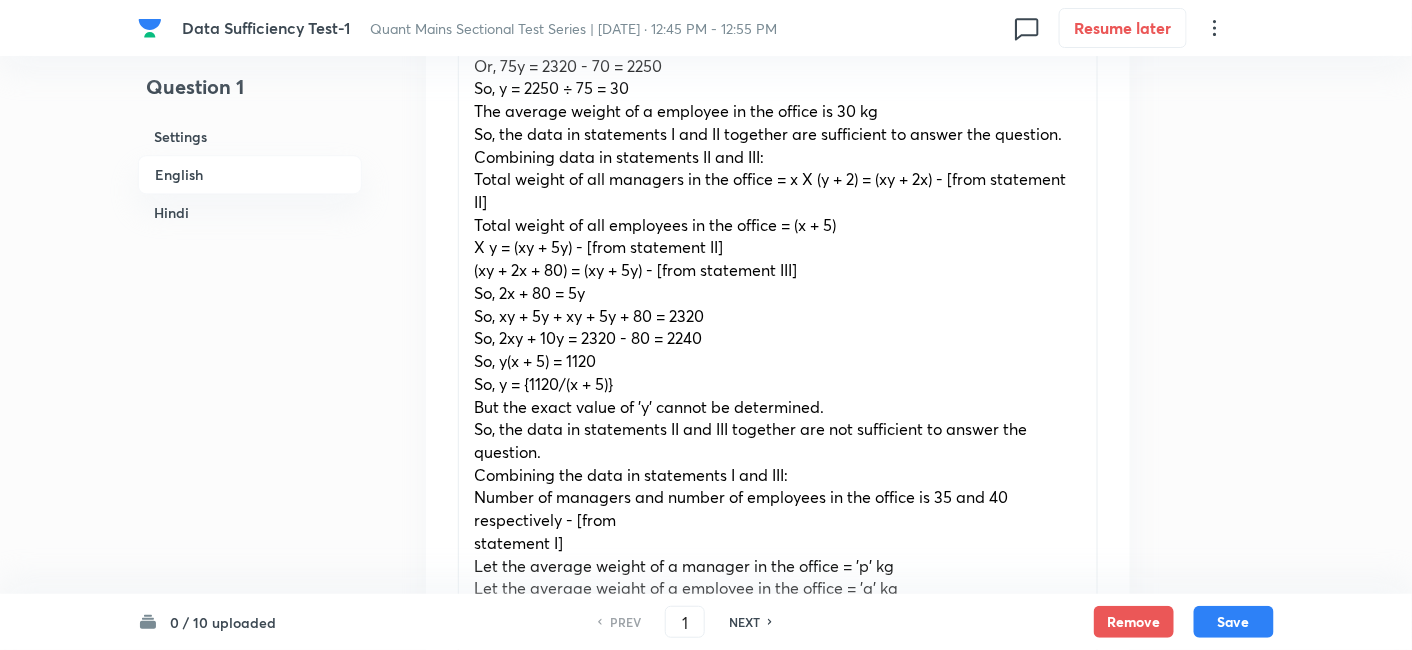 scroll, scrollTop: 4085, scrollLeft: 0, axis: vertical 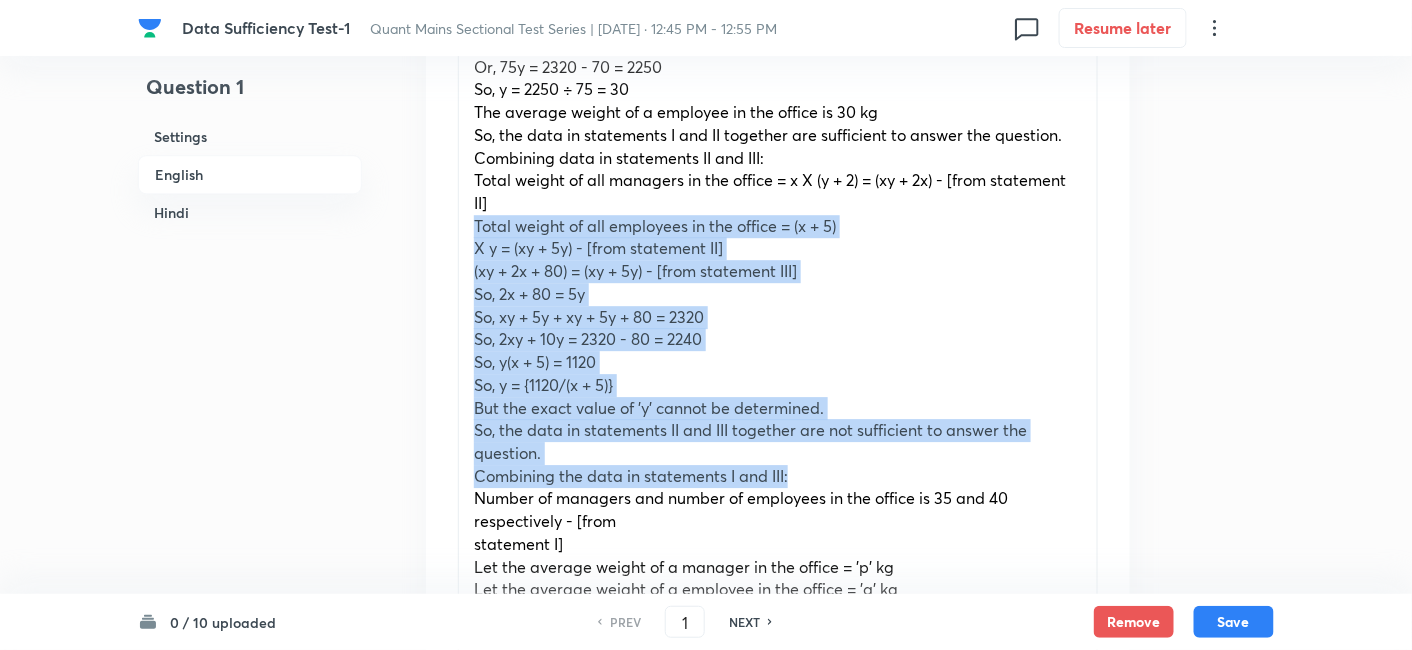 drag, startPoint x: 472, startPoint y: 224, endPoint x: 822, endPoint y: 475, distance: 430.69827 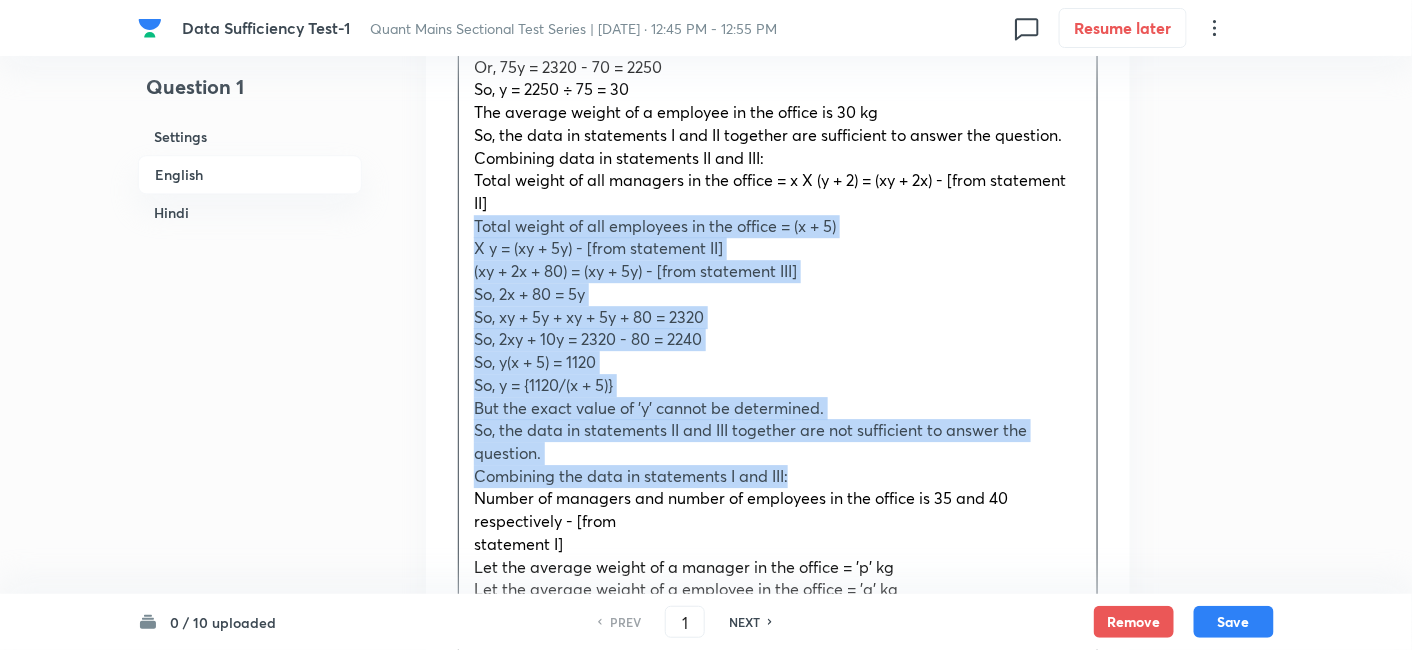 copy on "Total weight of all employees in the office = (x + 5)  X y = (xy + 5y) - [from statement II] (xy + 2x + 80) = (xy + 5y) - [from statement III] So, 2x + 80 = 5y So, xy + 5y + xy + 5y + 80 = 2320 So, 2xy + 10y = 2320 - 80 = 2240 So, y(x + 5) = 1120 So, y = {1120/(x + 5)} But the exact value of 'y' cannot be determined. So, the data in statements II and III together are not sufficient to answer the question. Combining the data in statements I and III:" 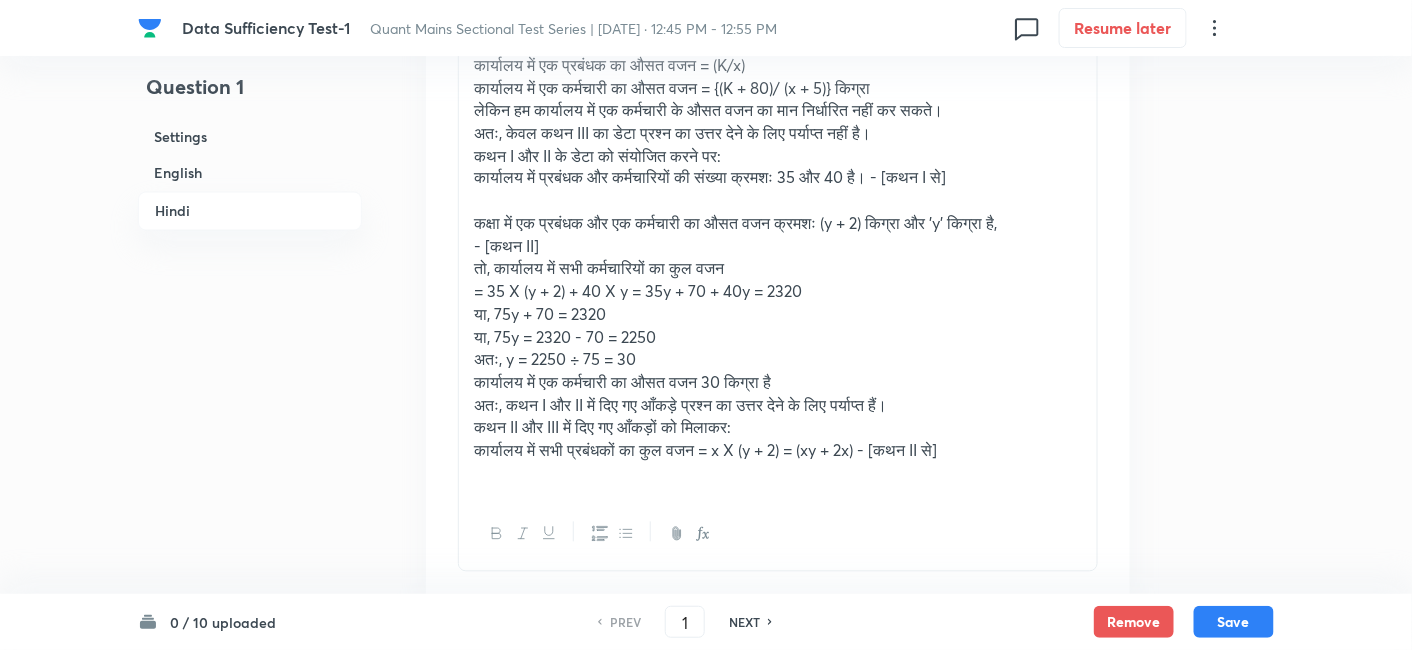 scroll, scrollTop: 8339, scrollLeft: 0, axis: vertical 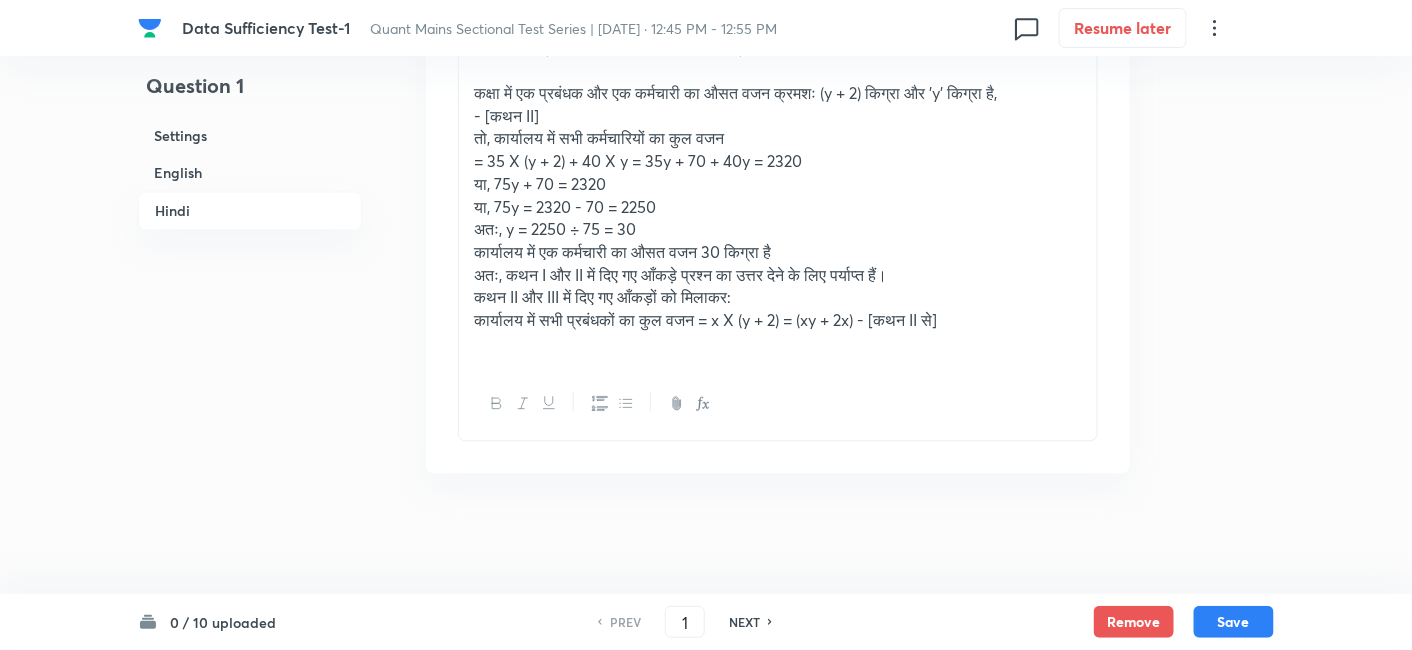 click at bounding box center [778, 344] 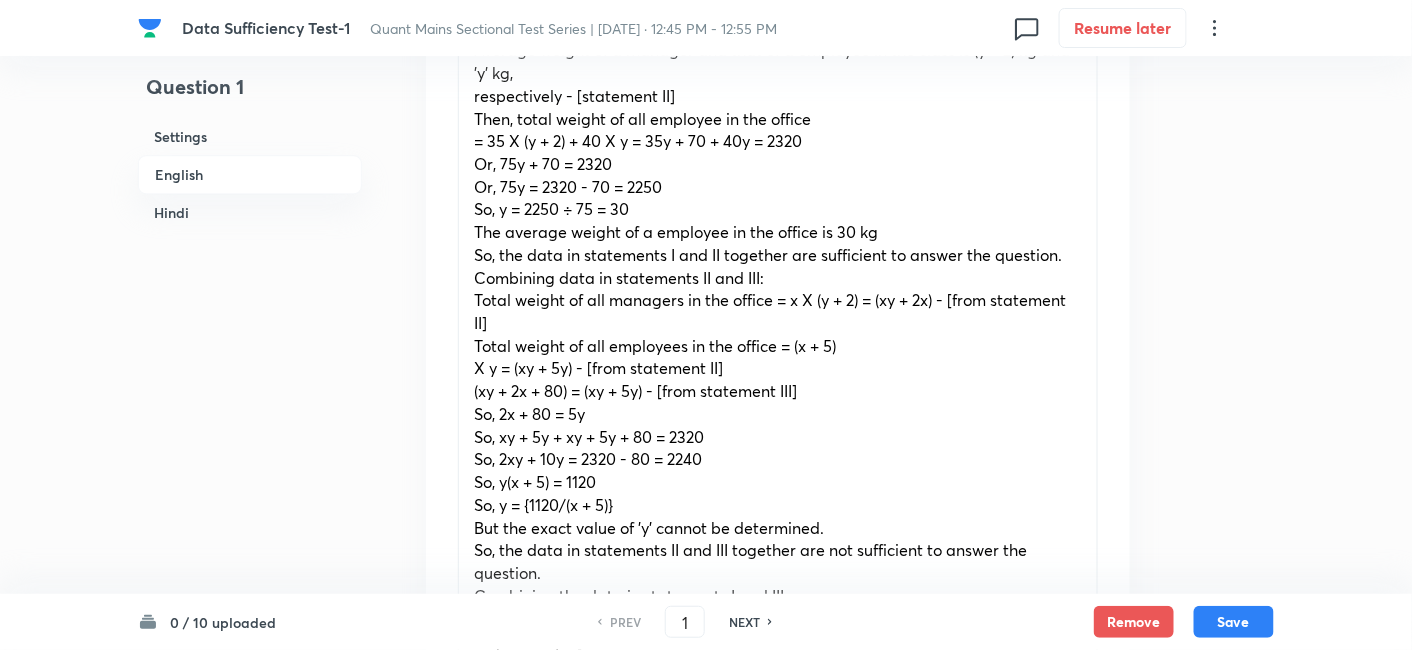 scroll, scrollTop: 3987, scrollLeft: 0, axis: vertical 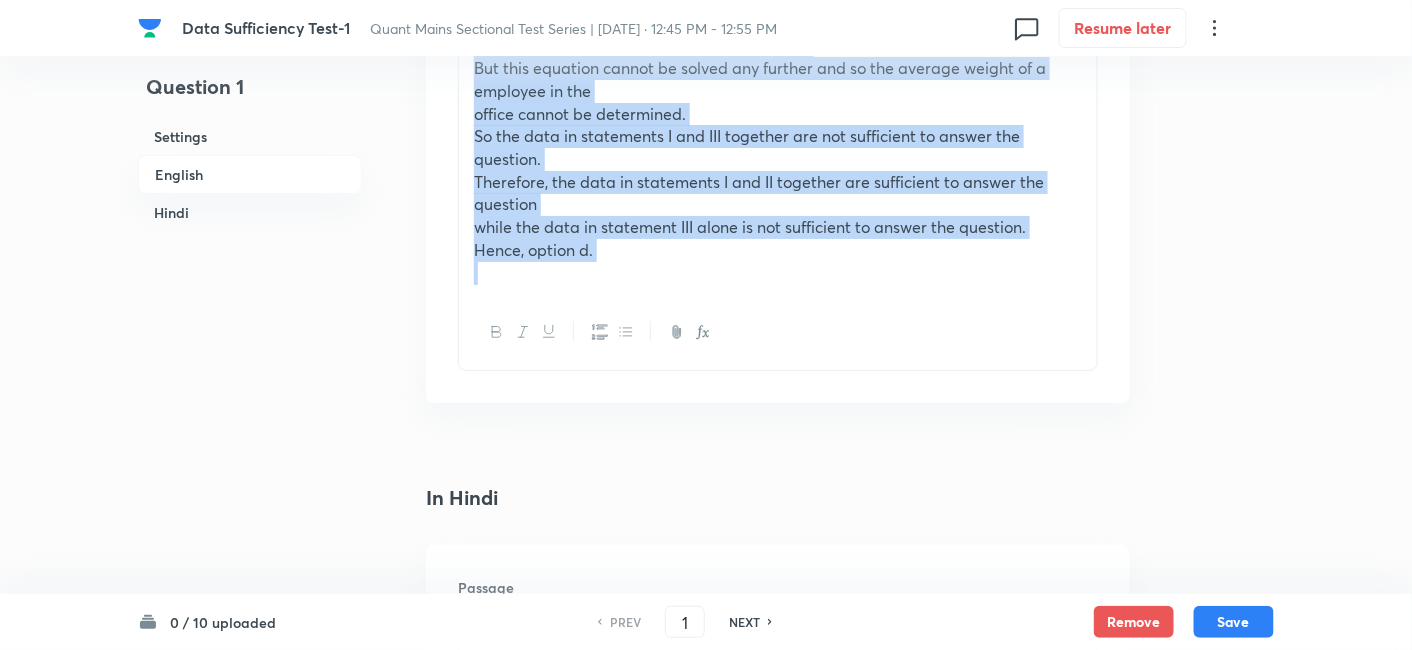 drag, startPoint x: 461, startPoint y: 324, endPoint x: 835, endPoint y: 437, distance: 390.6981 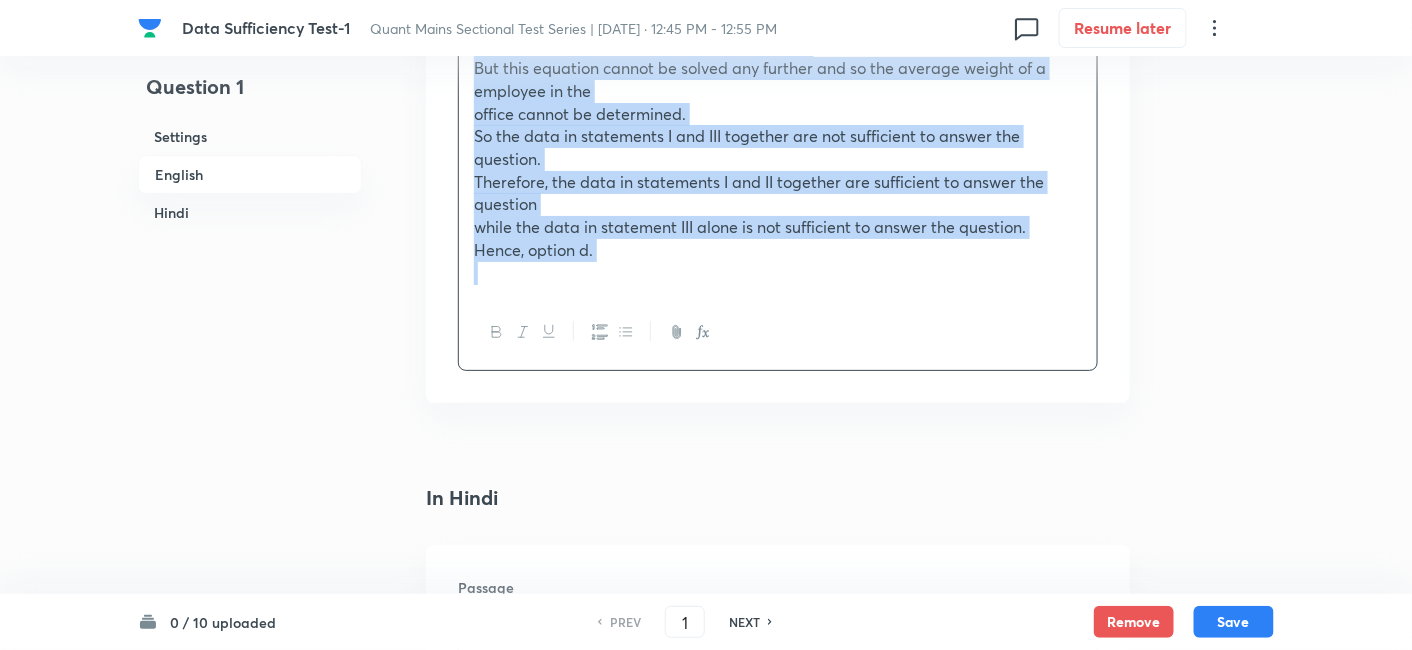 copy on "Total weight of all employees in the office = (x + 5)  X y = (xy + 5y) - [from statement II] (xy + 2x + 80) = (xy + 5y) - [from statement III] So, 2x + 80 = 5y So, xy + 5y + xy + 5y + 80 = 2320 So, 2xy + 10y = 2320 - 80 = 2240 So, y(x + 5) = 1120 So, y = {1120/(x + 5)} But the exact value of 'y' cannot be determined. So, the data in statements II and III together are not sufficient to answer the question. Combining the data in statements I and III: Number of managers and number of employees in the office is 35 and 40 respectively - [from  statement I] Let the average weight of a manager in the office = 'p' kg Let the average weight of a employee in the office = 'q' kg So, total weight of all manager in the office = 35p kg Total weight of all employees in the office = 40q kg We have, 35p + 80 = 40q - [from statement III] But this equation cannot be solved any further and so the average weight of a employee in the  office cannot be determined. So the data in statements I and III together are not sufficient t..." 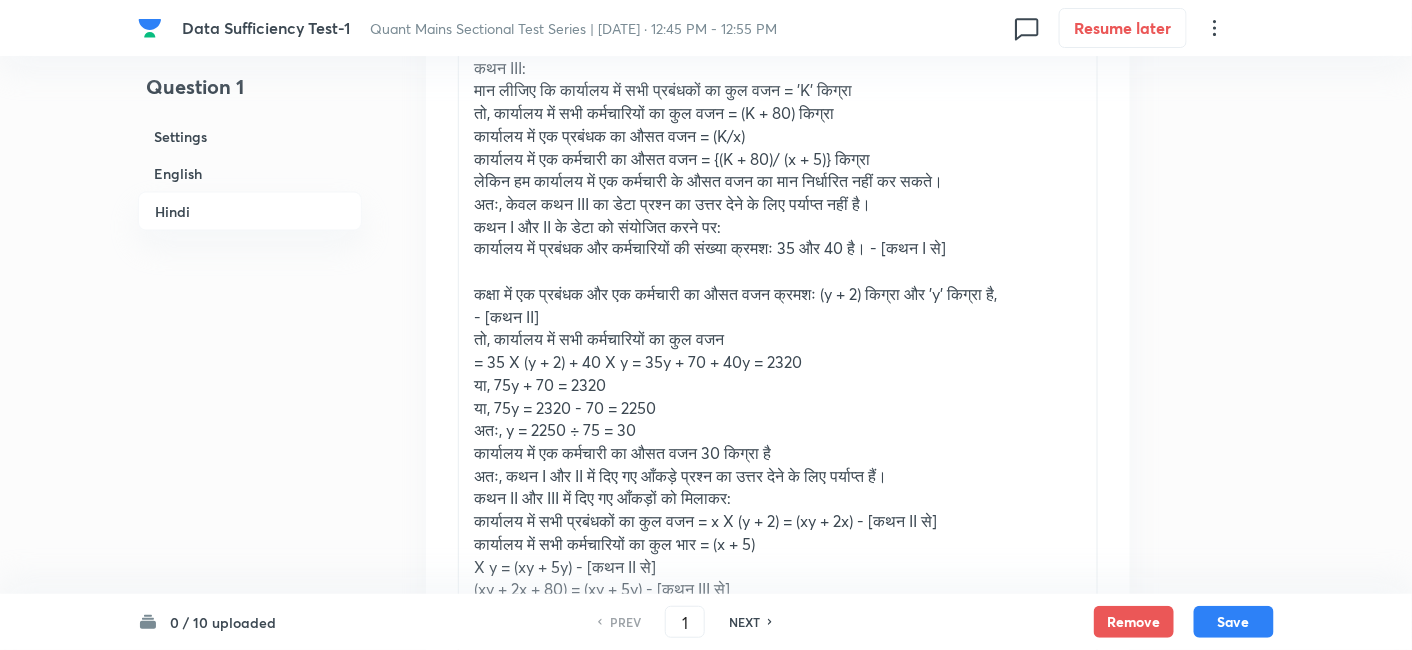 scroll, scrollTop: 8566, scrollLeft: 0, axis: vertical 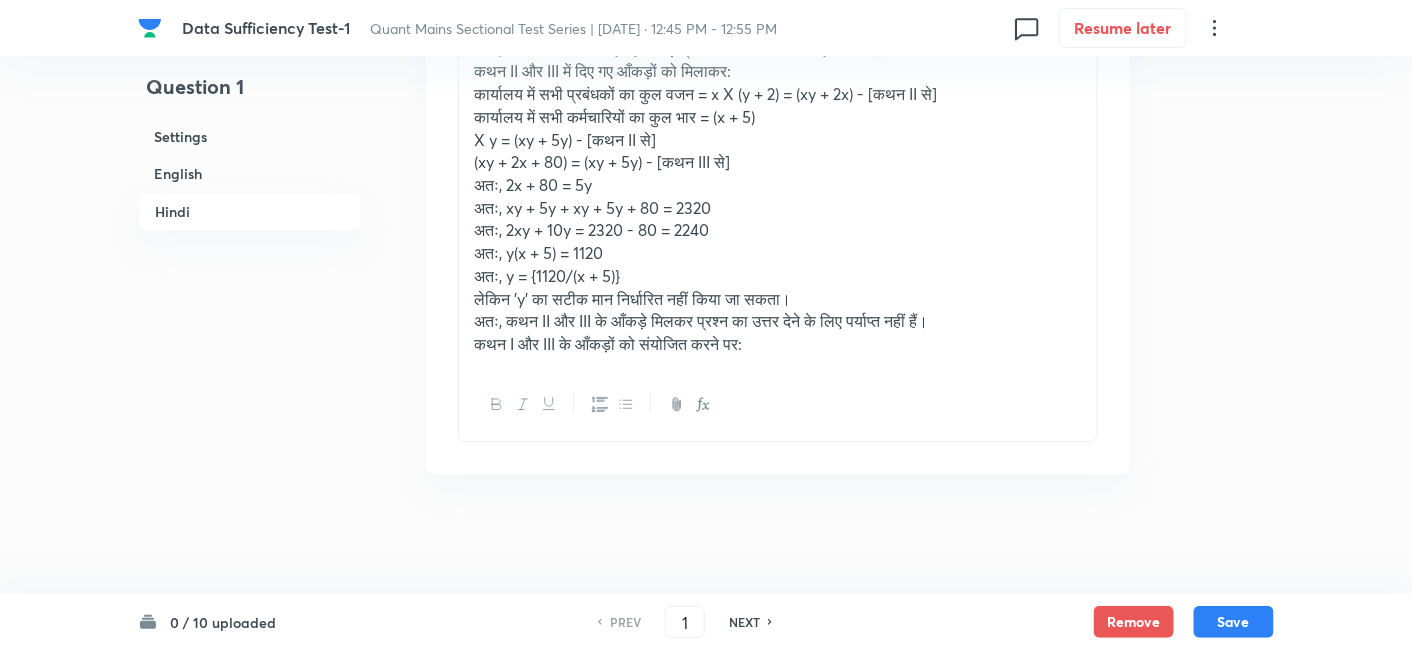 click on "मान लीजिए कक्षा में प्रबंधकों की संख्या = 'x' तो, कक्षा में कर्मचारियों की संख्या = (x + 5) कथन I: कथन के अनुसार, (x - 3) :(x + 5 + 4) = 8:11 या, 11x - 33 = 8x + 72 या, 3x = 72 + 33 = 105 अतः, x = 105 ÷ 3 = 35 अतः, कक्षा में पुरुषों की संख्या और कर्मचारियों की संख्या क्रमशः 35 और 40 है। लेकिन केवल इस जानकारी से हम कार्यालय में एक कर्मचारी का औसत भार निर्धारित नहीं कर सकते। अतः, केवल कथन I का डेटा प्रश्न का उत्तर देने के लिए पर्याप्त नहीं है। कथन II: (xy + 2x + xy + 5y) = 2320" at bounding box center [778, -269] 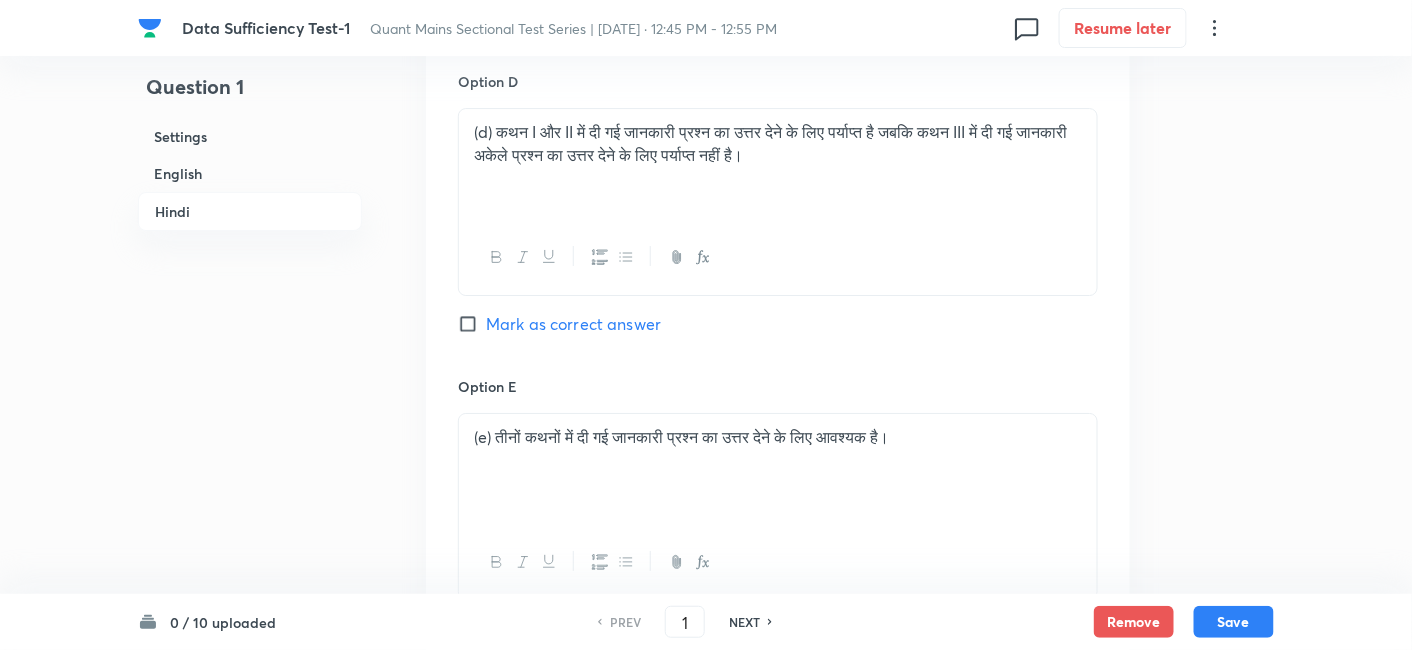 scroll, scrollTop: 6837, scrollLeft: 0, axis: vertical 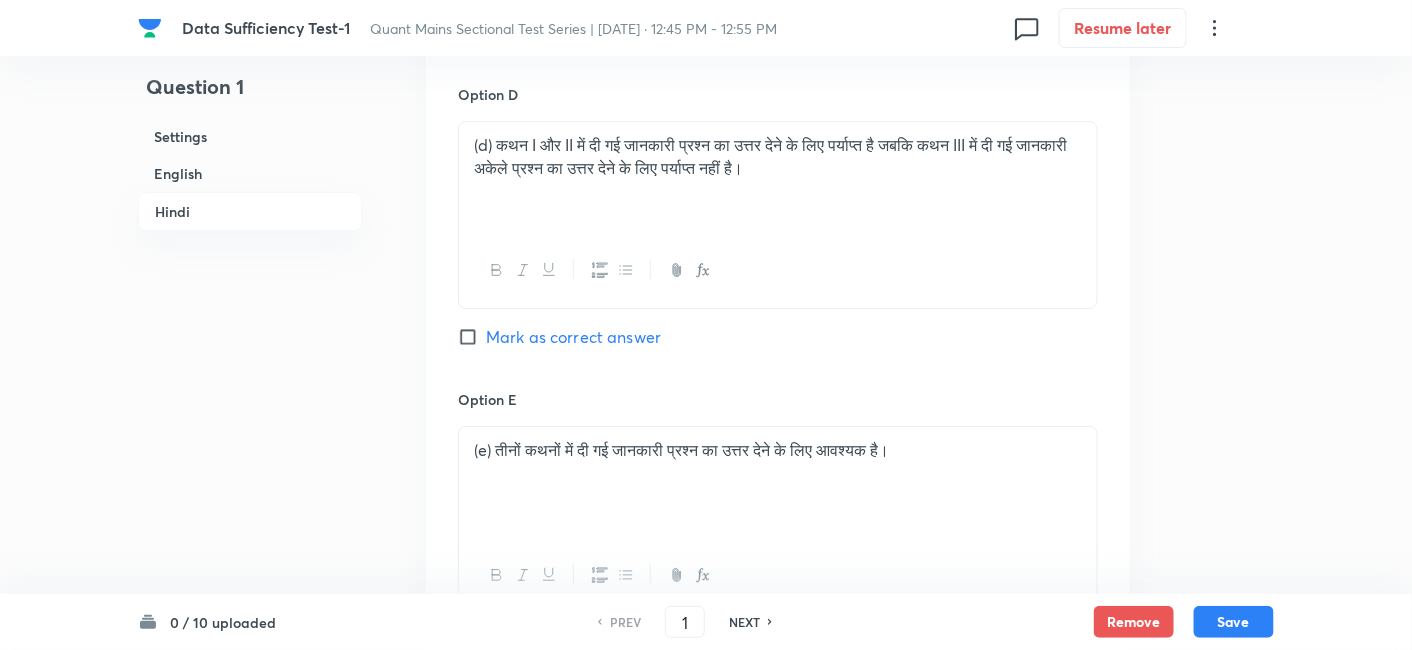 click on "Mark as correct answer" at bounding box center [573, 337] 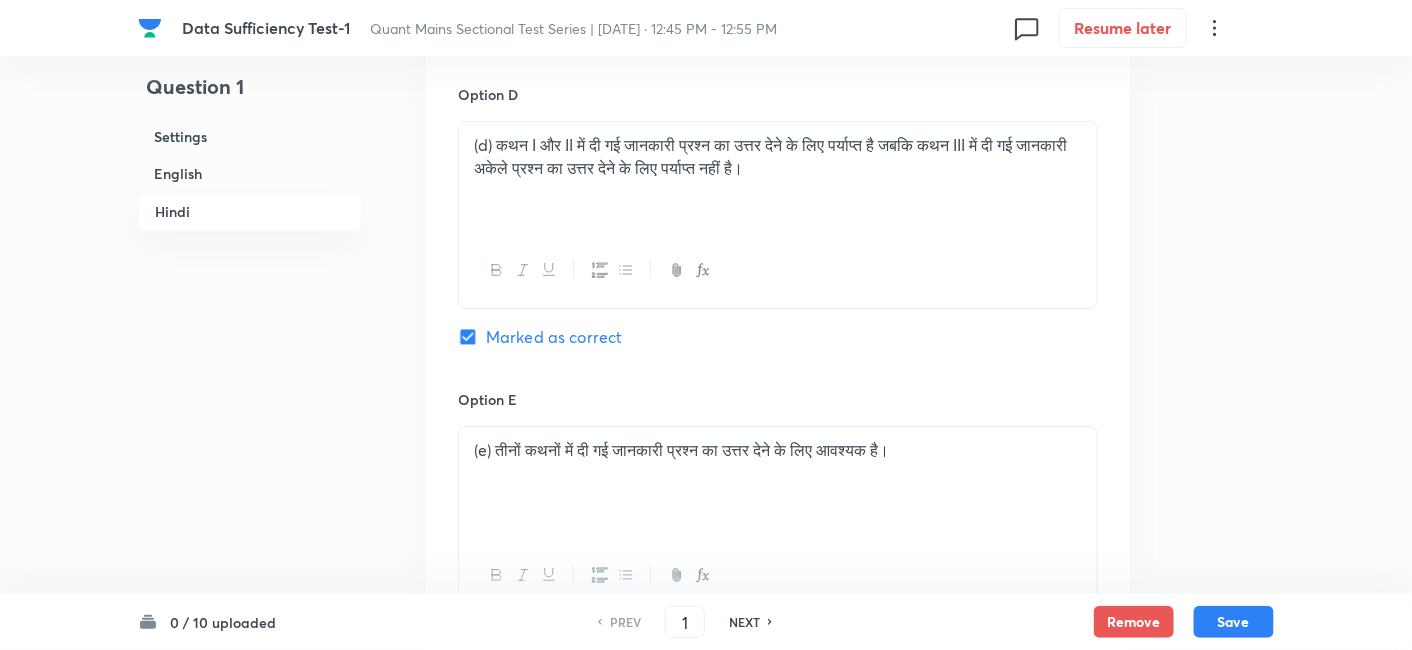checkbox on "true" 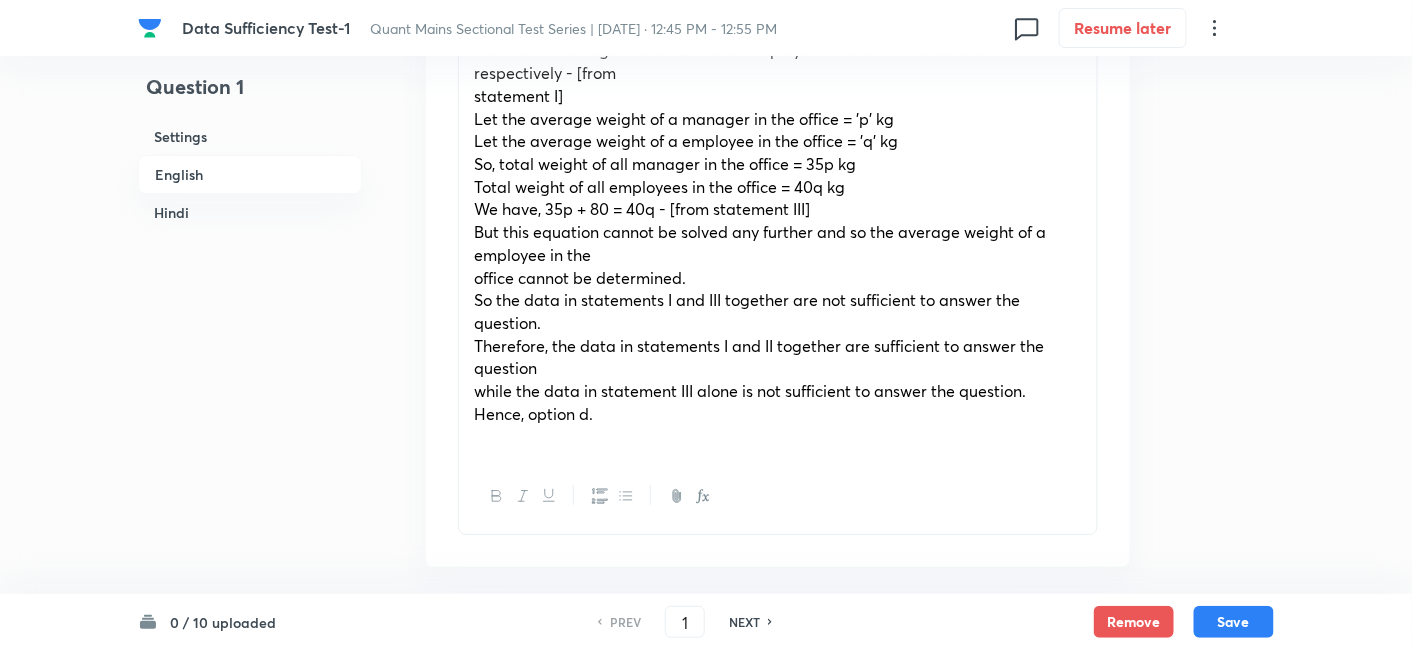 scroll, scrollTop: 4577, scrollLeft: 0, axis: vertical 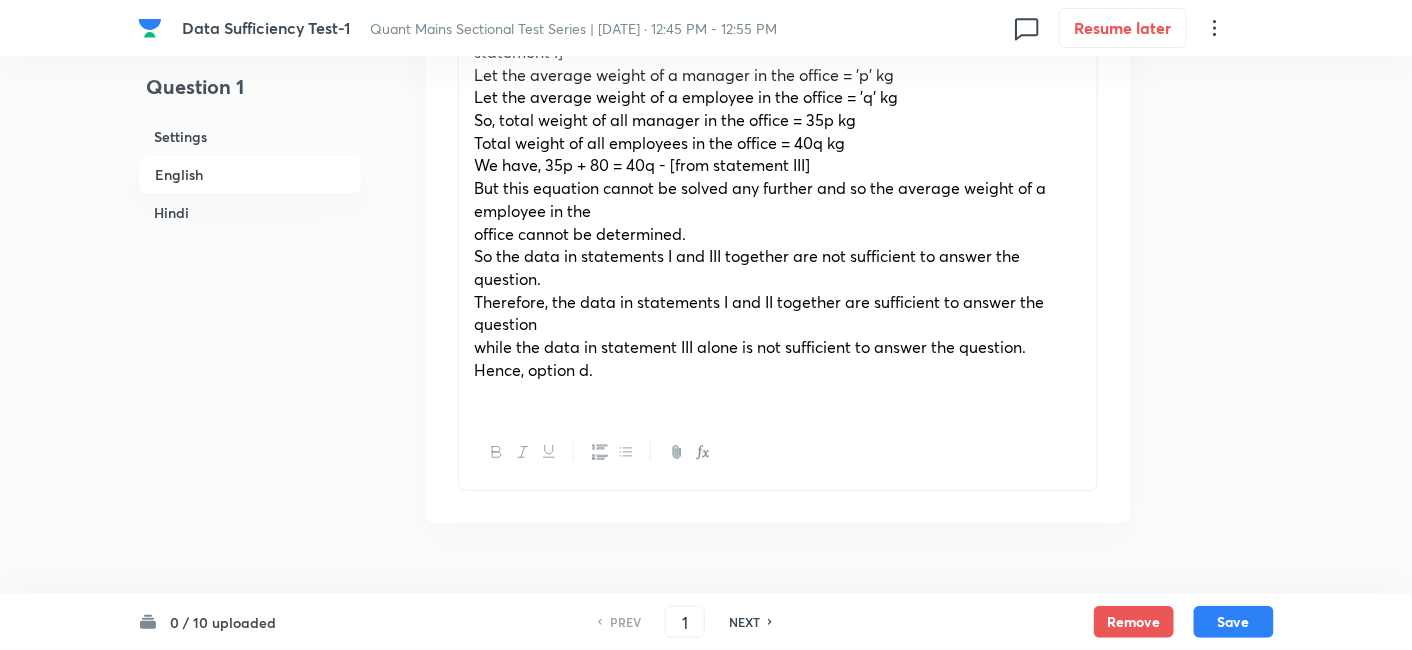 click on "Let the number of managers in the class = 'x' Then, number of employee in the class = (x + 5) Statement I: According to the statement, (x - 3) :(x + 5 + 4) = 8:11 Or, 11x - 33 = 8x + 72 Or, 3x = 72 + 33 = 105 So, x = 105 ÷ 3 = 35 Therefore, number of male and number of employees in the class are 35 and 40, respectively. But with this information alone we cannot determine the average weight of a employee in  the office. So, data in statement I alone is not sufficient to answer the question. Statement II: Let the average weight of an employee in the office = 'y' kg Then average weight of a manager in the office = (y + 2) kg Total weight of all manager in the office = xX (y + 2) = (xy + 2x) kg Total weight of all employee in the office = (x + 5)  X y = (xy + 5y) kg According to the statement, (xy + 2x + xy + 5y) = 2320 Or, 2xy + 2x + 5y = 2320 But this equation cannot be solved any further and the average weight of a employee in the office cannot be determined. Statement III: respectively - [statement II]" at bounding box center [778, -516] 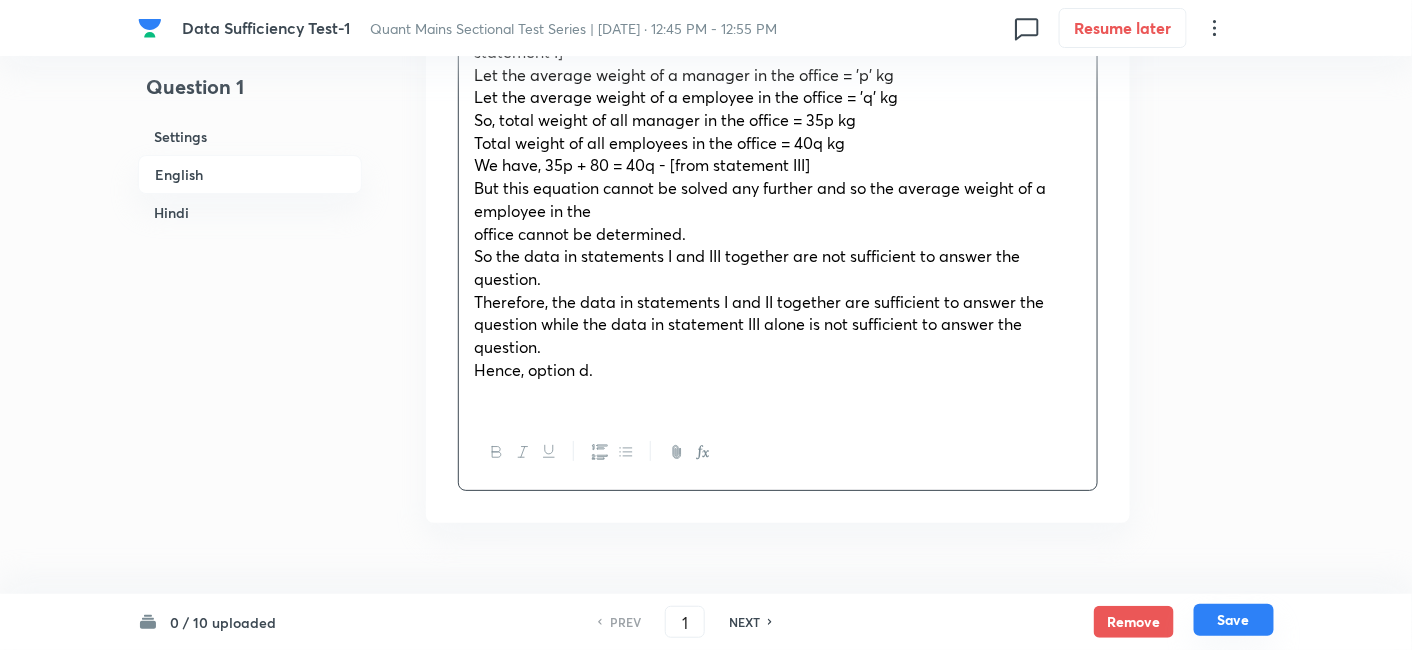 click on "Save" at bounding box center [1234, 620] 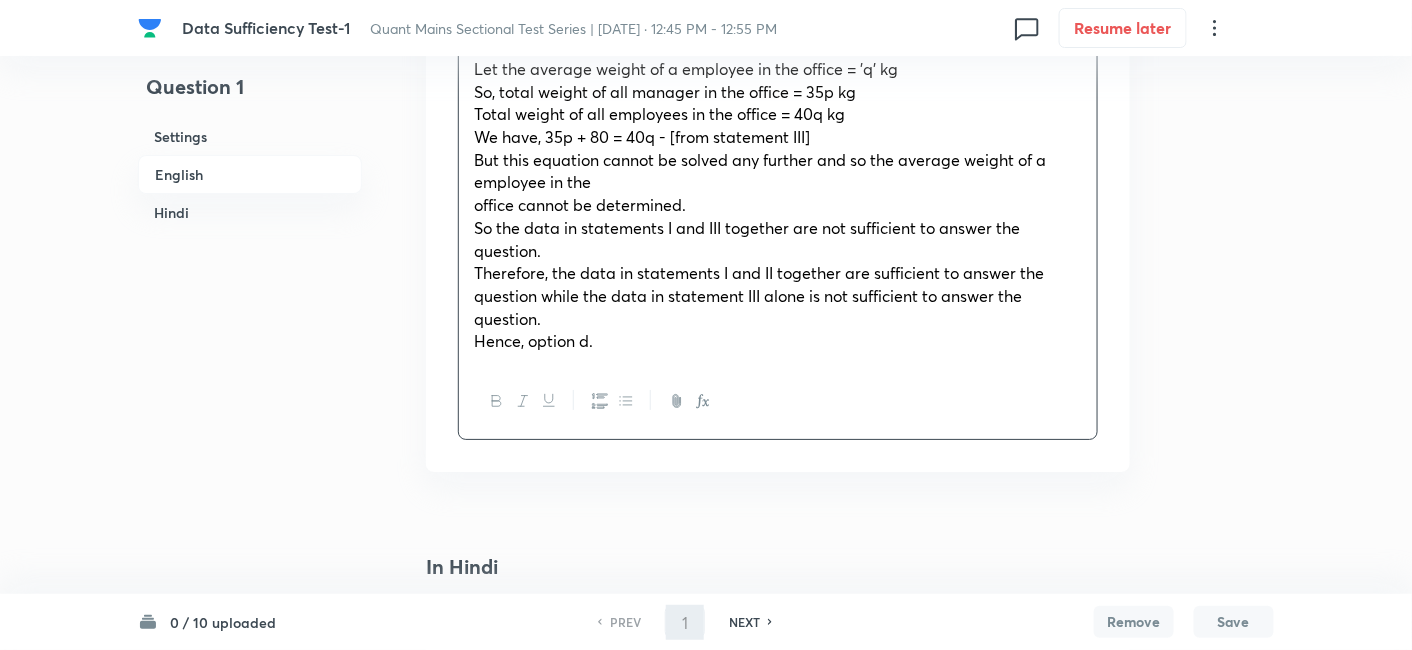 scroll, scrollTop: 2795, scrollLeft: 0, axis: vertical 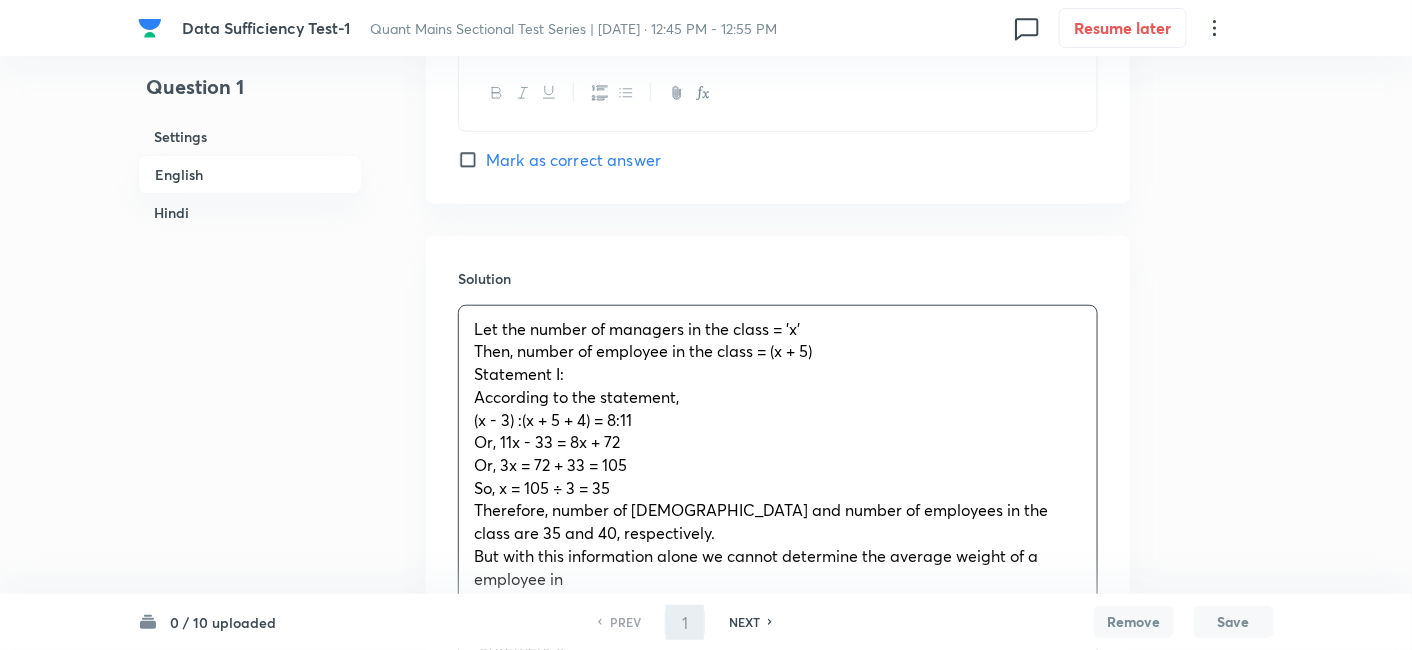 type on "2" 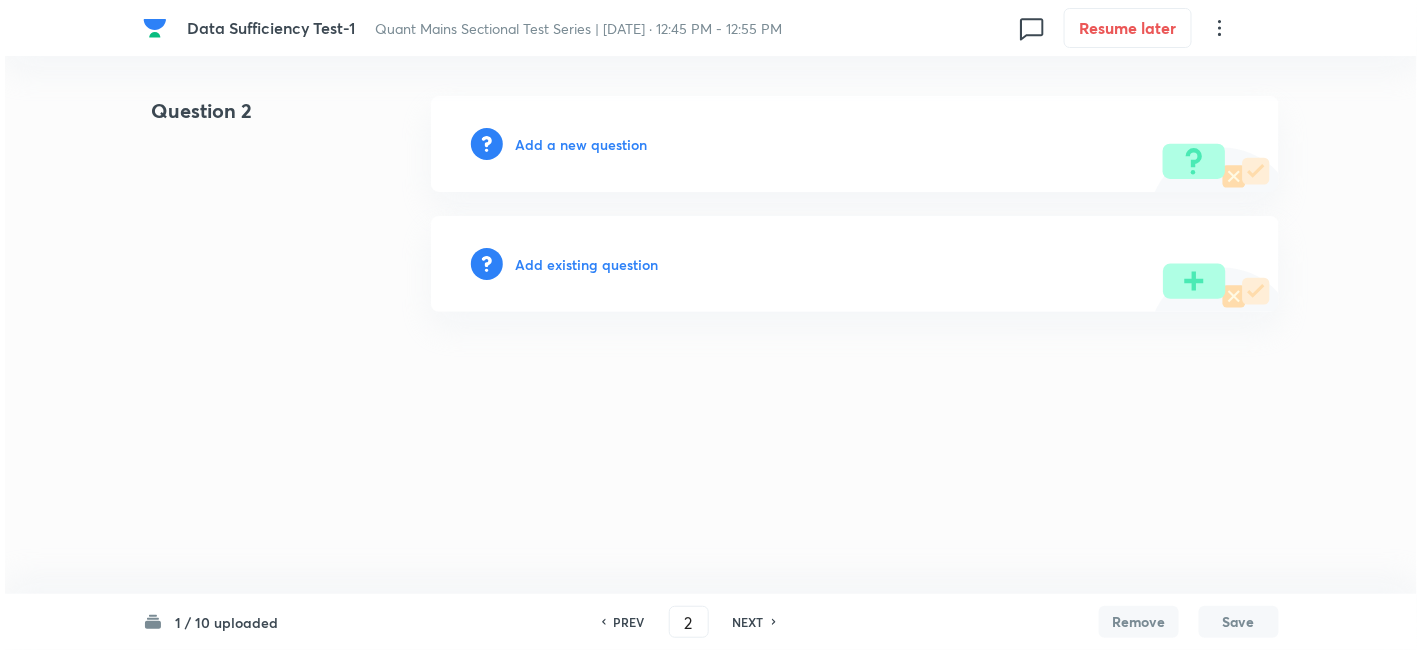 scroll, scrollTop: 0, scrollLeft: 0, axis: both 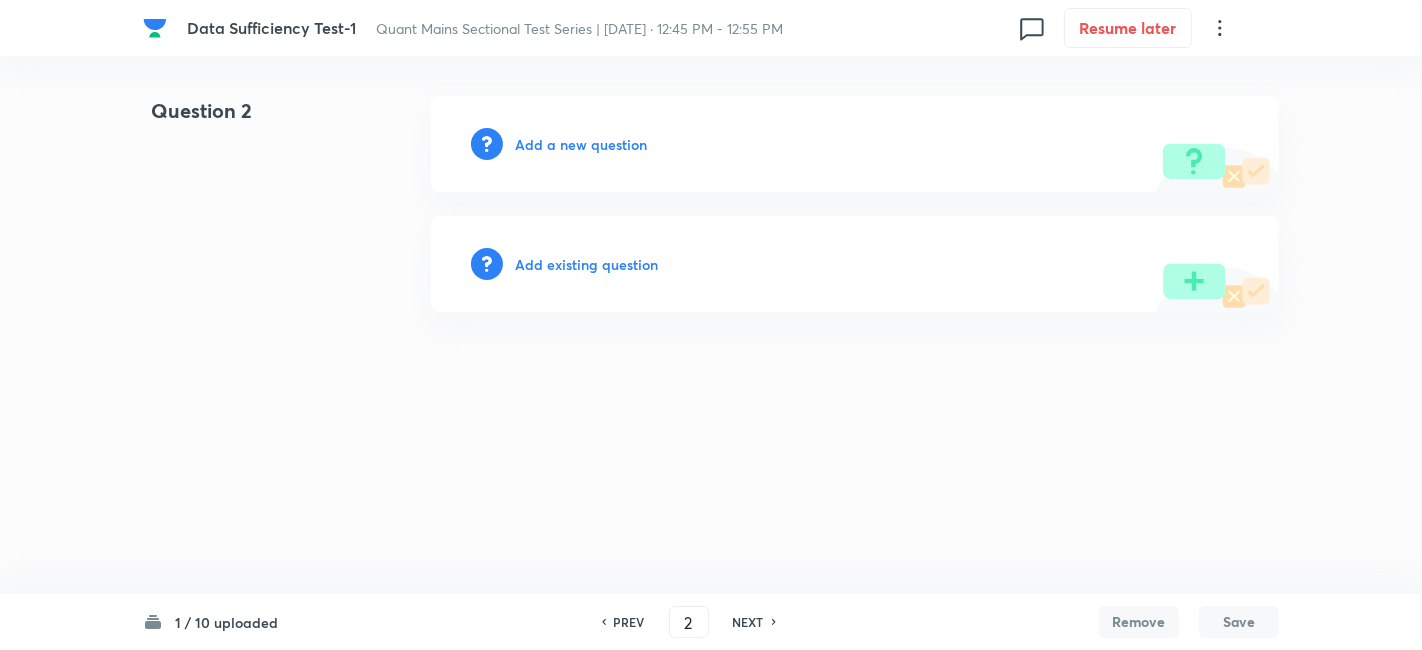 click on "Add a new question" at bounding box center (581, 144) 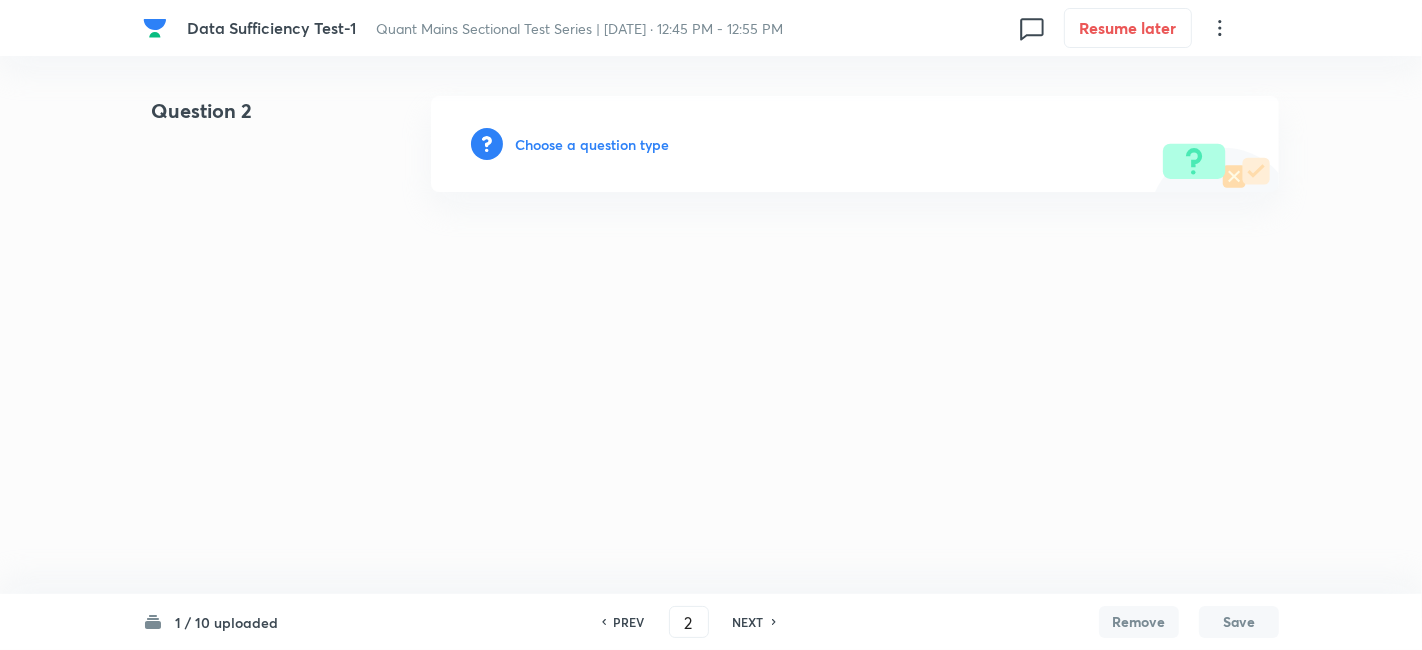 click on "Choose a question type" at bounding box center [592, 144] 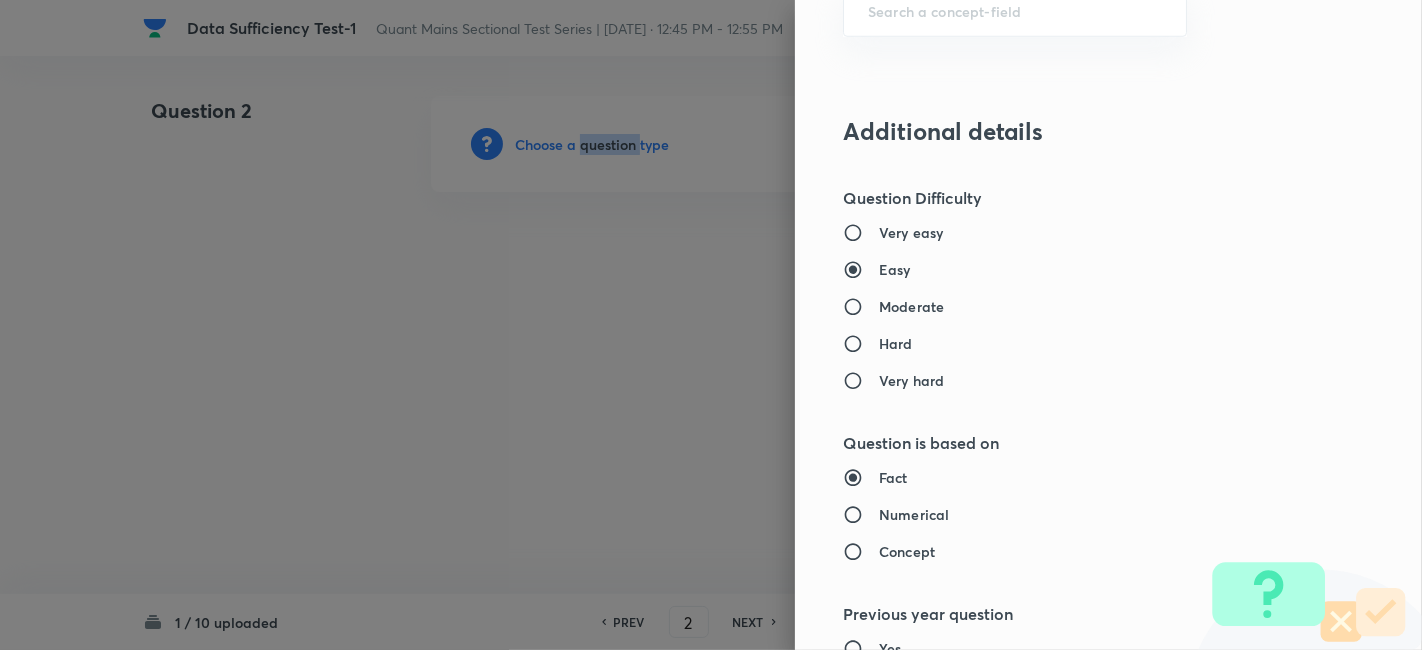 scroll, scrollTop: 1202, scrollLeft: 0, axis: vertical 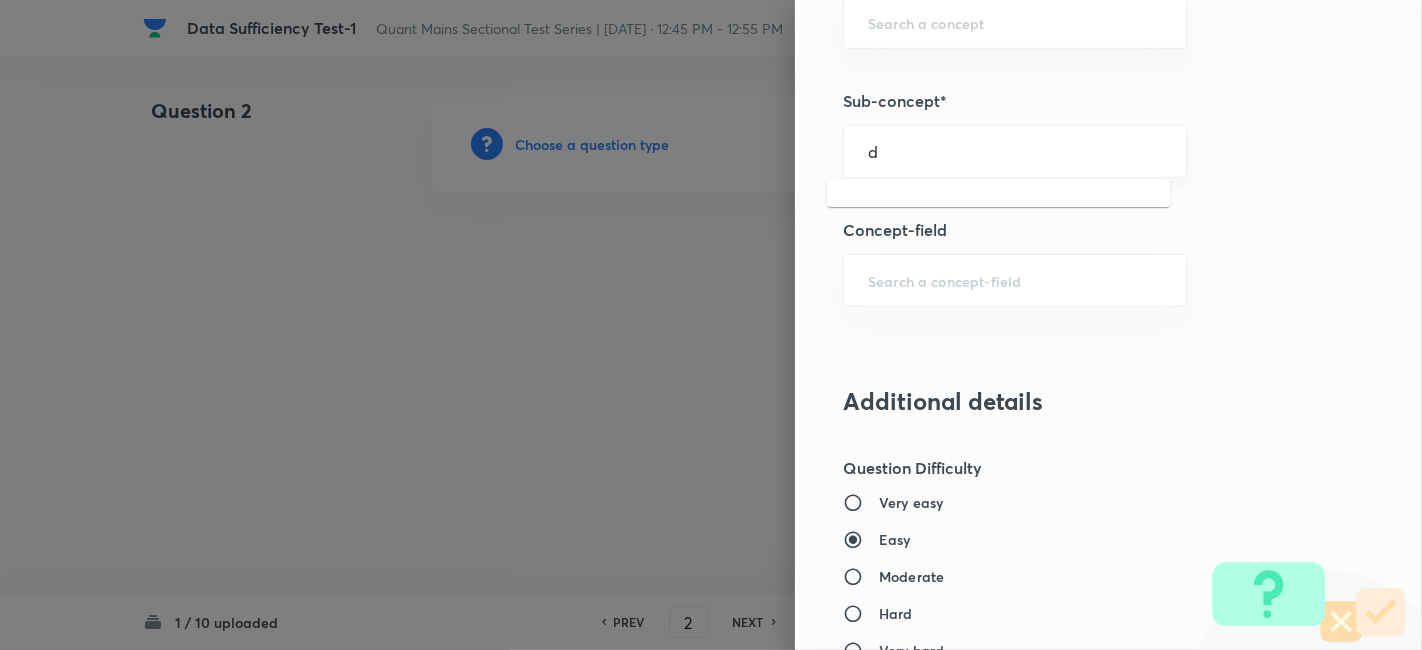 click on "d" at bounding box center [1015, 151] 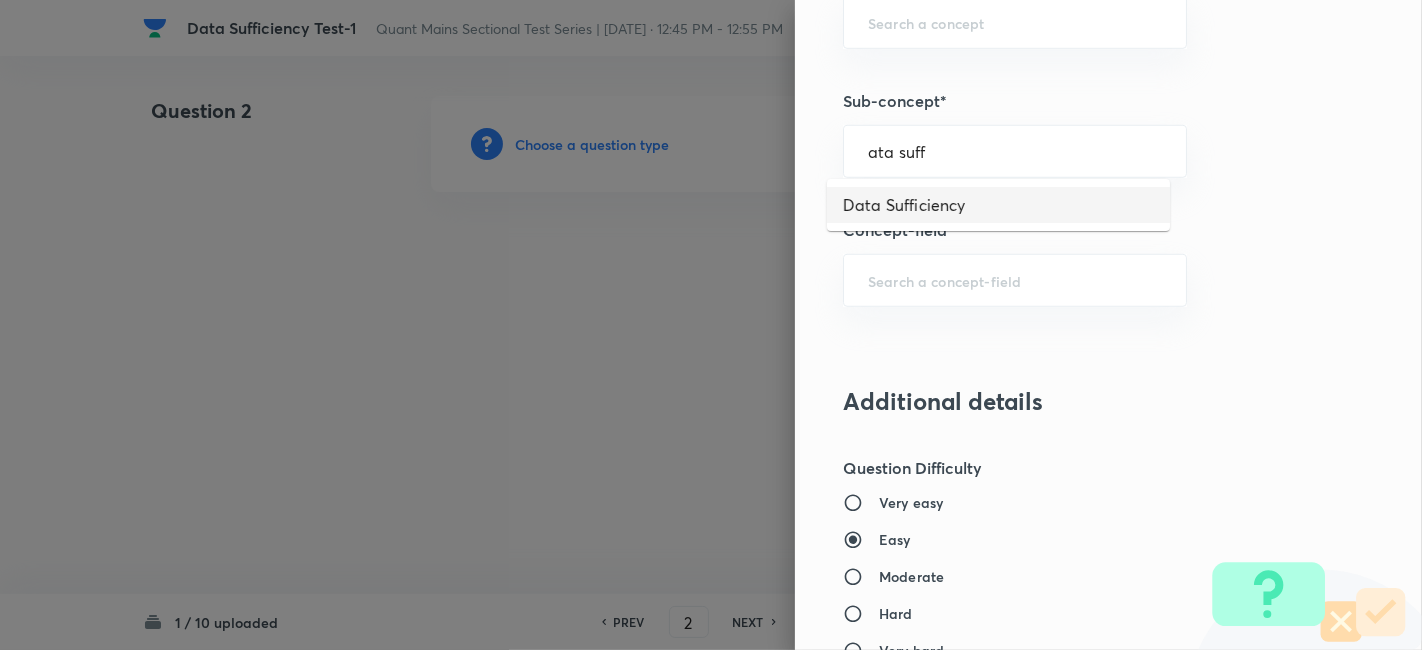 click on "Data Sufficiency" at bounding box center (998, 205) 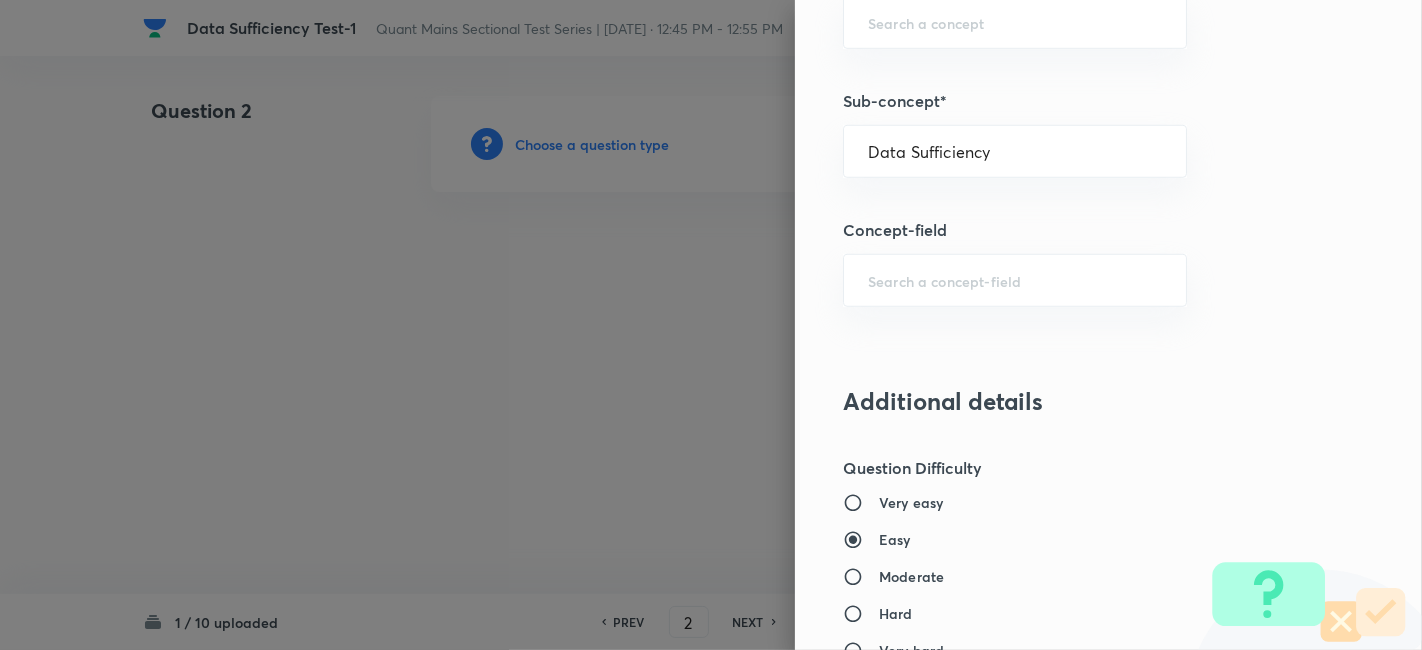 type on "Quantitative Aptitude" 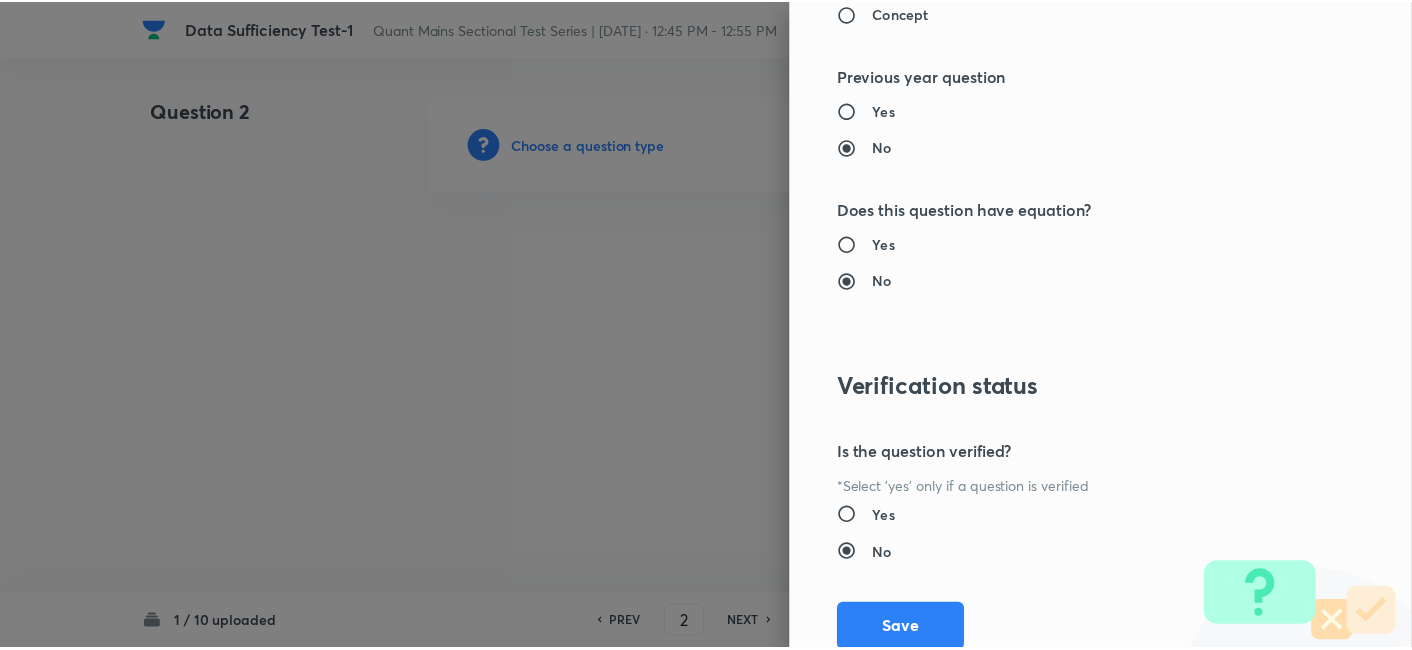 scroll, scrollTop: 2070, scrollLeft: 0, axis: vertical 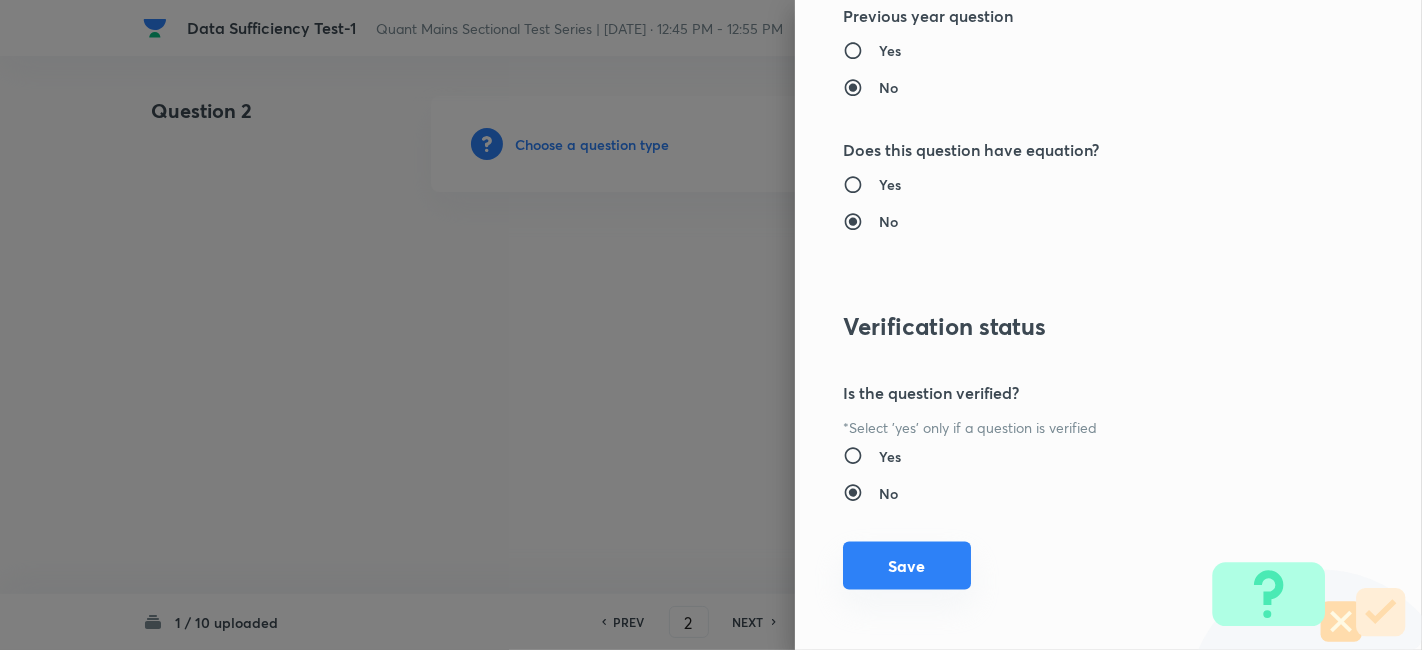 click on "Save" at bounding box center [907, 566] 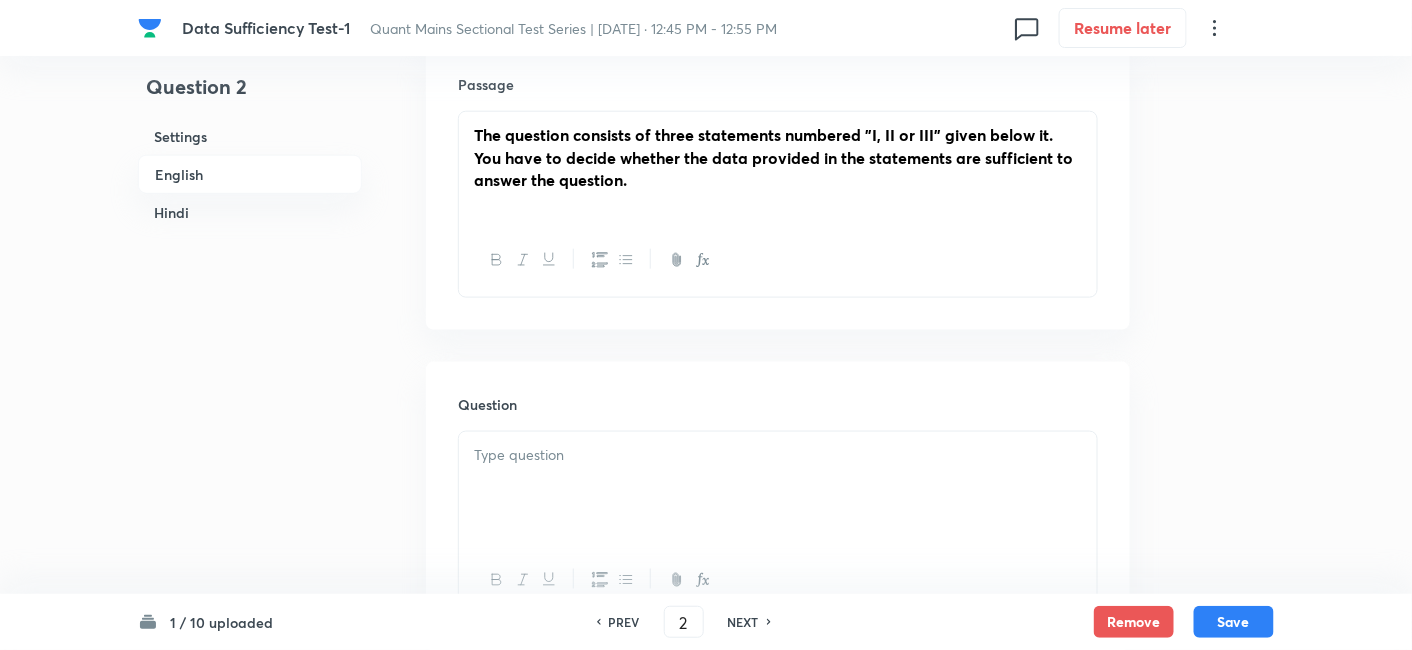 scroll, scrollTop: 608, scrollLeft: 0, axis: vertical 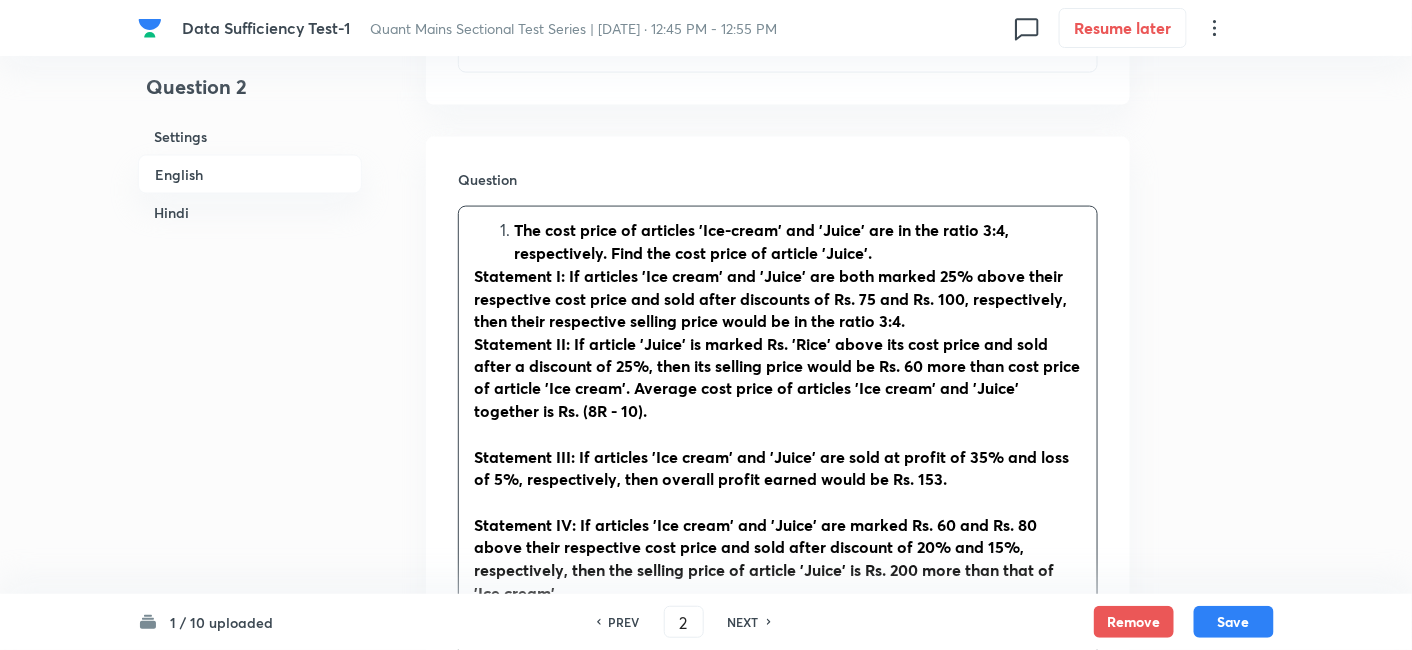 click on "The cost price of articles 'Ice-cream' and 'Juice' are in the ratio 3:4, respectively. Find the cost price of article 'Juice'." at bounding box center [798, 241] 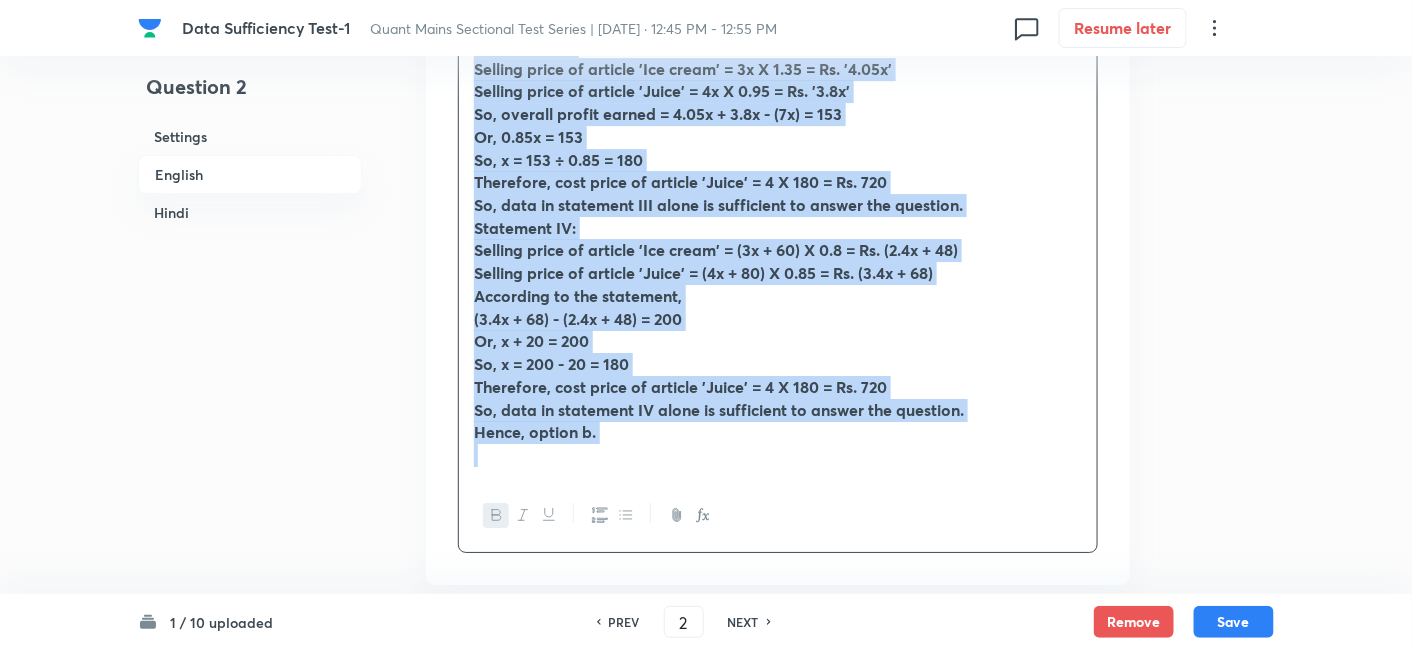 scroll, scrollTop: 2023, scrollLeft: 0, axis: vertical 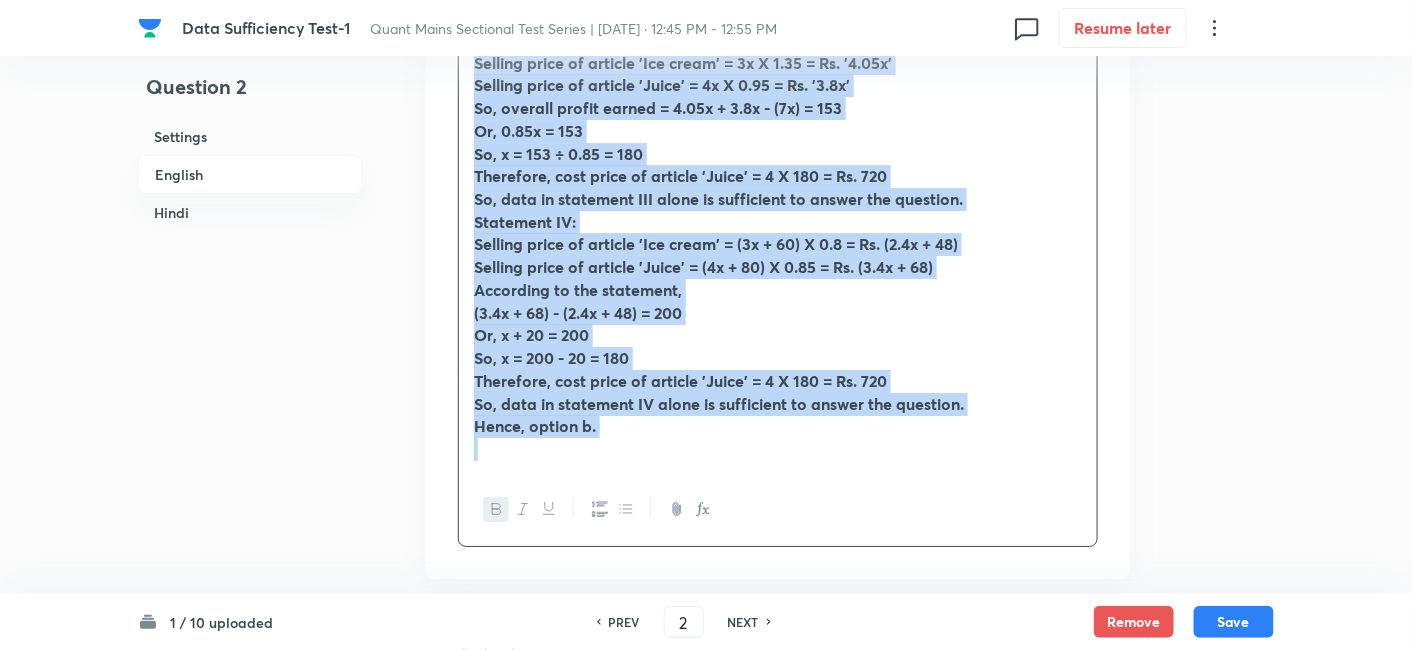 drag, startPoint x: 469, startPoint y: 230, endPoint x: 873, endPoint y: 543, distance: 511.06262 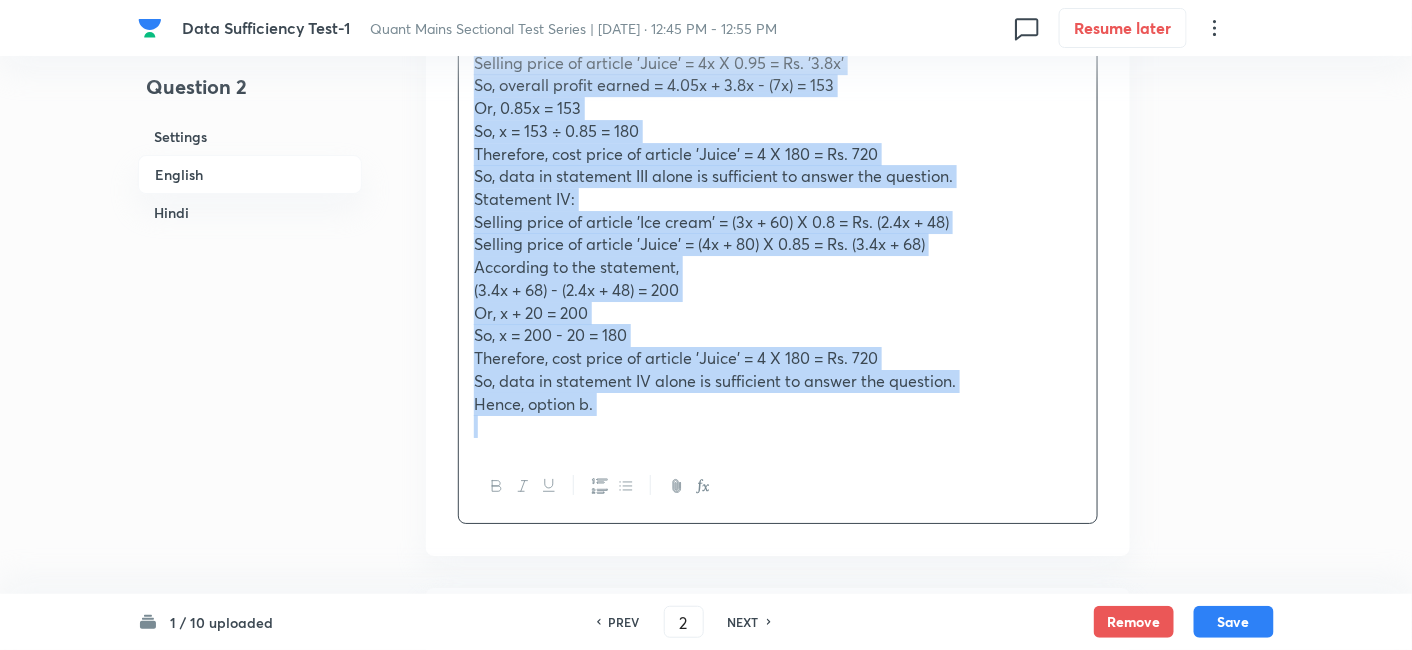 copy on "The cost price of articles 'Ice-cream' and 'Juice' are in the ratio 3:4, respectively. Find the cost price of article 'Juice'. Statement I: If articles 'Ice cream' and 'Juice' are both marked 25% above their respective cost price and sold after discounts of Rs. 75 and Rs. 100, respectively, then their respective selling price would be in the ratio 3:4. Statement II: If article 'Juice' is marked Rs. 'Rice' above its cost price and sold after a discount of 25%, then its selling price would be Rs. 60 more than cost price of article 'Ice cream'. Average cost price of articles 'Ice cream' and 'Juice' together is Rs. (8R - 10). Statement III: If articles 'Ice cream' and 'Juice' are sold at profit of 35% and loss of 5%, respectively, then overall profit earned would be Rs. 153. Statement IV: If articles 'Ice cream' and 'Juice' are marked Rs. 60 and Rs. 80 above their respective cost price and sold after discount of 20% and 15%, respectively, then the selling price of article 'Juice' is Rs. 200 more than that of '..." 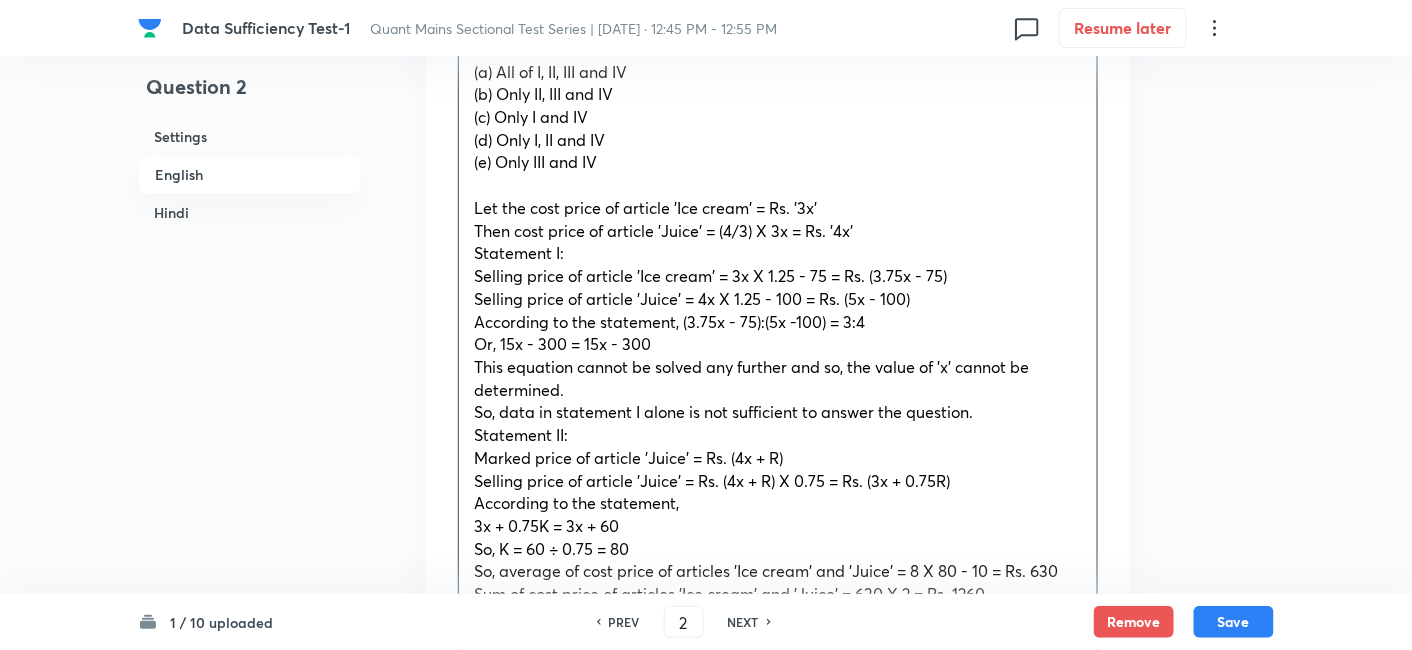 scroll, scrollTop: 1414, scrollLeft: 0, axis: vertical 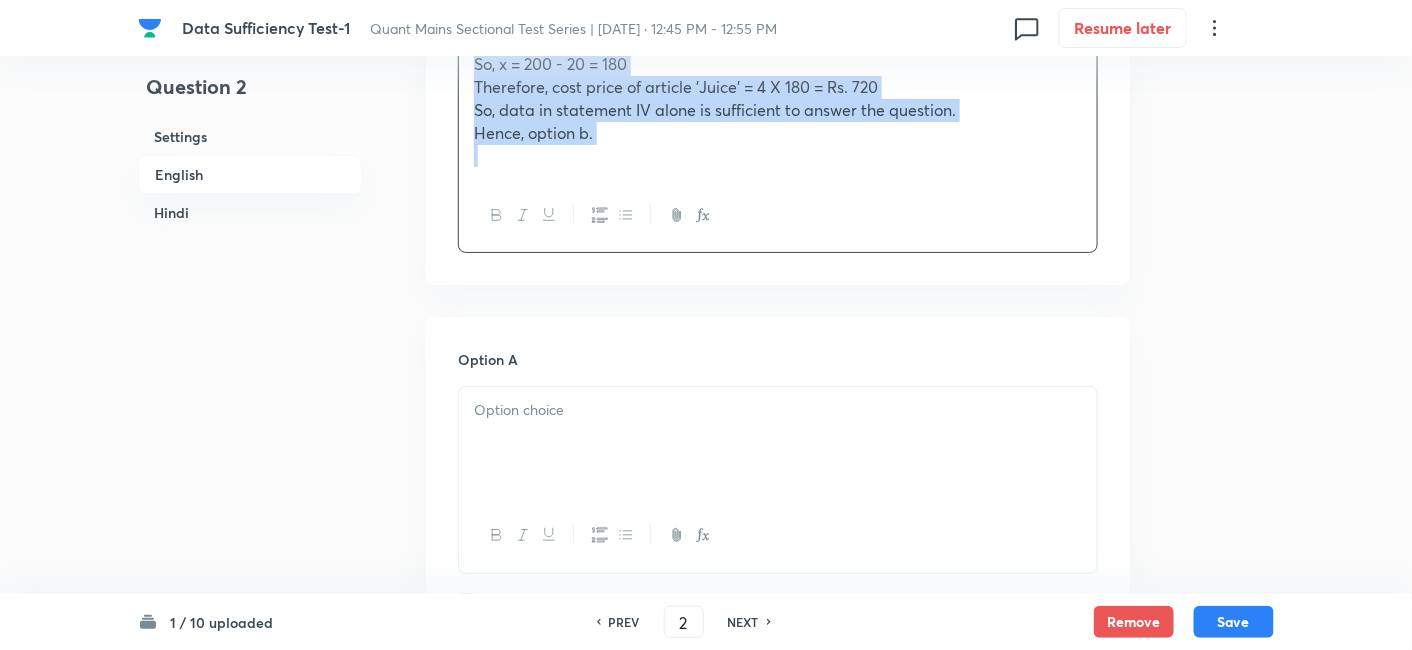 drag, startPoint x: 470, startPoint y: 176, endPoint x: 960, endPoint y: 453, distance: 562.8757 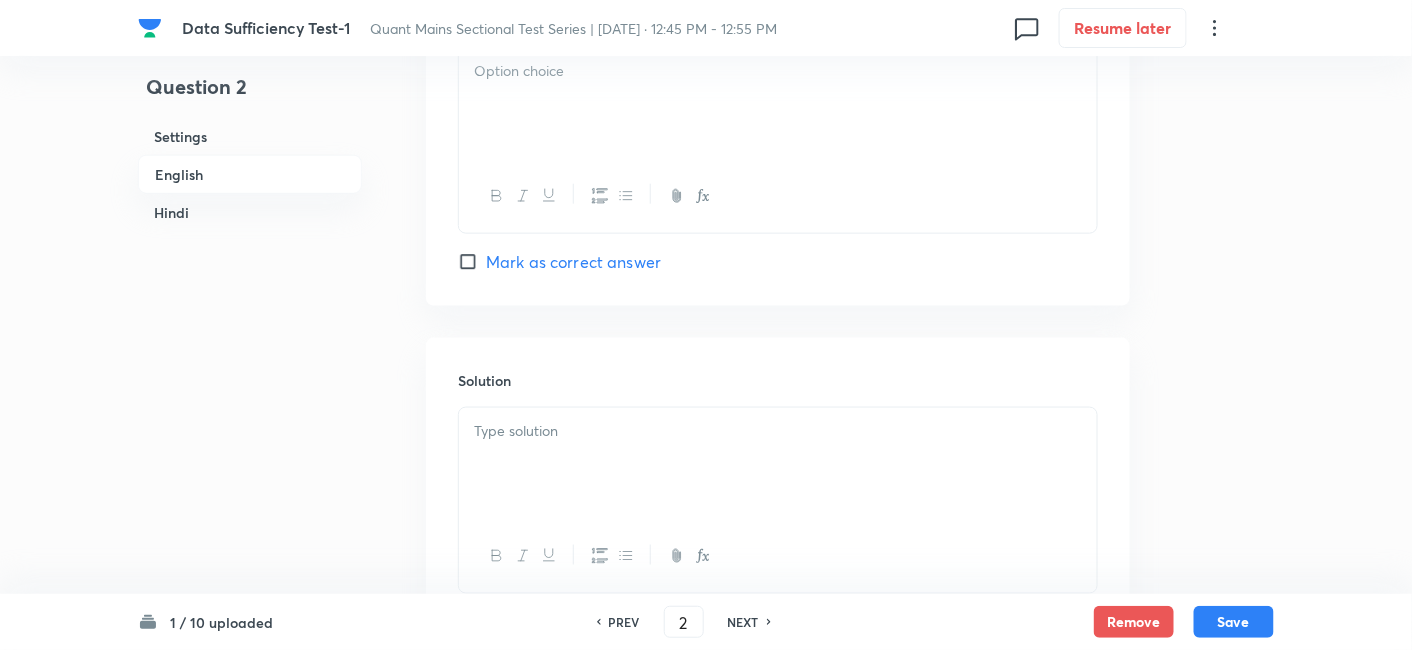 scroll, scrollTop: 2988, scrollLeft: 0, axis: vertical 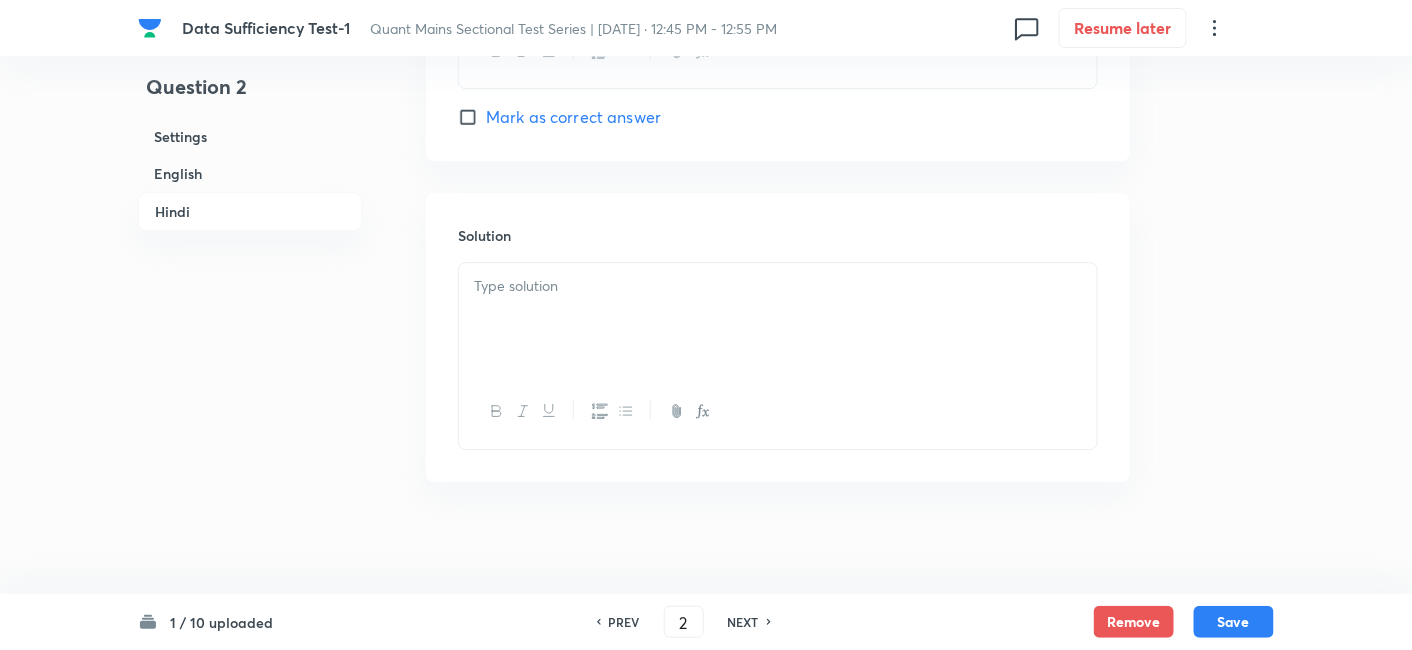 click at bounding box center (778, 319) 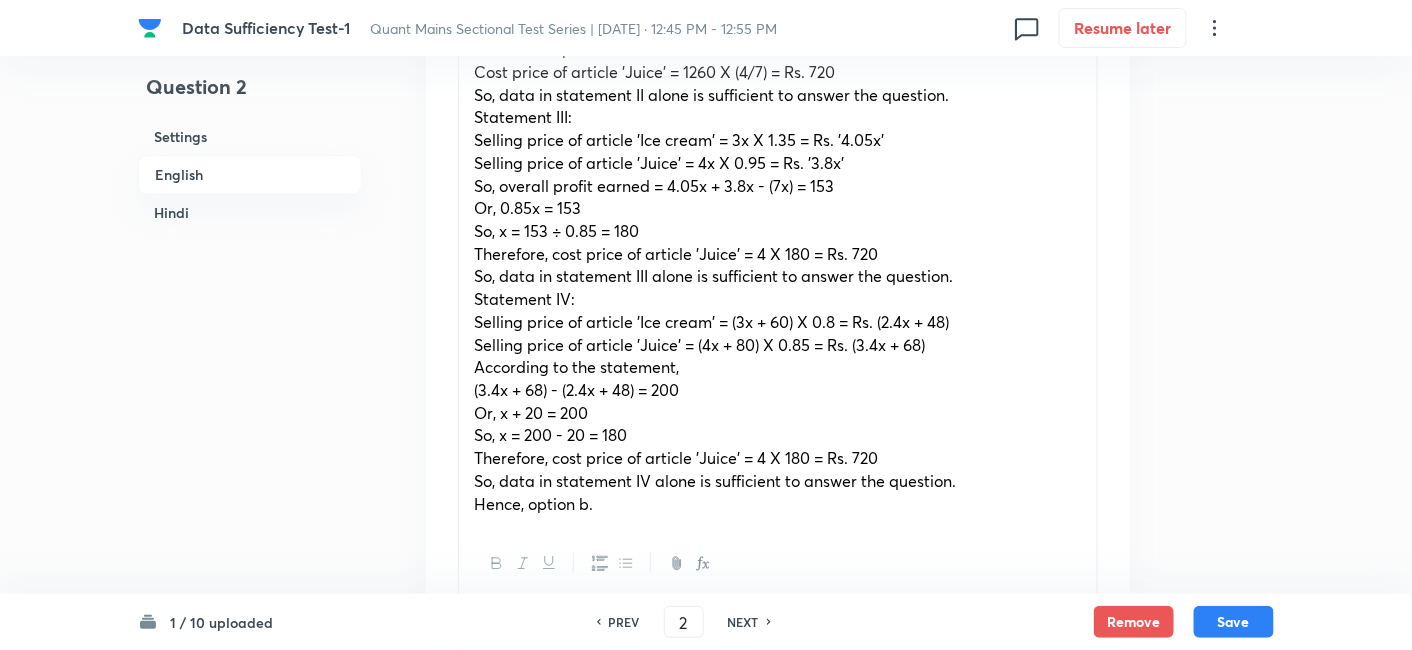 scroll, scrollTop: 3798, scrollLeft: 0, axis: vertical 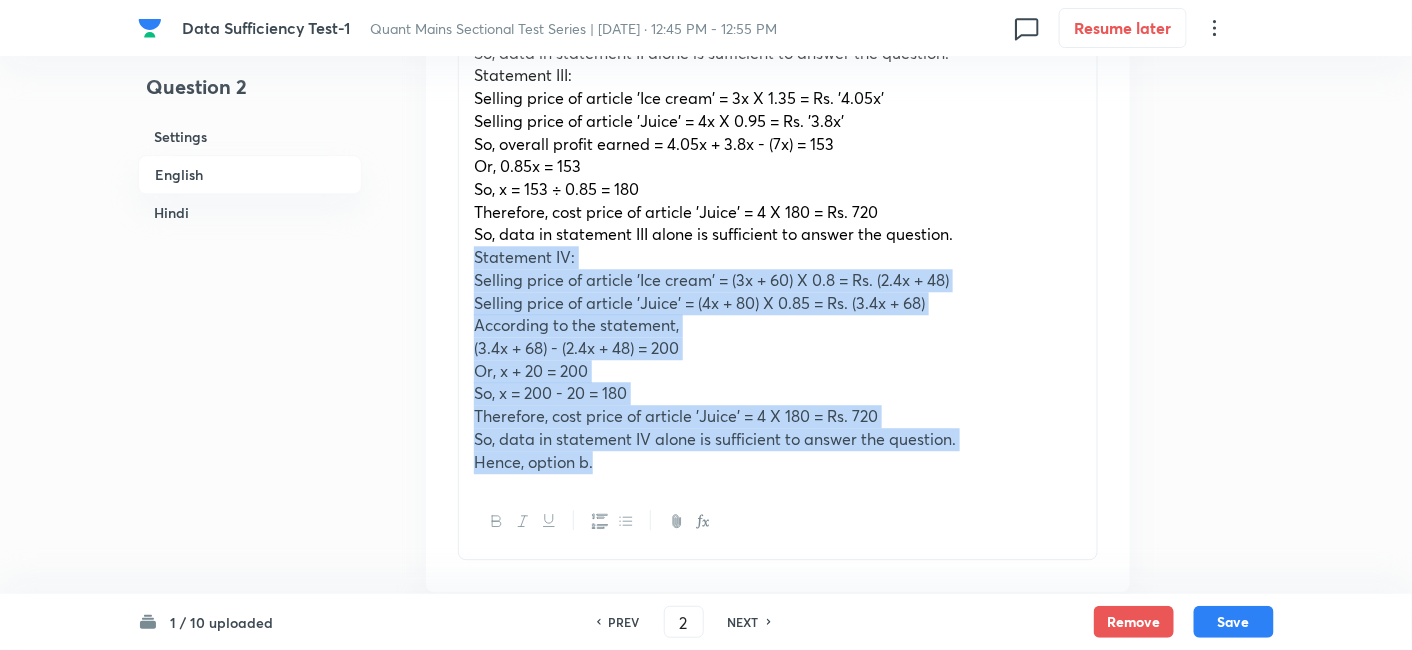 drag, startPoint x: 465, startPoint y: 255, endPoint x: 735, endPoint y: 516, distance: 375.52762 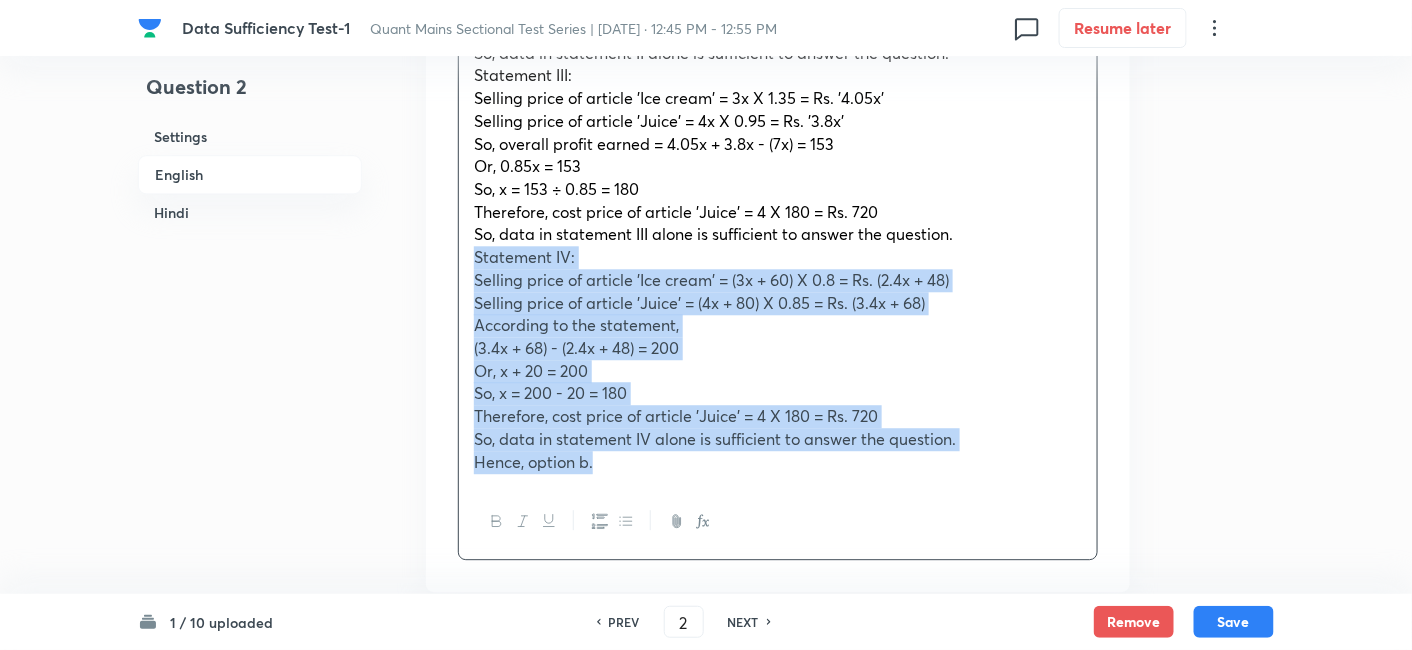 copy on "Statement IV: Selling price of article 'Ice cream' = (3x + 60) X 0.8 = Rs. (2.4x + 48) Selling price of article 'Juice' = (4x + 80) X 0.85 = Rs. (3.4x + 68) According to the statement, (3.4x + 68) - (2.4x + 48) = 200 Or, x + 20 = 200 So, x = 200 - 20 = 180 Therefore, cost price of article 'Juice' = 4 X 180 = Rs. 720 So, data in statement IV alone is sufficient to answer the question. Hence, option b." 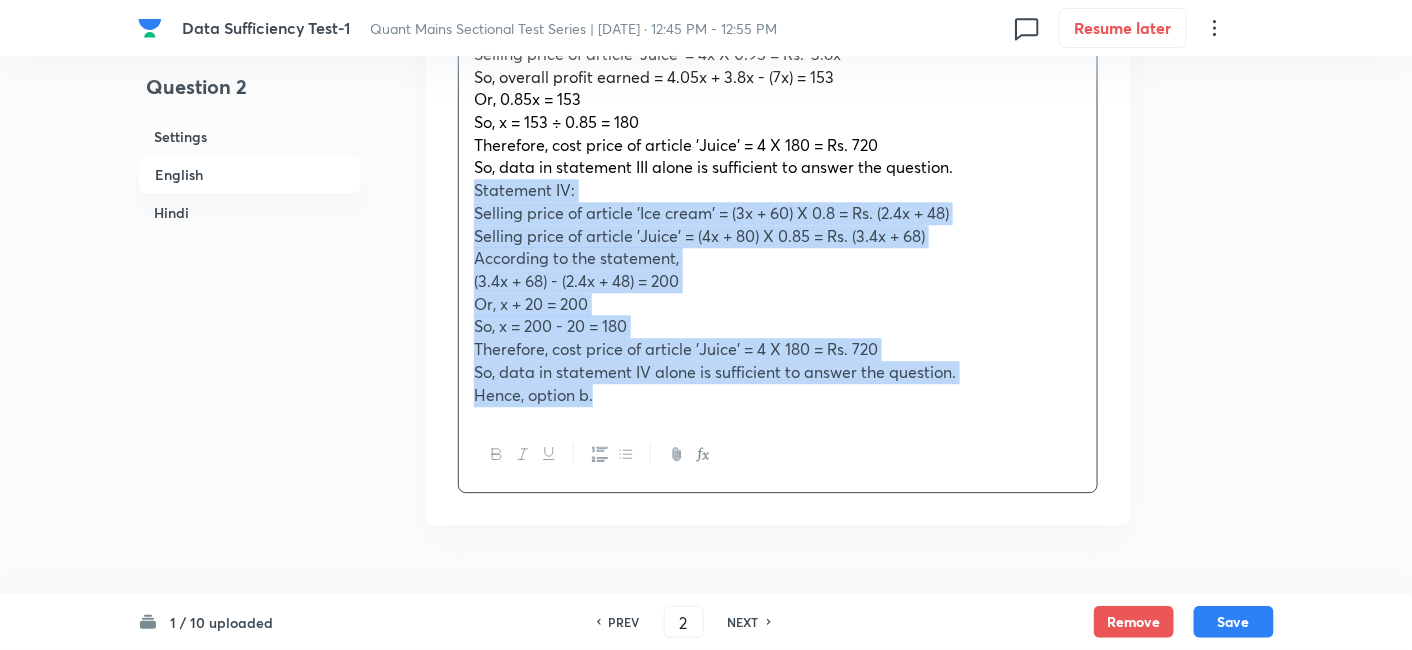 scroll, scrollTop: 3922, scrollLeft: 0, axis: vertical 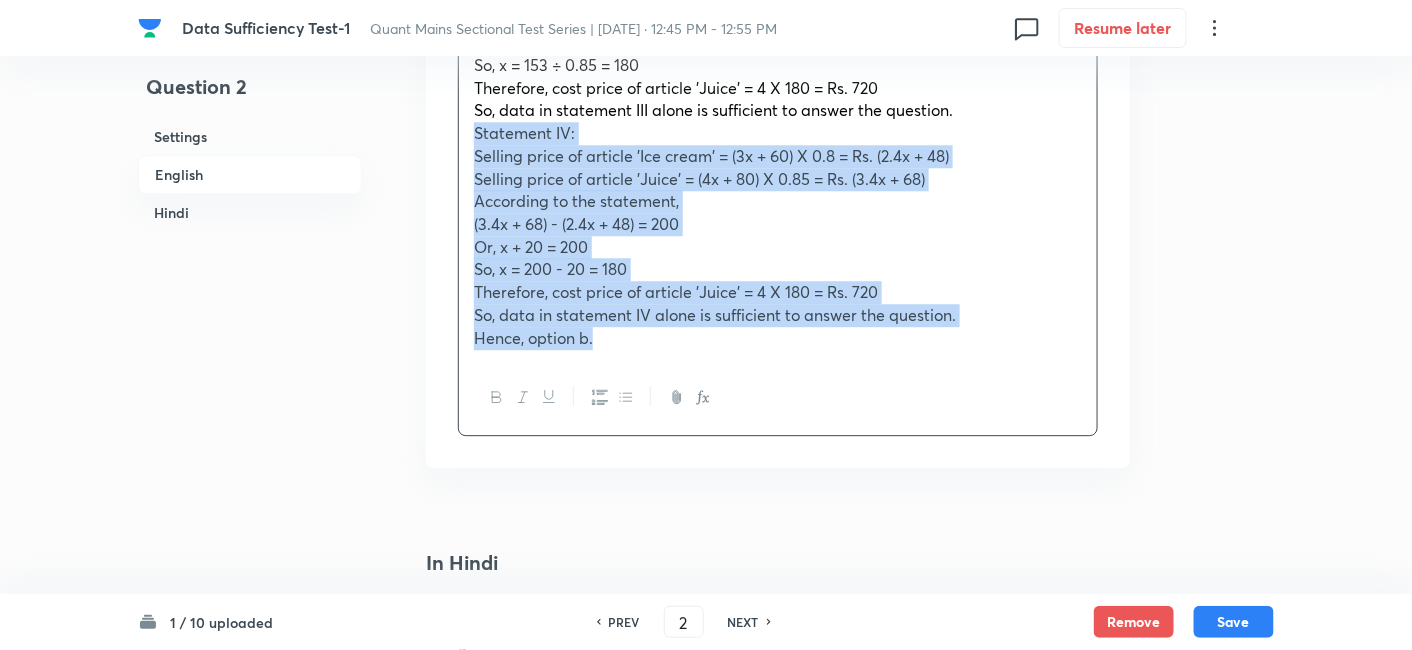 copy on "Statement IV: Selling price of article 'Ice cream' = (3x + 60) X 0.8 = Rs. (2.4x + 48) Selling price of article 'Juice' = (4x + 80) X 0.85 = Rs. (3.4x + 68) According to the statement, (3.4x + 68) - (2.4x + 48) = 200 Or, x + 20 = 200 So, x = 200 - 20 = 180 Therefore, cost price of article 'Juice' = 4 X 180 = Rs. 720 So, data in statement IV alone is sufficient to answer the question. Hence, option b." 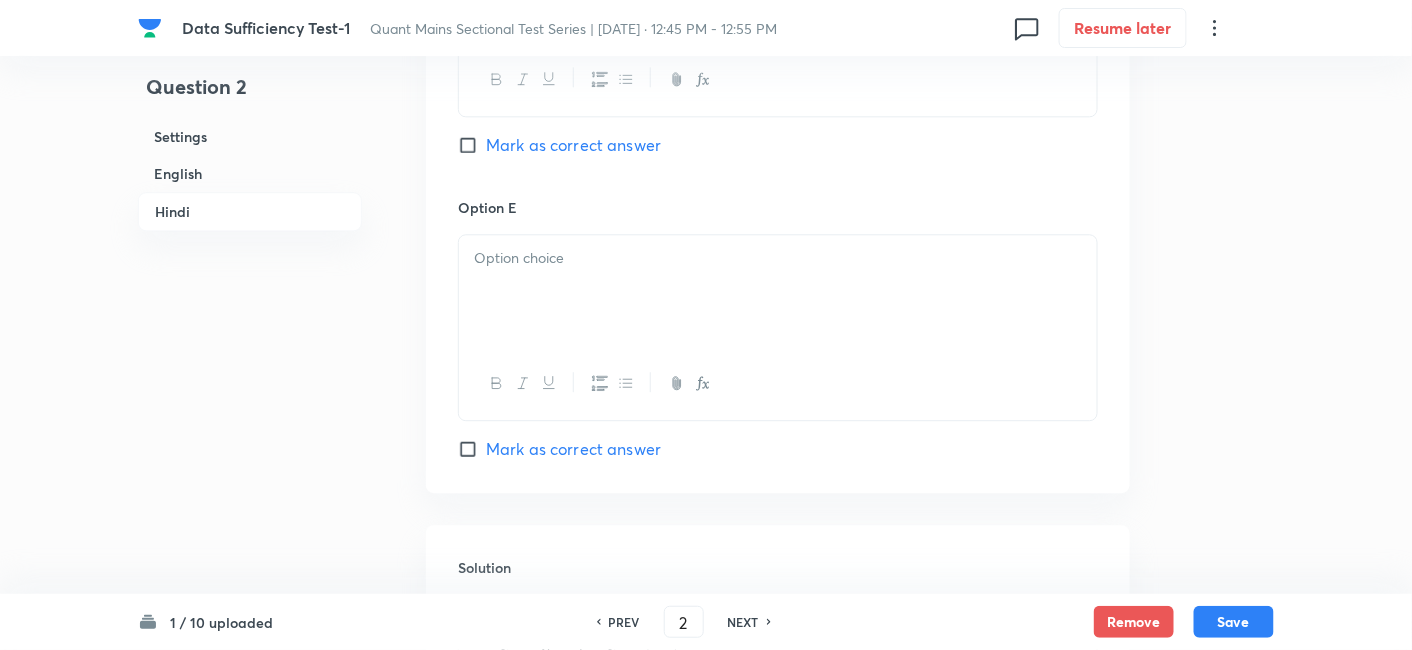 scroll, scrollTop: 7127, scrollLeft: 0, axis: vertical 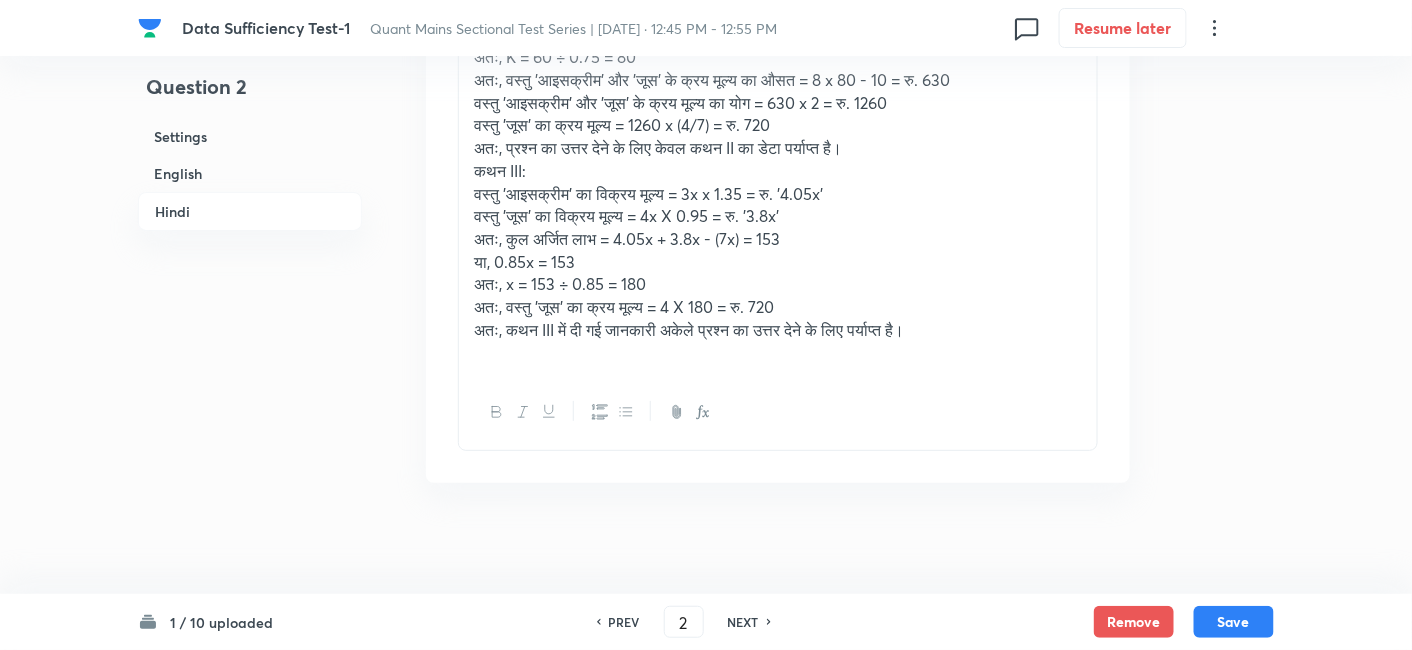 click on "अतः, कथन III में दी गई जानकारी अकेले प्रश्न का उत्तर देने के लिए पर्याप्त है।" at bounding box center (778, 330) 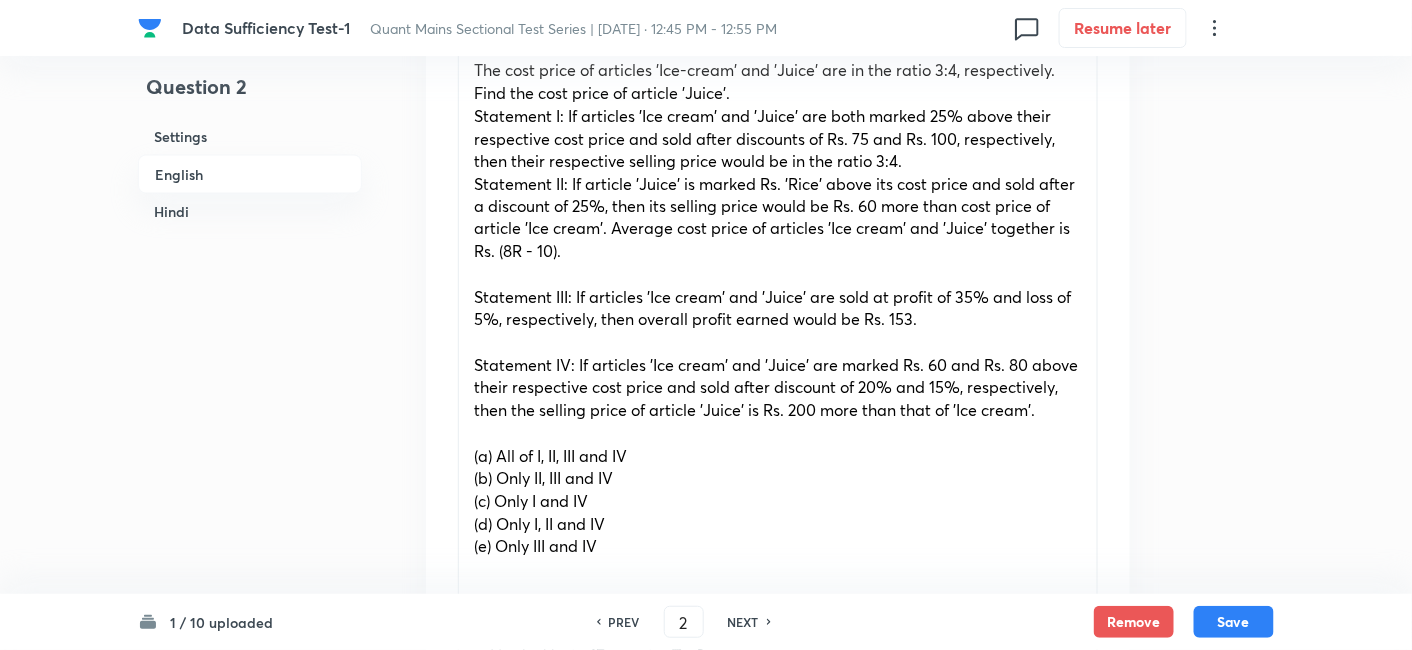 scroll, scrollTop: 994, scrollLeft: 0, axis: vertical 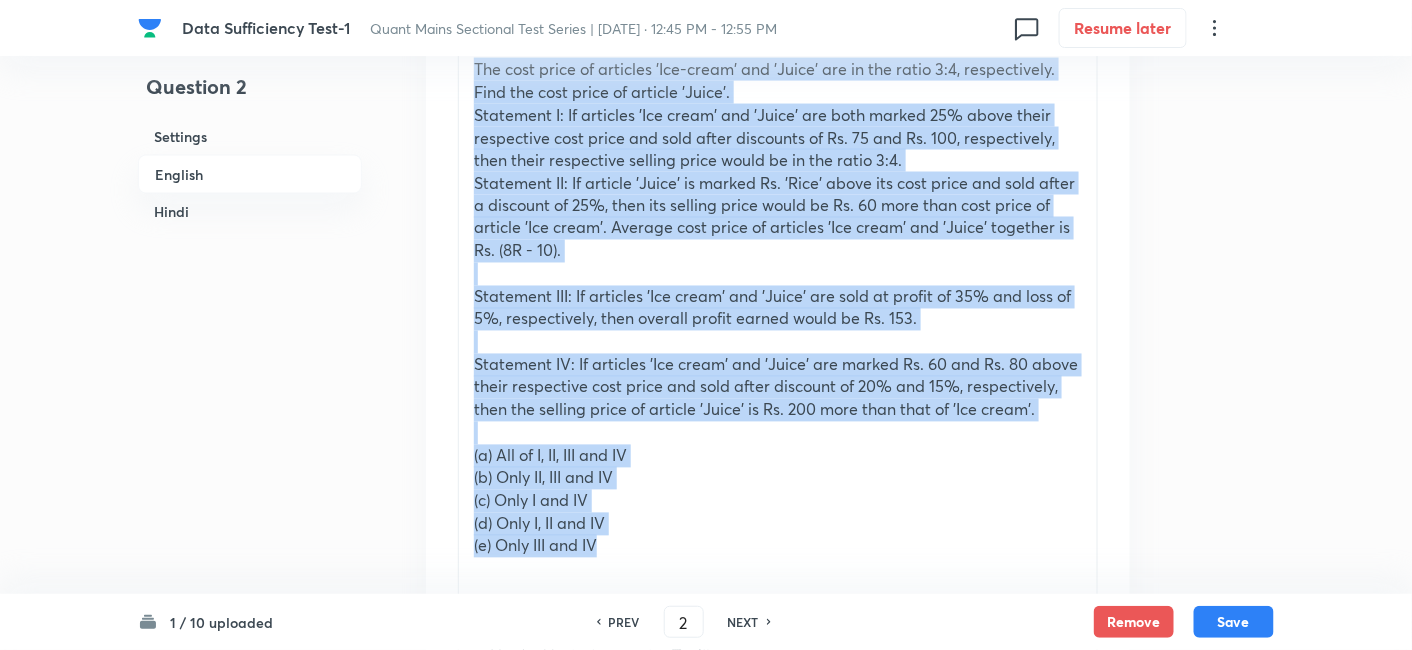 drag, startPoint x: 471, startPoint y: 64, endPoint x: 679, endPoint y: 555, distance: 533.2401 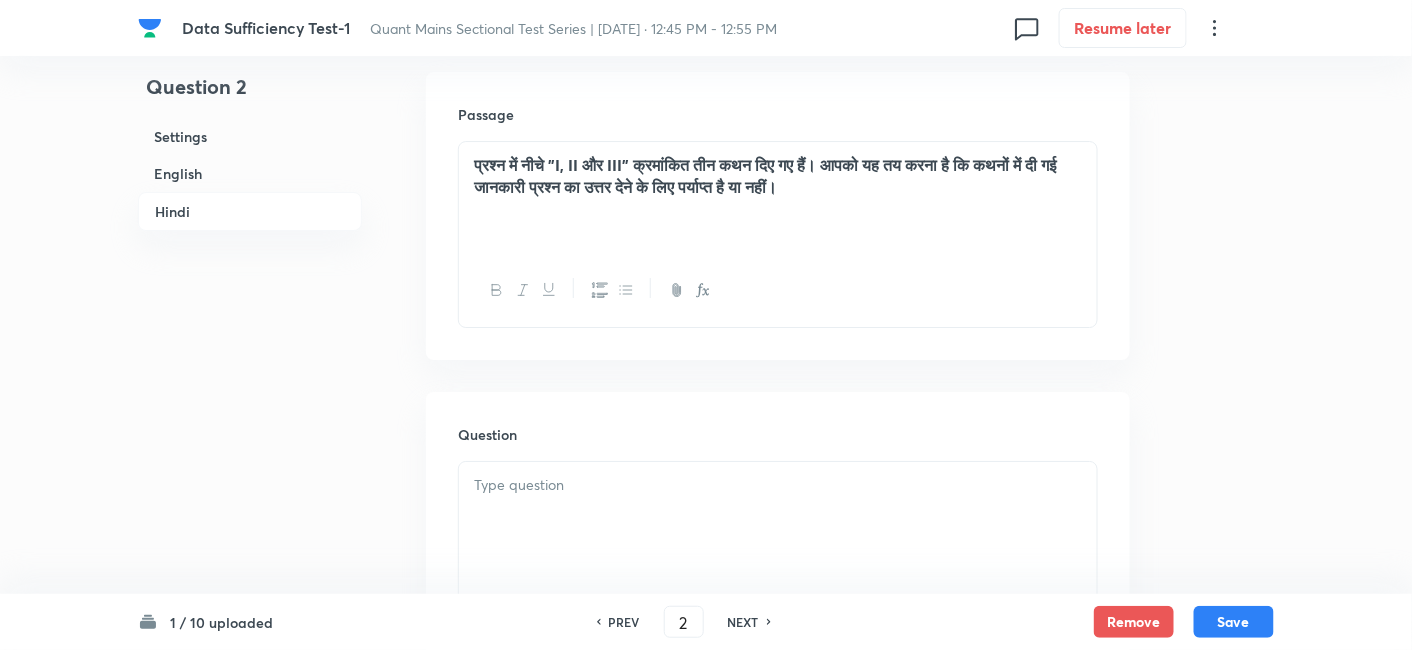 scroll, scrollTop: 4565, scrollLeft: 0, axis: vertical 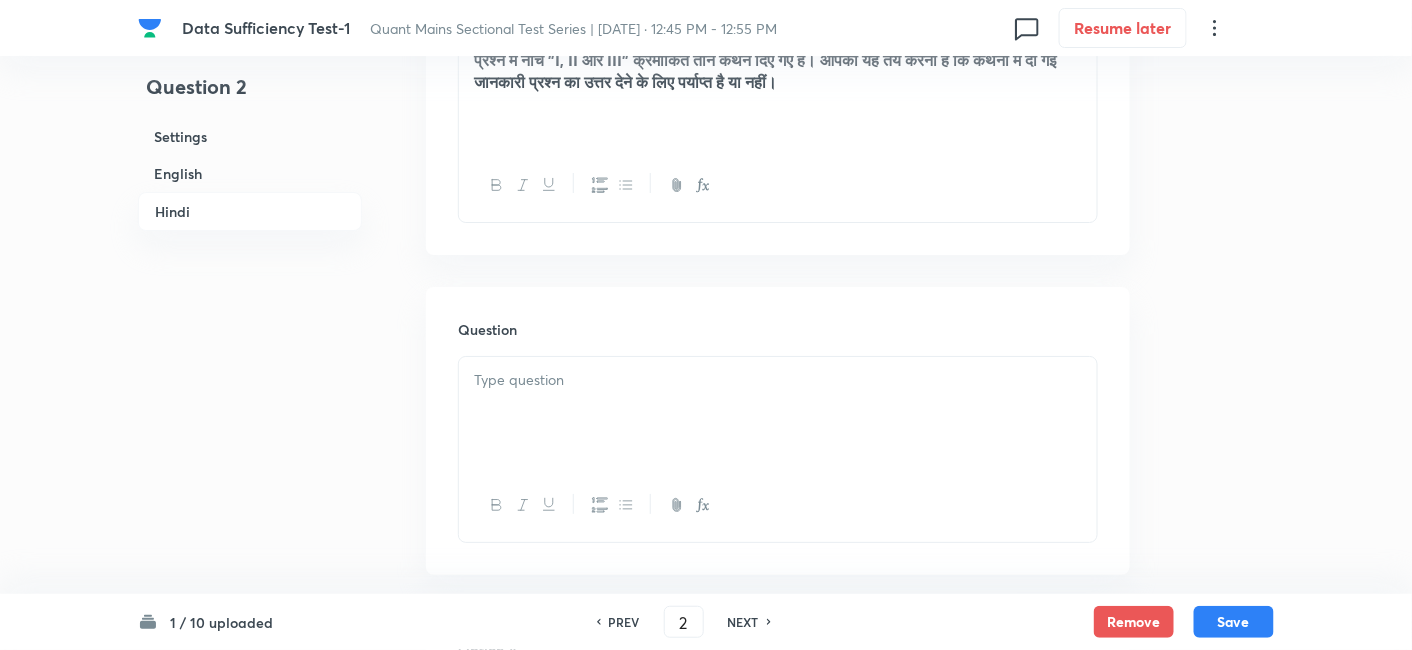 click at bounding box center (778, 413) 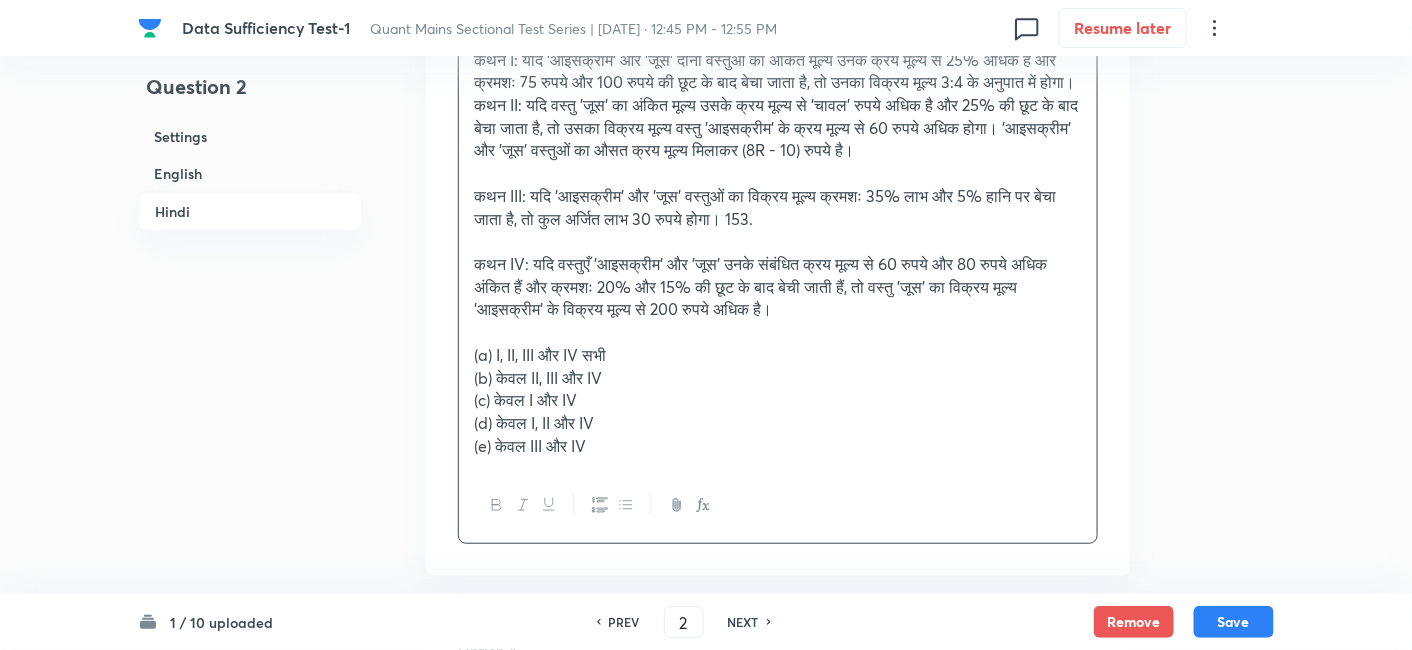 scroll, scrollTop: 4931, scrollLeft: 0, axis: vertical 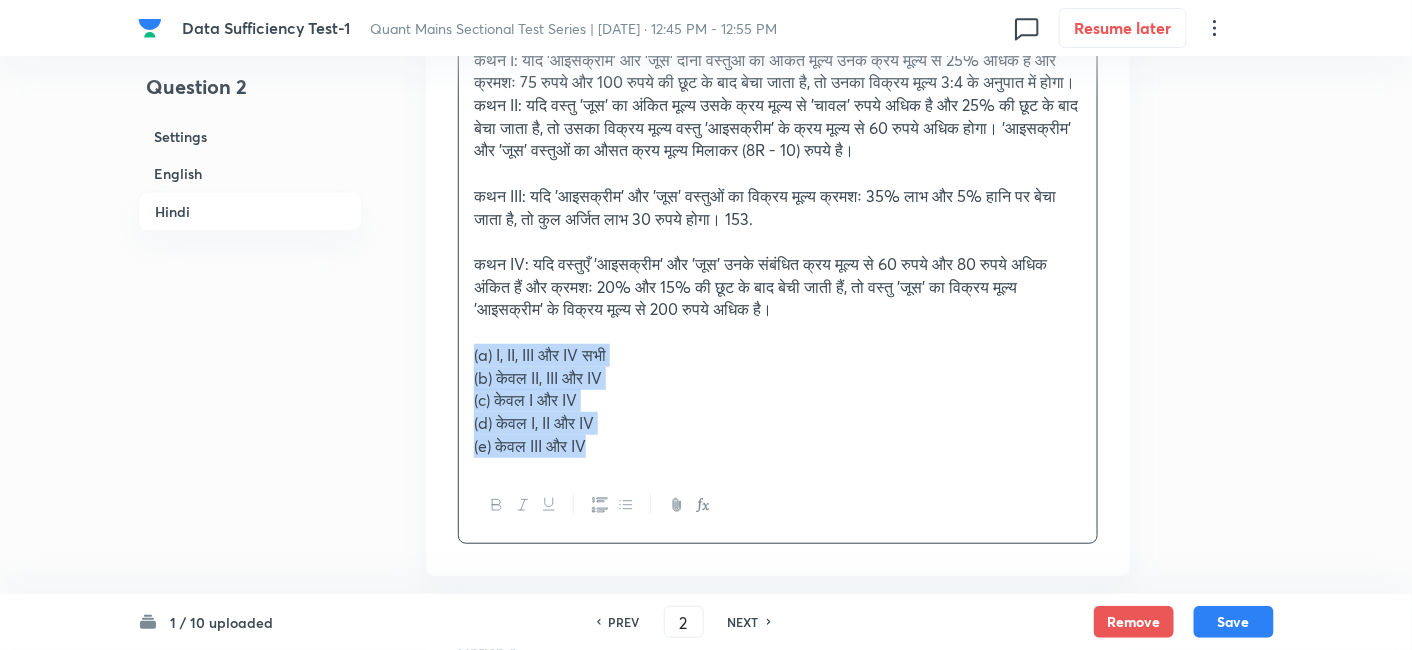 drag, startPoint x: 471, startPoint y: 371, endPoint x: 786, endPoint y: 573, distance: 374.2045 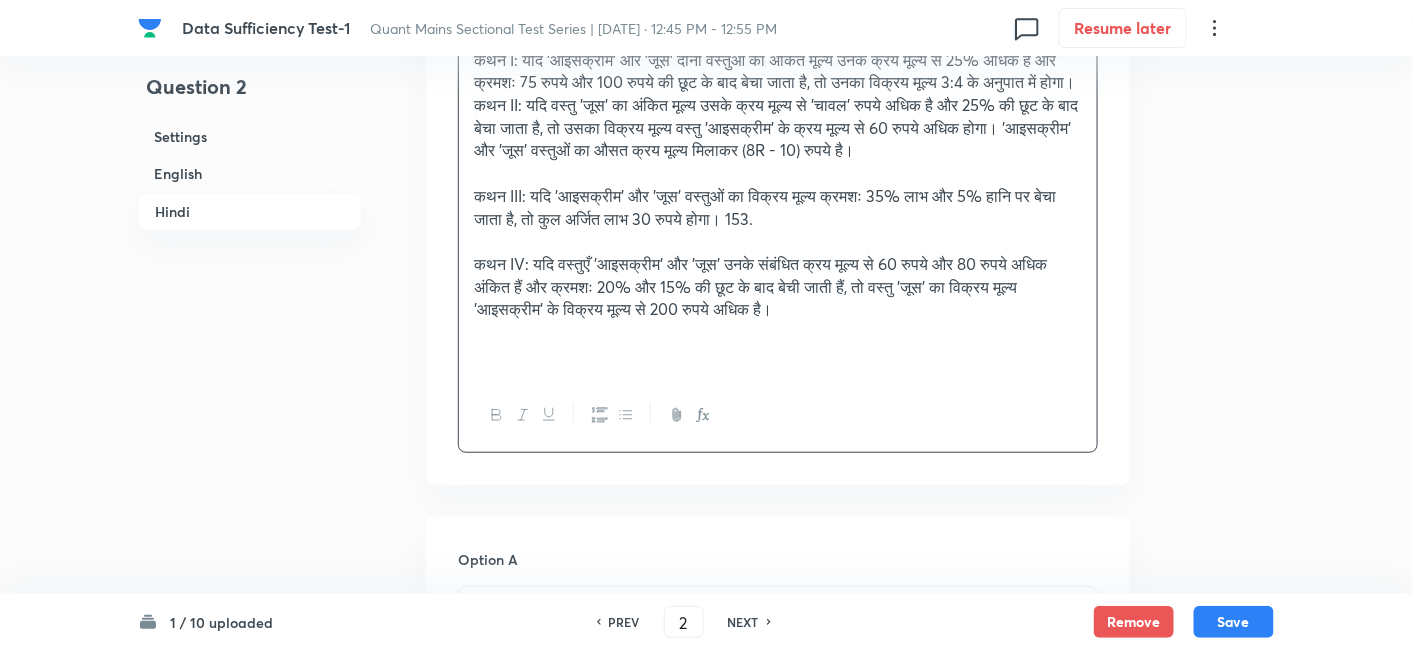 scroll, scrollTop: 5293, scrollLeft: 0, axis: vertical 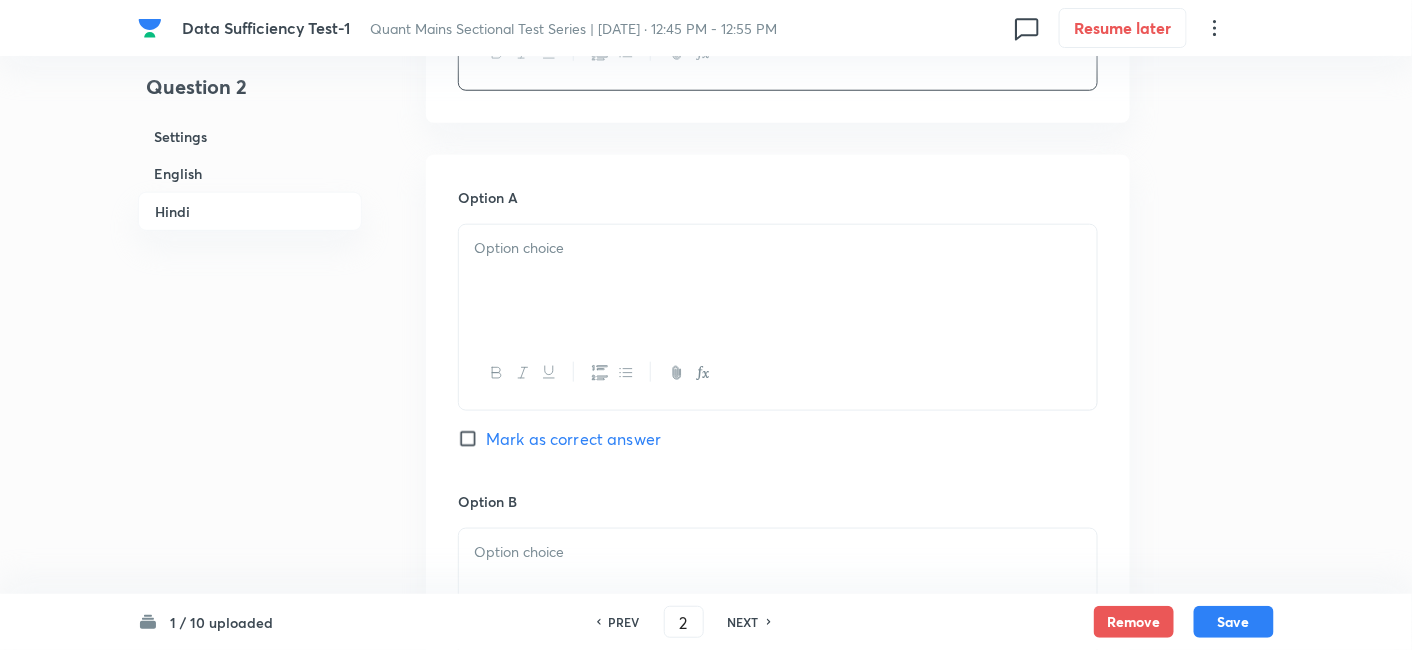 click at bounding box center [778, 281] 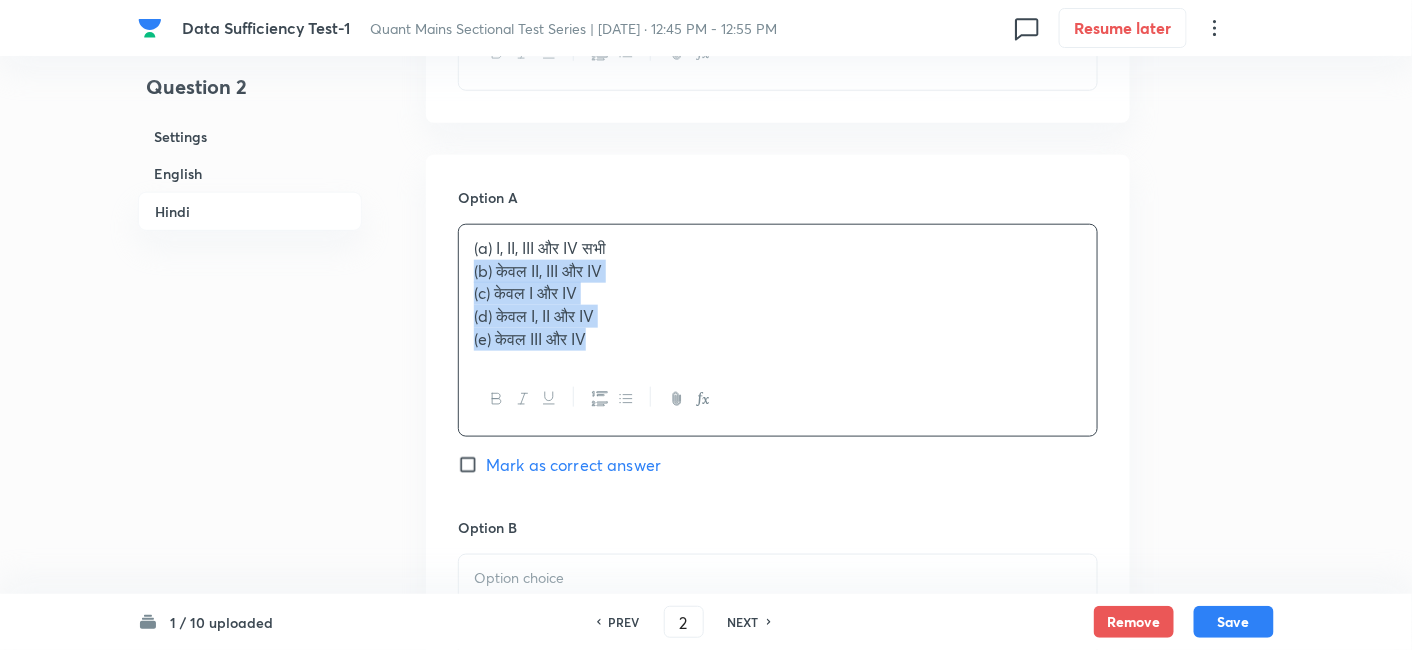 drag, startPoint x: 470, startPoint y: 290, endPoint x: 769, endPoint y: 460, distance: 343.94913 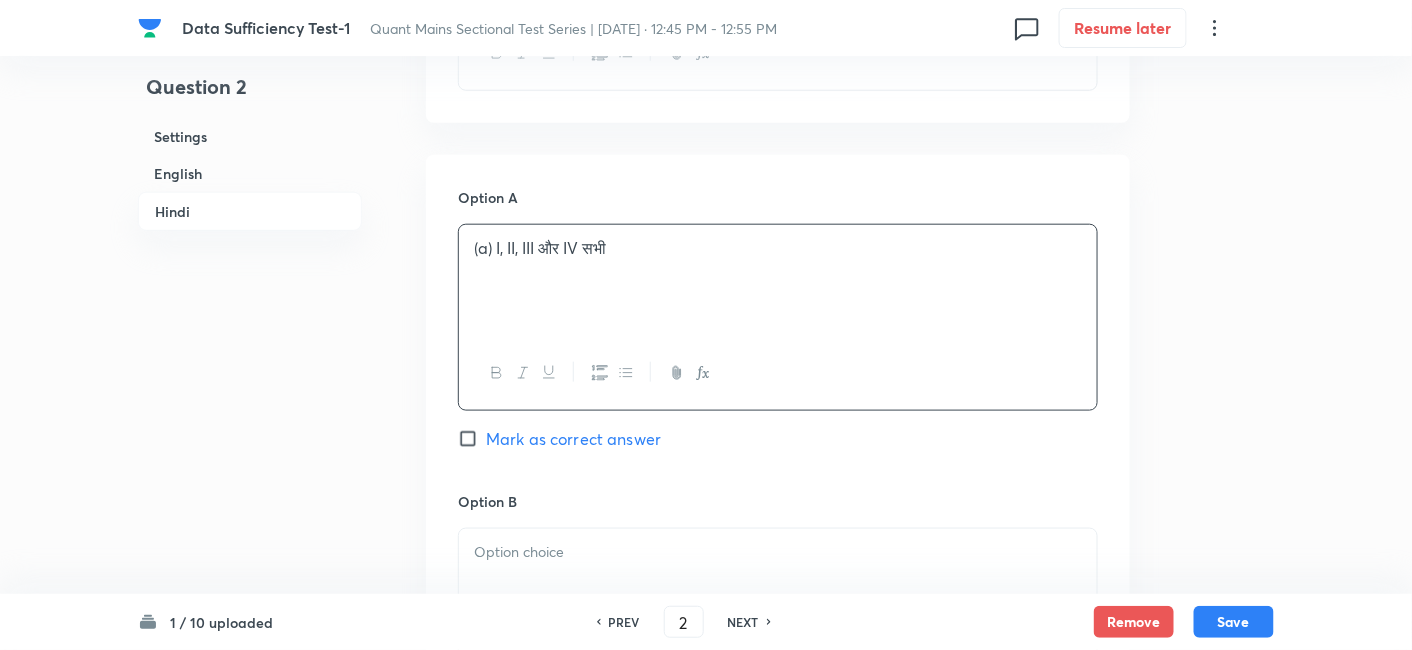 scroll, scrollTop: 5575, scrollLeft: 0, axis: vertical 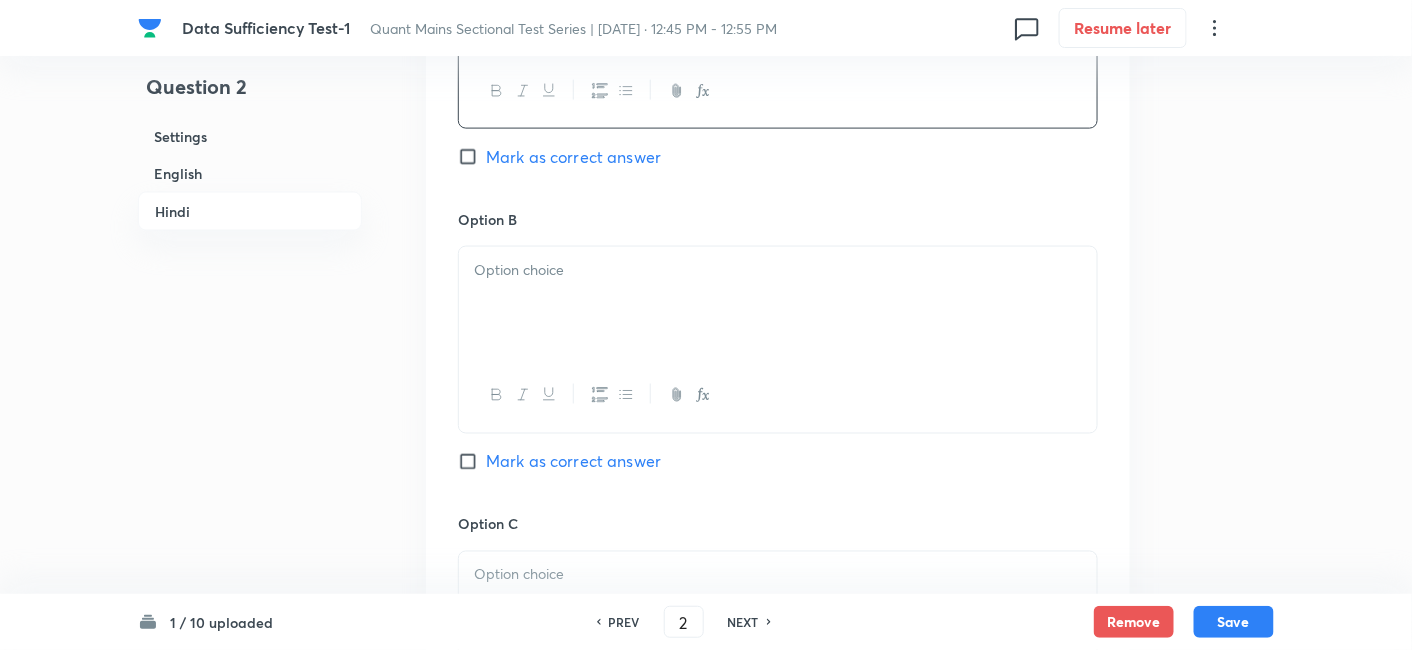 click at bounding box center (778, 303) 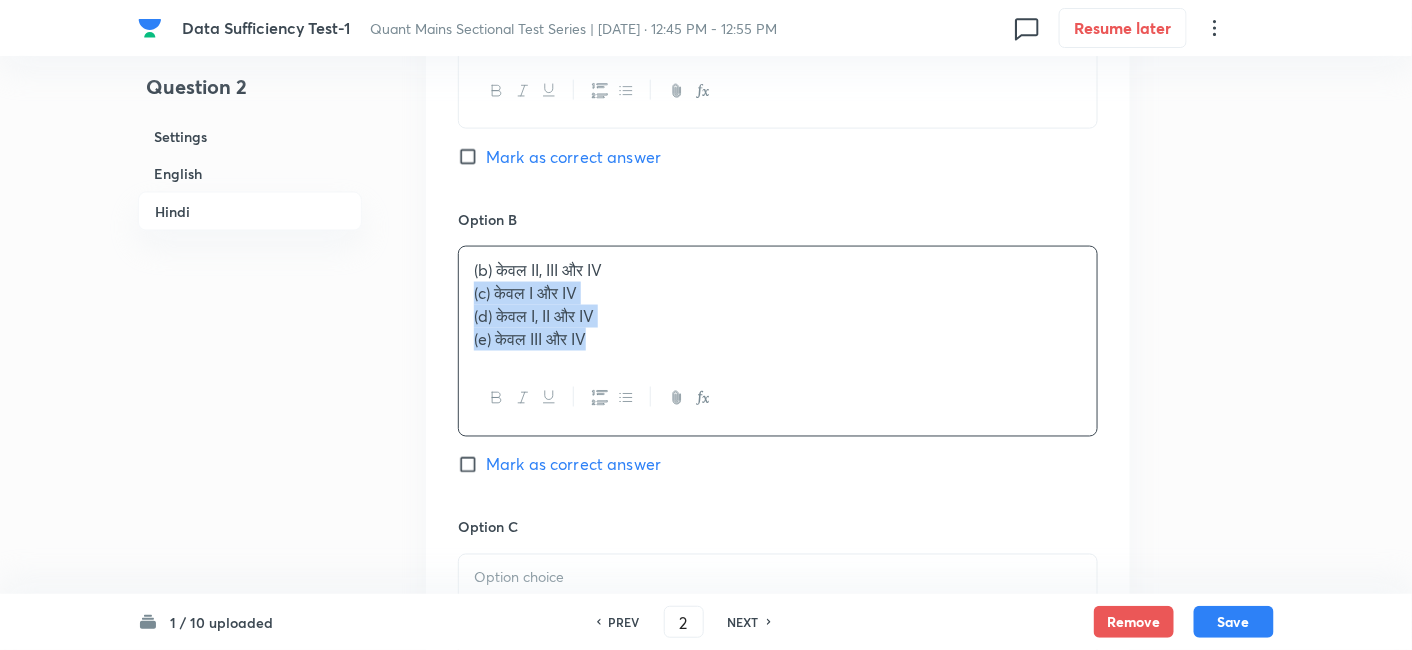 drag, startPoint x: 471, startPoint y: 314, endPoint x: 748, endPoint y: 453, distance: 309.91934 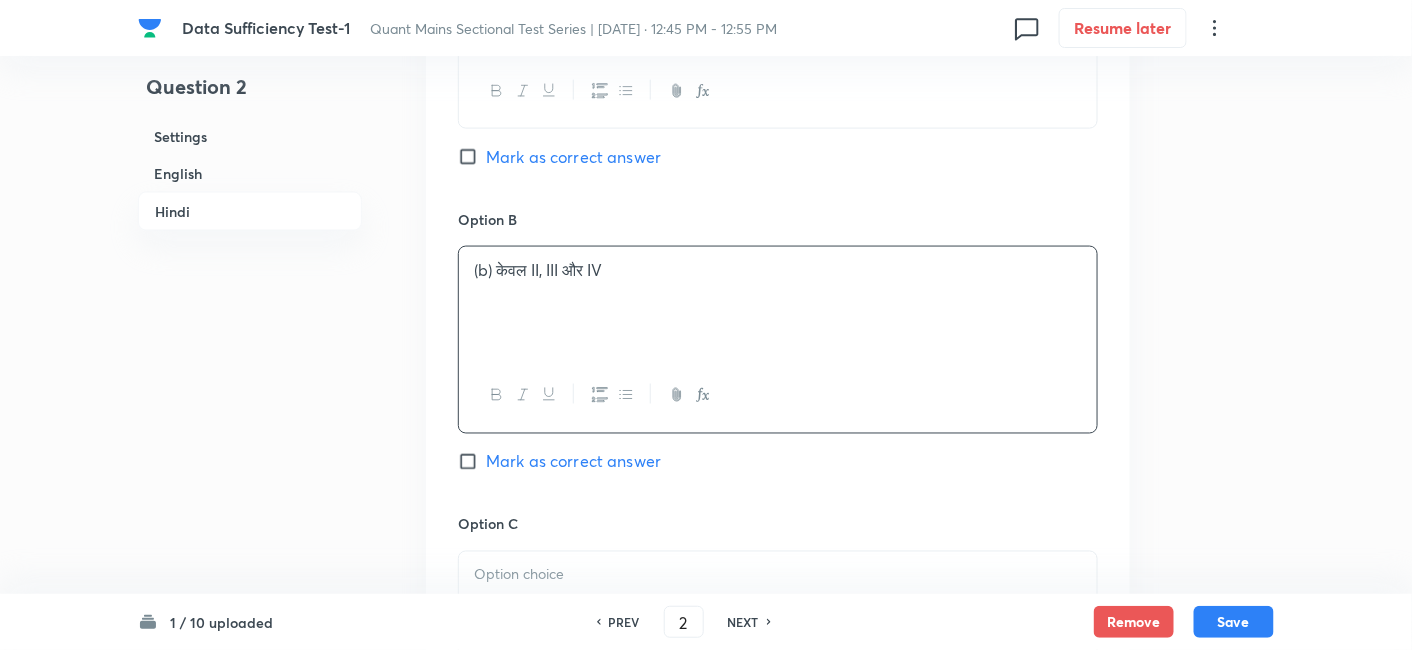 scroll, scrollTop: 5882, scrollLeft: 0, axis: vertical 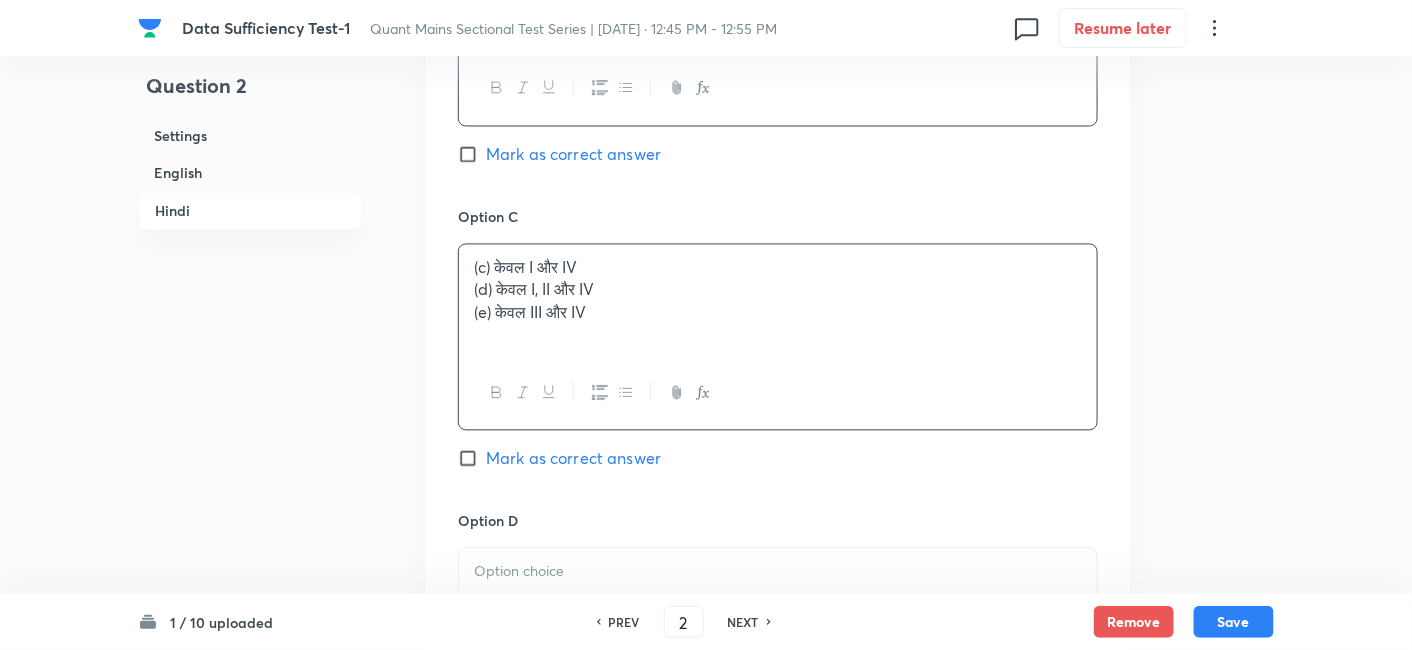 click on "(c) केवल I और IV (d) केवल I, II और IV (e) केवल III और IV" at bounding box center (778, 301) 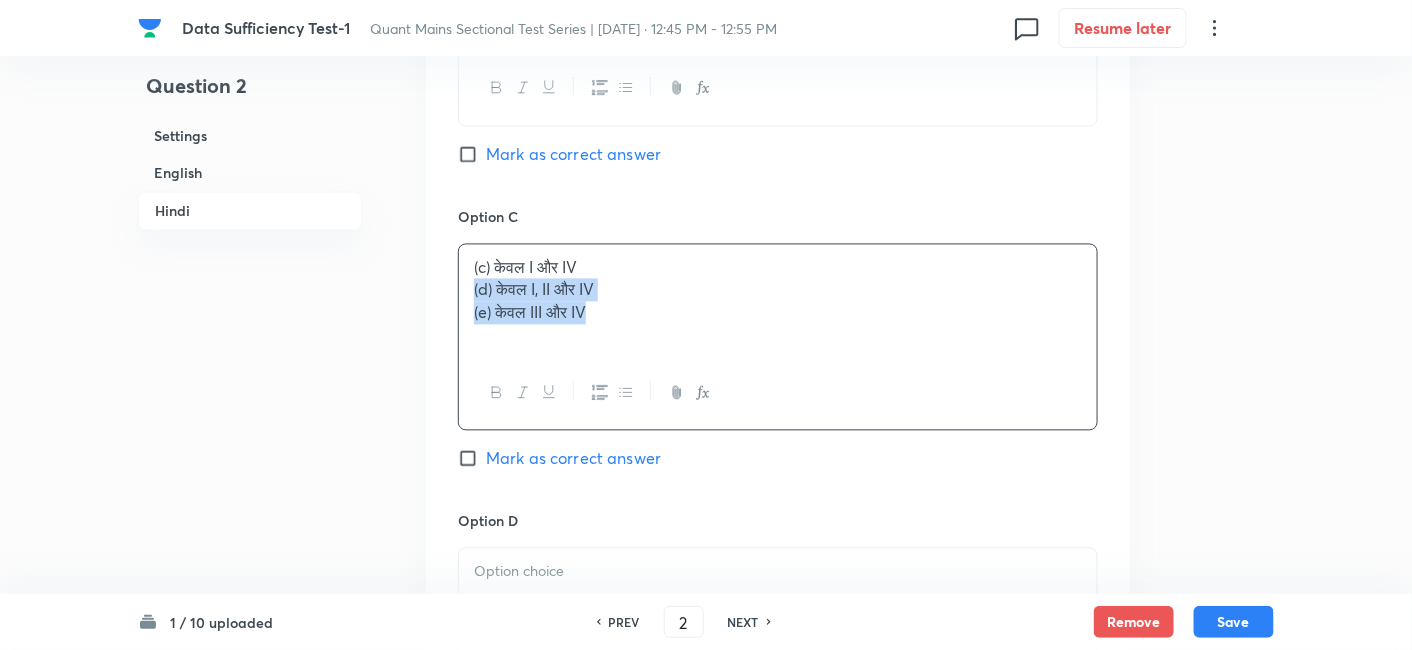 drag, startPoint x: 467, startPoint y: 298, endPoint x: 691, endPoint y: 378, distance: 237.8571 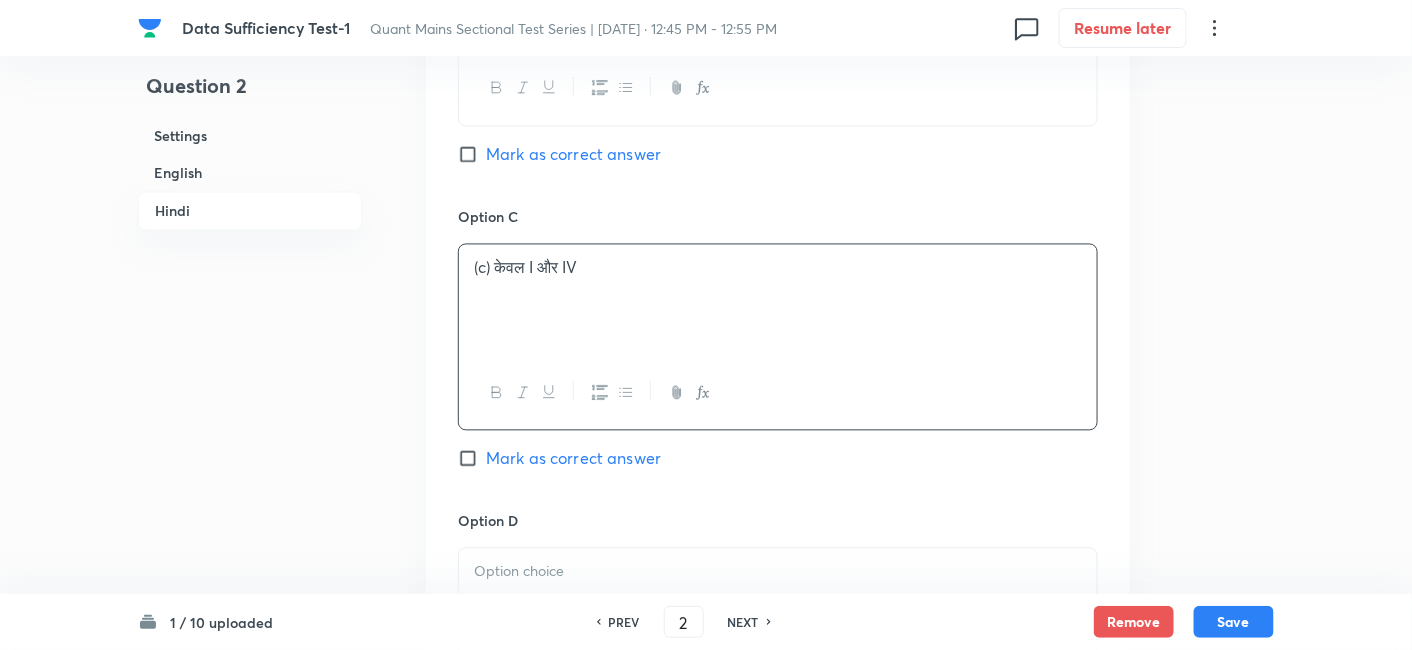 scroll, scrollTop: 6178, scrollLeft: 0, axis: vertical 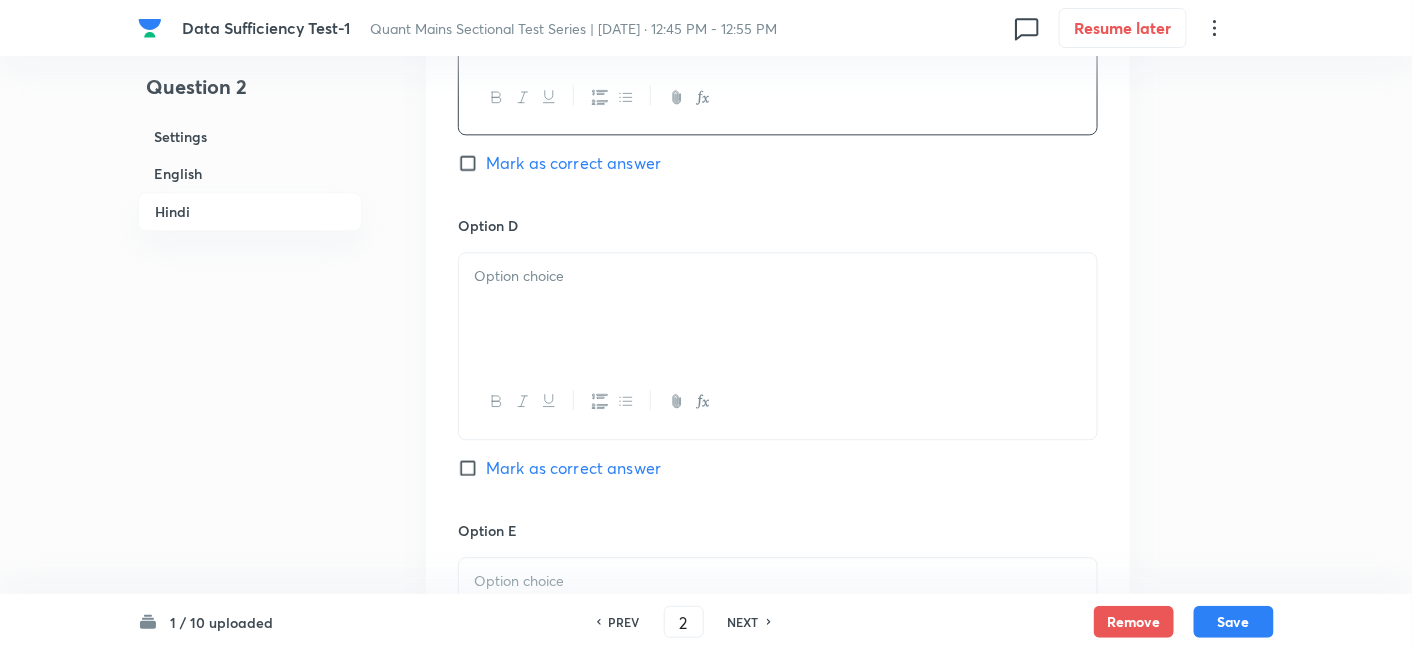 click at bounding box center (778, 309) 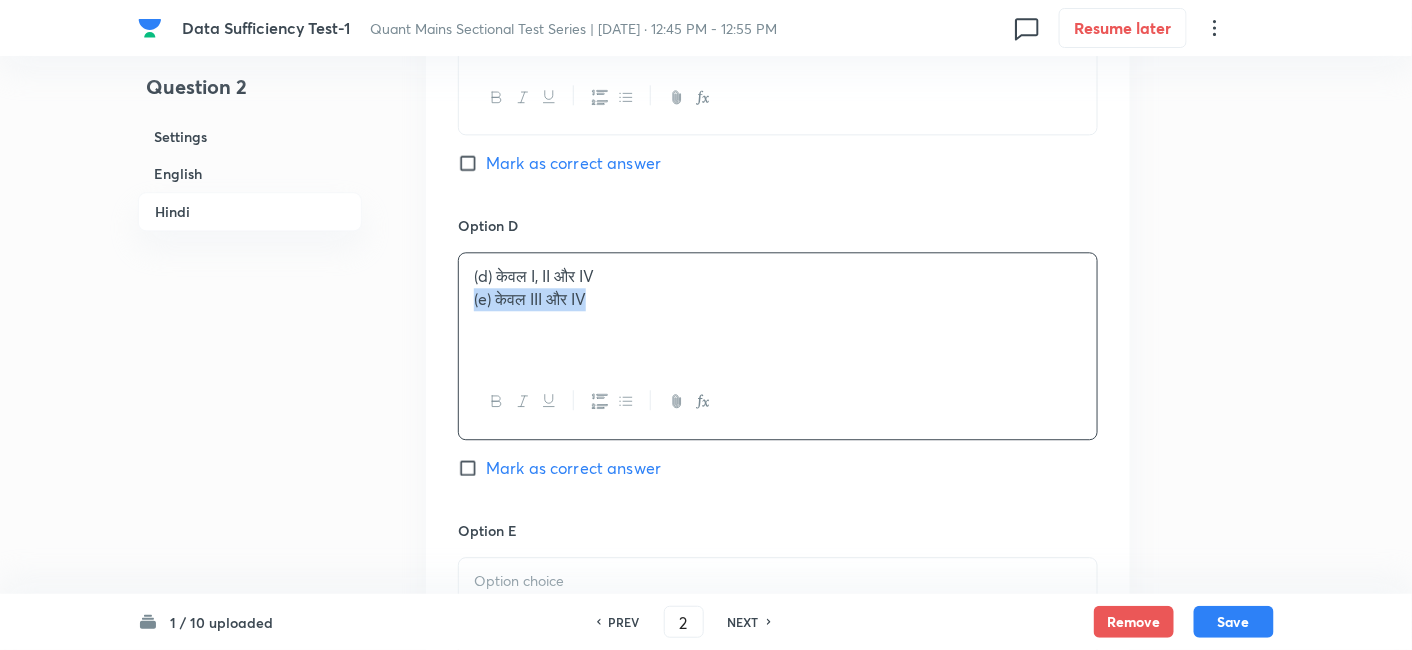 drag, startPoint x: 471, startPoint y: 318, endPoint x: 712, endPoint y: 392, distance: 252.10513 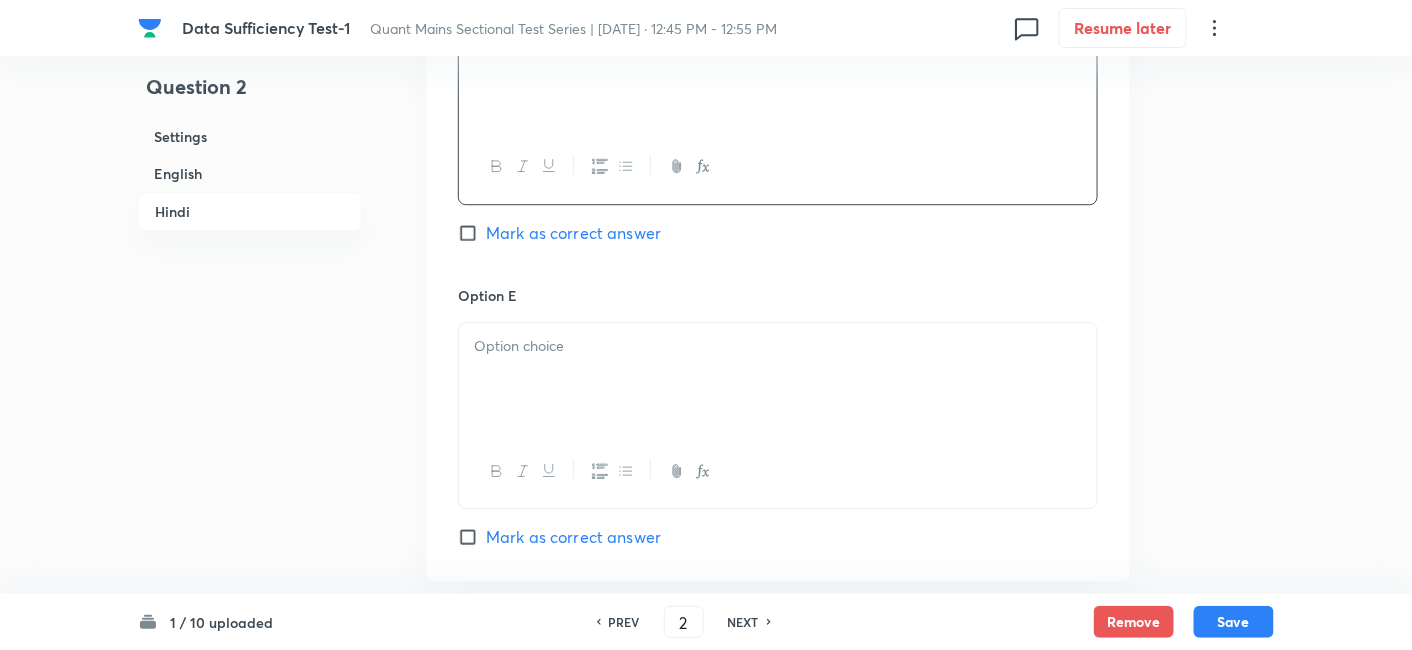 click at bounding box center [778, 379] 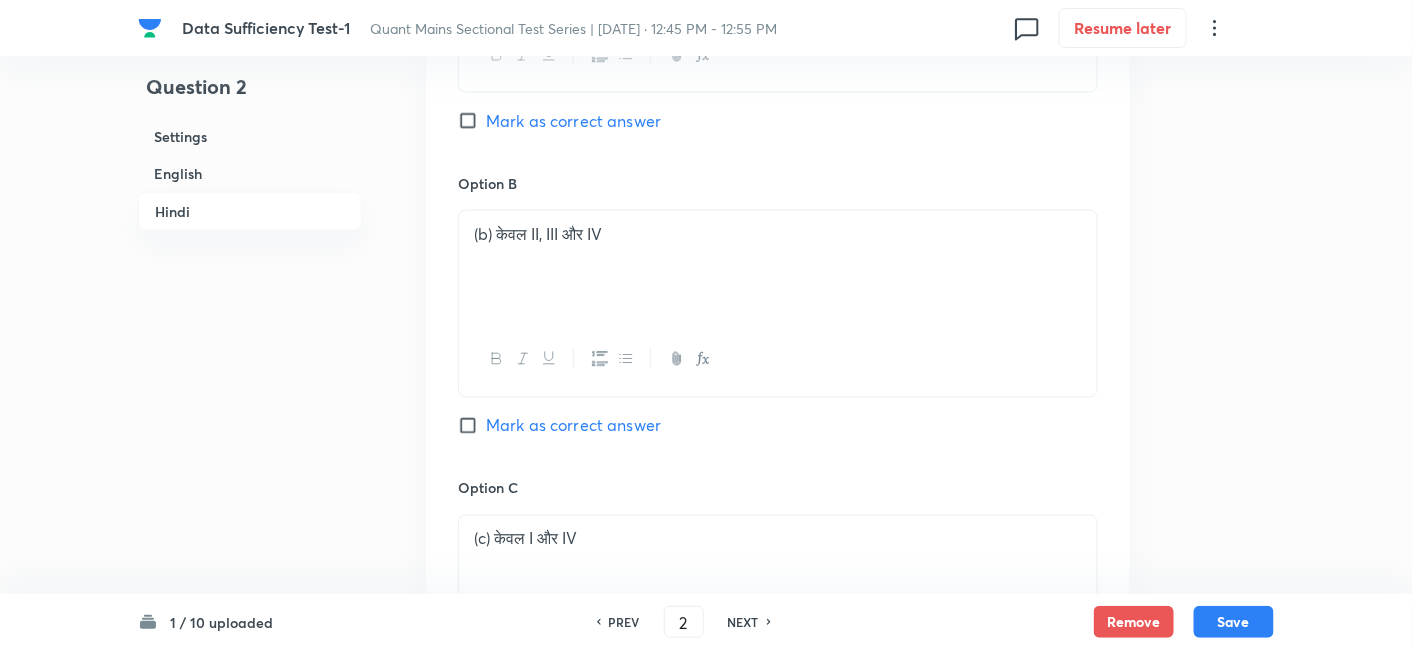 scroll, scrollTop: 5574, scrollLeft: 0, axis: vertical 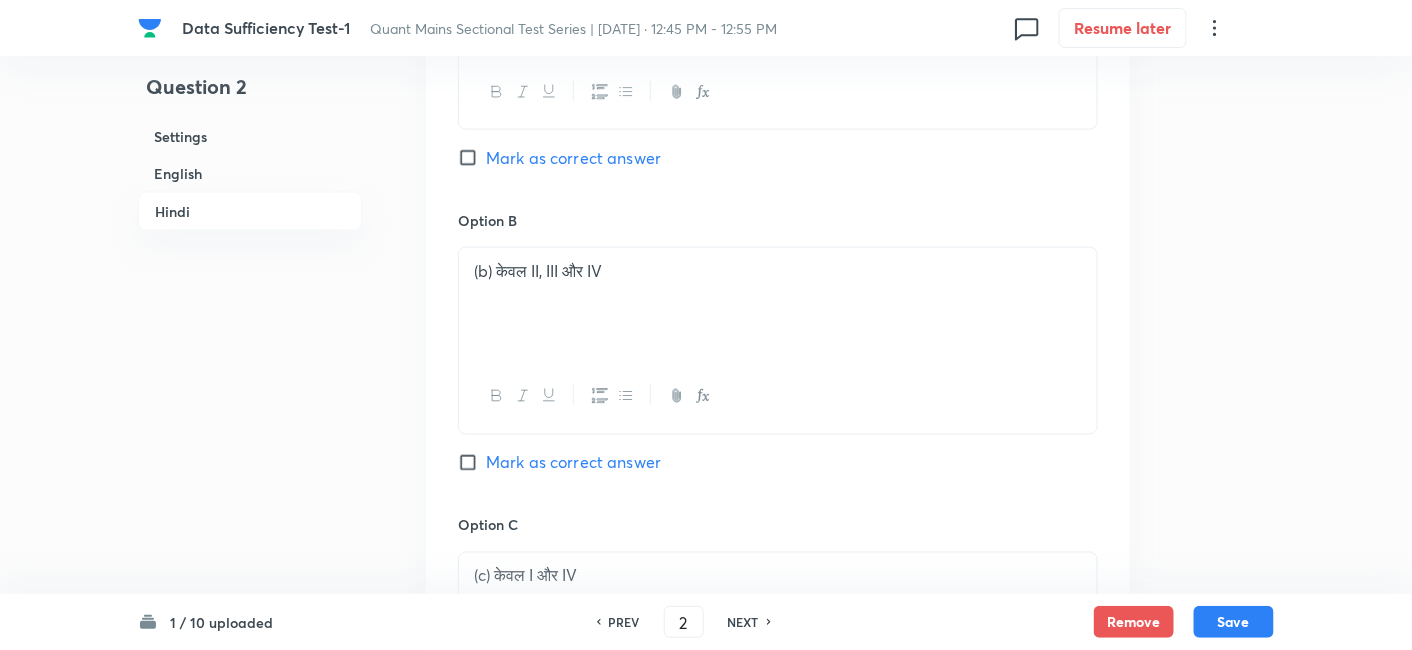 click on "Mark as correct answer" at bounding box center (573, 463) 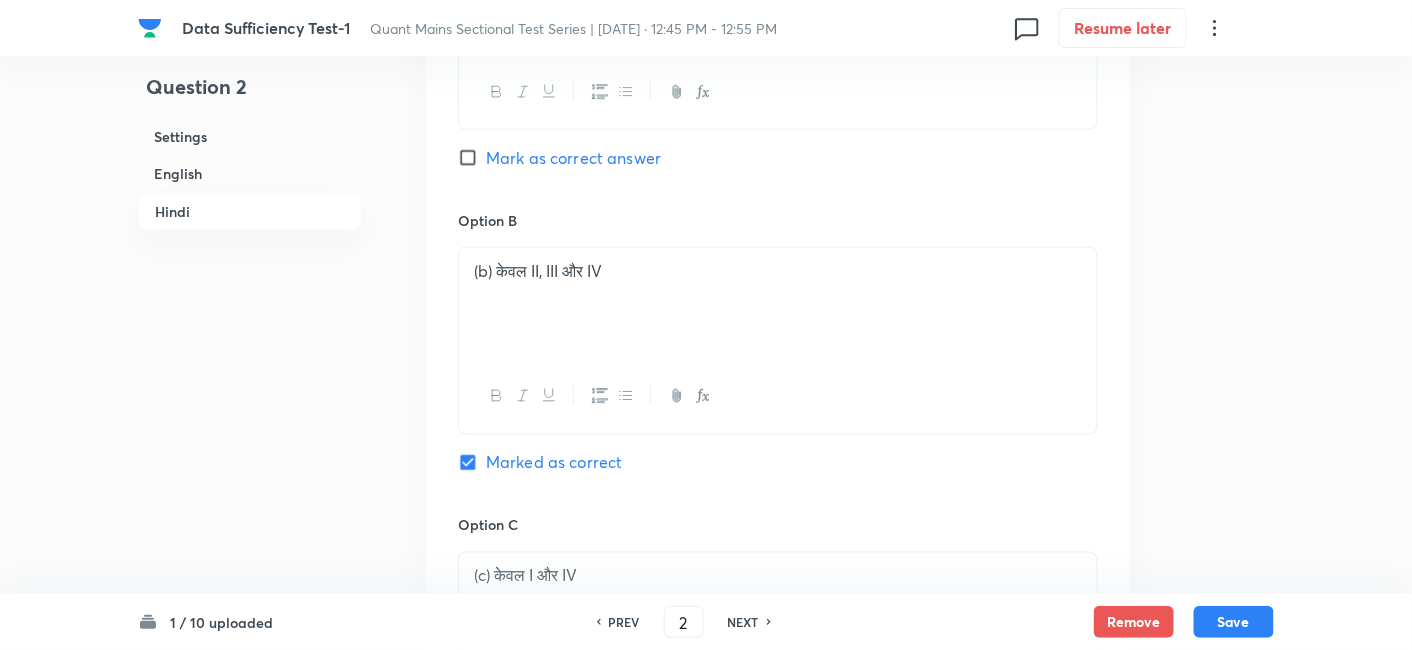 checkbox on "true" 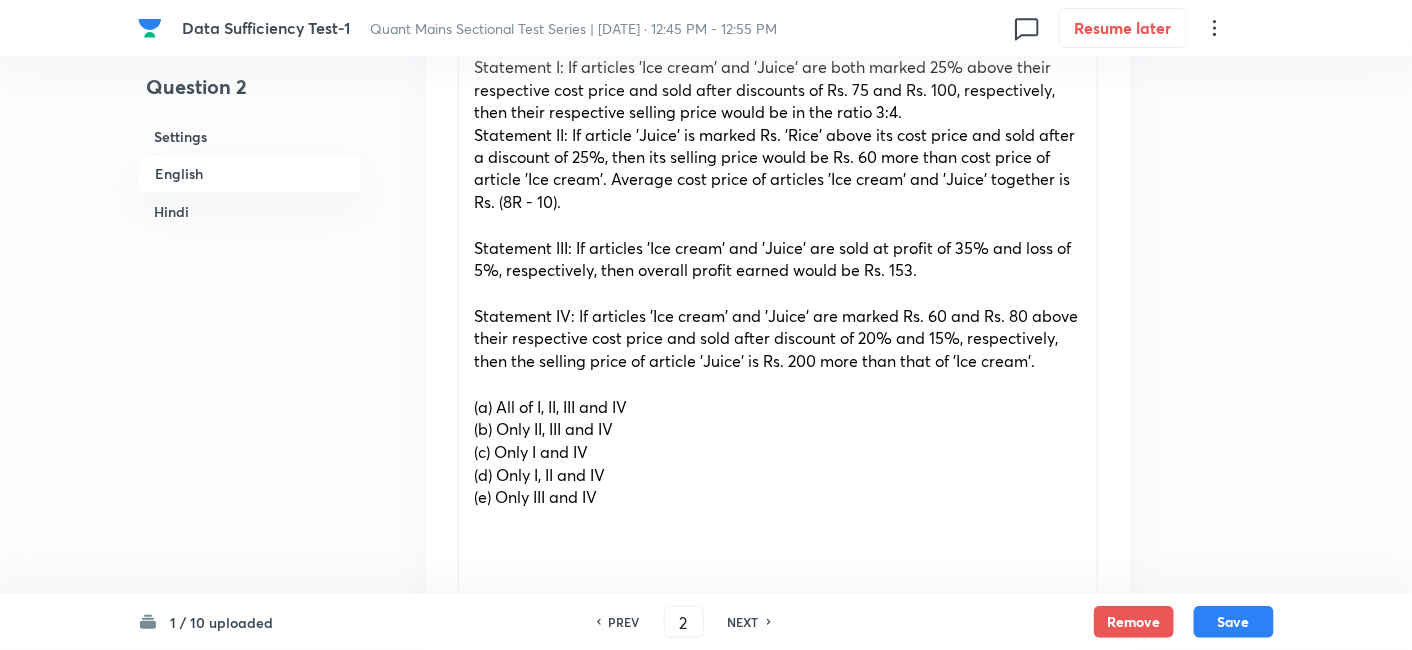 scroll, scrollTop: 1047, scrollLeft: 0, axis: vertical 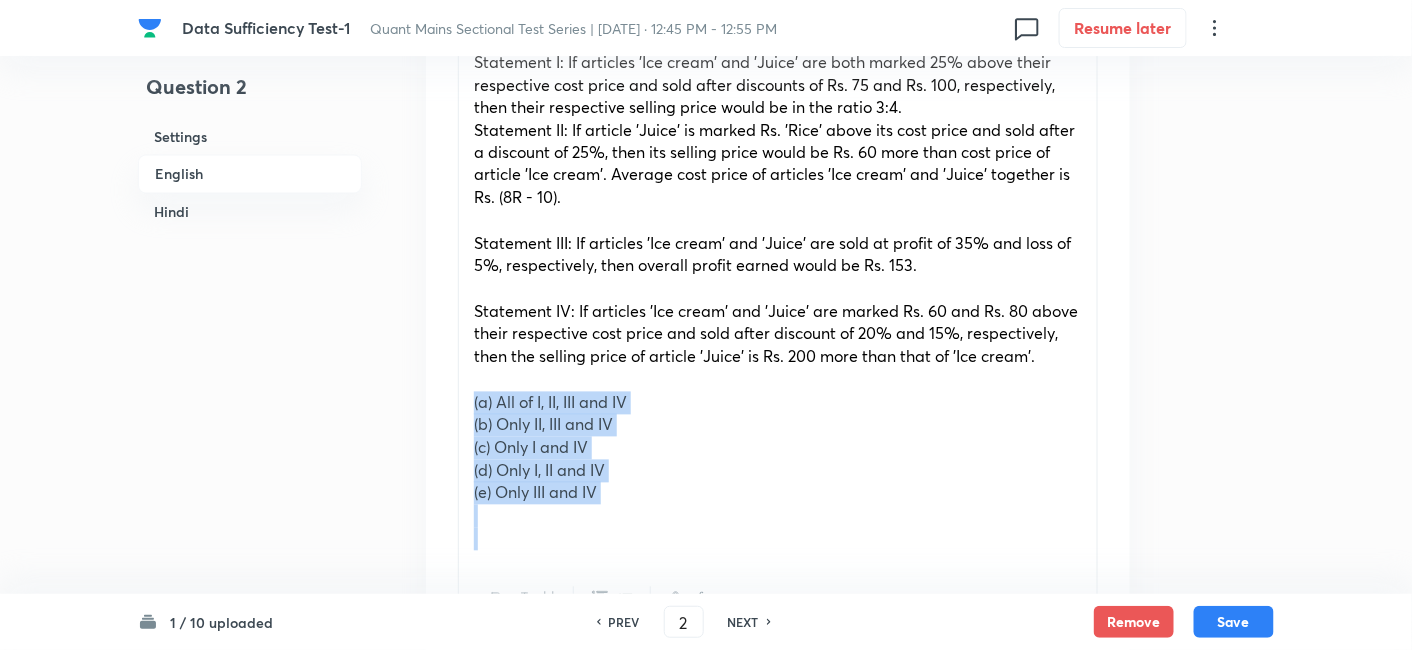 drag, startPoint x: 462, startPoint y: 404, endPoint x: 718, endPoint y: 601, distance: 323.02478 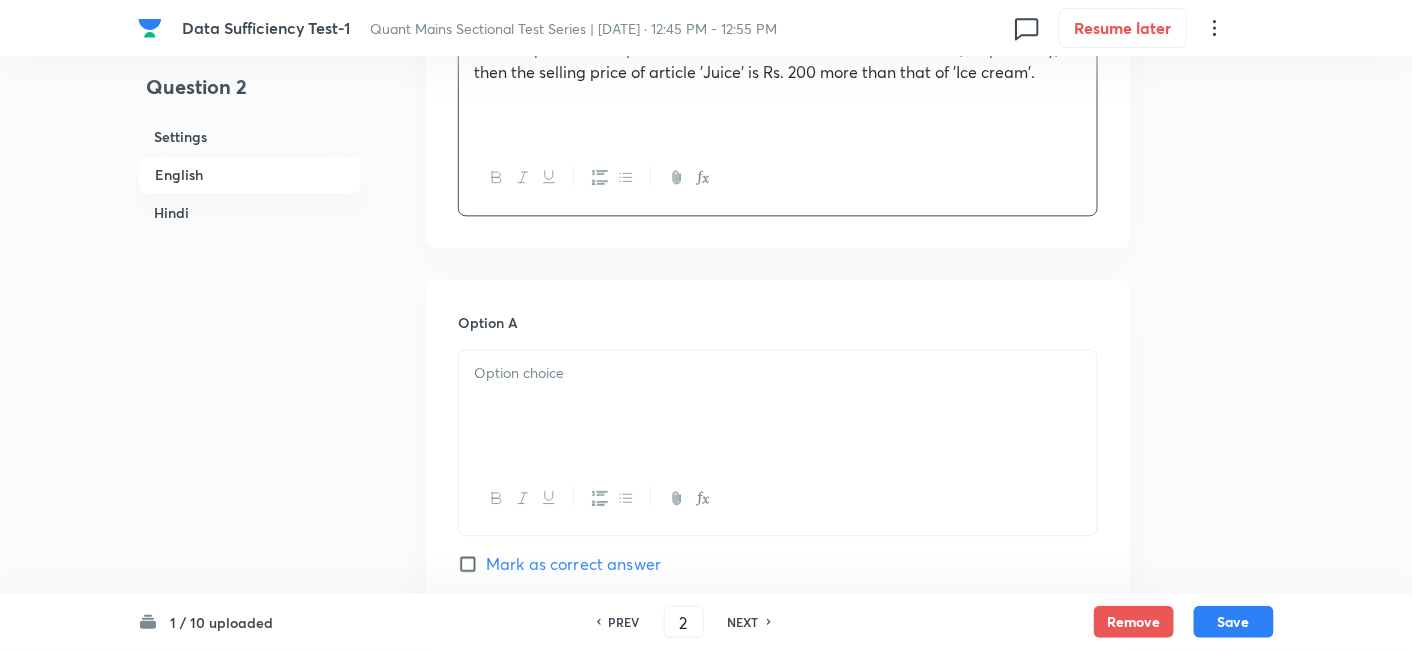 scroll, scrollTop: 1339, scrollLeft: 0, axis: vertical 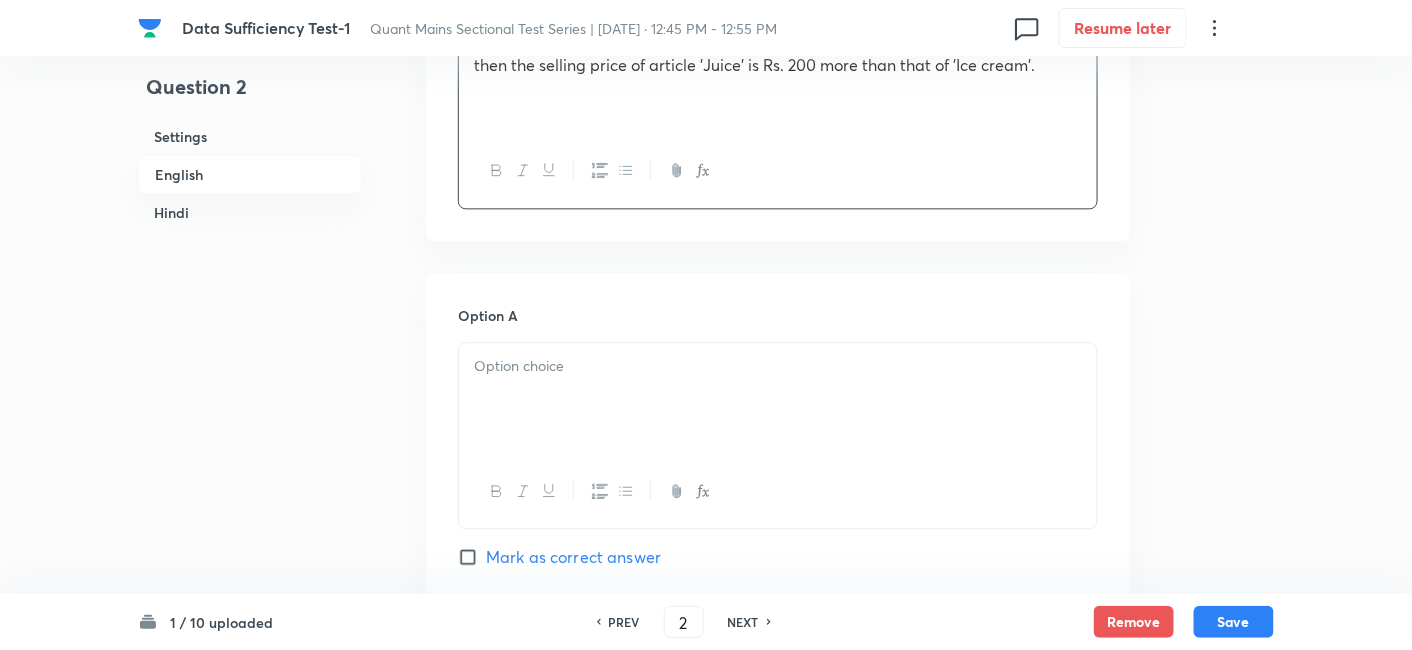 click at bounding box center (778, 399) 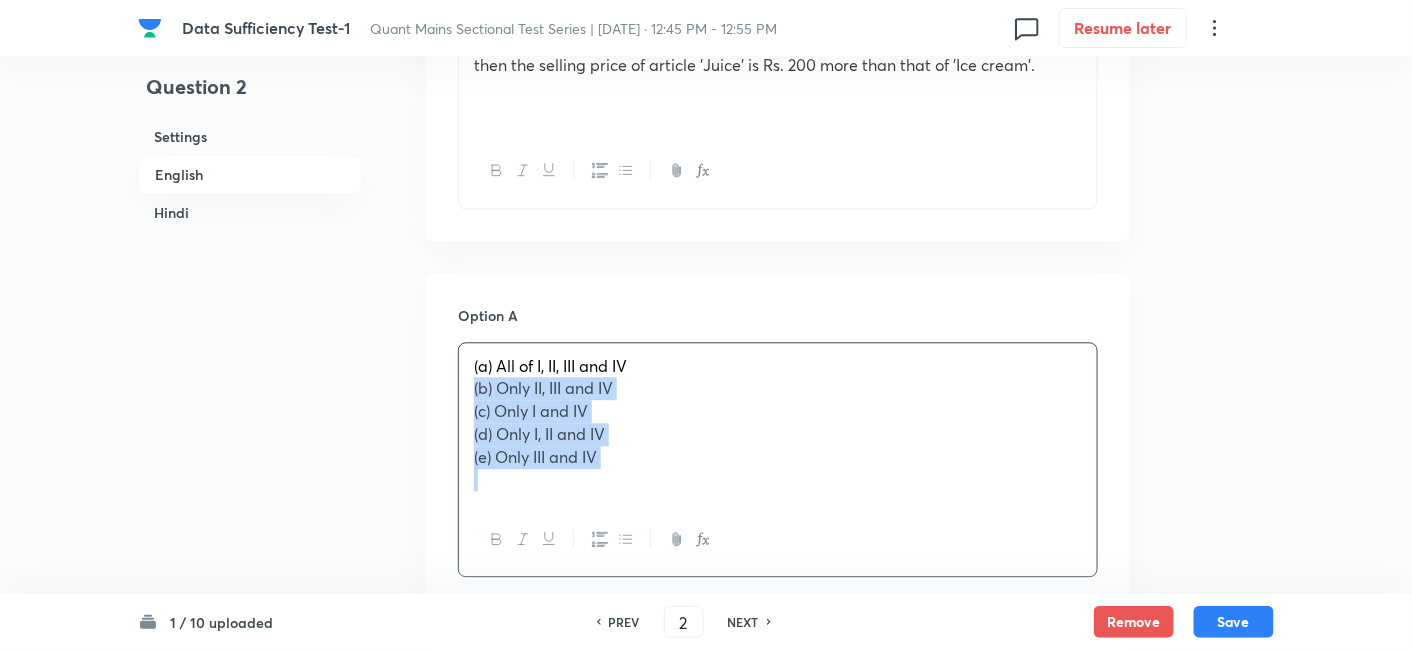 drag, startPoint x: 472, startPoint y: 388, endPoint x: 737, endPoint y: 569, distance: 320.9143 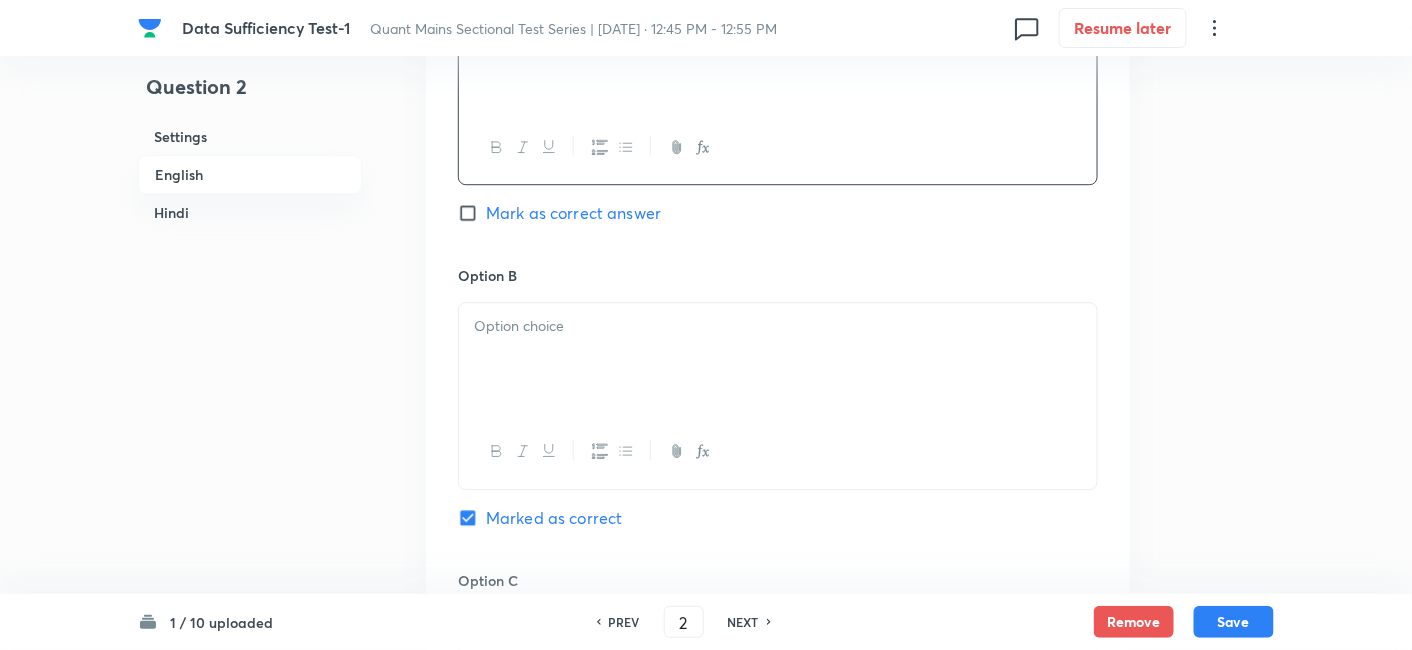 scroll, scrollTop: 1694, scrollLeft: 0, axis: vertical 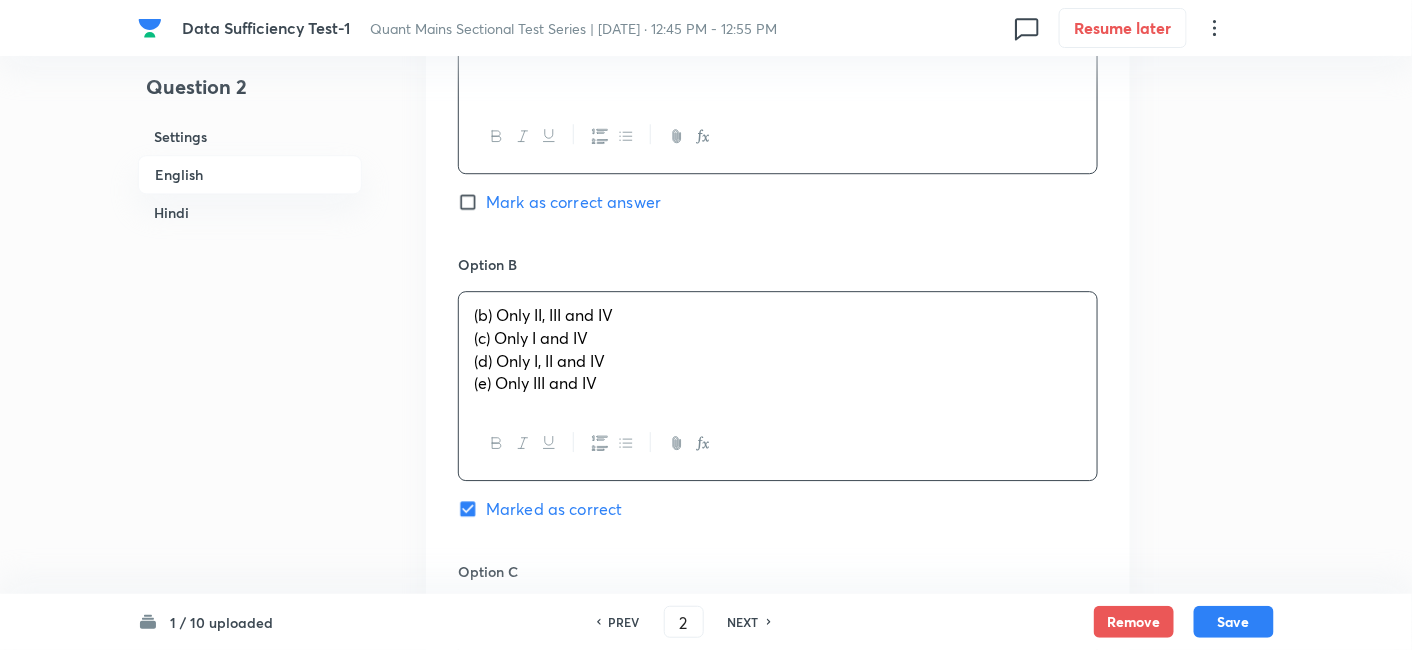 click on "(b) Only II, III and IV (c) Only I and IV  (d) Only I, II and IV (e) Only III and IV" at bounding box center (778, 349) 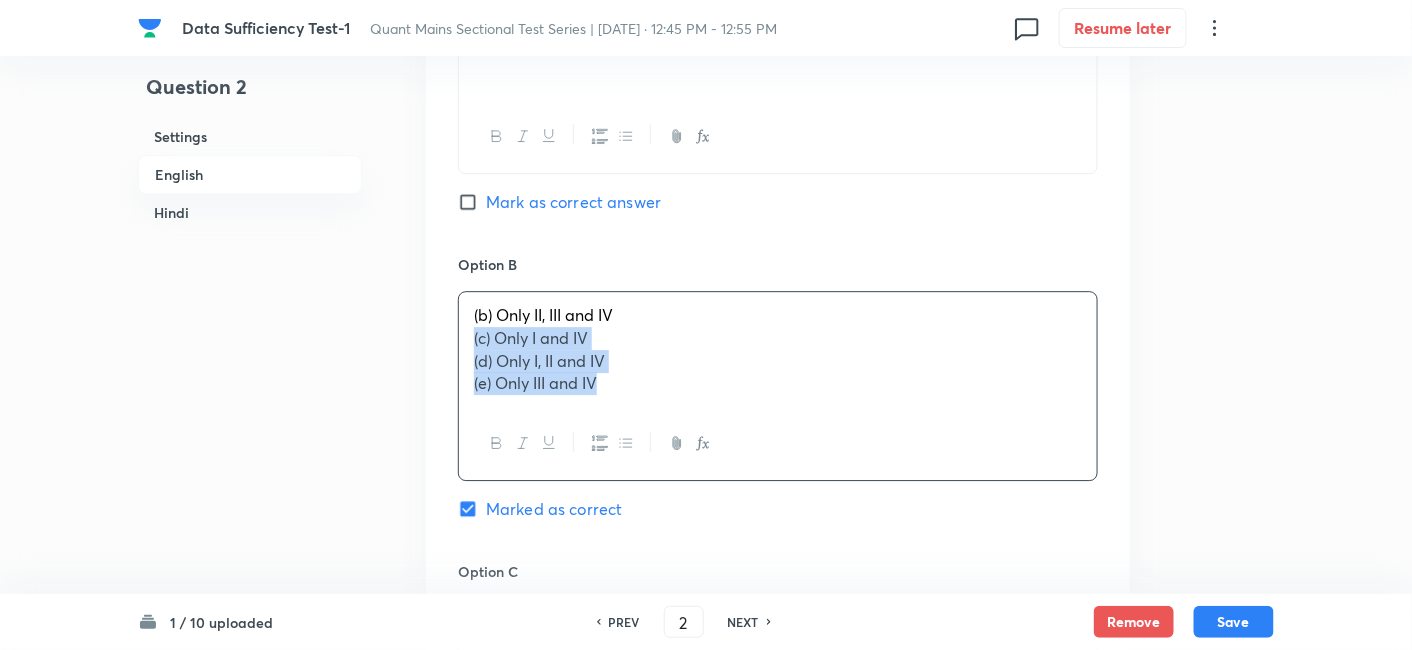 drag, startPoint x: 470, startPoint y: 342, endPoint x: 712, endPoint y: 490, distance: 283.66882 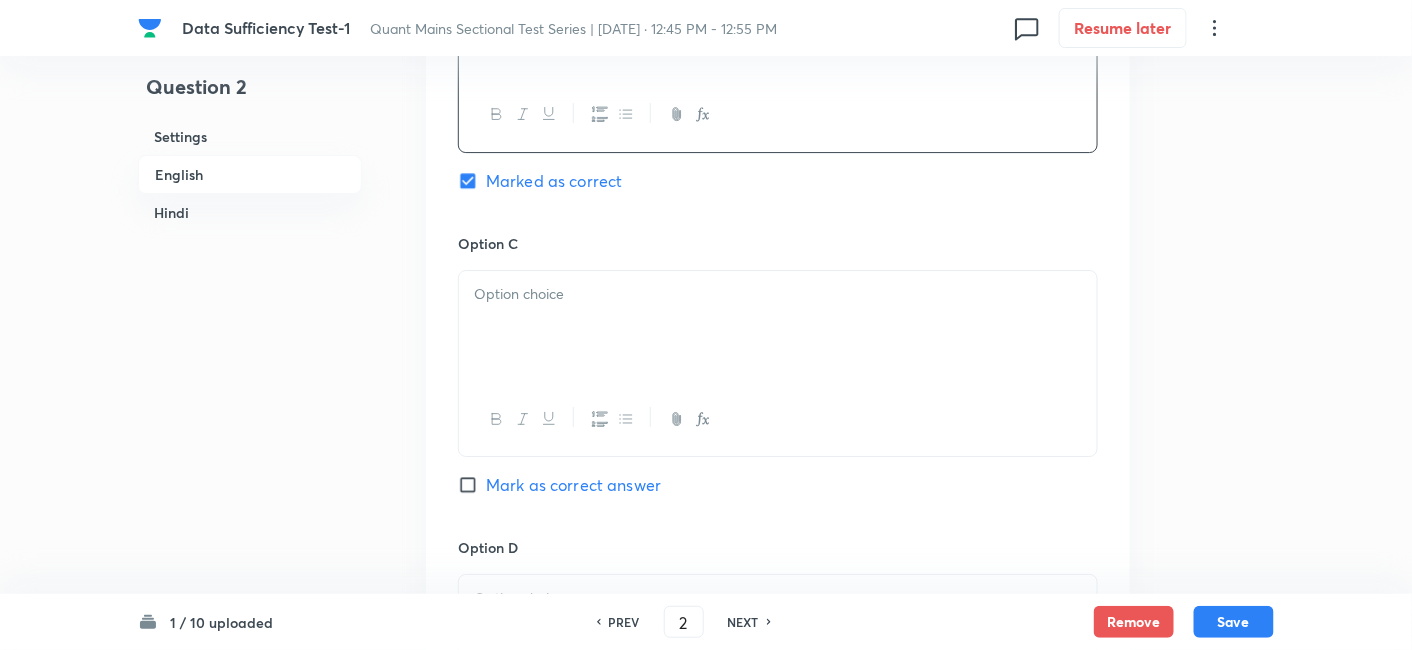 scroll, scrollTop: 2021, scrollLeft: 0, axis: vertical 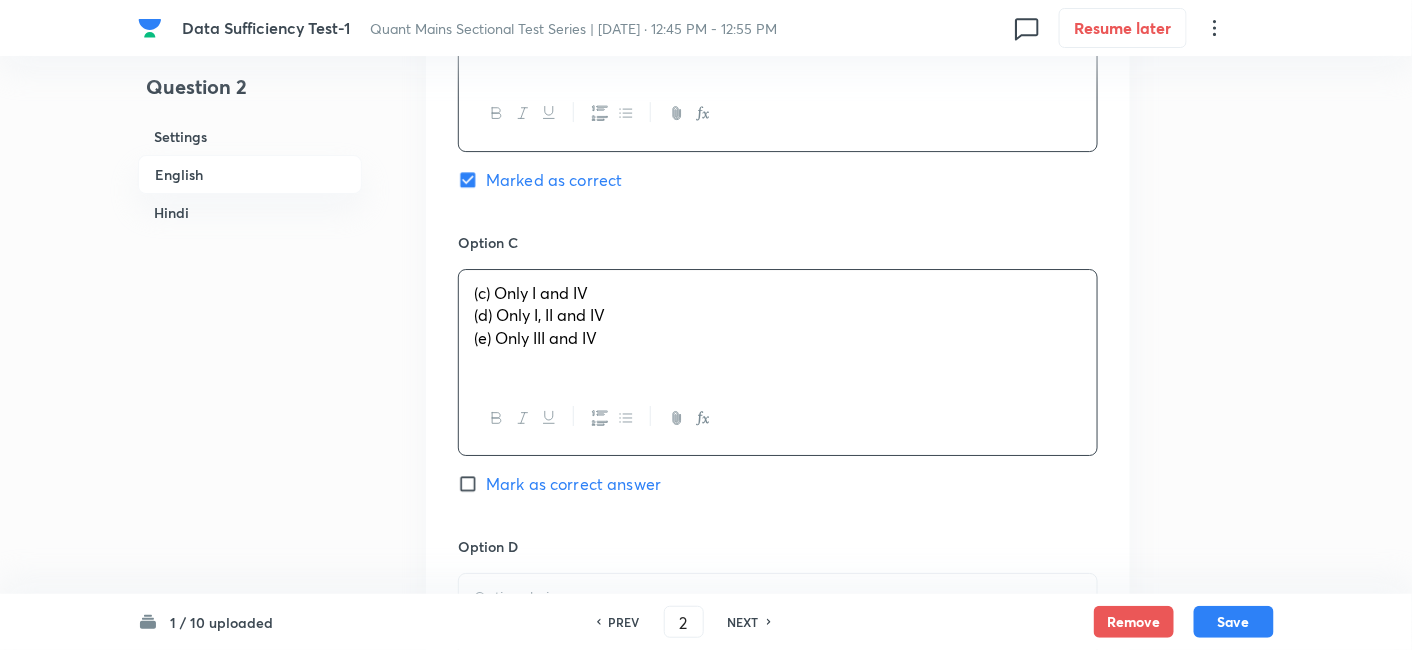 click on "(c) Only I and IV  (d) Only I, II and IV (e) Only III and IV" at bounding box center [778, 326] 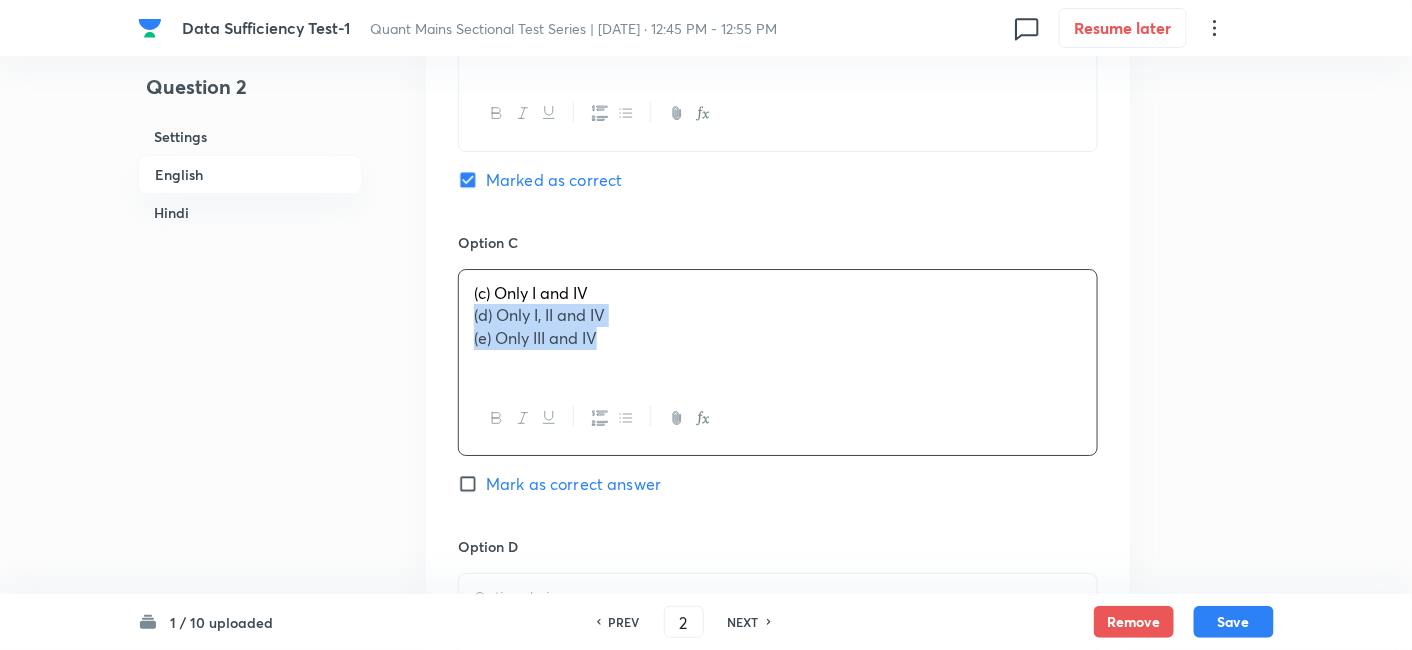 drag, startPoint x: 465, startPoint y: 315, endPoint x: 744, endPoint y: 451, distance: 310.38202 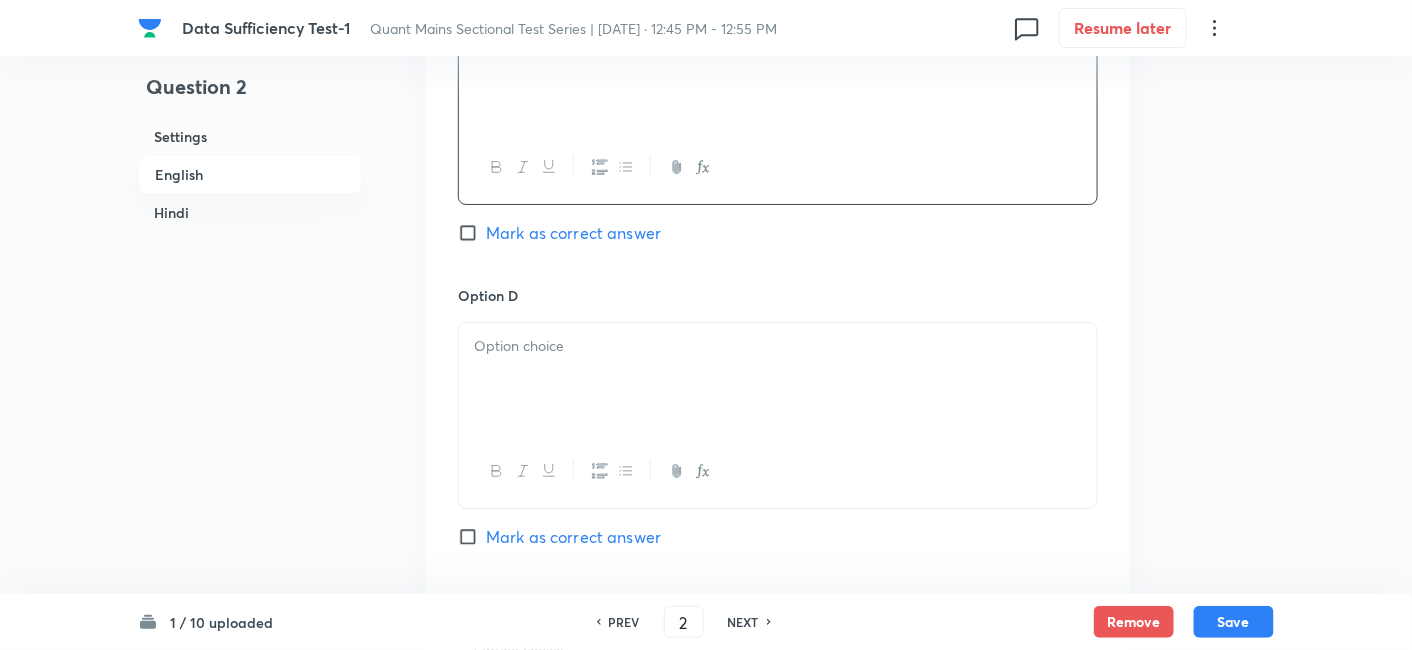 scroll, scrollTop: 2274, scrollLeft: 0, axis: vertical 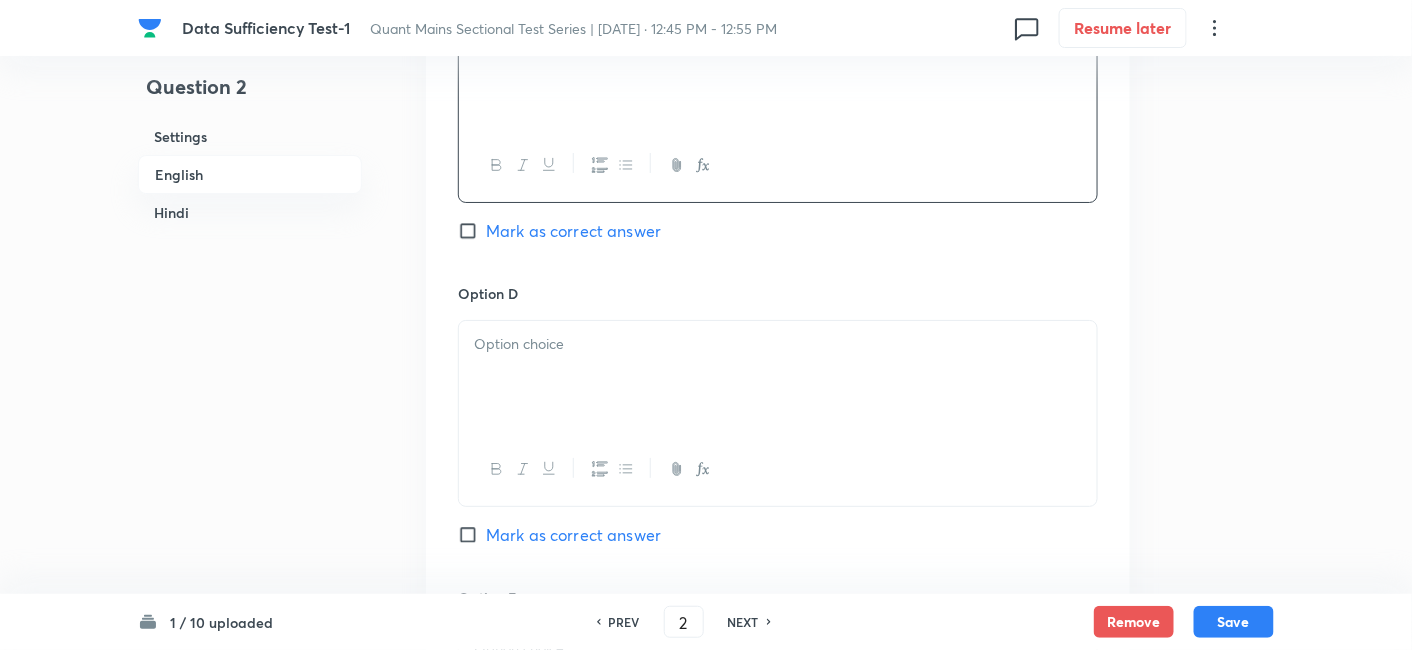 click at bounding box center (778, 377) 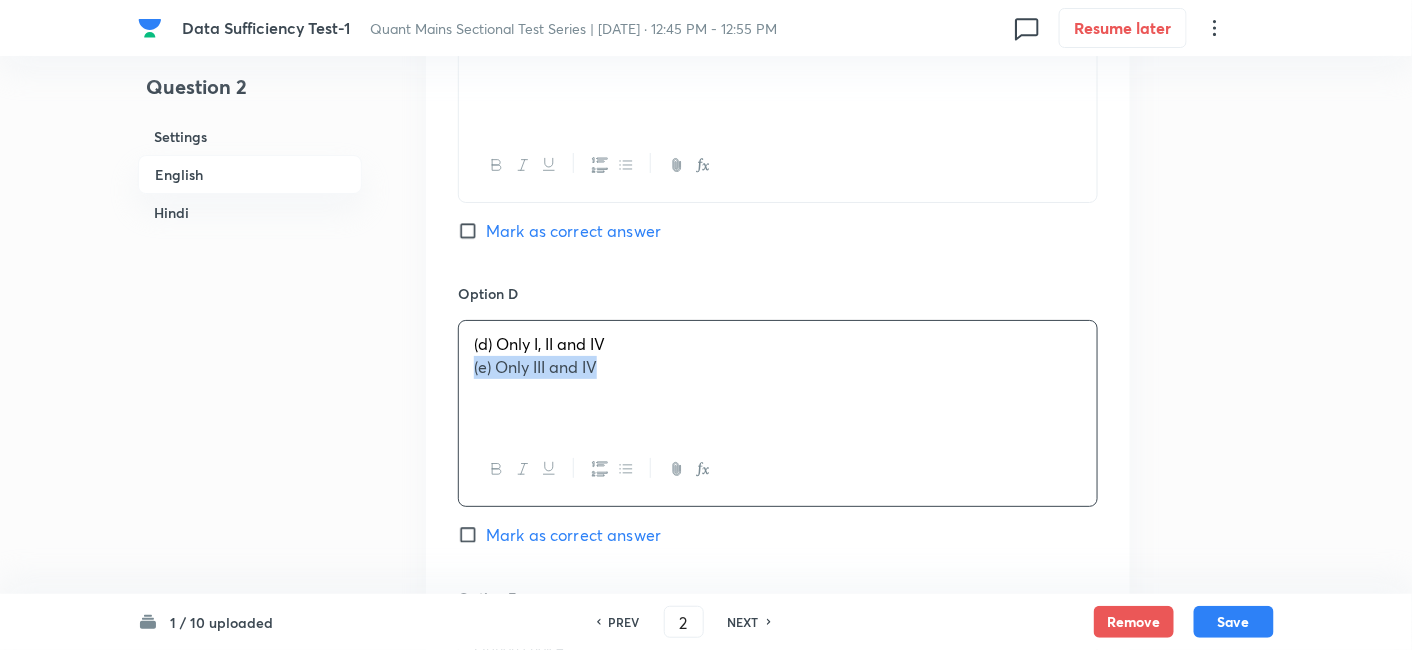 drag, startPoint x: 468, startPoint y: 360, endPoint x: 799, endPoint y: 461, distance: 346.06647 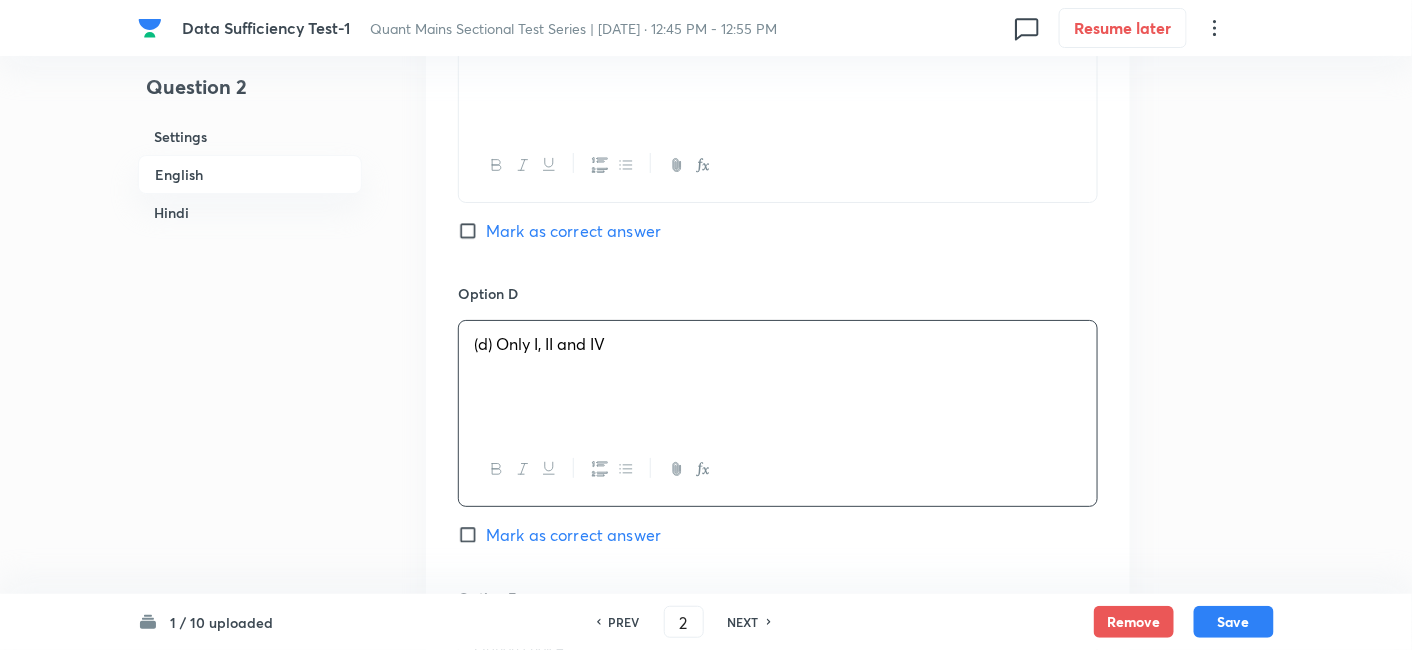 scroll, scrollTop: 2531, scrollLeft: 0, axis: vertical 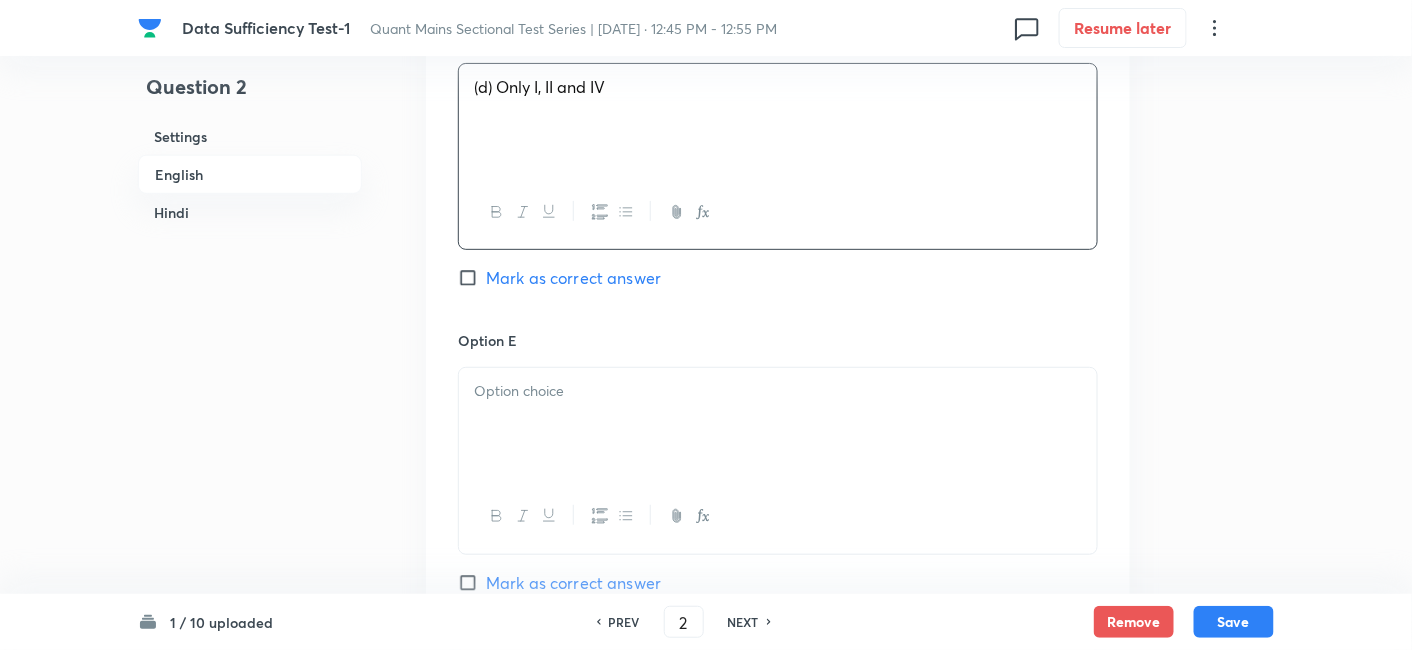 click at bounding box center (778, 424) 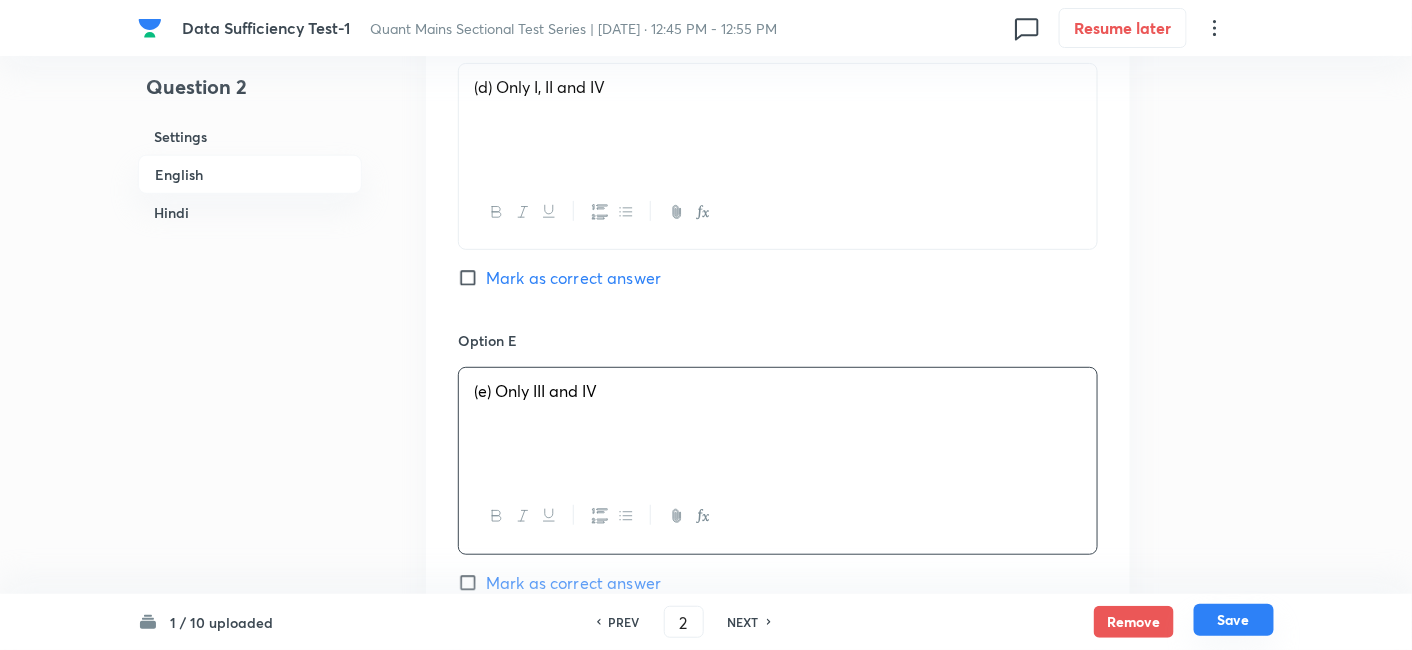 click on "Save" at bounding box center [1234, 620] 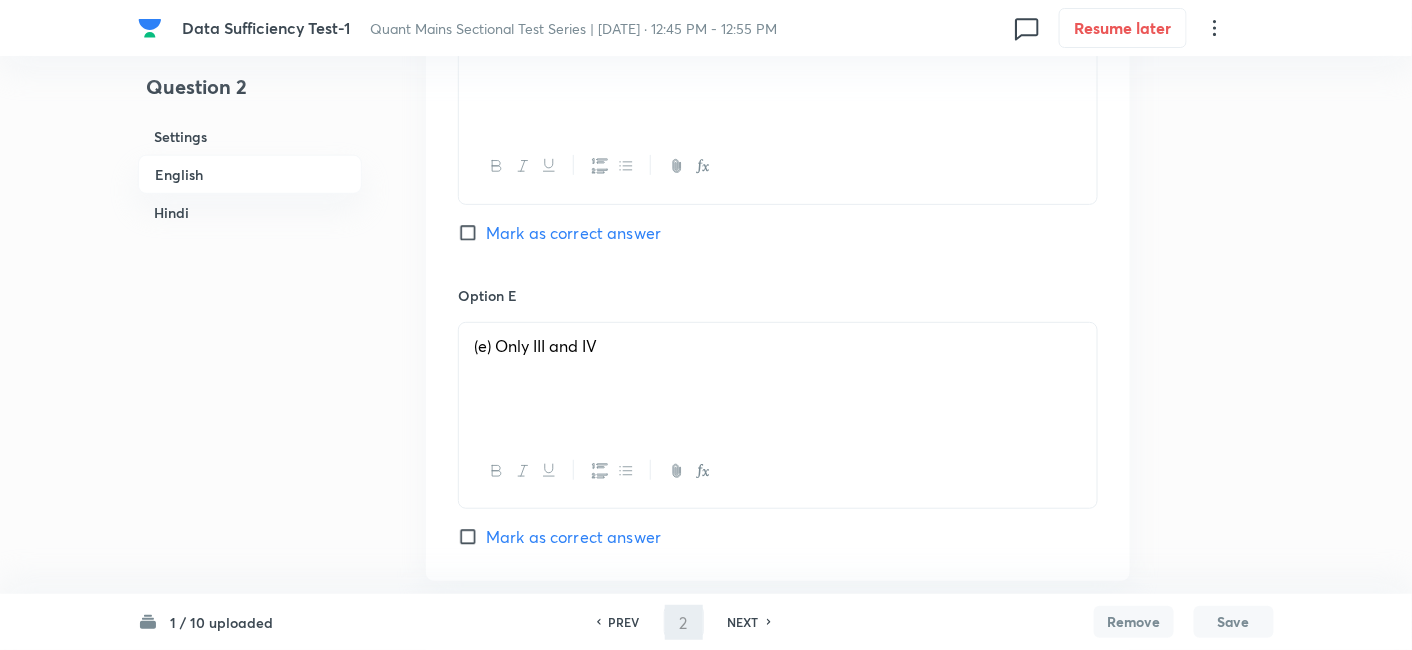 type on "3" 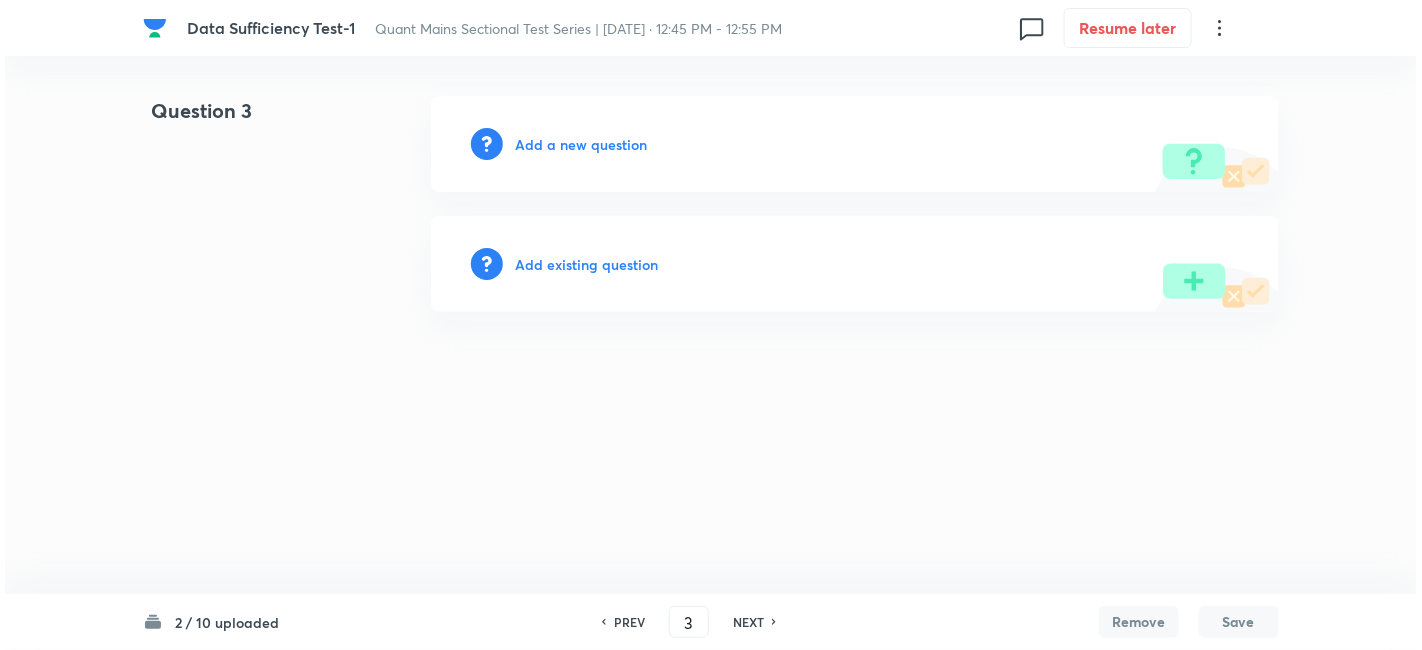 scroll, scrollTop: 0, scrollLeft: 0, axis: both 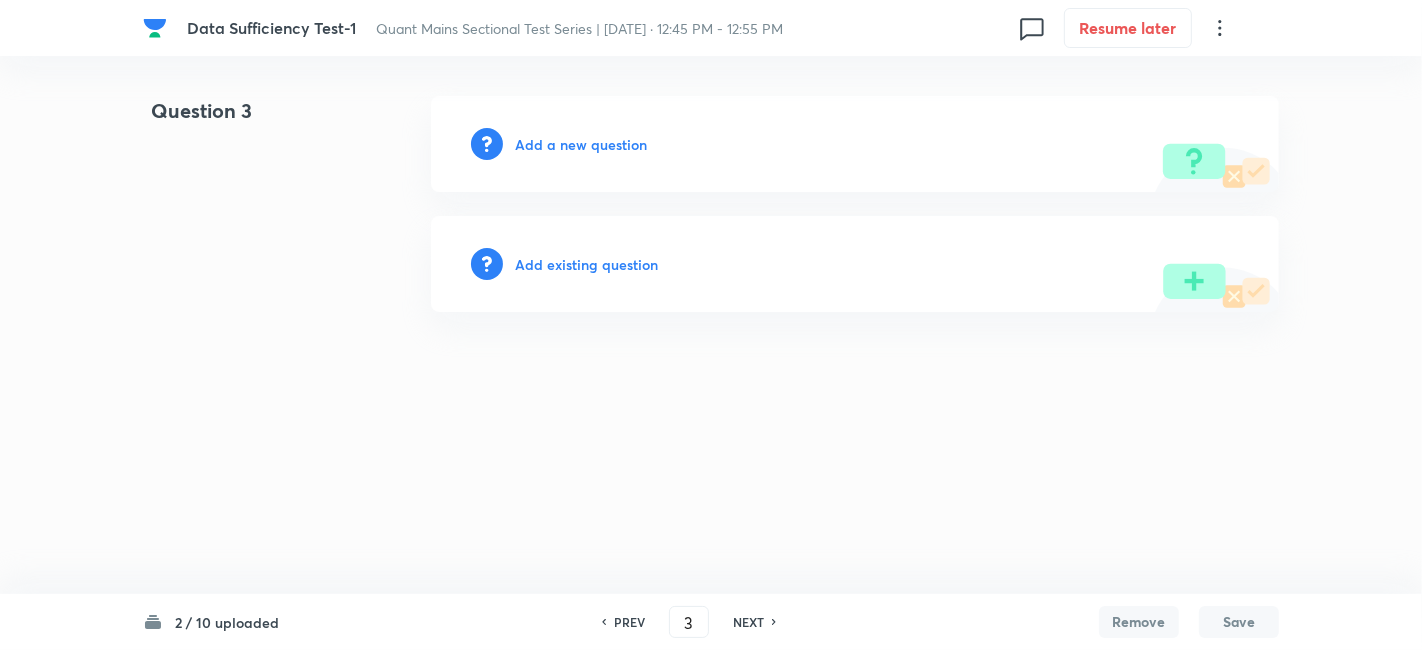 click on "Add a new question" at bounding box center (581, 144) 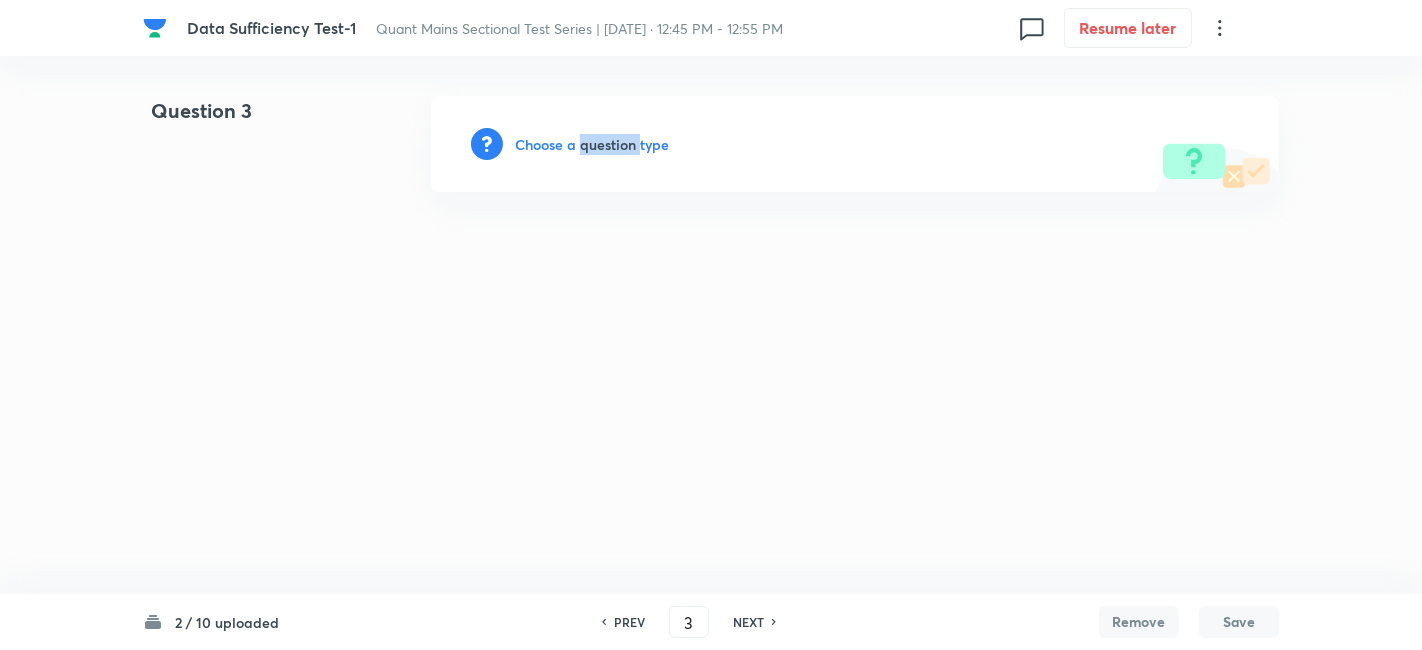 click on "Choose a question type" at bounding box center [592, 144] 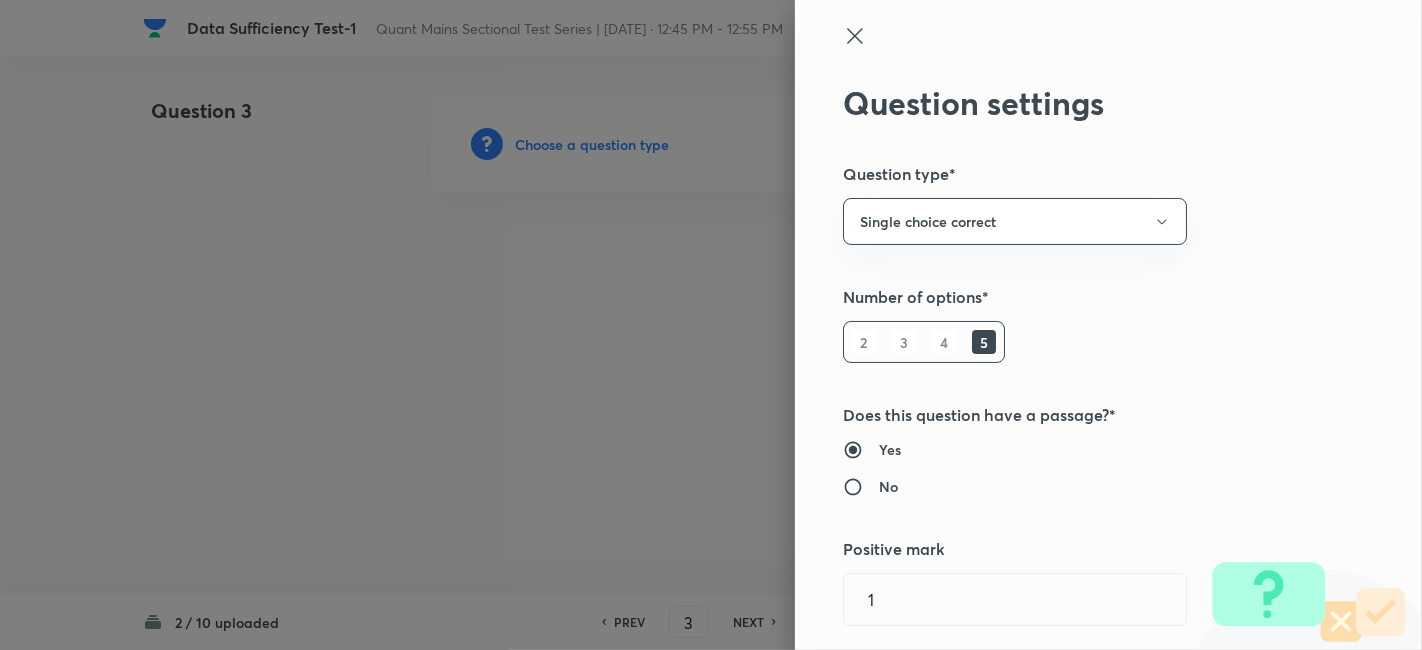 click at bounding box center [711, 325] 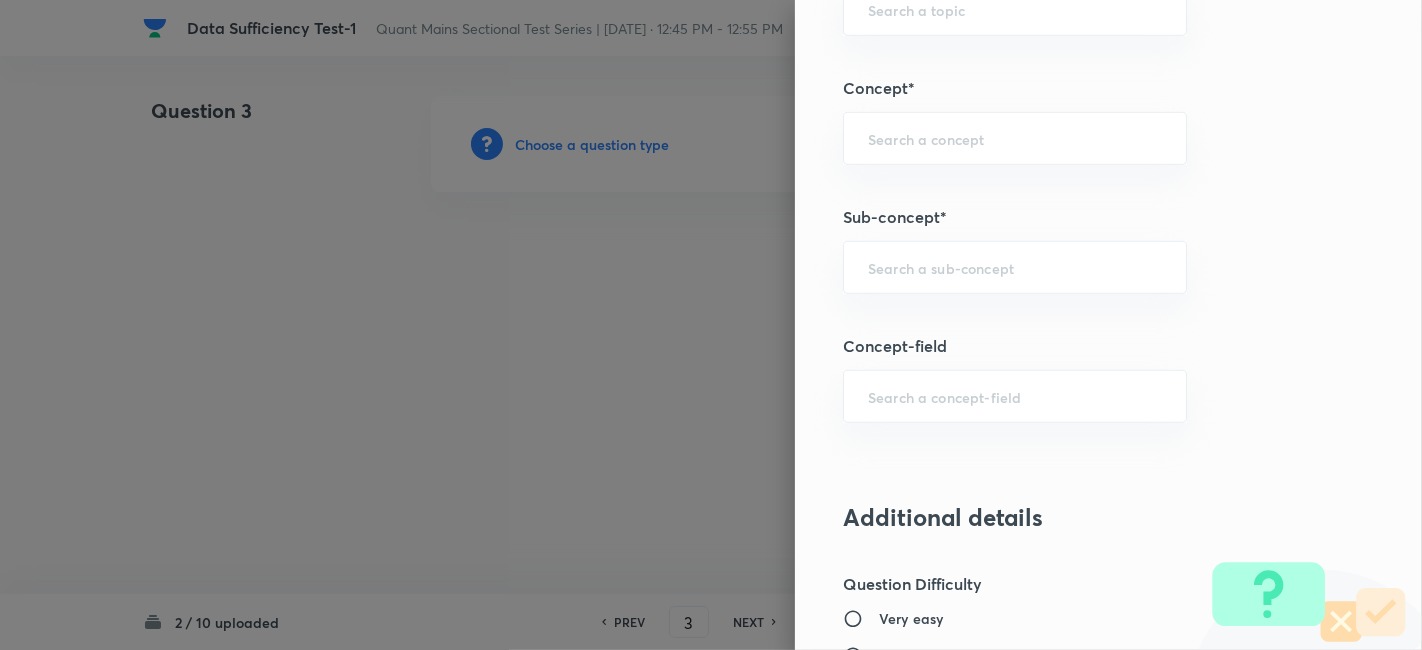 scroll, scrollTop: 1068, scrollLeft: 0, axis: vertical 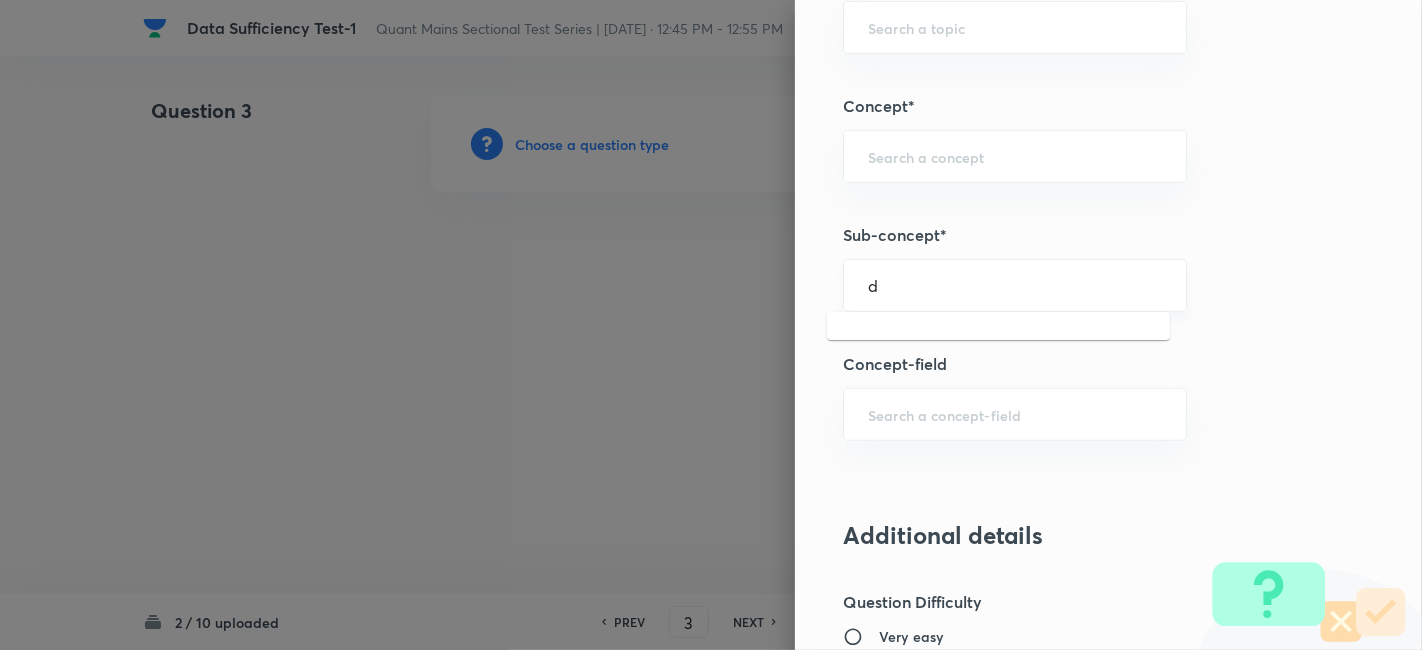 click on "d" at bounding box center [1015, 285] 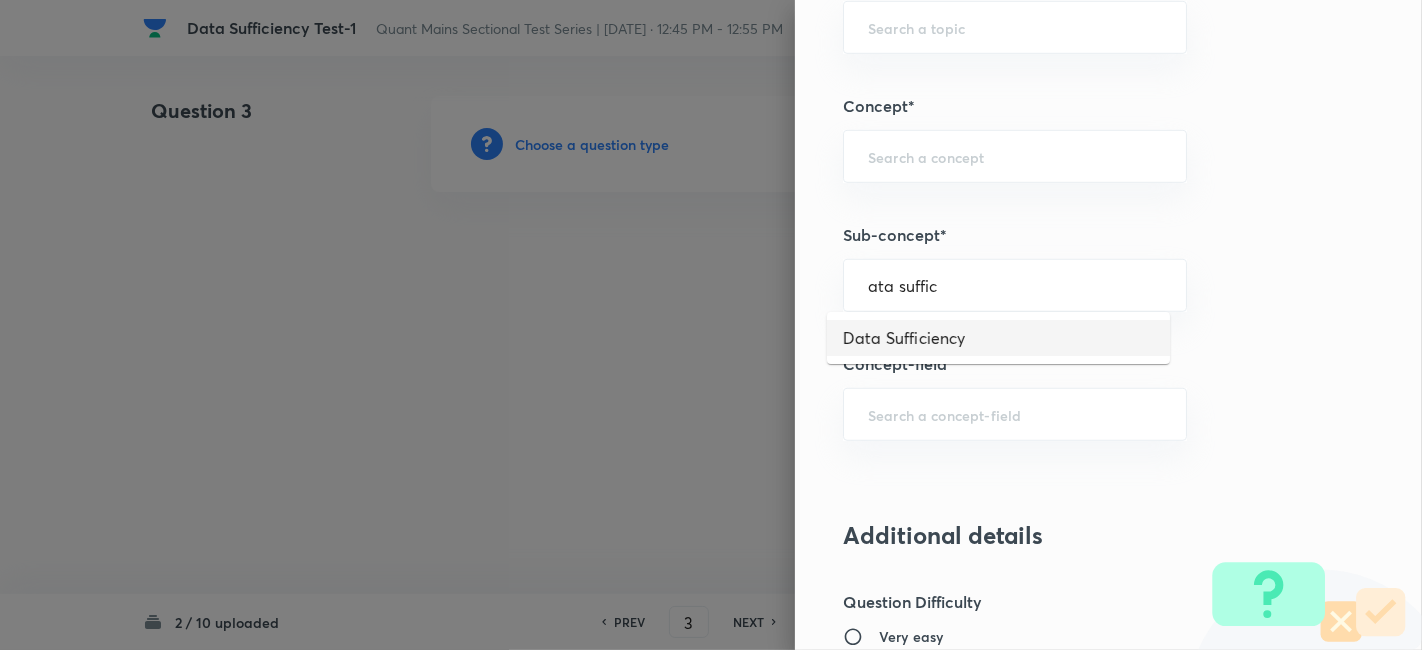click on "Data Sufficiency" at bounding box center [998, 338] 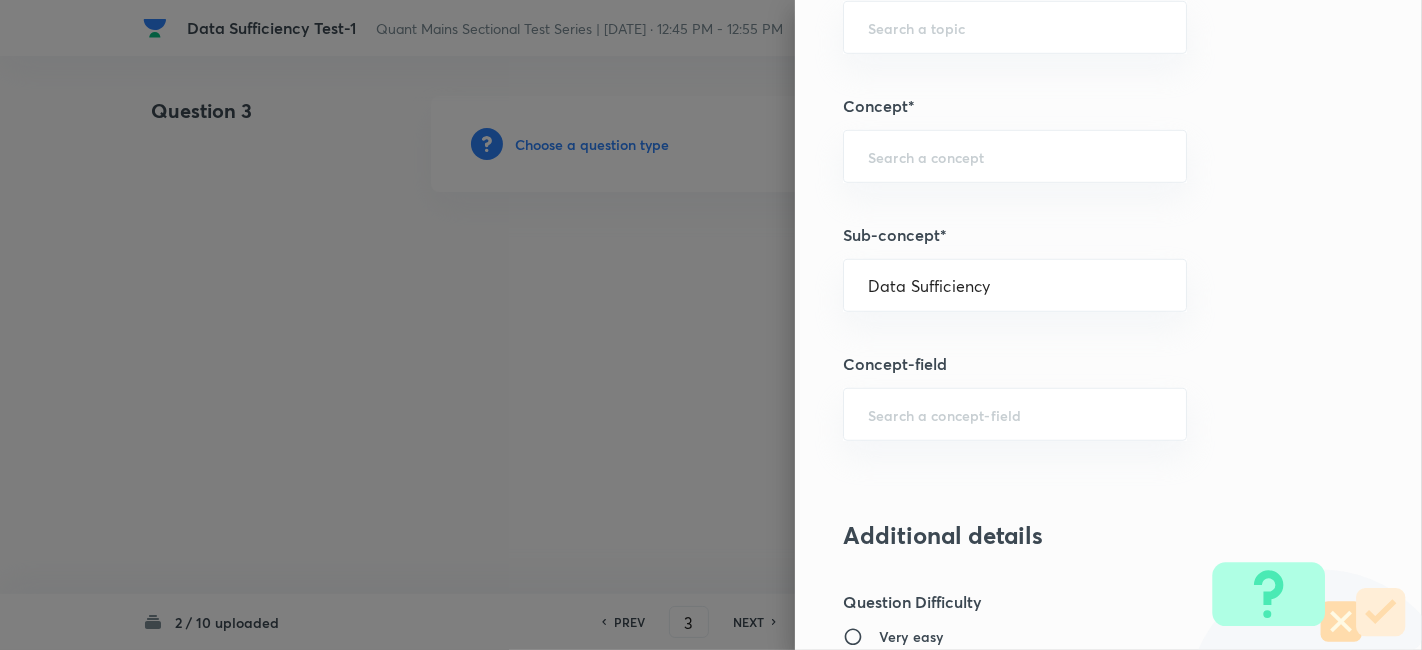 type on "Quantitative Aptitude" 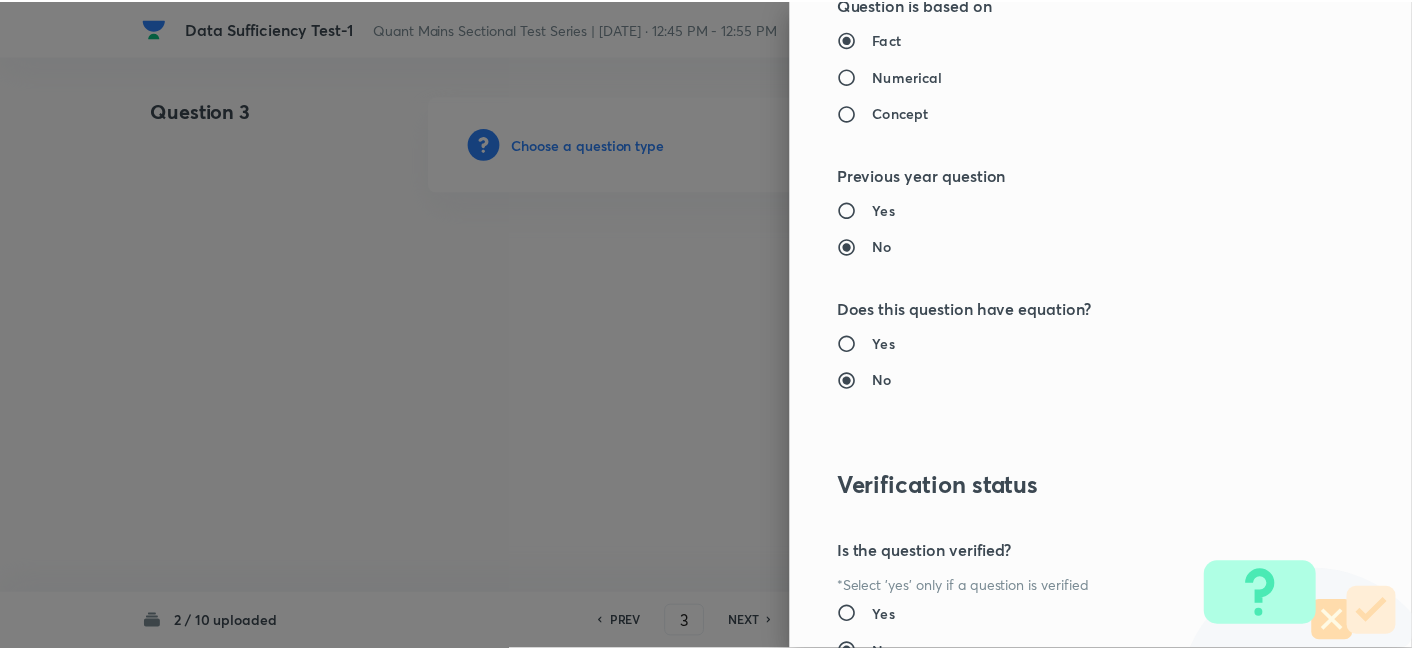 scroll, scrollTop: 2070, scrollLeft: 0, axis: vertical 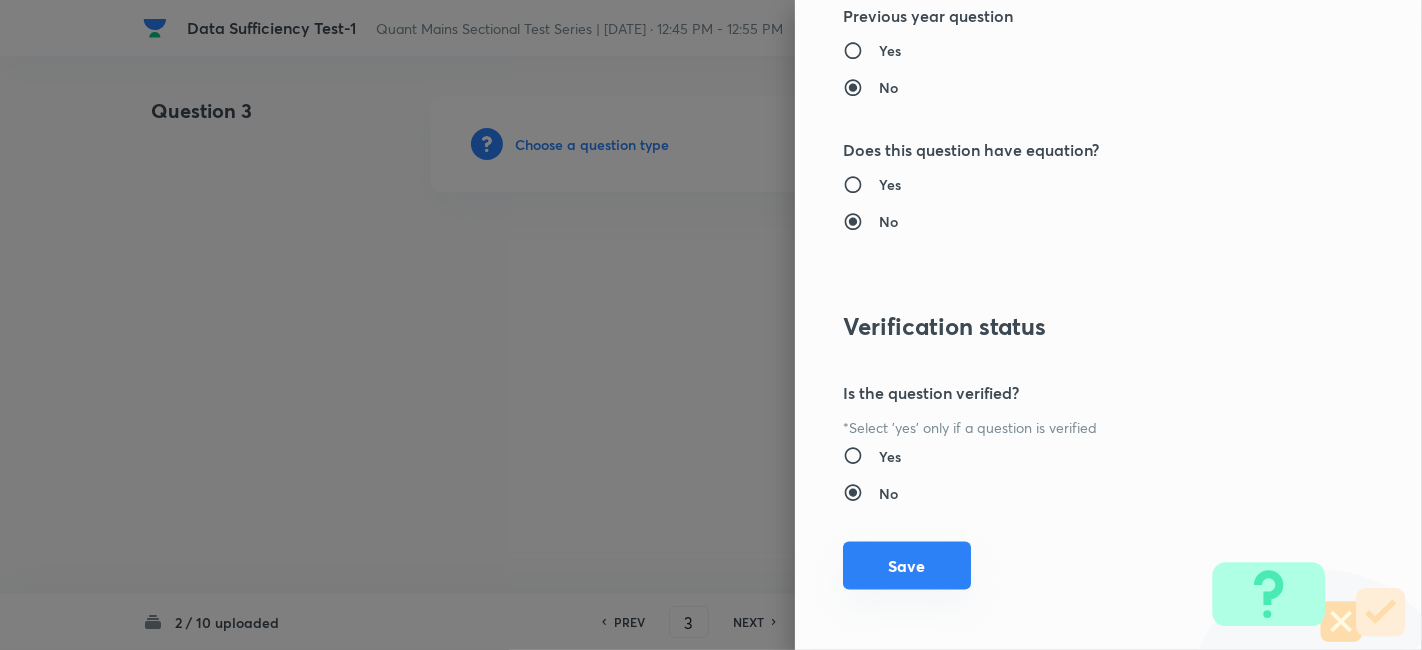 click on "Save" at bounding box center (907, 566) 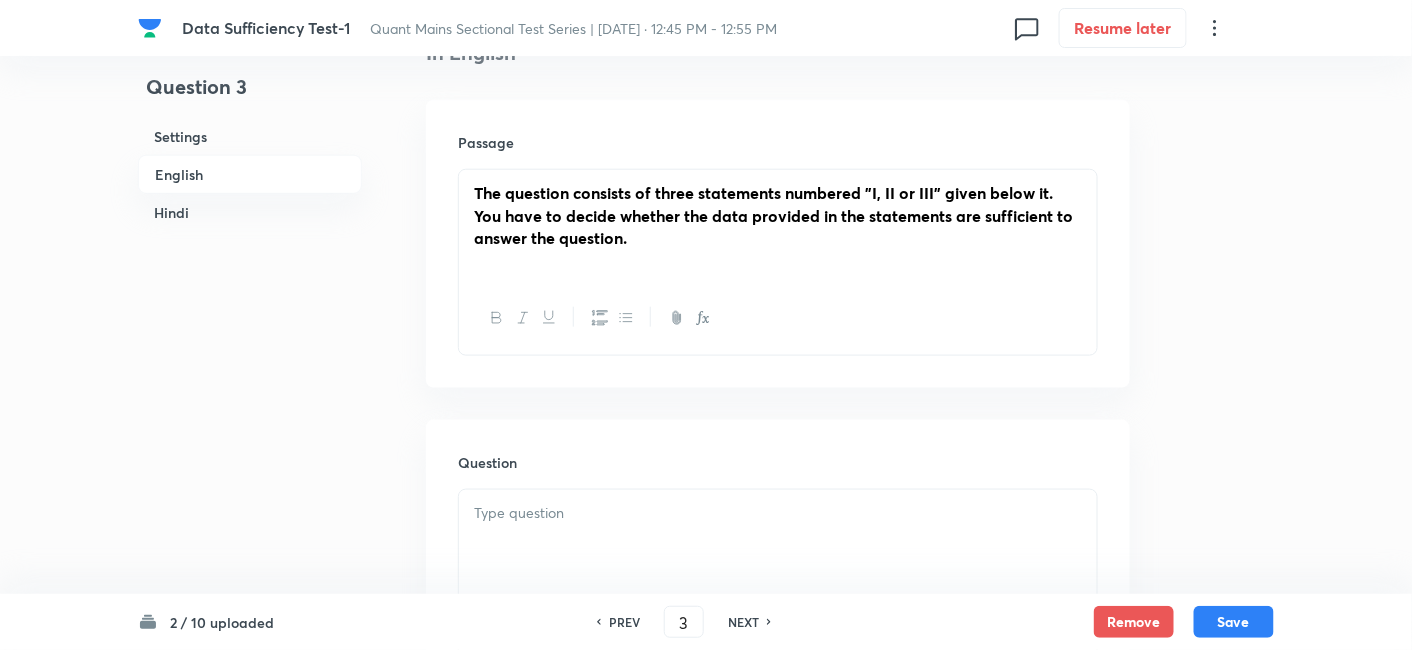 scroll, scrollTop: 551, scrollLeft: 0, axis: vertical 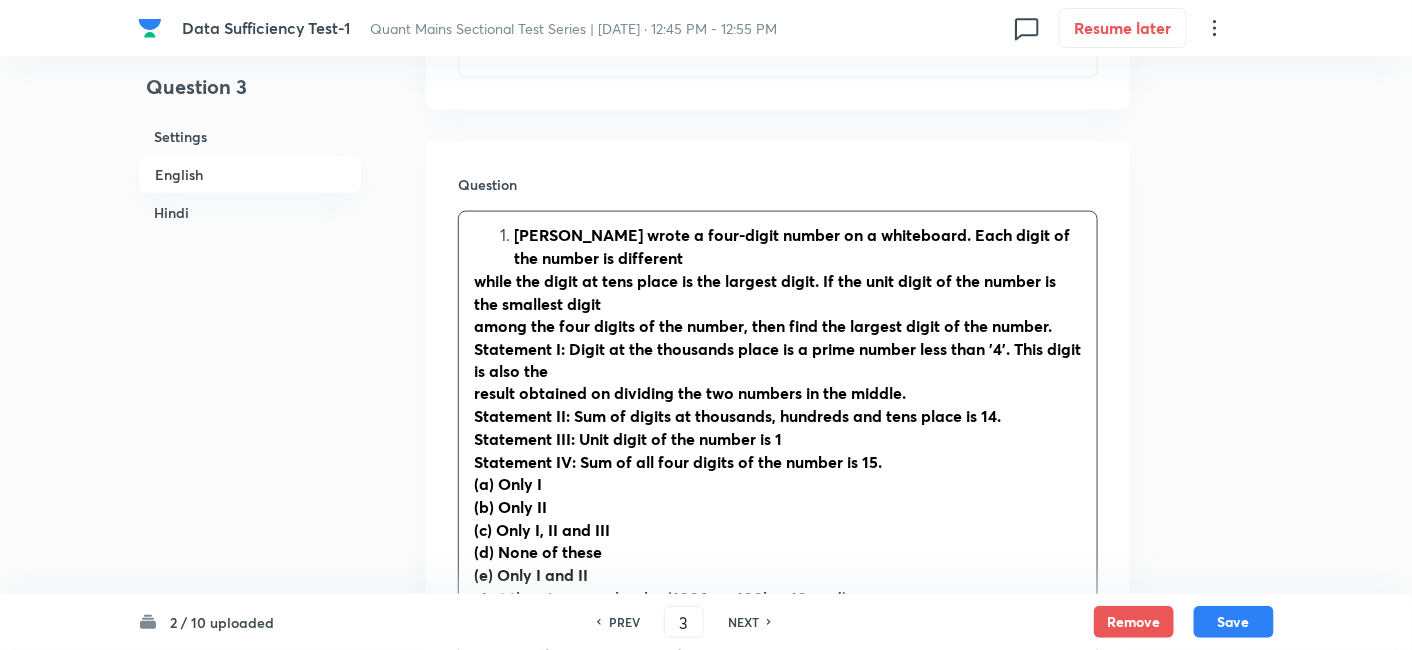 click on "Sachin wrote a four-digit number on a whiteboard. Each digit of the number is different" at bounding box center (798, 246) 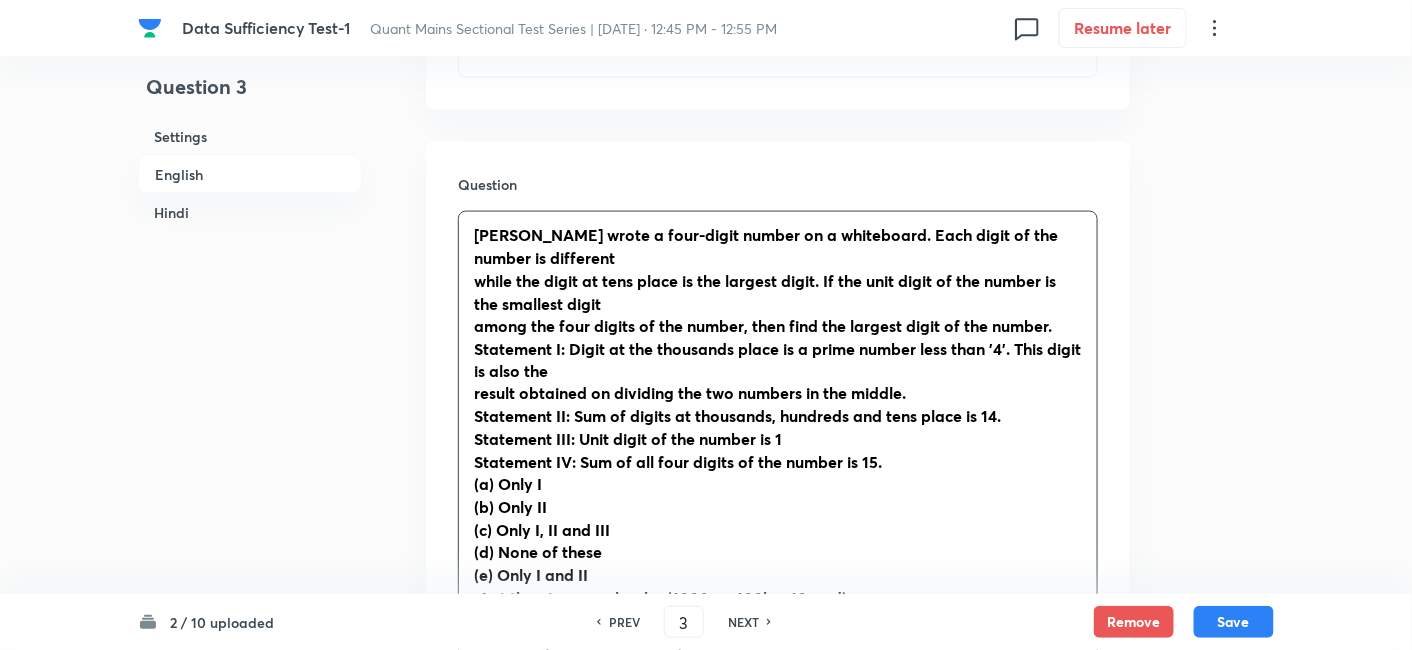 click on "Sachin wrote a four-digit number on a whiteboard. Each digit of the number is different  while the digit at tens place is the largest digit. If the unit digit of the number is the smallest digit  among the four digits of the number, then find the largest digit of the number. Statement I: Digit at the thousands place is a prime number less than '4'. This digit is also the  result obtained on dividing the two numbers in the middle. Statement II: Sum of digits at thousands, hundreds and tens place is 14. Statement III: Unit digit of the number is 1 Statement IV: Sum of all four digits of the number is 15. (a) Only I  (b) Only II (c) Only I, II and III  (d) None of these (e) Only I and II . Let the given number be (1000a + 100b + 10c + d) Statement I: According to the statement; a = 2 or 3 When 'a' = 3, then 'd' = 2 or 1 Also, (c/b) = a = 3 This is only possible when c = 9 and b = '3'. Or  when c = 6 and b = 2 Since, a = 3, b = 3 is not possible. When b = 8 and c = 4, then d = 2 and a = 1 Statement II:" at bounding box center [778, 678] 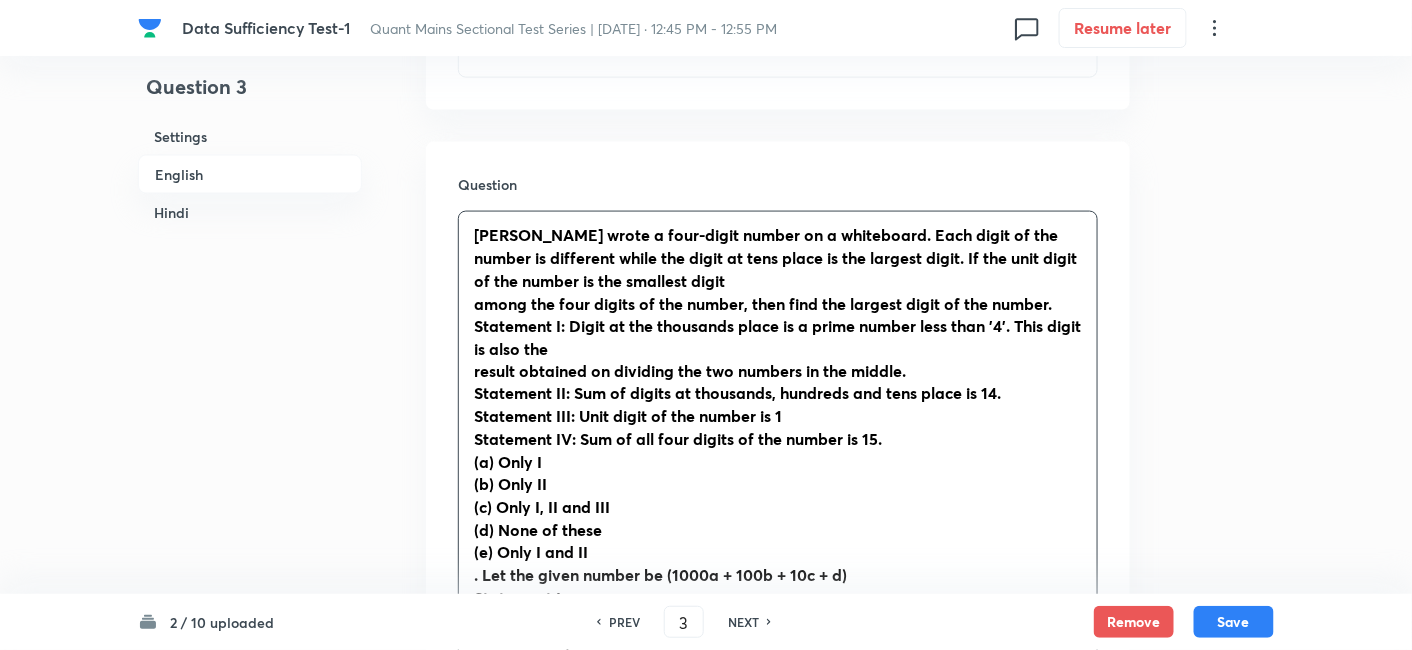 click on "Sachin wrote a four-digit number on a whiteboard. Each digit of the number is different while the digit at tens place is the largest digit. If the unit digit of the number is the smallest digit  among the four digits of the number, then find the largest digit of the number. Statement I: Digit at the thousands place is a prime number less than '4'. This digit is also the  result obtained on dividing the two numbers in the middle. Statement II: Sum of digits at thousands, hundreds and tens place is 14. Statement III: Unit digit of the number is 1 Statement IV: Sum of all four digits of the number is 15. (a) Only I  (b) Only II (c) Only I, II and III  (d) None of these (e) Only I and II . Let the given number be (1000a + 100b + 10c + d) Statement I: According to the statement; a = 2 or 3 When 'a' = 3, then 'd' = 2 or 1 Also, (c/b) = a = 3 This is only possible when c = 9 and b = '3'. Or  when c = 6 and b = 2 Since, a = 3, b = 3 is not possible. When b = 8 and c = 4, then d = 2 and a = 1 Statement II: d = 1" at bounding box center [778, 667] 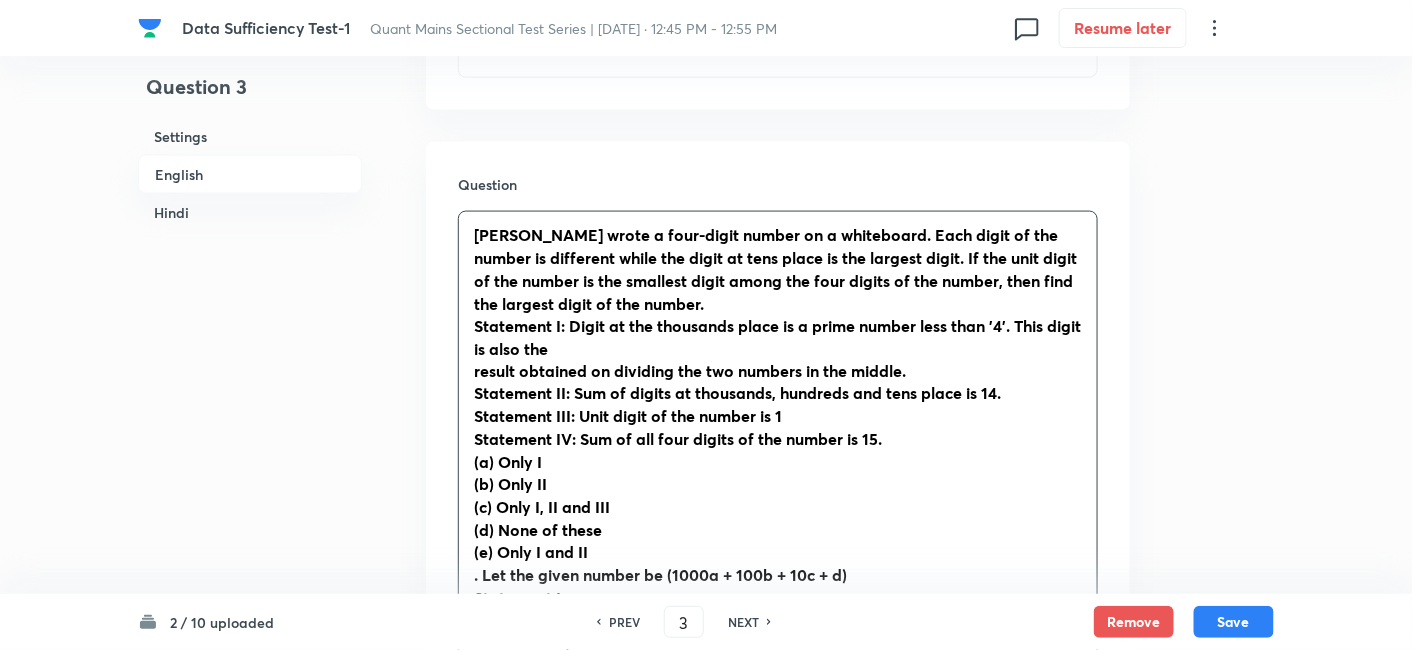 click on "Sachin wrote a four-digit number on a whiteboard. Each digit of the number is different while the digit at tens place is the largest digit. If the unit digit of the number is the smallest digit among the four digits of the number, then find the largest digit of the number. Statement I: Digit at the thousands place is a prime number less than '4'. This digit is also the  result obtained on dividing the two numbers in the middle. Statement II: Sum of digits at thousands, hundreds and tens place is 14. Statement III: Unit digit of the number is 1 Statement IV: Sum of all four digits of the number is 15. (a) Only I  (b) Only II (c) Only I, II and III  (d) None of these (e) Only I and II . Let the given number be (1000a + 100b + 10c + d) Statement I: According to the statement; a = 2 or 3 When 'a' = 3, then 'd' = 2 or 1 Also, (c/b) = a = 3 This is only possible when c = 9 and b = '3'. Or  when c = 6 and b = 2 Since, a = 3, b = 3 is not possible. When b = 8 and c = 4, then d = 2 and a = 1 Statement II: d = 1" at bounding box center [778, 667] 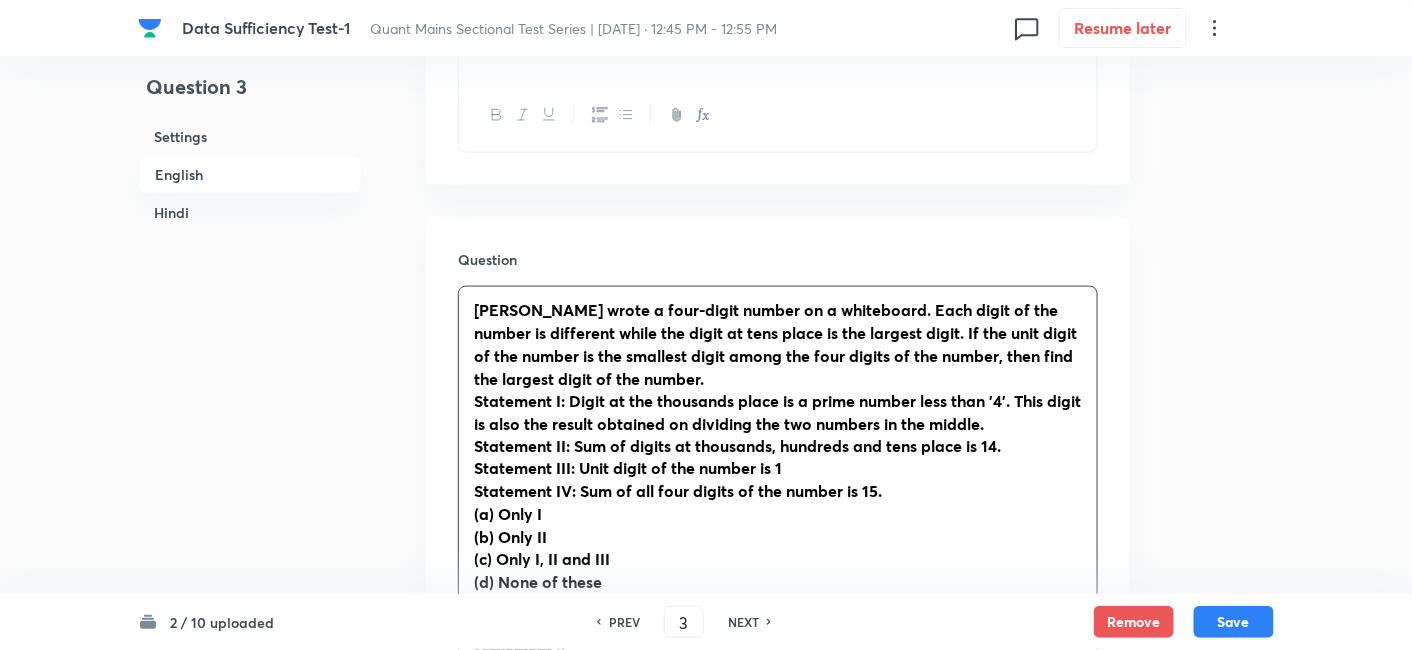 scroll, scrollTop: 754, scrollLeft: 0, axis: vertical 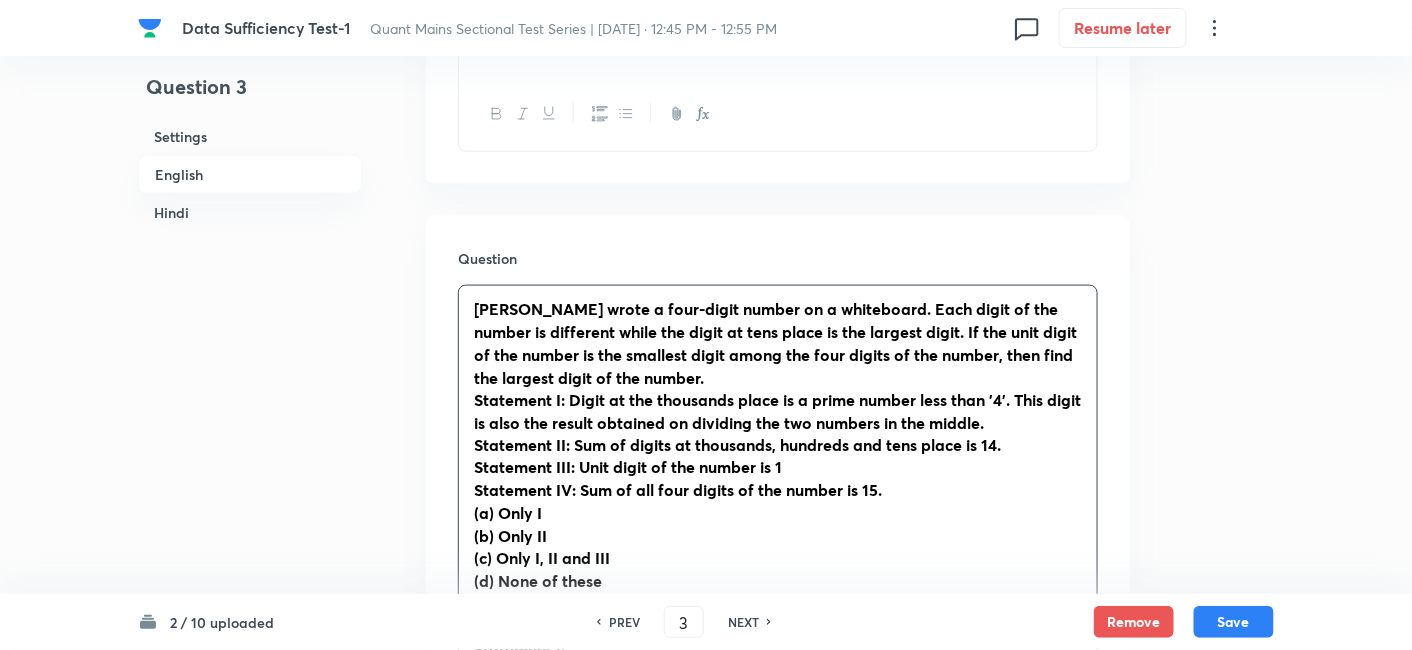 click on "Sachin wrote a four-digit number on a whiteboard. Each digit of the number is different while the digit at tens place is the largest digit. If the unit digit of the number is the smallest digit among the four digits of the number, then find the largest digit of the number." at bounding box center (775, 342) 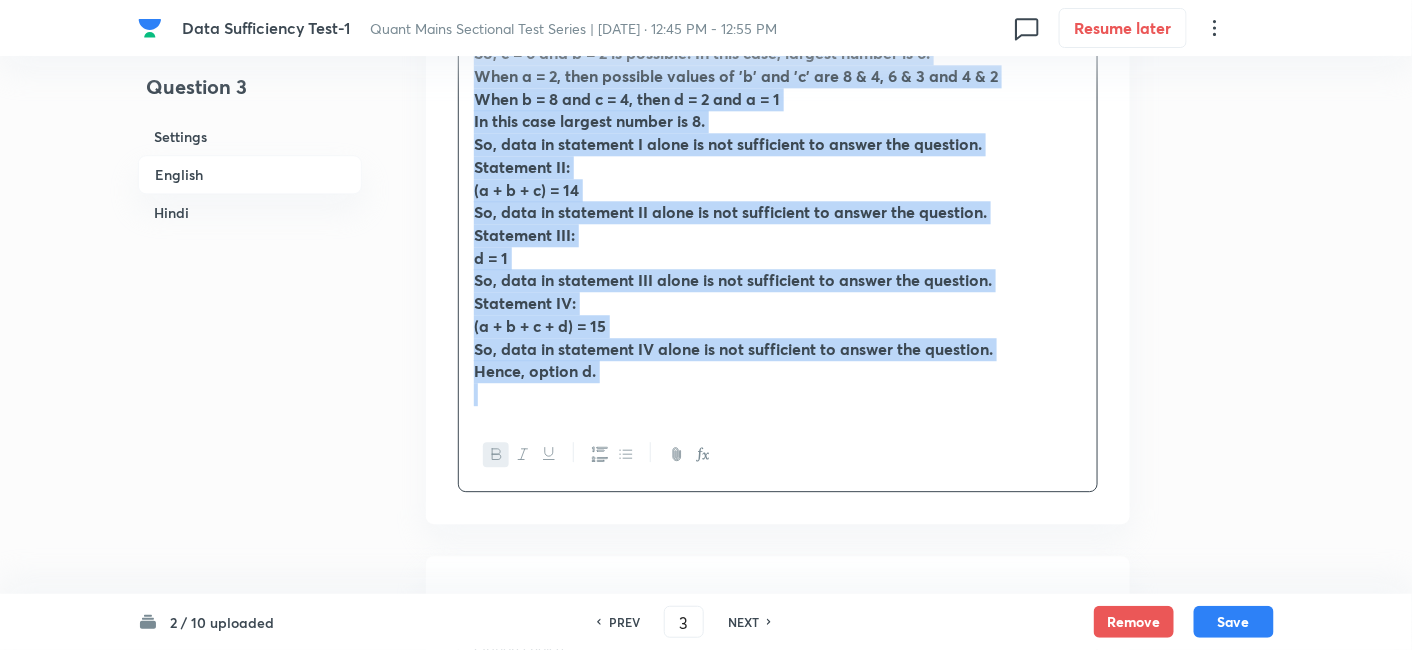 scroll, scrollTop: 1550, scrollLeft: 0, axis: vertical 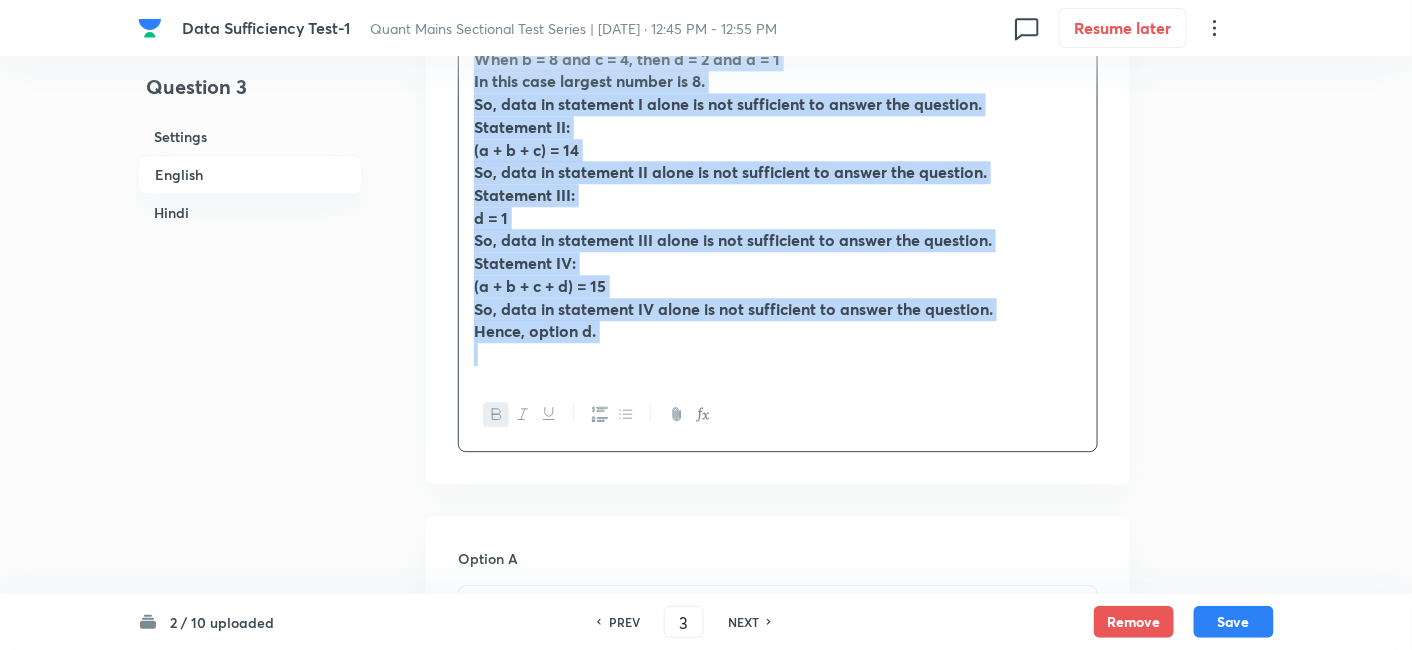 drag, startPoint x: 469, startPoint y: 308, endPoint x: 933, endPoint y: 477, distance: 493.8188 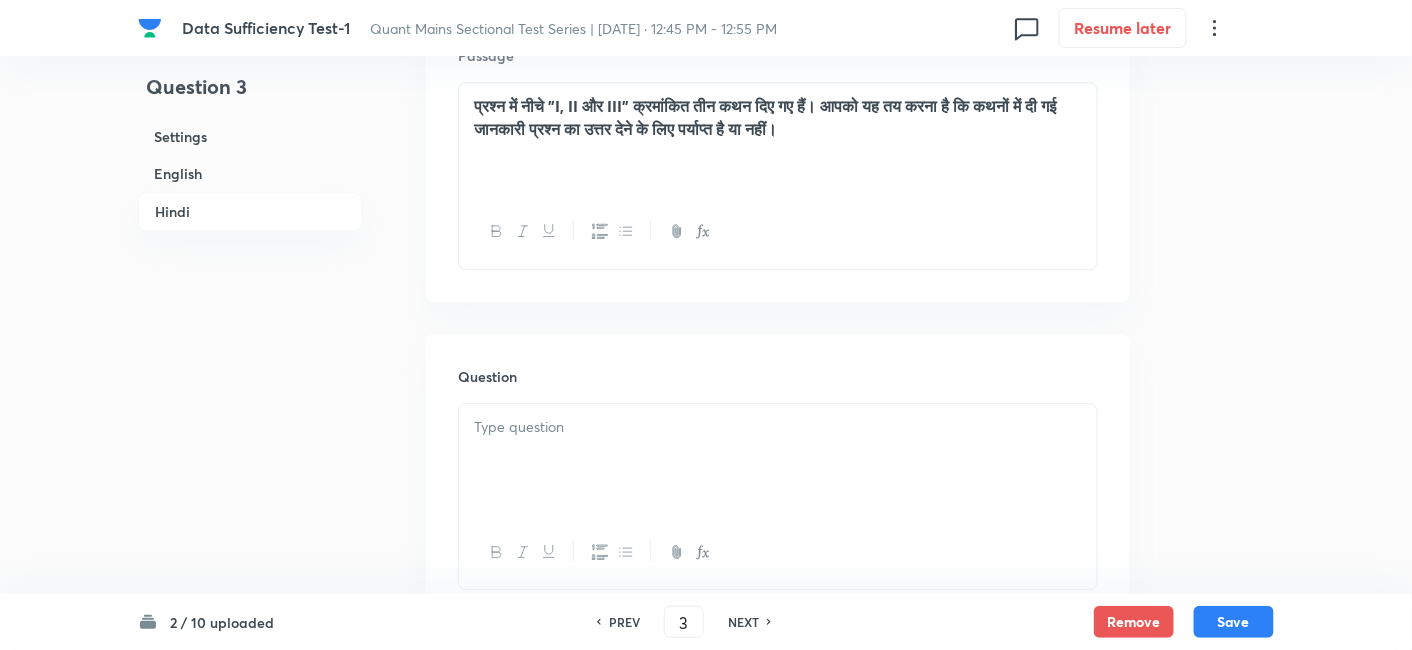 click at bounding box center [778, 460] 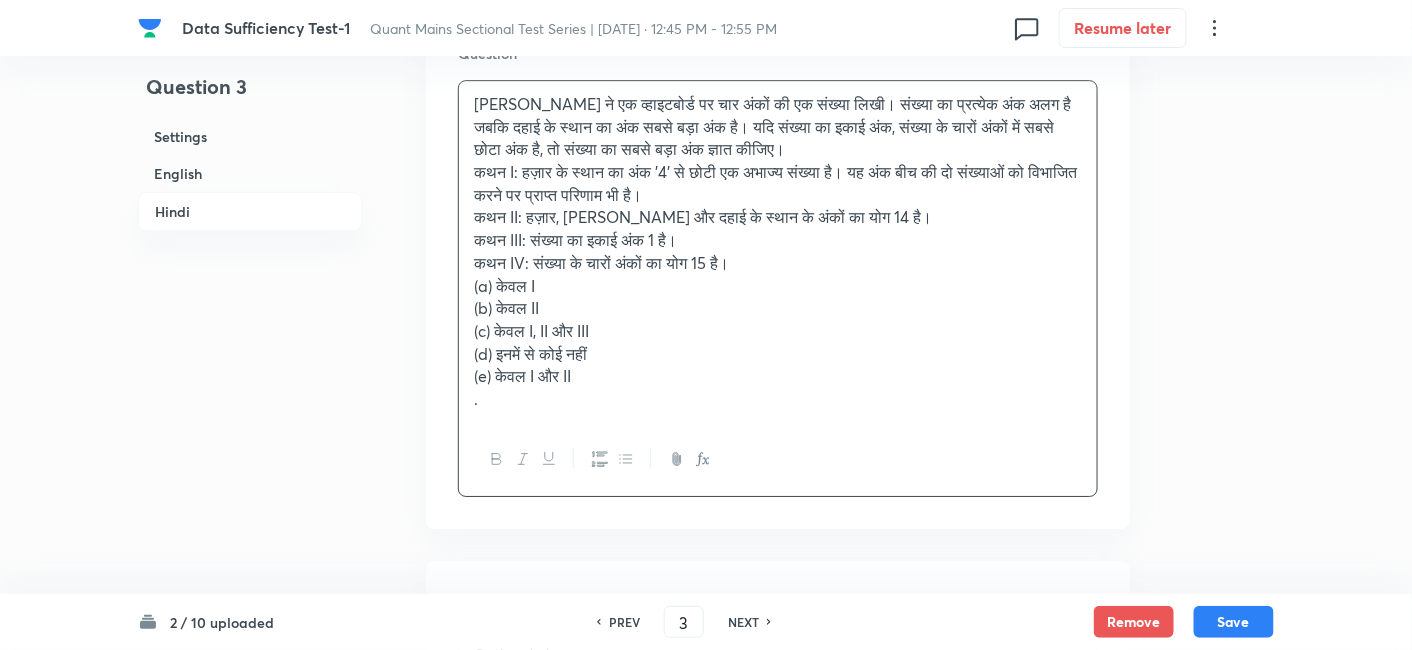 scroll, scrollTop: 4385, scrollLeft: 0, axis: vertical 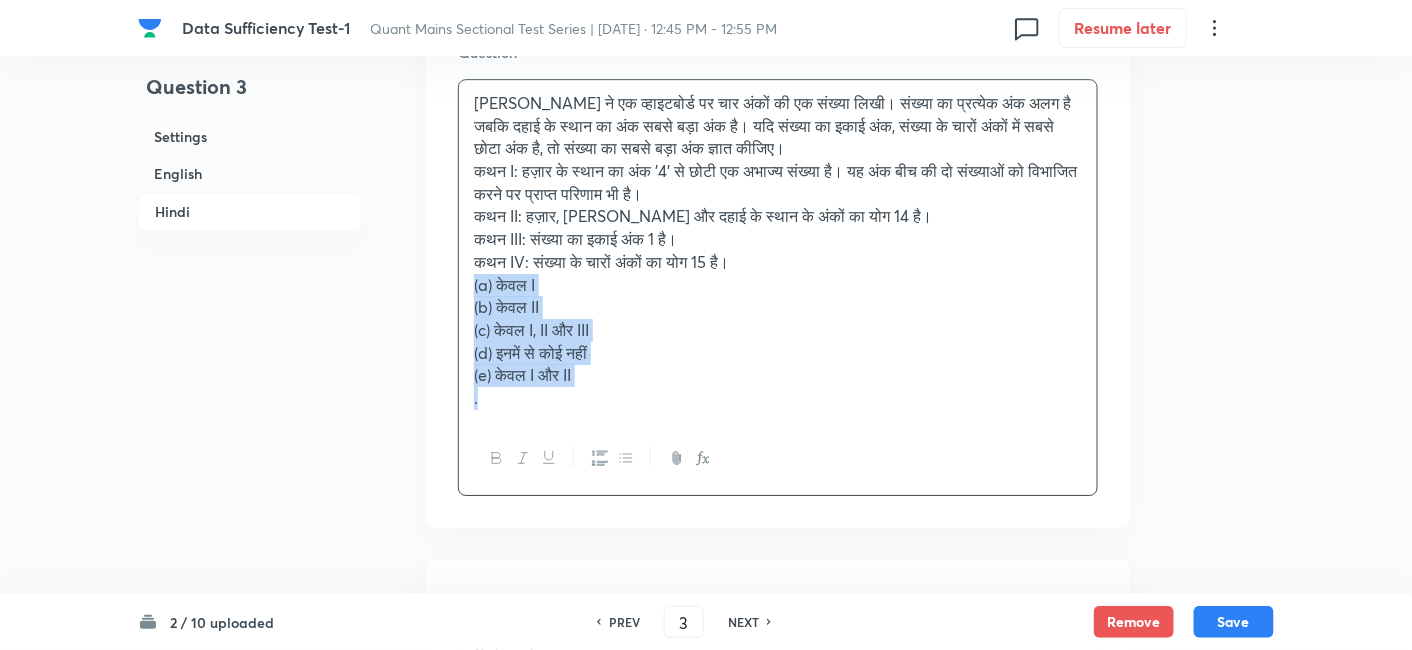 drag, startPoint x: 460, startPoint y: 278, endPoint x: 728, endPoint y: 486, distance: 339.24622 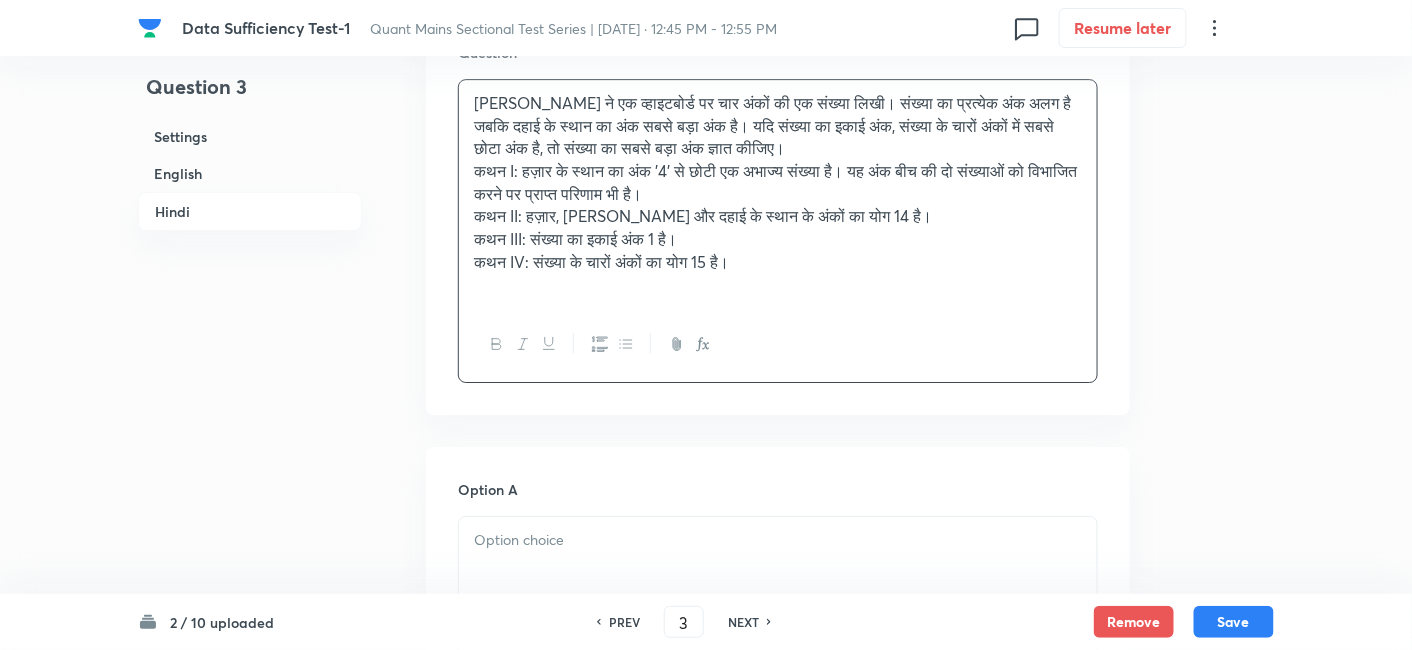 scroll, scrollTop: 4637, scrollLeft: 0, axis: vertical 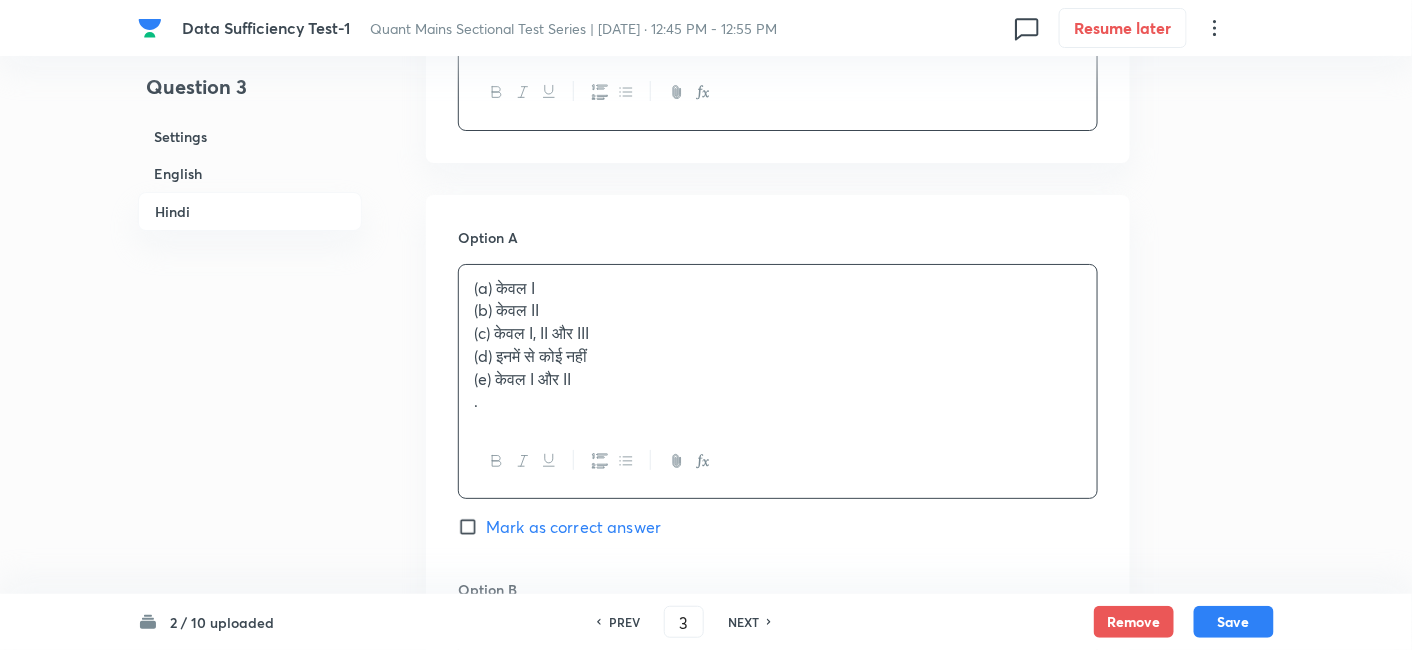 click on "(a) केवल I (b) केवल II (c) केवल I, II और III (d) इनमें से कोई नहीं (e) केवल I और II ." at bounding box center (778, 345) 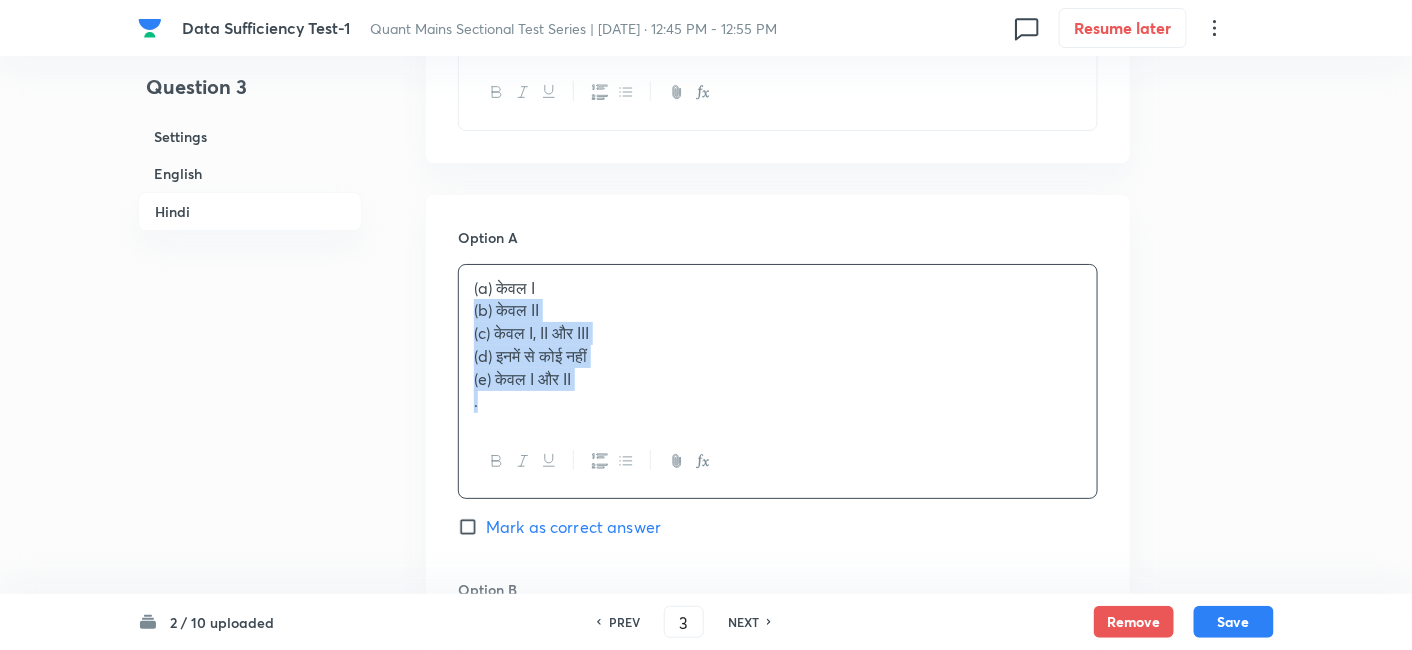 drag, startPoint x: 469, startPoint y: 305, endPoint x: 723, endPoint y: 498, distance: 319.00626 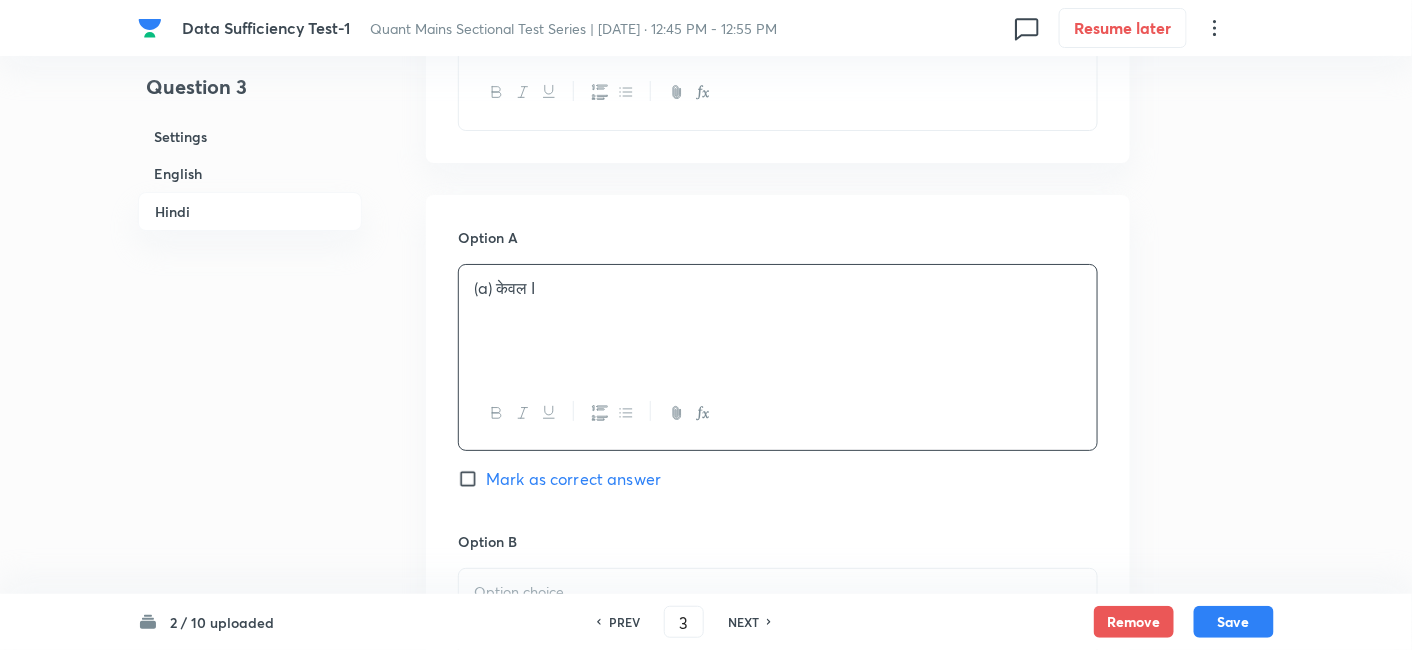 scroll, scrollTop: 4957, scrollLeft: 0, axis: vertical 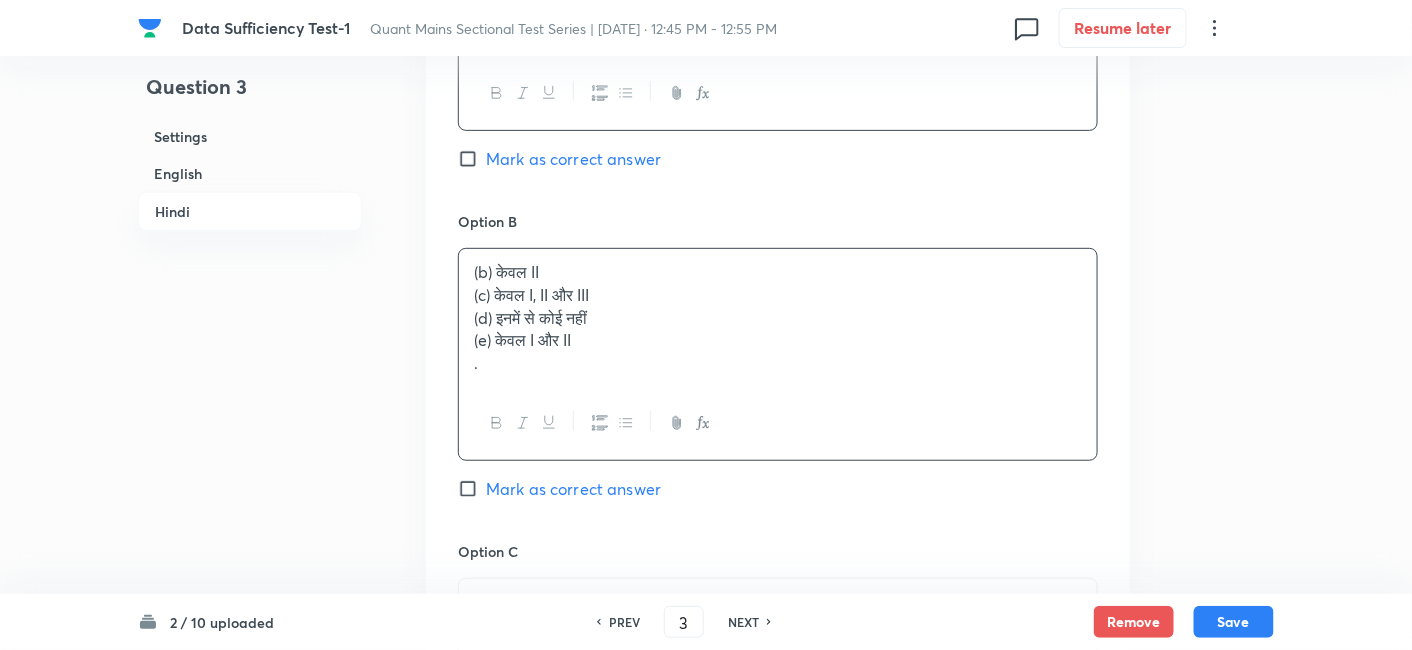 click on "(b) केवल II" at bounding box center (778, 272) 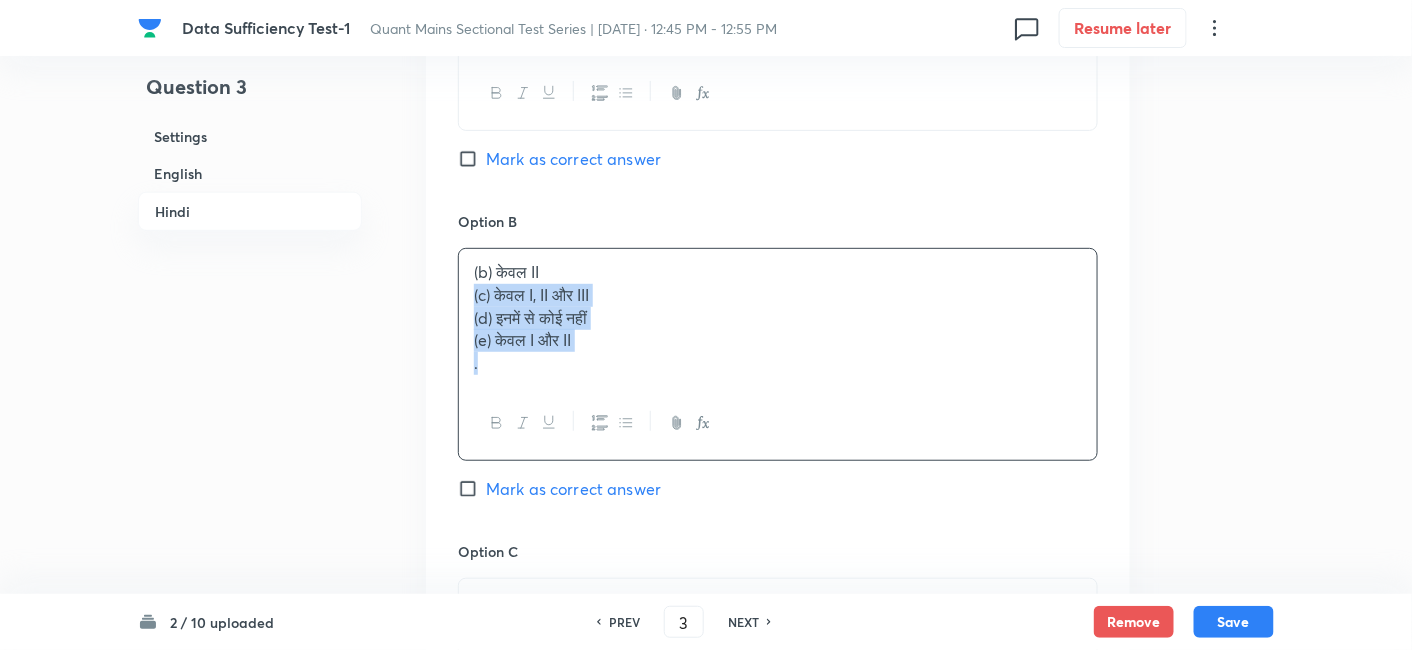 drag, startPoint x: 465, startPoint y: 287, endPoint x: 760, endPoint y: 481, distance: 353.07364 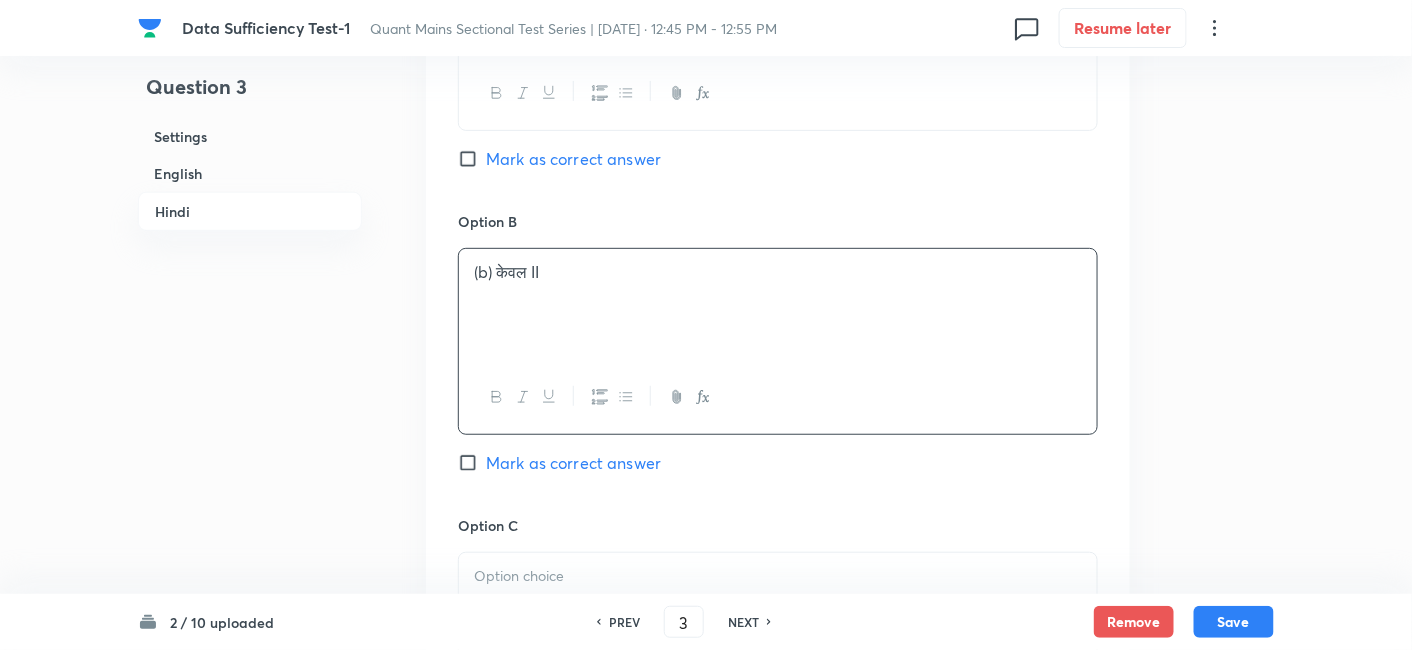 scroll, scrollTop: 5335, scrollLeft: 0, axis: vertical 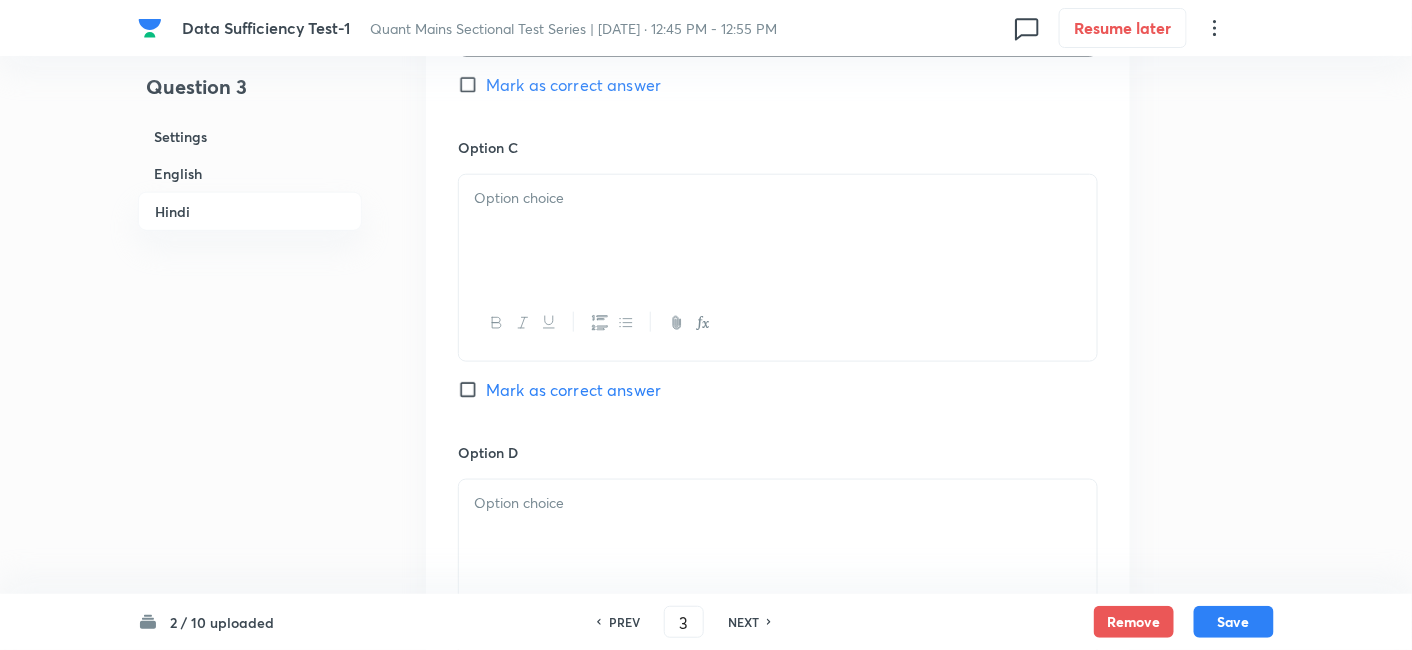 click at bounding box center (778, 231) 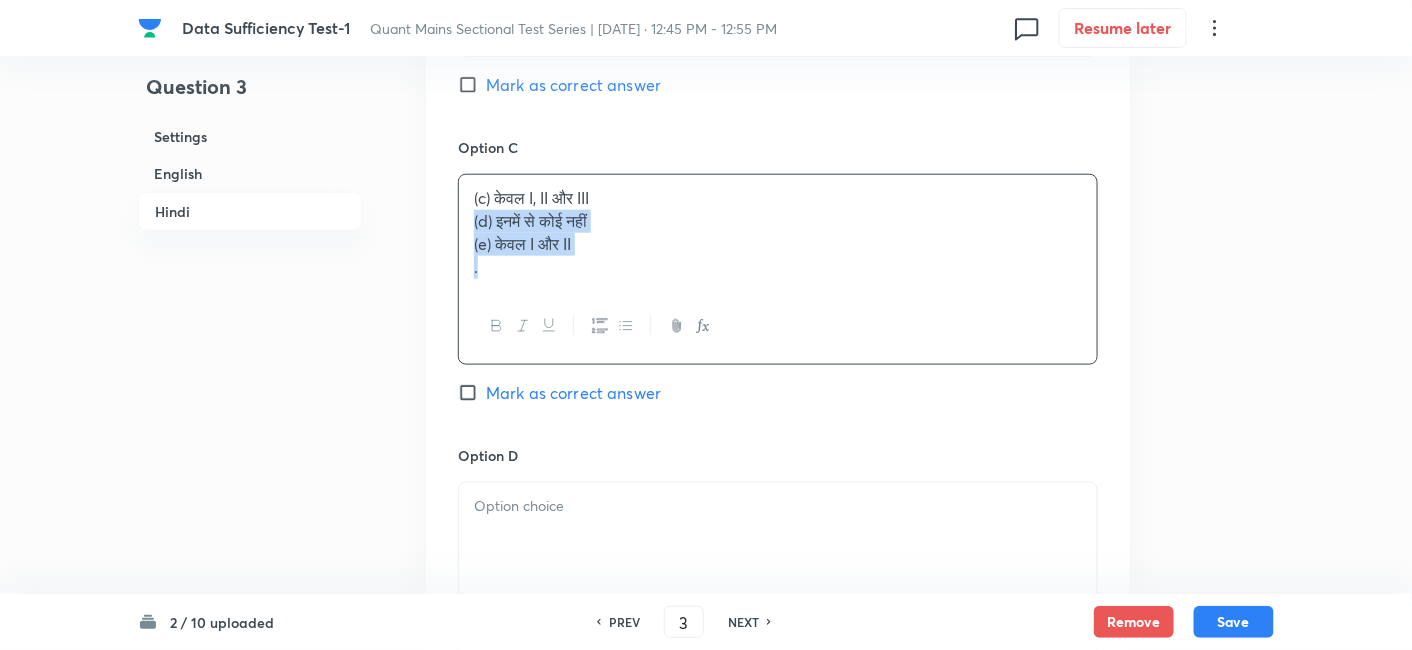 drag, startPoint x: 469, startPoint y: 212, endPoint x: 746, endPoint y: 347, distance: 308.14606 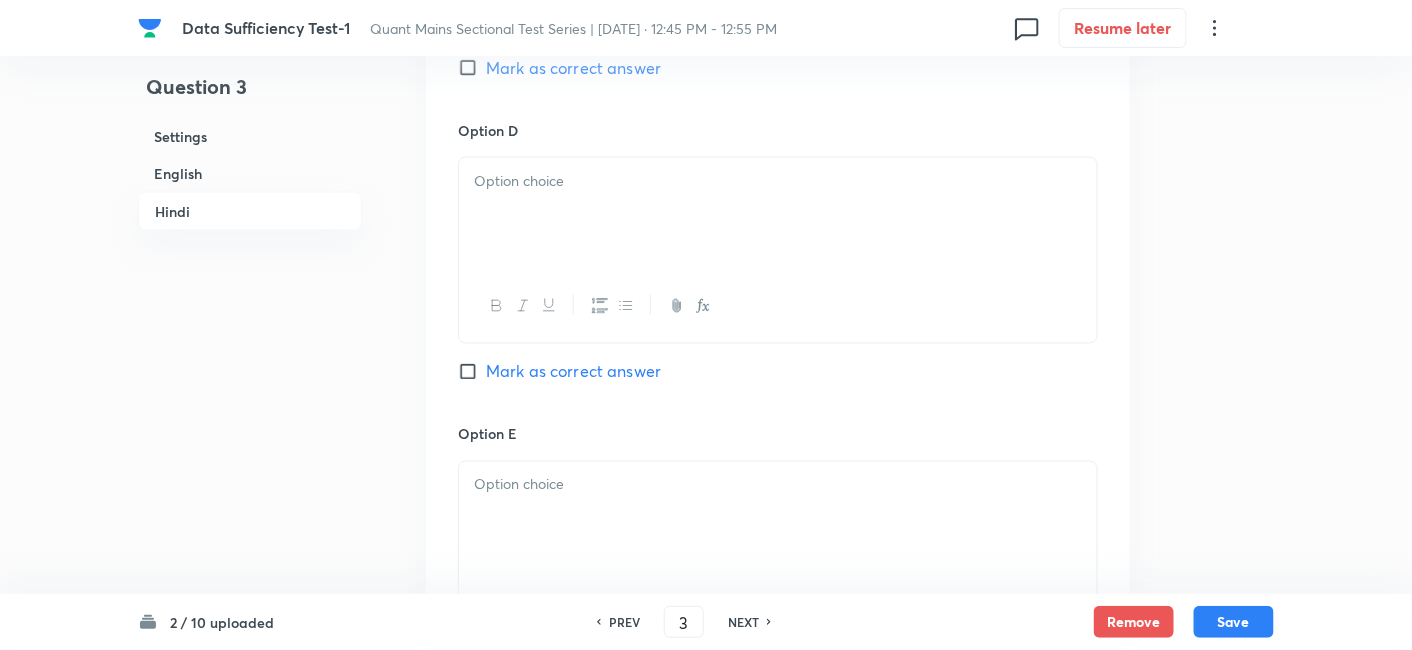 scroll, scrollTop: 5655, scrollLeft: 0, axis: vertical 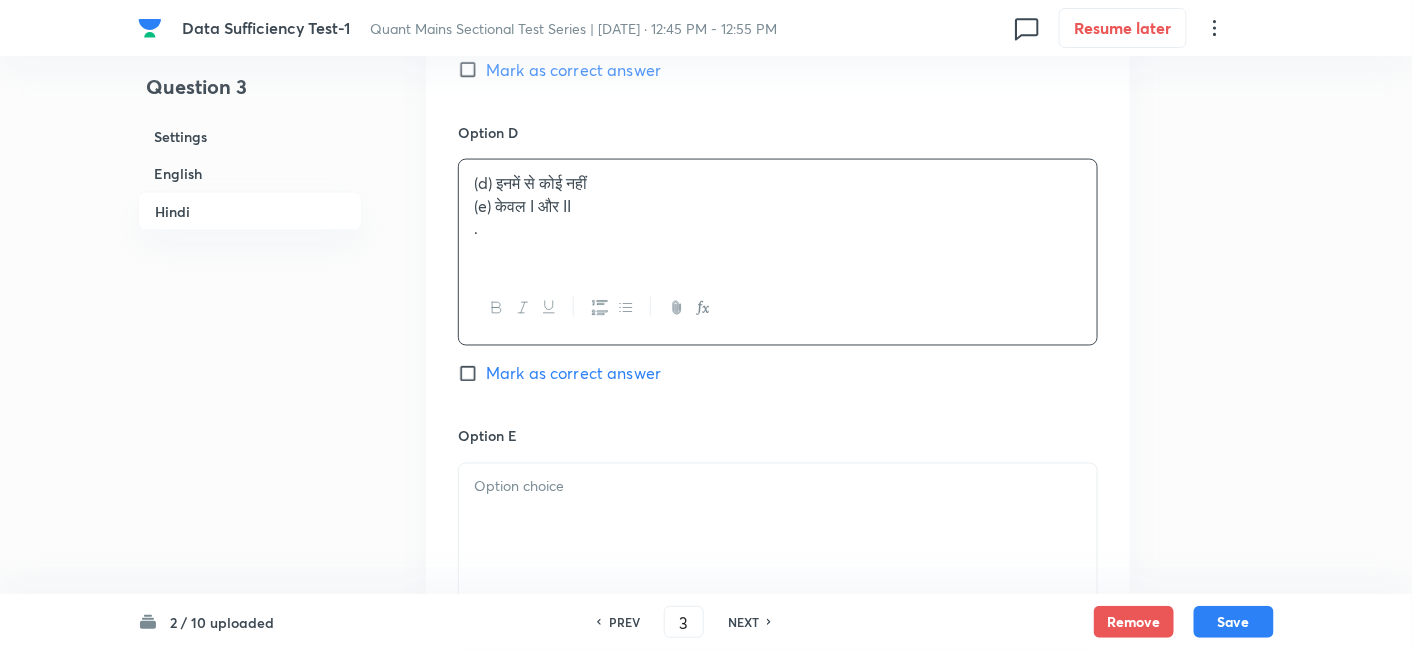 click on "(d) इनमें से कोई नहीं" at bounding box center (778, 183) 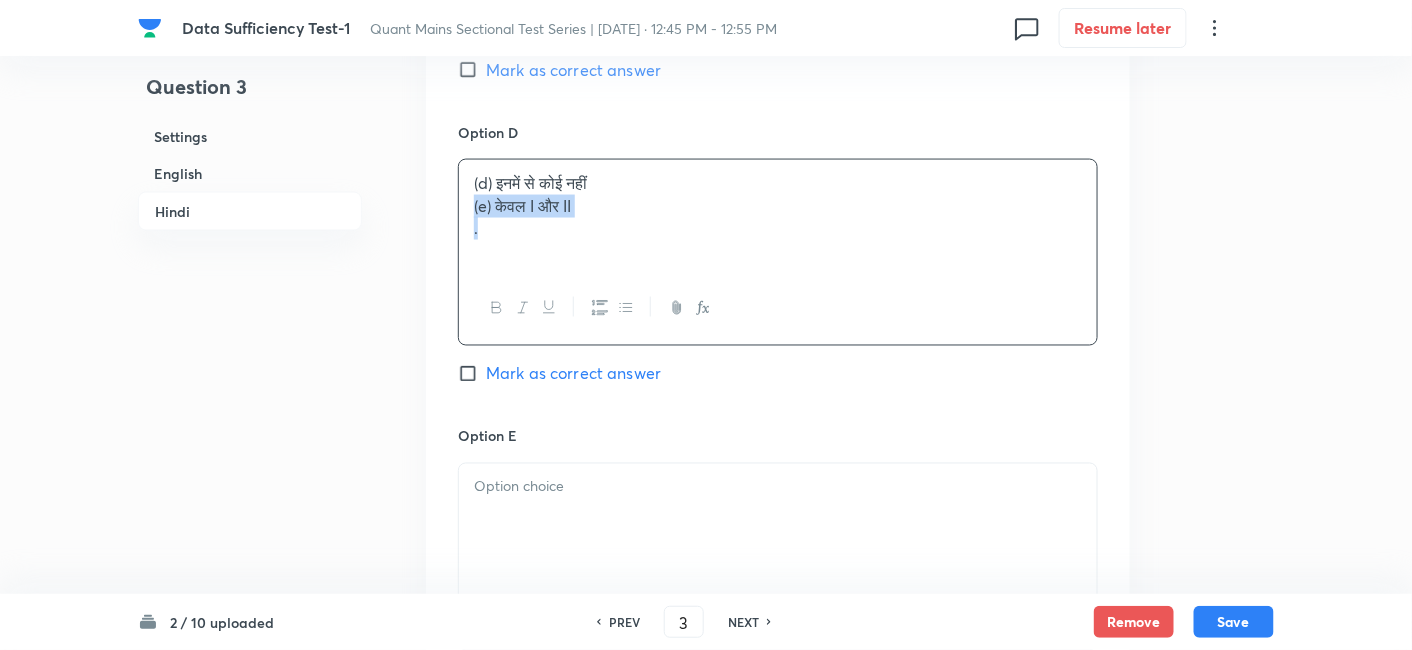 drag, startPoint x: 465, startPoint y: 198, endPoint x: 734, endPoint y: 304, distance: 289.13147 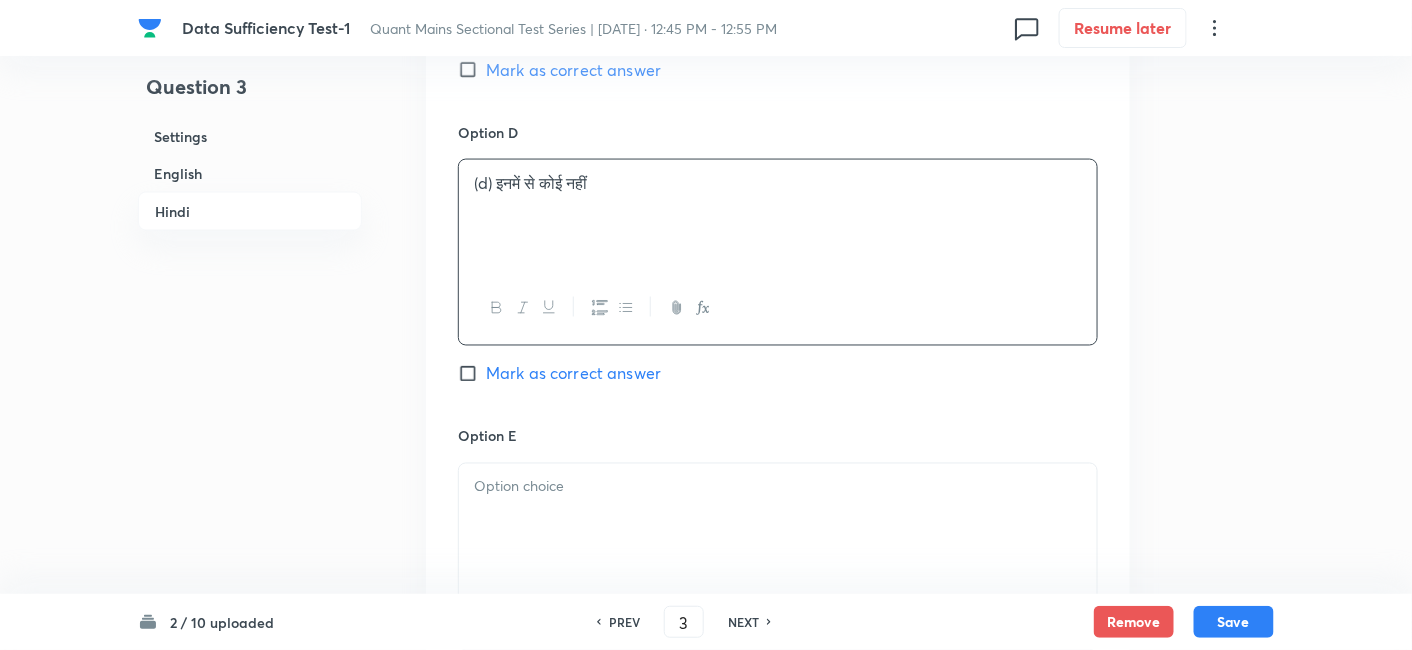 scroll, scrollTop: 5930, scrollLeft: 0, axis: vertical 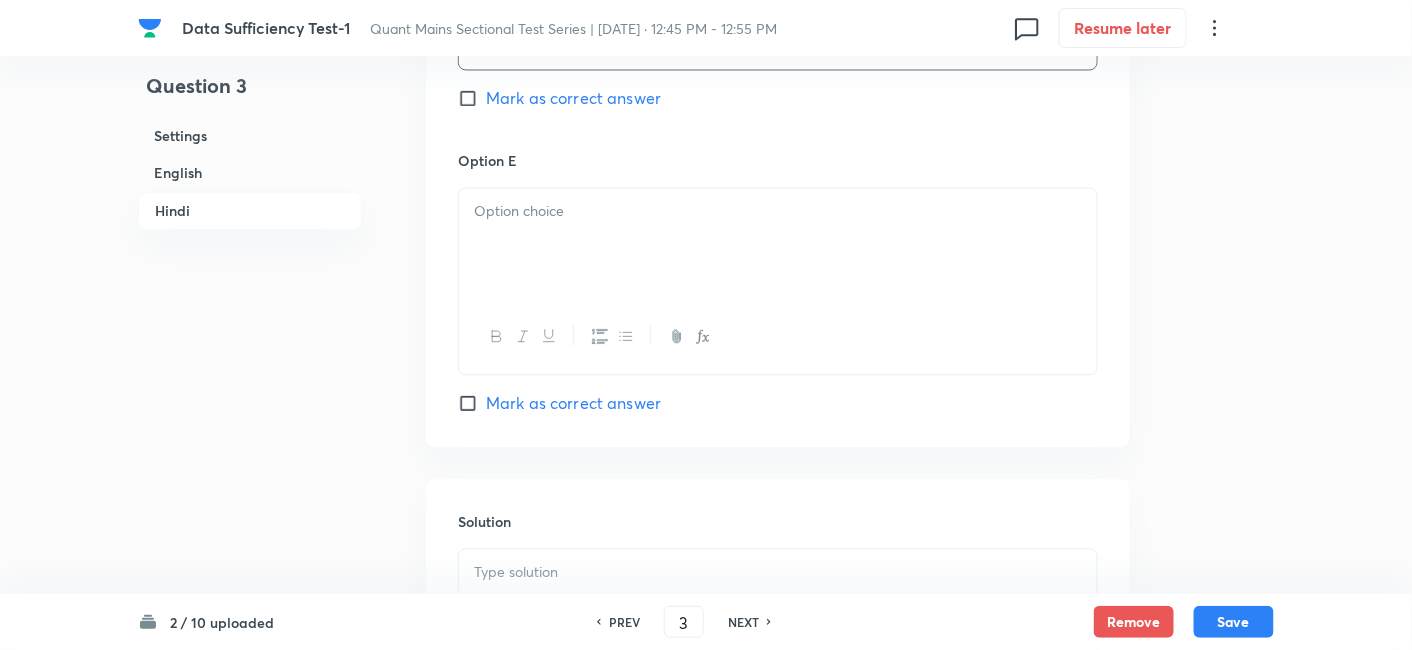 click at bounding box center [778, 245] 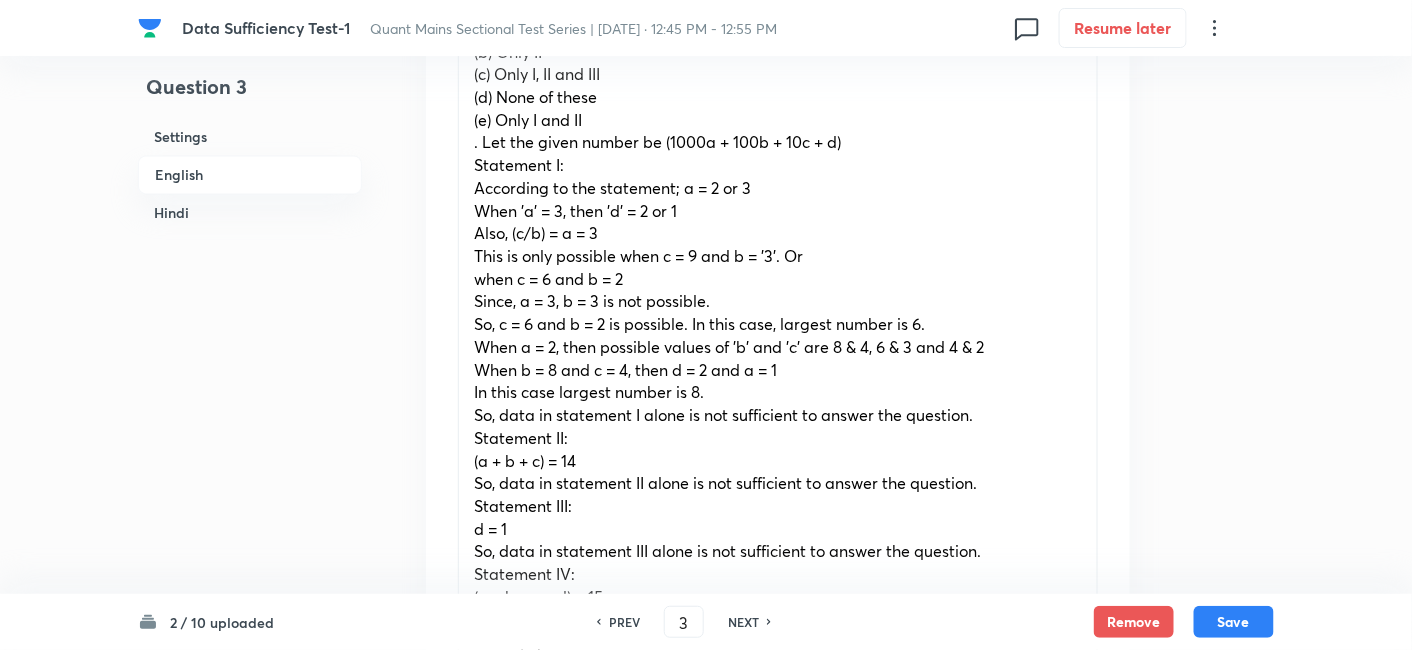 scroll, scrollTop: 1237, scrollLeft: 0, axis: vertical 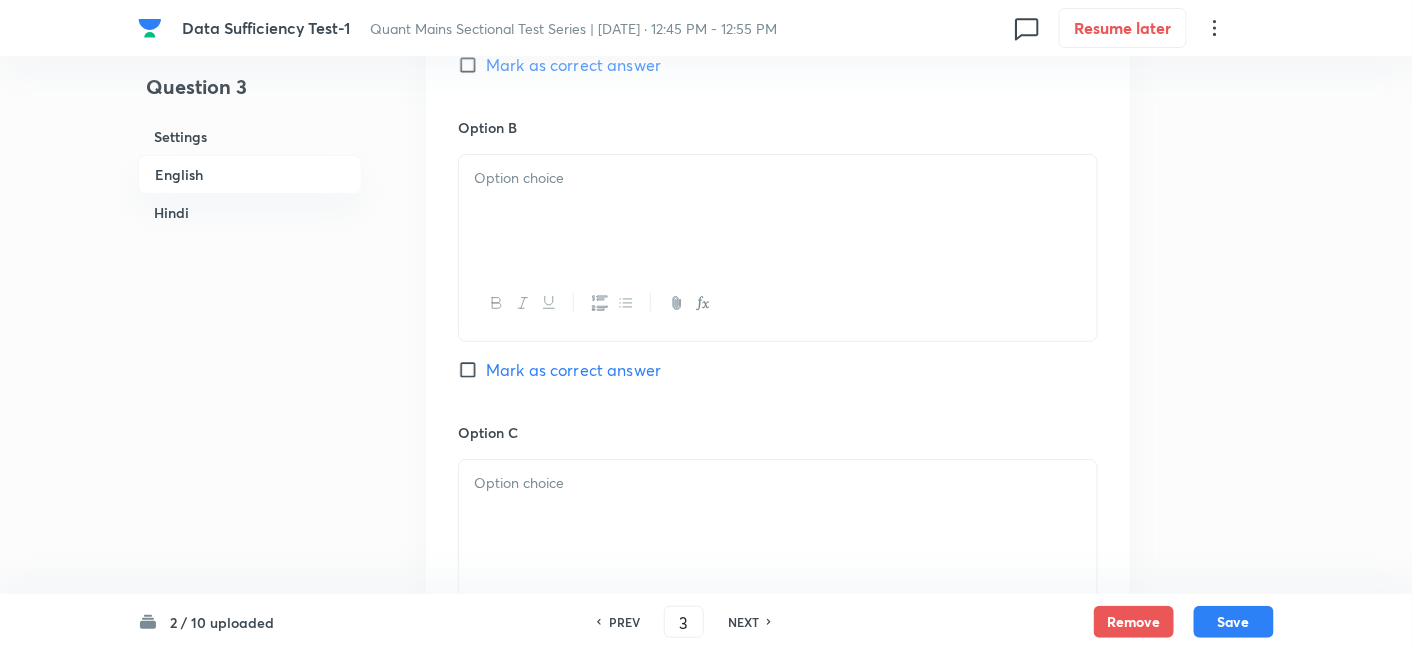 drag, startPoint x: 467, startPoint y: 147, endPoint x: 905, endPoint y: 336, distance: 477.03772 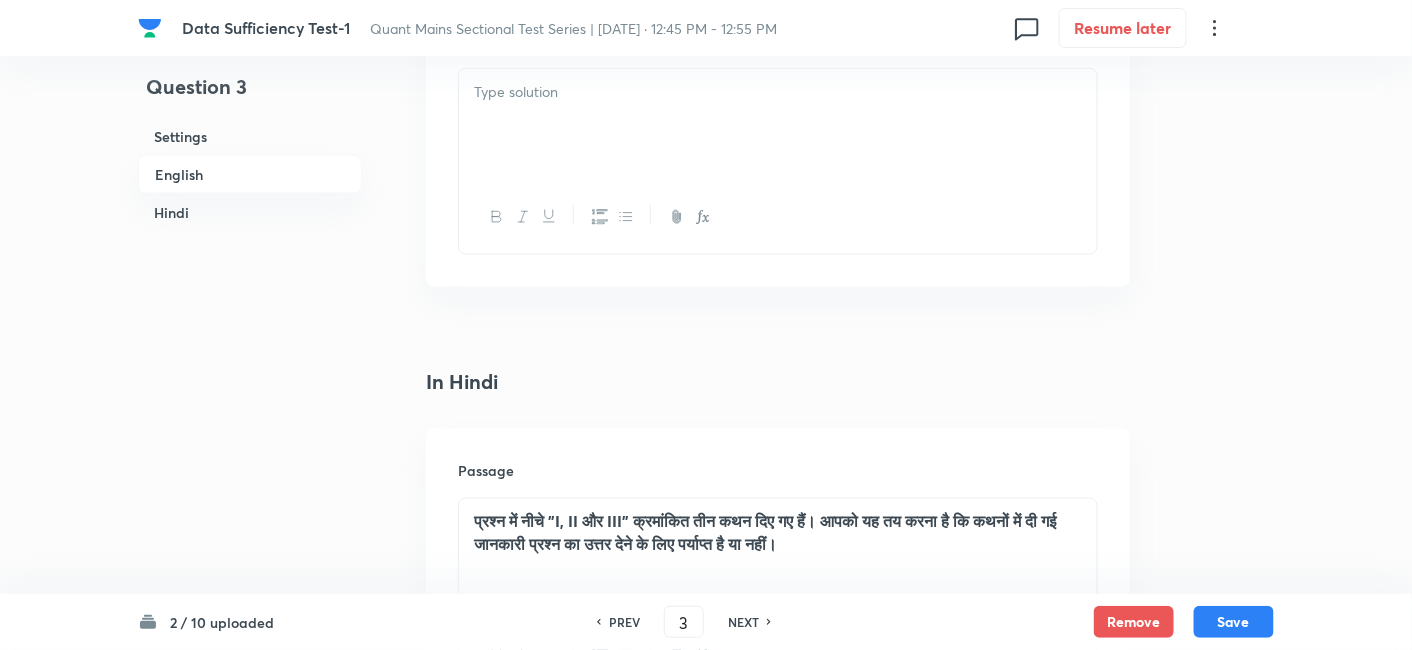 scroll, scrollTop: 2848, scrollLeft: 0, axis: vertical 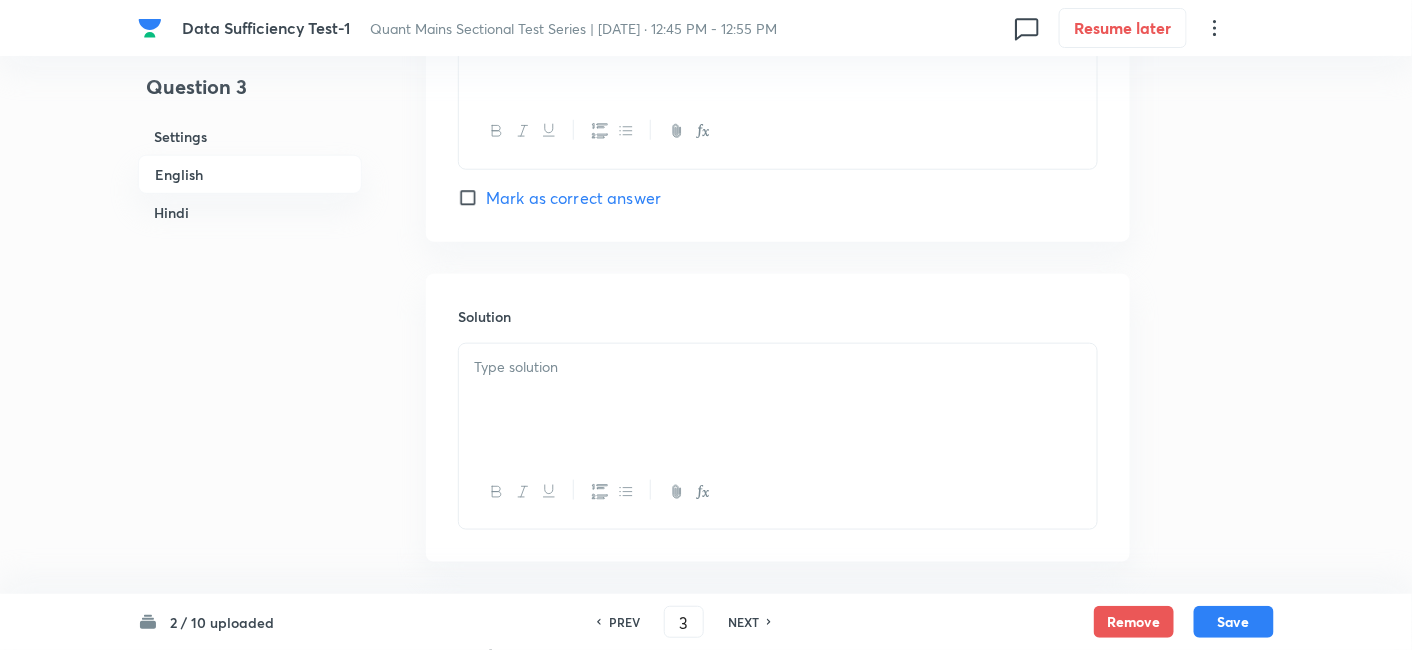 click on "Solution" at bounding box center [778, 418] 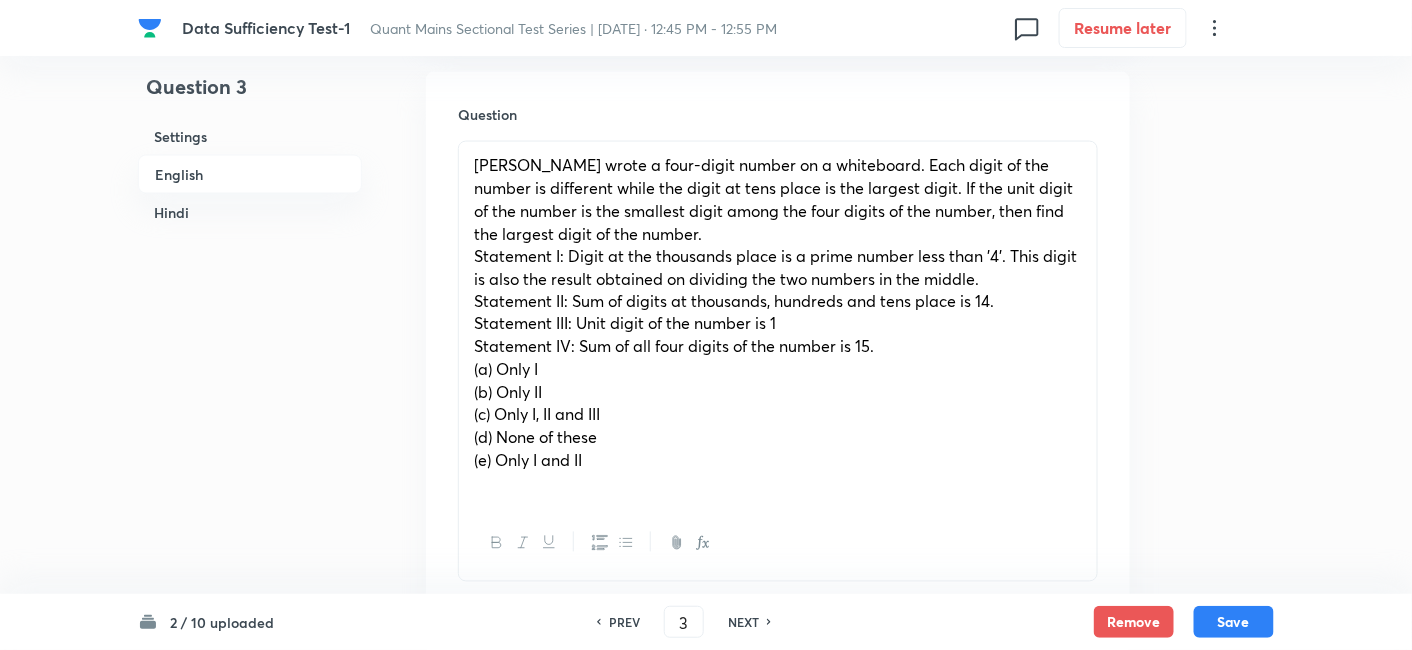 scroll, scrollTop: 907, scrollLeft: 0, axis: vertical 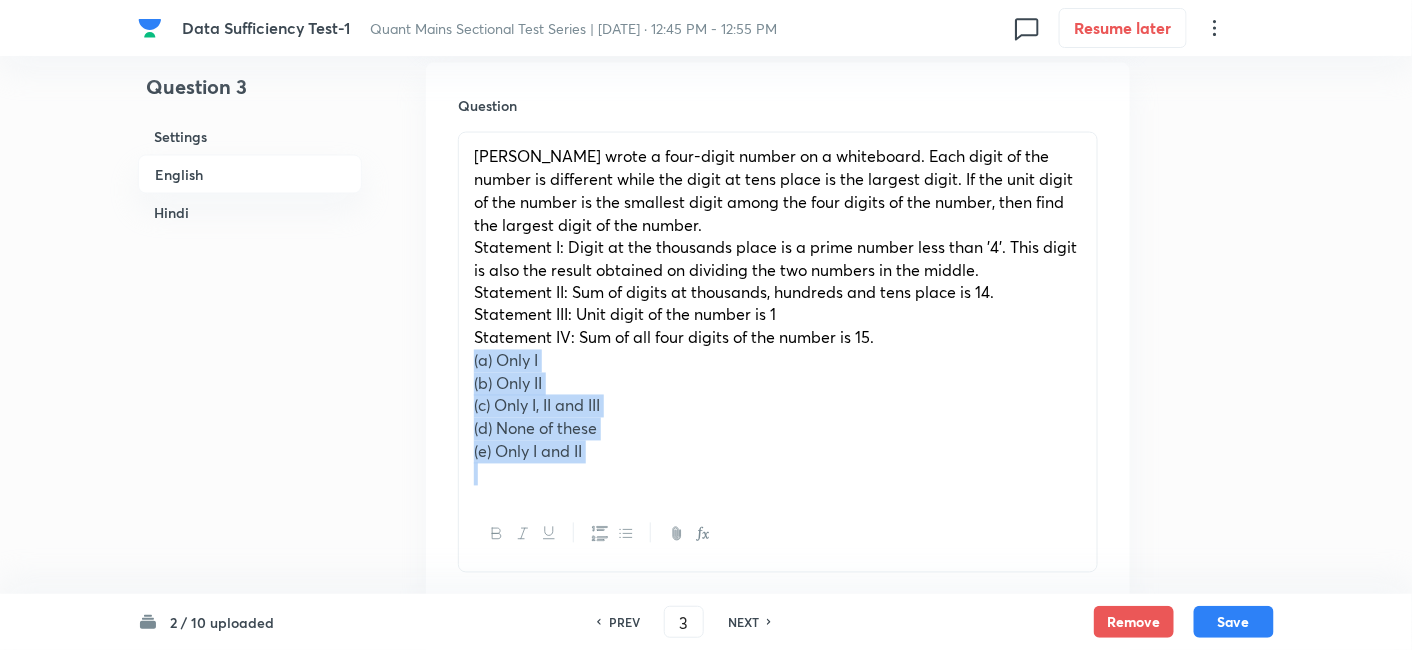 drag, startPoint x: 474, startPoint y: 359, endPoint x: 709, endPoint y: 560, distance: 309.23453 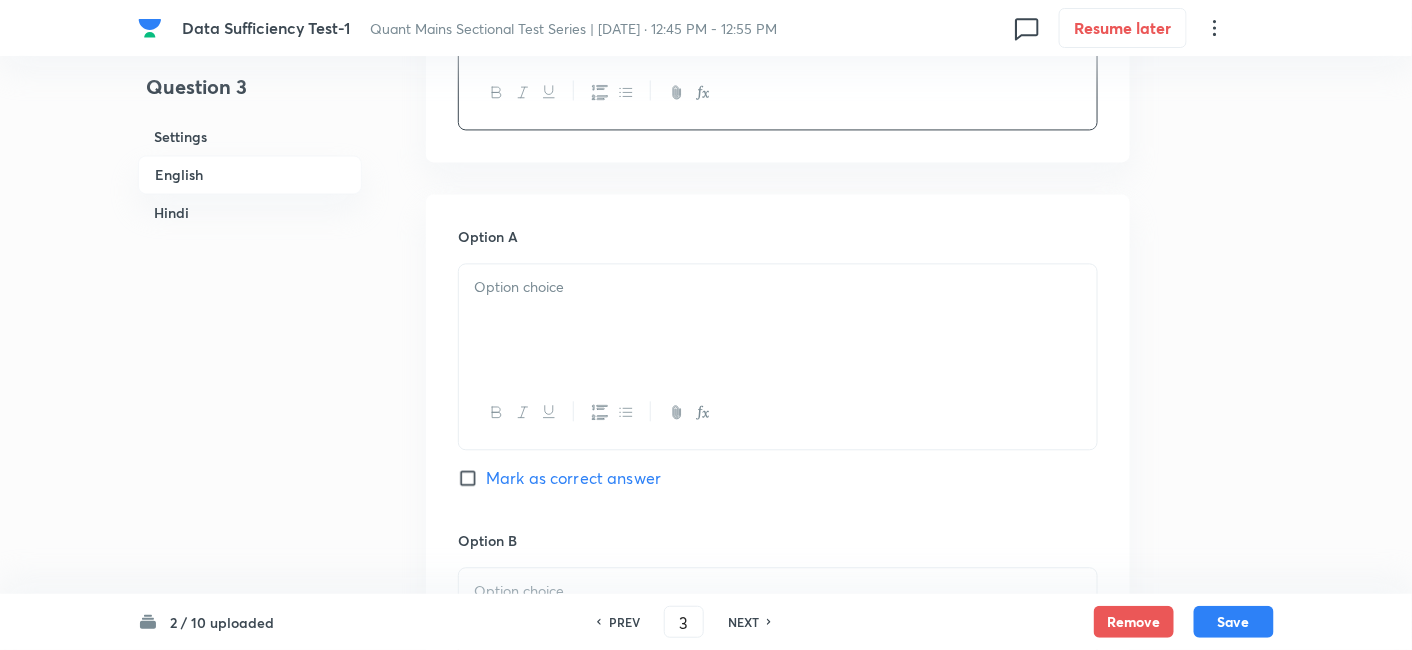 scroll, scrollTop: 1238, scrollLeft: 0, axis: vertical 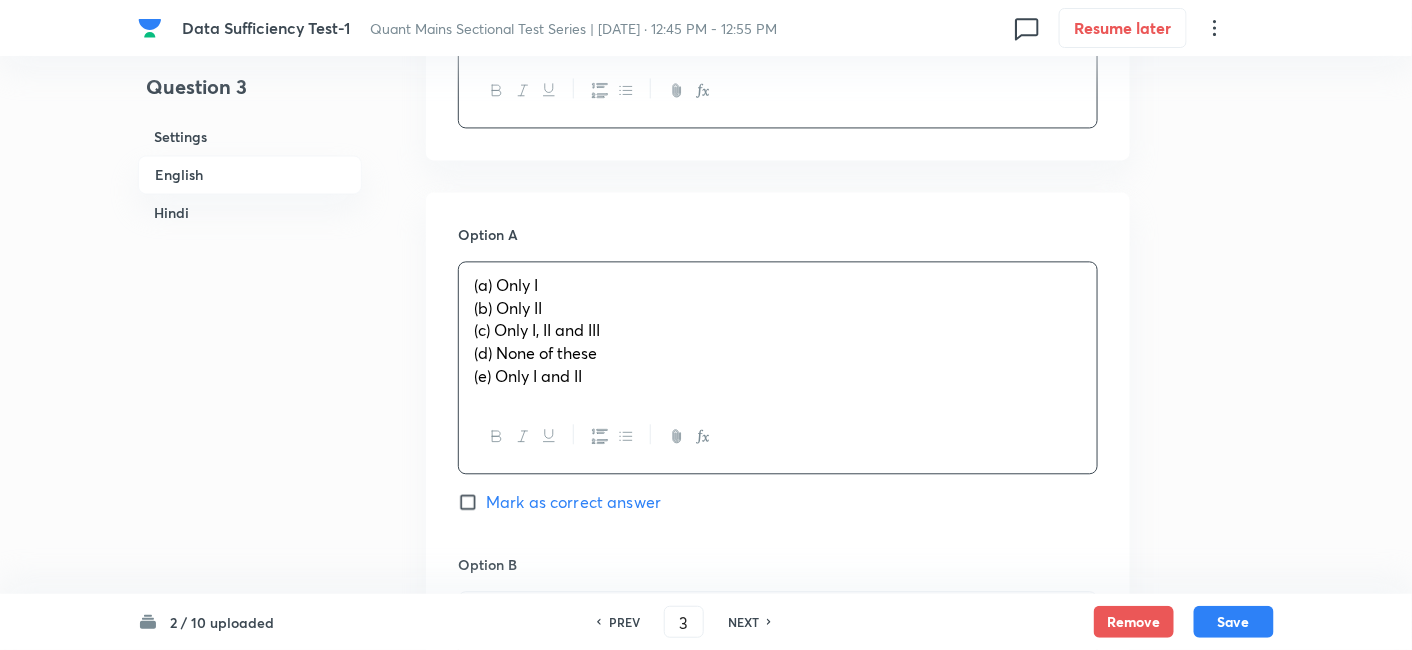 click on "(a) Only I  (b) Only II (c) Only I, II and III  (d) None of these (e) Only I and II" at bounding box center [778, 331] 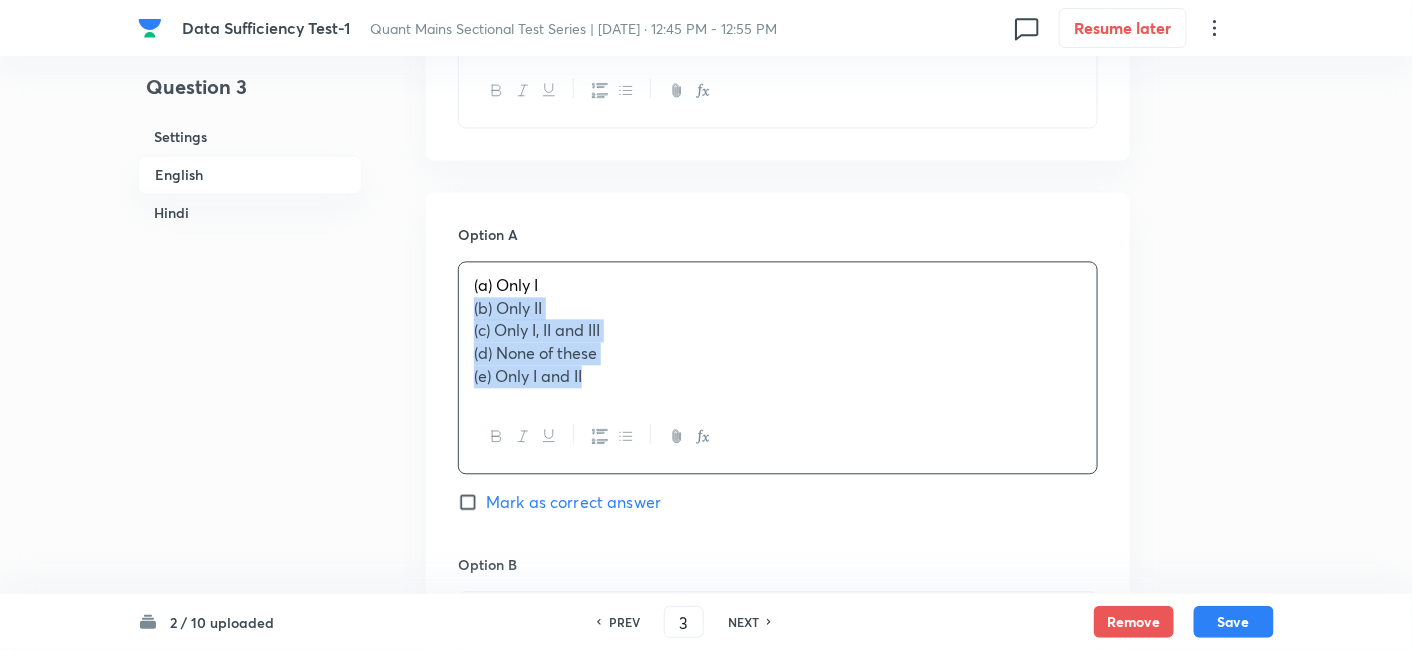 drag, startPoint x: 465, startPoint y: 309, endPoint x: 645, endPoint y: 456, distance: 232.39836 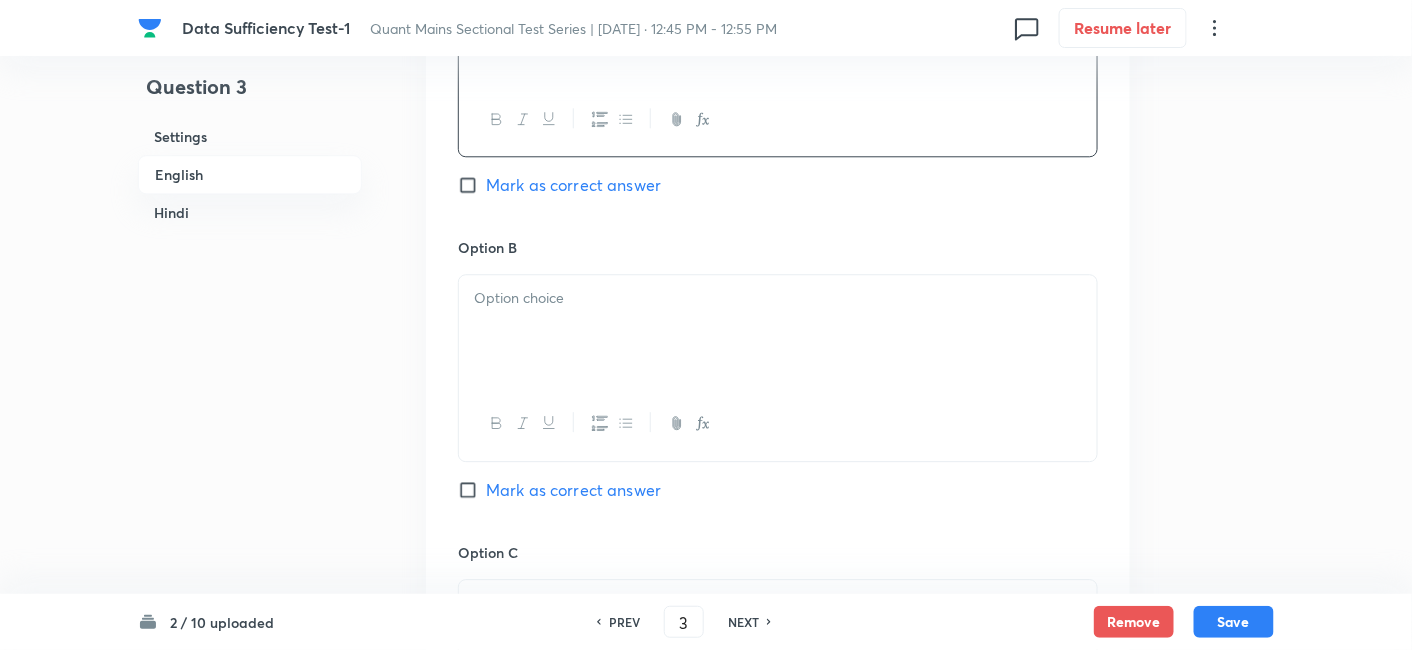 scroll, scrollTop: 1534, scrollLeft: 0, axis: vertical 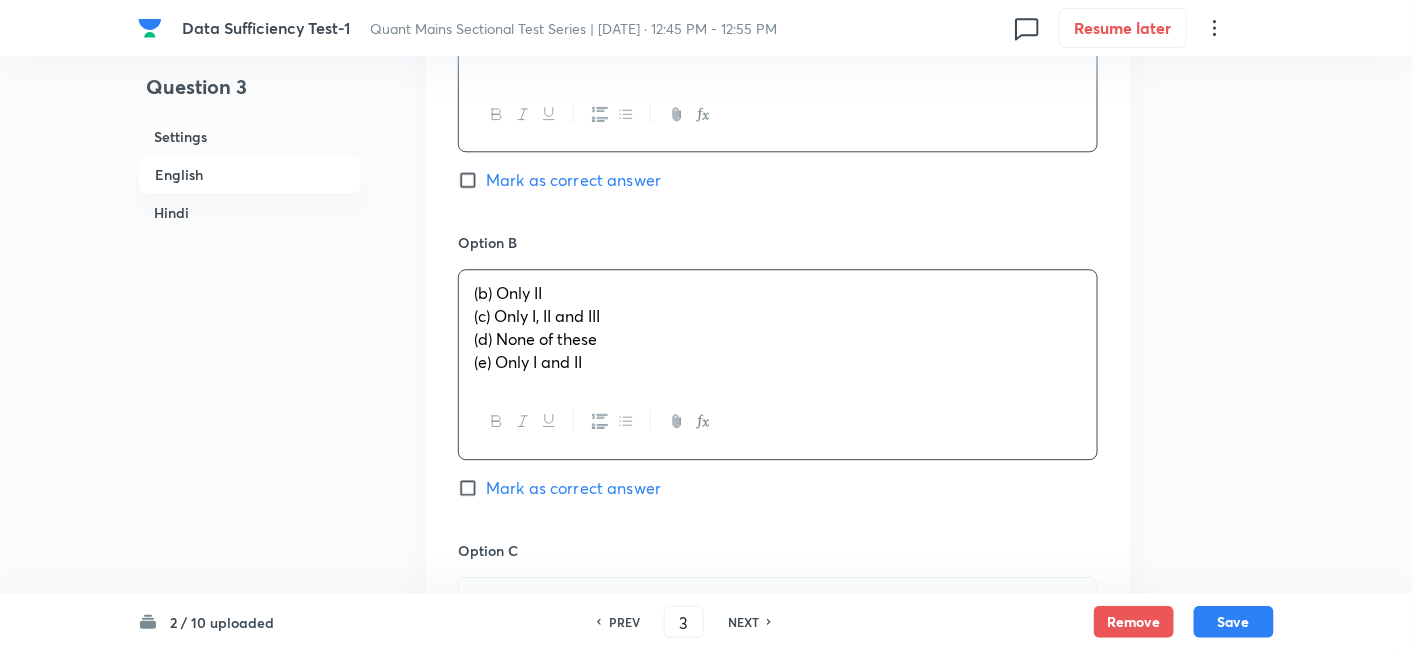 click on "(b) Only II (c) Only I, II and III  (d) None of these (e) Only I and II" at bounding box center (778, 327) 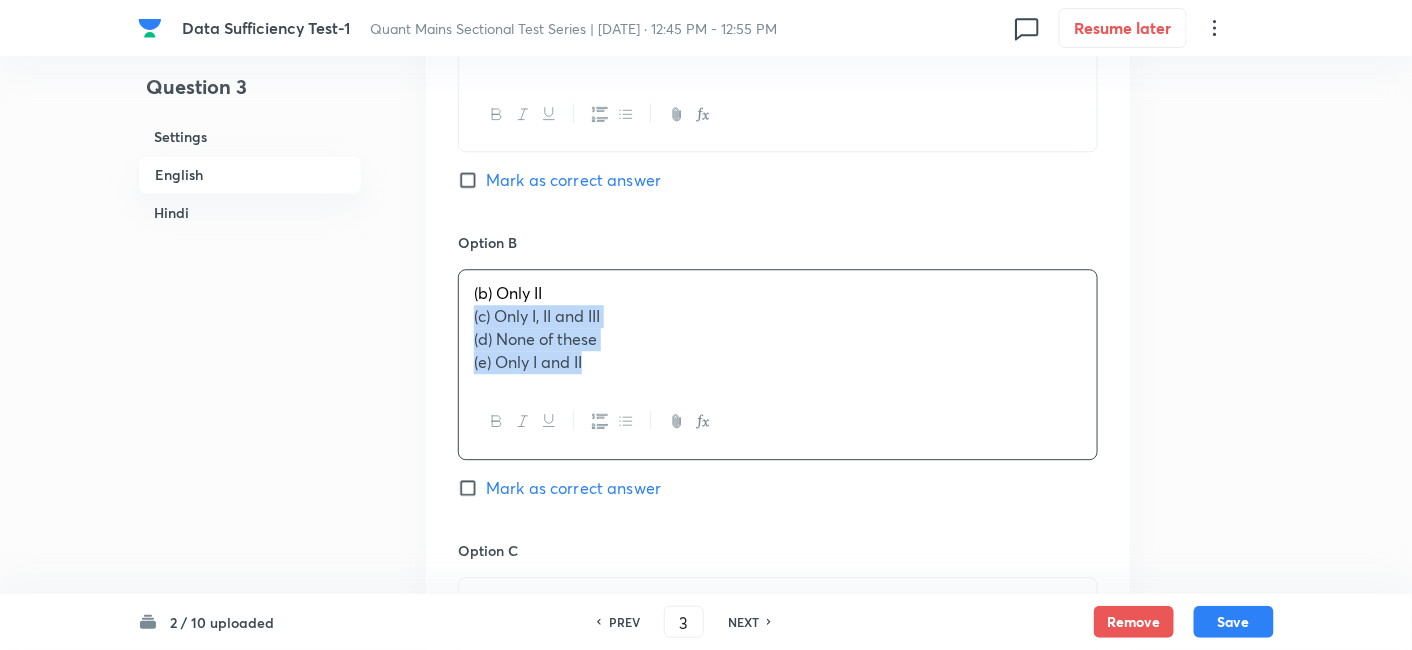 drag, startPoint x: 469, startPoint y: 319, endPoint x: 768, endPoint y: 521, distance: 360.8393 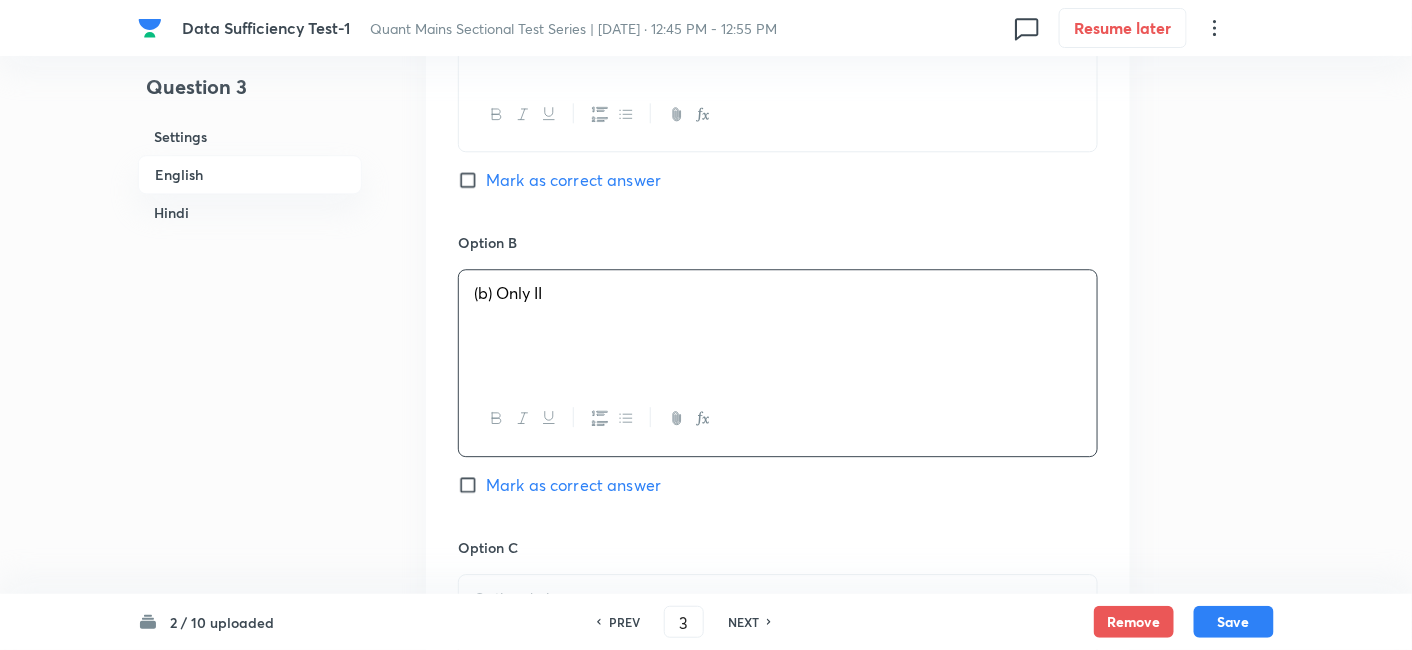 scroll, scrollTop: 1850, scrollLeft: 0, axis: vertical 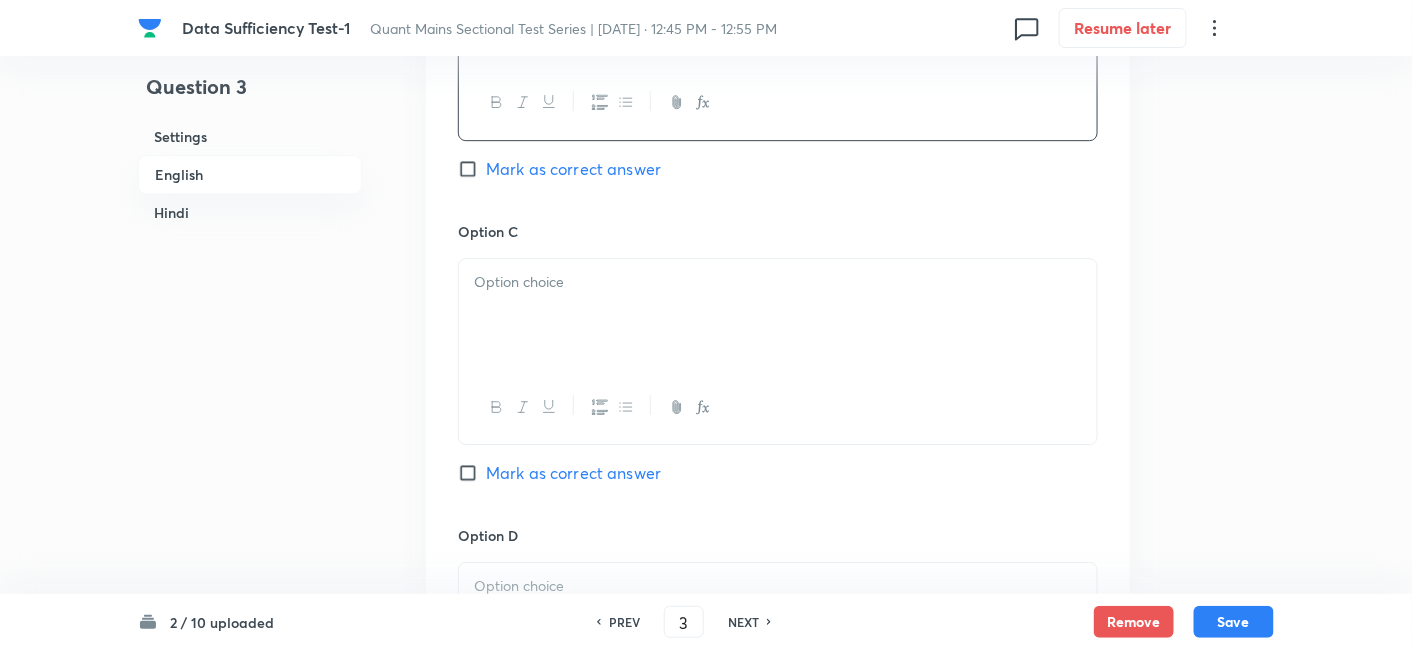 click at bounding box center [778, 315] 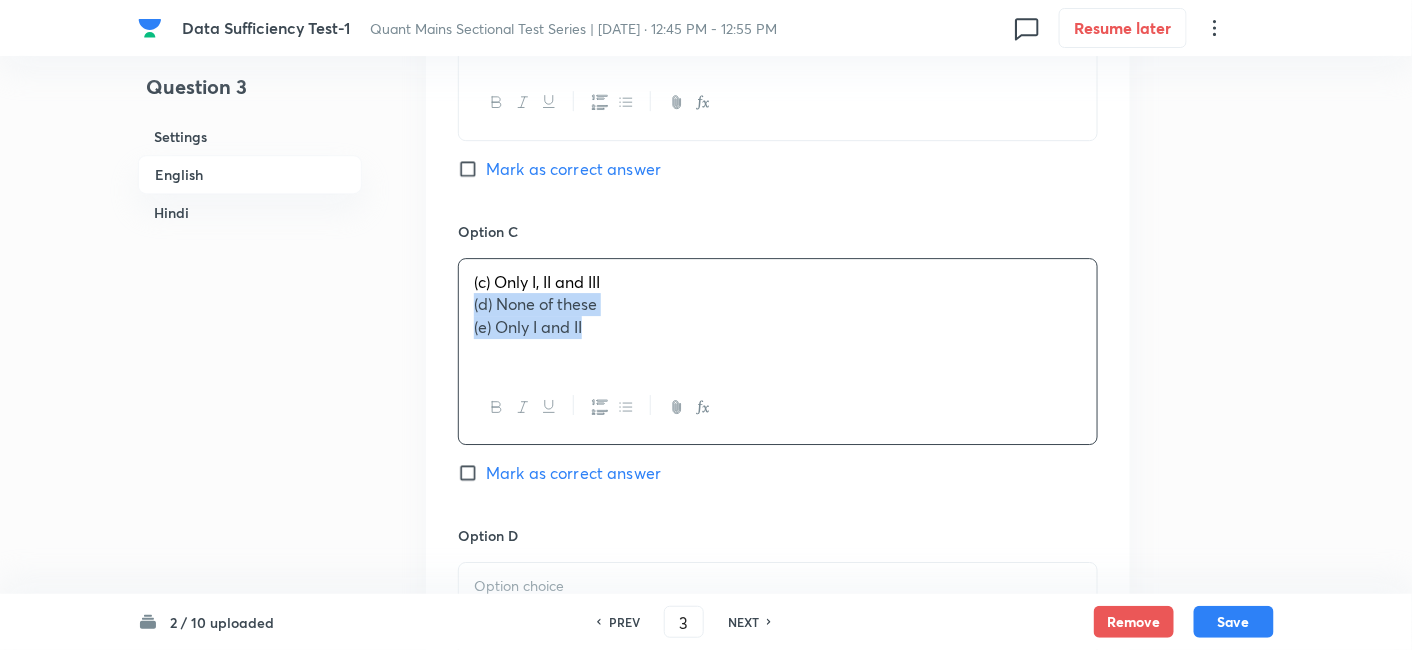 drag, startPoint x: 467, startPoint y: 298, endPoint x: 755, endPoint y: 472, distance: 336.4818 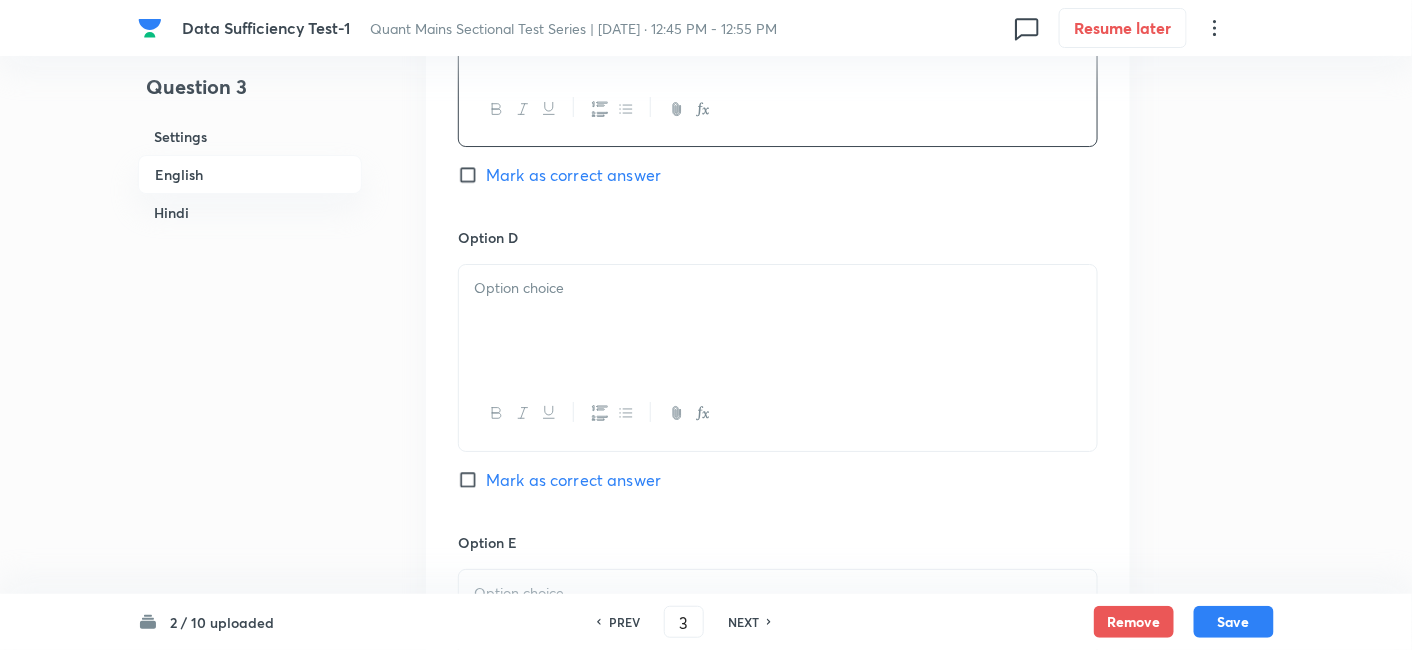 scroll, scrollTop: 2149, scrollLeft: 0, axis: vertical 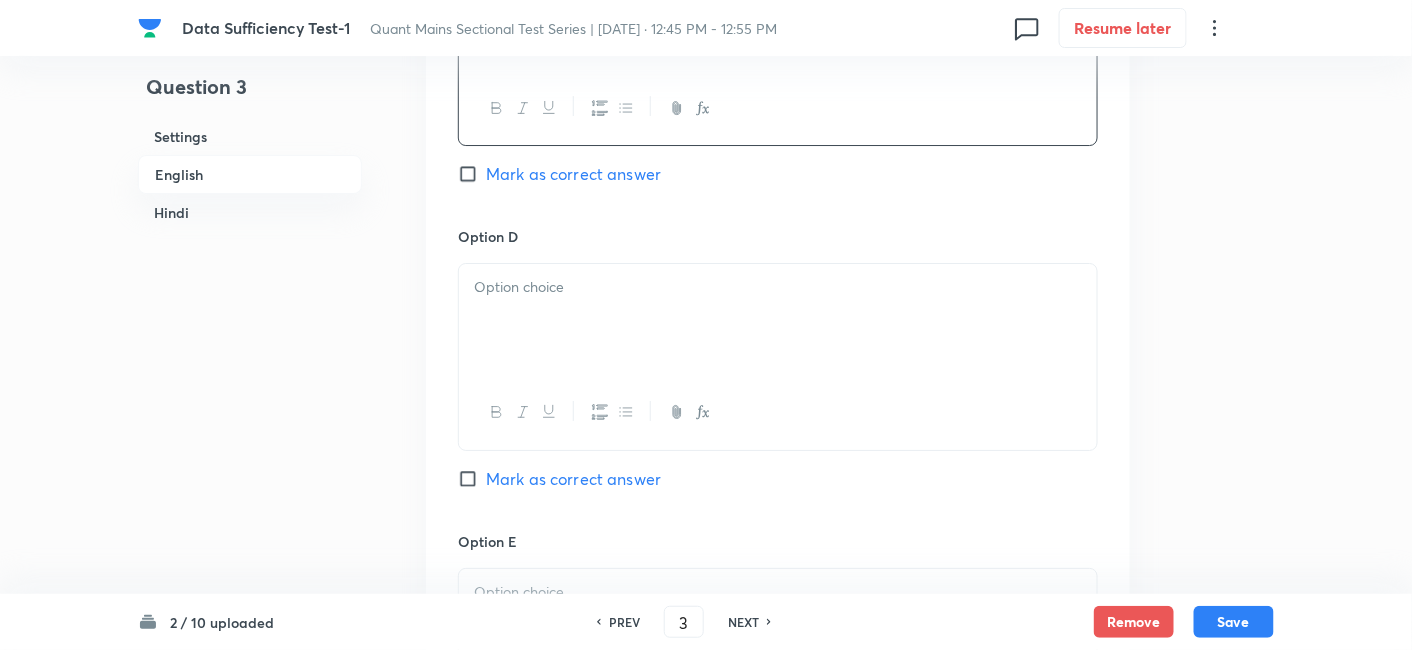 click at bounding box center (778, 320) 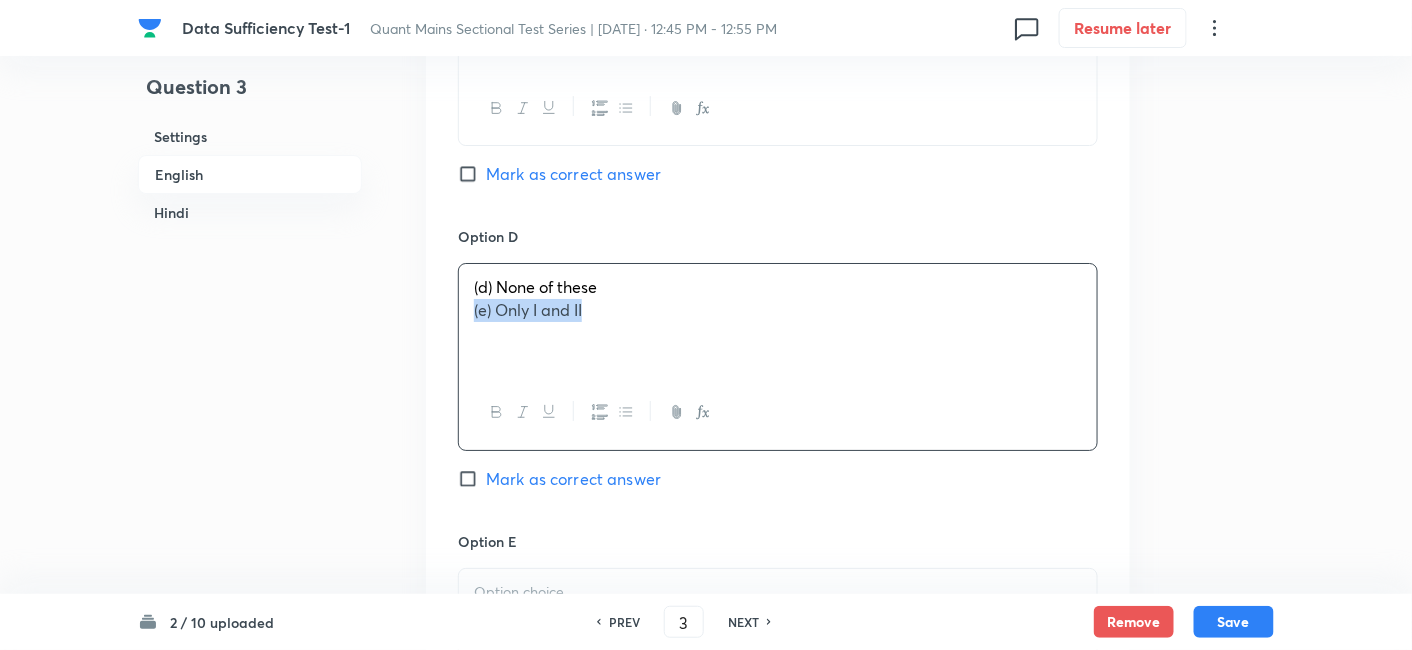 drag, startPoint x: 465, startPoint y: 304, endPoint x: 745, endPoint y: 430, distance: 307.04398 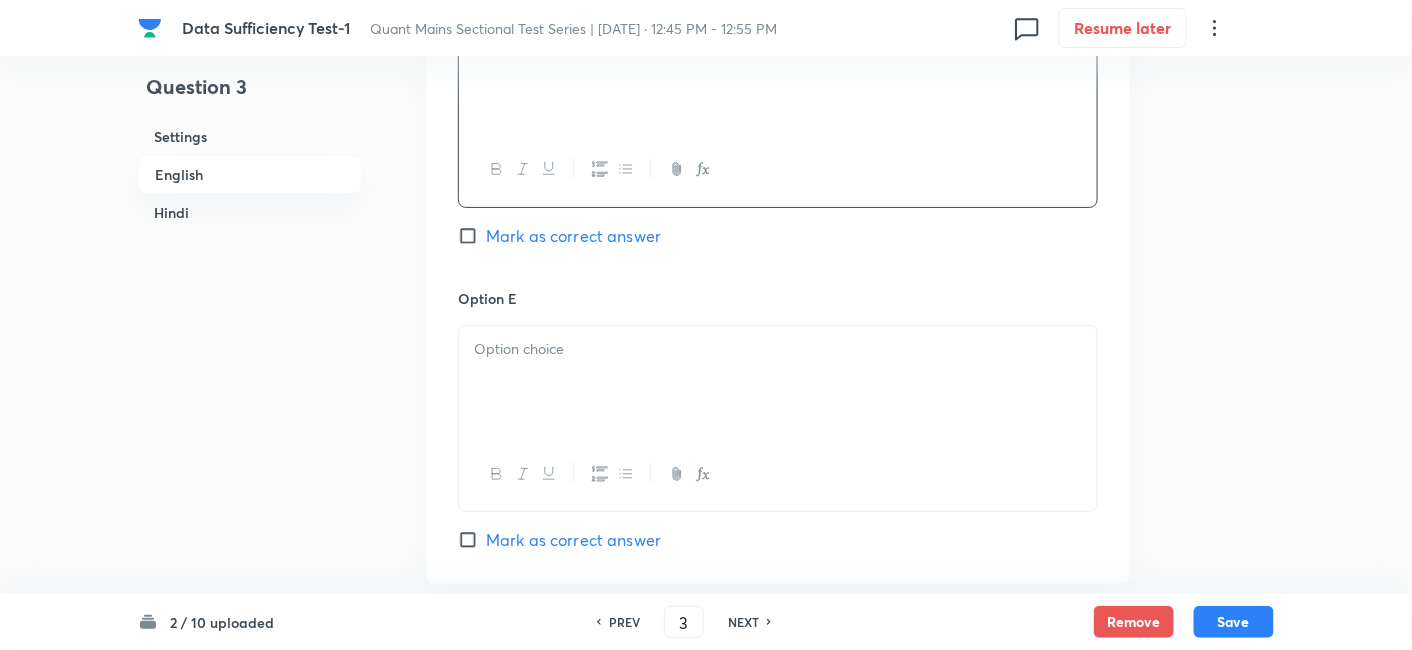 click at bounding box center (778, 382) 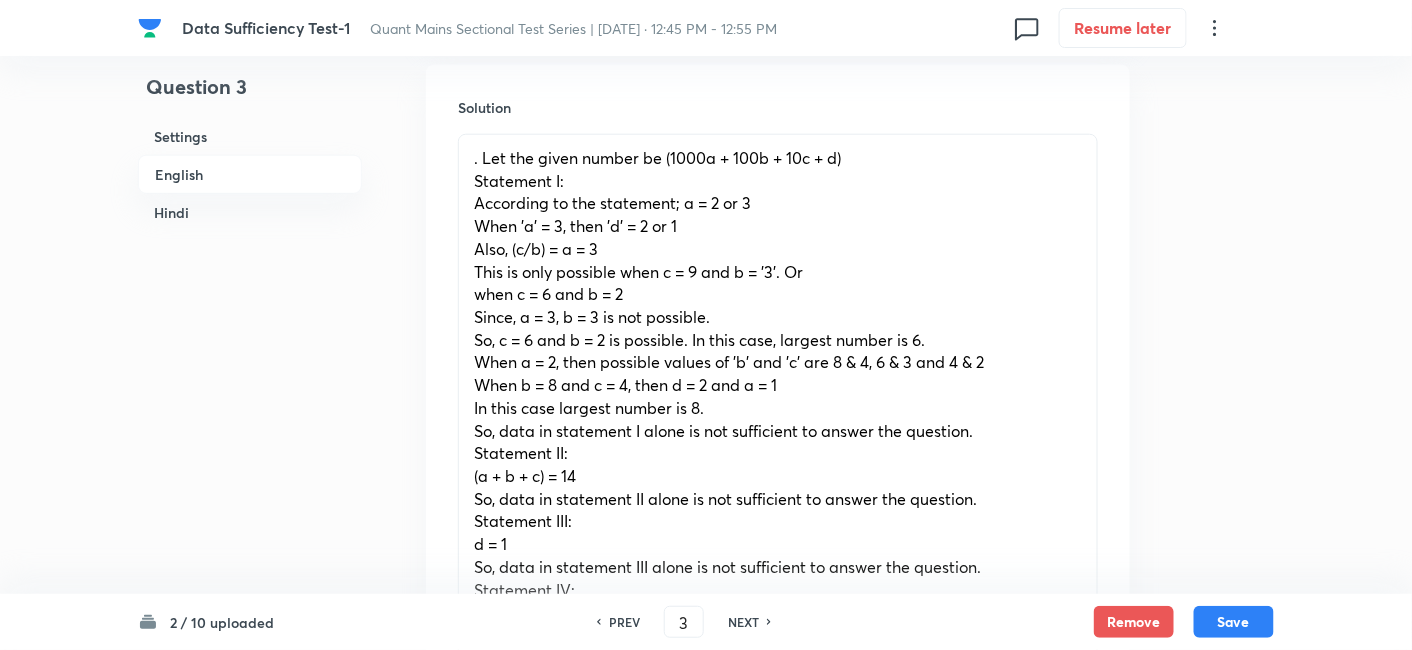 scroll, scrollTop: 2934, scrollLeft: 0, axis: vertical 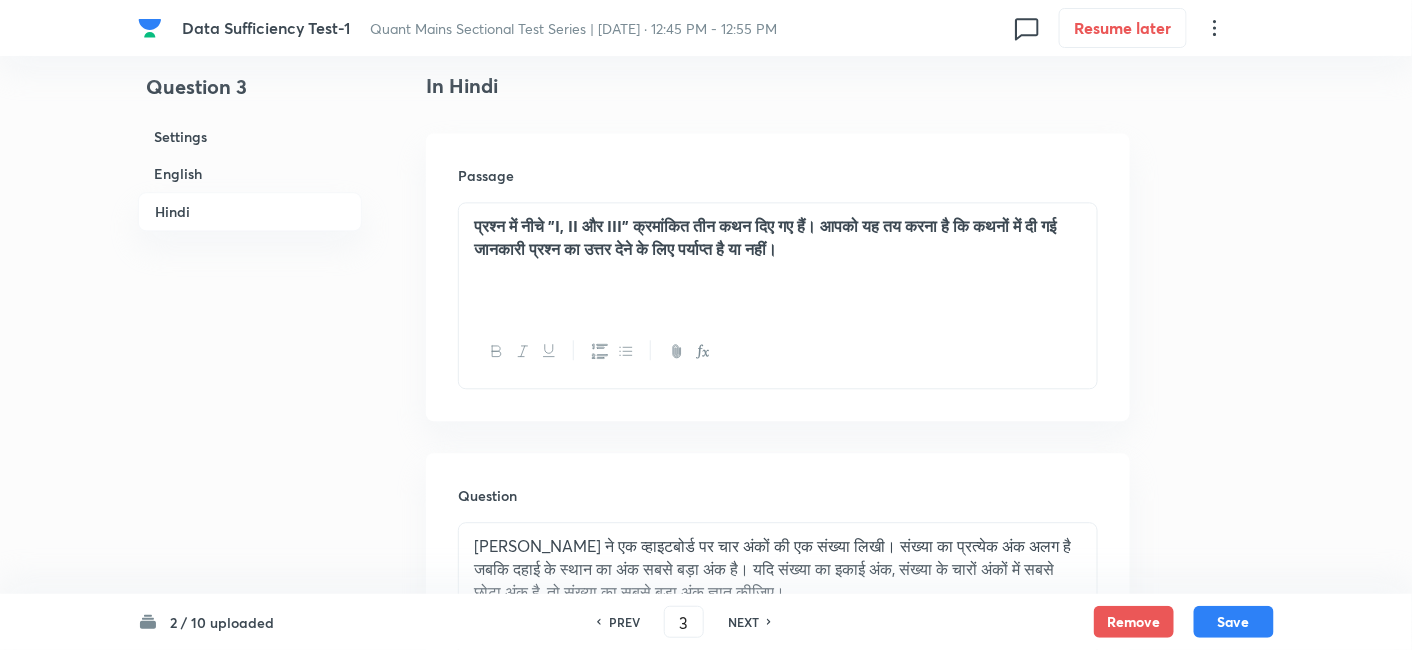 drag, startPoint x: 482, startPoint y: 163, endPoint x: 928, endPoint y: 405, distance: 507.42487 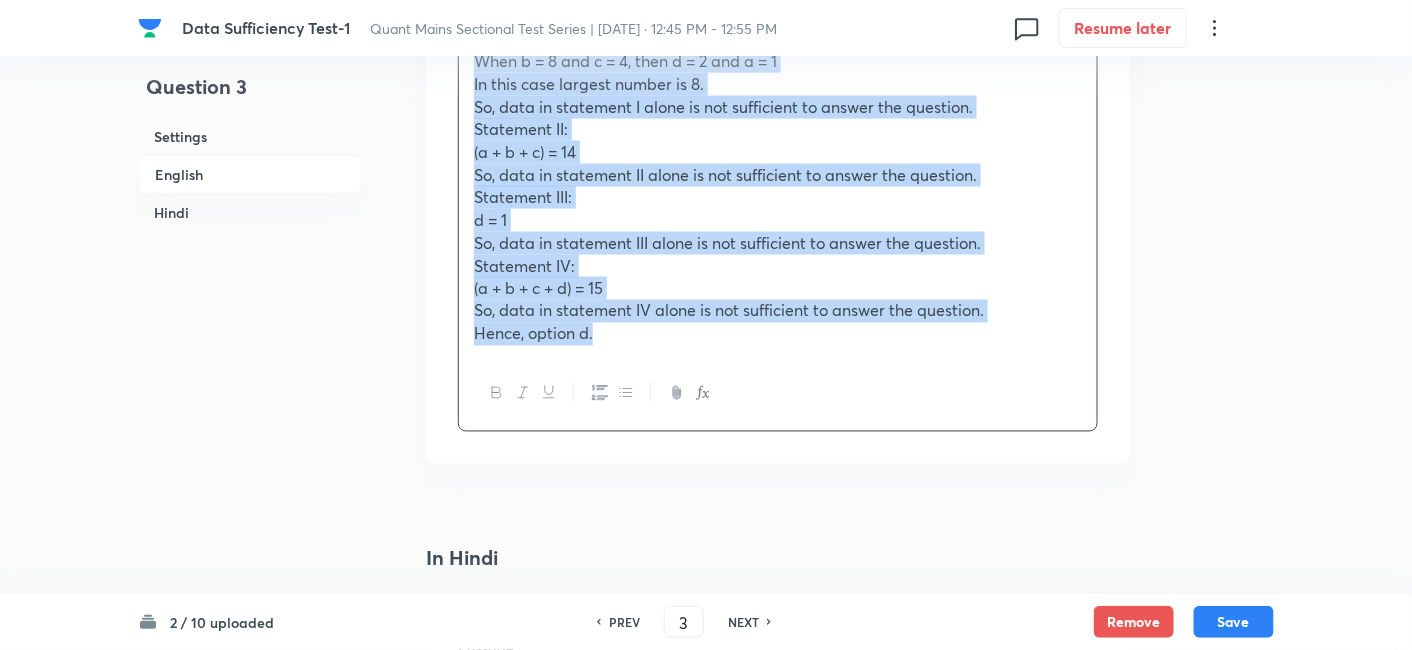 scroll, scrollTop: 3260, scrollLeft: 0, axis: vertical 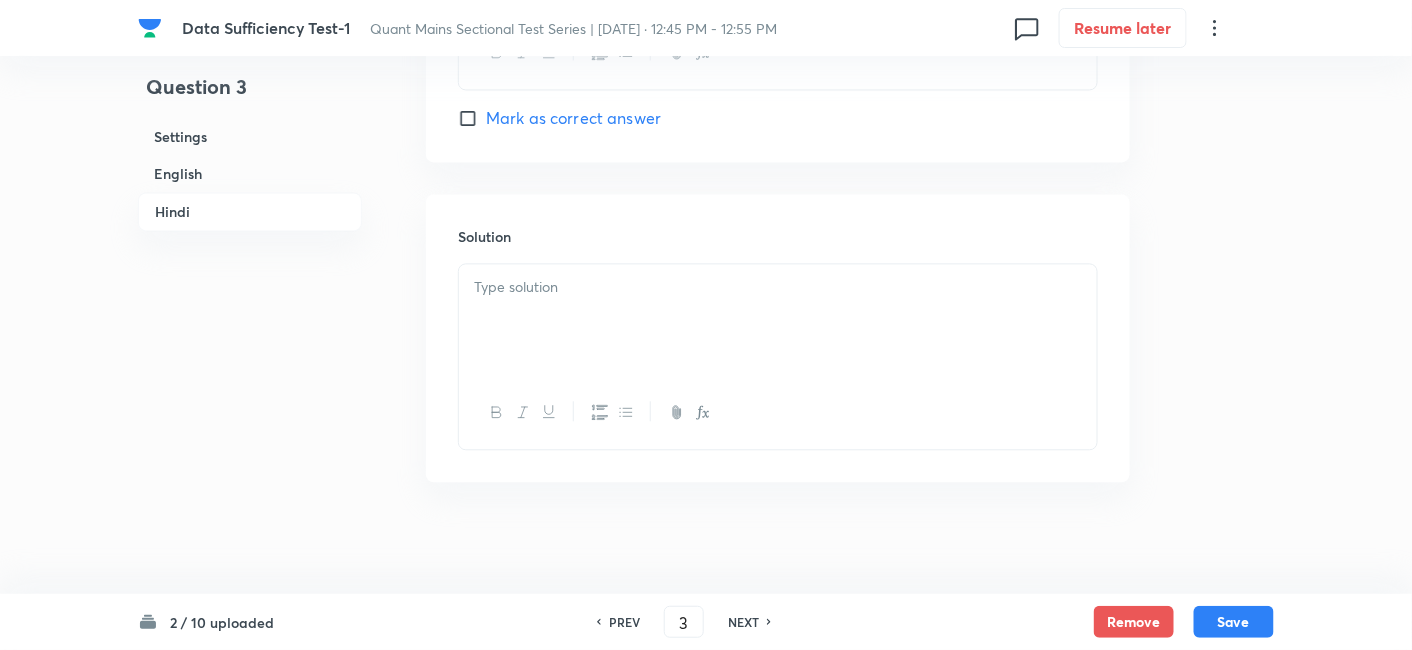 click at bounding box center [778, 320] 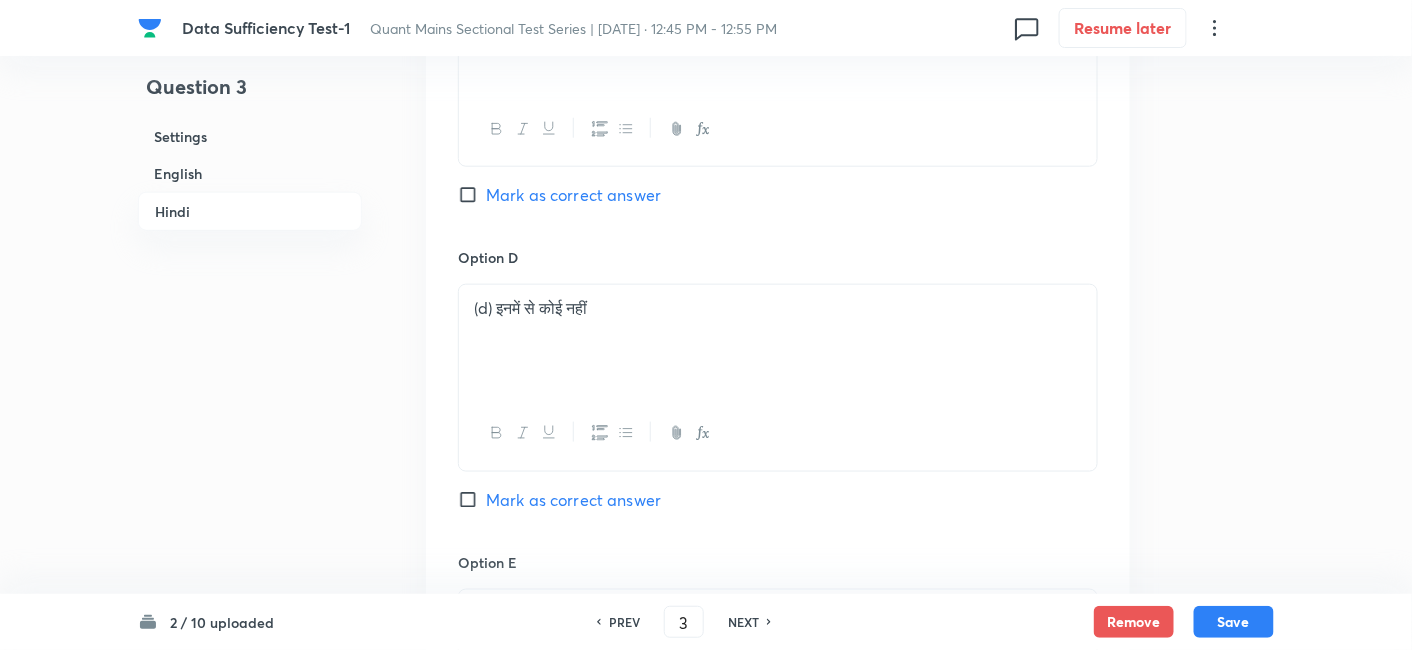 scroll, scrollTop: 5328, scrollLeft: 0, axis: vertical 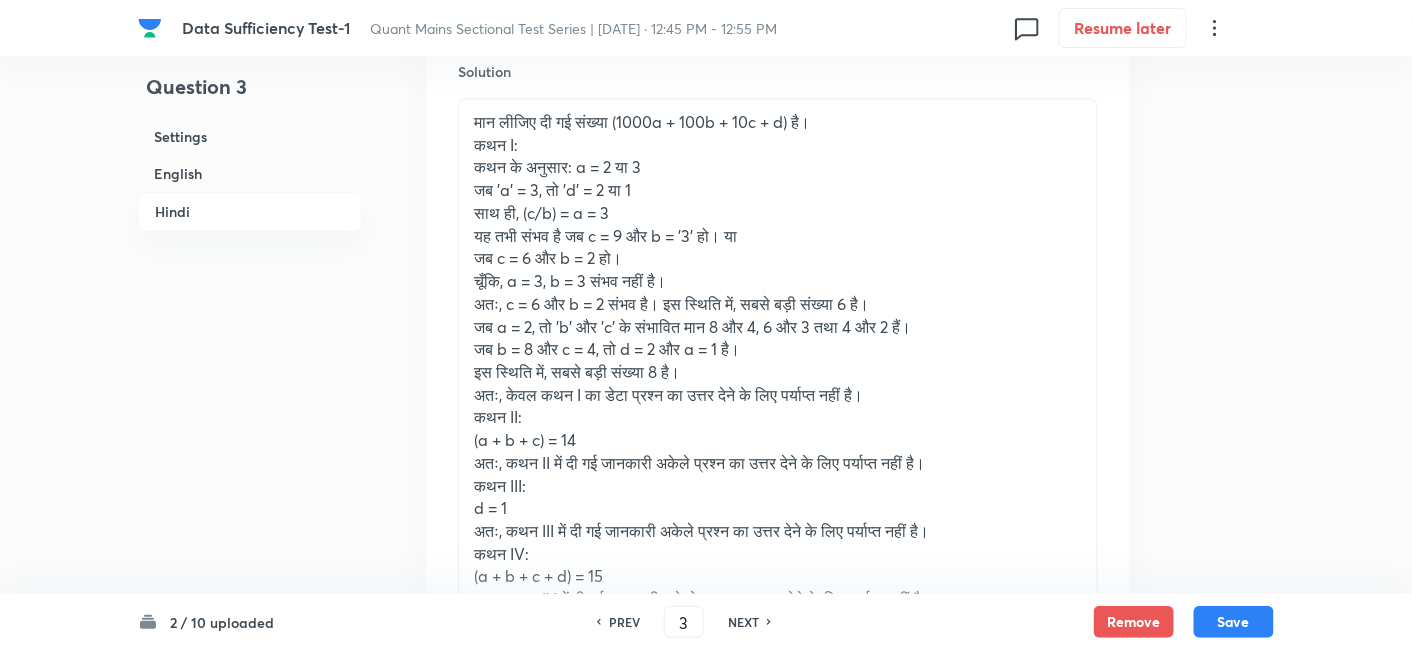 checkbox on "true" 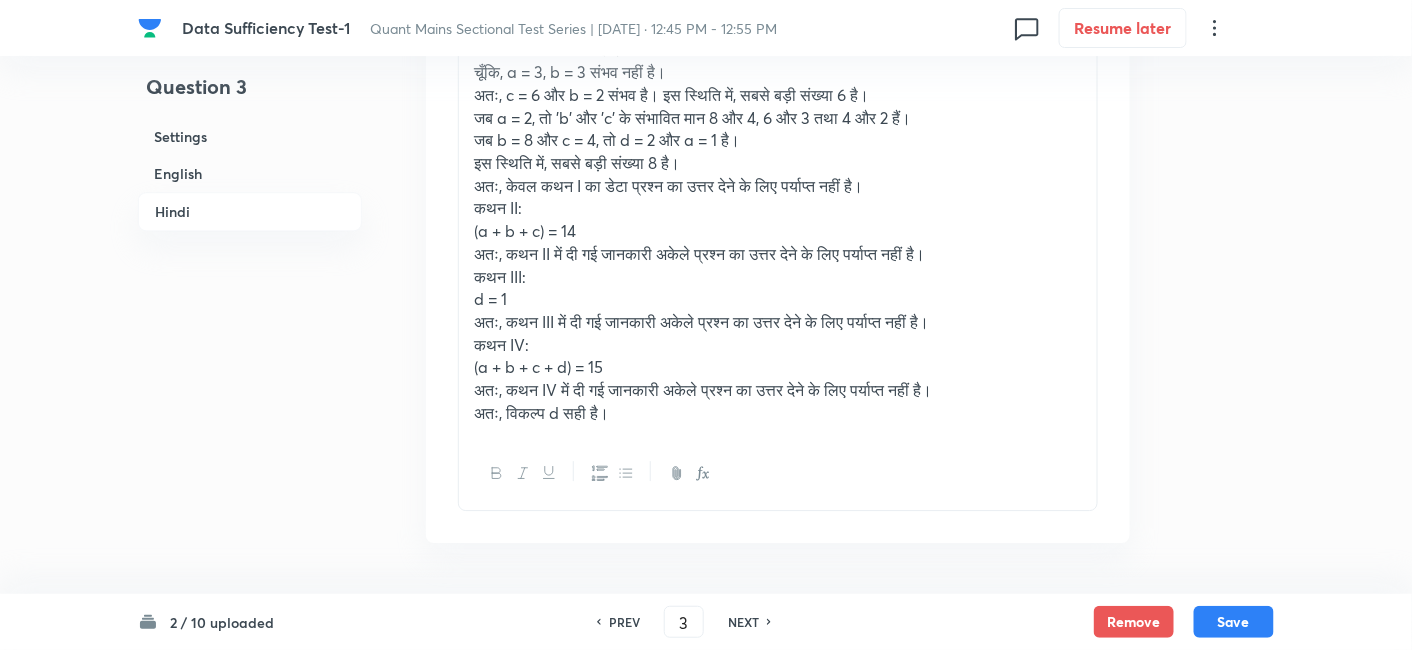 scroll, scrollTop: 6380, scrollLeft: 0, axis: vertical 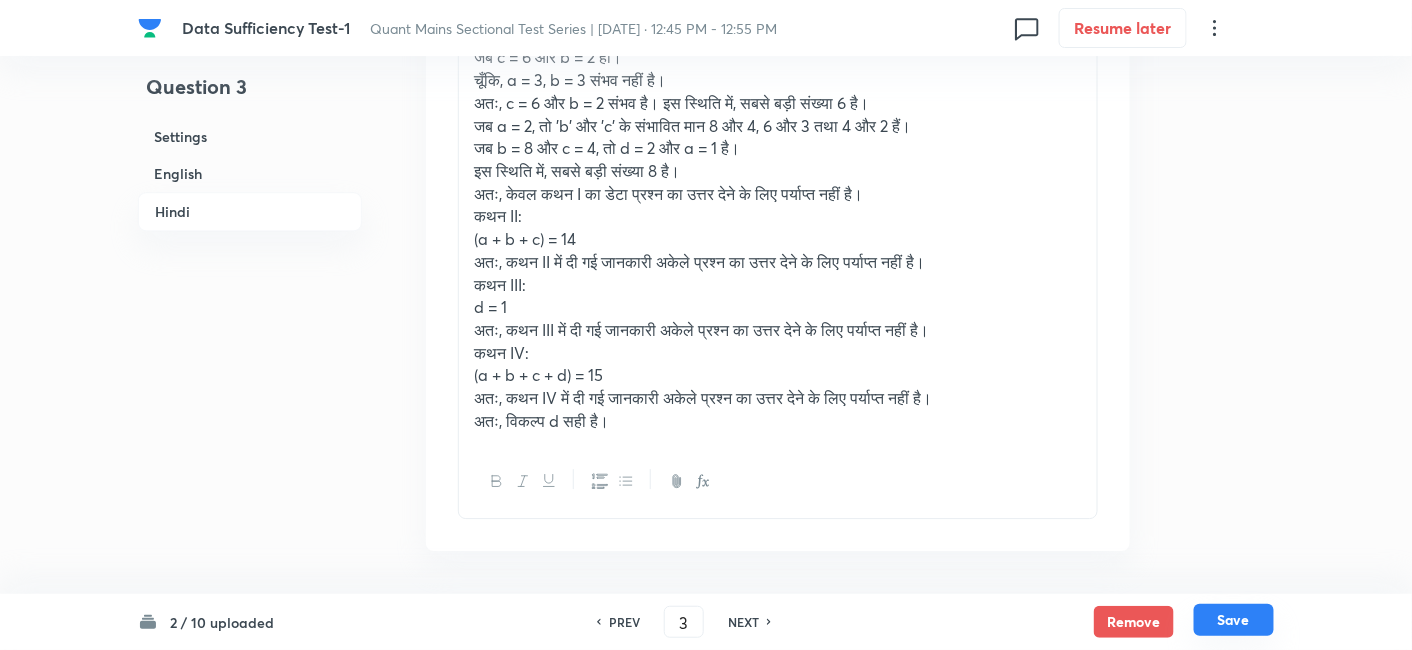 click on "Save" at bounding box center (1234, 620) 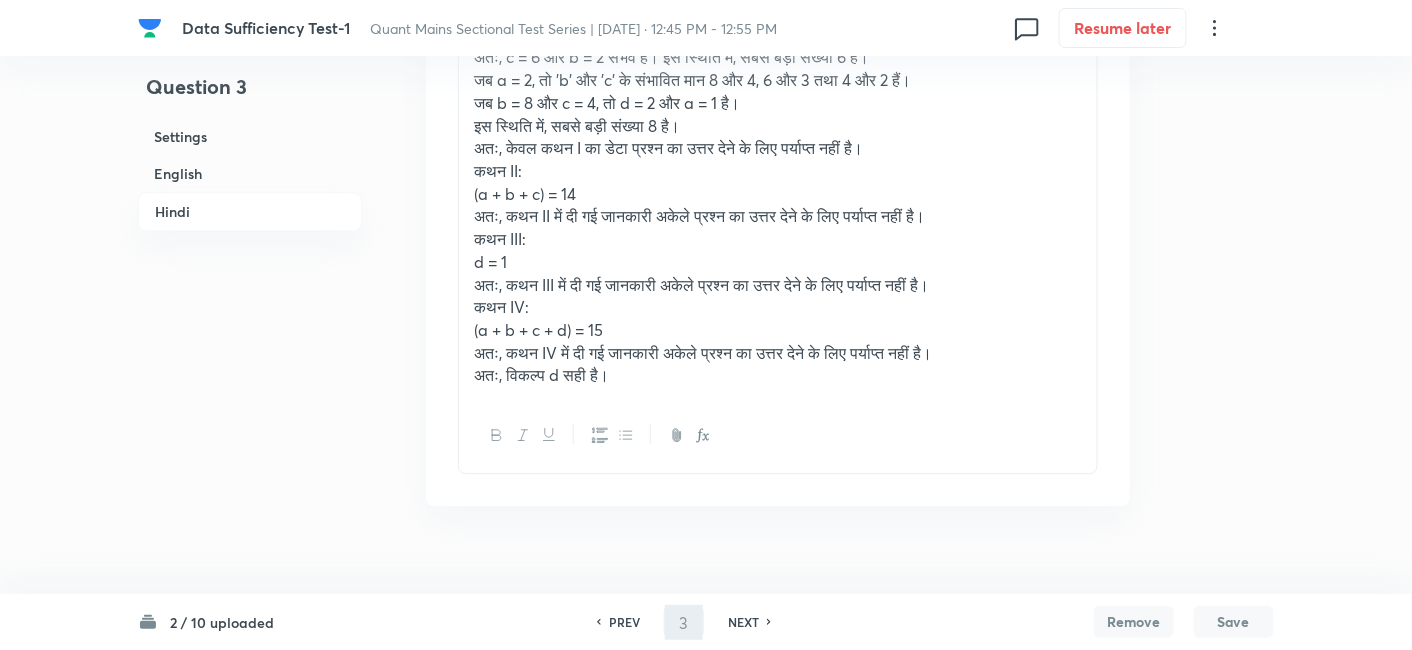 type on "4" 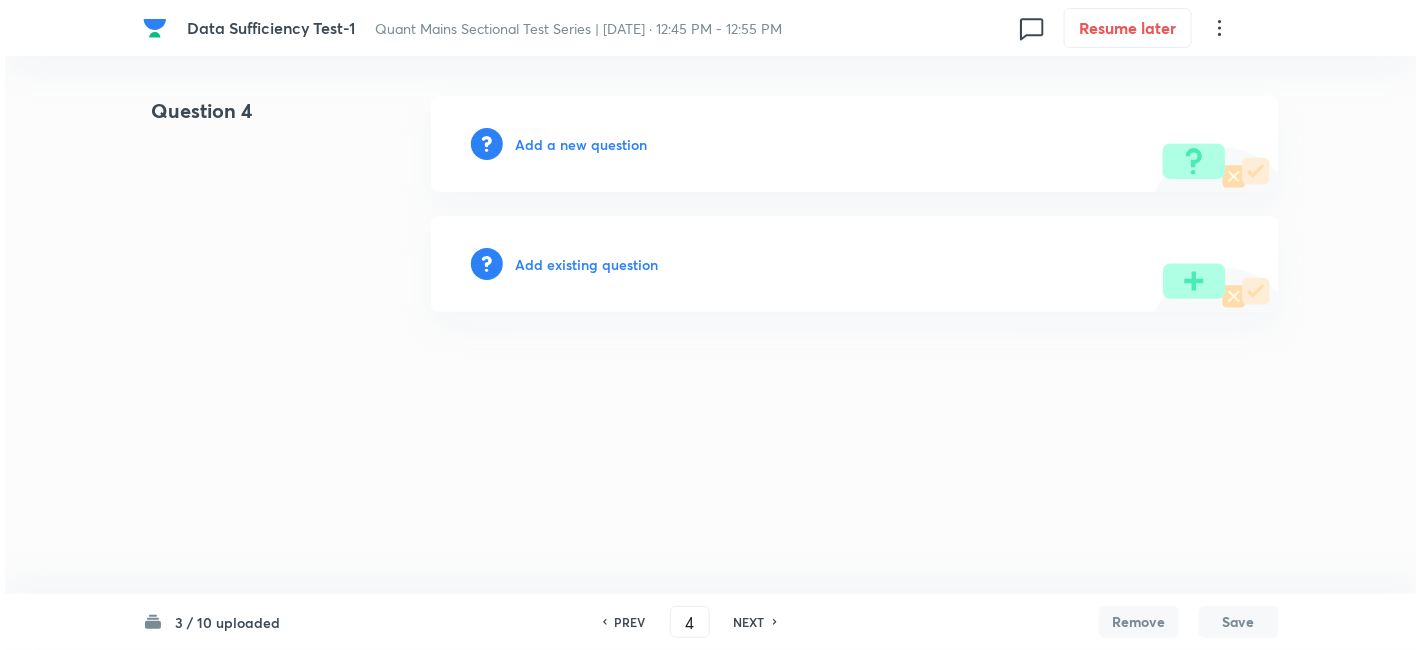 scroll, scrollTop: 0, scrollLeft: 0, axis: both 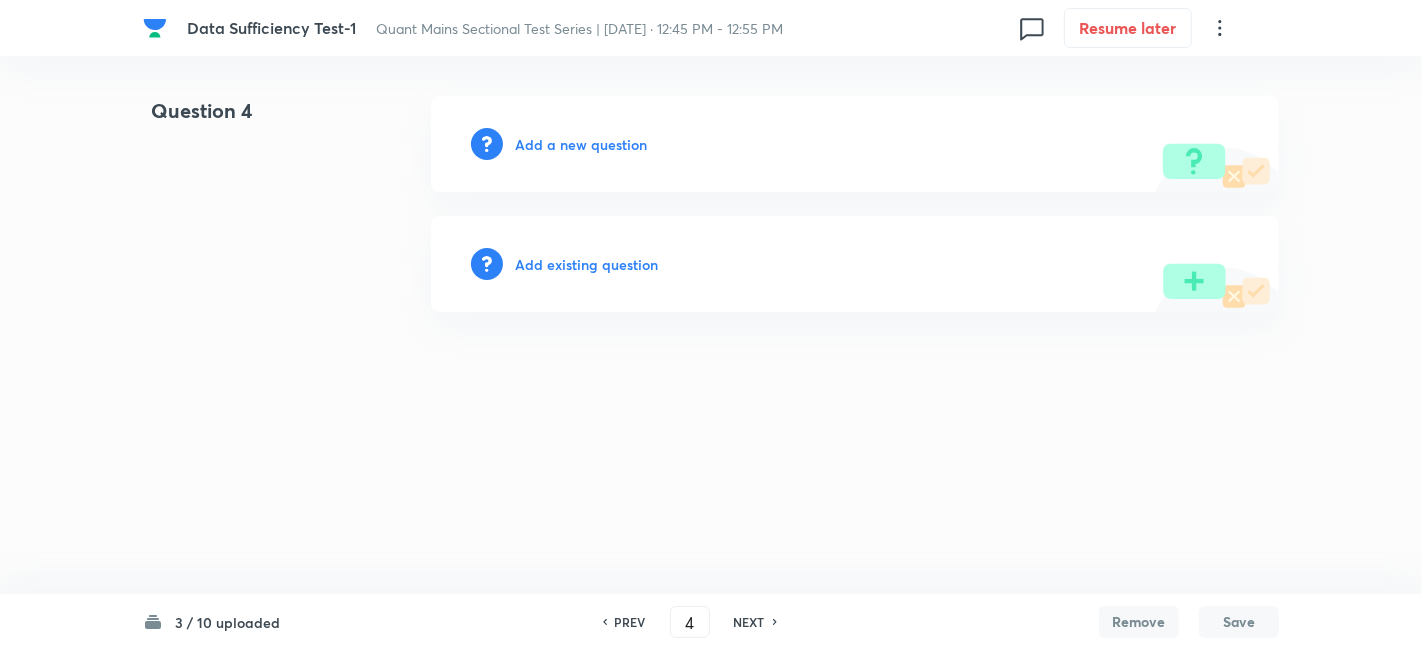 click on "Add a new question" at bounding box center [581, 144] 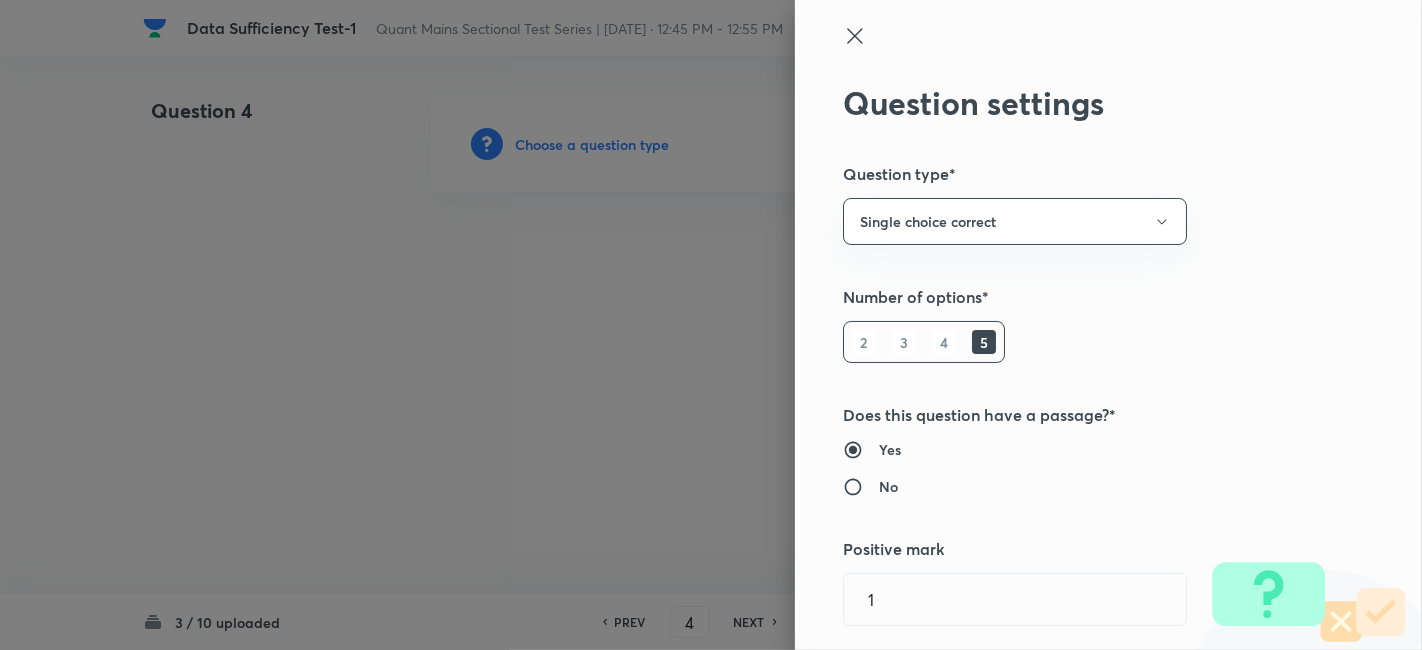 type 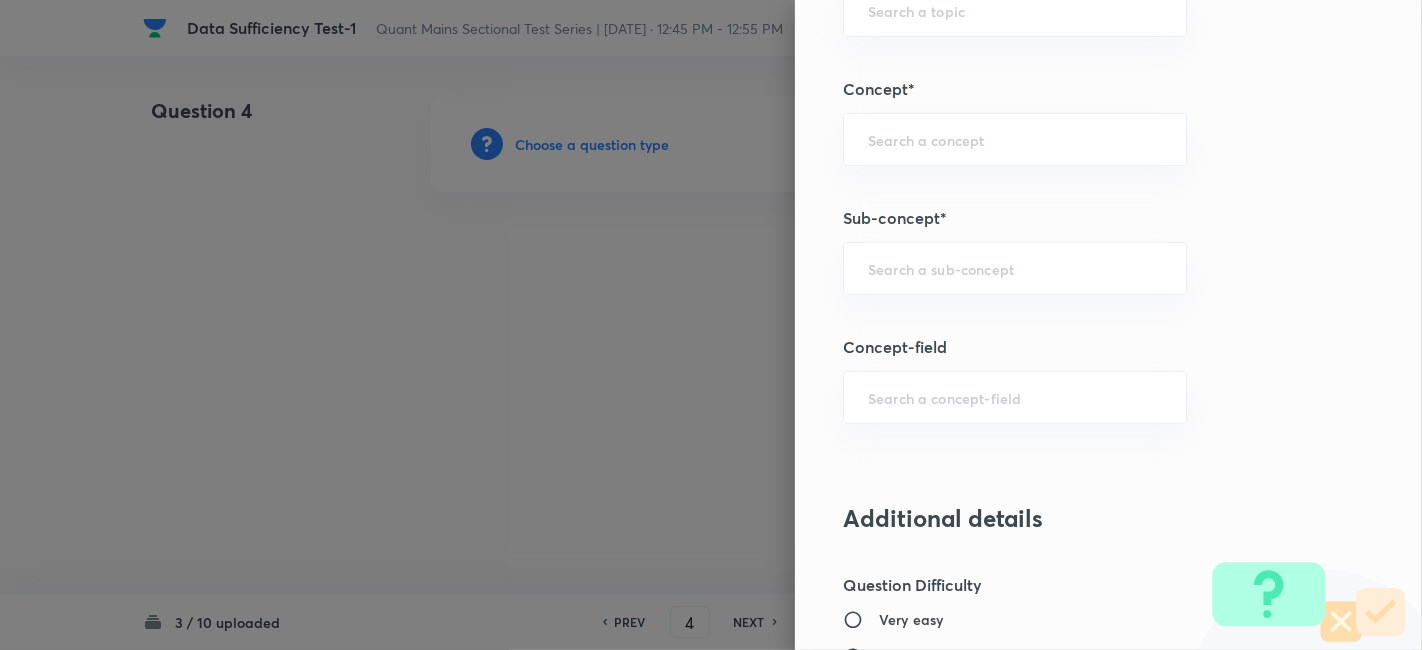 scroll, scrollTop: 1088, scrollLeft: 0, axis: vertical 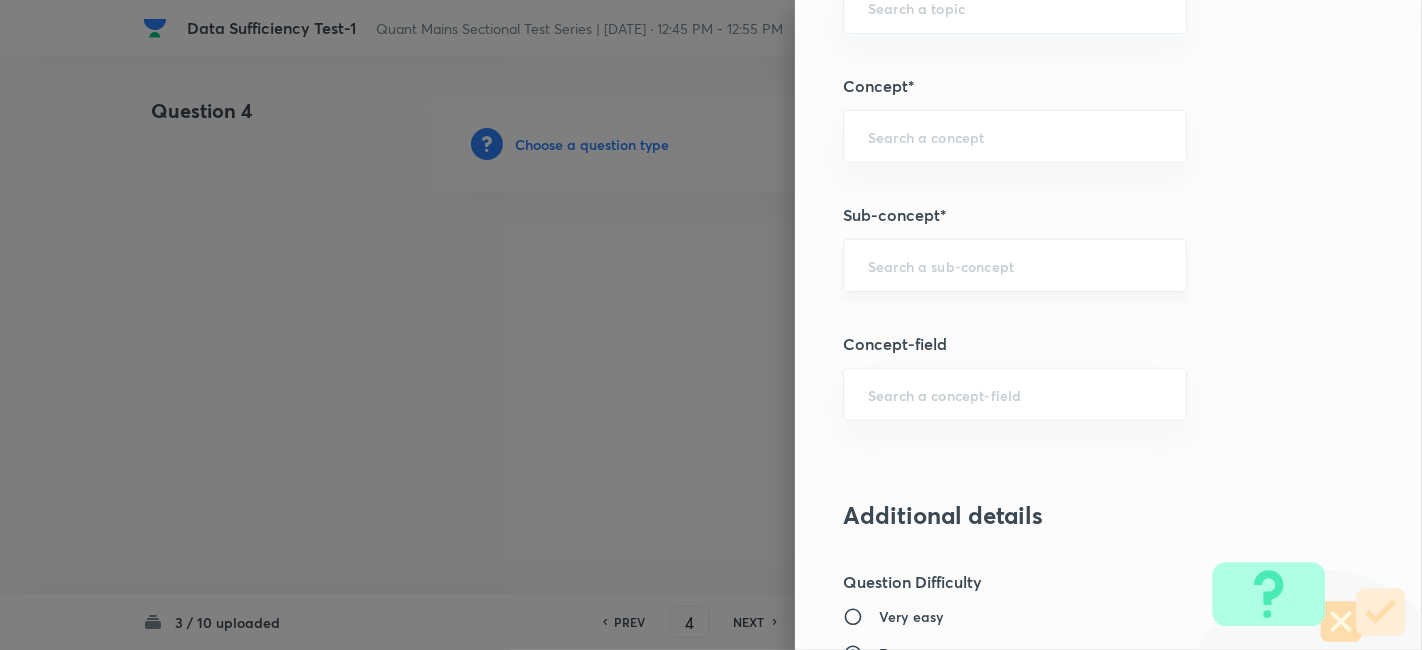 click on "​" at bounding box center (1015, 265) 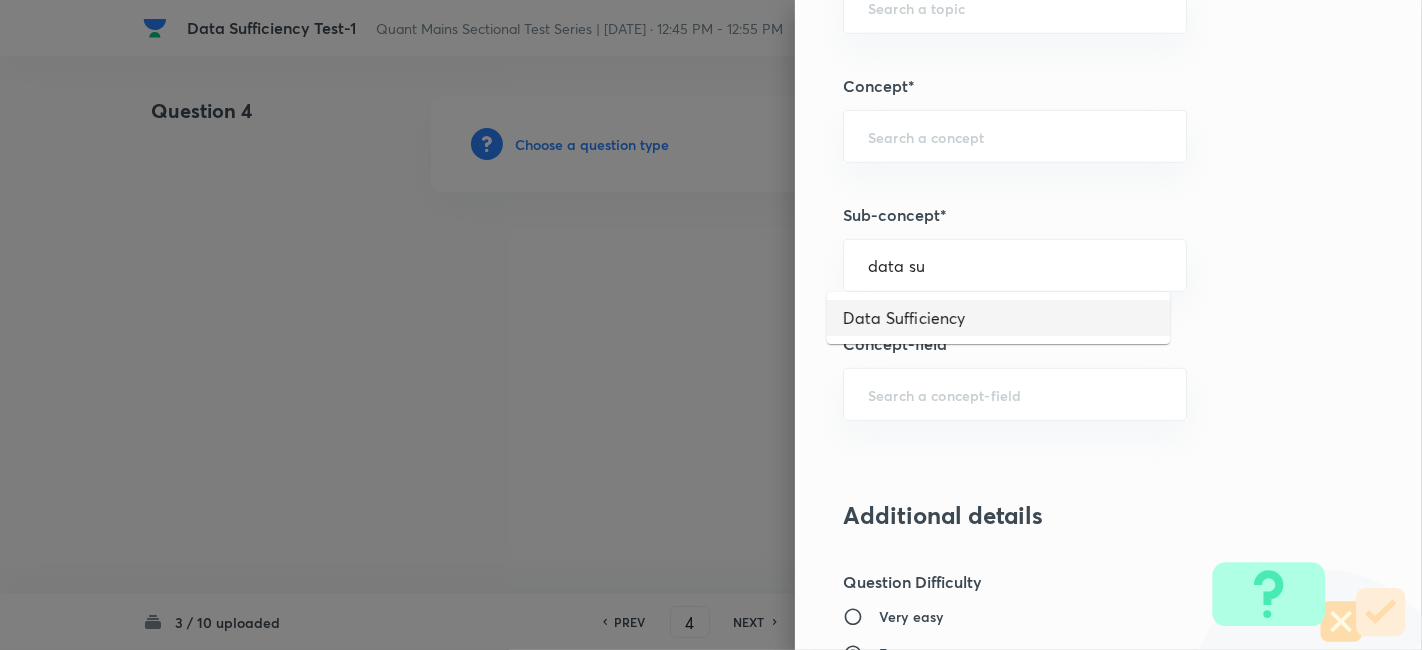 click on "Data Sufficiency" at bounding box center (998, 318) 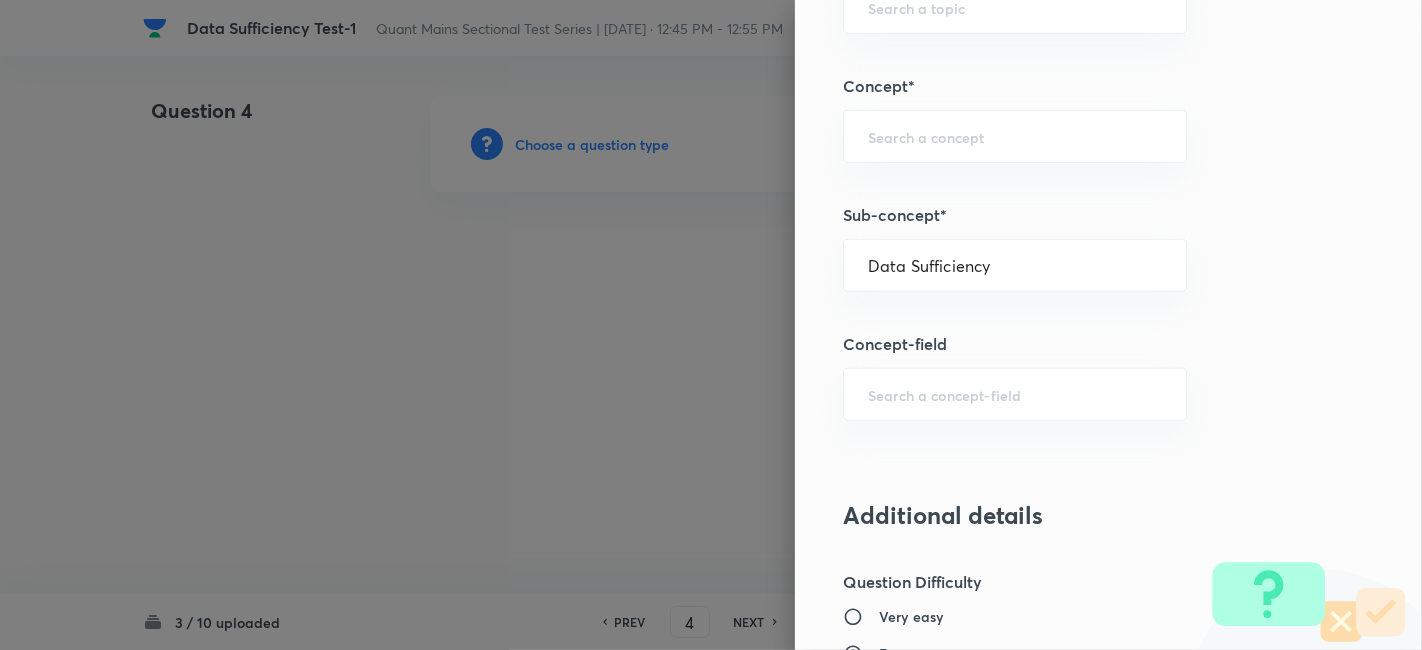 type on "Quantitative Aptitude" 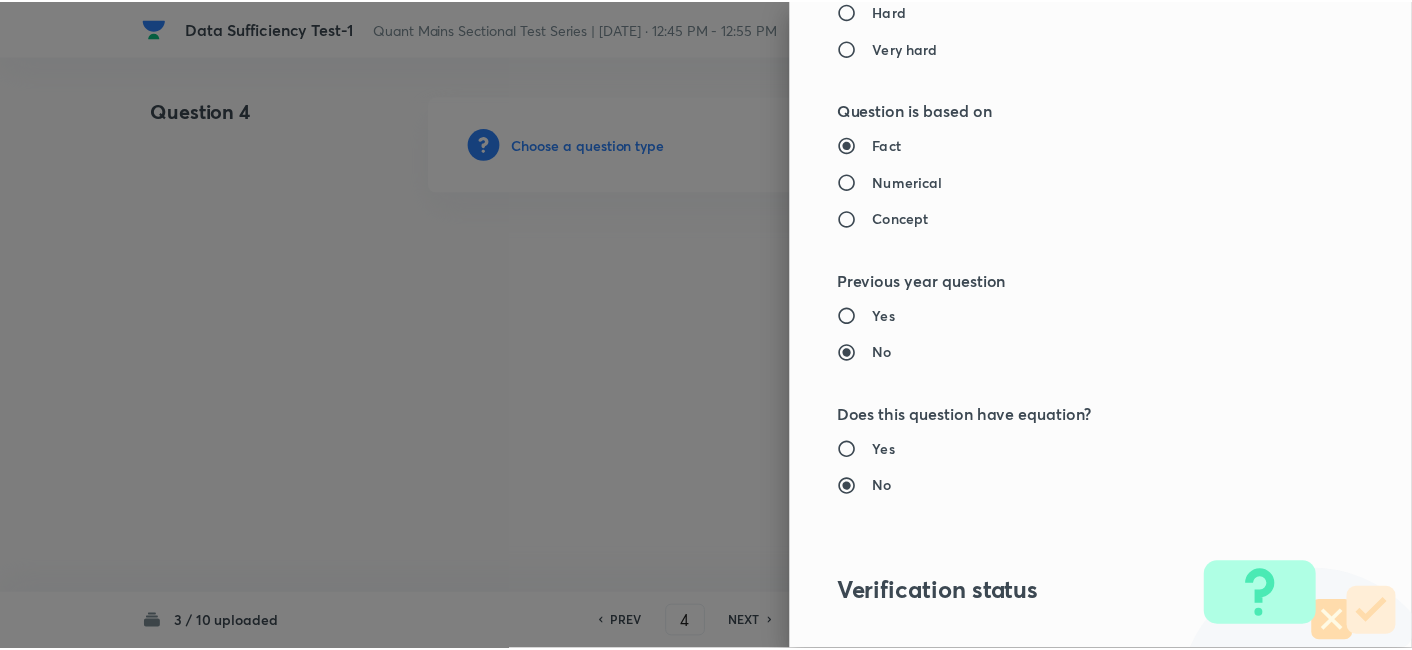 scroll, scrollTop: 2070, scrollLeft: 0, axis: vertical 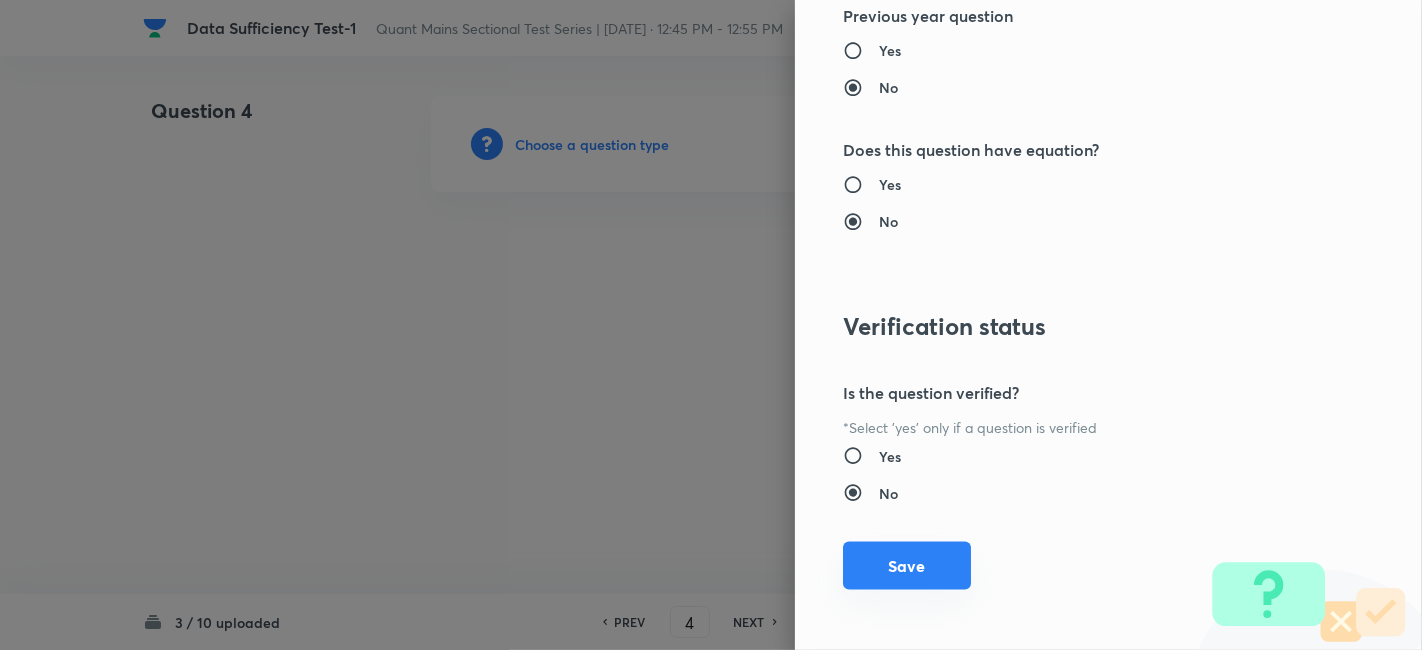 click on "Save" at bounding box center (907, 566) 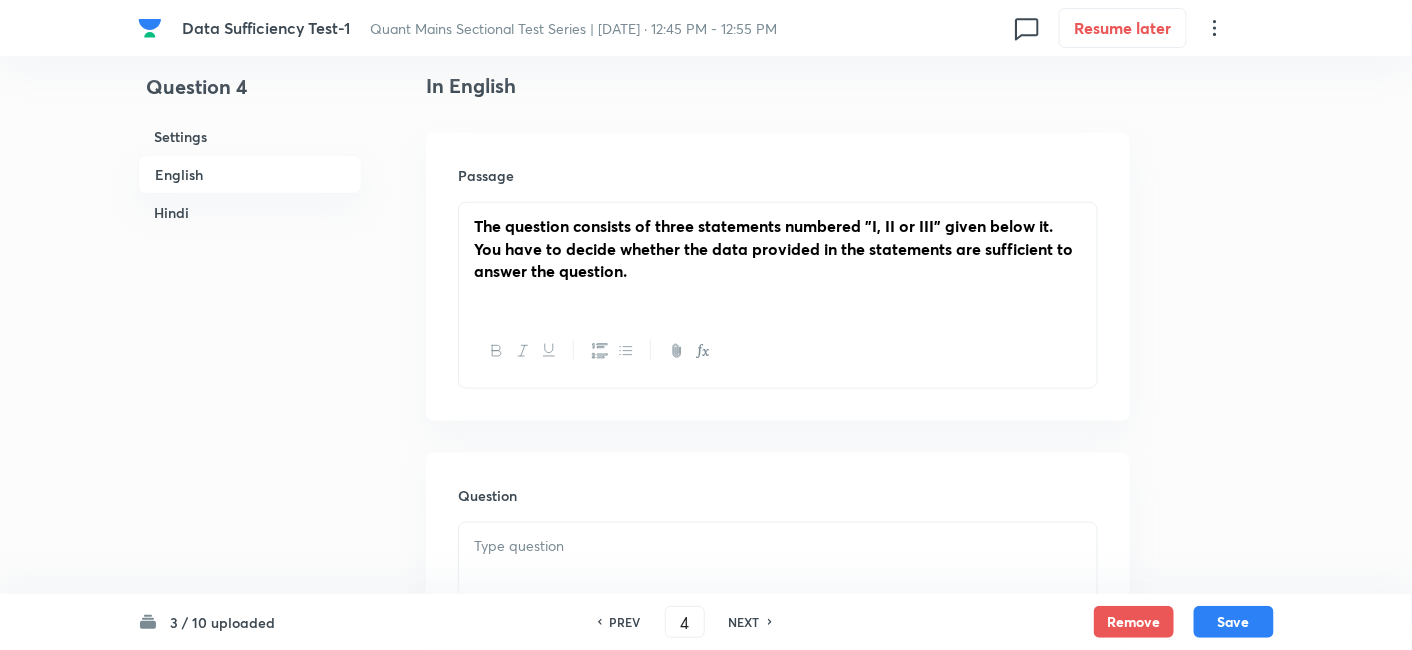 scroll, scrollTop: 568, scrollLeft: 0, axis: vertical 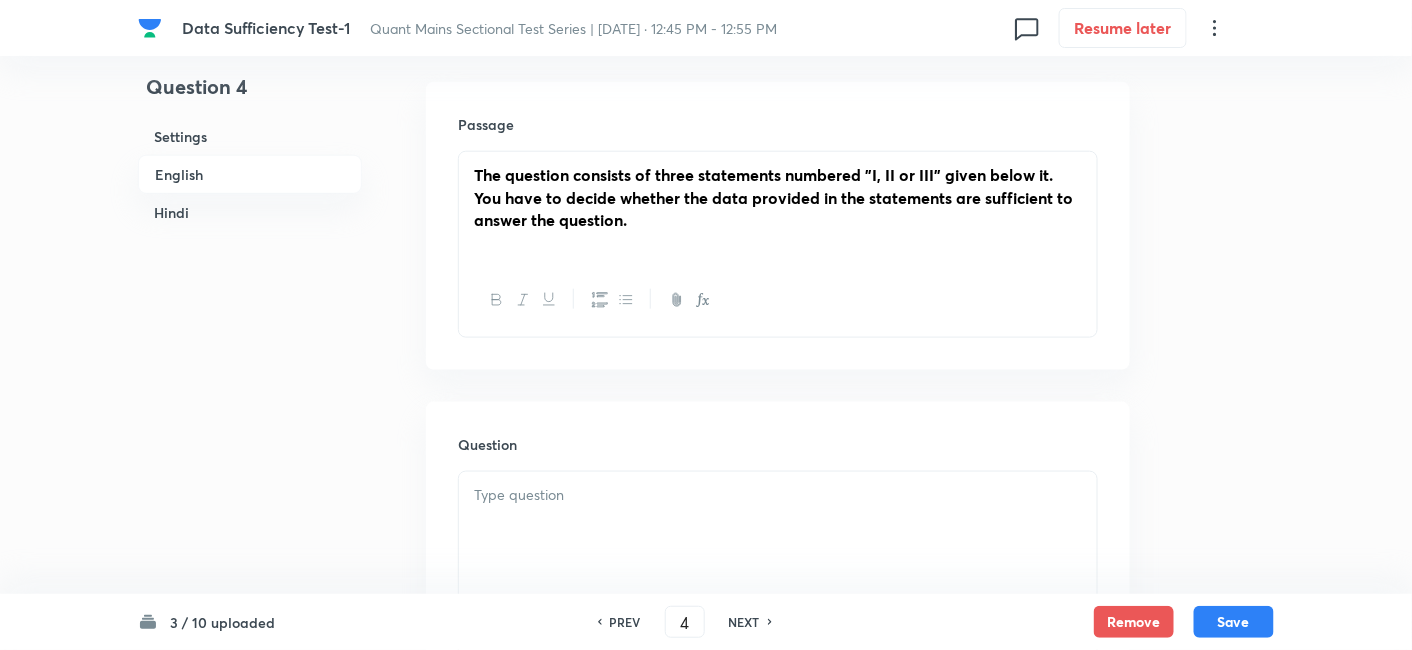 click at bounding box center (778, 528) 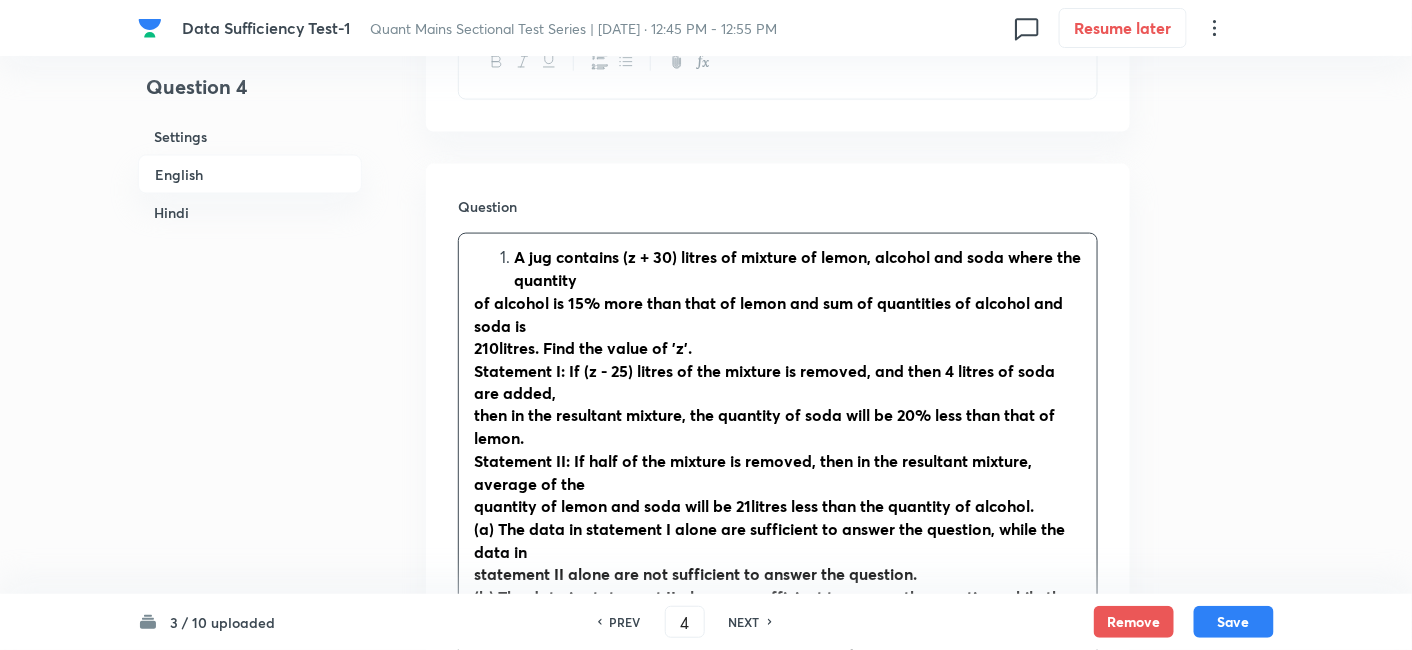 scroll, scrollTop: 808, scrollLeft: 0, axis: vertical 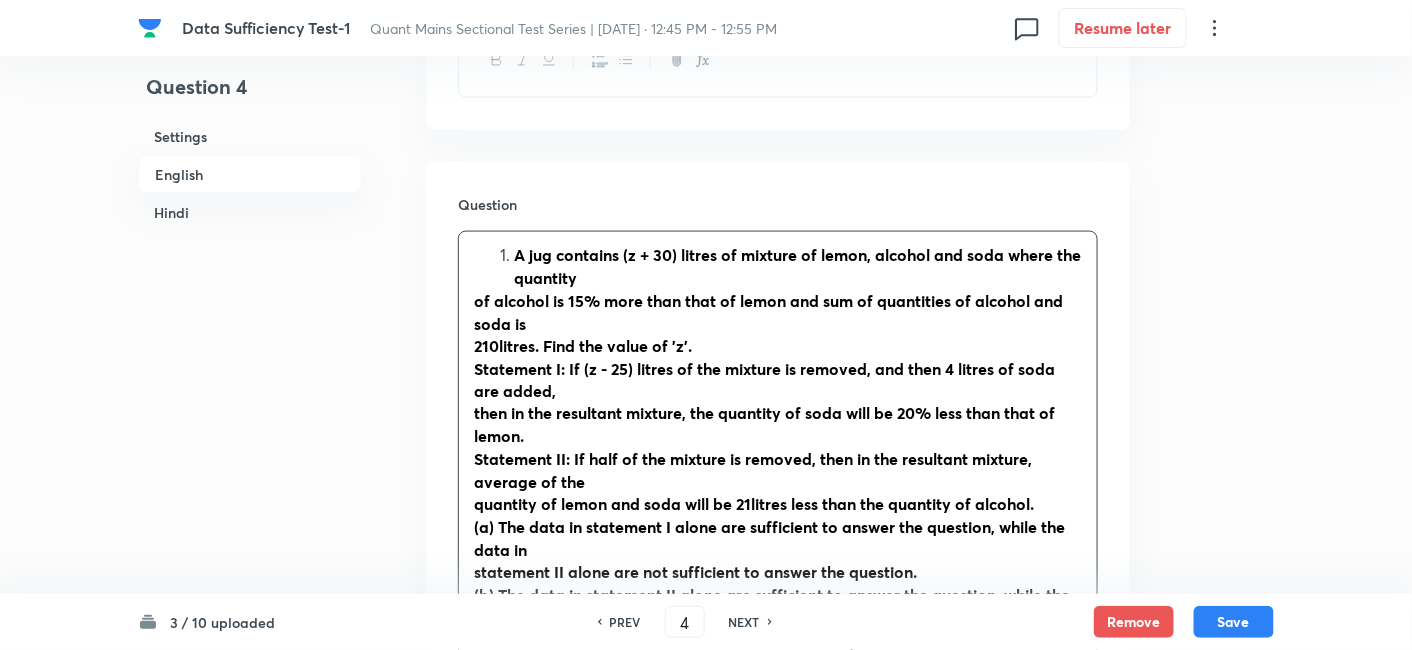 click on "A jug contains (z + 30) litres of mixture of lemon, alcohol and soda where the quantity" at bounding box center (798, 266) 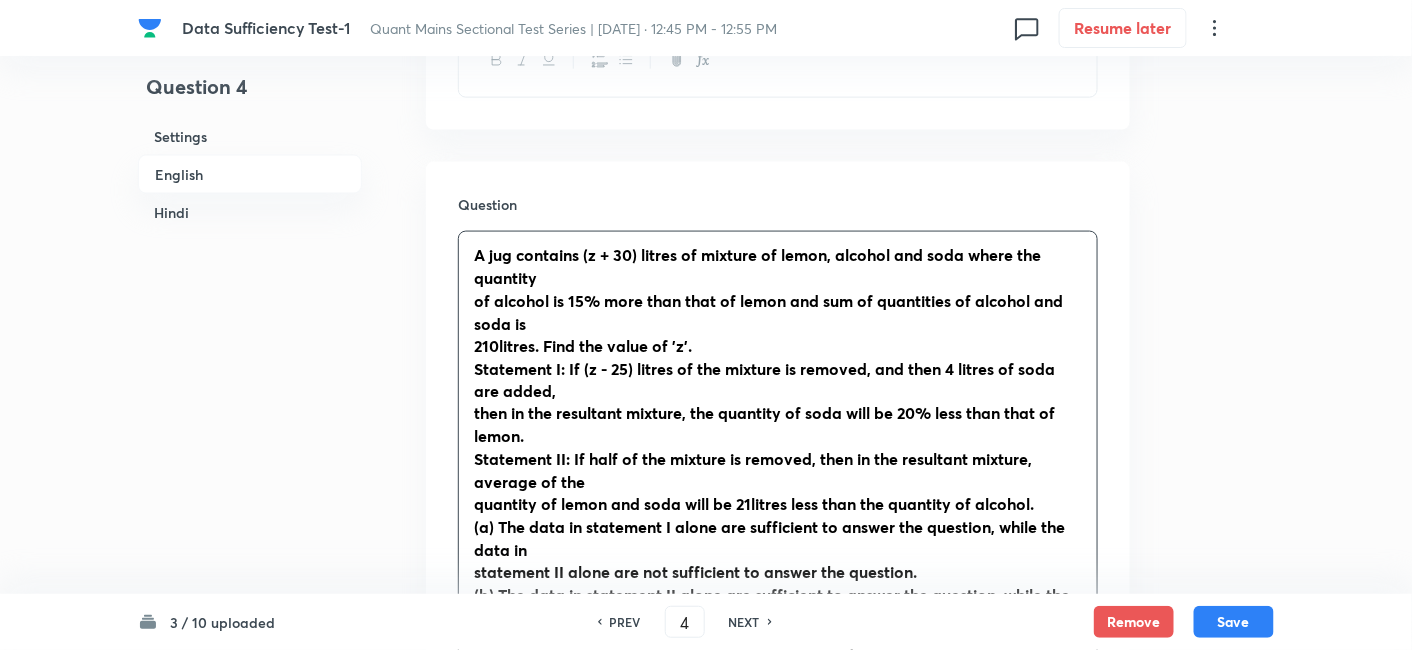 click on "A jug contains (z + 30) litres of mixture of lemon, alcohol and soda where the quantity  of alcohol is 15% more than that of lemon and sum of quantities of alcohol and soda is  210litres. Find the value of 'z'. Statement I: If (z - 25) litres of the mixture is removed, and then 4 litres of soda are added,  then in the resultant mixture, the quantity of soda will be 20% less than that of lemon. Statement II: If half of the mixture is removed, then in the resultant mixture, average of the  quantity of lemon and soda will be 21litres less than the quantity of alcohol. (a) The data in statement I alone are sufficient to answer the question, while the data in  statement II alone are not sufficient to answer the question. (b) The data in statement II alone are sufficient to answer the question, while the data in  statement I alone are not sufficient to answer the question. (c) The data either in statement I alone or in statement II alone are sufficient to answer  the question. question. Statement I: litres" at bounding box center [778, 1062] 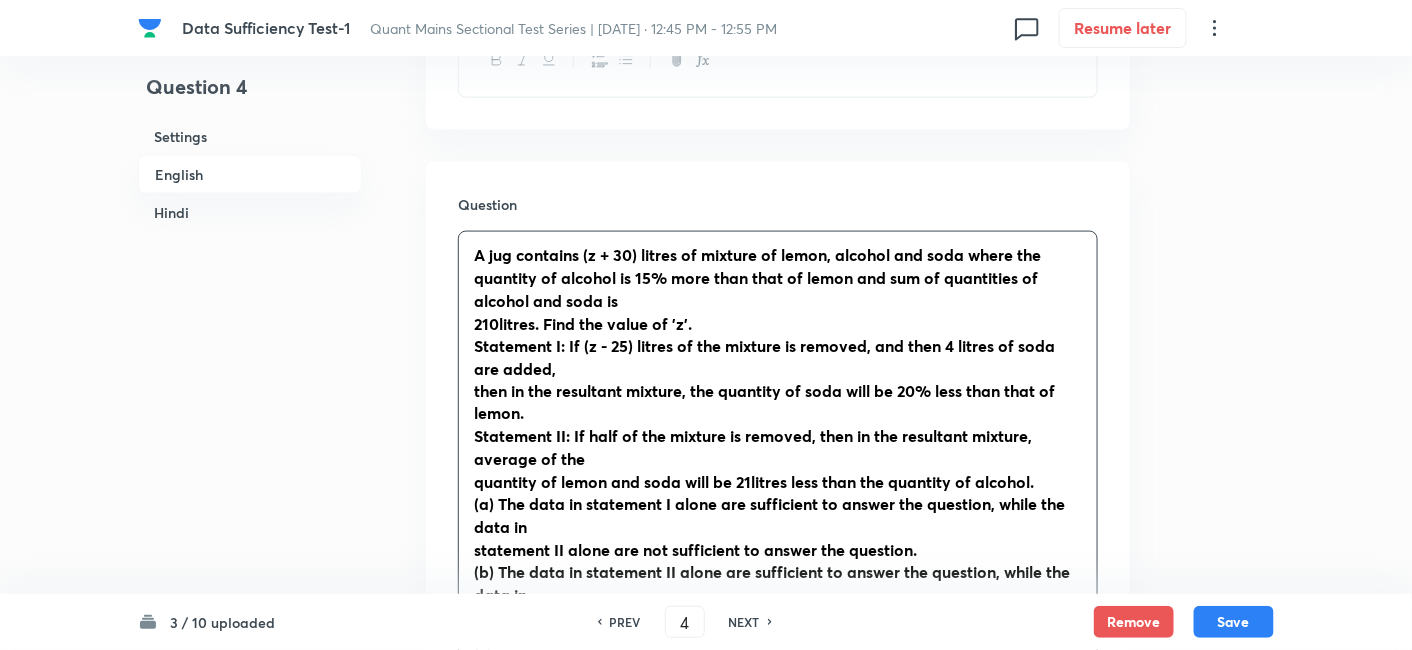 click on "A jug contains (z + 30) litres of mixture of lemon, alcohol and soda where the quantity of alcohol is 15% more than that of lemon and sum of quantities of alcohol and soda is  210litres. Find the value of 'z'. Statement I: If (z - 25) litres of the mixture is removed, and then 4 litres of soda are added,  then in the resultant mixture, the quantity of soda will be 20% less than that of lemon. Statement II: If half of the mixture is removed, then in the resultant mixture, average of the  quantity of lemon and soda will be 21litres less than the quantity of alcohol. (a) The data in statement I alone are sufficient to answer the question, while the data in  statement II alone are not sufficient to answer the question. (b) The data in statement II alone are sufficient to answer the question, while the data in  statement I alone are not sufficient to answer the question. (c) The data either in statement I alone or in statement II alone are sufficient to answer  the question. question. Statement I: litres" at bounding box center [778, 1050] 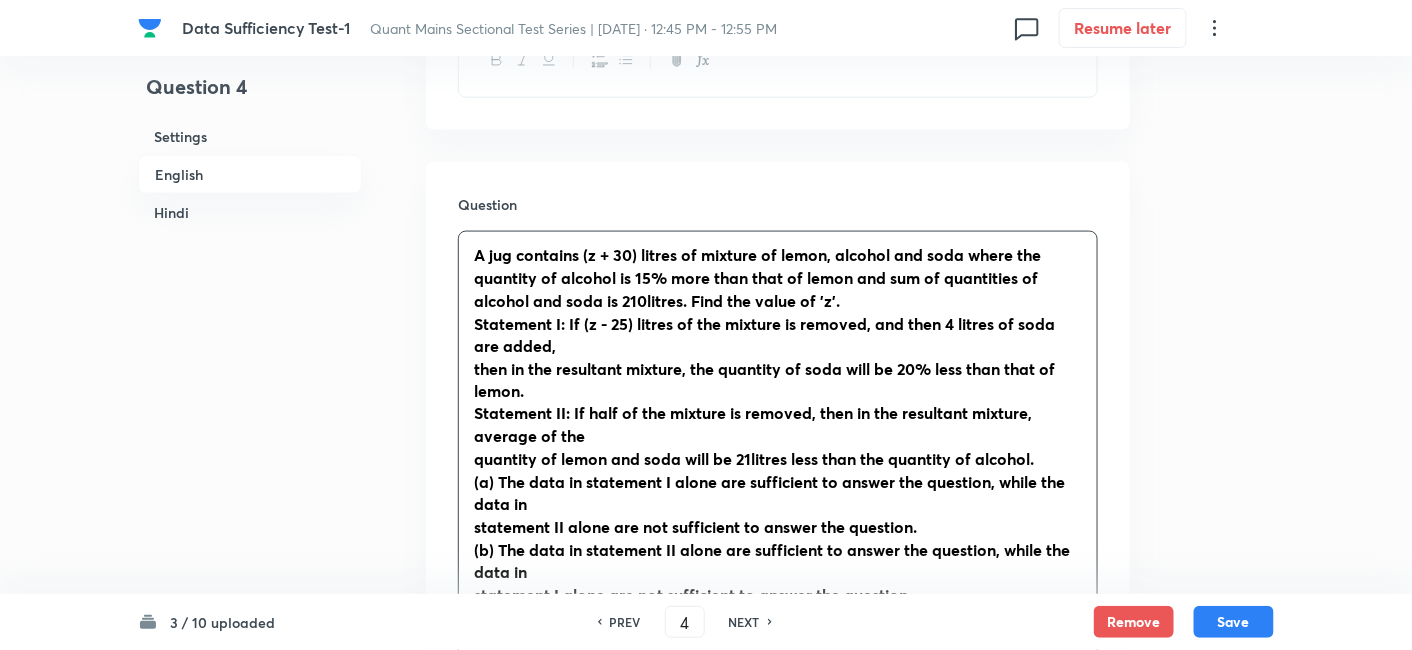 click on "A jug contains (z + 30) litres of mixture of lemon, alcohol and soda where the quantity of alcohol is 15% more than that of lemon and sum of quantities of alcohol and soda is 210litres. Find the value of 'z'. Statement I: If (z - 25) litres of the mixture is removed, and then 4 litres of soda are added,  then in the resultant mixture, the quantity of soda will be 20% less than that of lemon. Statement II: If half of the mixture is removed, then in the resultant mixture, average of the  quantity of lemon and soda will be 21litres less than the quantity of alcohol. (a) The data in statement I alone are sufficient to answer the question, while the data in  statement II alone are not sufficient to answer the question. (b) The data in statement II alone are sufficient to answer the question, while the data in  statement I alone are not sufficient to answer the question. (c) The data either in statement I alone or in statement II alone are sufficient to answer  the question. question. Statement I: = 55litres" at bounding box center (778, 1039) 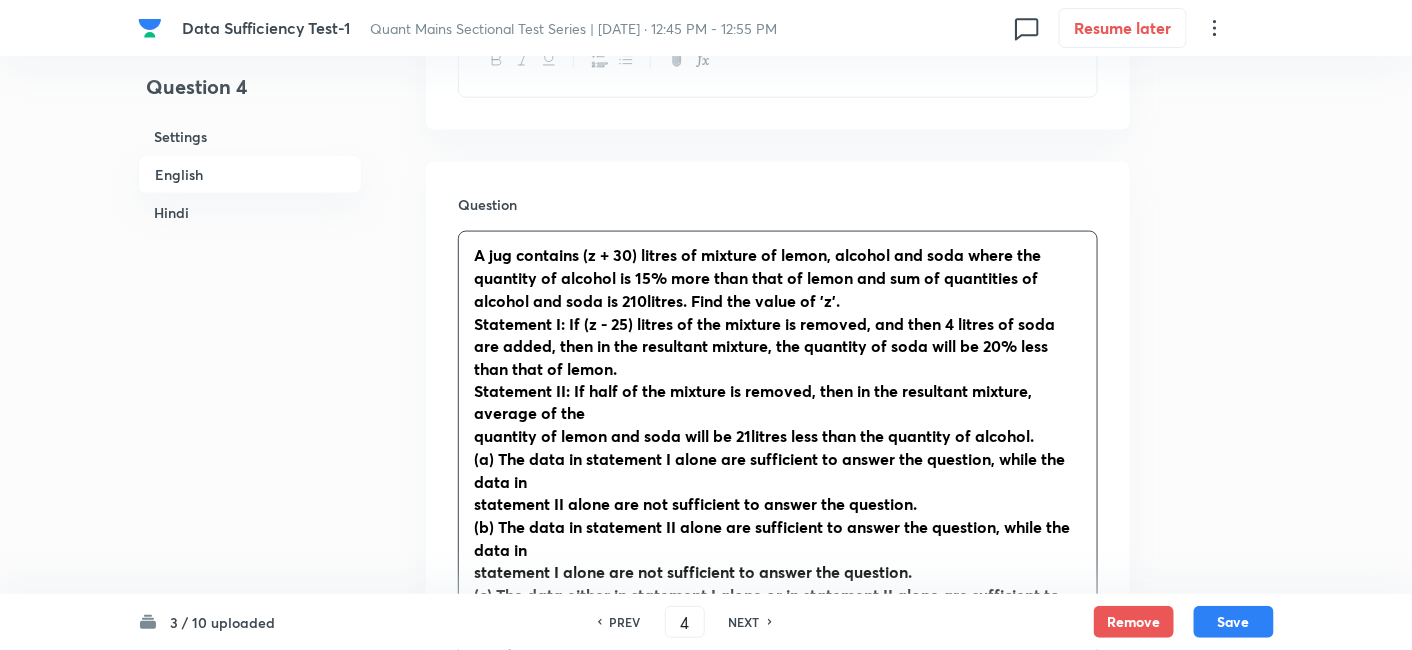 click on "A jug contains (z + 30) litres of mixture of lemon, alcohol and soda where the quantity of alcohol is 15% more than that of lemon and sum of quantities of alcohol and soda is 210litres. Find the value of 'z'. Statement I: If (z - 25) litres of the mixture is removed, and then 4 litres of soda are added, then in the resultant mixture, the quantity of soda will be 20% less than that of lemon. Statement II: If half of the mixture is removed, then in the resultant mixture, average of the  quantity of lemon and soda will be 21litres less than the quantity of alcohol. (a) The data in statement I alone are sufficient to answer the question, while the data in  statement II alone are not sufficient to answer the question. (b) The data in statement II alone are sufficient to answer the question, while the data in  statement I alone are not sufficient to answer the question. (c) The data either in statement I alone or in statement II alone are sufficient to answer  the question. question. Statement I: = 55litres" at bounding box center (778, 1028) 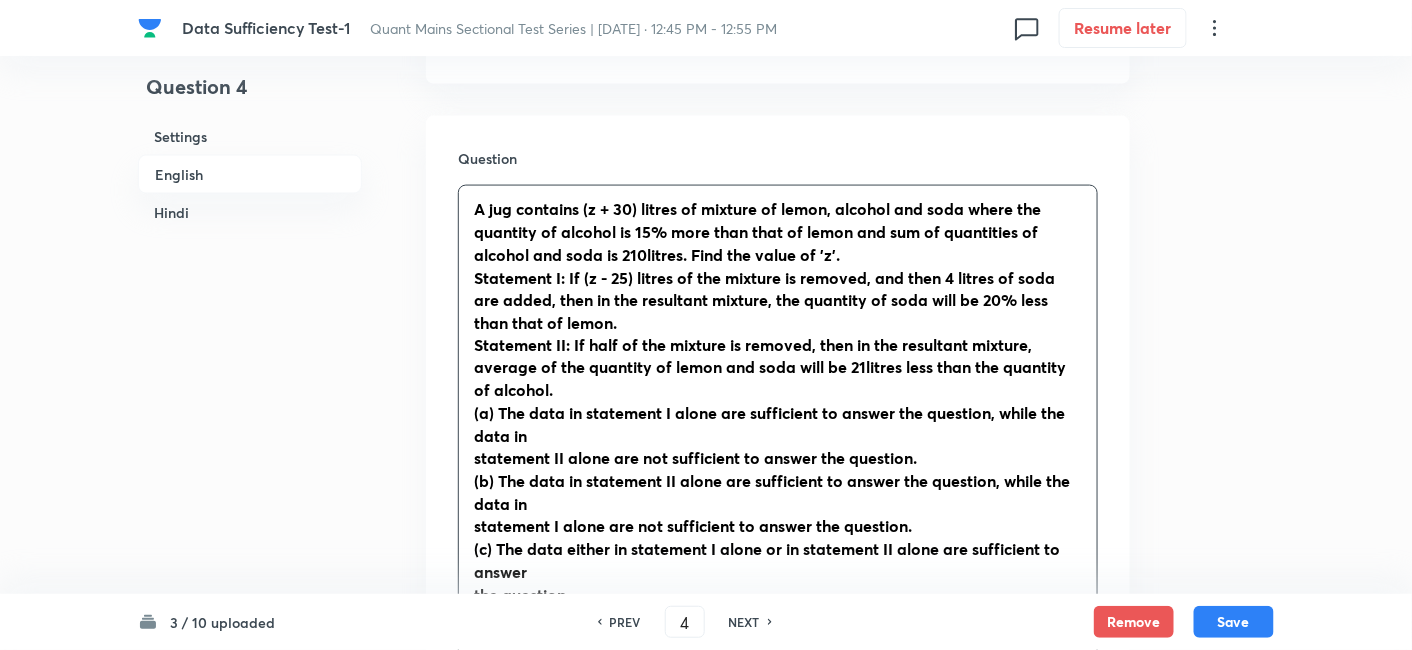 scroll, scrollTop: 857, scrollLeft: 0, axis: vertical 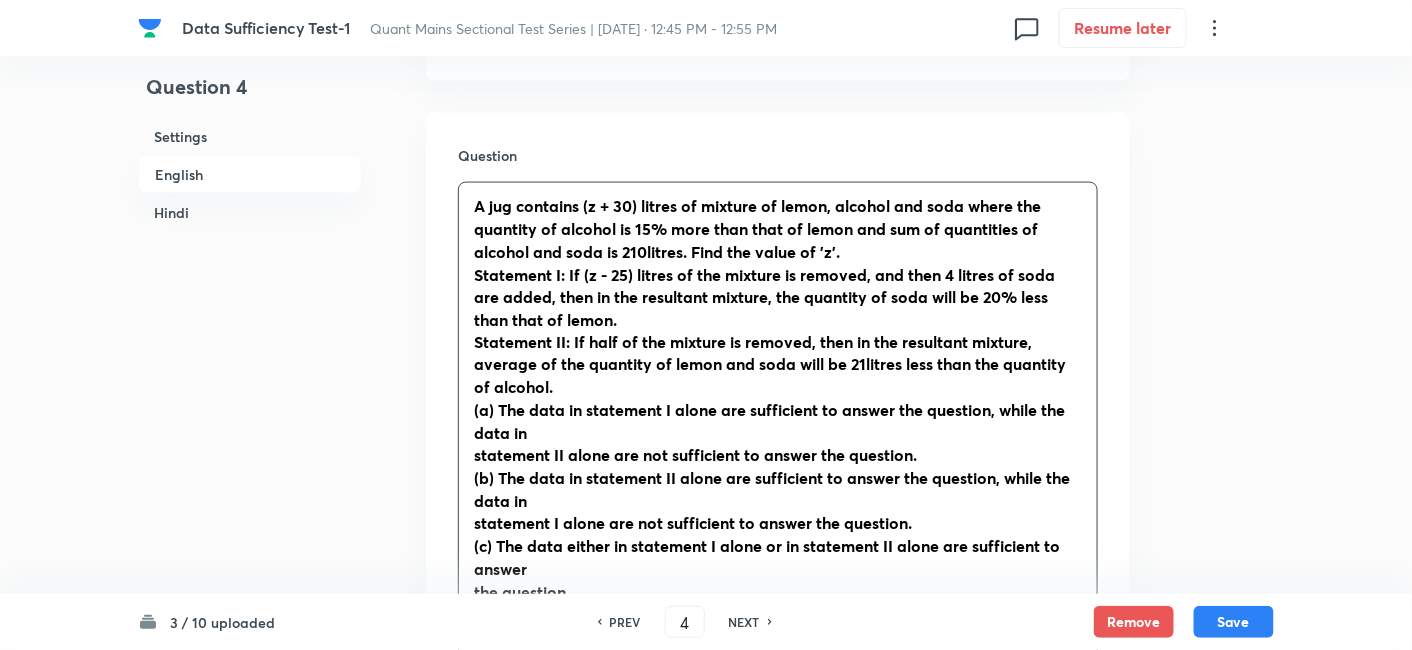 click on "A jug contains (z + 30) litres of mixture of lemon, alcohol and soda where the quantity of alcohol is 15% more than that of lemon and sum of quantities of alcohol and soda is 210litres. Find the value of 'z'. Statement I: If (z - 25) litres of the mixture is removed, and then 4 litres of soda are added, then in the resultant mixture, the quantity of soda will be 20% less than that of lemon. Statement II: If half of the mixture is removed, then in the resultant mixture, average of the quantity of lemon and soda will be 21litres less than the quantity of alcohol. (a) The data in statement I alone are sufficient to answer the question, while the data in  statement II alone are not sufficient to answer the question. (b) The data in statement II alone are sufficient to answer the question, while the data in  statement I alone are not sufficient to answer the question. (c) The data either in statement I alone or in statement II alone are sufficient to answer  the question. question. Statement I: = 55litres" at bounding box center (778, 979) 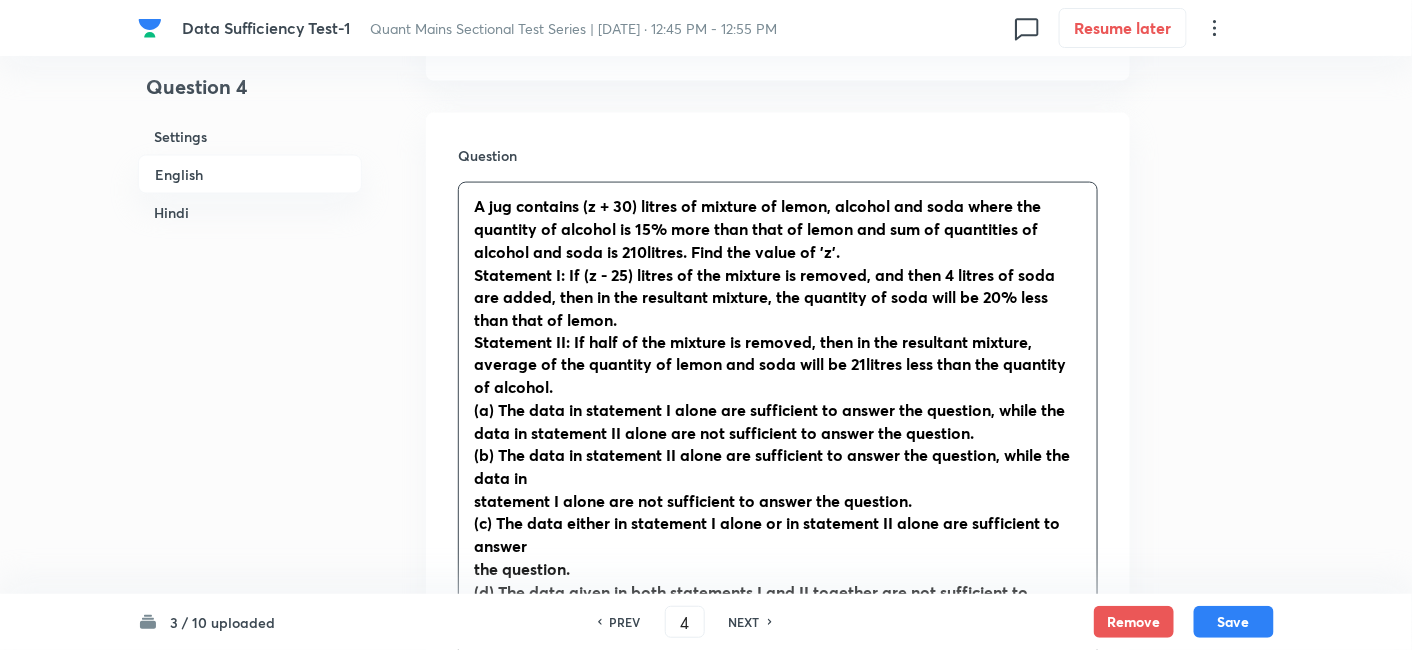 click on "A jug contains (z + 30) litres of mixture of lemon, alcohol and soda where the quantity of alcohol is 15% more than that of lemon and sum of quantities of alcohol and soda is 210litres. Find the value of 'z'. Statement I: If (z - 25) litres of the mixture is removed, and then 4 litres of soda are added, then in the resultant mixture, the quantity of soda will be 20% less than that of lemon. Statement II: If half of the mixture is removed, then in the resultant mixture, average of the quantity of lemon and soda will be 21litres less than the quantity of alcohol. (a) The data in statement I alone are sufficient to answer the question, while the data in statement II alone are not sufficient to answer the question. (b) The data in statement II alone are sufficient to answer the question, while the data in  statement I alone are not sufficient to answer the question. (c) The data either in statement I alone or in statement II alone are sufficient to answer  the question. question. Statement I: = 55litres" at bounding box center (778, 967) 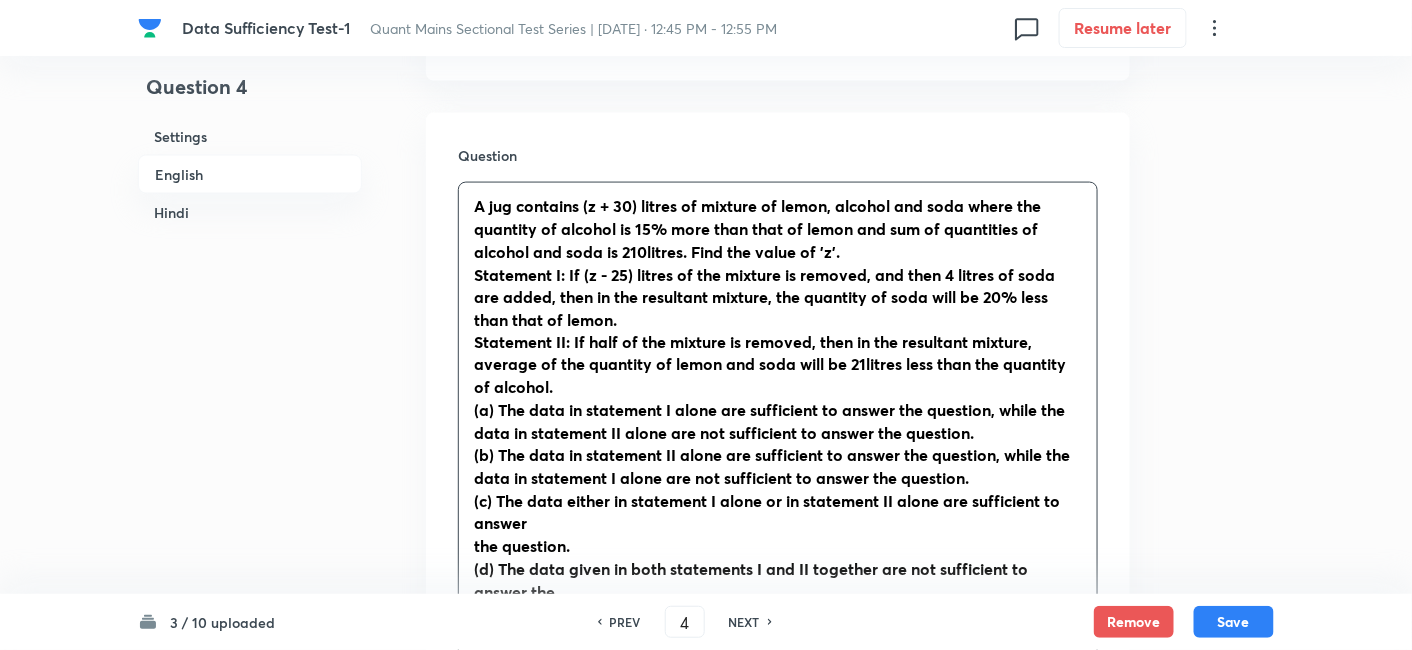 click on "A jug contains (z + 30) litres of mixture of lemon, alcohol and soda where the quantity of alcohol is 15% more than that of lemon and sum of quantities of alcohol and soda is 210litres. Find the value of 'z'. Statement I: If (z - 25) litres of the mixture is removed, and then 4 litres of soda are added, then in the resultant mixture, the quantity of soda will be 20% less than that of lemon. Statement II: If half of the mixture is removed, then in the resultant mixture, average of the quantity of lemon and soda will be 21litres less than the quantity of alcohol. (a) The data in statement I alone are sufficient to answer the question, while the data in statement II alone are not sufficient to answer the question. (b) The data in statement II alone are sufficient to answer the question, while the data in statement I alone are not sufficient to answer the question. (c) The data either in statement I alone or in statement II alone are sufficient to answer  the question. question. Statement I: = 55litres" at bounding box center [778, 956] 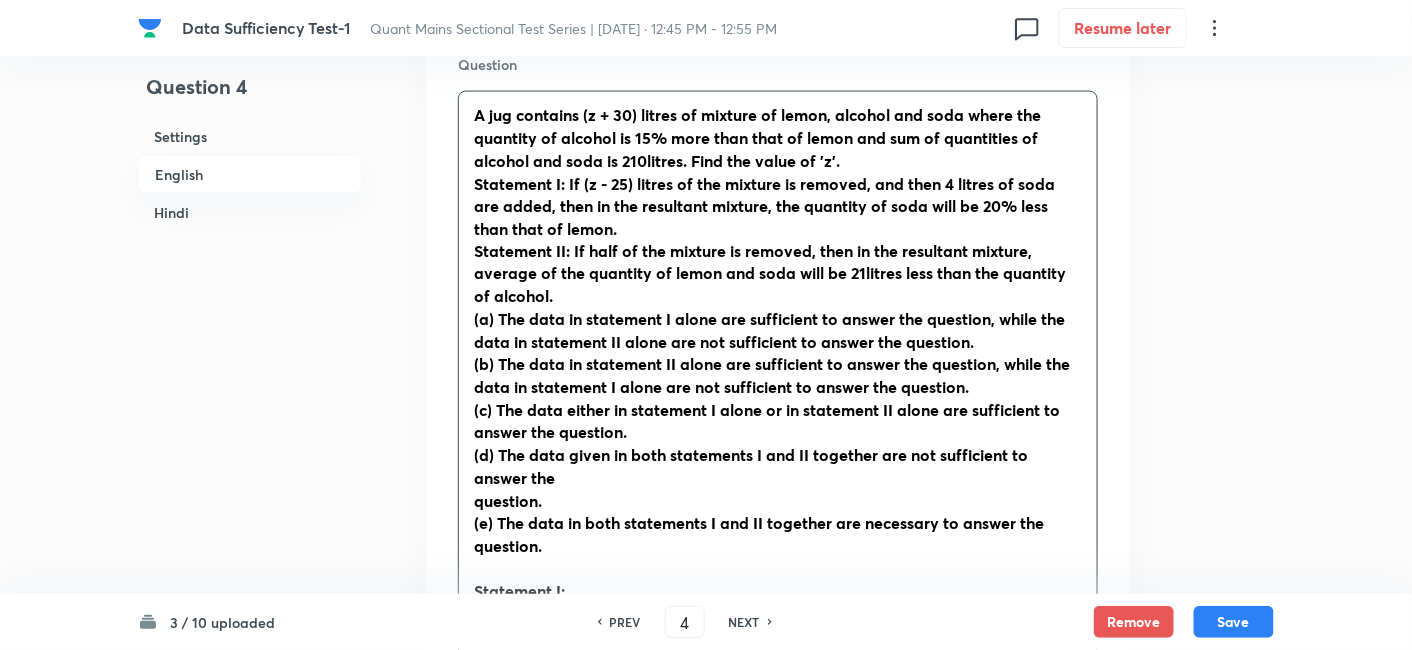 scroll, scrollTop: 951, scrollLeft: 0, axis: vertical 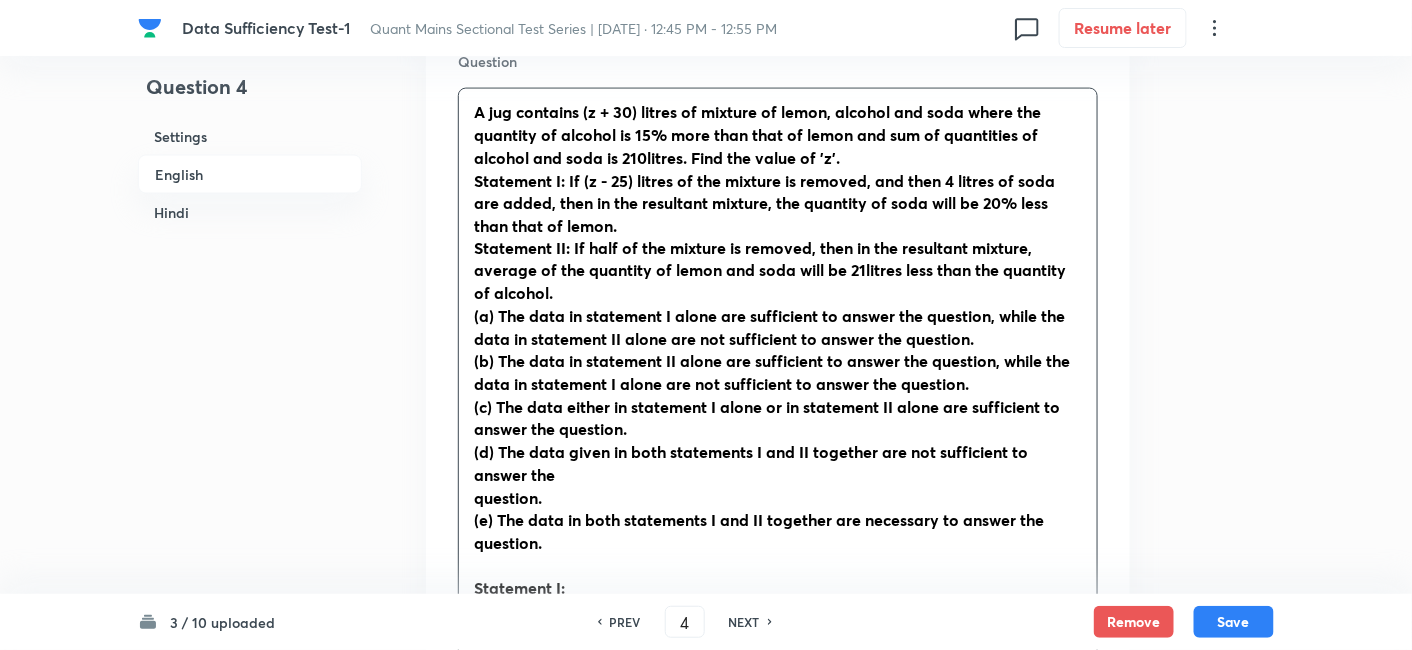 click on "A jug contains (z + 30) litres of mixture of lemon, alcohol and soda where the quantity of alcohol is 15% more than that of lemon and sum of quantities of alcohol and soda is 210litres. Find the value of 'z'. Statement I: If (z - 25) litres of the mixture is removed, and then 4 litres of soda are added, then in the resultant mixture, the quantity of soda will be 20% less than that of lemon. Statement II: If half of the mixture is removed, then in the resultant mixture, average of the quantity of lemon and soda will be 21litres less than the quantity of alcohol. (a) The data in statement I alone are sufficient to answer the question, while the data in statement II alone are not sufficient to answer the question. (b) The data in statement II alone are sufficient to answer the question, while the data in statement I alone are not sufficient to answer the question. (c) The data either in statement I alone or in statement II alone are sufficient to answer the question. question. Statement I: = 55litres" at bounding box center (778, 850) 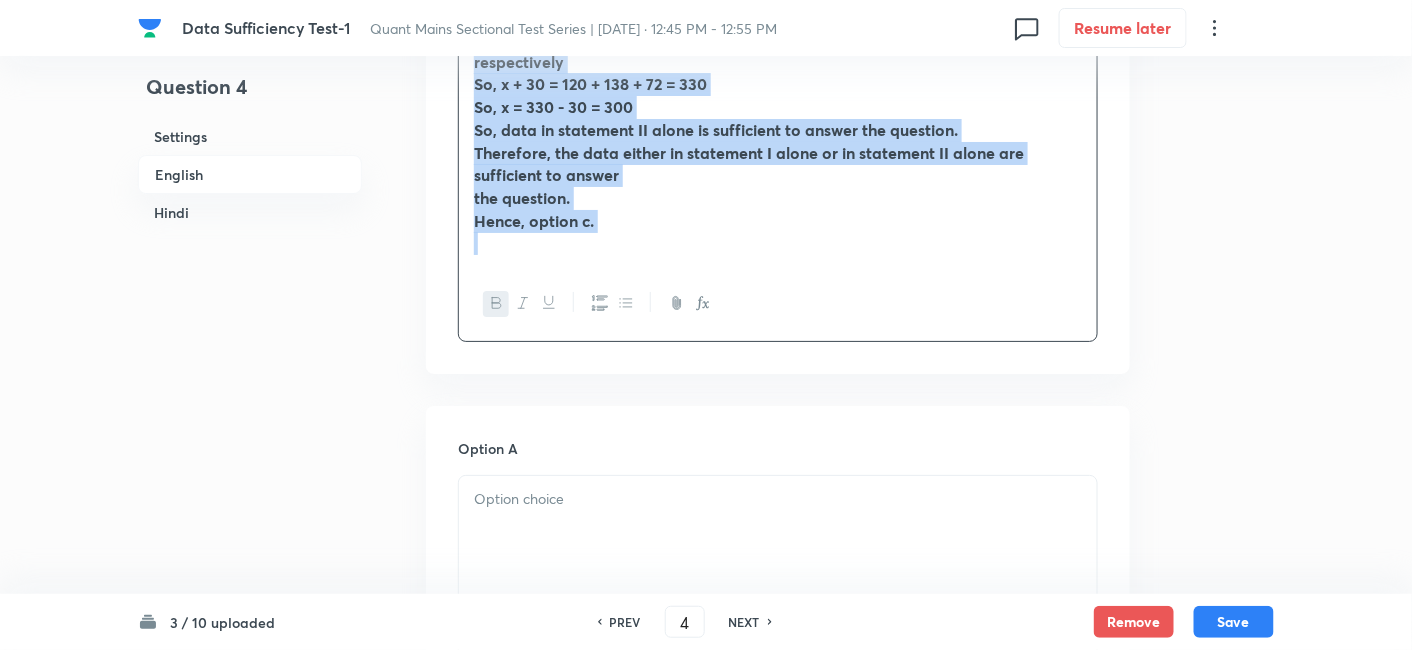 scroll, scrollTop: 2281, scrollLeft: 0, axis: vertical 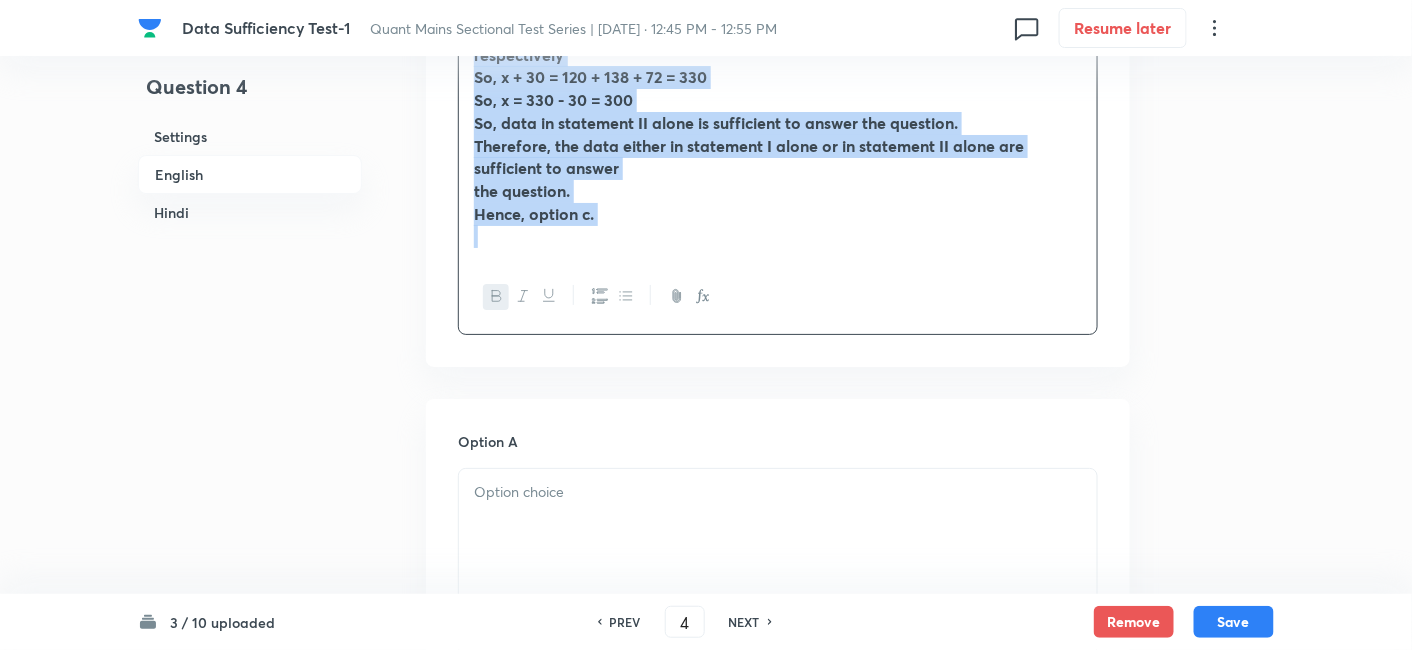drag, startPoint x: 462, startPoint y: 405, endPoint x: 778, endPoint y: 558, distance: 351.09116 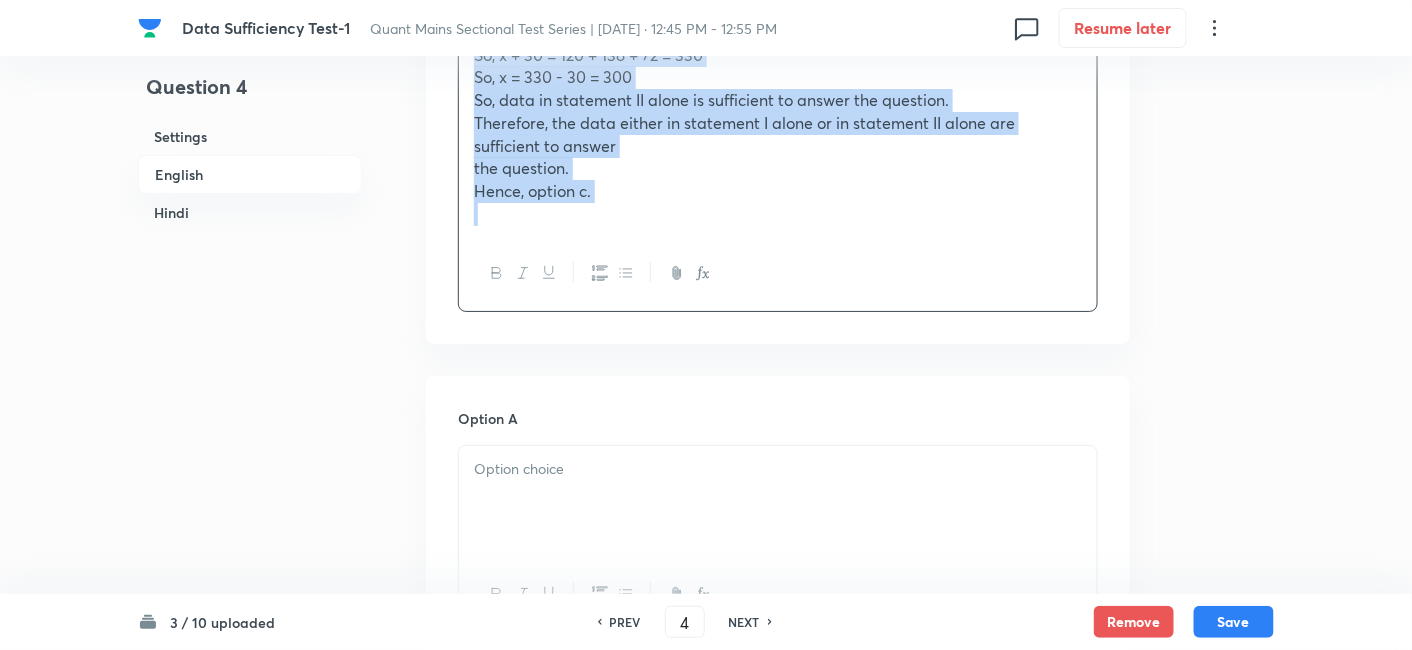 click on "Hence, option c." at bounding box center [532, 190] 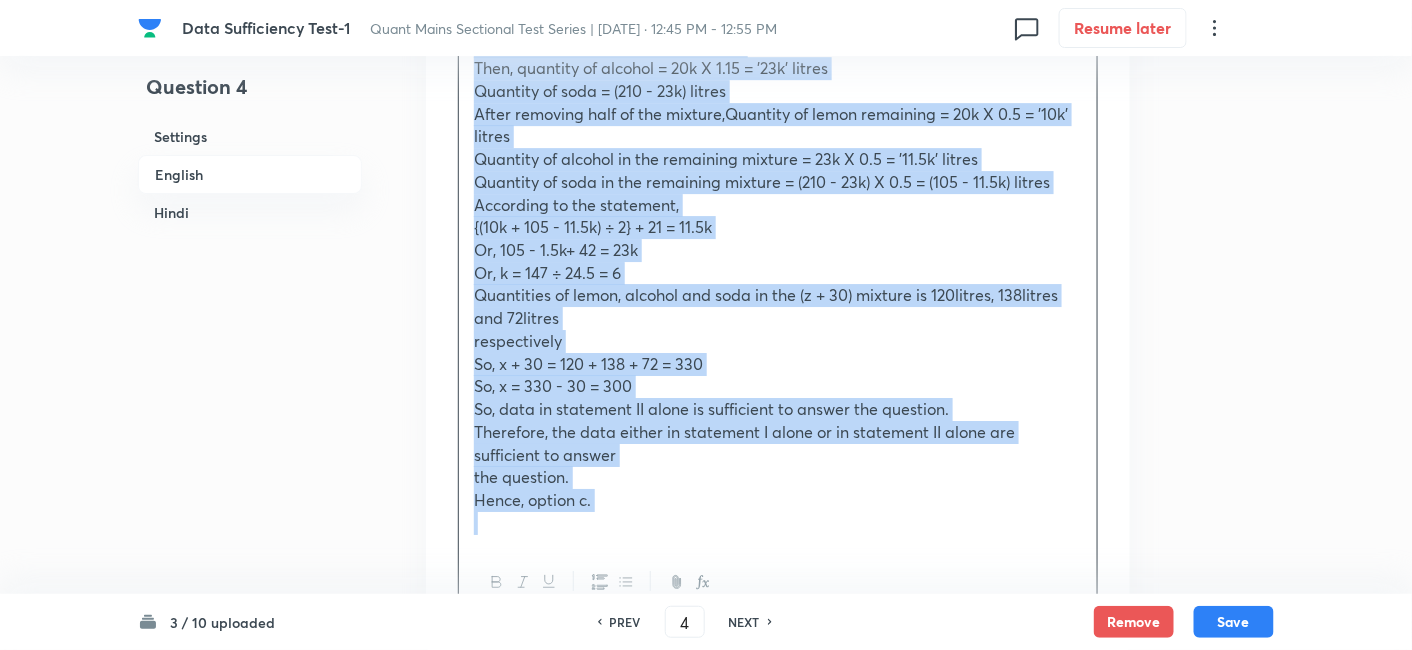 scroll, scrollTop: 2076, scrollLeft: 0, axis: vertical 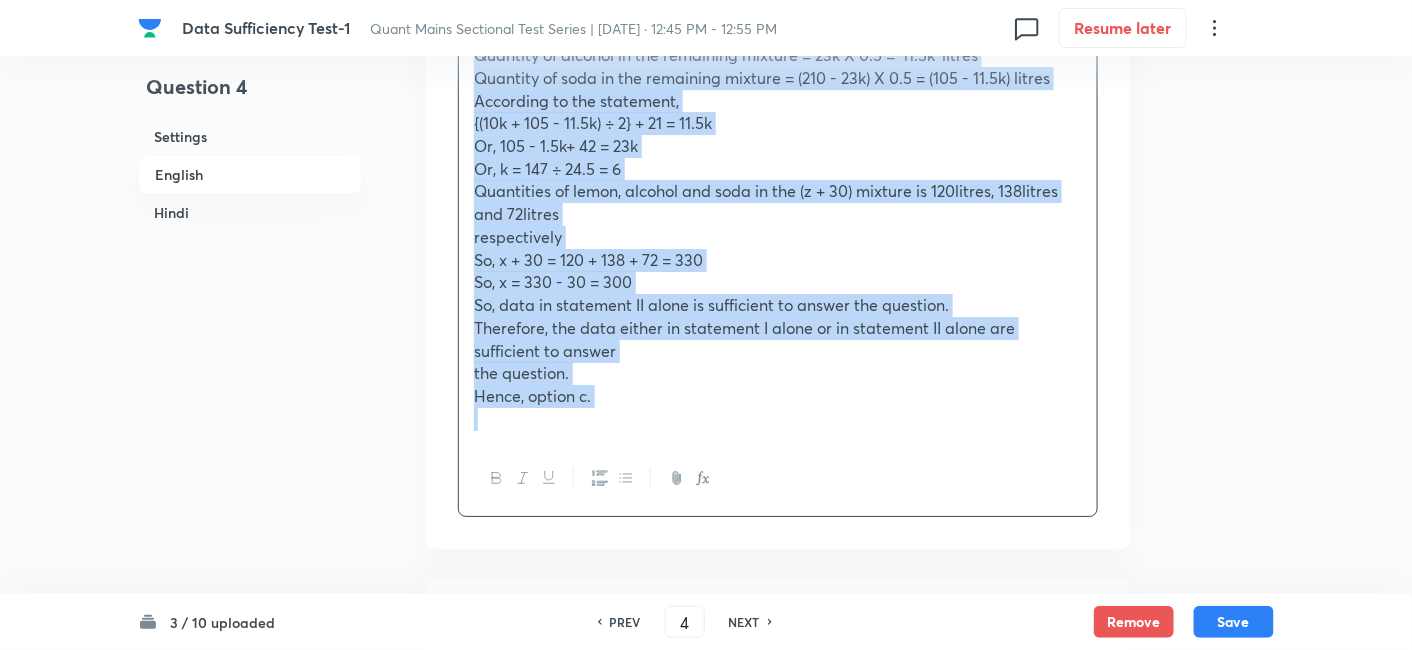 drag, startPoint x: 474, startPoint y: 163, endPoint x: 783, endPoint y: 435, distance: 411.66125 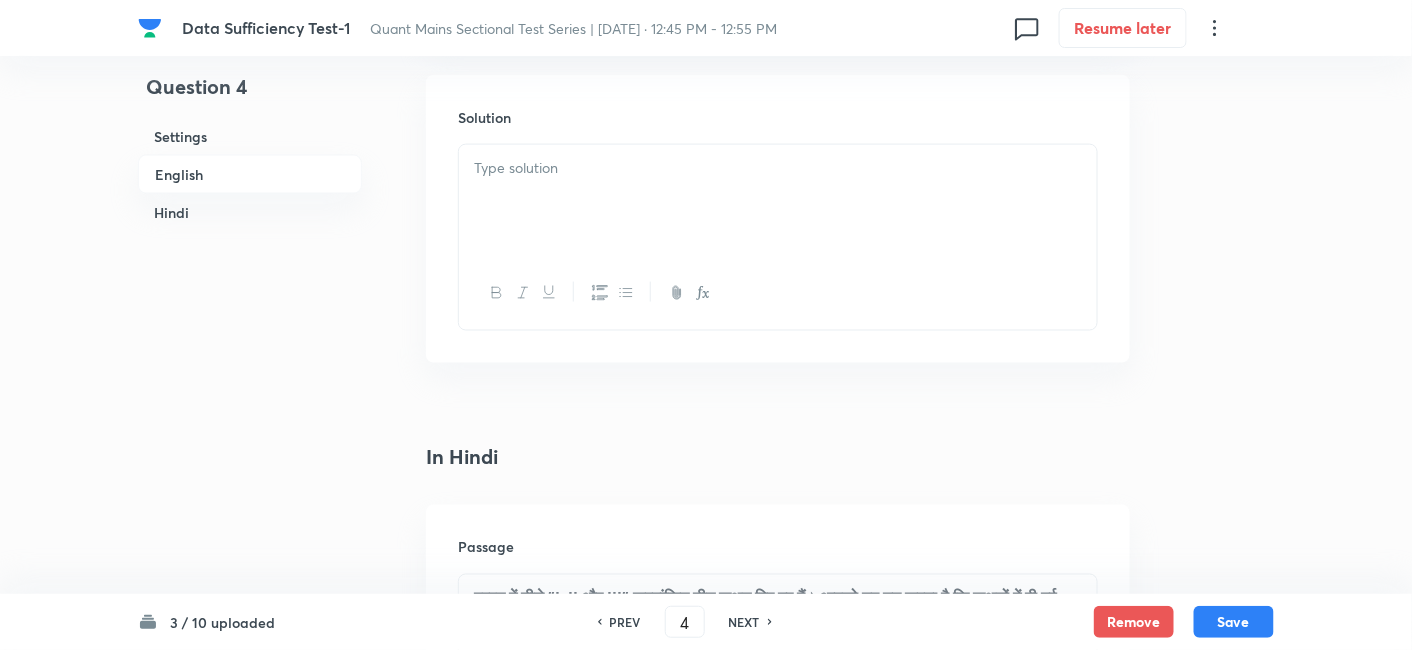 scroll, scrollTop: 3180, scrollLeft: 0, axis: vertical 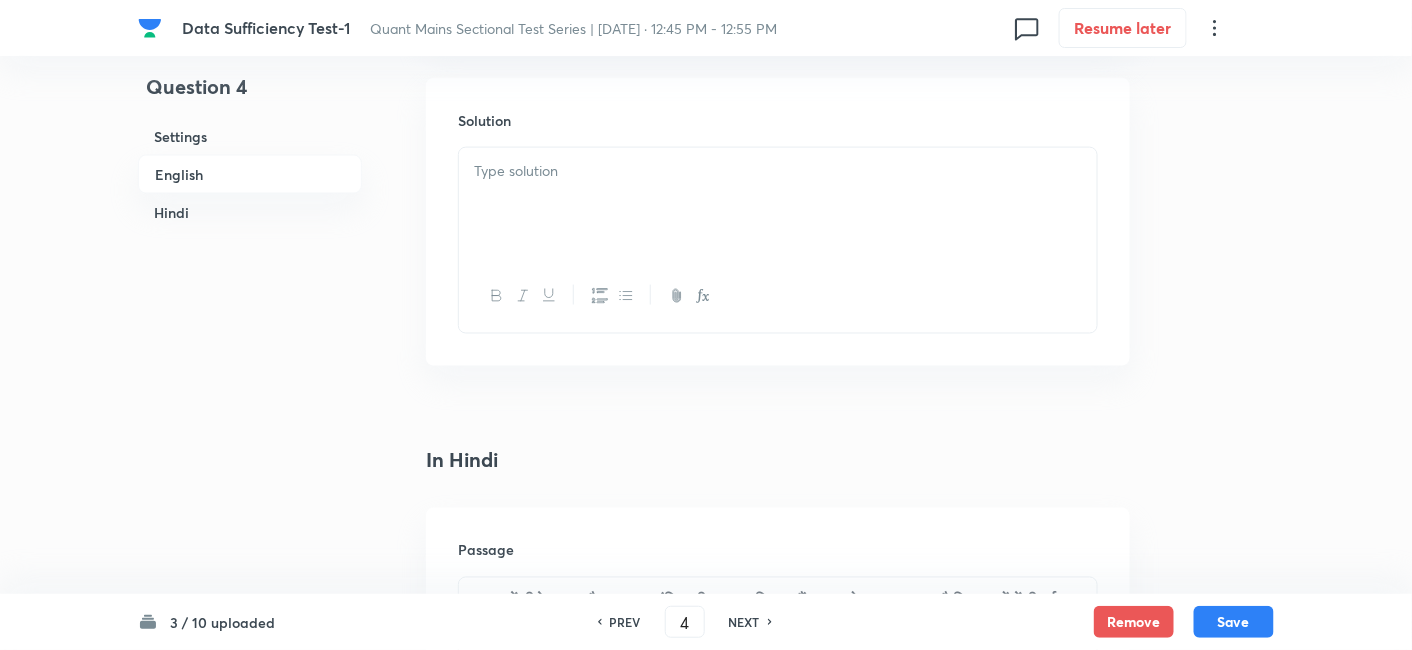 click at bounding box center (778, 171) 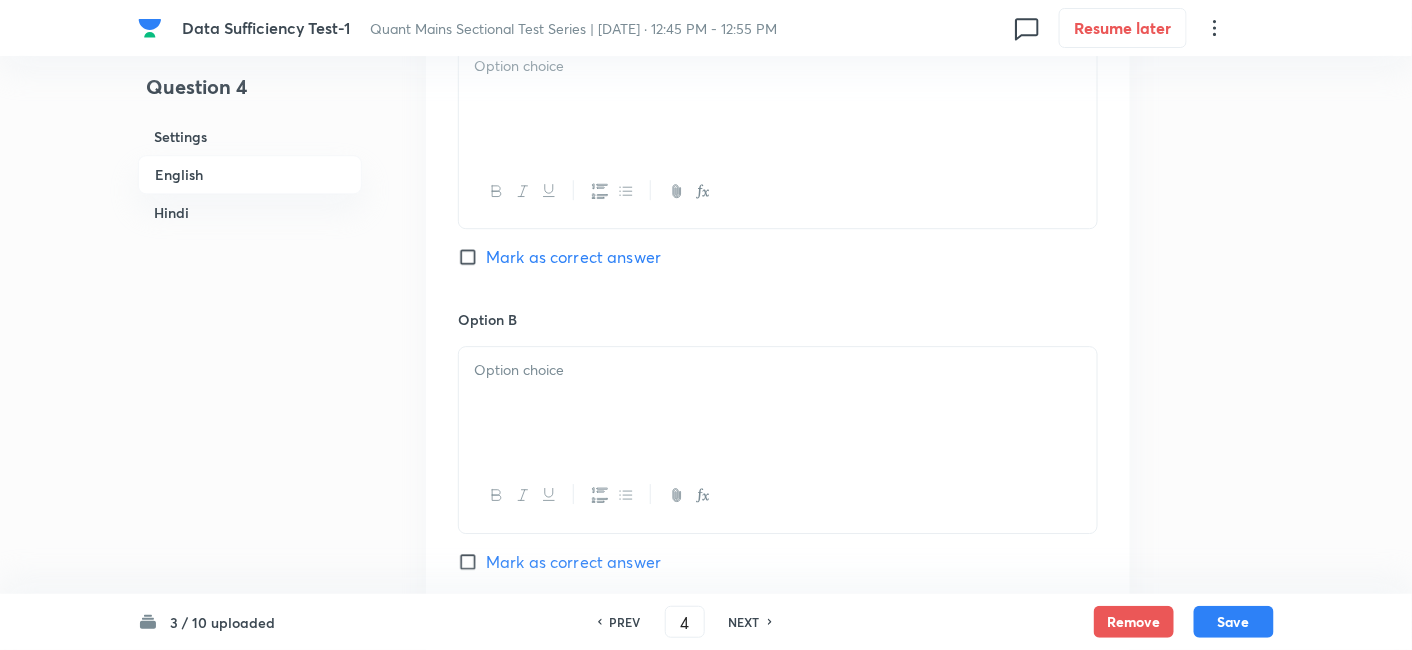 scroll, scrollTop: 1697, scrollLeft: 0, axis: vertical 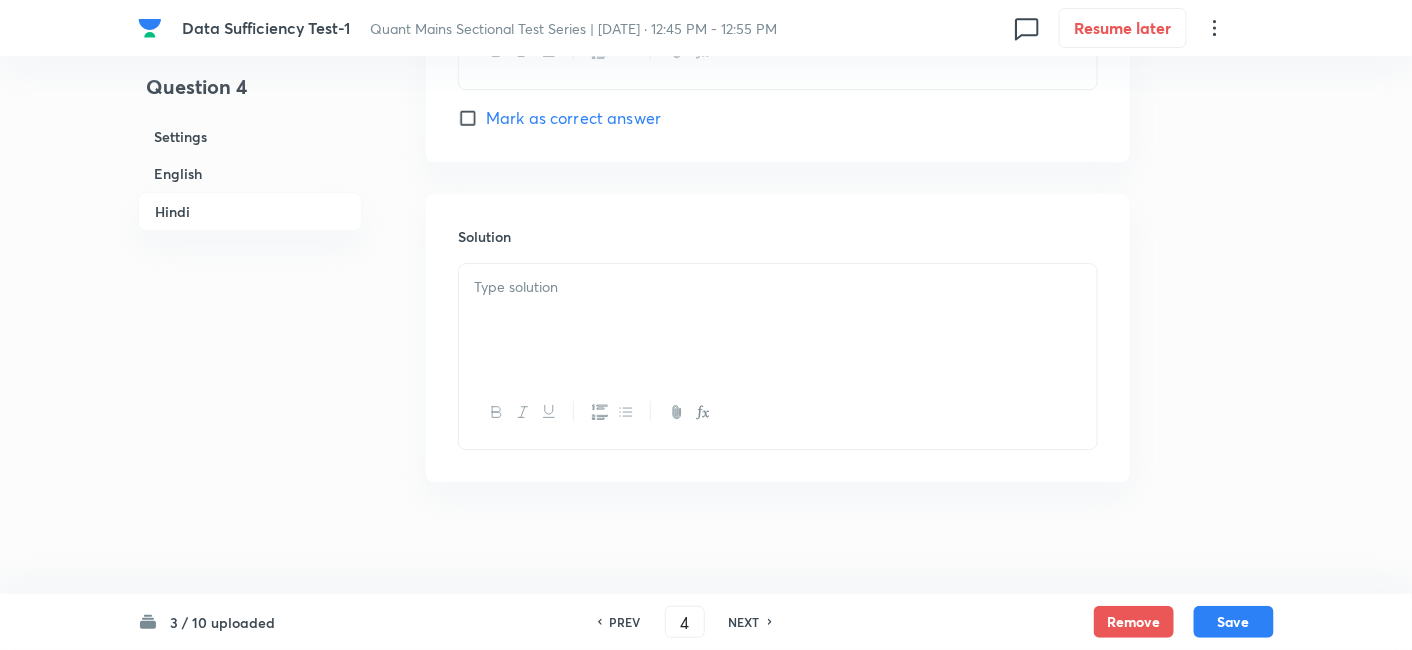 click at bounding box center (778, 320) 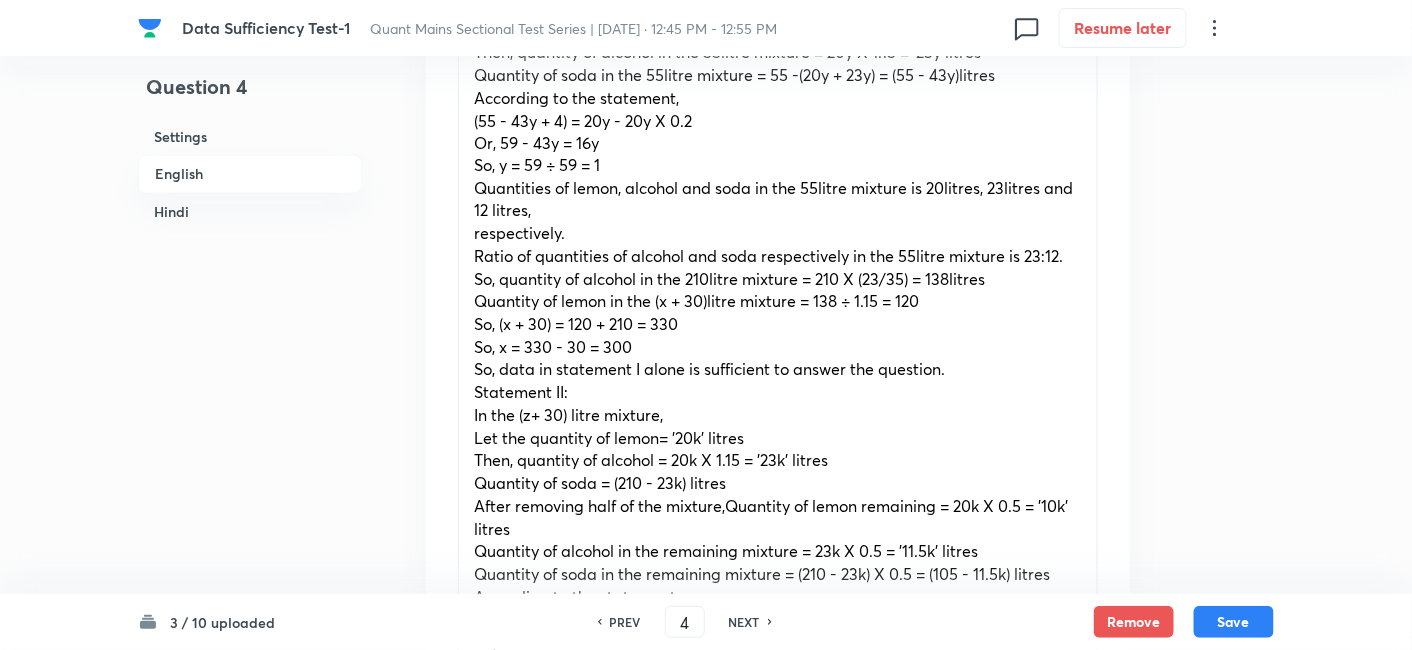 scroll, scrollTop: 3405, scrollLeft: 0, axis: vertical 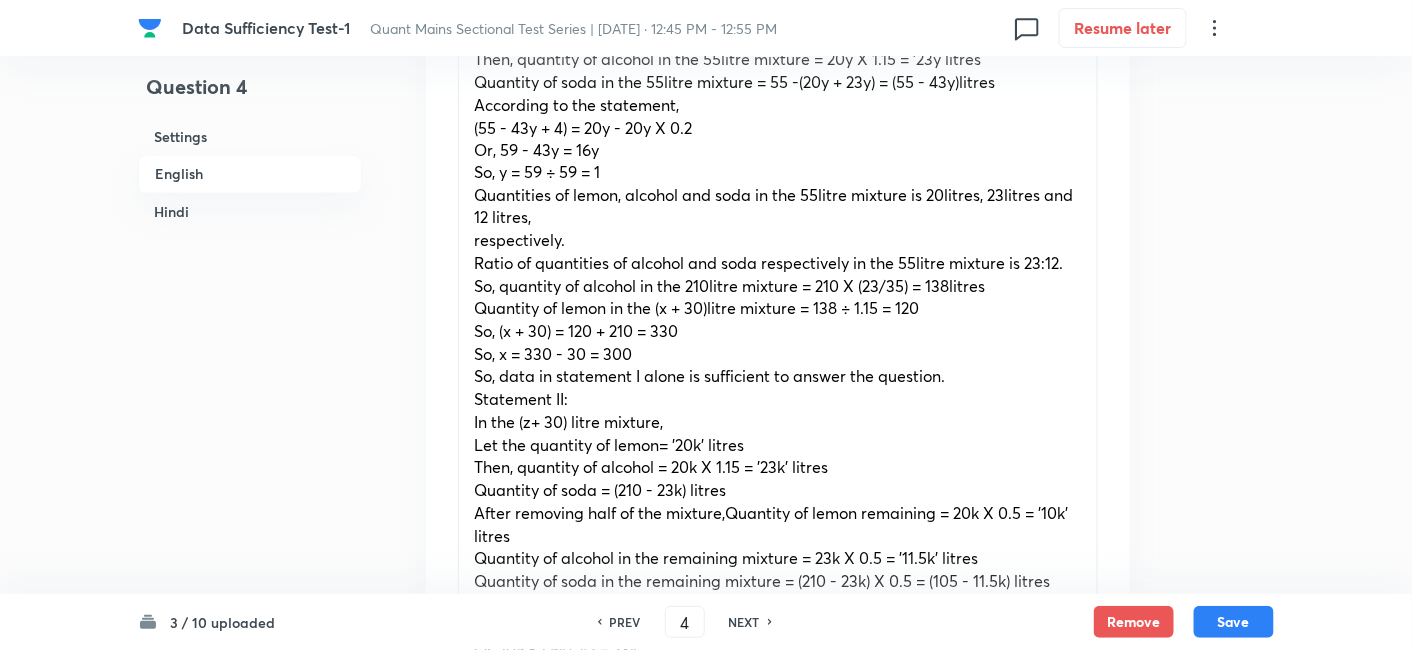 click on "Statement I: After removing (z- 25)litres from (z + 30)litres, quantity of mixture remaining = z + 30 - (z - 25)  = 55litres Let the quantity of lemon in the 55litre mixture = '20y'litres Then, quantity of alcohol in the 55litre mixture = 20y X 1.15 = '23y litres Quantity of soda in the 55litre mixture = 55 -(20y + 23y) = (55 - 43y)litres According to the statement, (55 - 43y + 4) = 20y - 20y X 0.2 Or, 59 - 43y = 16y So, y = 59 ÷ 59 = 1 Quantities of lemon, alcohol and soda in the 55litre mixture is 20litres, 23litres and 12 litres,  respectively. Ratio of quantities of alcohol and soda respectively in the 55litre mixture is 23:12. So, quantity of alcohol in the 210litre mixture = 210 X (23/35) = 138litres Quantity of lemon in the (x + 30)litre mixture = 138 ÷ 1.15 = 120 So, (x + 30) = 120 + 210 = 330 So, x = 330 - 30 = 300 So, data in statement I alone is sufficient to answer the question. Statement II: In the (z+ 30) litre mixture, Let the quantity of lemon= '20k' litres litres Or, 105 - 1.5k+ 42 = 23k" at bounding box center [778, 423] 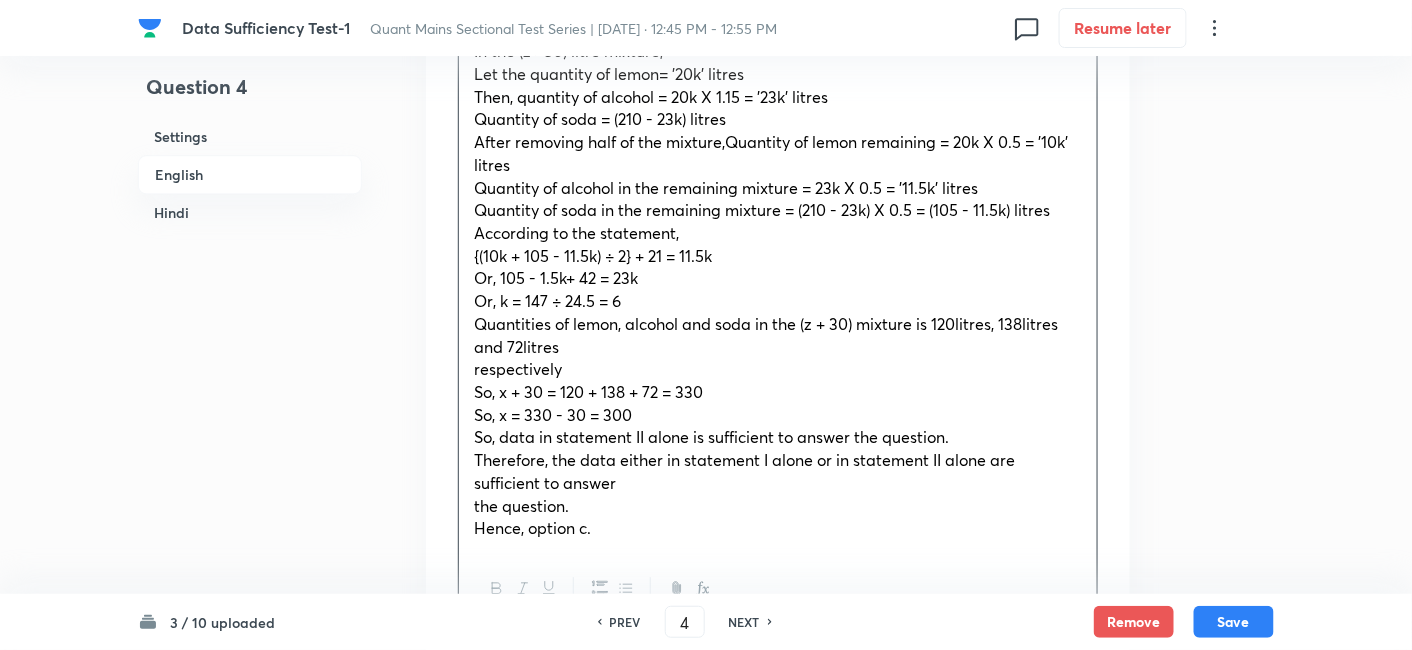 scroll, scrollTop: 3757, scrollLeft: 0, axis: vertical 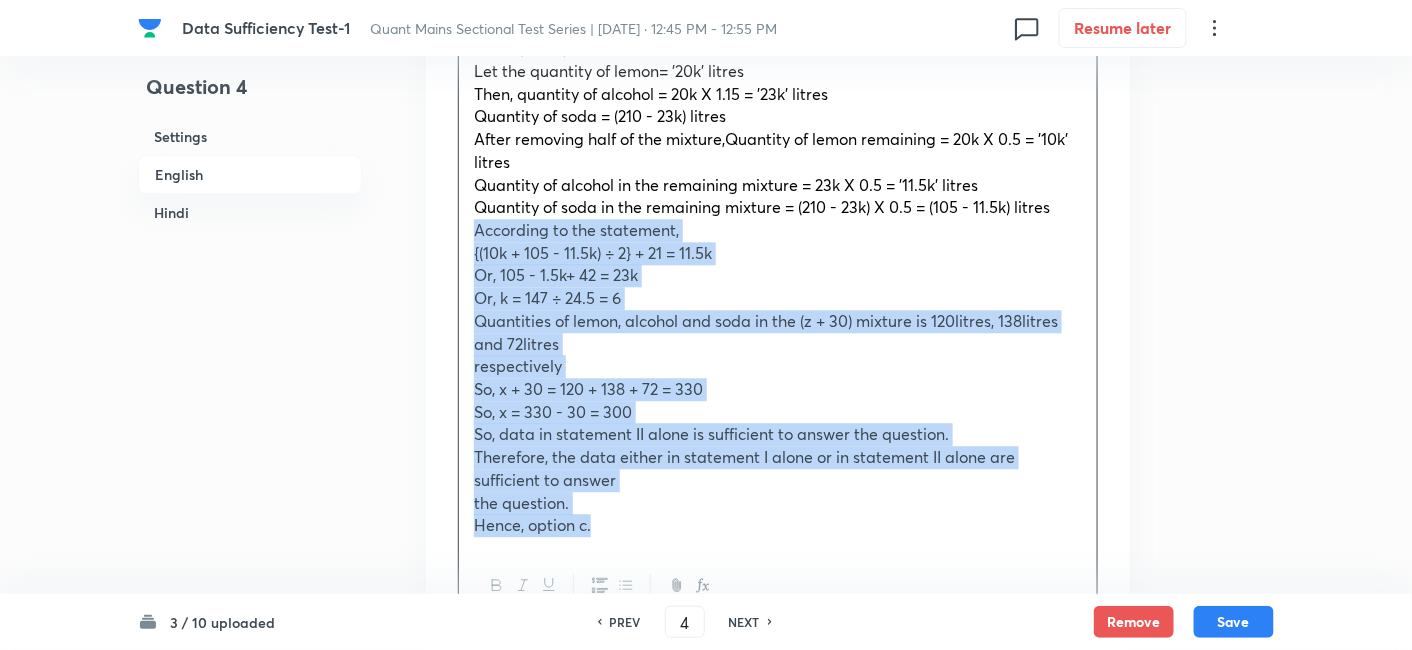 drag, startPoint x: 474, startPoint y: 227, endPoint x: 653, endPoint y: 567, distance: 384.2408 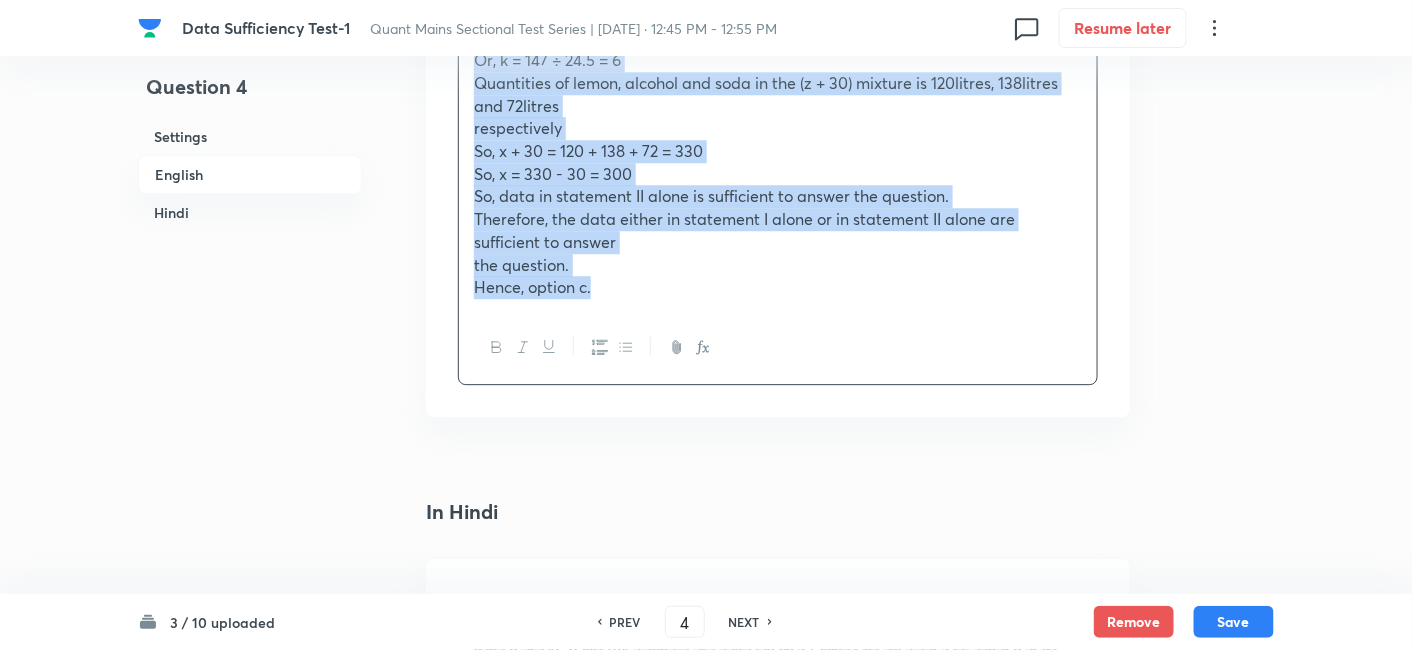 scroll, scrollTop: 3793, scrollLeft: 0, axis: vertical 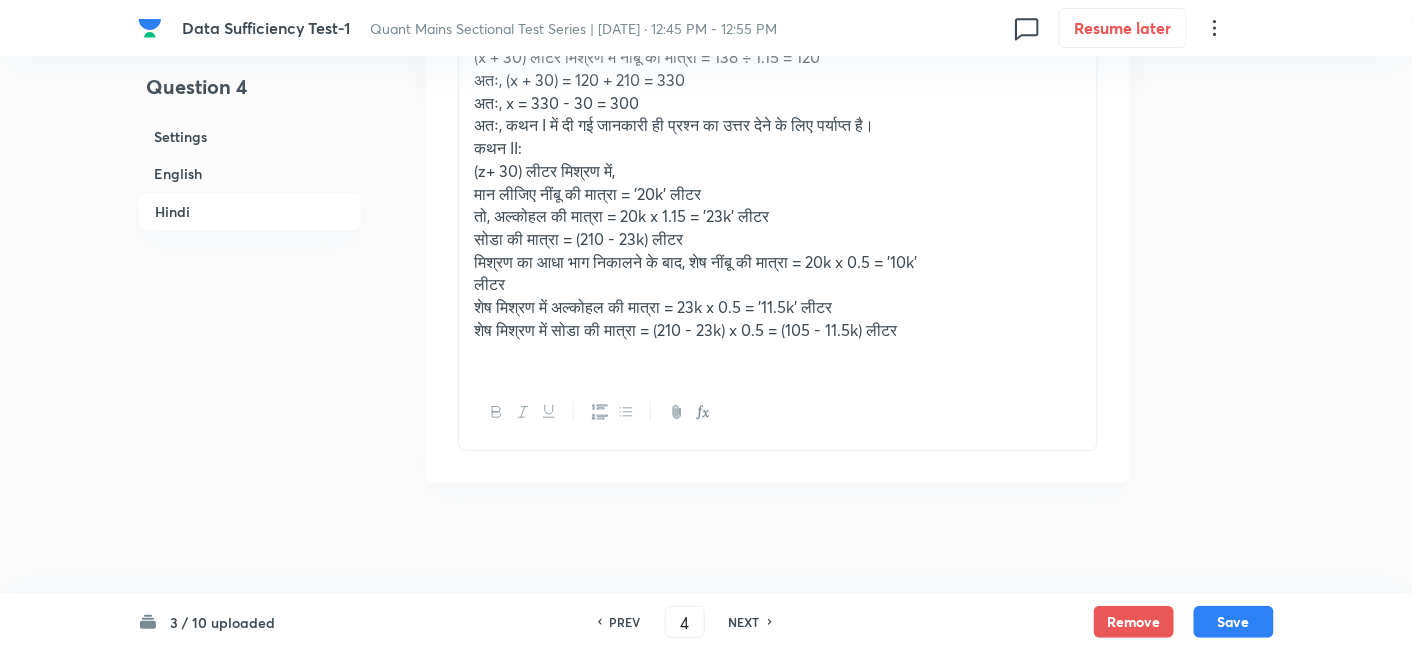 click at bounding box center (778, 353) 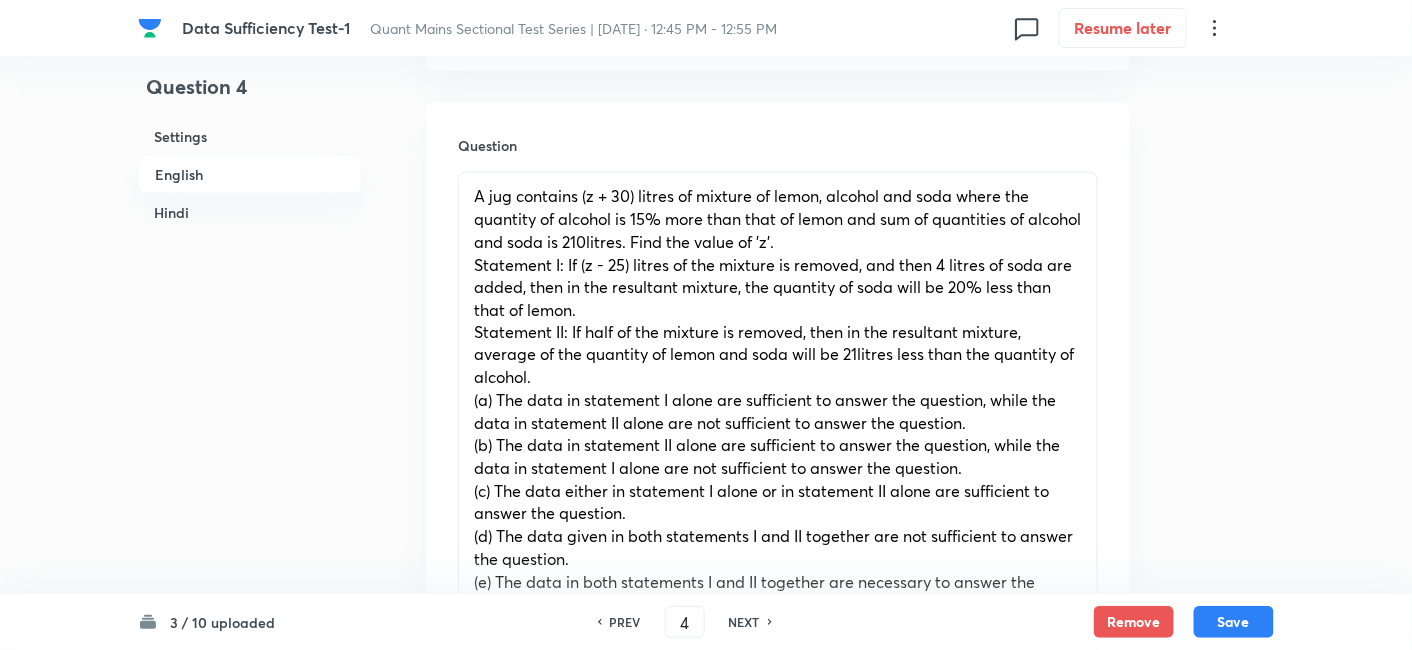 scroll, scrollTop: 870, scrollLeft: 0, axis: vertical 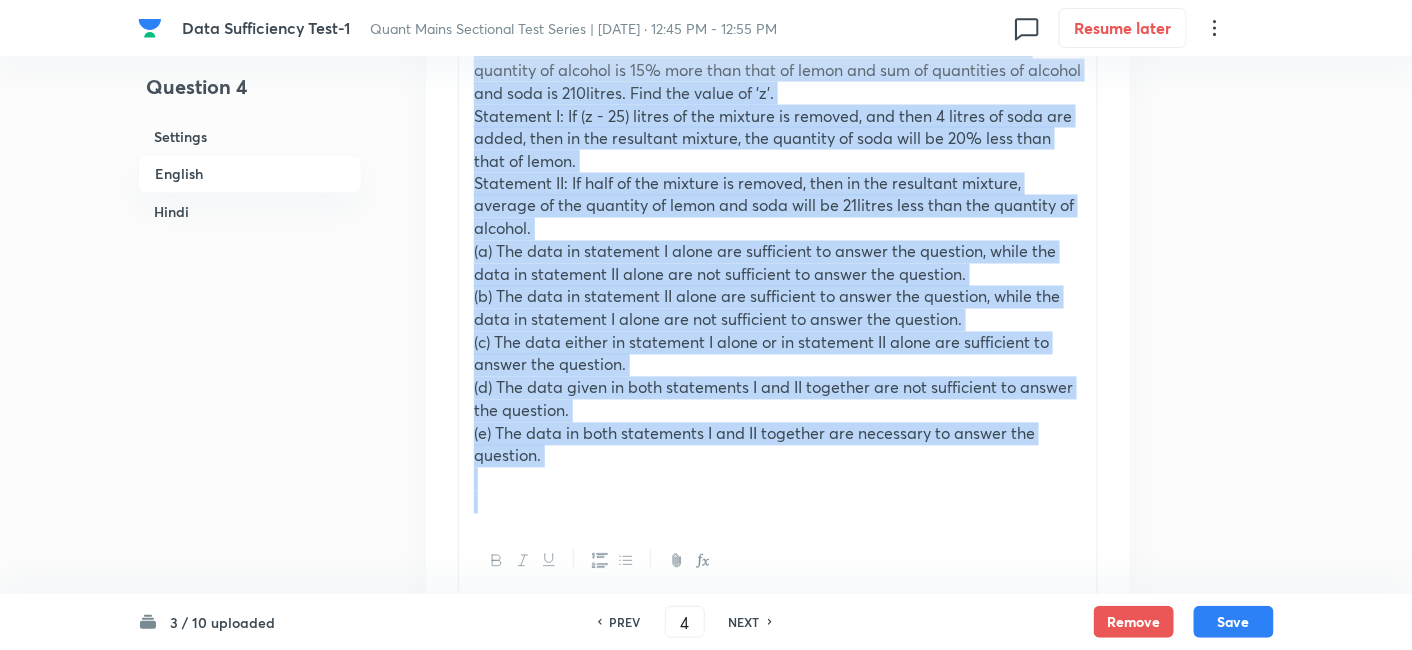 drag, startPoint x: 466, startPoint y: 183, endPoint x: 812, endPoint y: 567, distance: 516.88684 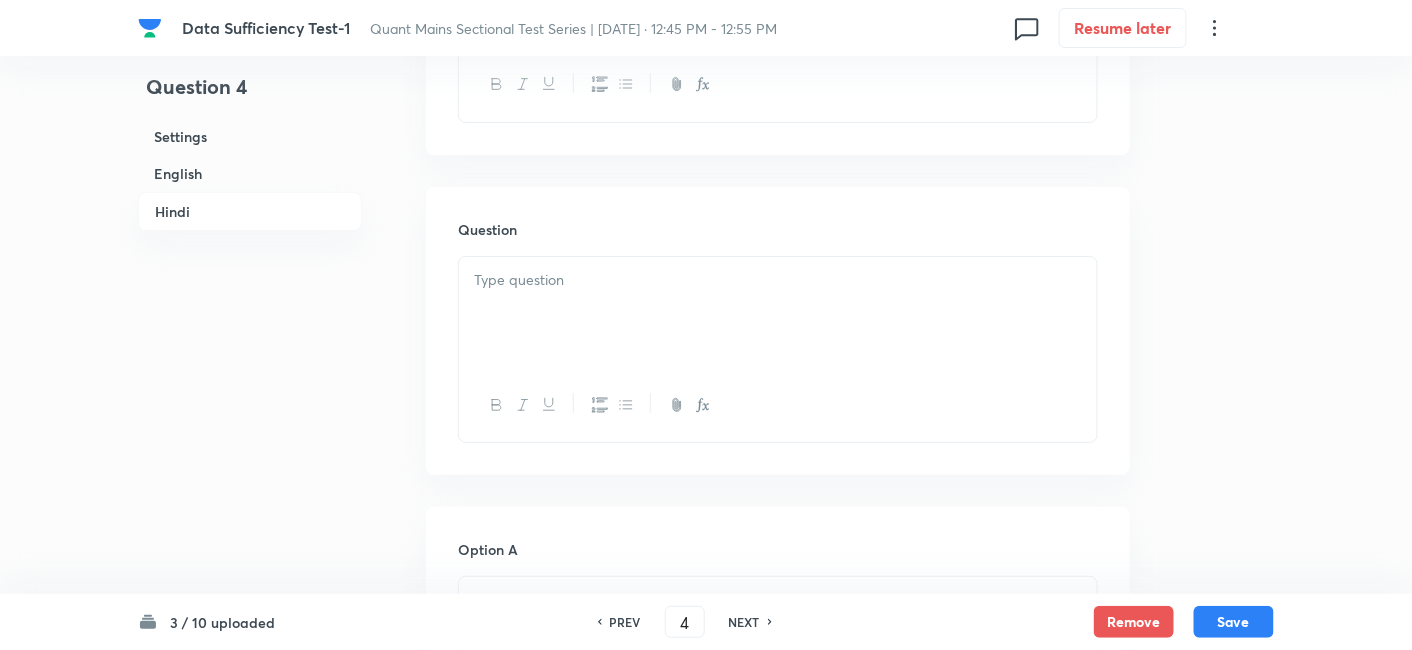 scroll, scrollTop: 4689, scrollLeft: 0, axis: vertical 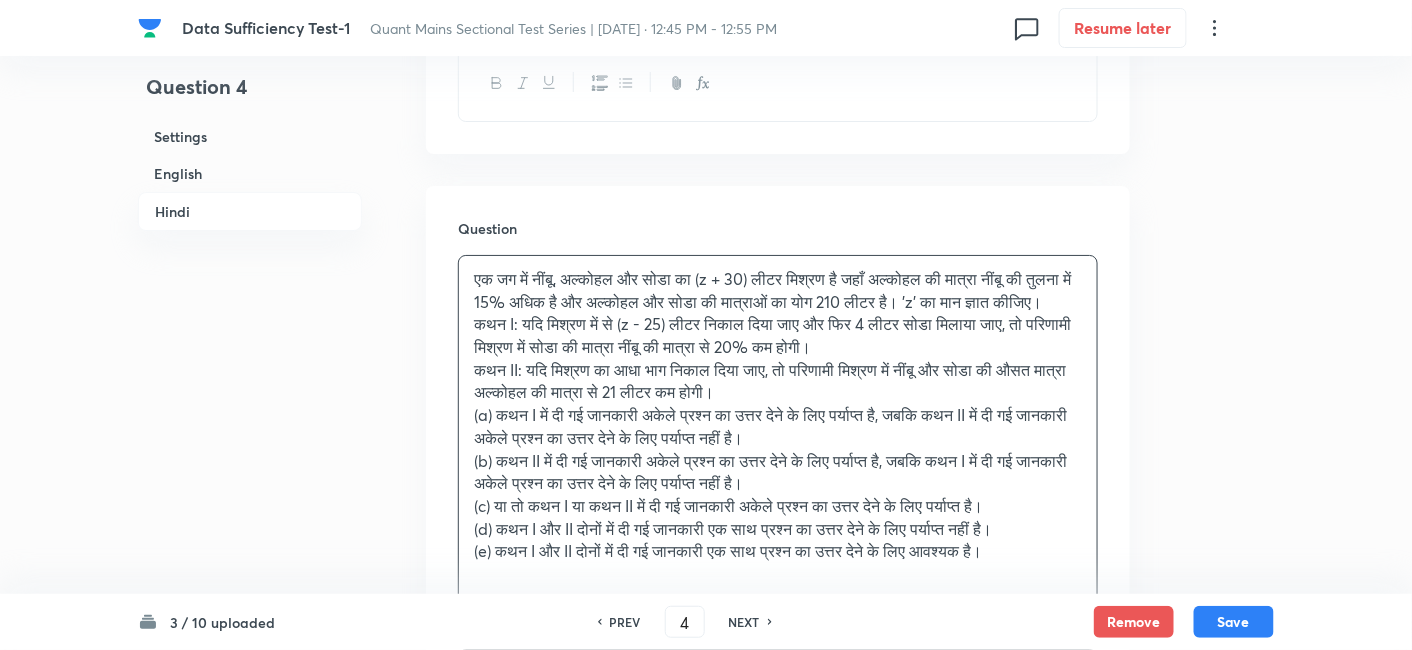 click on "एक जग में नींबू, अल्कोहल और सोडा का (z + 30) लीटर मिश्रण है जहाँ अल्कोहल की मात्रा नींबू की तुलना में 15% अधिक है और अल्कोहल और सोडा की मात्राओं का योग 210 लीटर है। 'z' का मान ज्ञात कीजिए। कथन I: यदि मिश्रण में से (z - 25) लीटर निकाल दिया जाए और फिर 4 लीटर सोडा मिलाया जाए, तो परिणामी मिश्रण में सोडा की मात्रा नींबू की मात्रा से 20% कम होगी।" at bounding box center (778, 415) 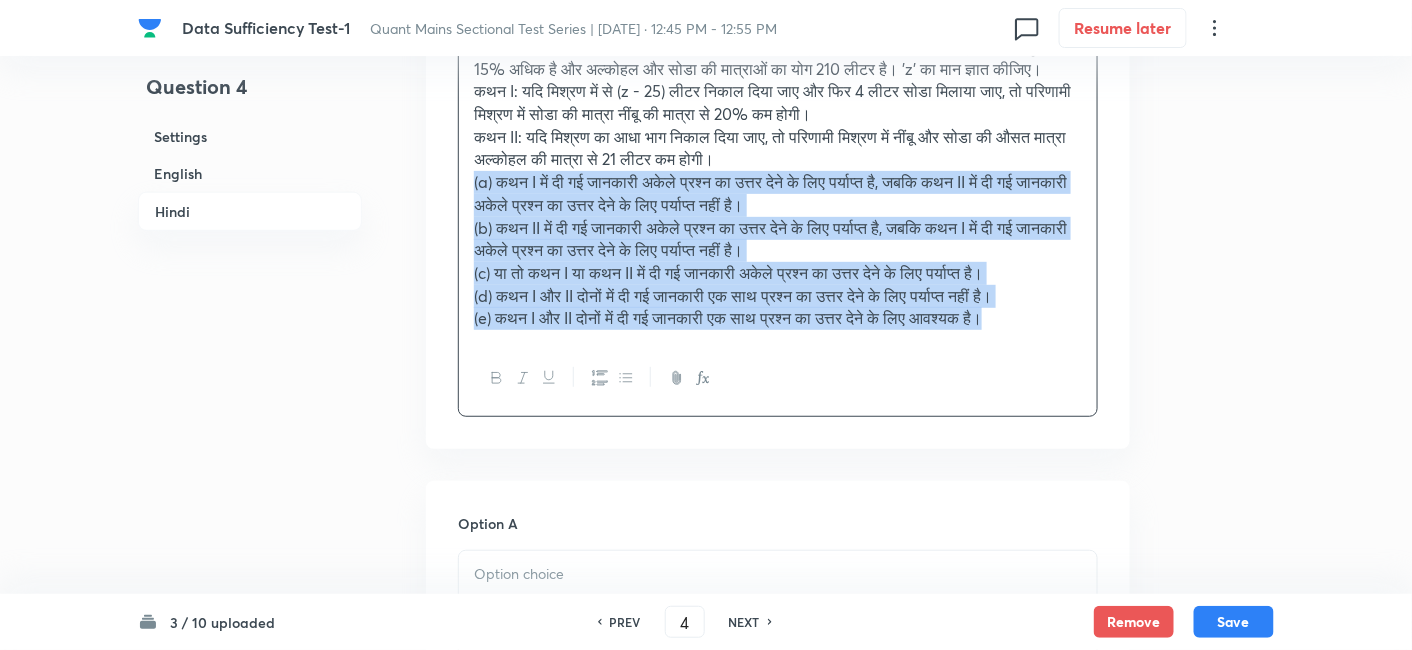 drag, startPoint x: 461, startPoint y: 205, endPoint x: 1079, endPoint y: 472, distance: 673.21094 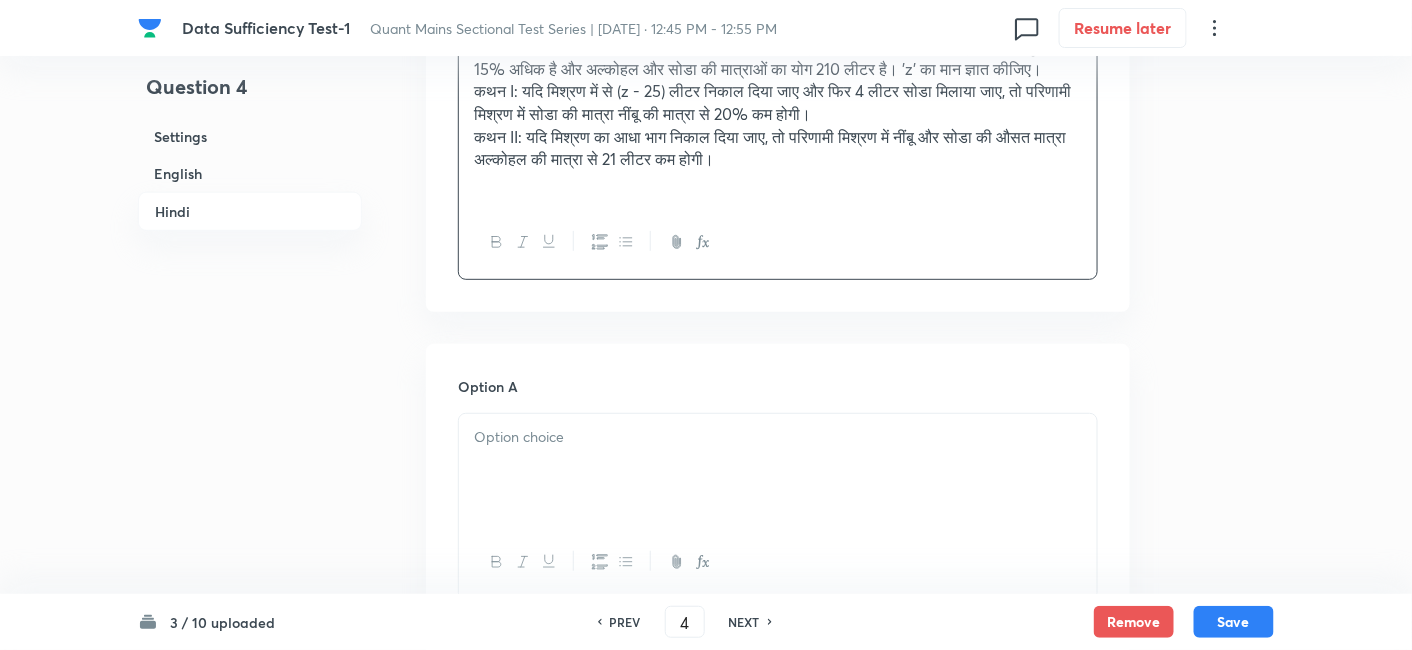 scroll, scrollTop: 5240, scrollLeft: 0, axis: vertical 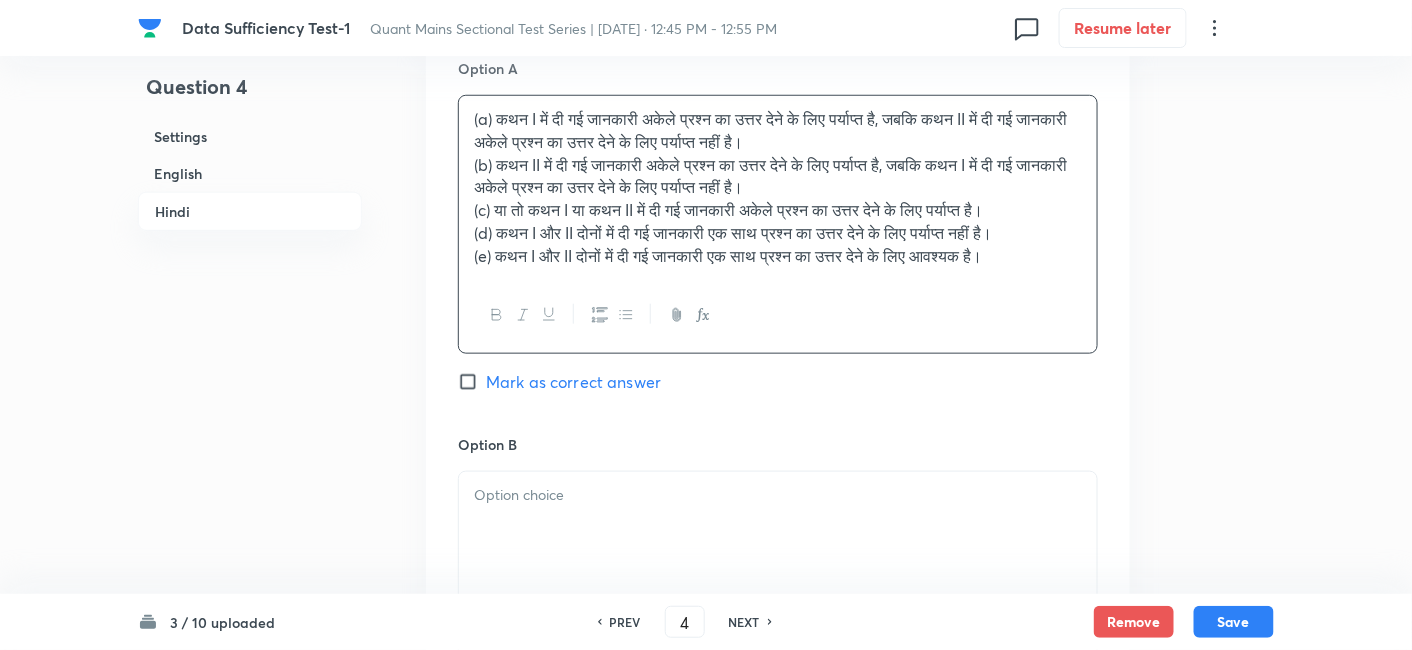 click on "(a) कथन I में दी गई जानकारी अकेले प्रश्न का उत्तर देने के लिए पर्याप्त है, जबकि कथन II में दी गई जानकारी अकेले प्रश्न का उत्तर देने के लिए पर्याप्त नहीं है। (b) कथन II में दी गई जानकारी अकेले प्रश्न का उत्तर देने के लिए पर्याप्त है, जबकि कथन I में दी गई जानकारी अकेले प्रश्न का उत्तर देने के लिए पर्याप्त नहीं है। (c) या तो कथन I या कथन II में दी गई जानकारी अकेले प्रश्न का उत्तर देने के लिए पर्याप्त है।" at bounding box center (778, 187) 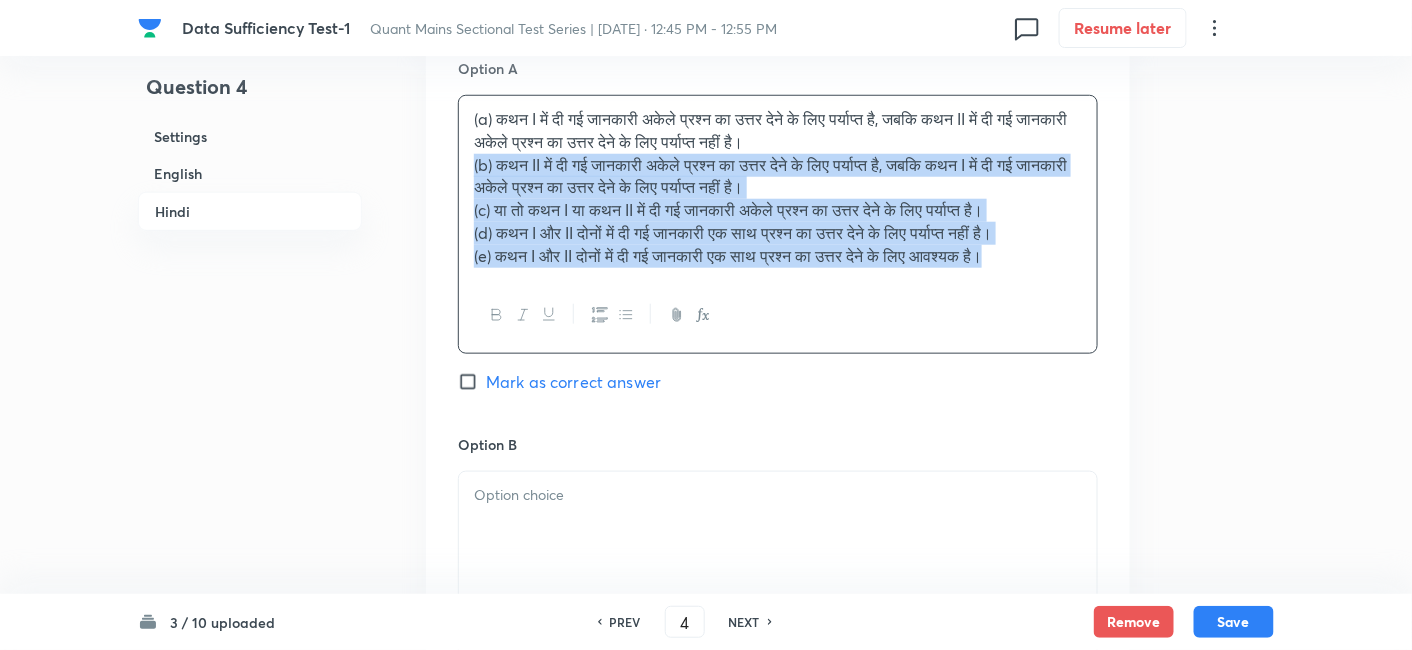 drag, startPoint x: 465, startPoint y: 182, endPoint x: 1085, endPoint y: 390, distance: 653.96027 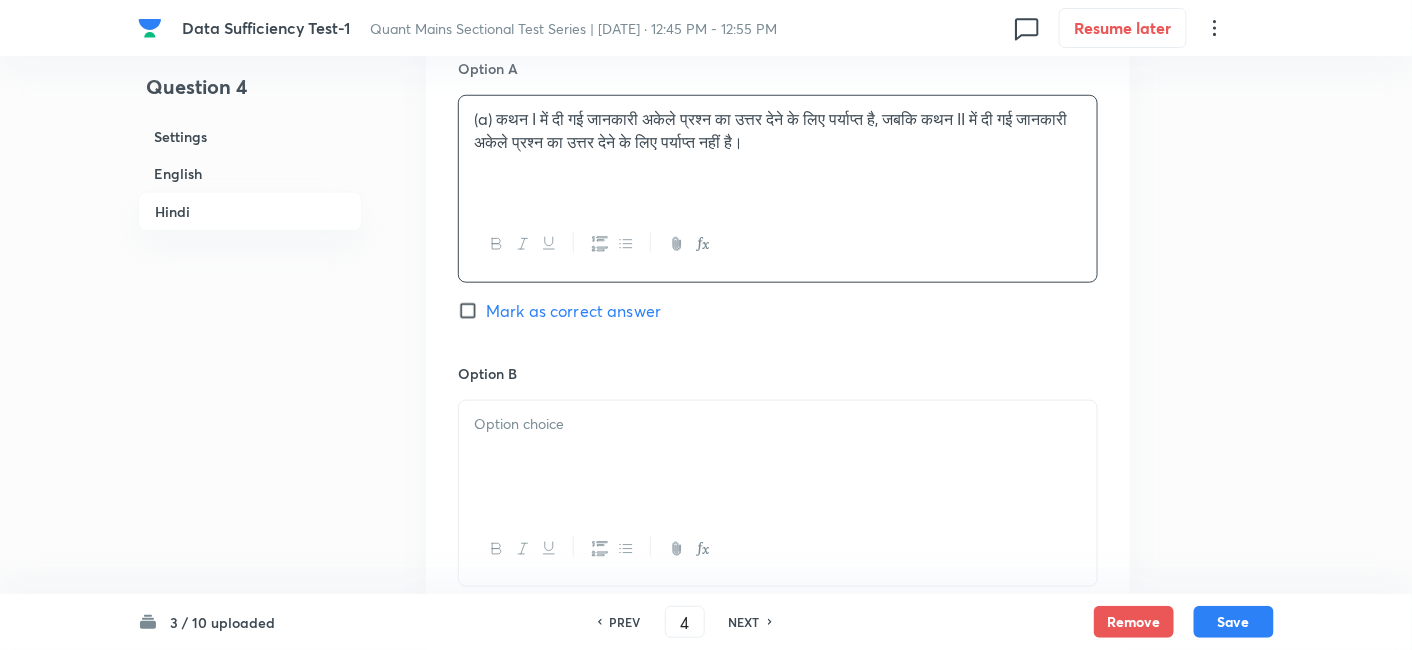 scroll, scrollTop: 5547, scrollLeft: 0, axis: vertical 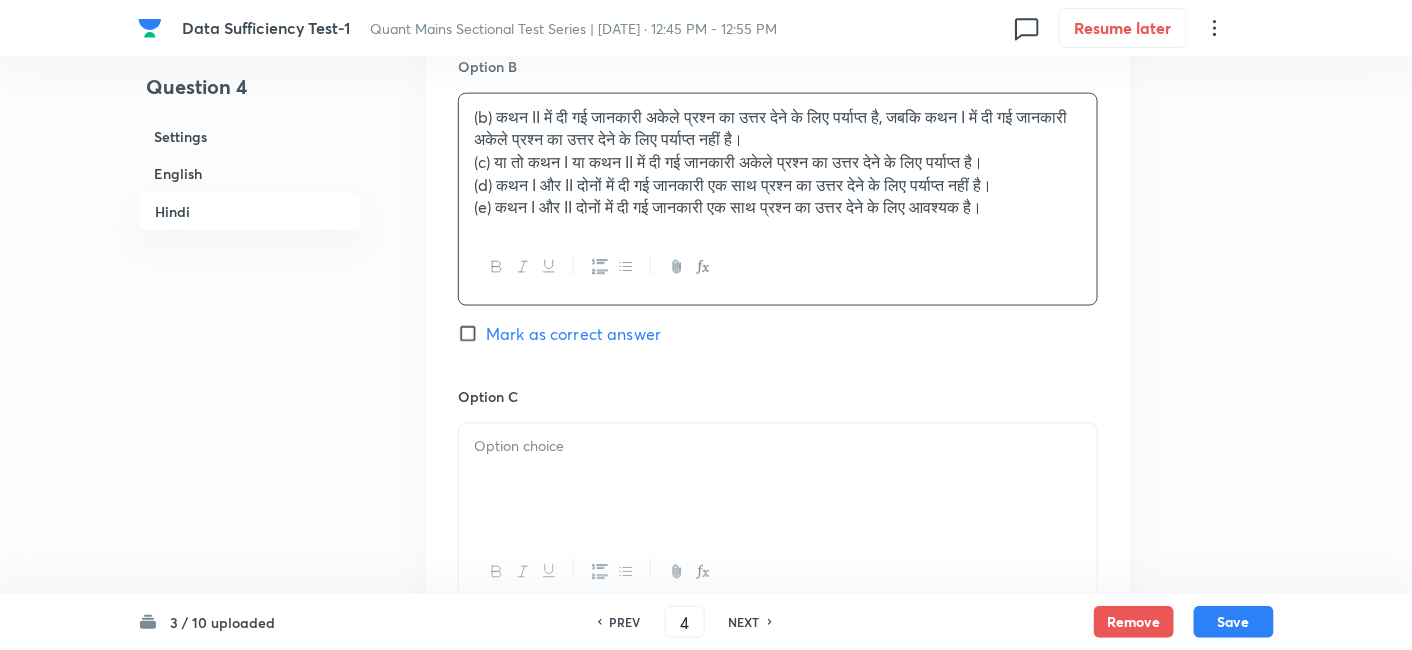 click on "(b) कथन II में दी गई जानकारी अकेले प्रश्न का उत्तर देने के लिए पर्याप्त है, जबकि कथन I में दी गई जानकारी अकेले प्रश्न का उत्तर देने के लिए पर्याप्त नहीं है।" at bounding box center (778, 128) 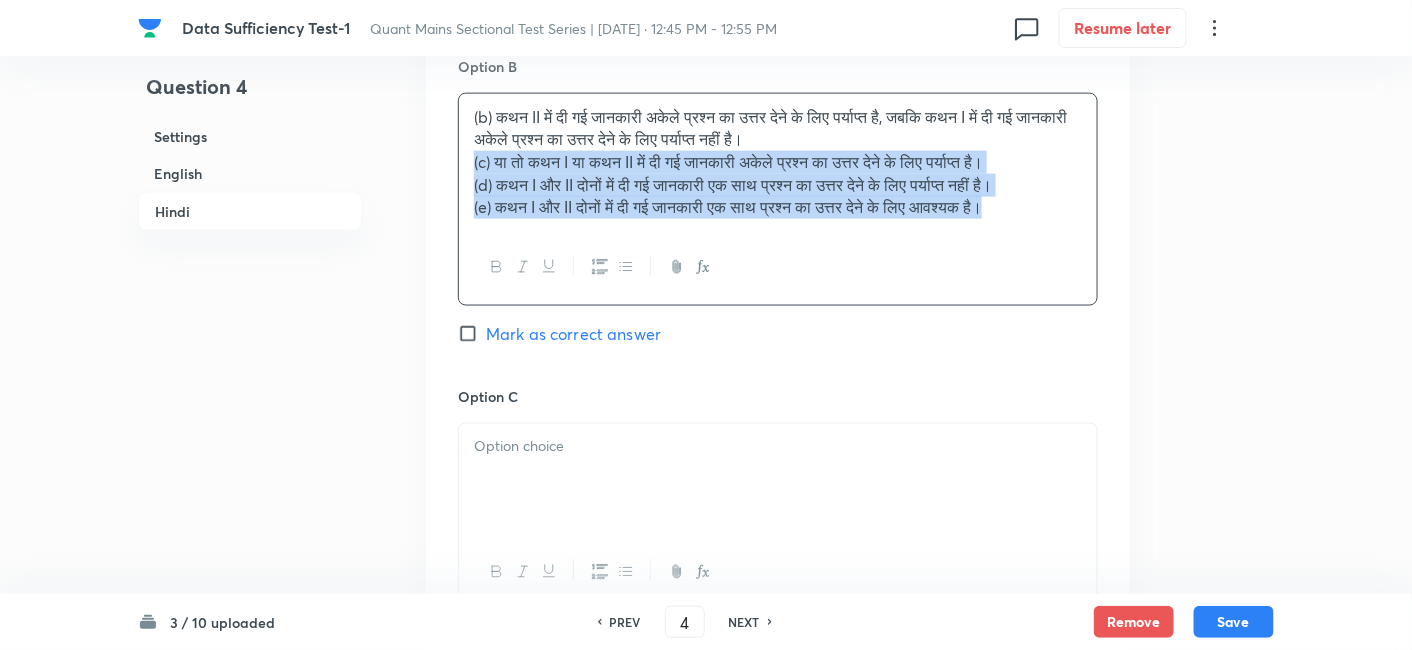 drag, startPoint x: 470, startPoint y: 179, endPoint x: 1260, endPoint y: 387, distance: 816.9235 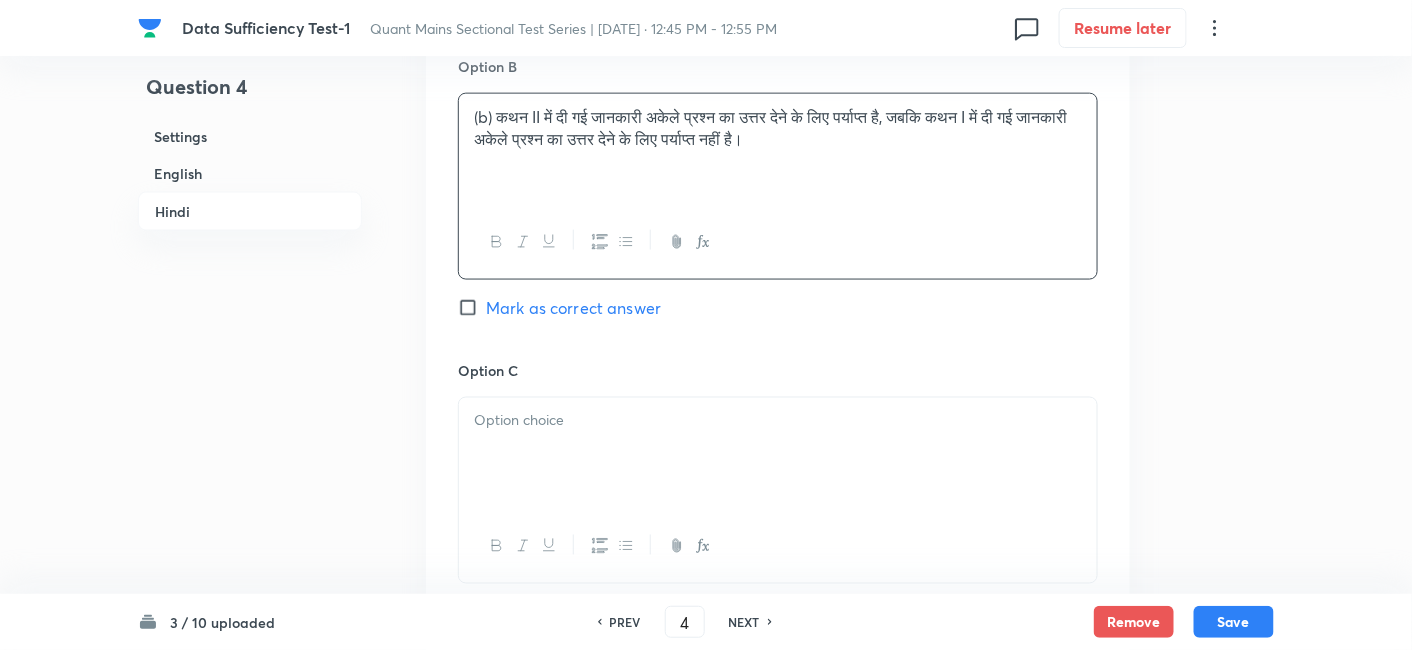 scroll, scrollTop: 5896, scrollLeft: 0, axis: vertical 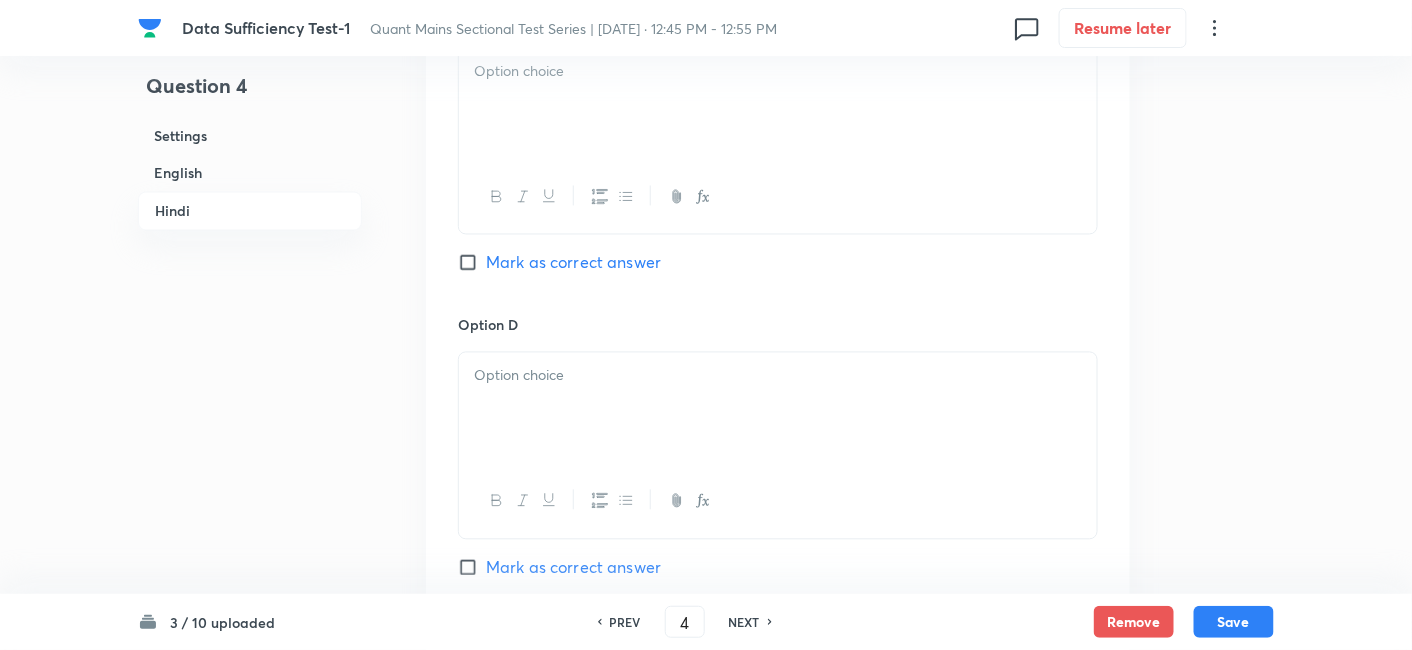 click at bounding box center [778, 105] 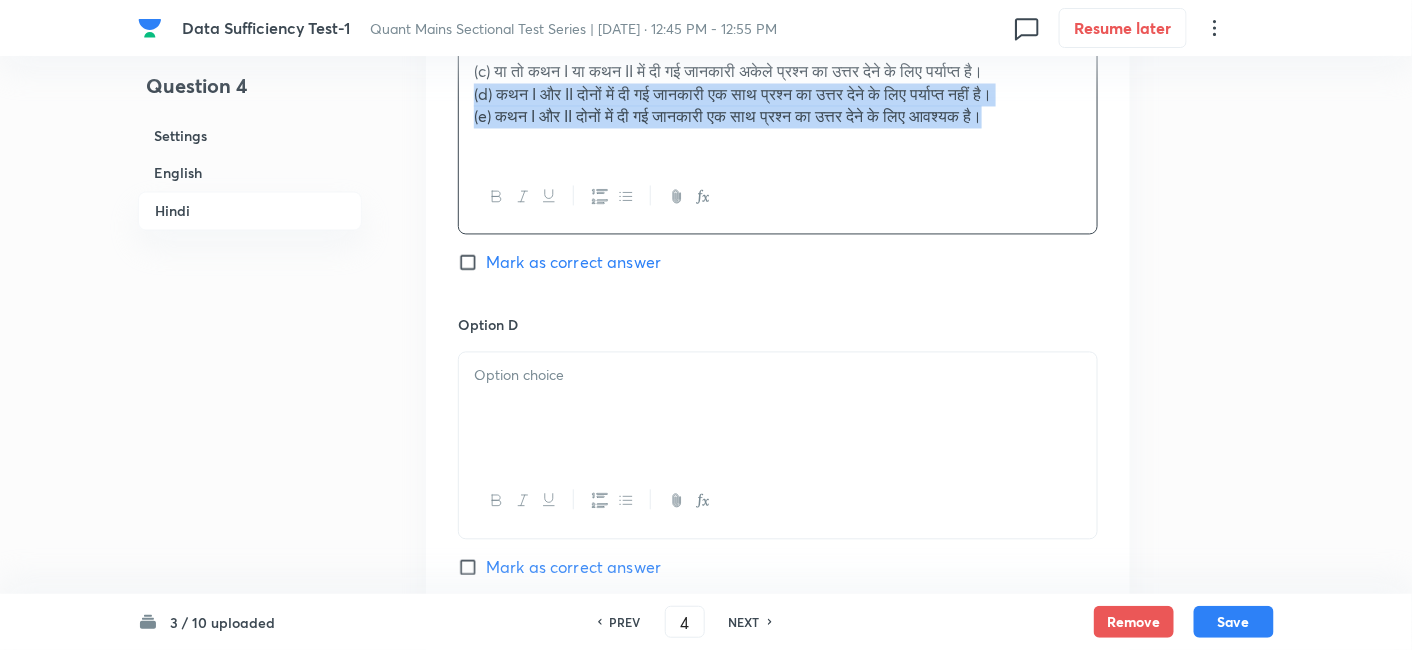 drag, startPoint x: 459, startPoint y: 117, endPoint x: 1131, endPoint y: 268, distance: 688.7561 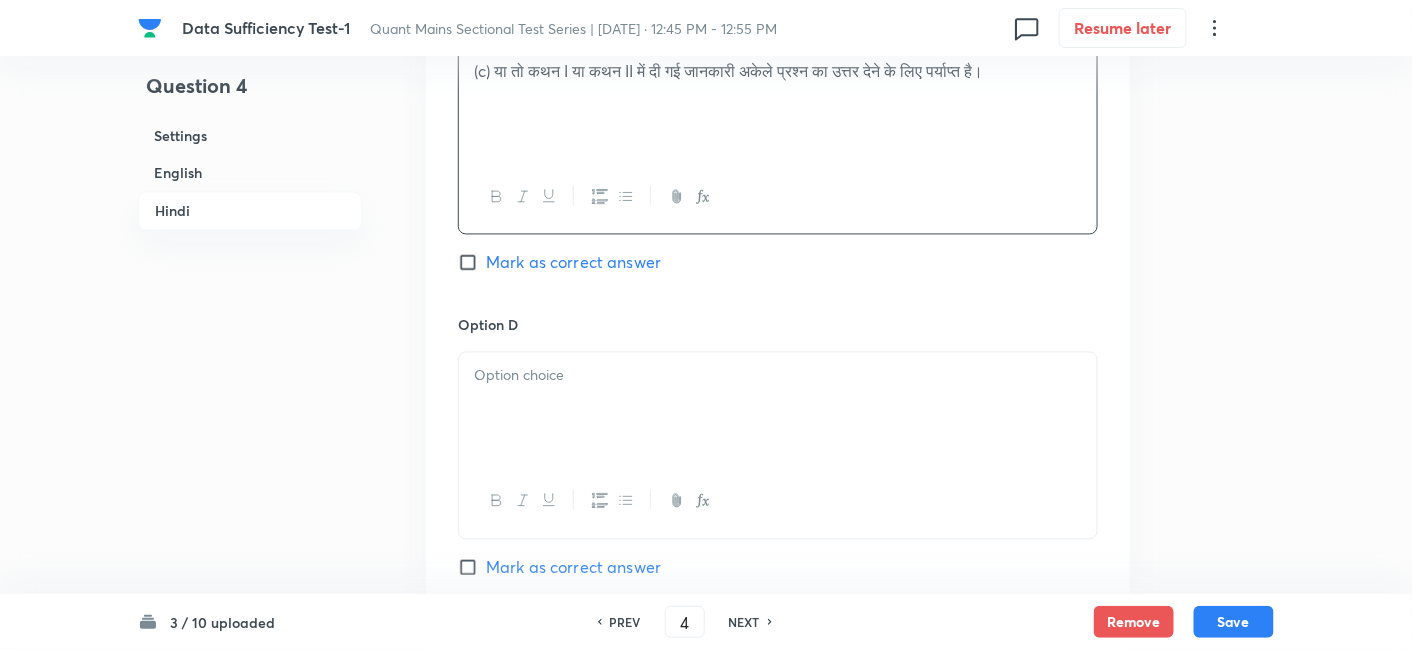 scroll, scrollTop: 6184, scrollLeft: 0, axis: vertical 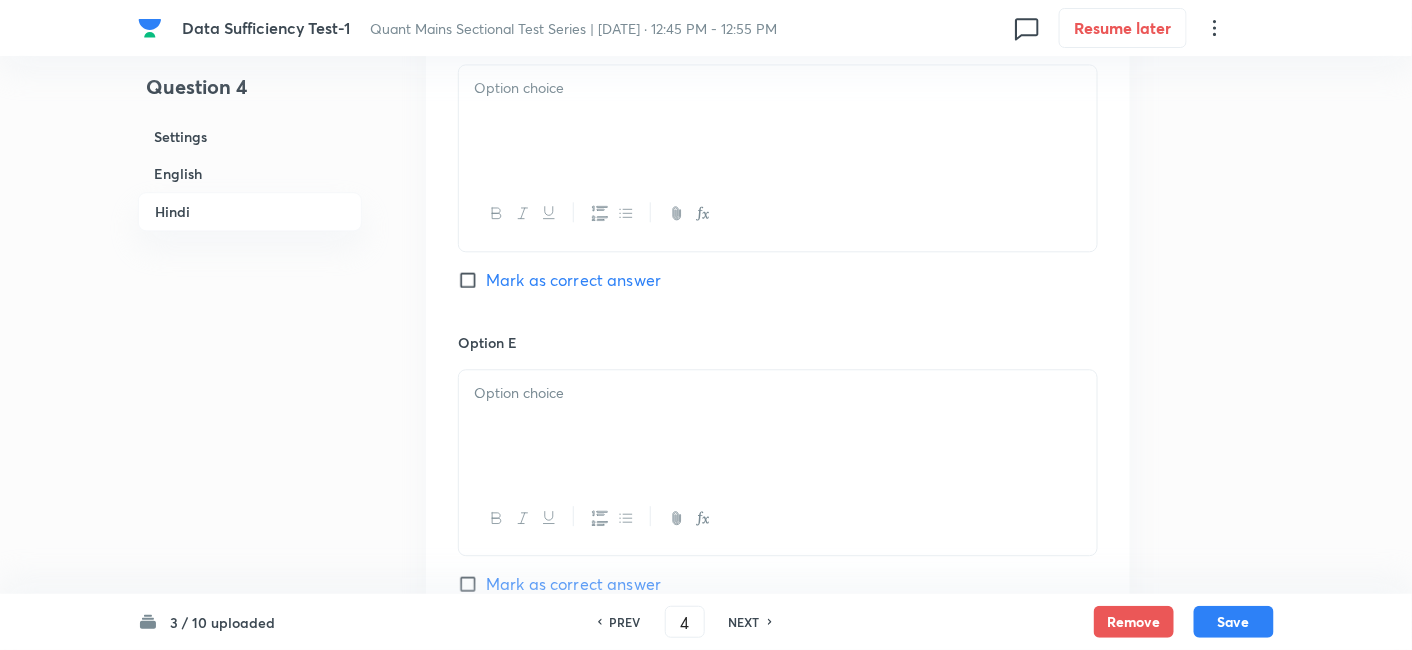click at bounding box center (778, 121) 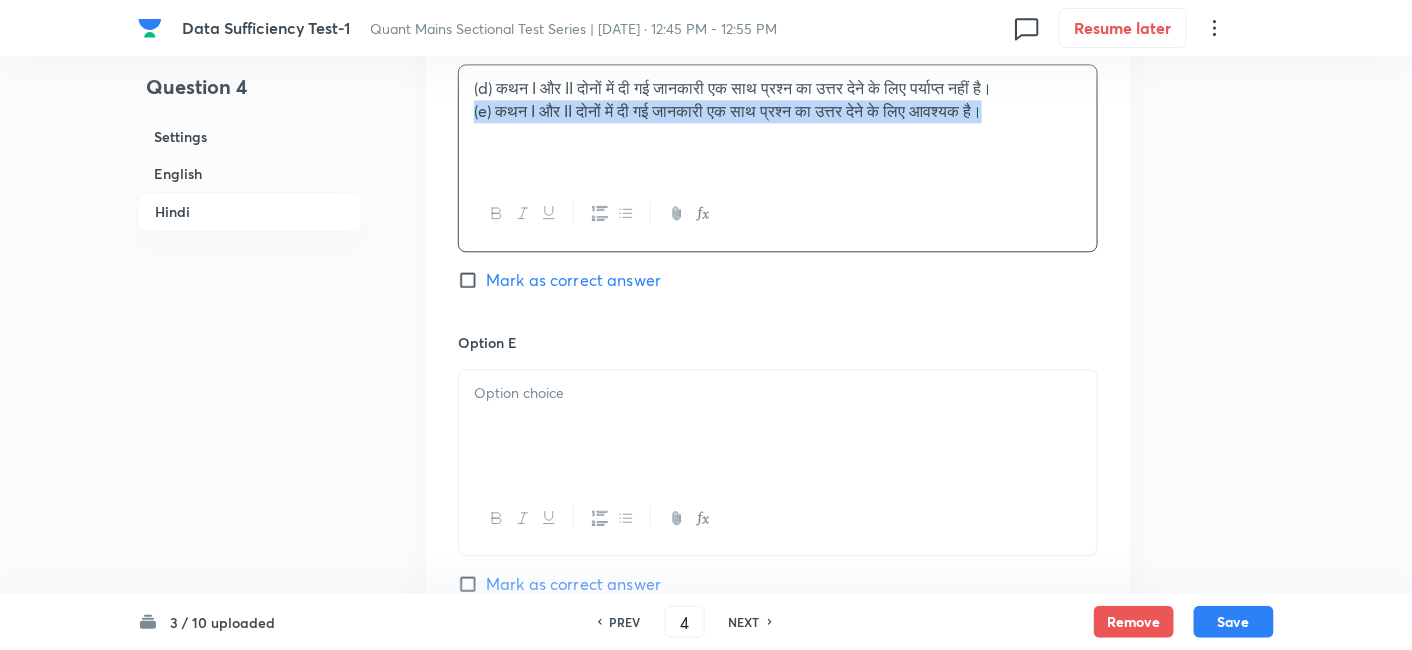 drag, startPoint x: 467, startPoint y: 127, endPoint x: 1187, endPoint y: 235, distance: 728.05493 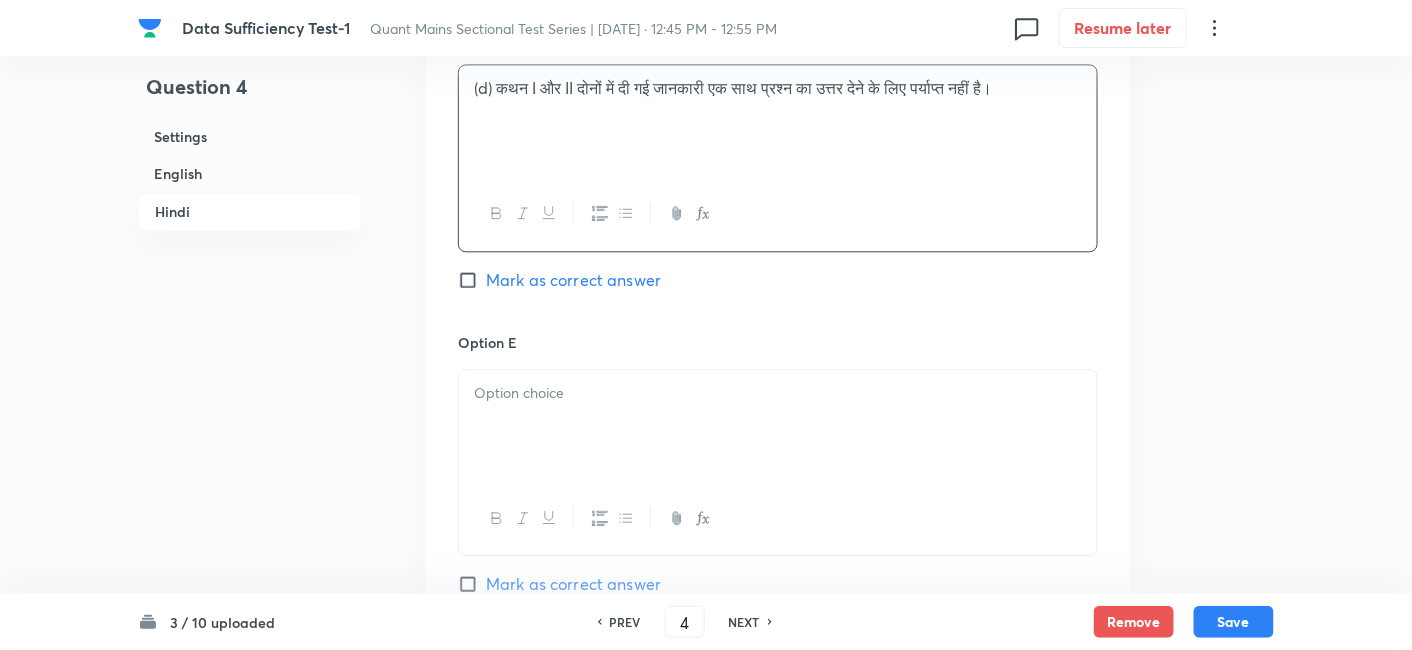 scroll, scrollTop: 6364, scrollLeft: 0, axis: vertical 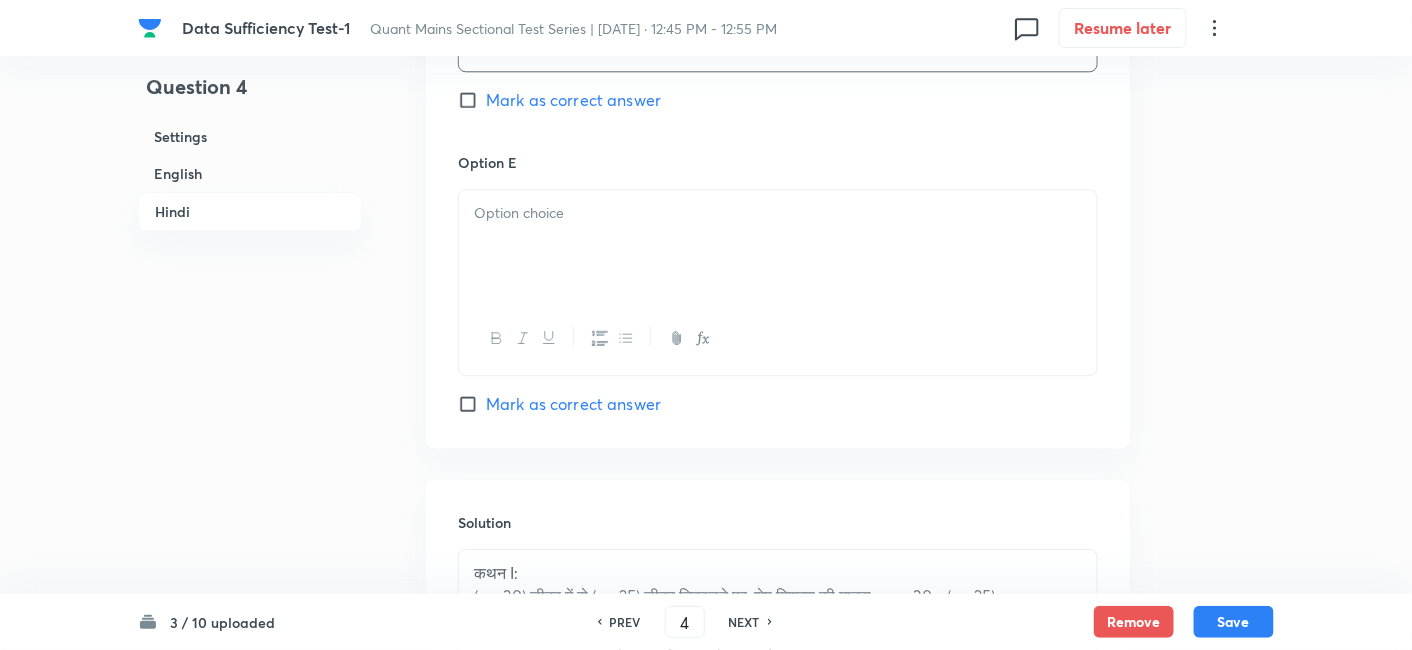 click on "Option E Mark as correct answer" at bounding box center (778, 284) 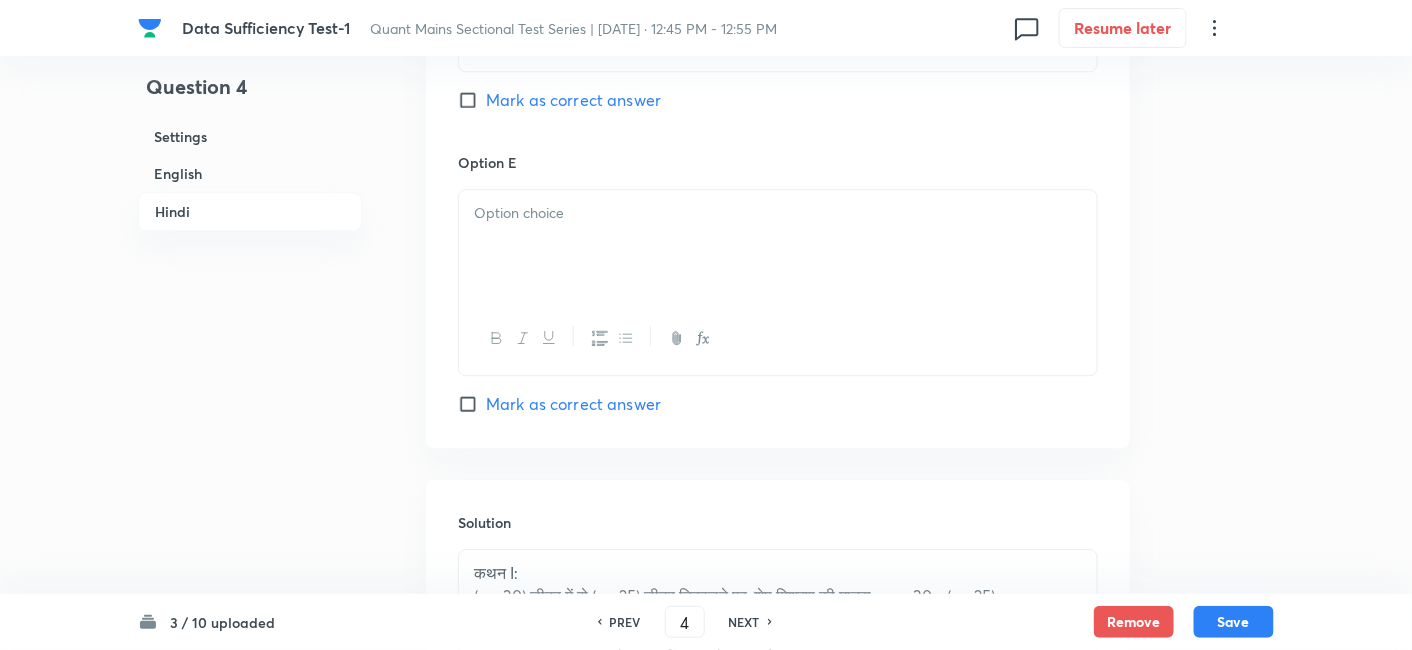 click at bounding box center [778, 246] 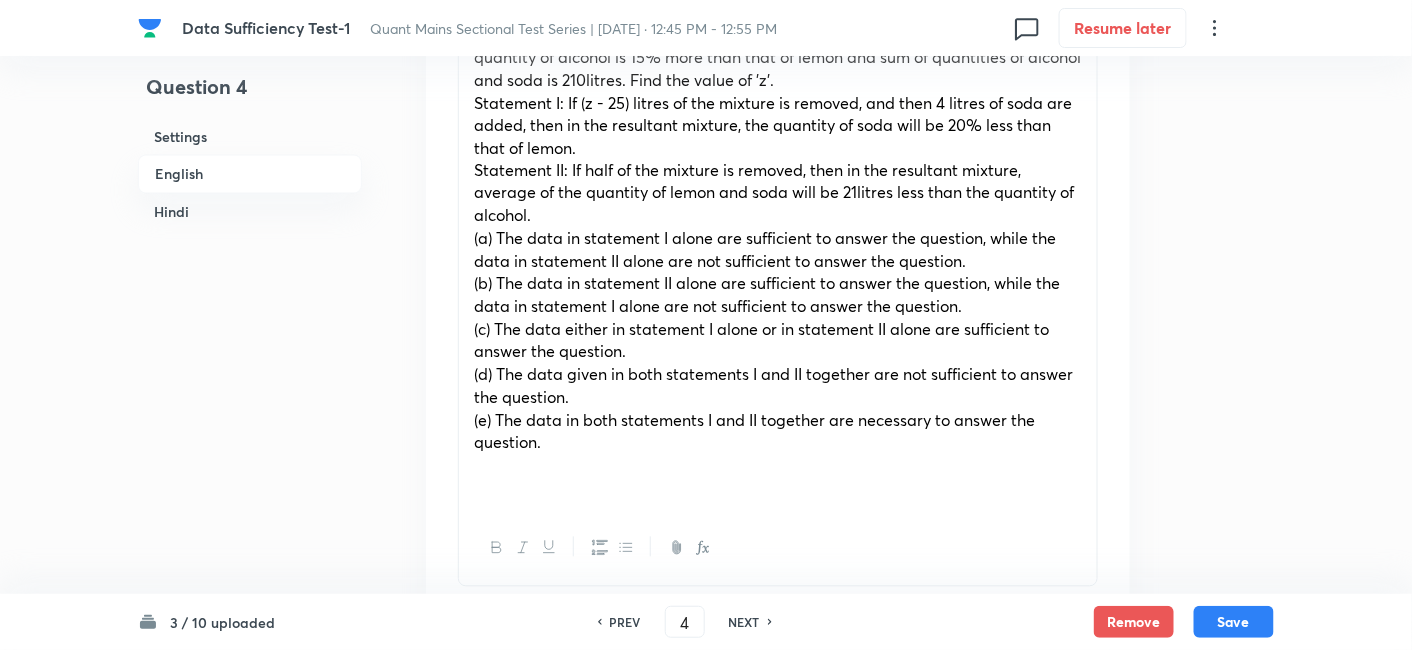 scroll, scrollTop: 1035, scrollLeft: 0, axis: vertical 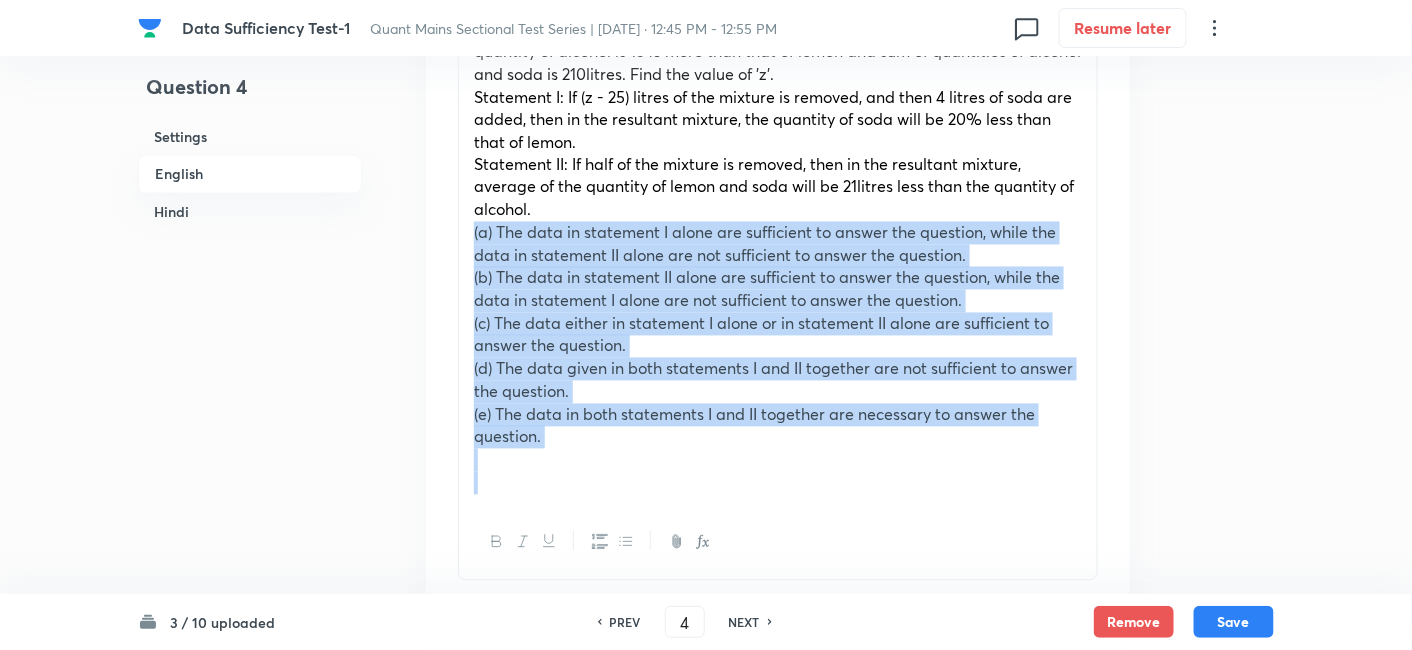 drag, startPoint x: 462, startPoint y: 231, endPoint x: 732, endPoint y: 523, distance: 397.69836 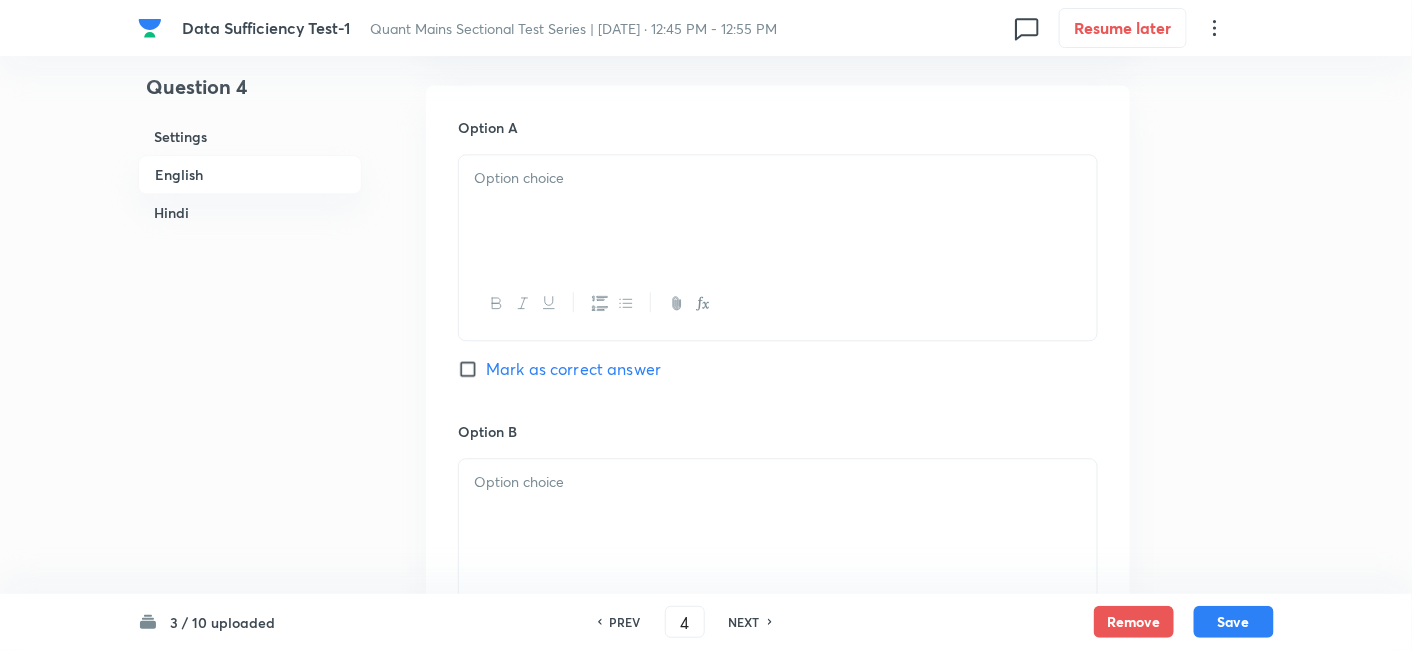 scroll, scrollTop: 1362, scrollLeft: 0, axis: vertical 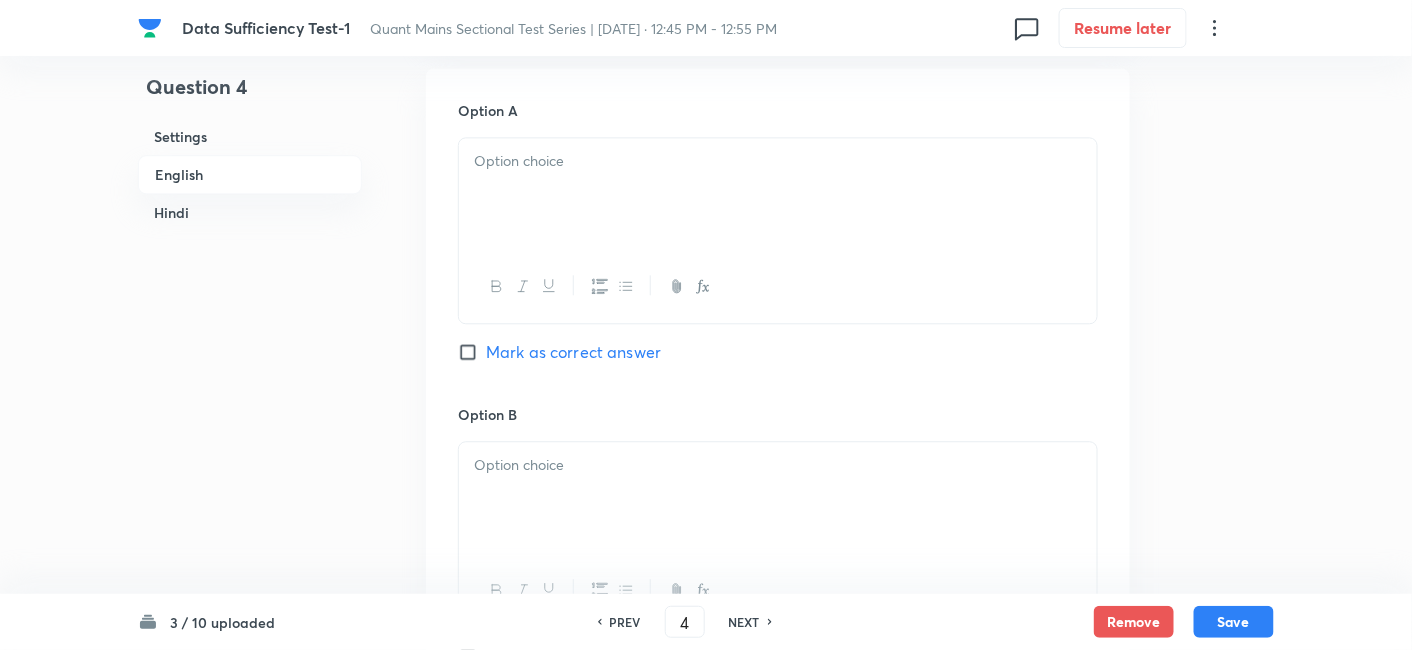 click at bounding box center [778, 194] 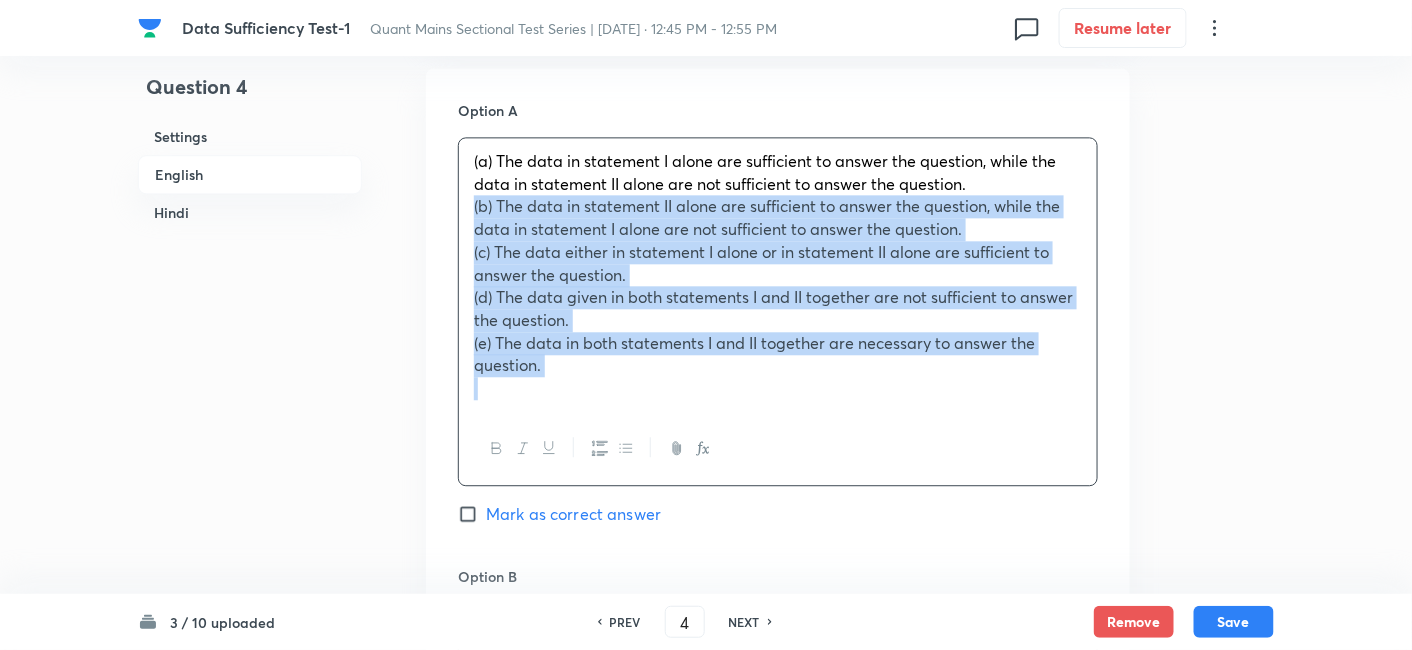 drag, startPoint x: 468, startPoint y: 207, endPoint x: 714, endPoint y: 501, distance: 383.3432 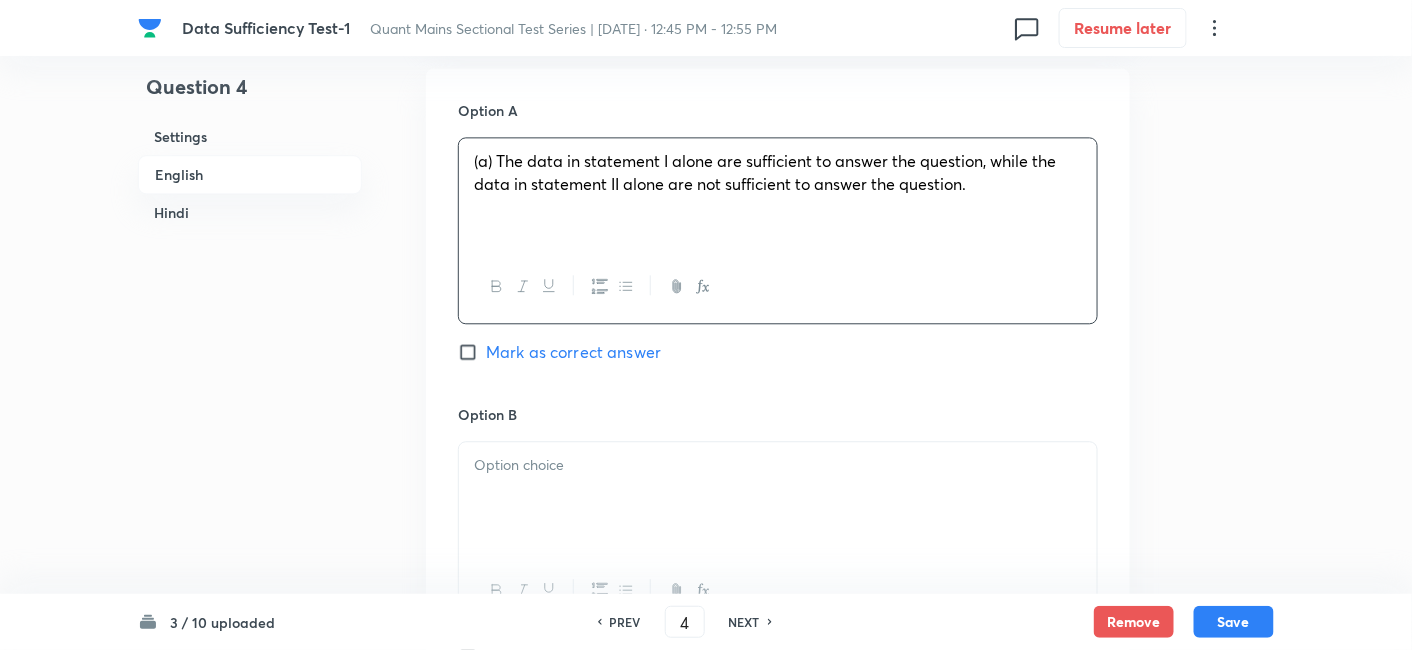 scroll, scrollTop: 1665, scrollLeft: 0, axis: vertical 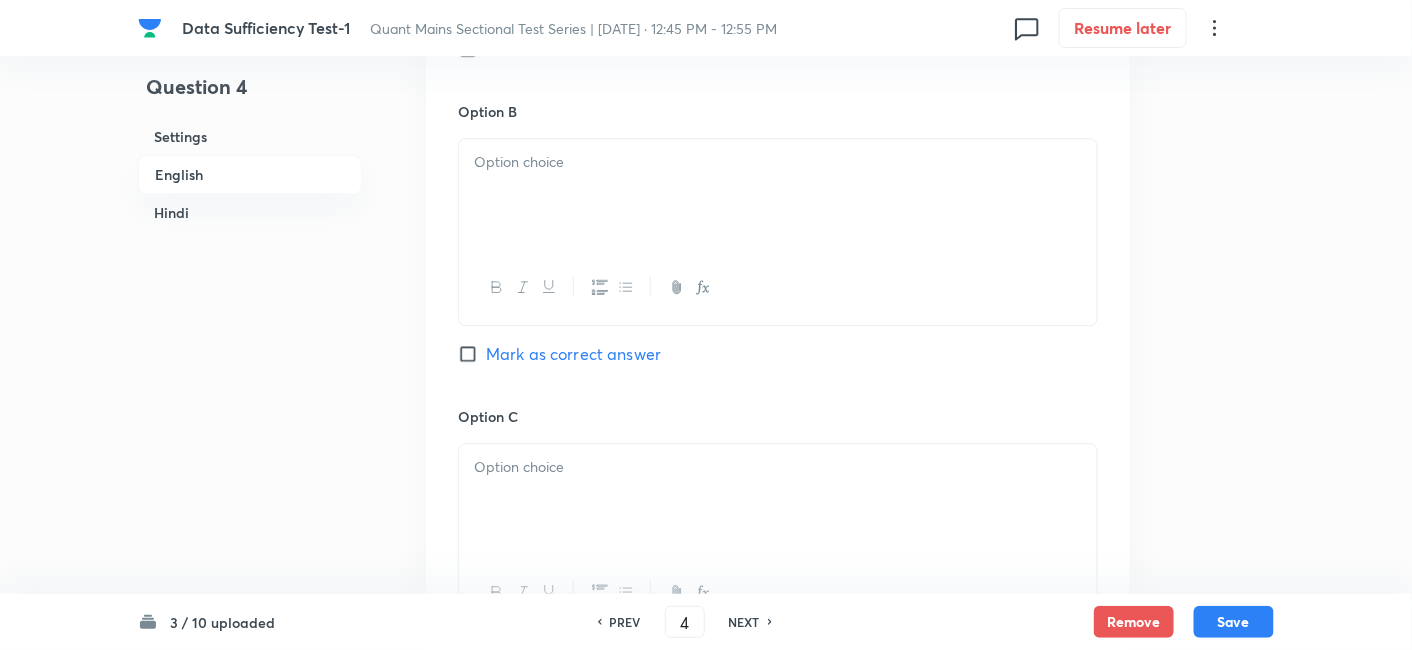 click at bounding box center [778, 195] 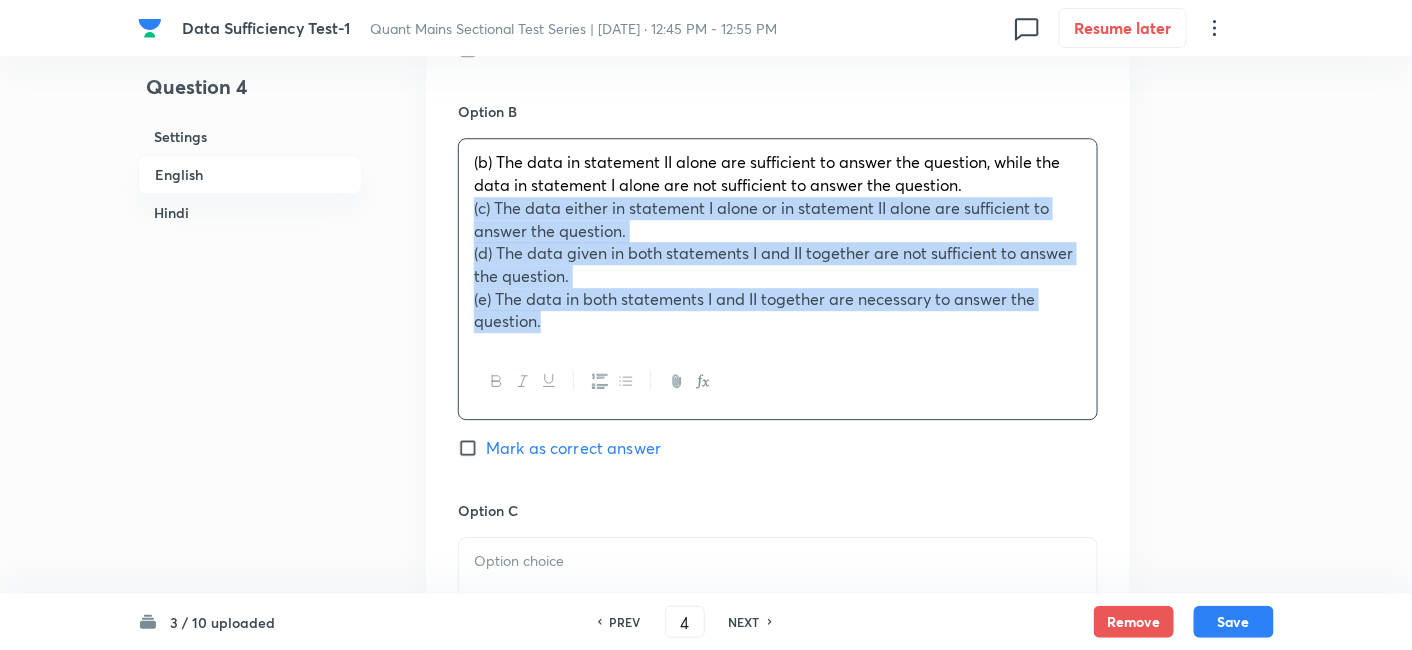 drag, startPoint x: 464, startPoint y: 209, endPoint x: 691, endPoint y: 445, distance: 327.4523 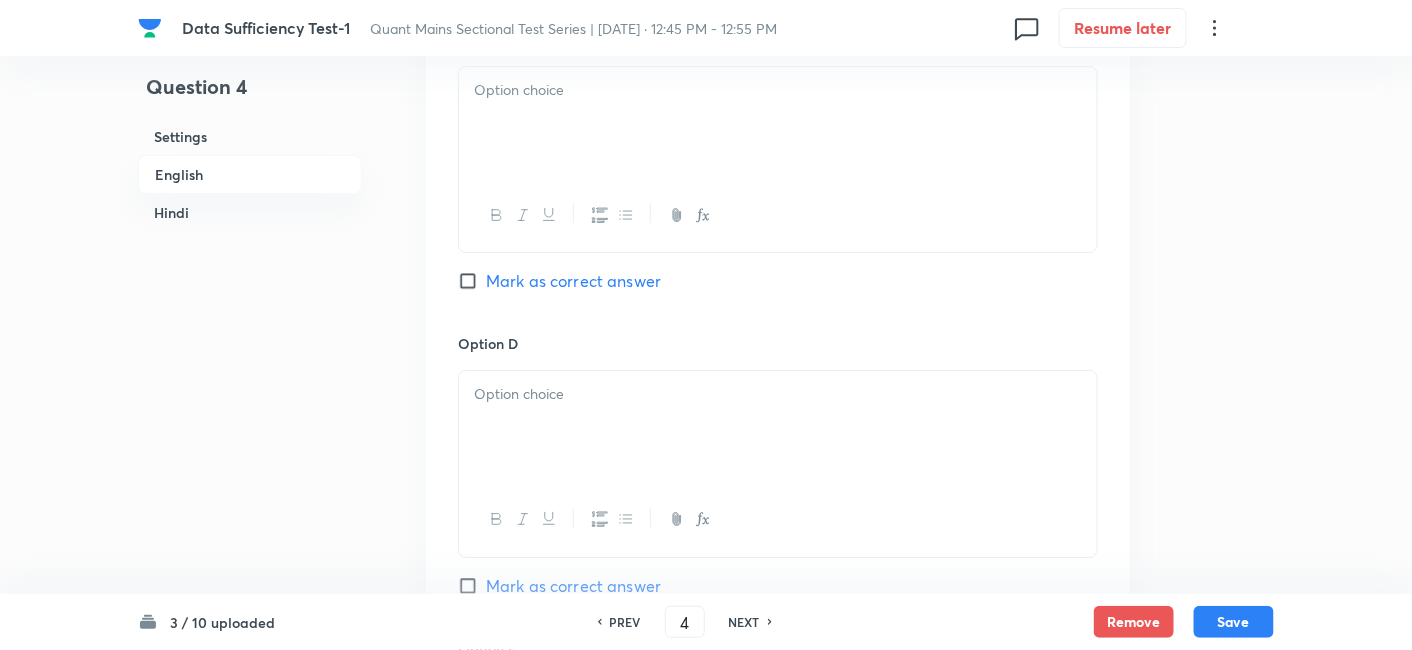 scroll, scrollTop: 2046, scrollLeft: 0, axis: vertical 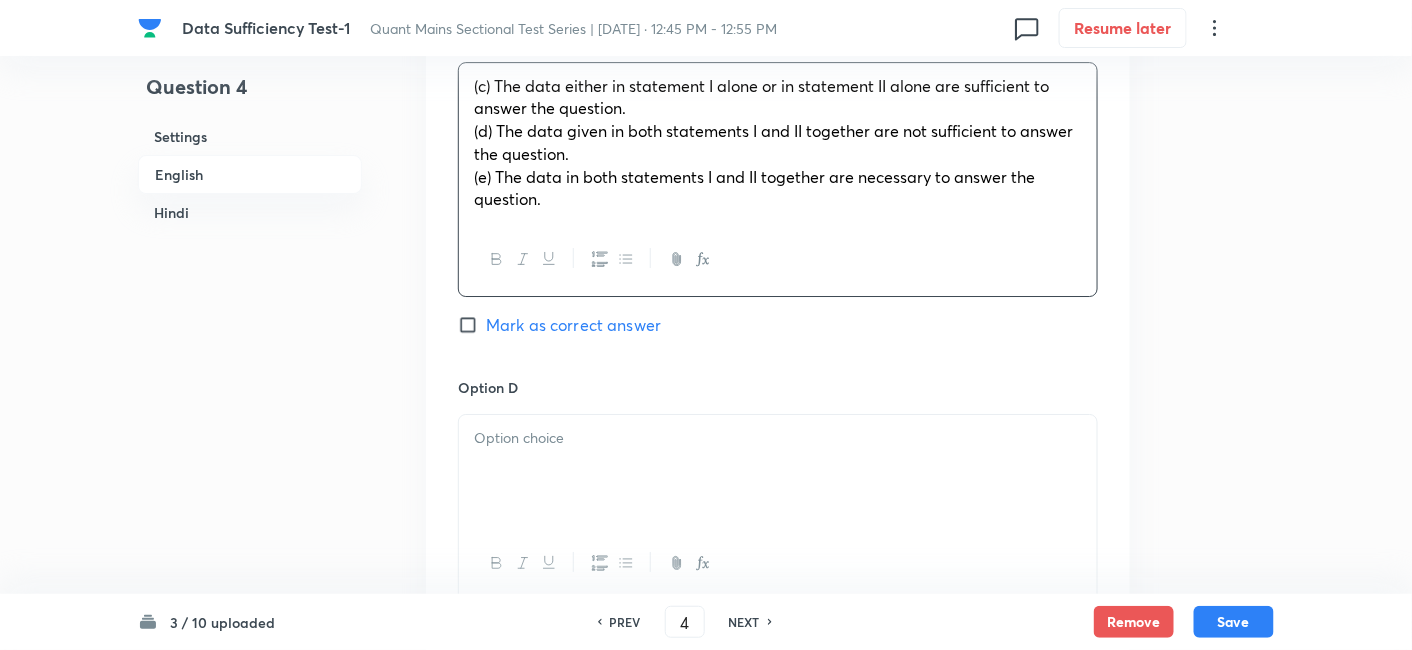 click on "(c) The data either in statement I alone or in statement II alone are sufficient to answer the question. (d) The data given in both statements I and II together are not sufficient to answer the question. (e) The data in both statements I and II together are necessary to answer the question." at bounding box center (778, 143) 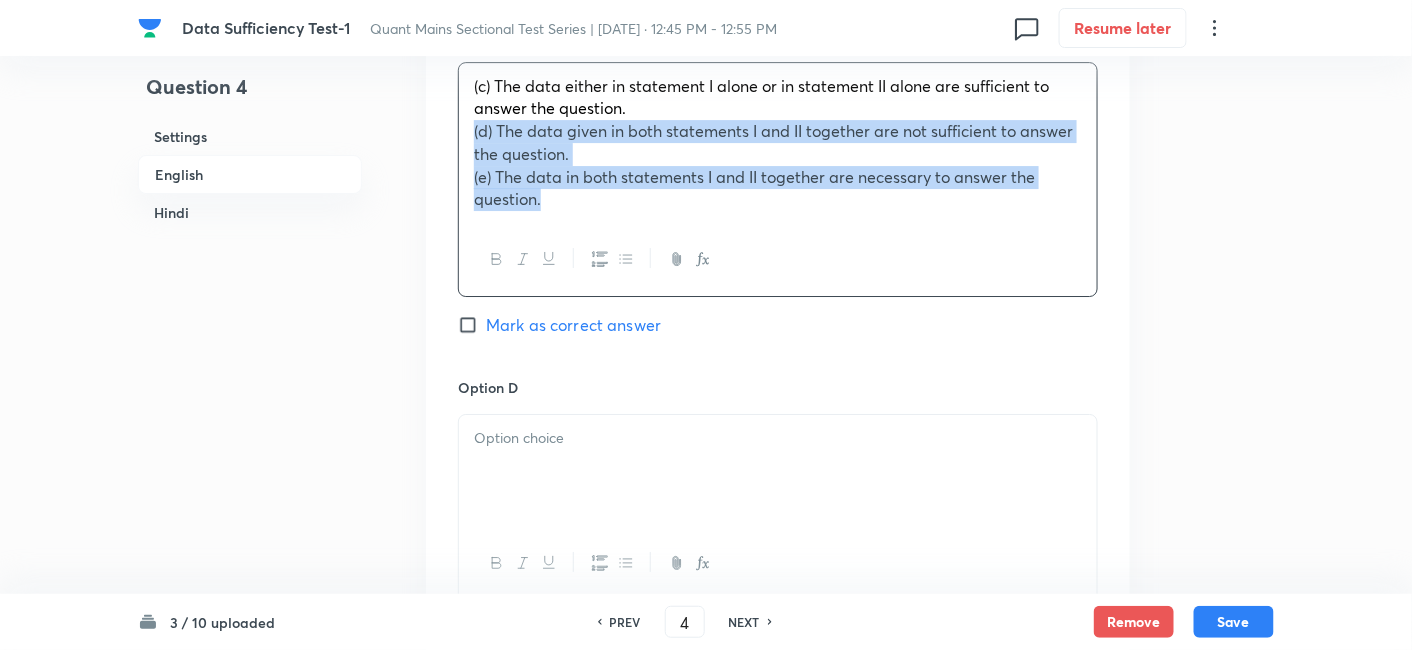 drag, startPoint x: 465, startPoint y: 129, endPoint x: 664, endPoint y: 283, distance: 251.6287 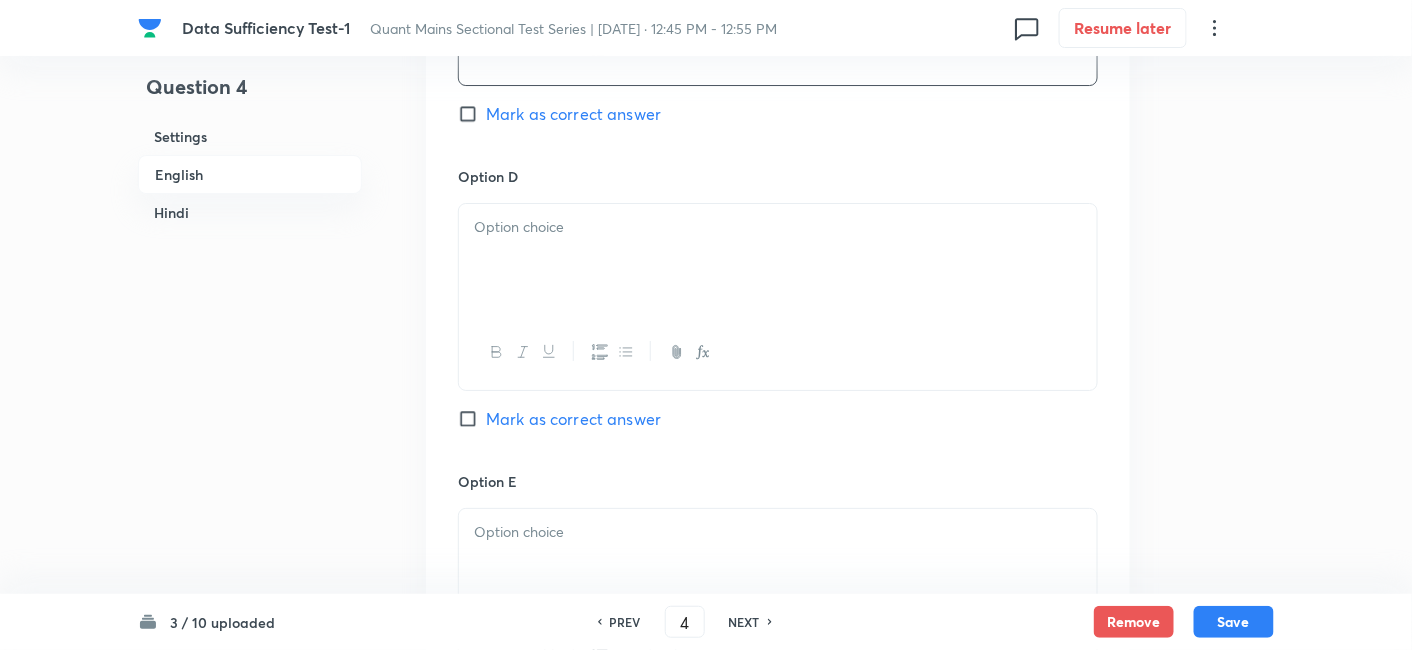 scroll, scrollTop: 2211, scrollLeft: 0, axis: vertical 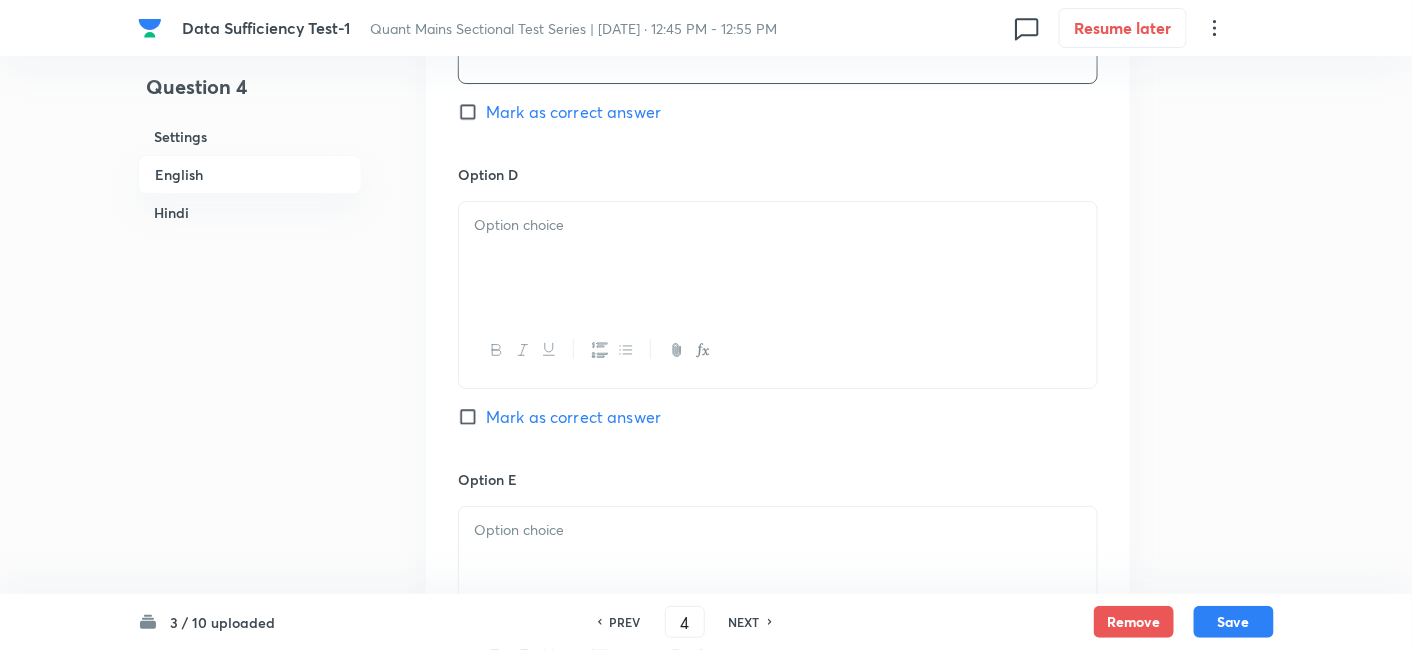 click at bounding box center [778, 258] 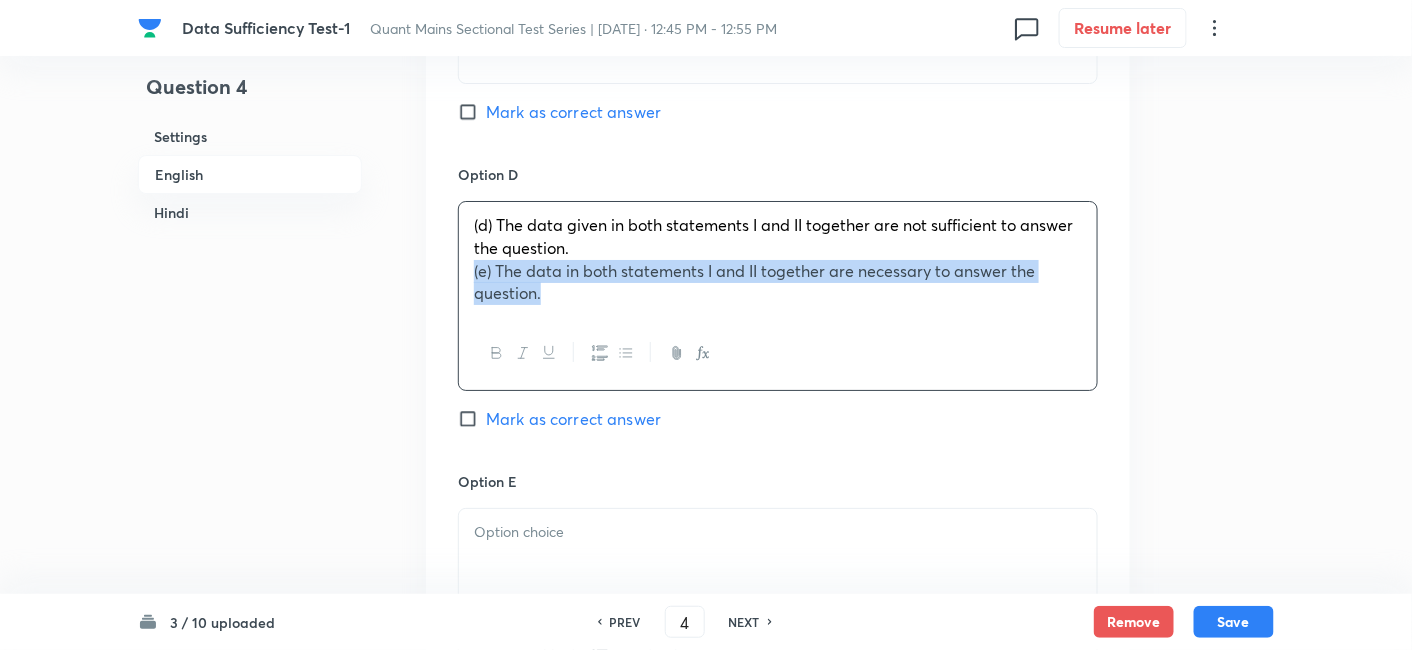 drag, startPoint x: 469, startPoint y: 271, endPoint x: 681, endPoint y: 390, distance: 243.1152 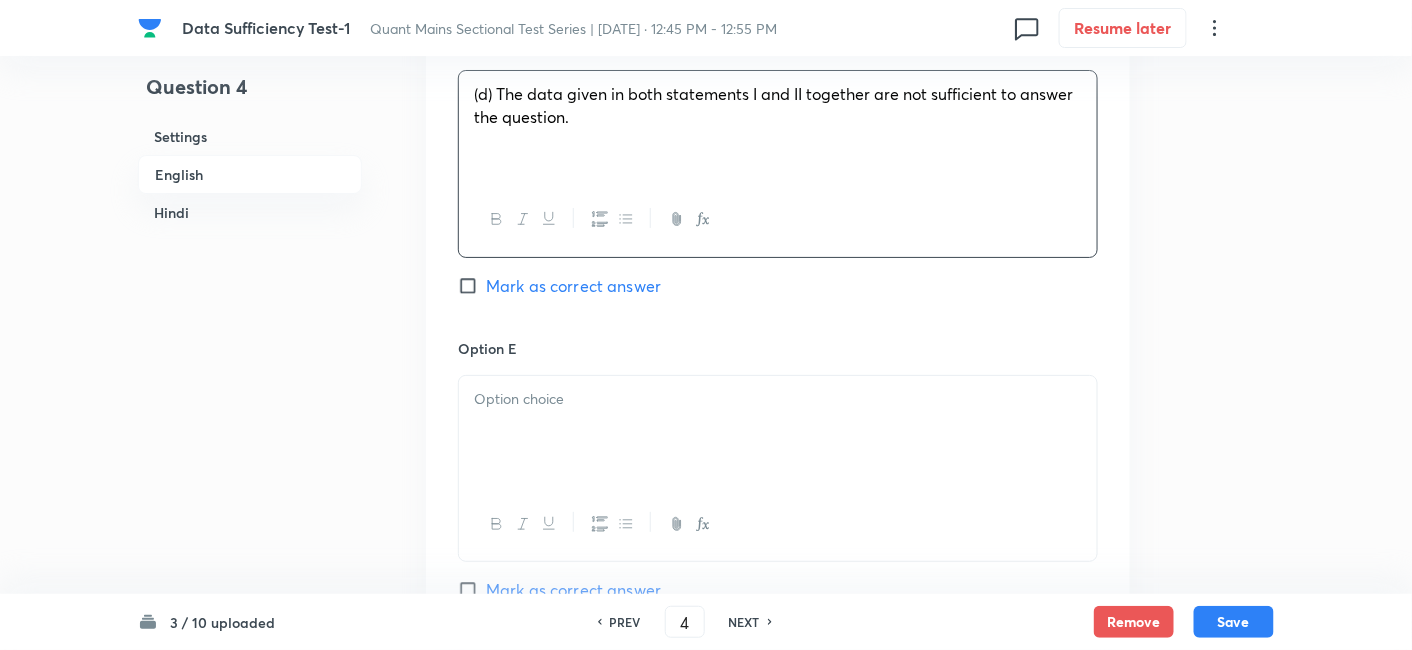 click at bounding box center [778, 399] 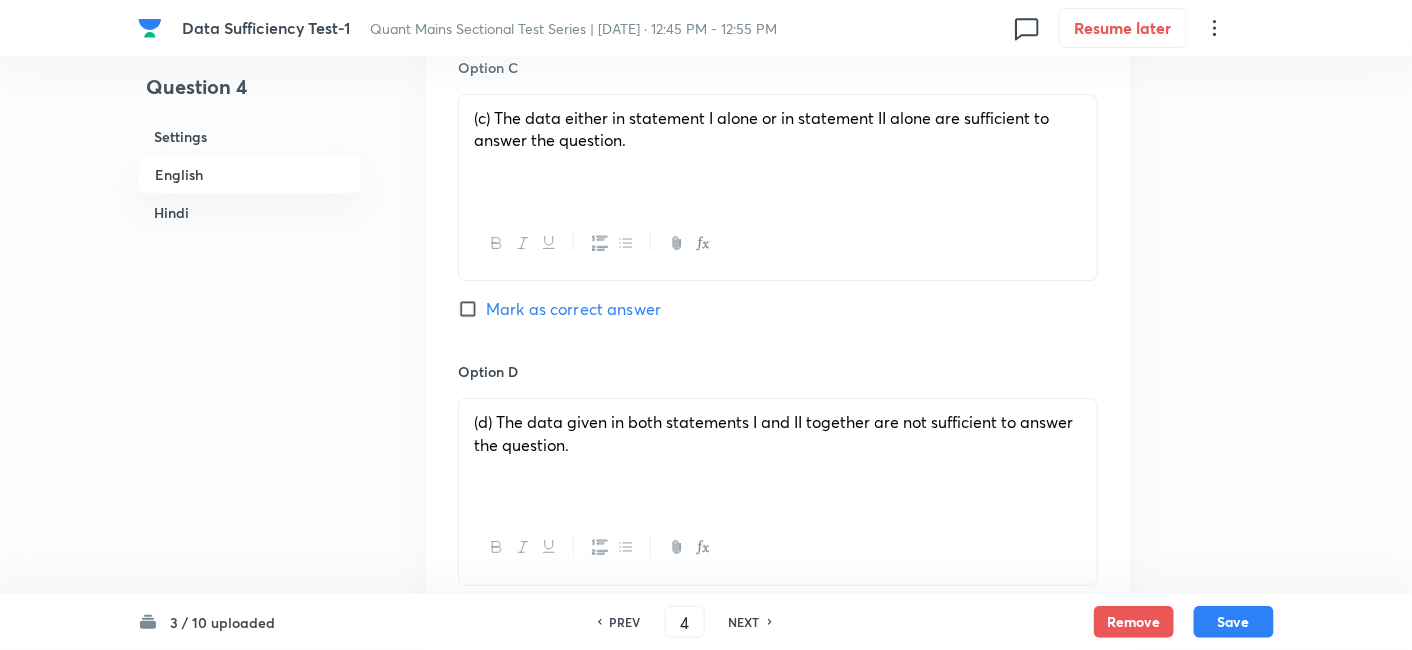 scroll, scrollTop: 2015, scrollLeft: 0, axis: vertical 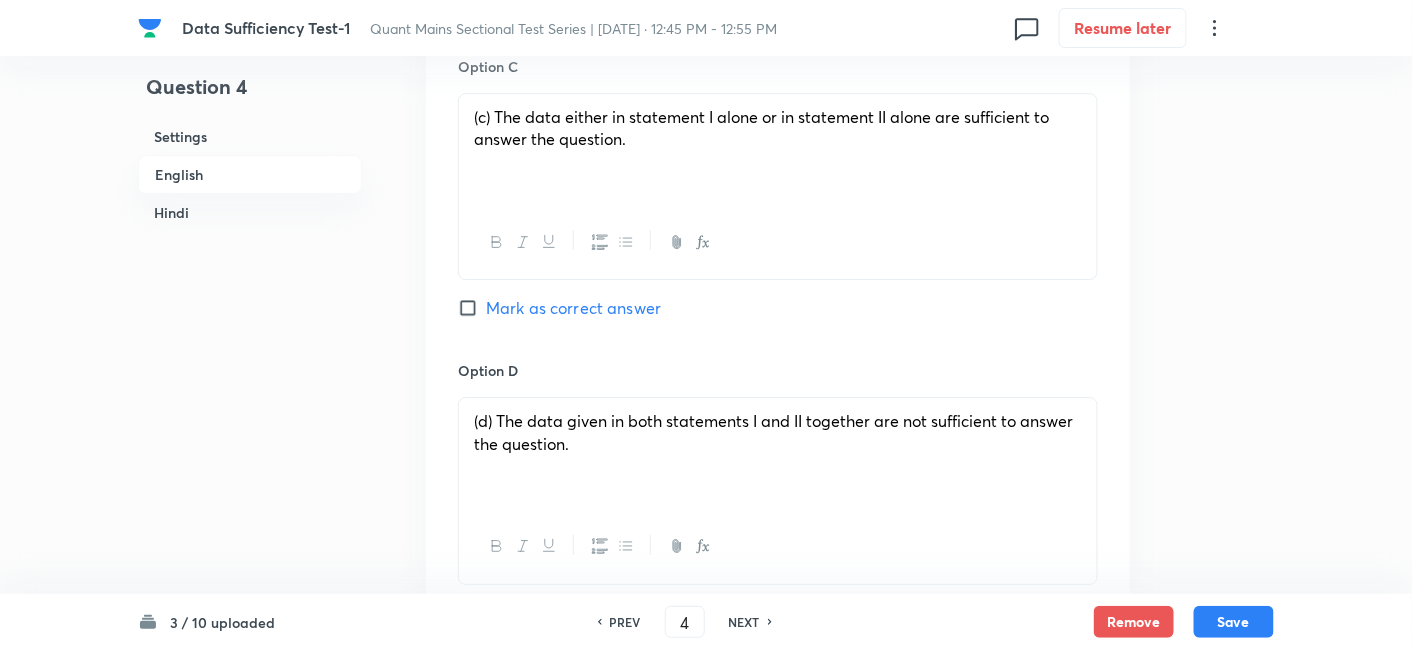 click on "Mark as correct answer" at bounding box center (573, 308) 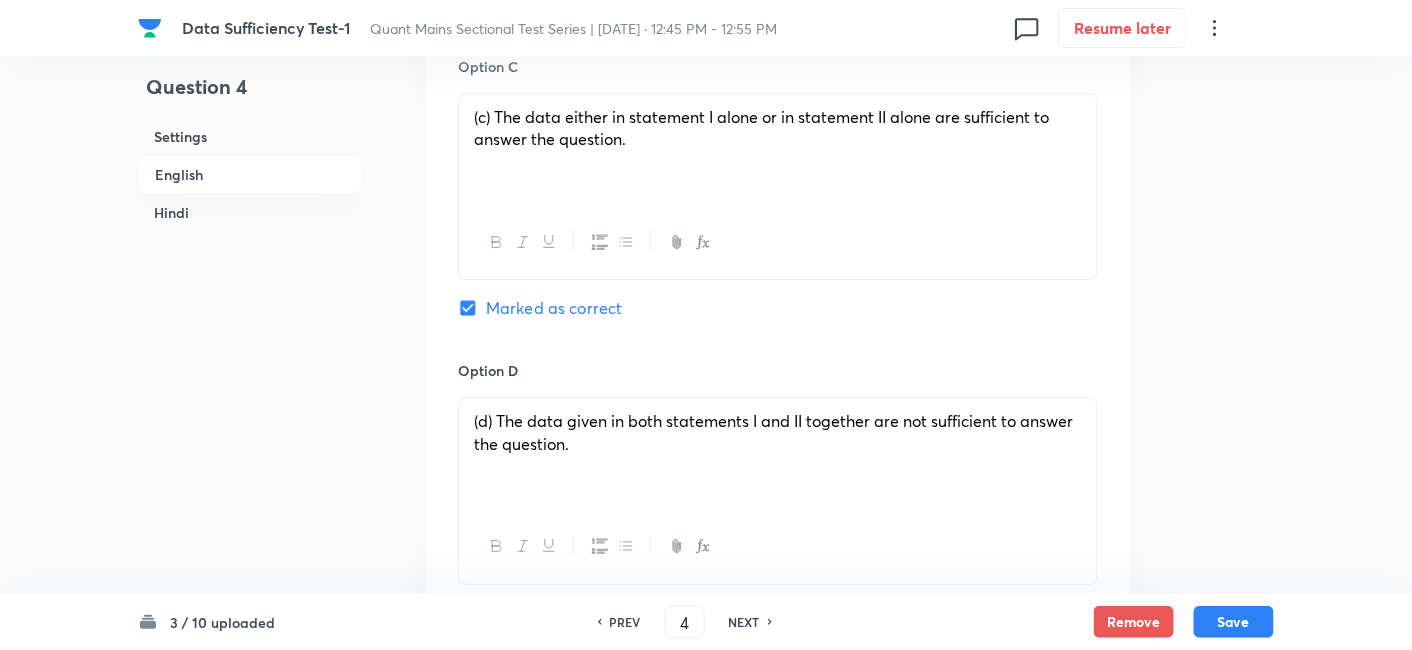 checkbox on "true" 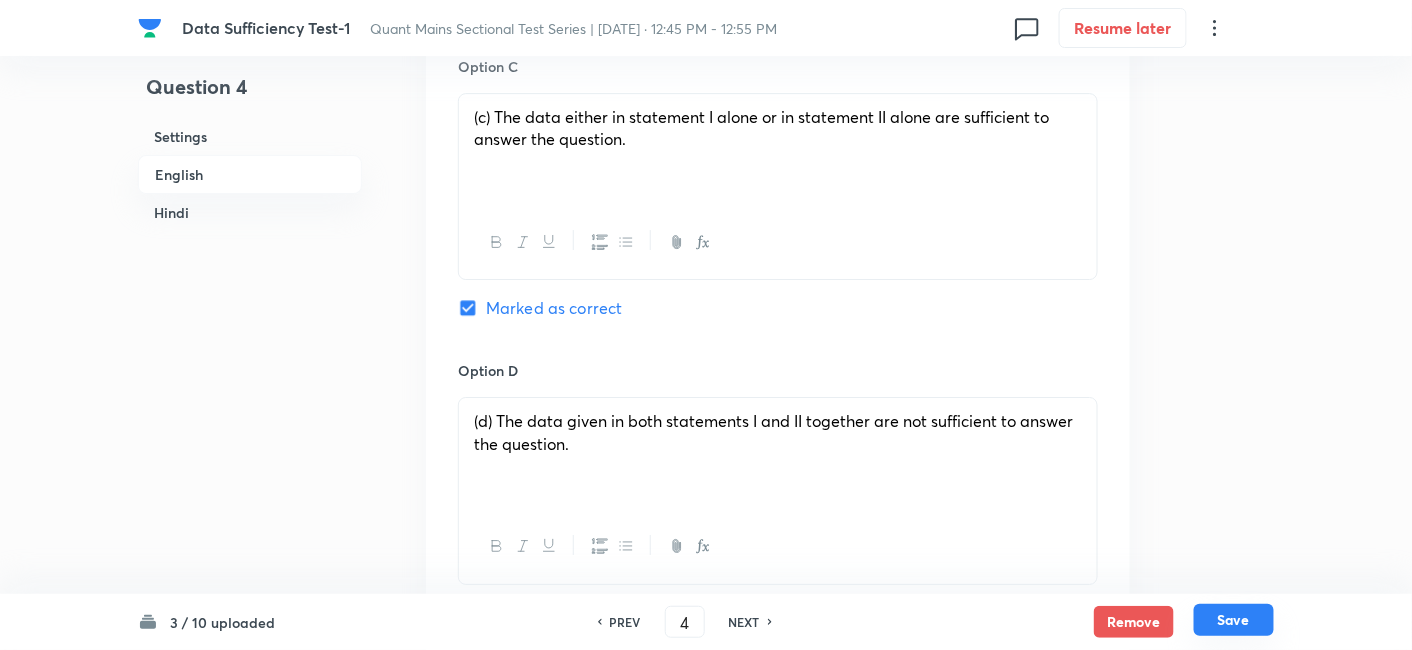 click on "Save" at bounding box center [1234, 620] 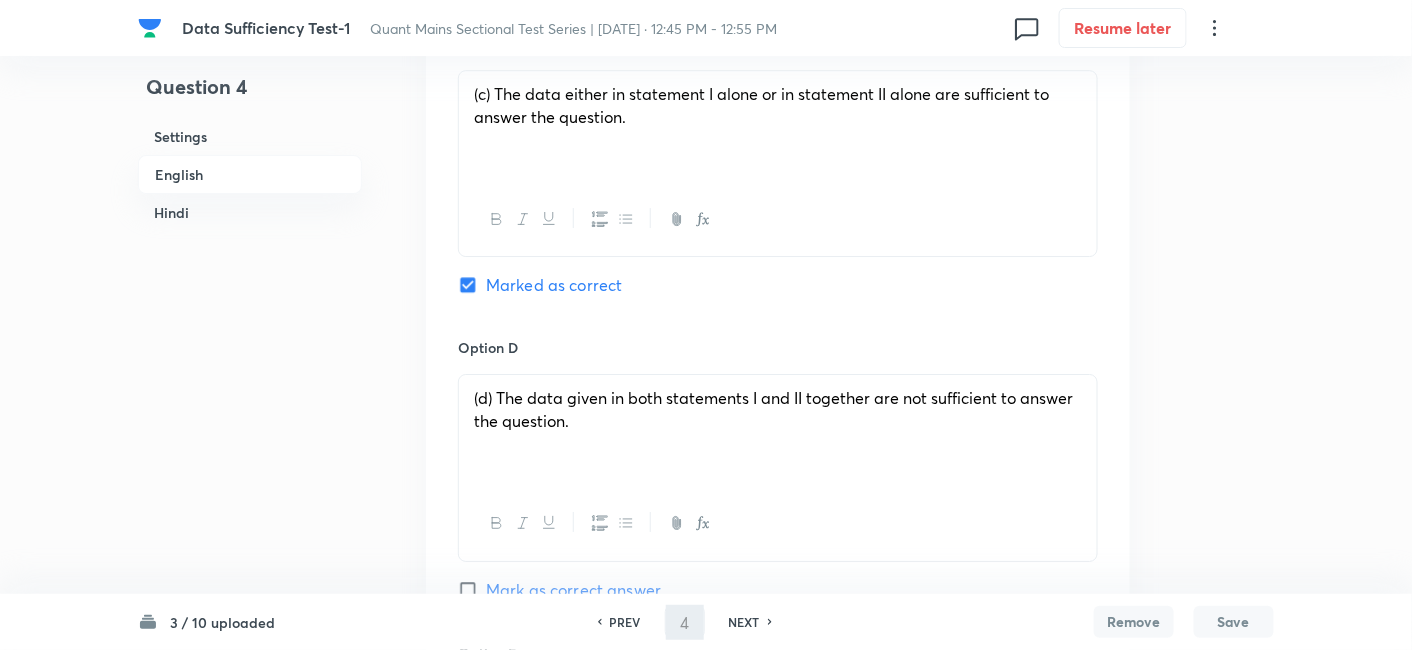 type on "5" 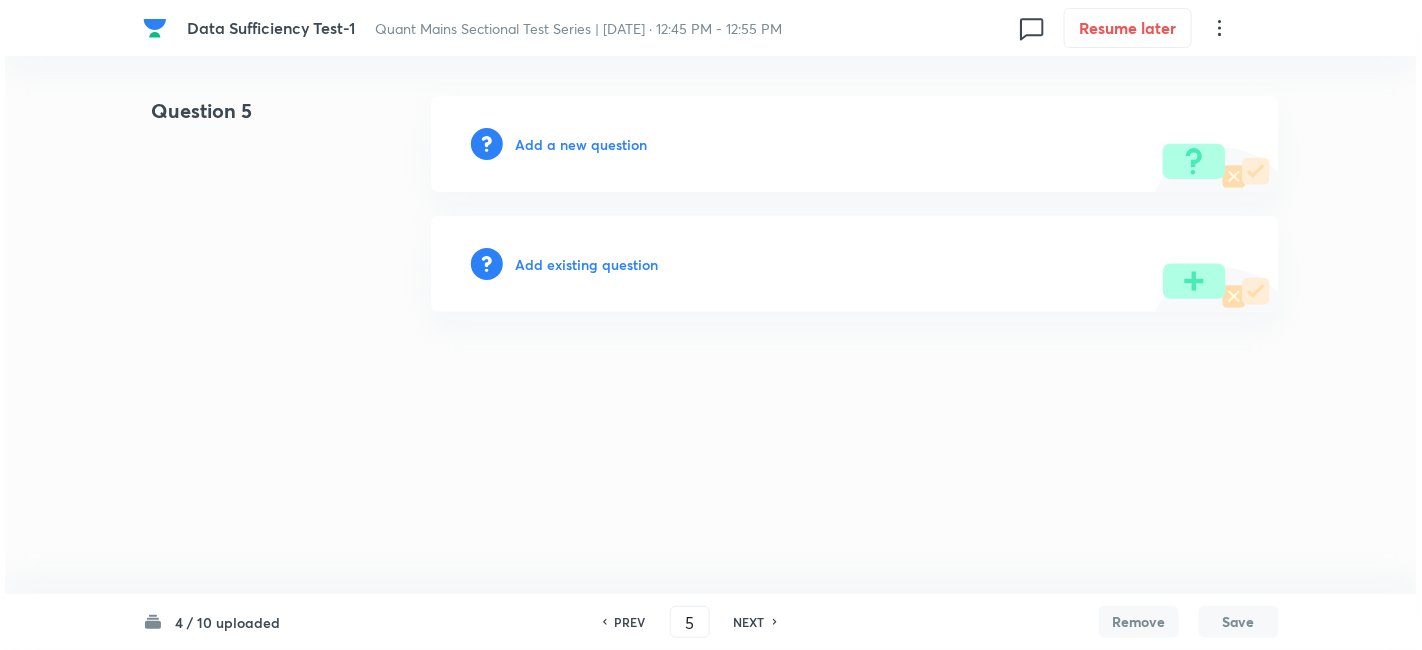scroll, scrollTop: 0, scrollLeft: 0, axis: both 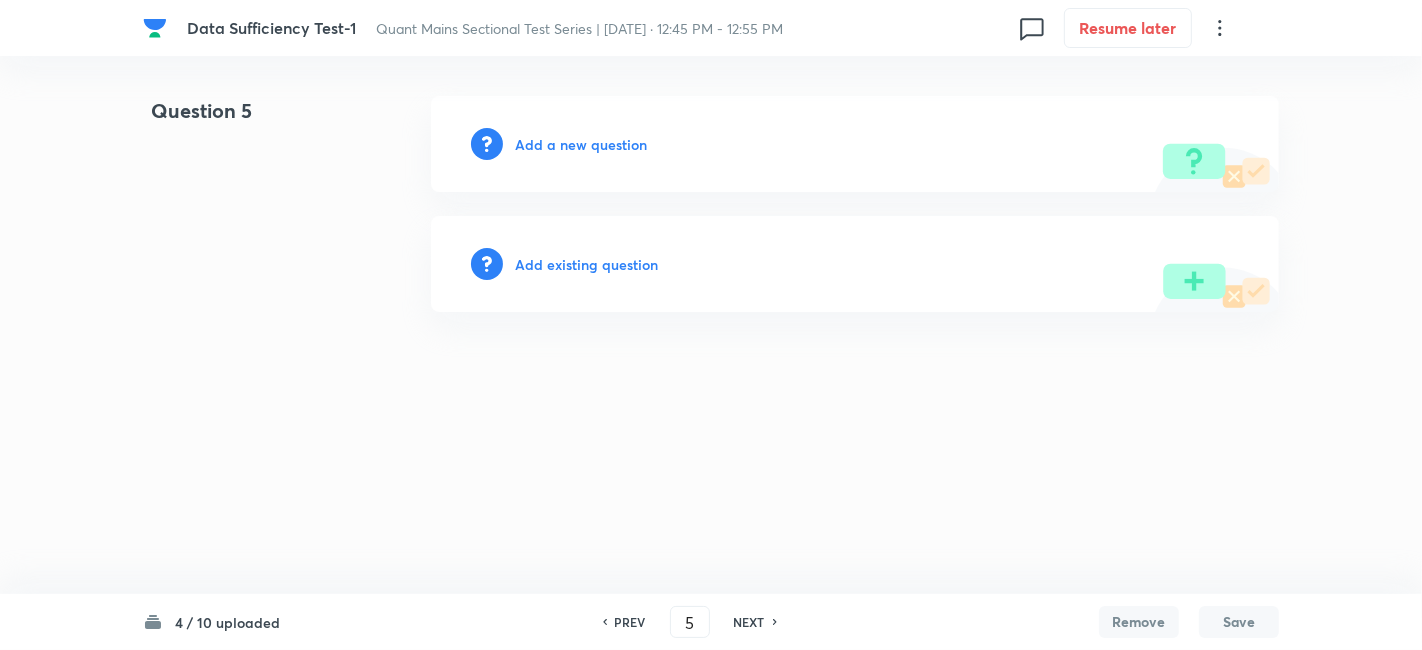 click on "Add a new question" at bounding box center (581, 144) 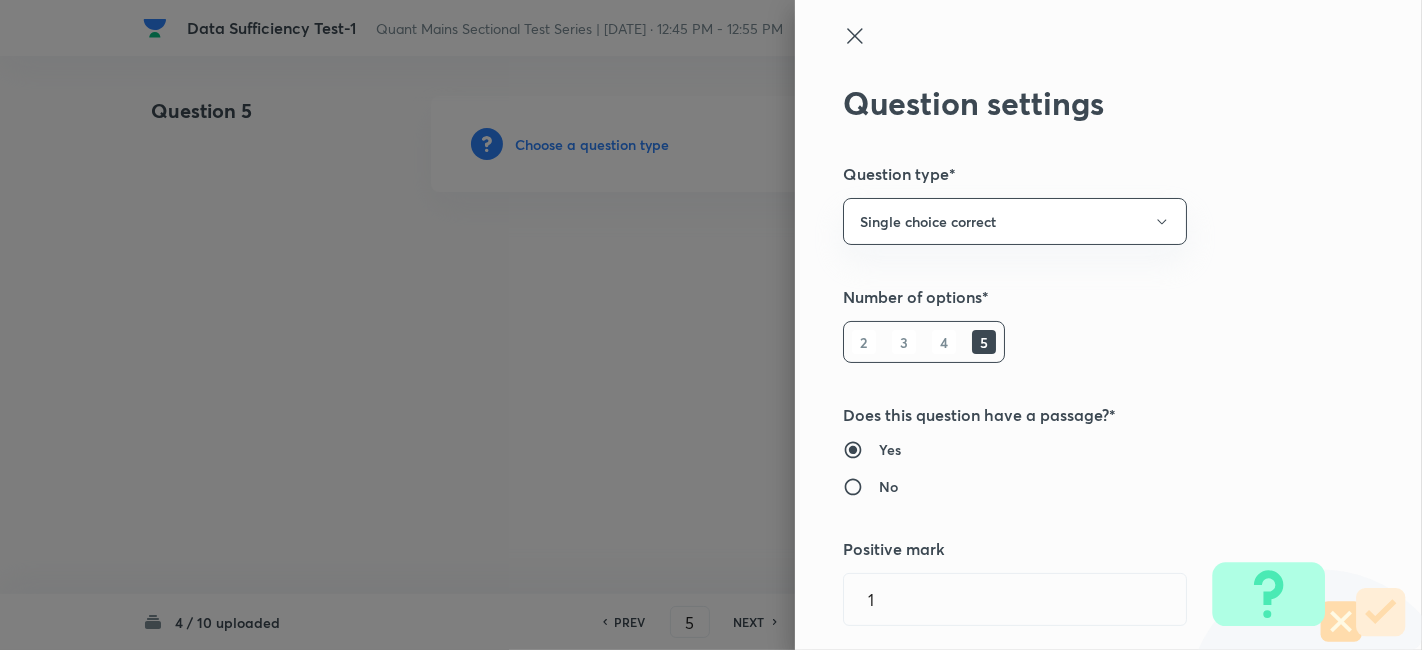 type 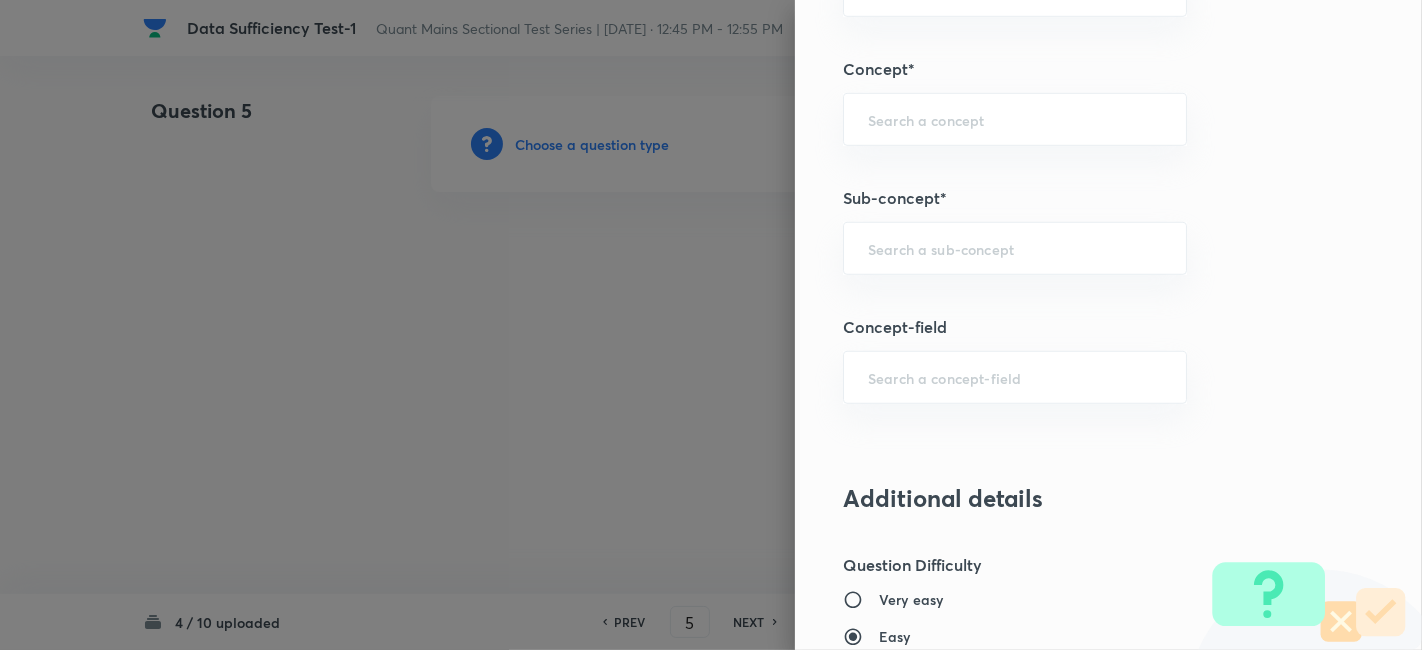 scroll, scrollTop: 1073, scrollLeft: 0, axis: vertical 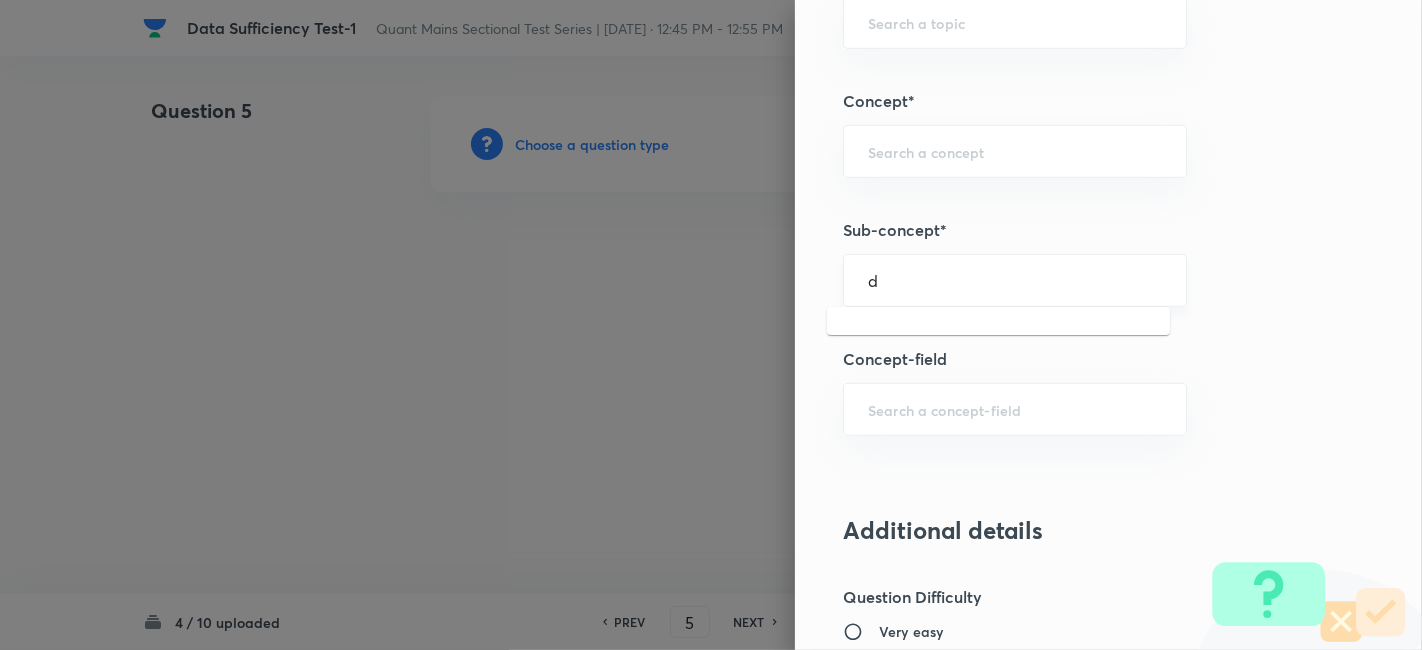 click on "d" at bounding box center [1015, 280] 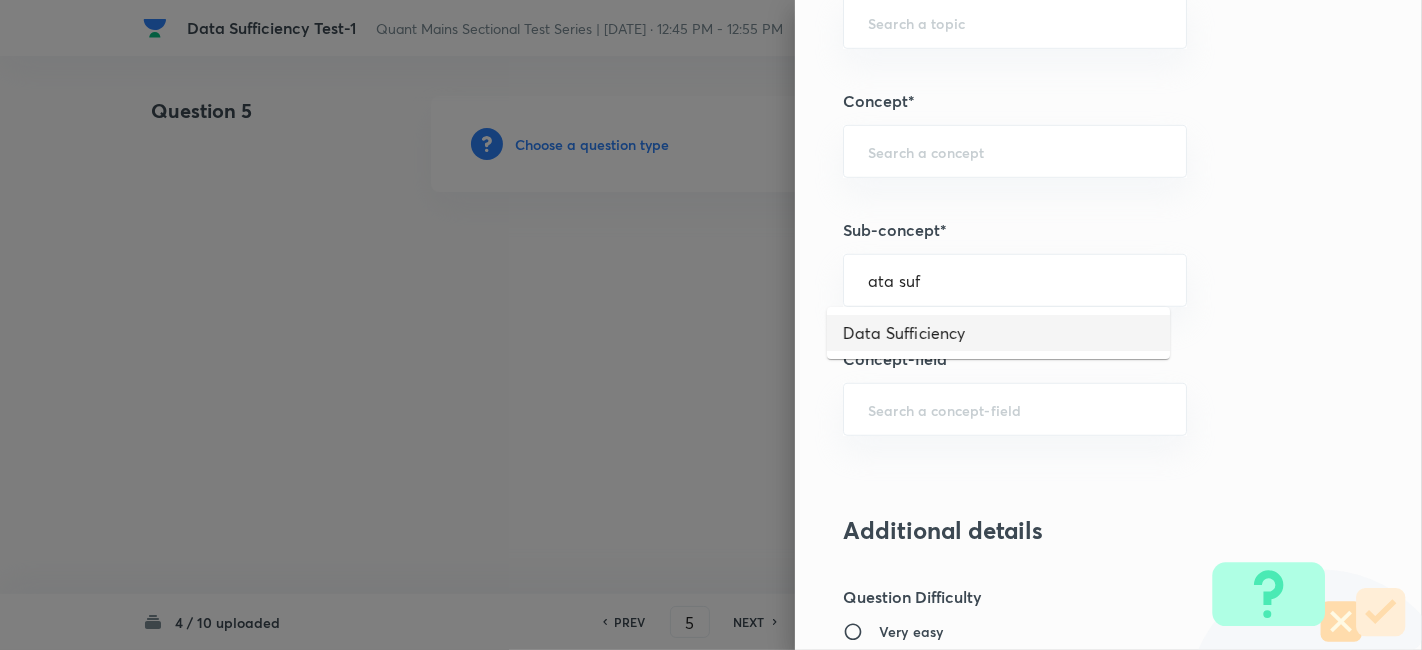 click on "Data Sufficiency" at bounding box center [998, 333] 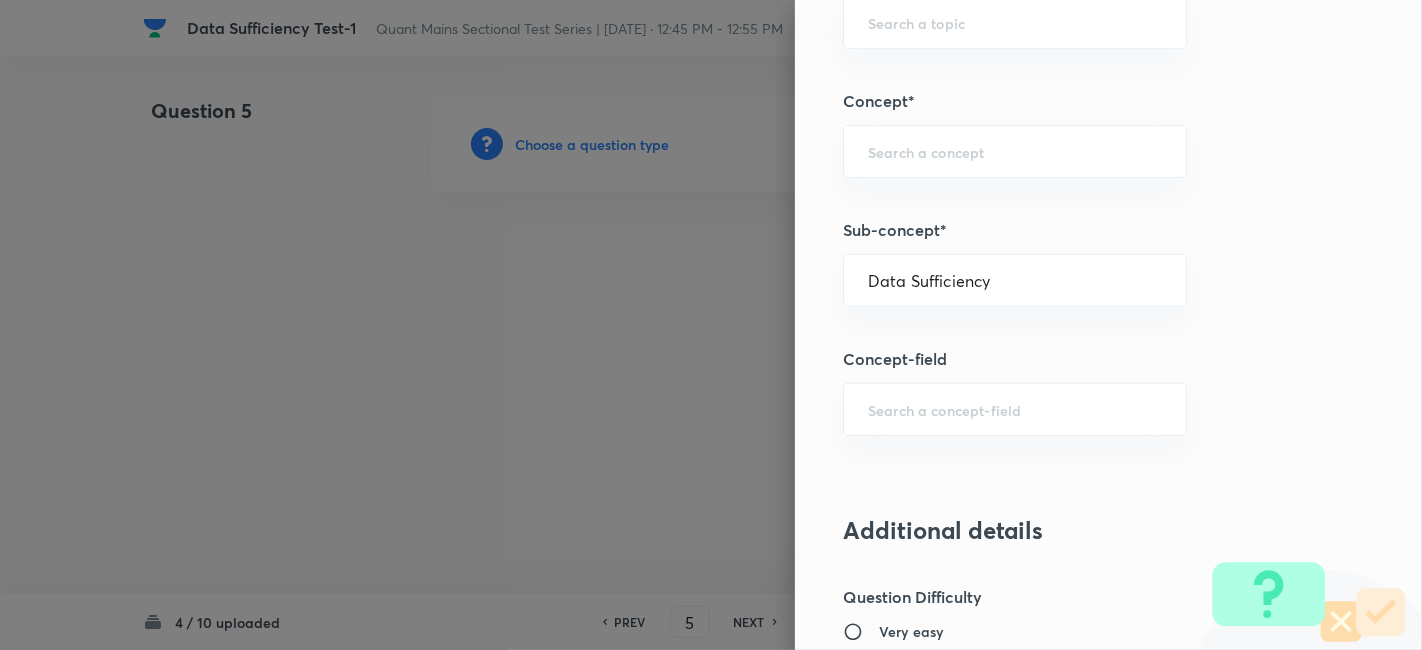 type on "Quantitative Aptitude" 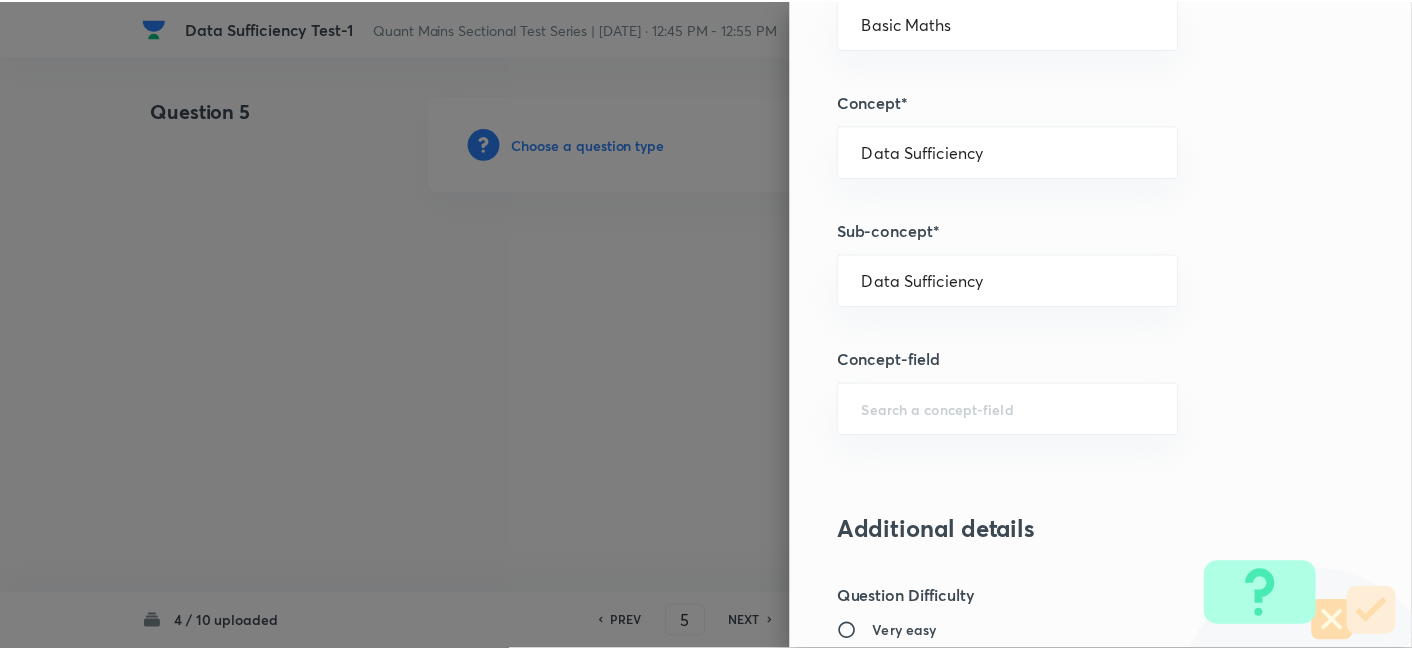 scroll, scrollTop: 2070, scrollLeft: 0, axis: vertical 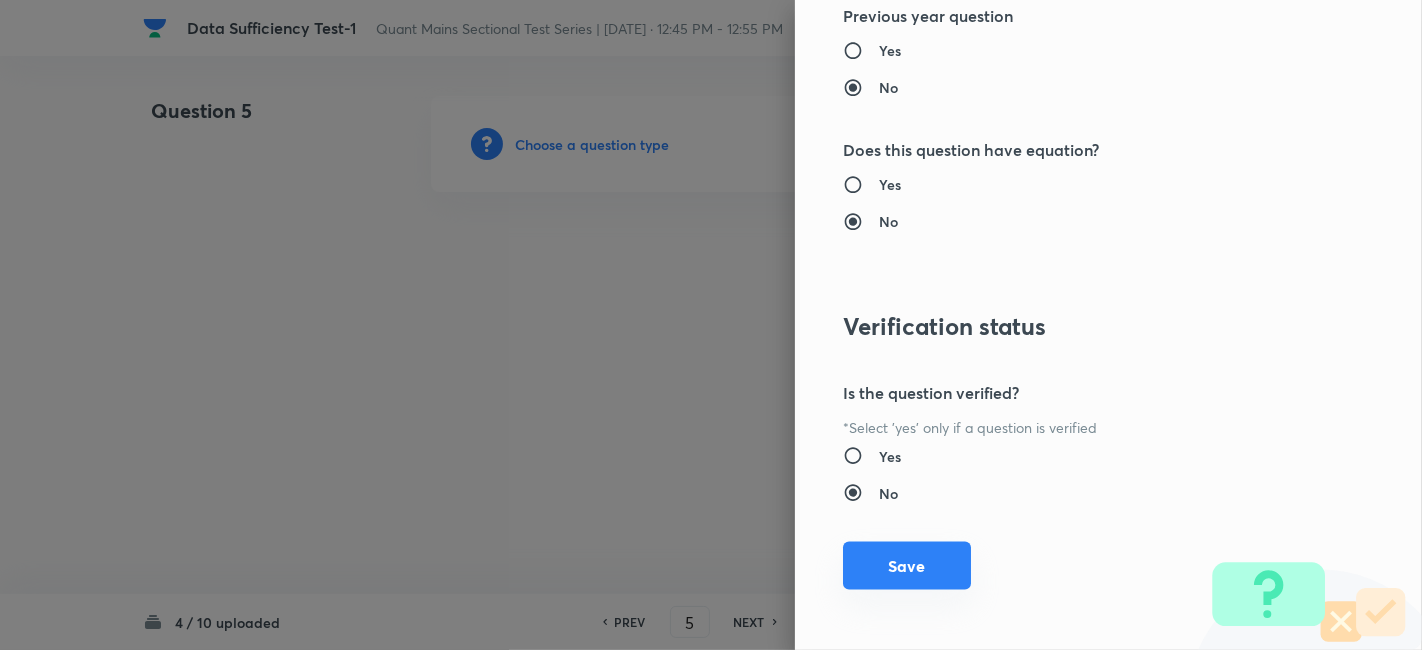 click on "Save" at bounding box center (907, 566) 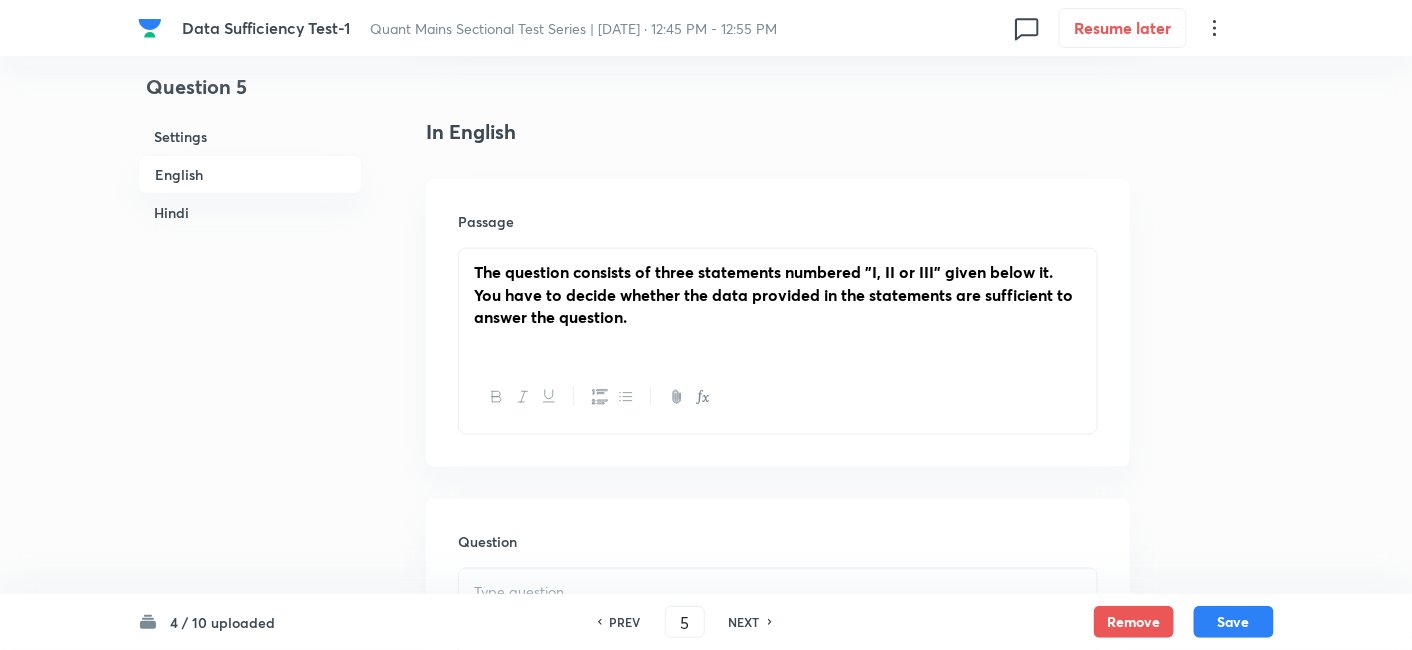 scroll, scrollTop: 599, scrollLeft: 0, axis: vertical 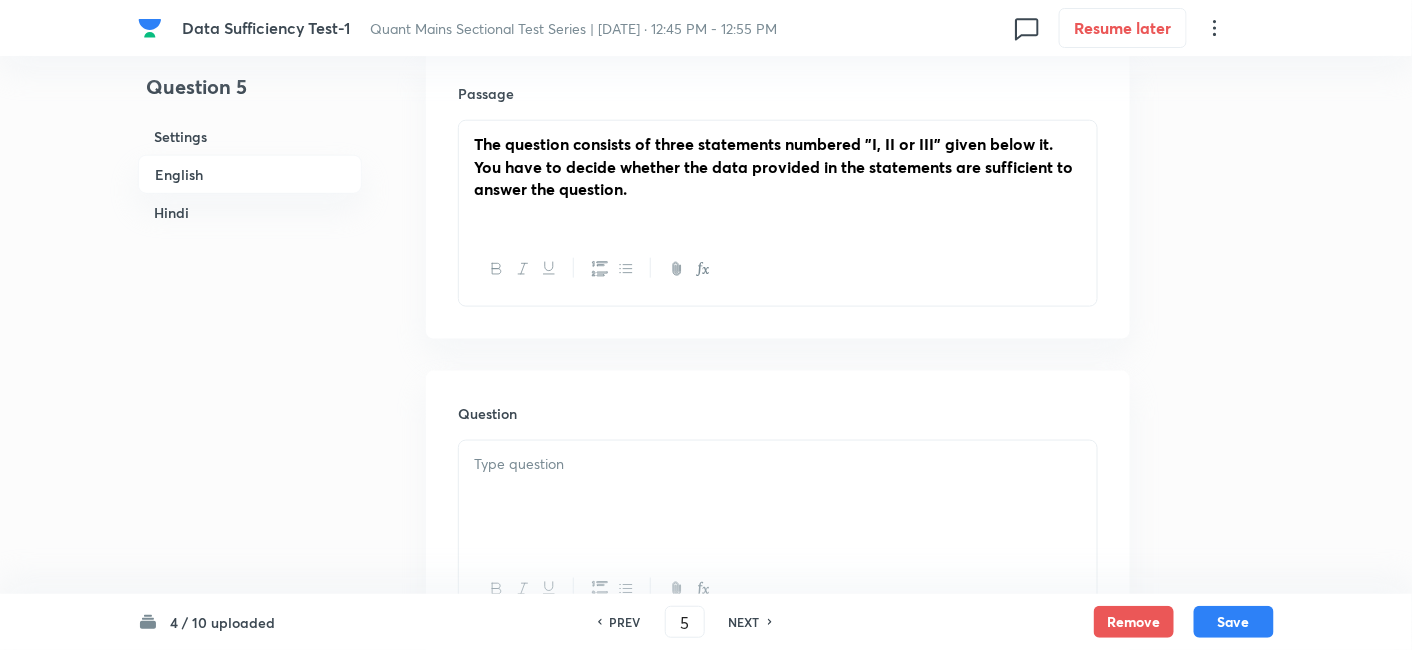 click at bounding box center [778, 497] 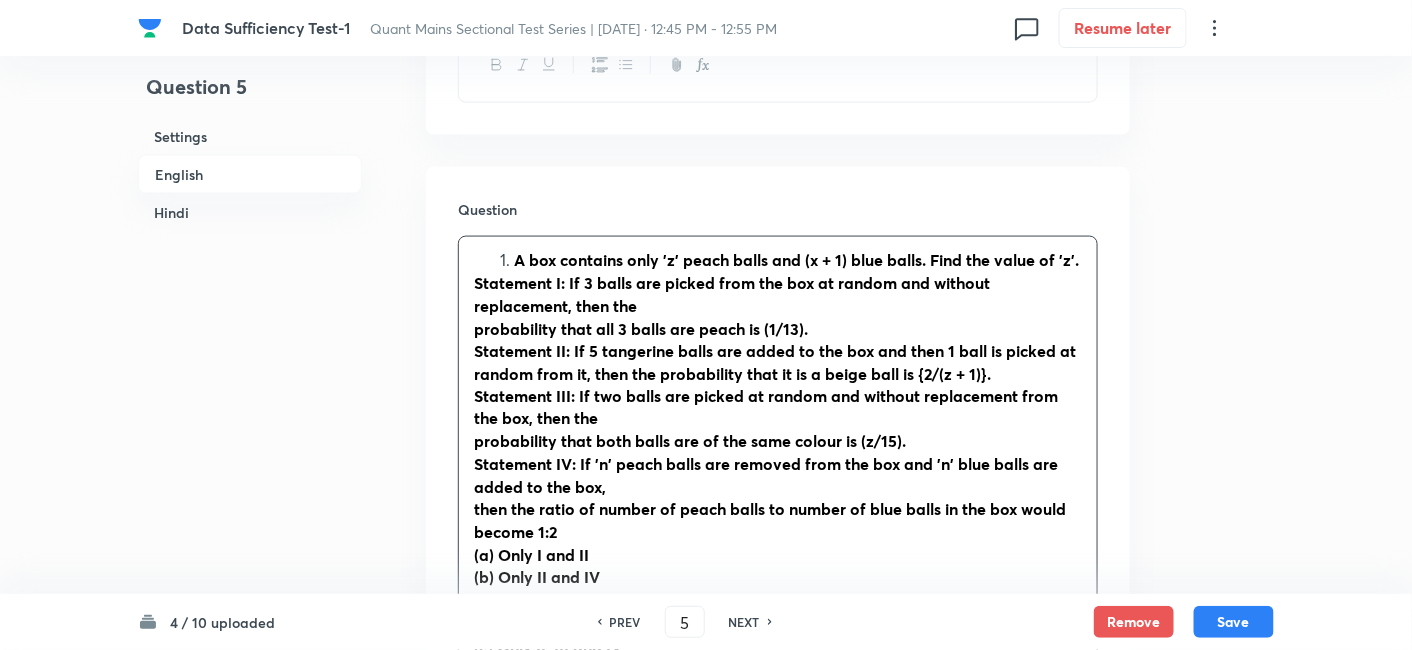 scroll, scrollTop: 808, scrollLeft: 0, axis: vertical 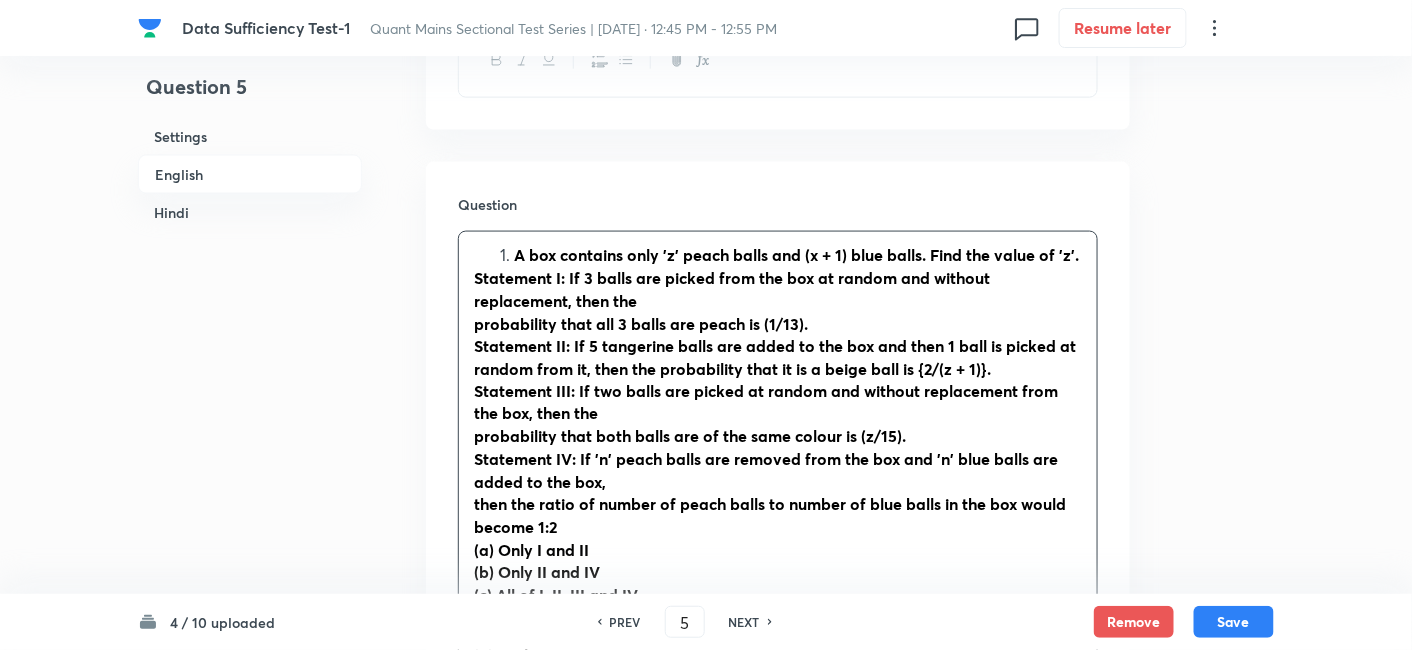 click on "A box contains only 'z' peach balls and (x + 1) blue balls. Find the value of 'z'." at bounding box center [798, 255] 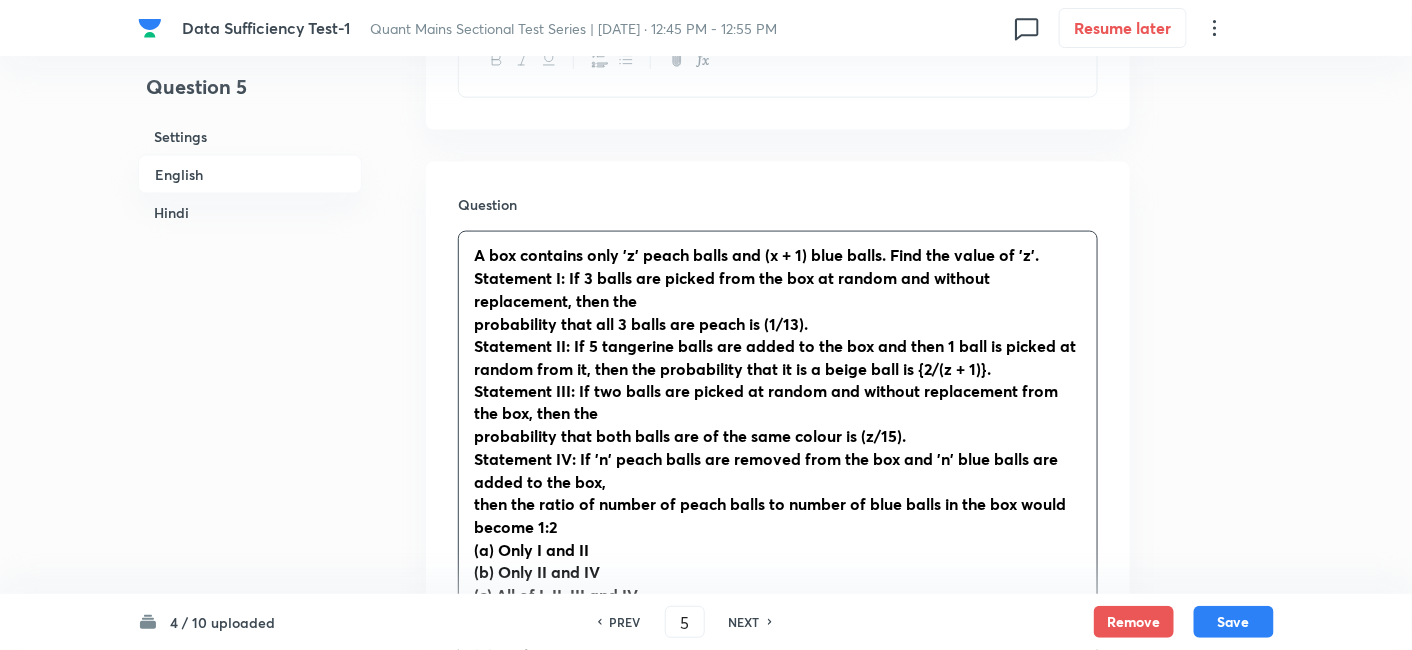 click on "A box contains only 'z' peach balls and (x + 1) blue balls. Find the value of 'z'. Statement I: If 3 balls are picked from the box at random and without replacement, then the  probability that all 3 balls are peach is (1/13). Statement II: If 5 tangerine balls are added to the box and then 1 ball is picked at random from it, then the probability that it is a beige ball is {2/(z + 1)}. Statement III: If two balls are picked at random and without replacement from the box, then the  probability that both balls are of the same colour is (z/15). Statement IV: If 'n' peach balls are removed from the box and 'n' blue balls are added to the box,  then the ratio of number of peach balls to number of blue balls in the box would become 1:2 (a) Only I and II  (b) Only II and IV (c) All of I, II, III and IV  (d) Only I, II and III (e) Only II, III and IV Statement I: Total number of balls in the box = z+ z + 1 = (2z + 1) If 3 balls are picked at random, probability that all 3 balls are peach = zC3 ÷ (2z+ 1)C3" at bounding box center [778, 1221] 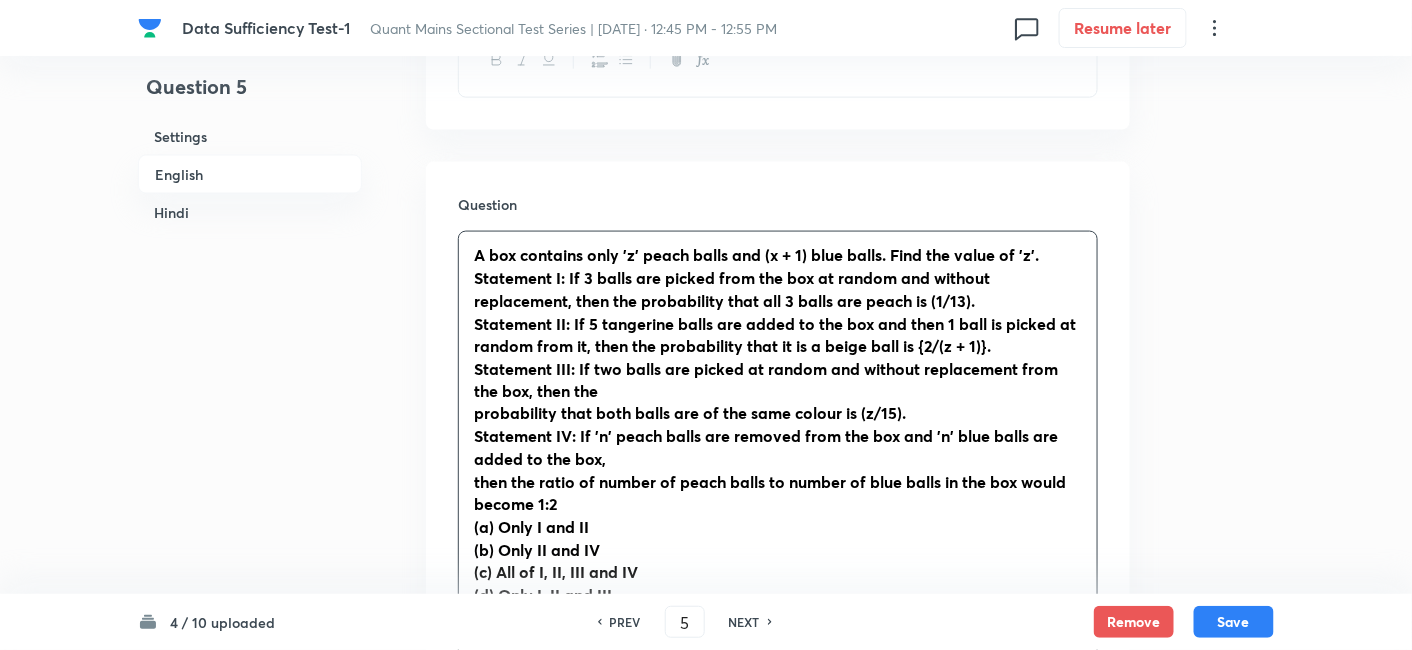 click on "A box contains only 'z' peach balls and (x + 1) blue balls. Find the value of 'z'. Statement I: If 3 balls are picked from the box at random and without replacement, then the probability that all 3 balls are peach is (1/13). Statement II: If 5 tangerine balls are added to the box and then 1 ball is picked at random from it, then the probability that it is a beige ball is {2/(z + 1)}. Statement III: If two balls are picked at random and without replacement from the box, then the  probability that both balls are of the same colour is (z/15). Statement IV: If 'n' peach balls are removed from the box and 'n' blue balls are added to the box,  then the ratio of number of peach balls to number of blue balls in the box would become 1:2 (a) Only I and II  (b) Only II and IV (c) All of I, II, III and IV  (d) Only I, II and III (e) Only II, III and IV Statement I: Total number of balls in the box = z+ z + 1 = (2z + 1) If 3 balls are picked at random, probability that all 3 balls are peach = zC3 ÷ (2z+ 1)C3" at bounding box center [778, 1209] 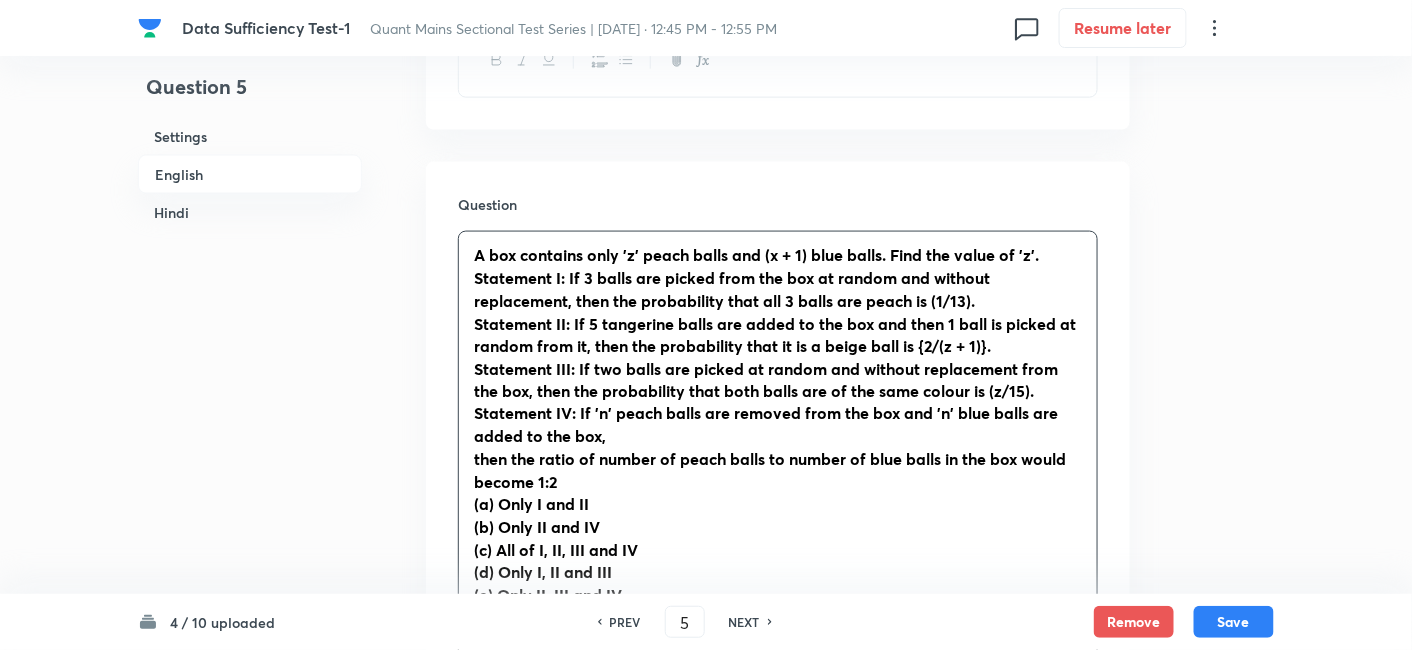 click on "A box contains only 'z' peach balls and (x + 1) blue balls. Find the value of 'z'. Statement I: If 3 balls are picked from the box at random and without replacement, then the probability that all 3 balls are peach is (1/13). Statement II: If 5 tangerine balls are added to the box and then 1 ball is picked at random from it, then the probability that it is a beige ball is {2/(z + 1)}. Statement III: If two balls are picked at random and without replacement from the box, then the probability that both balls are of the same colour is (z/15). Statement IV: If 'n' peach balls are removed from the box and 'n' blue balls are added to the box,  then the ratio of number of peach balls to number of blue balls in the box would become 1:2 (a) Only I and II  (b) Only II and IV (c) All of I, II, III and IV  (d) Only I, II and III (e) Only II, III and IV Statement I: Total number of balls in the box = z+ z + 1 = (2z + 1) If 3 balls are picked at random, probability that all 3 balls are peach = zC3 ÷ (2z+ 1)C3 Or, z= 7" at bounding box center [778, 1198] 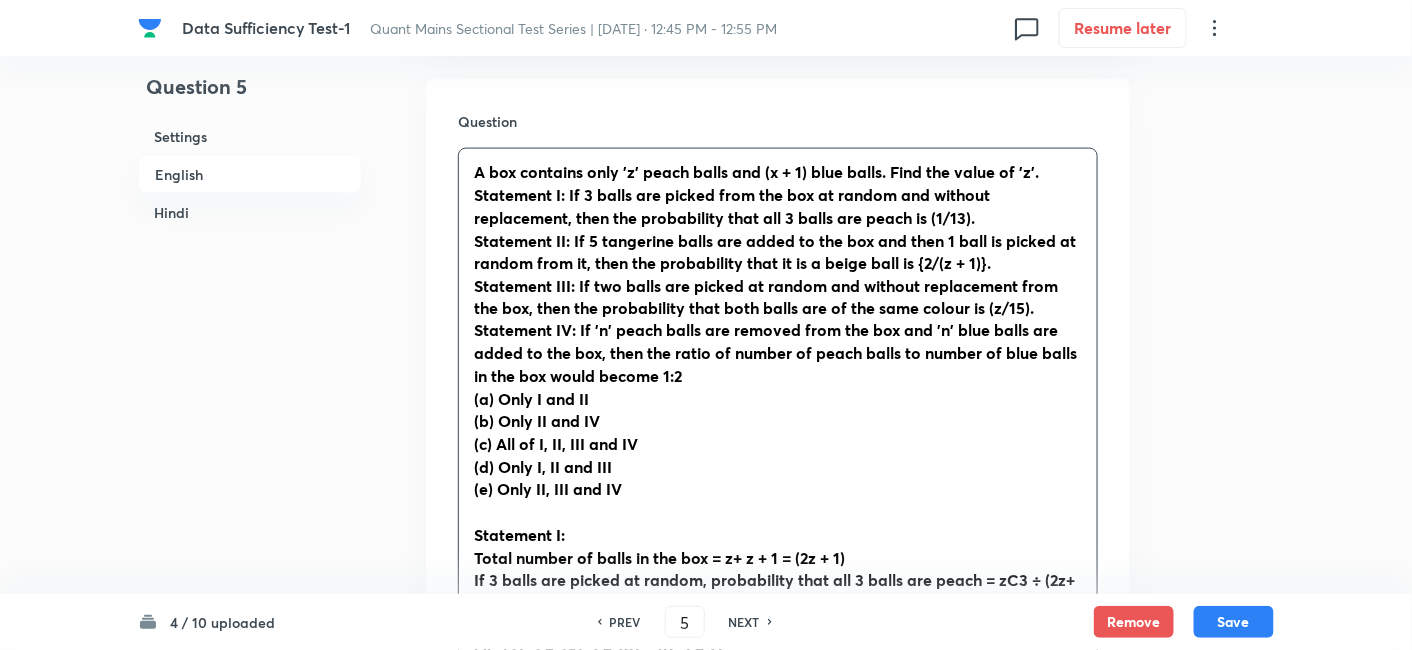 scroll, scrollTop: 888, scrollLeft: 0, axis: vertical 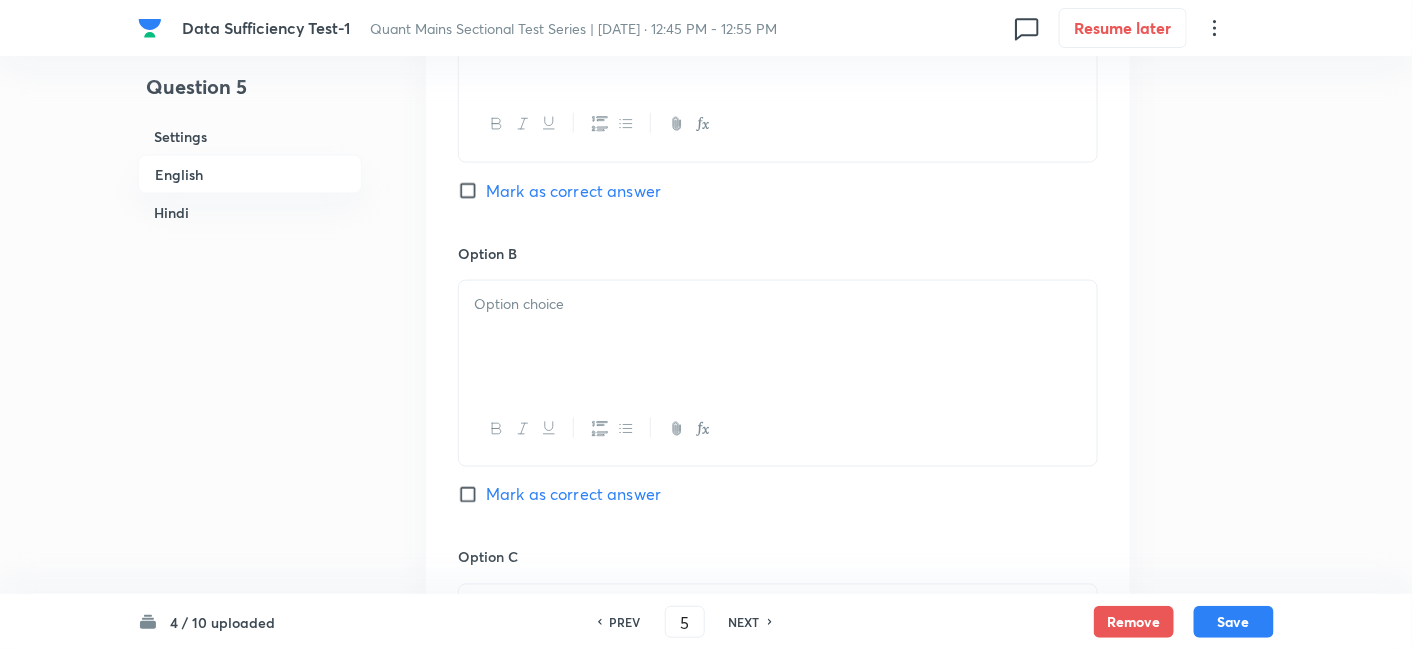 drag, startPoint x: 467, startPoint y: 167, endPoint x: 779, endPoint y: 589, distance: 524.8124 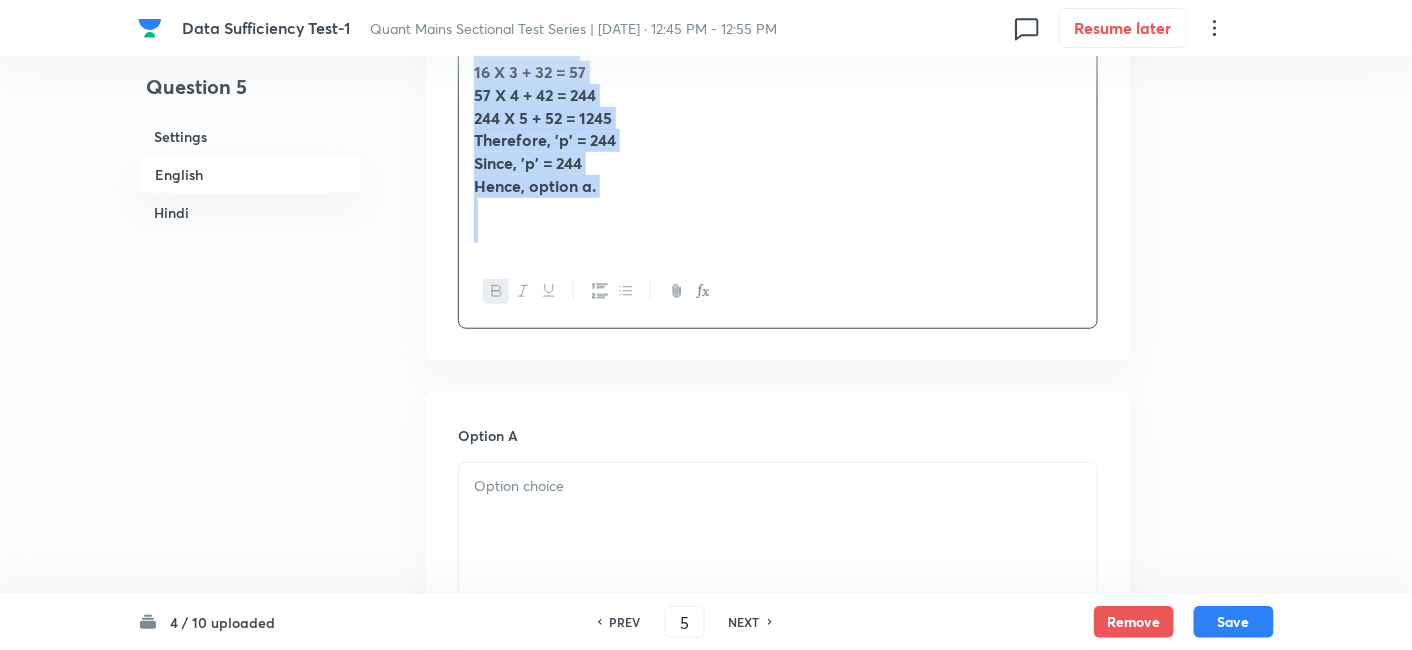 scroll, scrollTop: 2694, scrollLeft: 0, axis: vertical 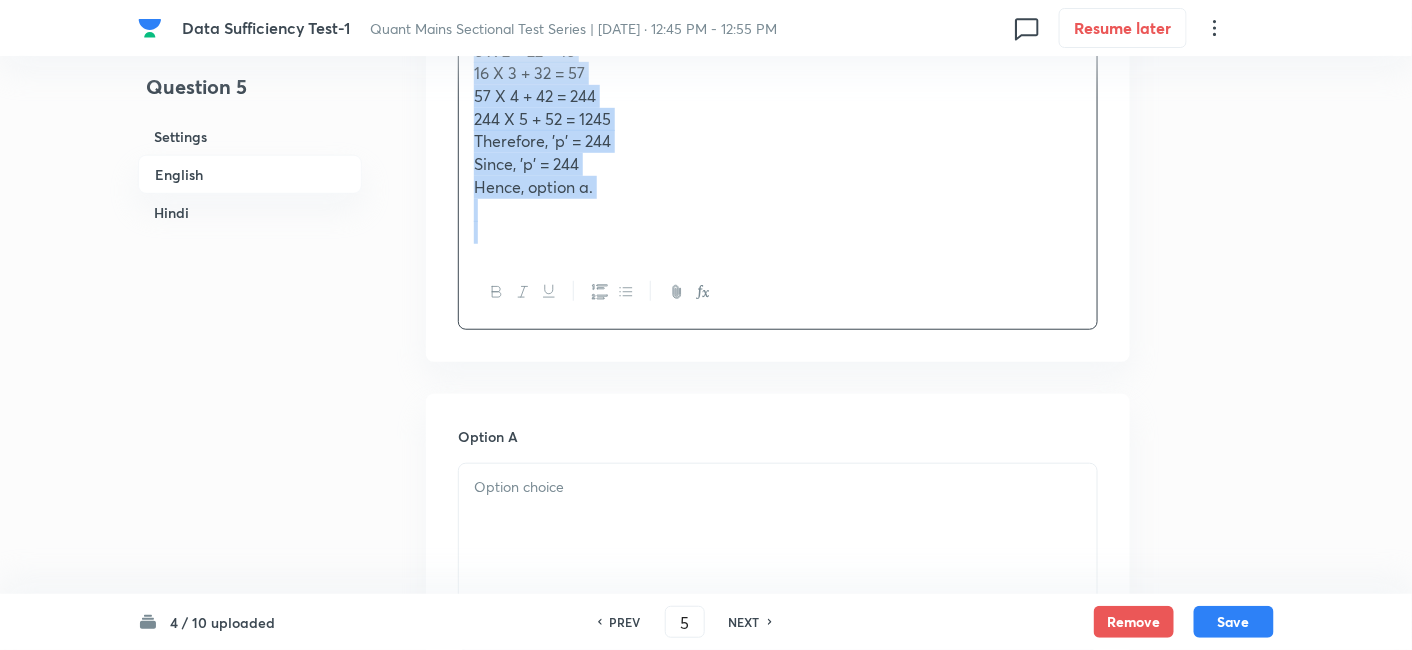 click at bounding box center [778, 210] 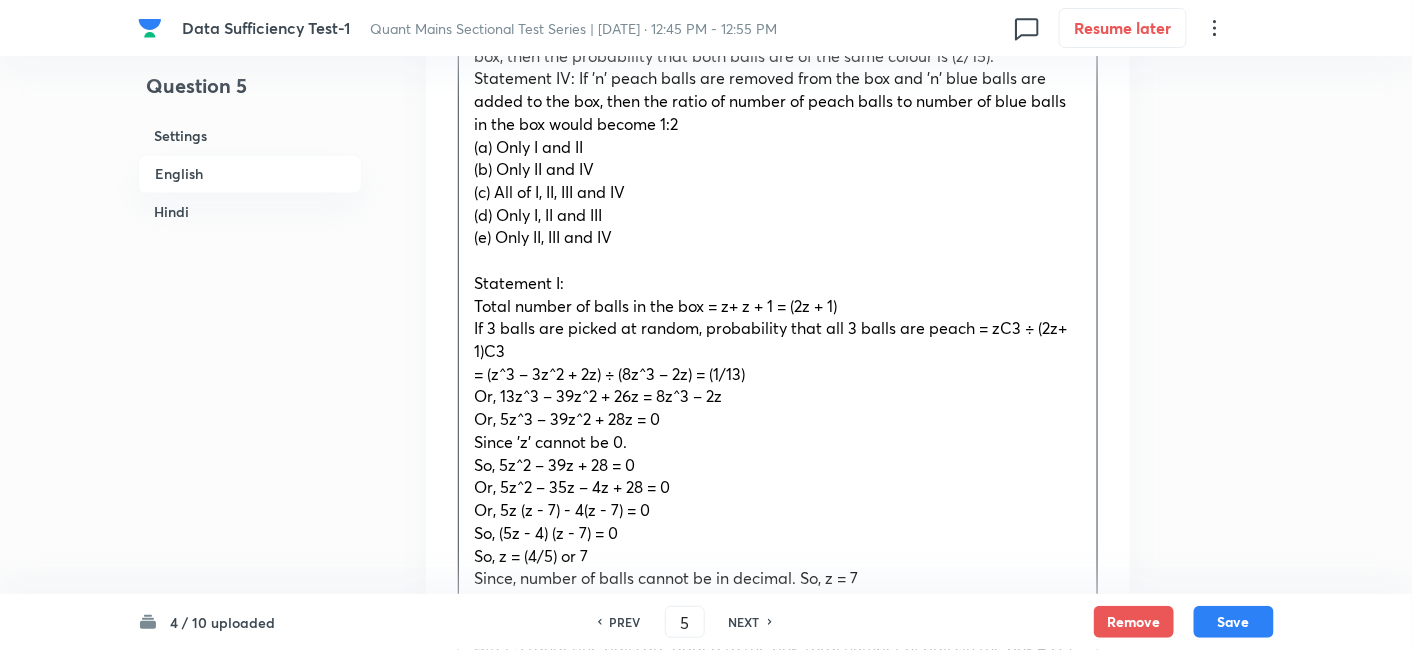 scroll, scrollTop: 1144, scrollLeft: 0, axis: vertical 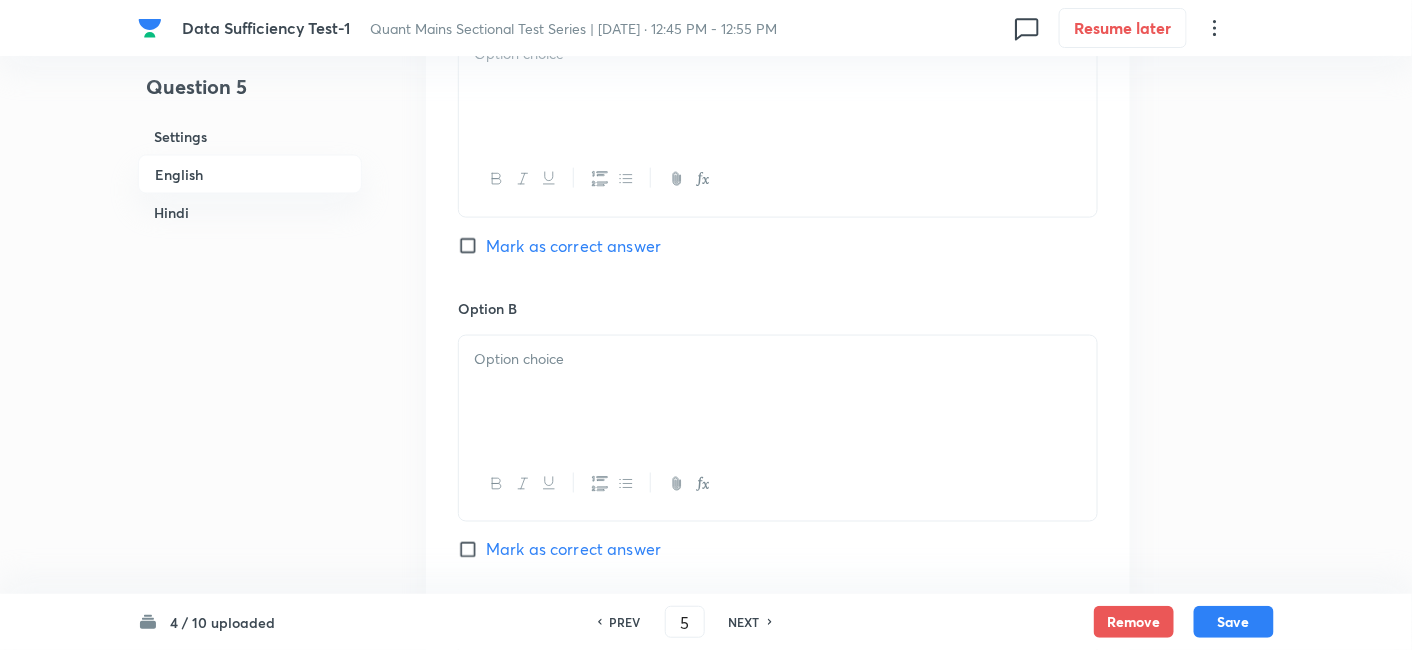 drag, startPoint x: 461, startPoint y: 276, endPoint x: 874, endPoint y: 534, distance: 486.96304 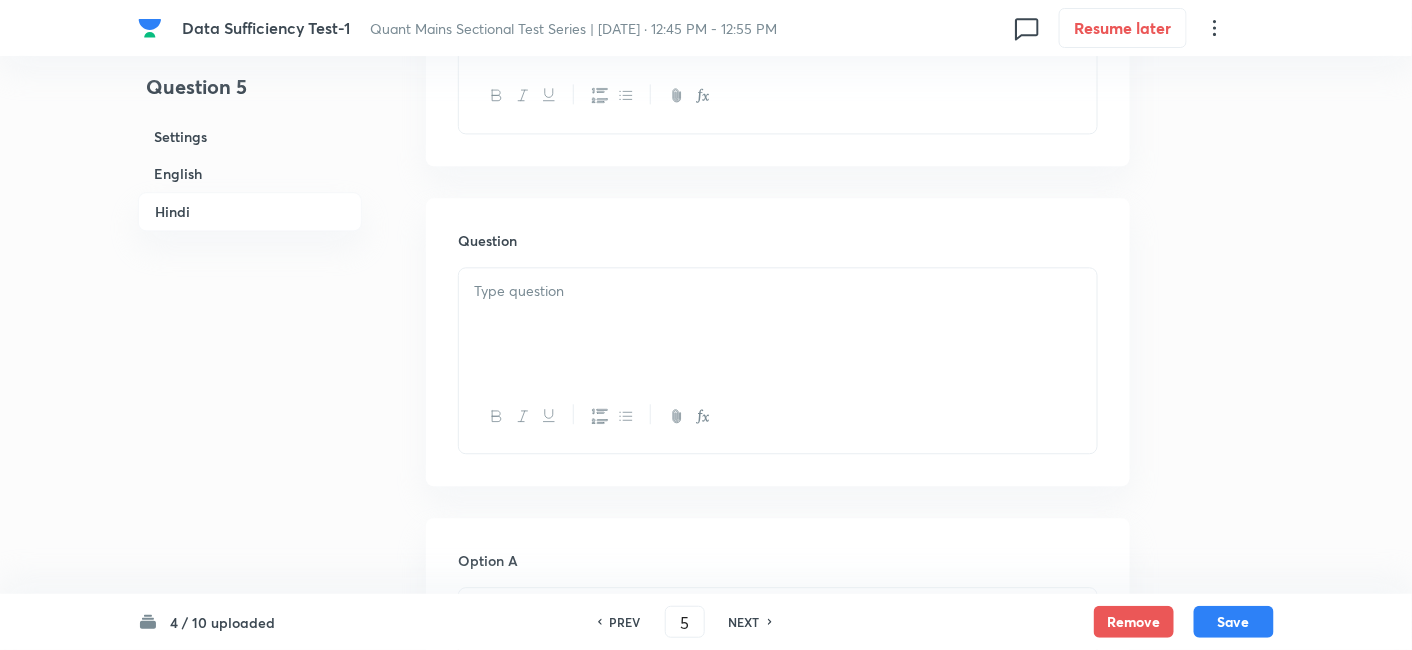 scroll, scrollTop: 3702, scrollLeft: 0, axis: vertical 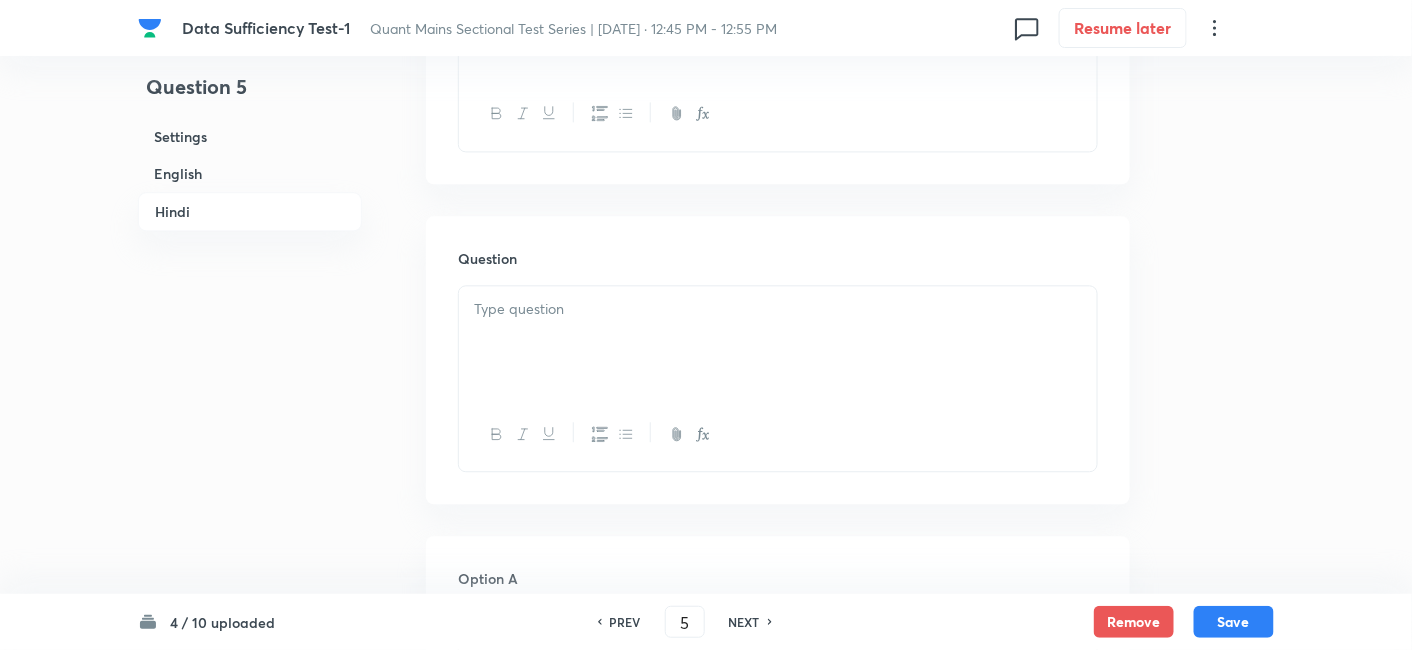 click at bounding box center [778, 342] 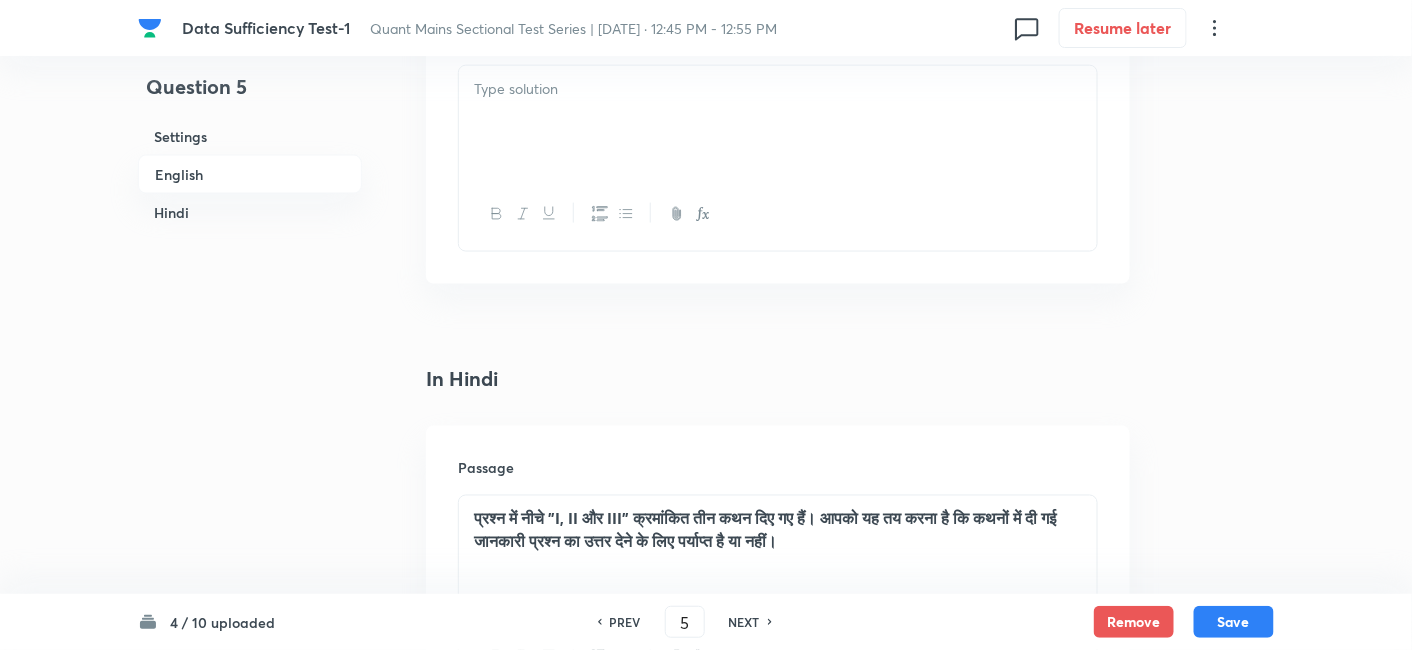scroll, scrollTop: 2968, scrollLeft: 0, axis: vertical 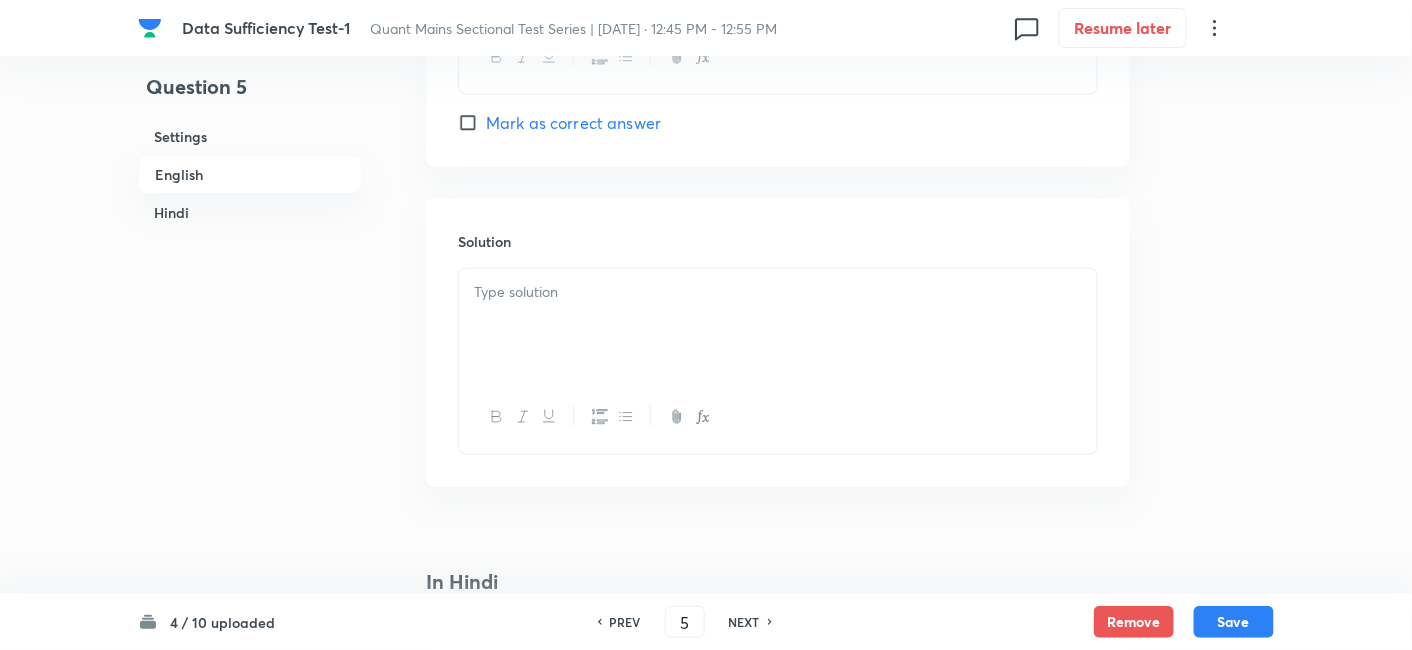 click at bounding box center [778, 325] 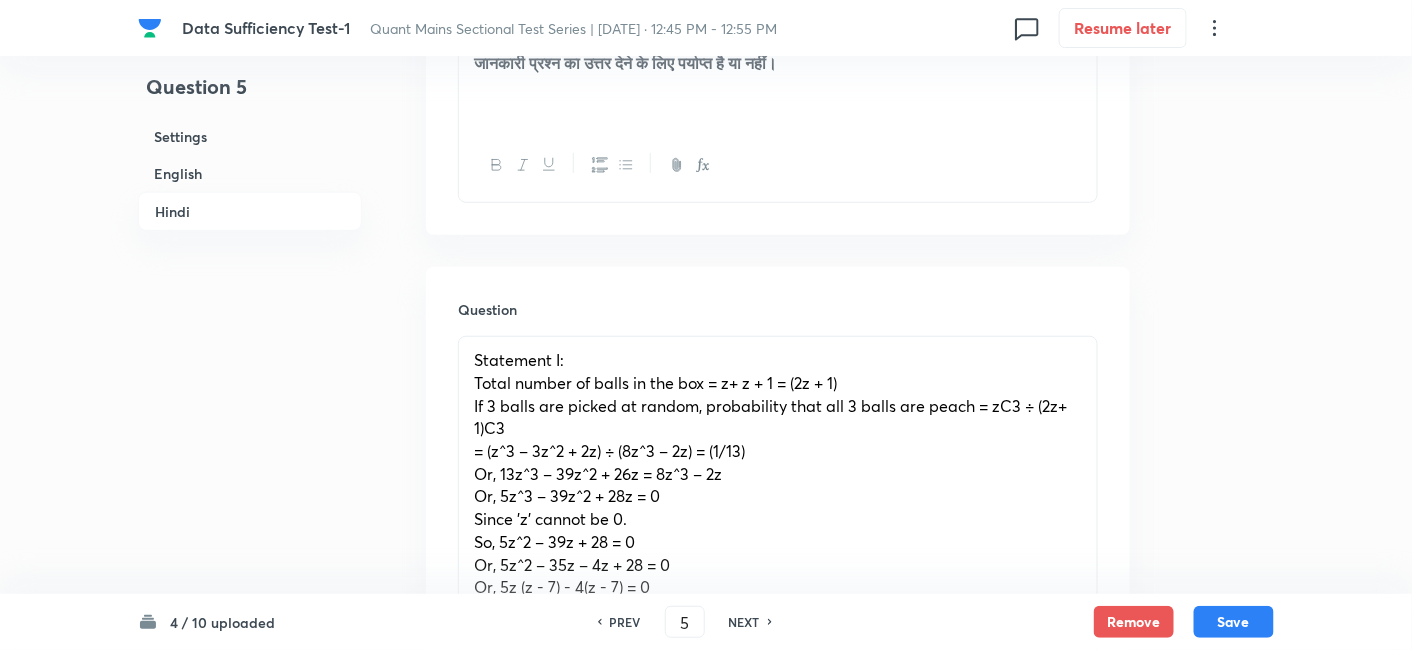 scroll, scrollTop: 5268, scrollLeft: 0, axis: vertical 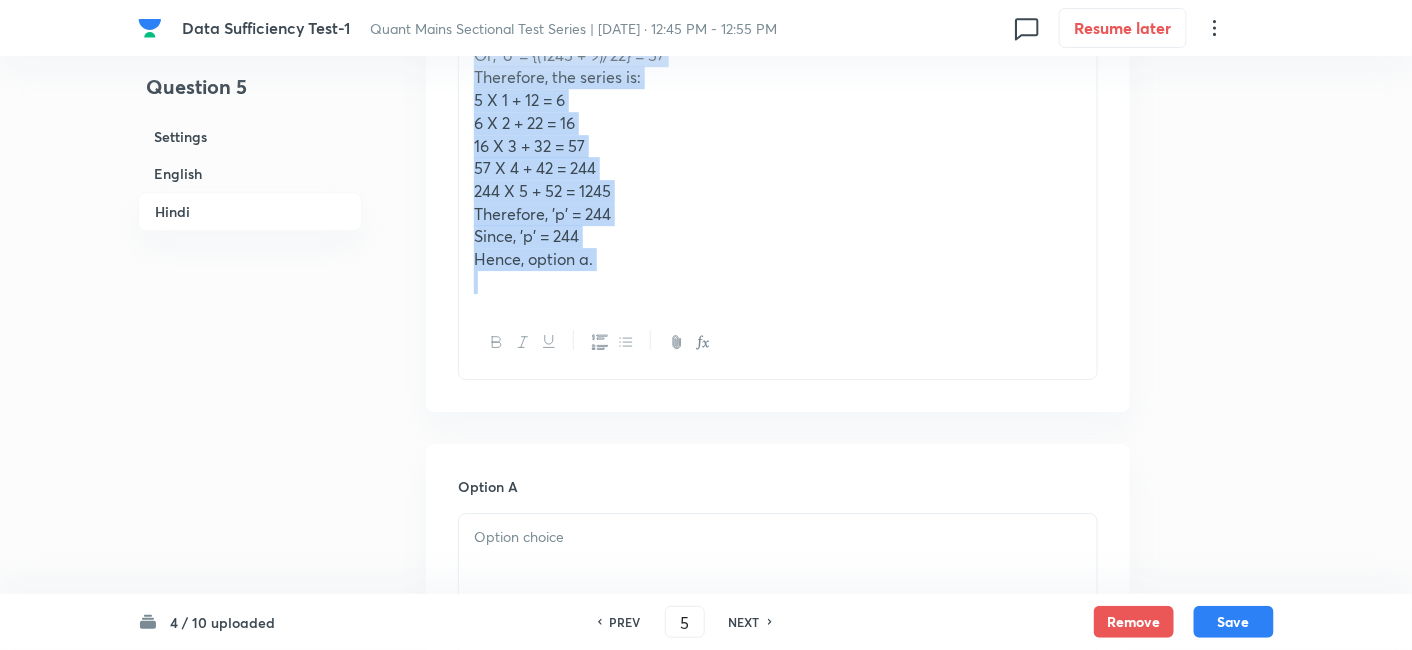 drag, startPoint x: 470, startPoint y: 150, endPoint x: 1032, endPoint y: 392, distance: 611.88885 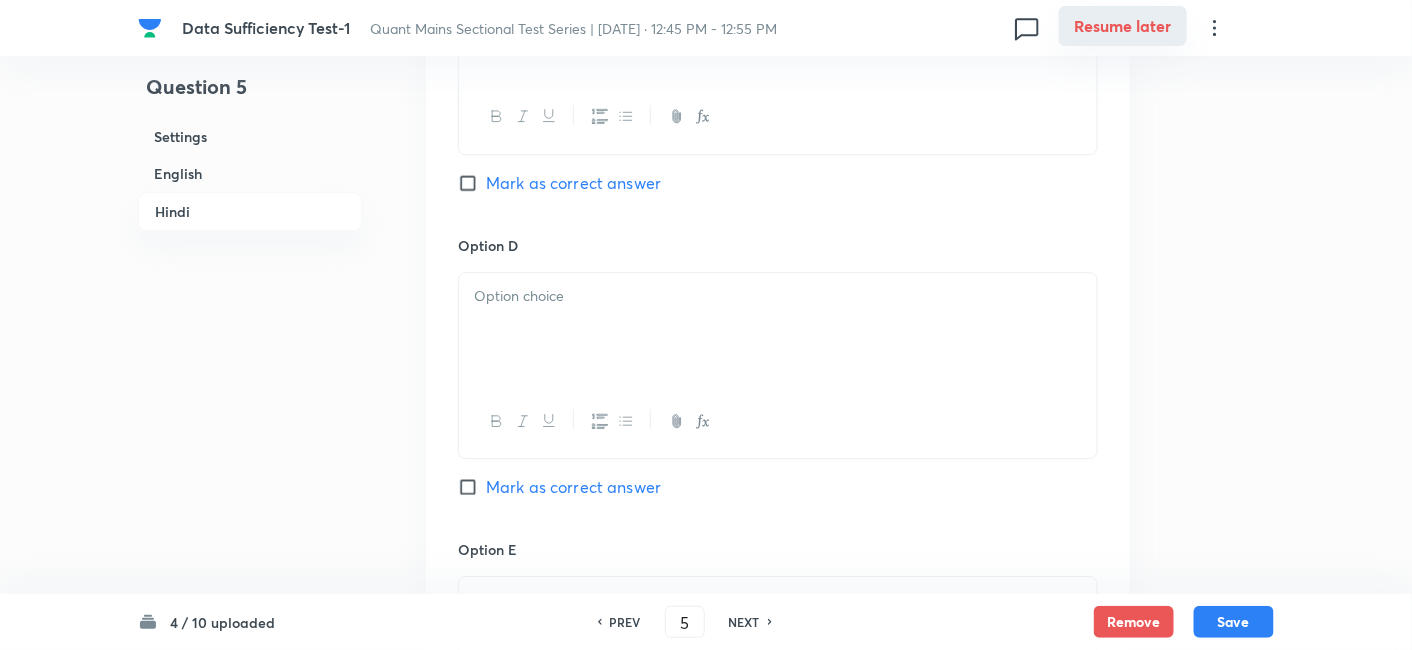 scroll, scrollTop: 6351, scrollLeft: 0, axis: vertical 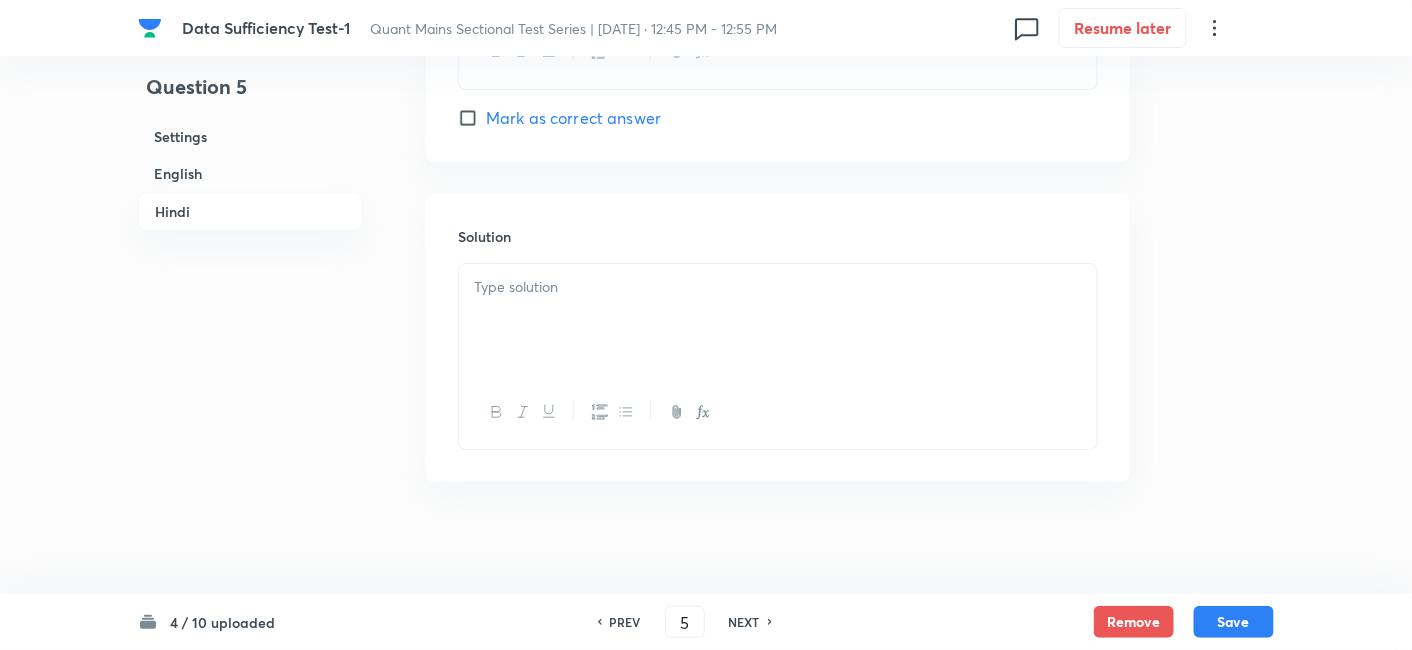 click at bounding box center (778, 287) 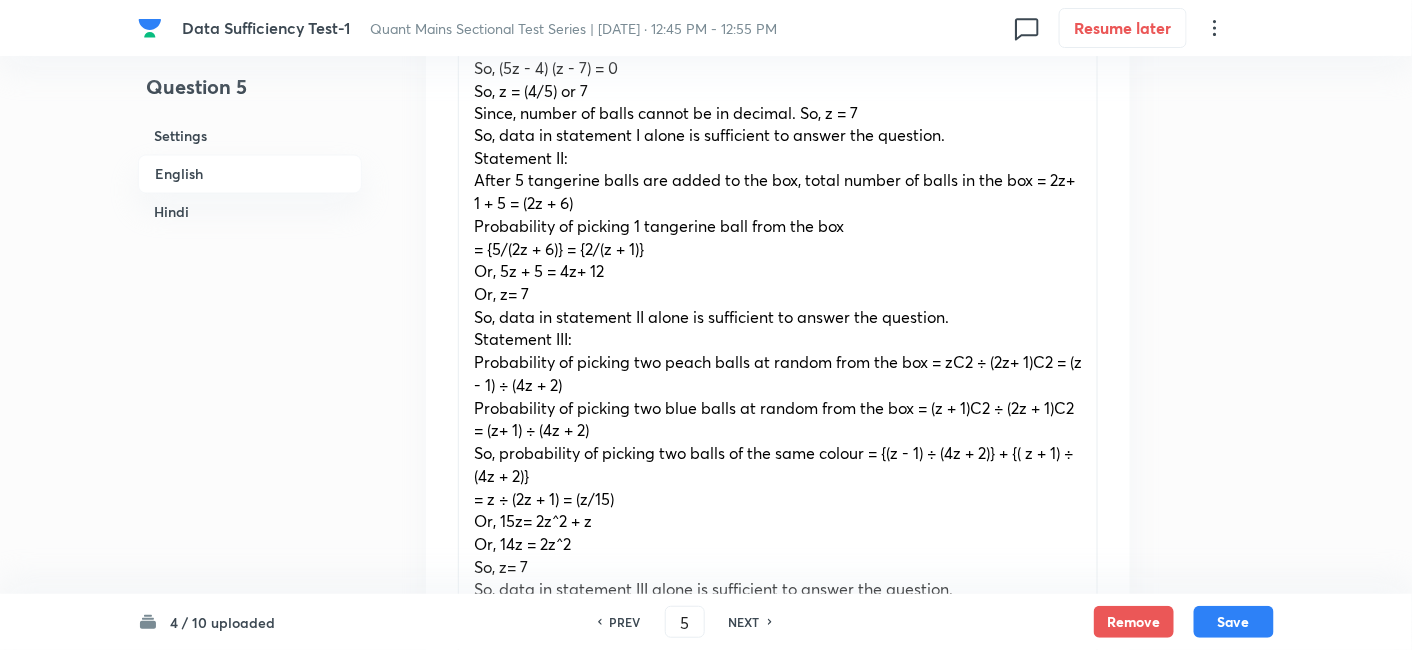 scroll, scrollTop: 3509, scrollLeft: 0, axis: vertical 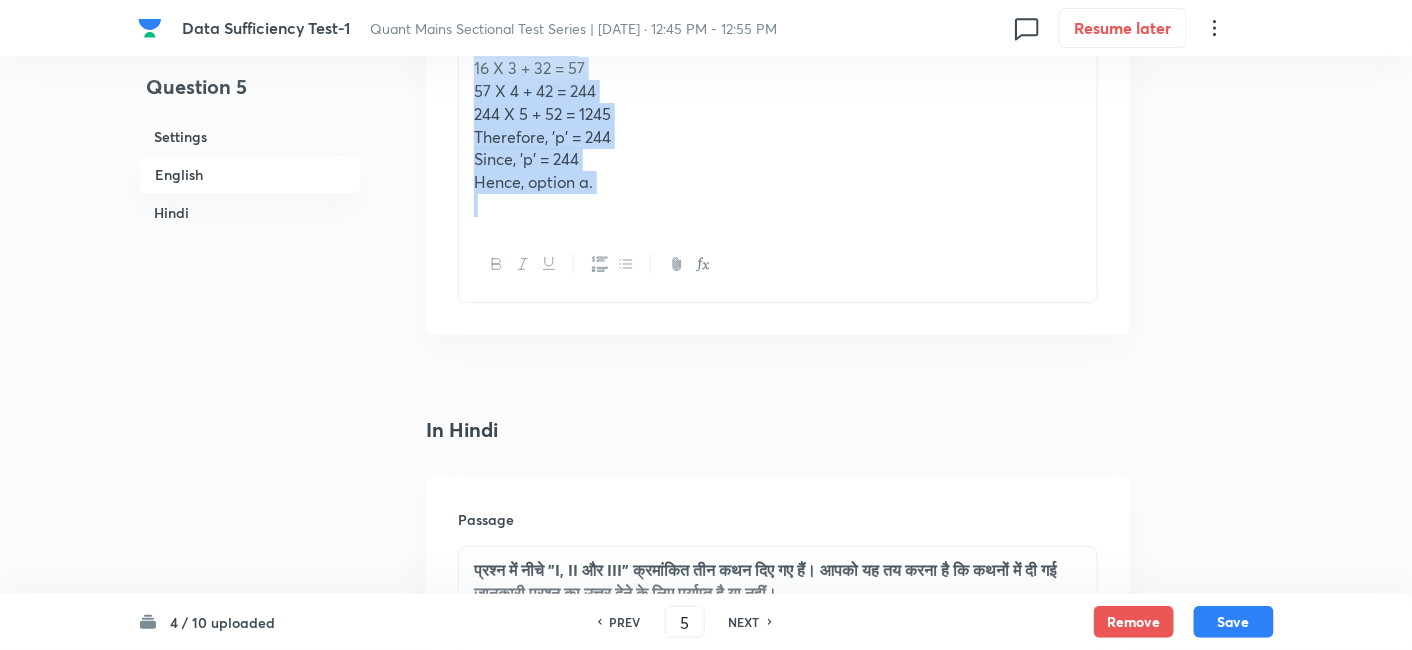 drag, startPoint x: 458, startPoint y: 278, endPoint x: 848, endPoint y: 503, distance: 450.24994 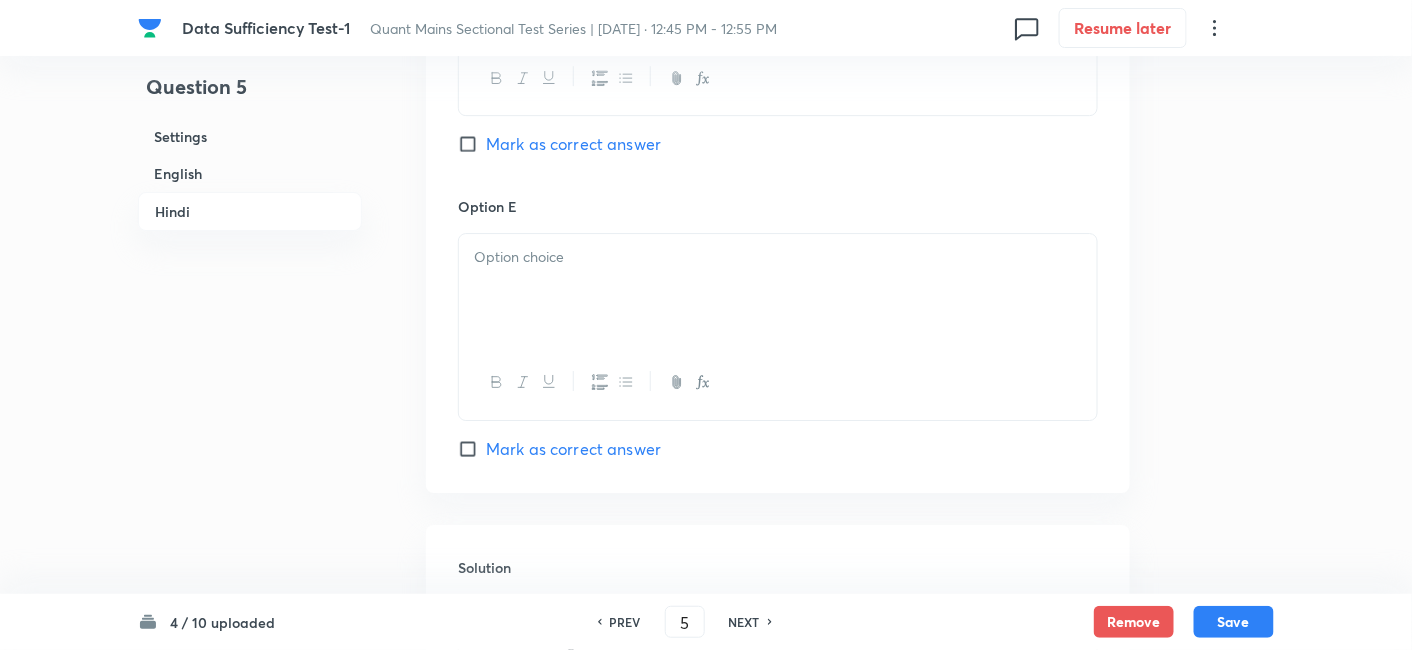 scroll, scrollTop: 7468, scrollLeft: 0, axis: vertical 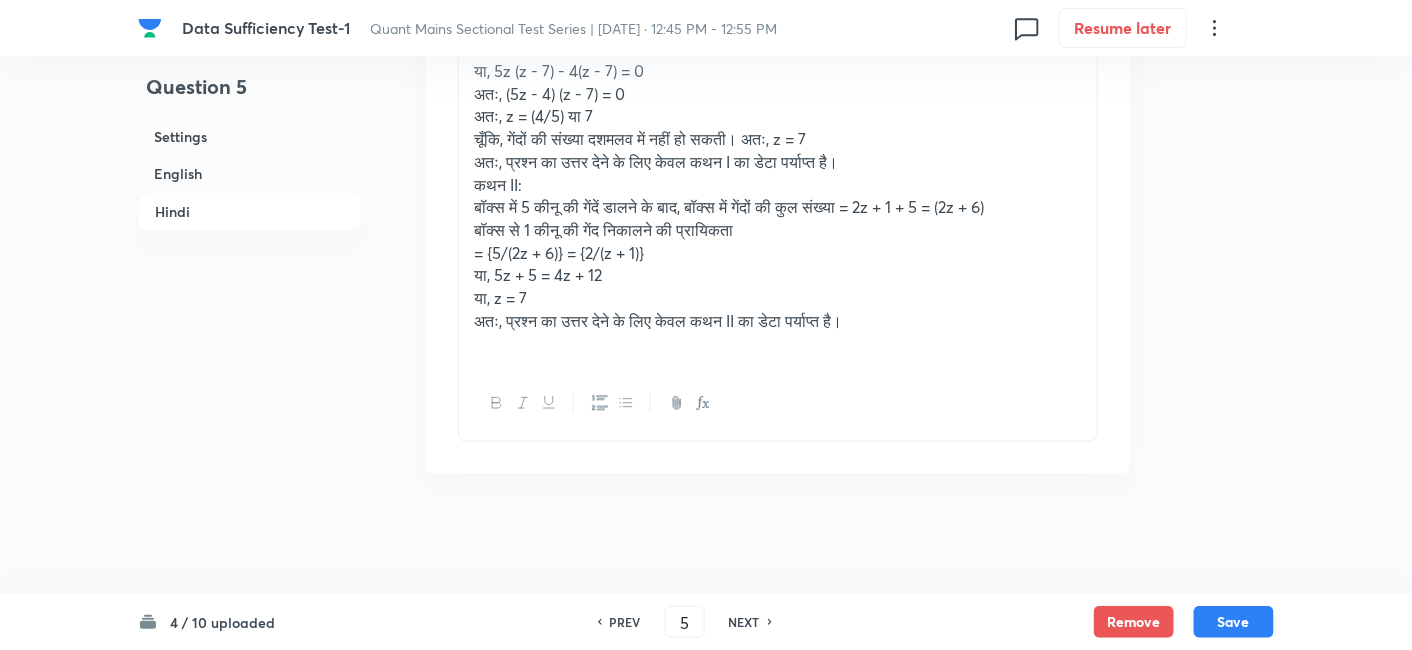 click at bounding box center [778, 344] 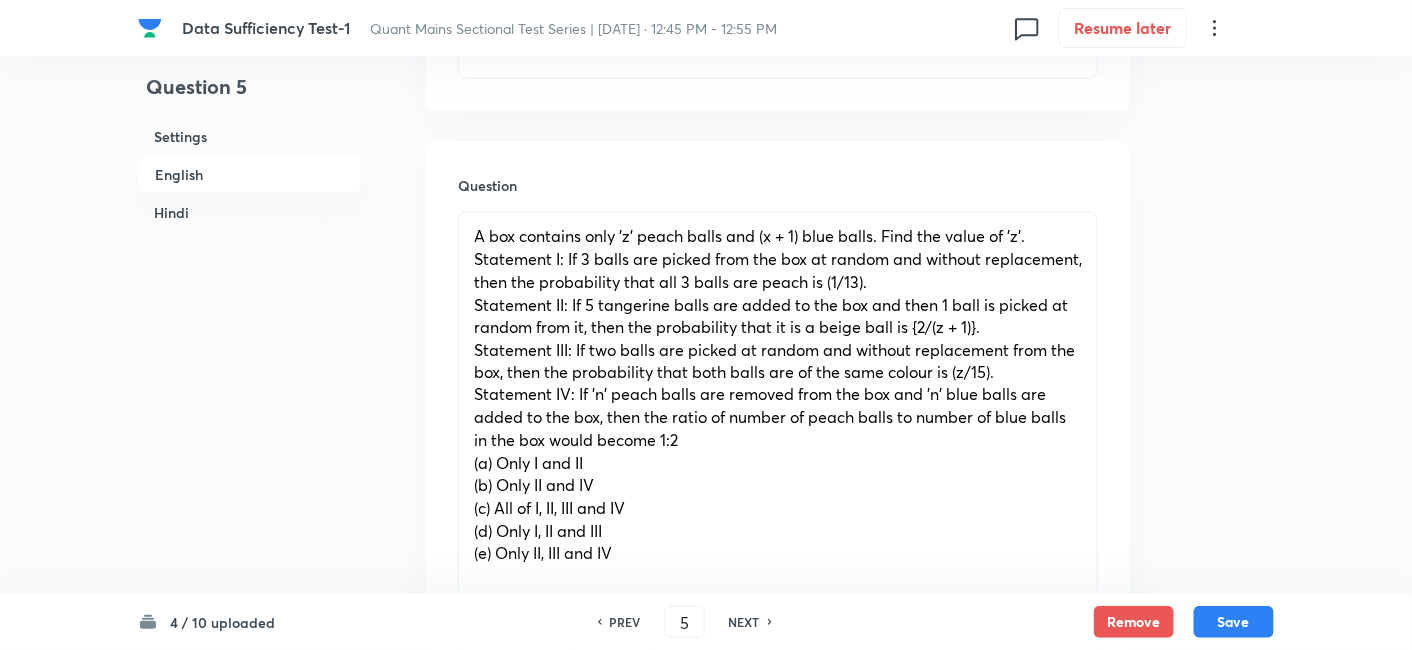 scroll, scrollTop: 865, scrollLeft: 0, axis: vertical 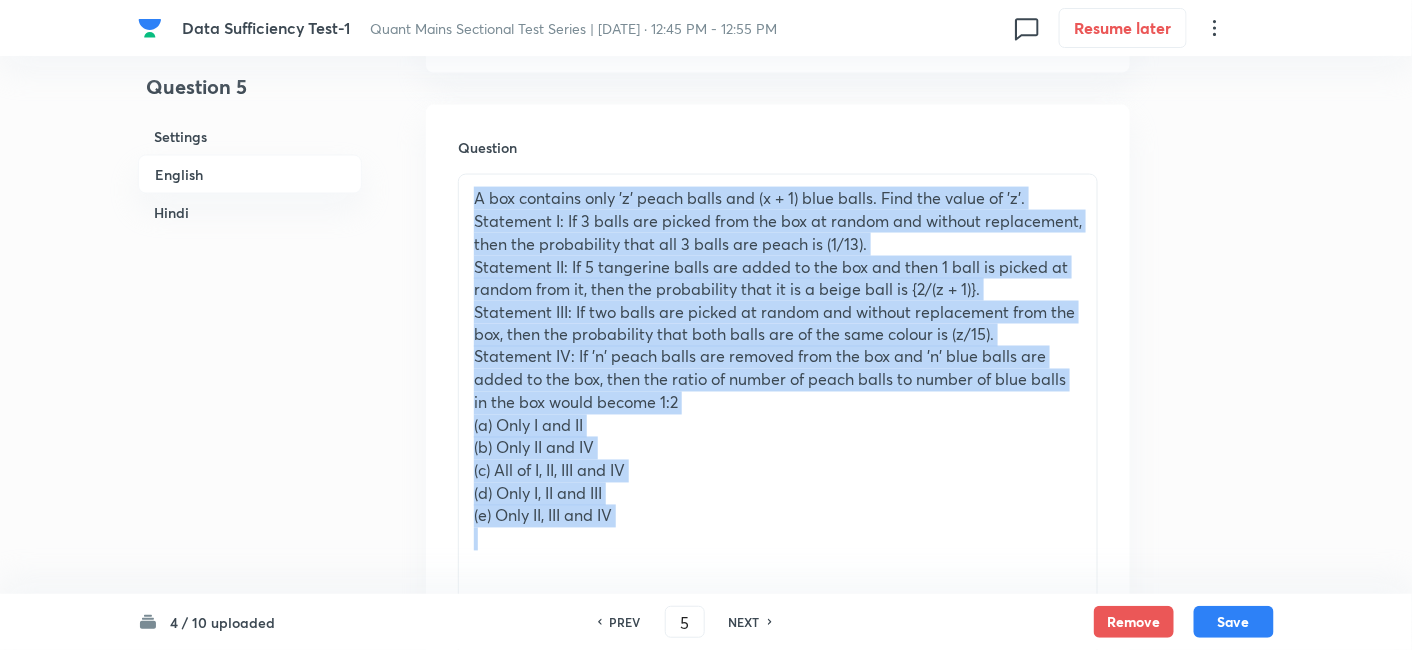 drag, startPoint x: 467, startPoint y: 195, endPoint x: 729, endPoint y: 544, distance: 436.40005 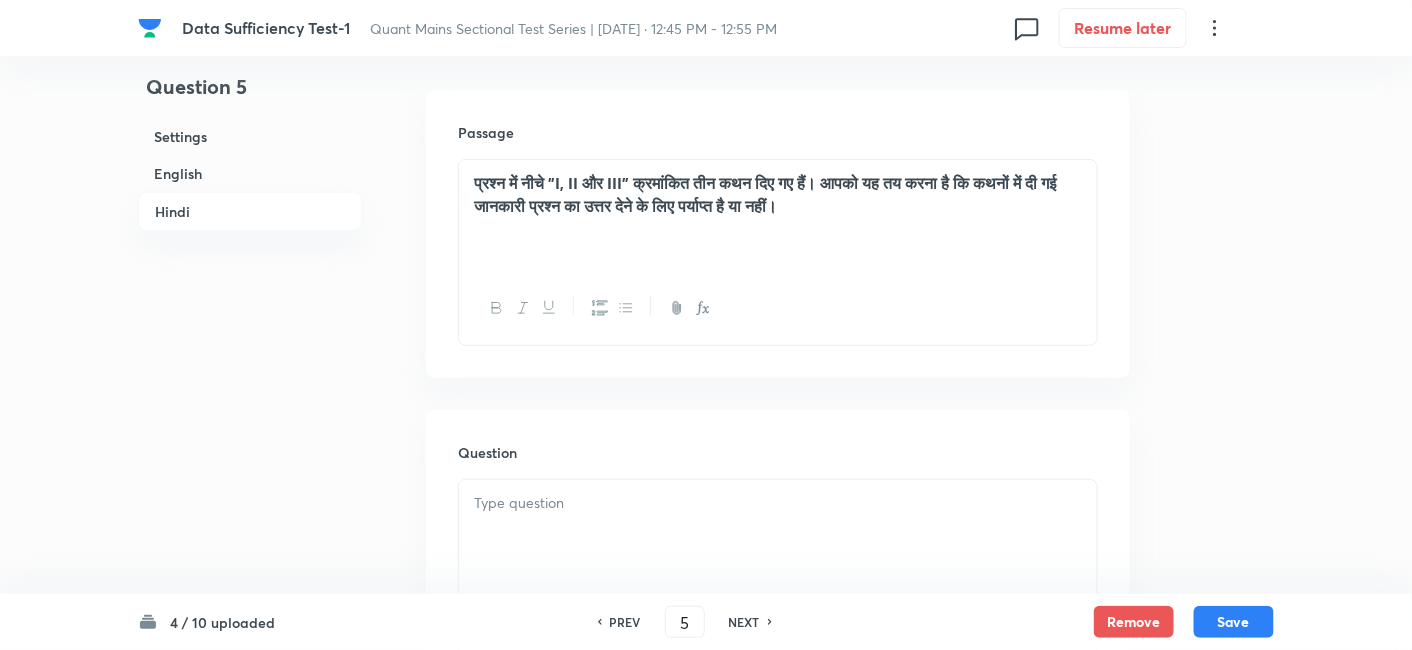 scroll, scrollTop: 5001, scrollLeft: 0, axis: vertical 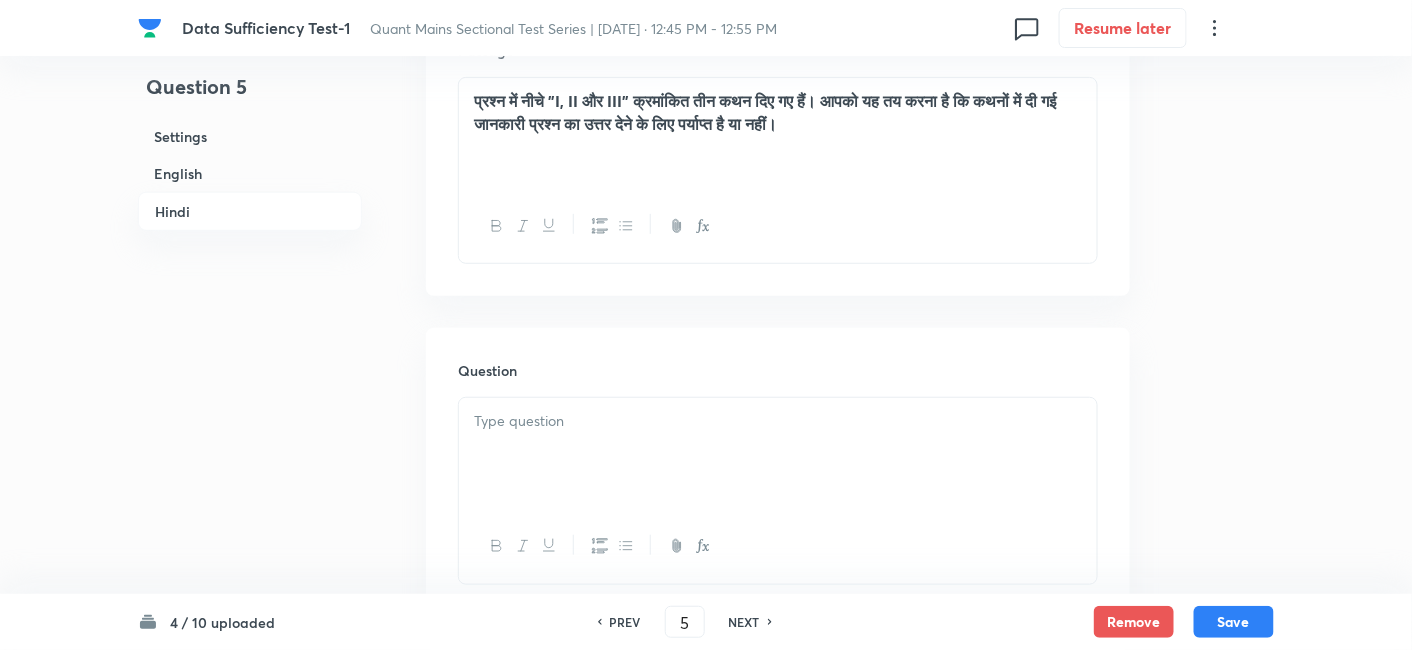 click at bounding box center (778, 454) 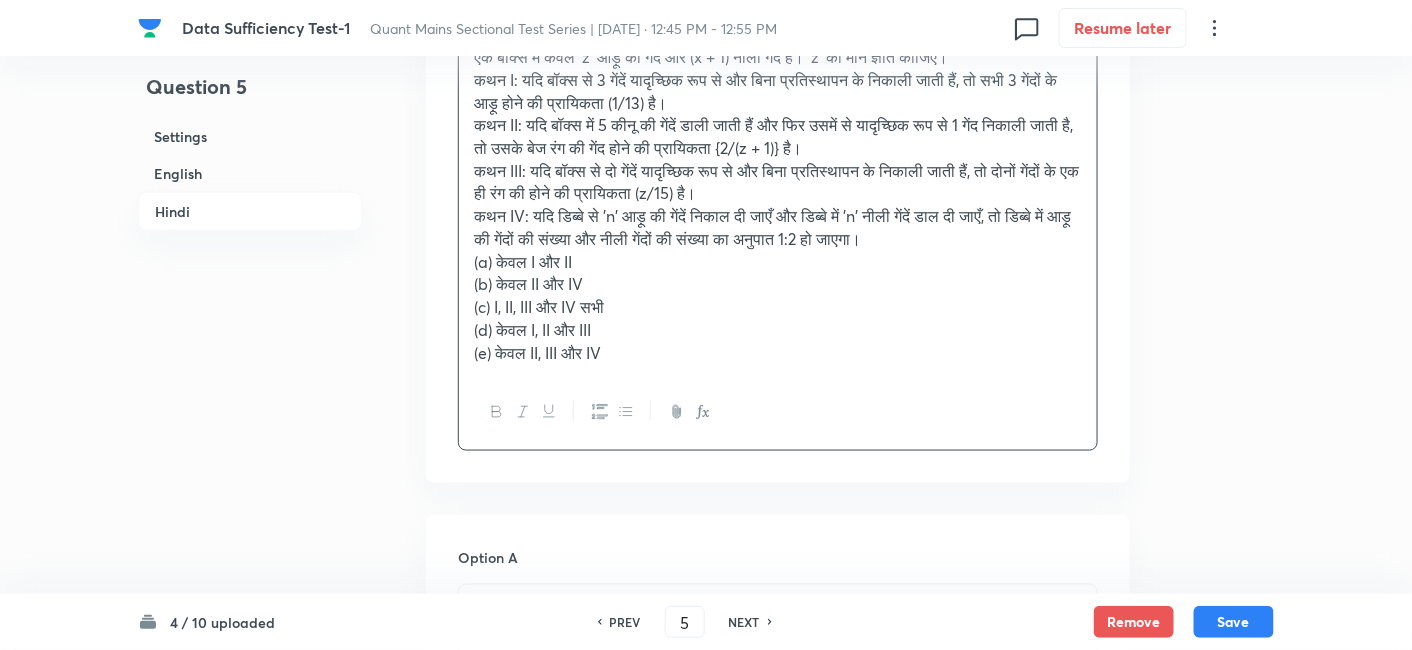 scroll, scrollTop: 5365, scrollLeft: 0, axis: vertical 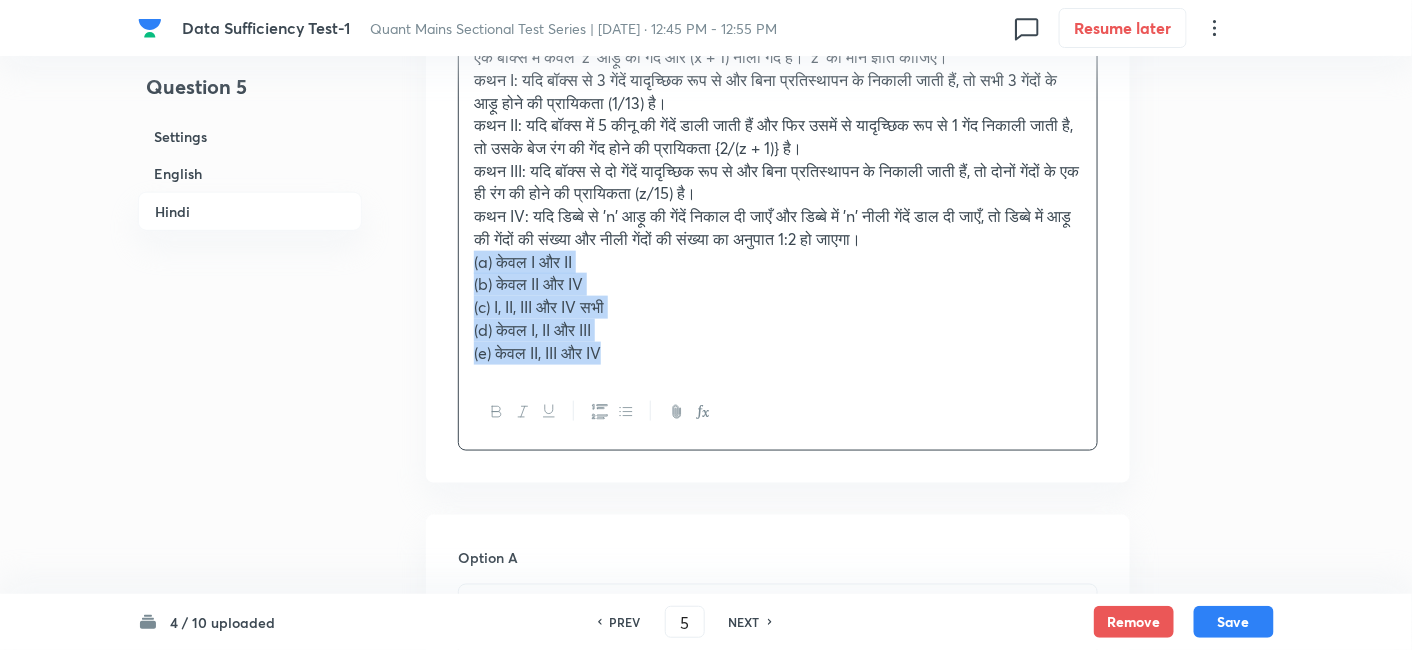 drag, startPoint x: 458, startPoint y: 258, endPoint x: 744, endPoint y: 441, distance: 339.53644 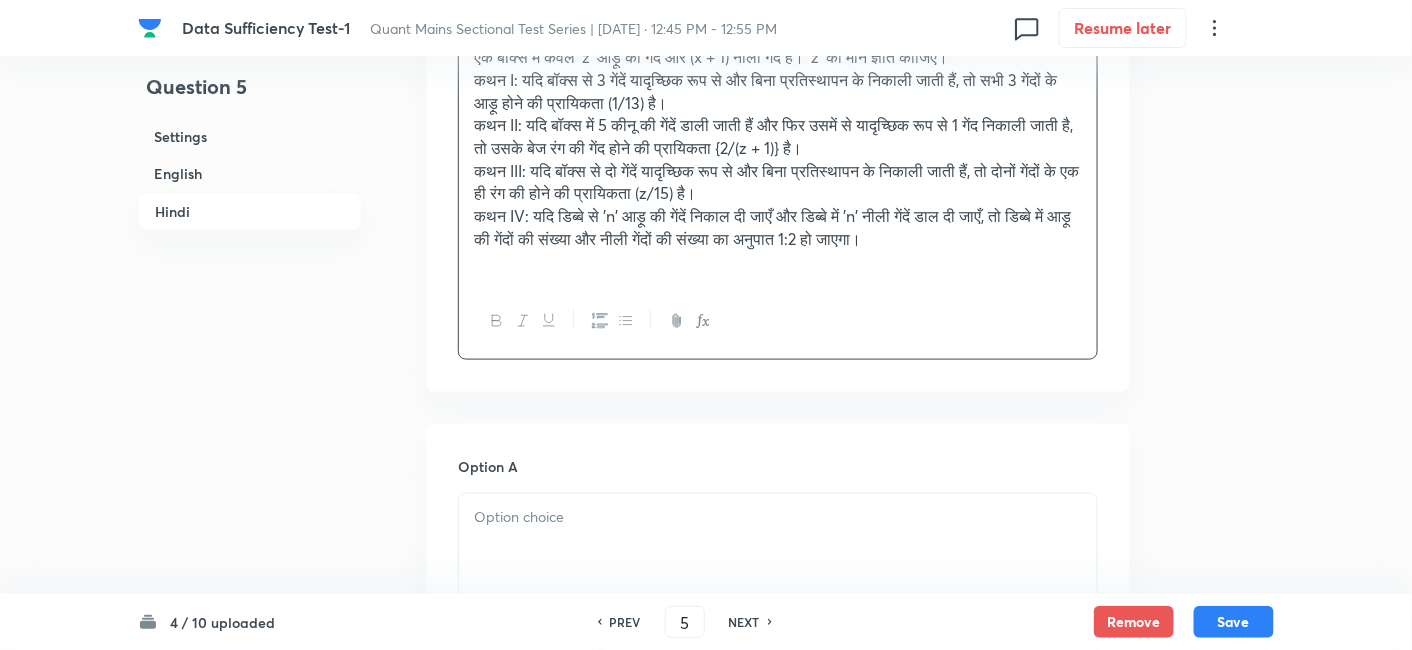 scroll, scrollTop: 5697, scrollLeft: 0, axis: vertical 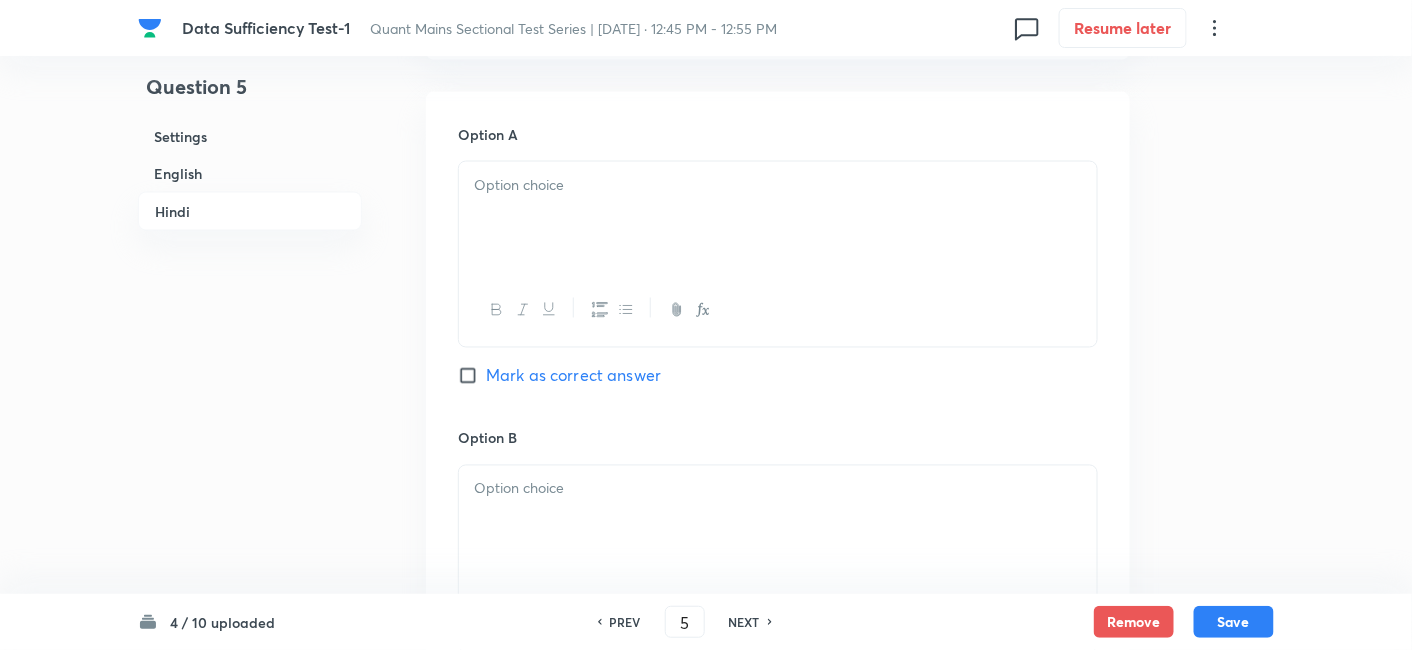 click at bounding box center (778, 218) 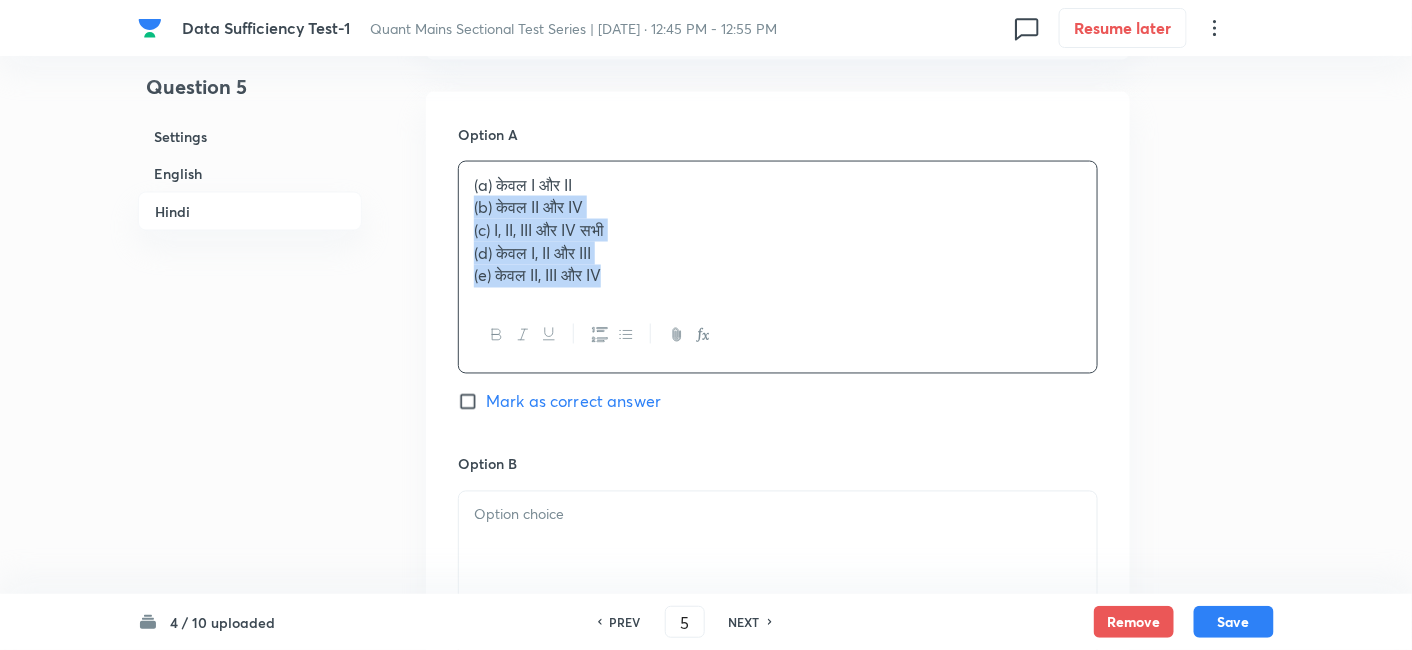 drag, startPoint x: 469, startPoint y: 206, endPoint x: 780, endPoint y: 424, distance: 379.796 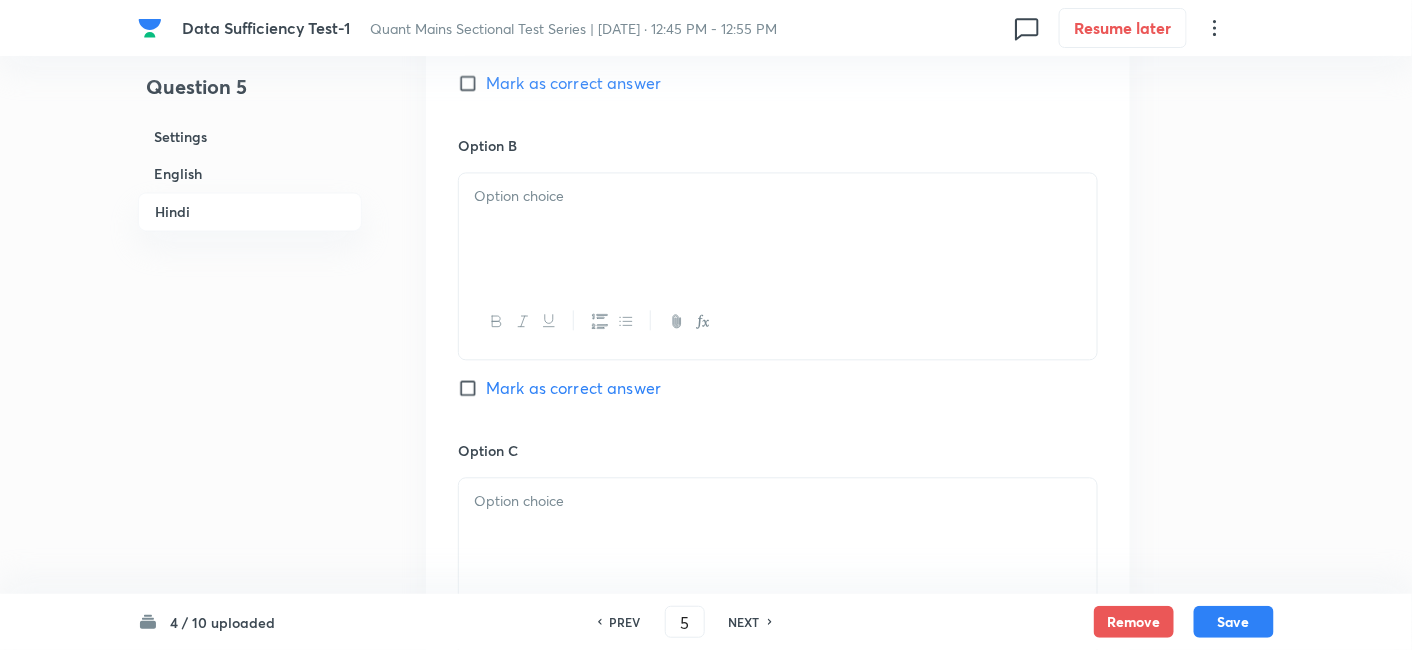 scroll, scrollTop: 5991, scrollLeft: 0, axis: vertical 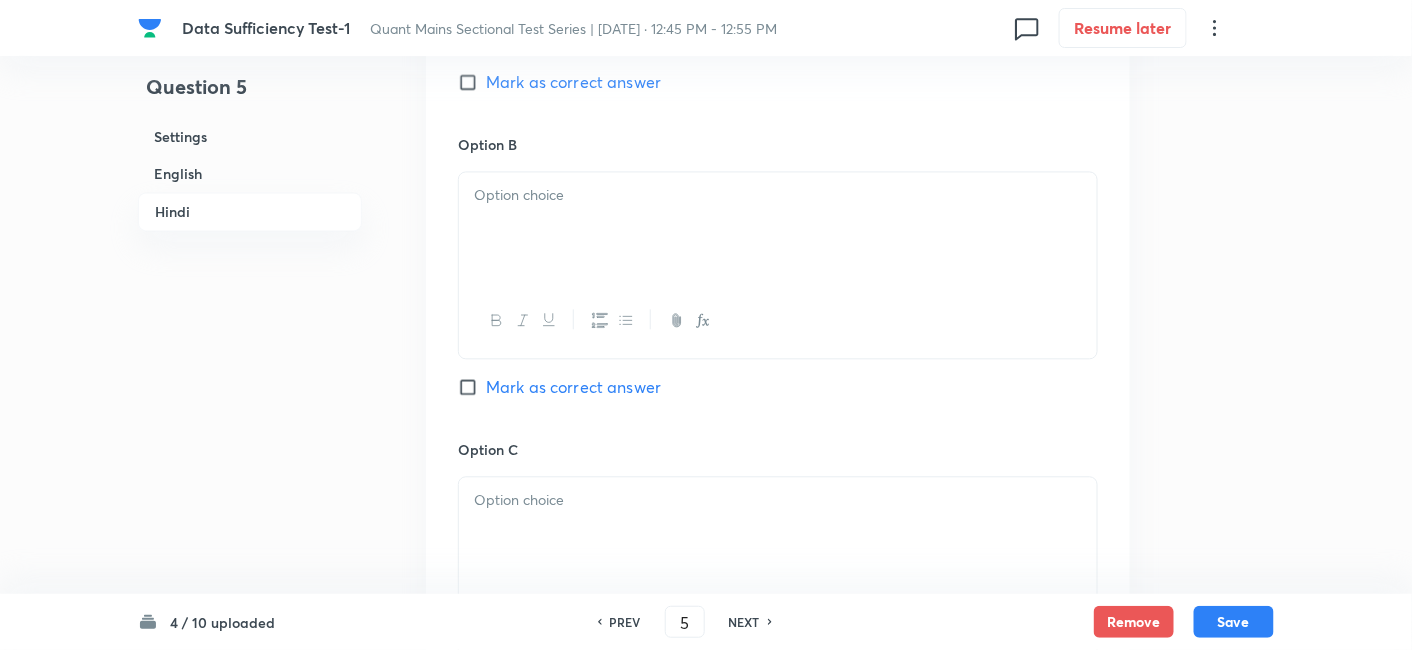 click at bounding box center (778, 228) 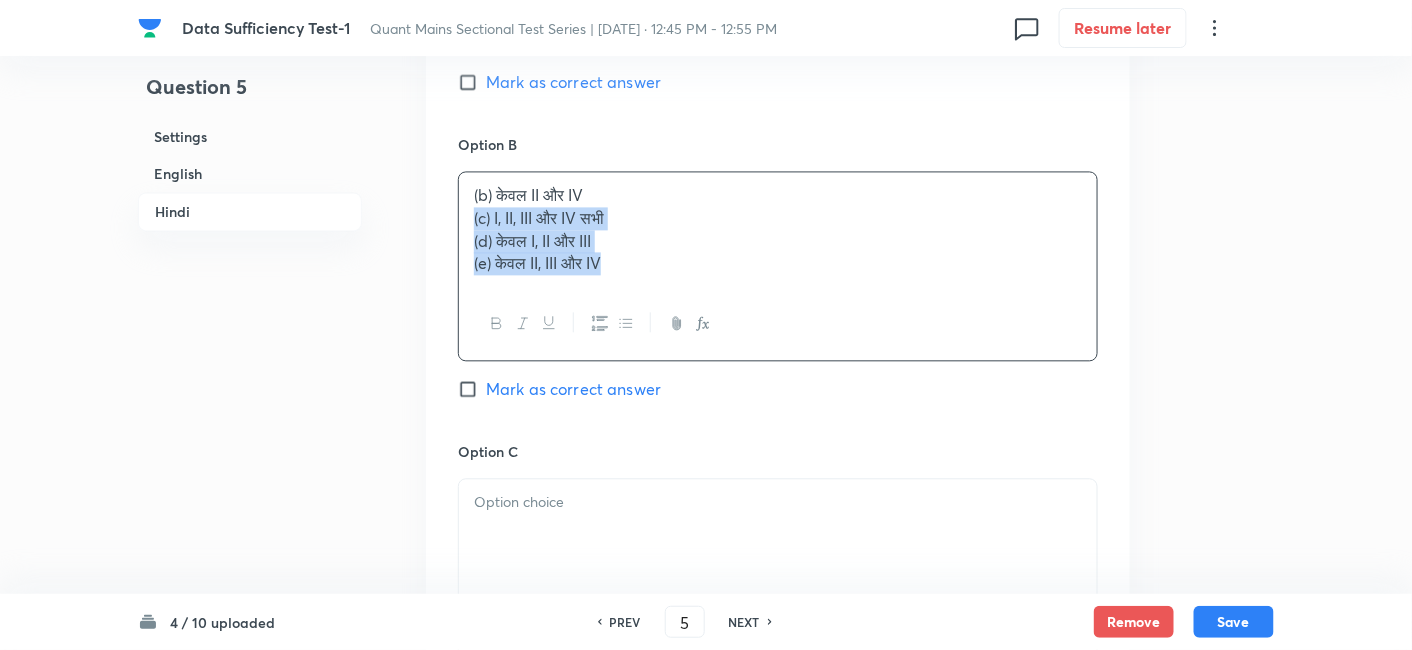 drag, startPoint x: 469, startPoint y: 212, endPoint x: 777, endPoint y: 384, distance: 352.77188 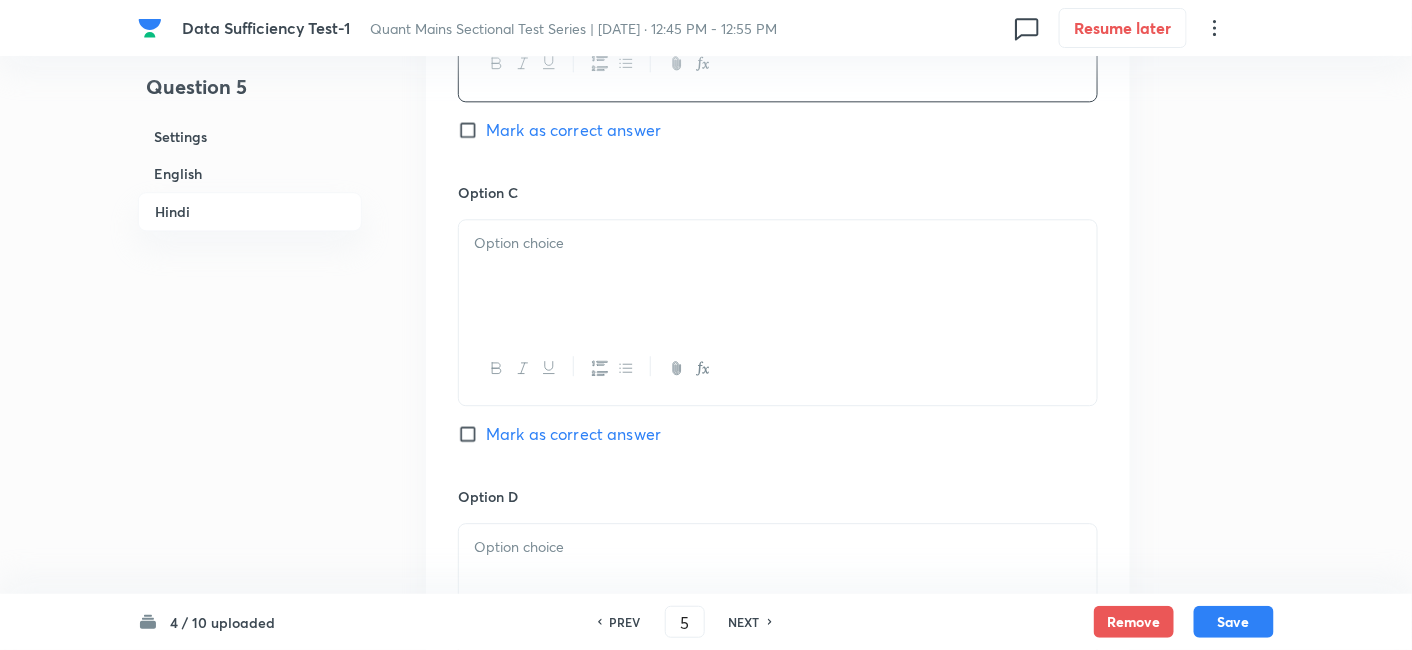 scroll, scrollTop: 6249, scrollLeft: 0, axis: vertical 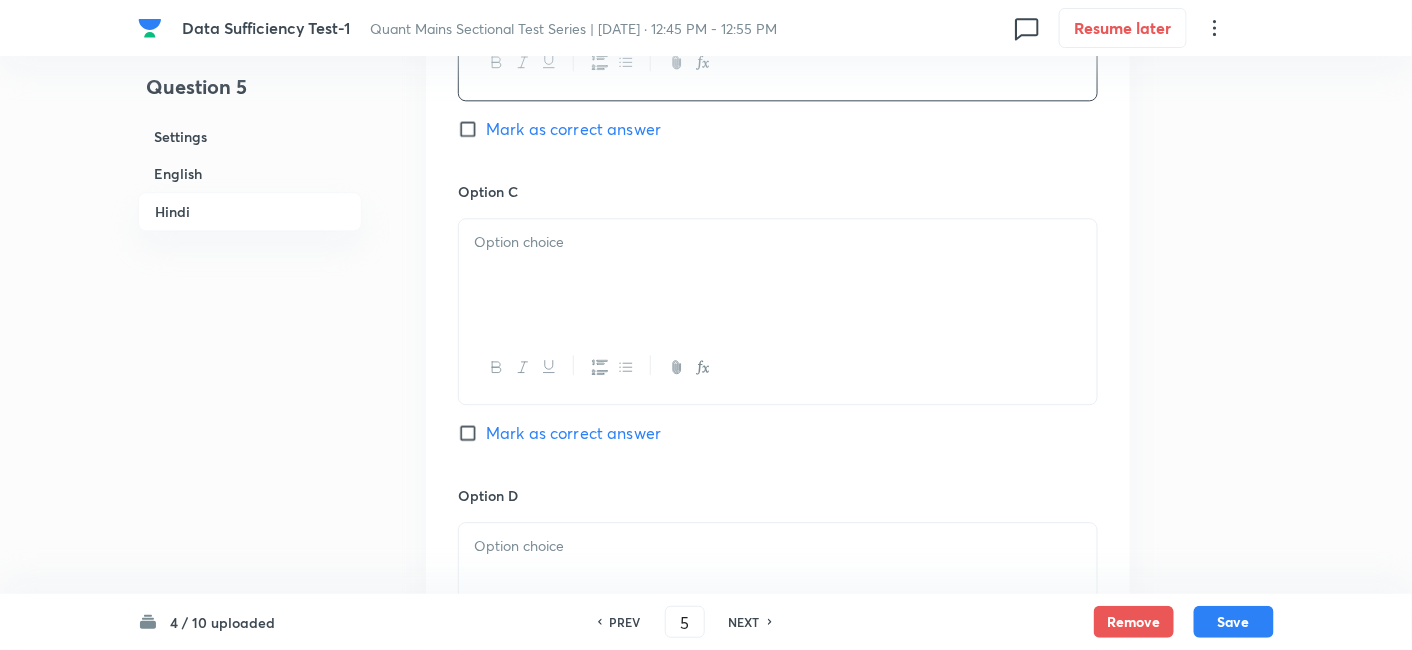 click at bounding box center [778, 275] 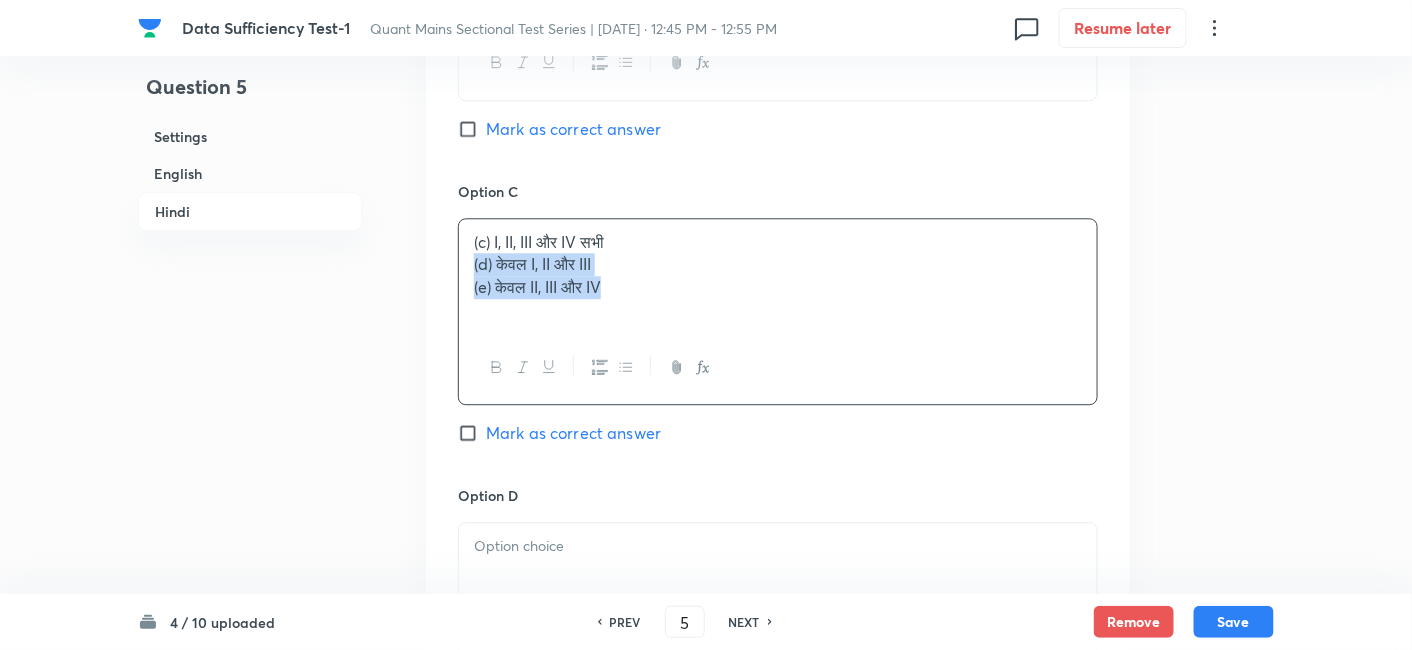 drag, startPoint x: 471, startPoint y: 263, endPoint x: 798, endPoint y: 421, distance: 363.17075 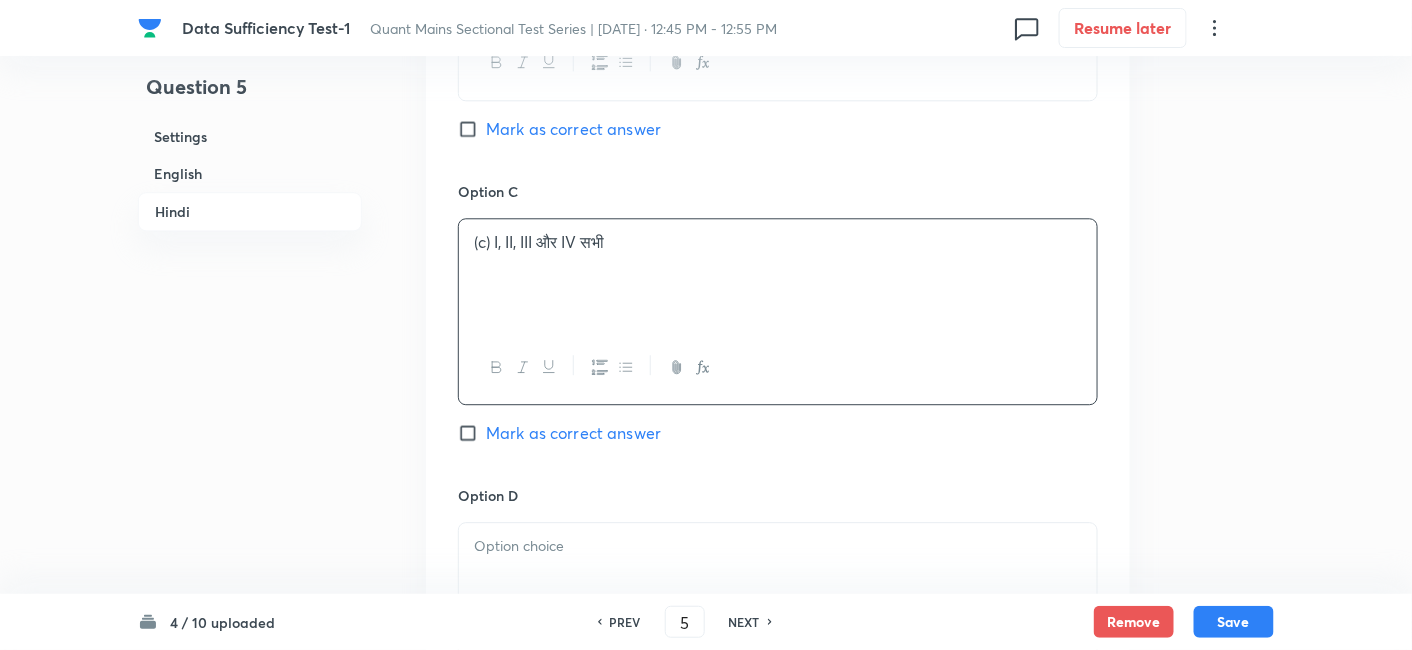 scroll, scrollTop: 6527, scrollLeft: 0, axis: vertical 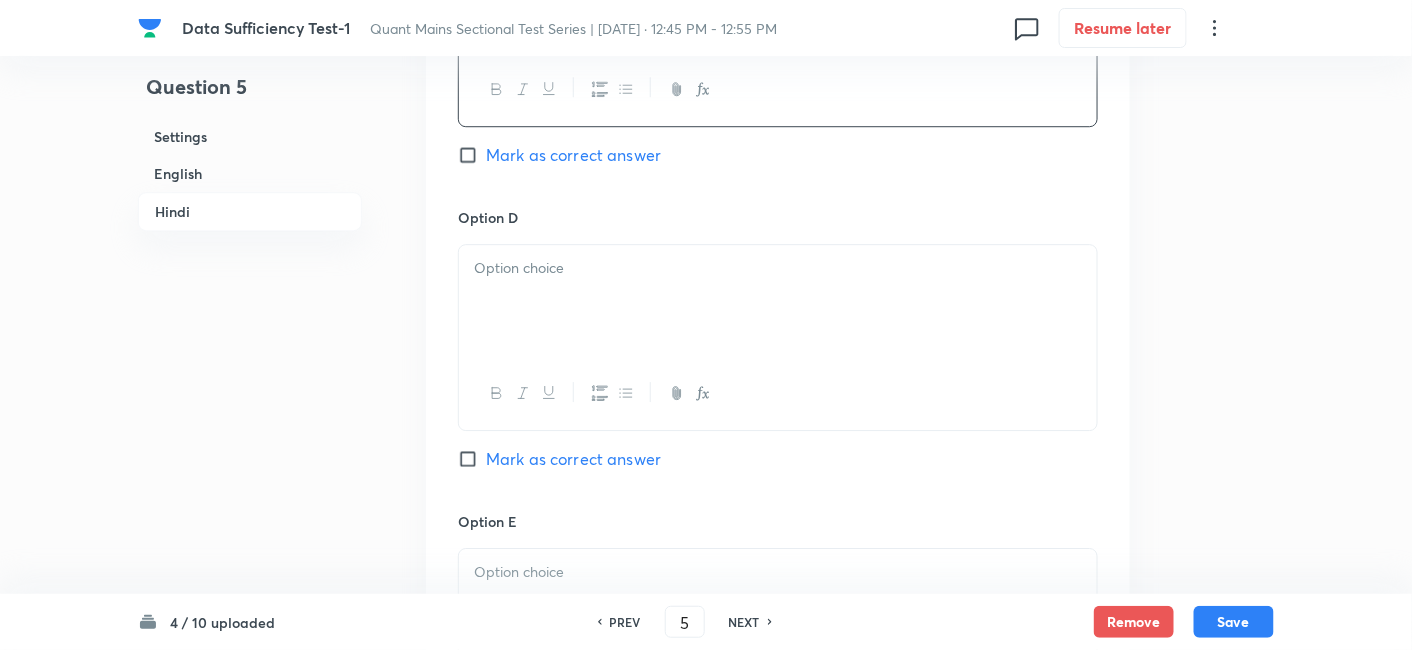 click at bounding box center [778, 301] 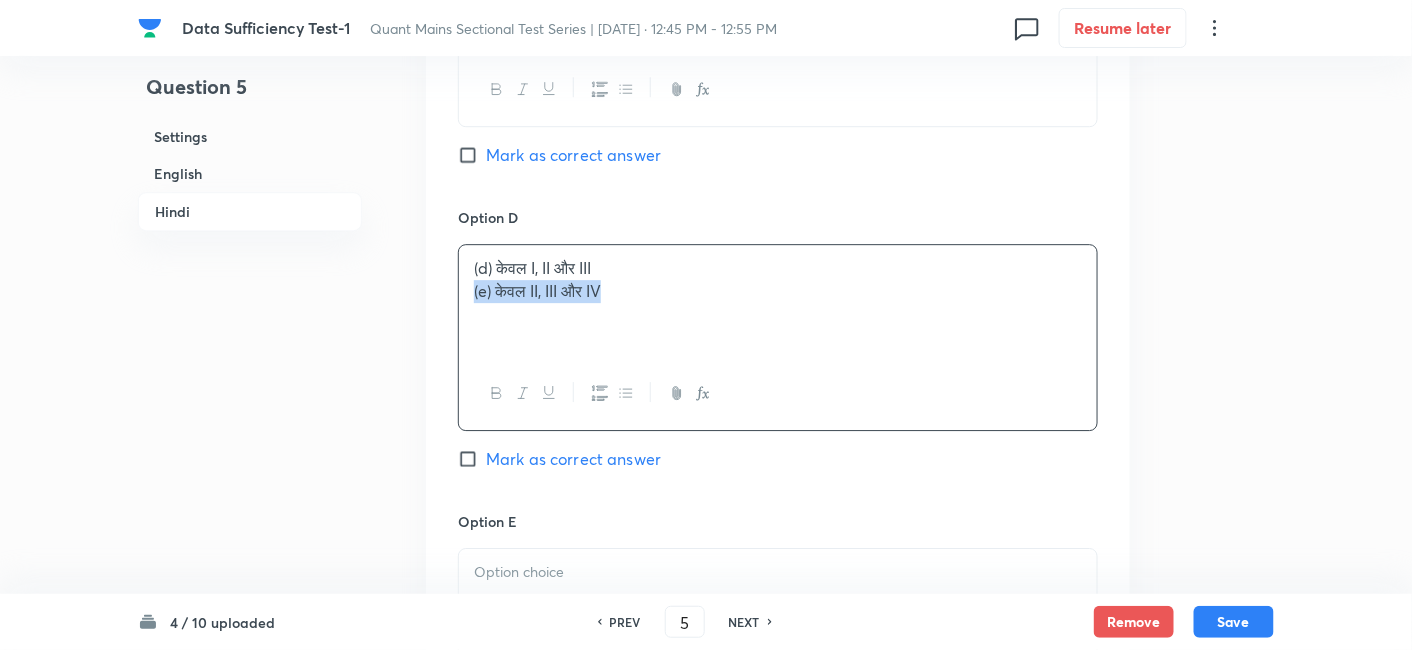drag, startPoint x: 462, startPoint y: 283, endPoint x: 750, endPoint y: 347, distance: 295.02542 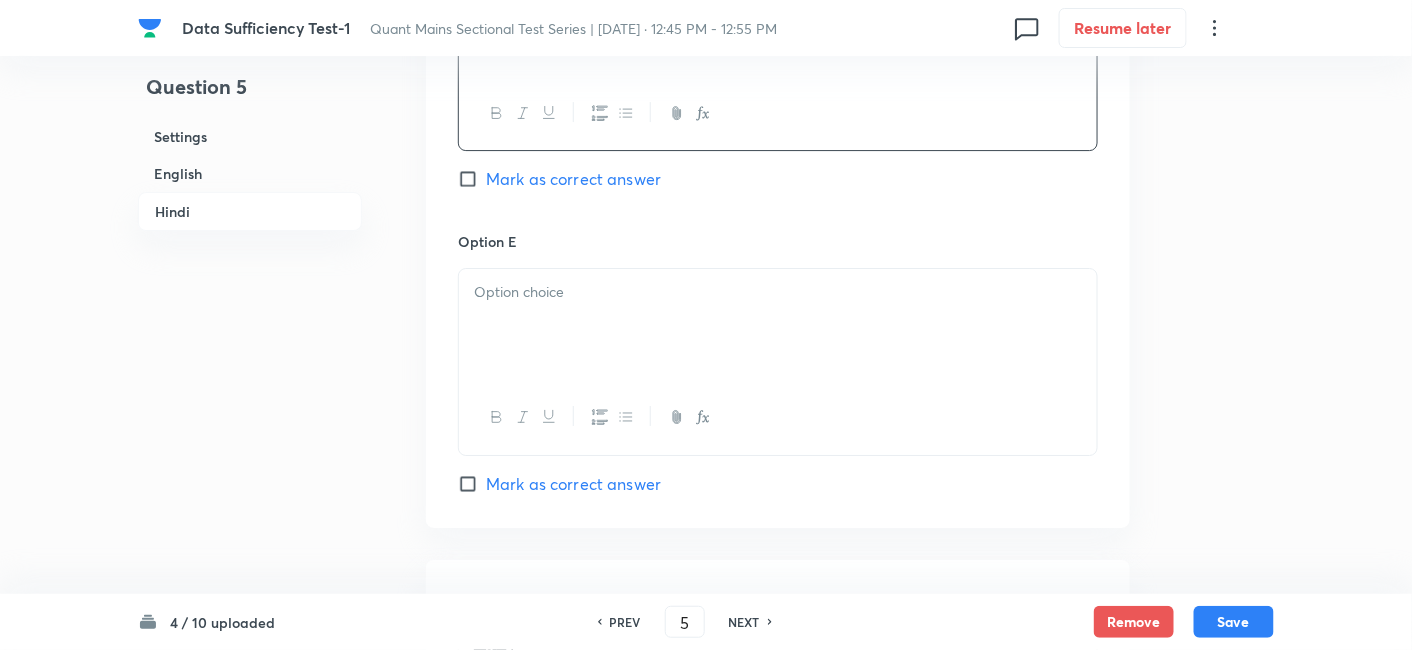 click at bounding box center [778, 325] 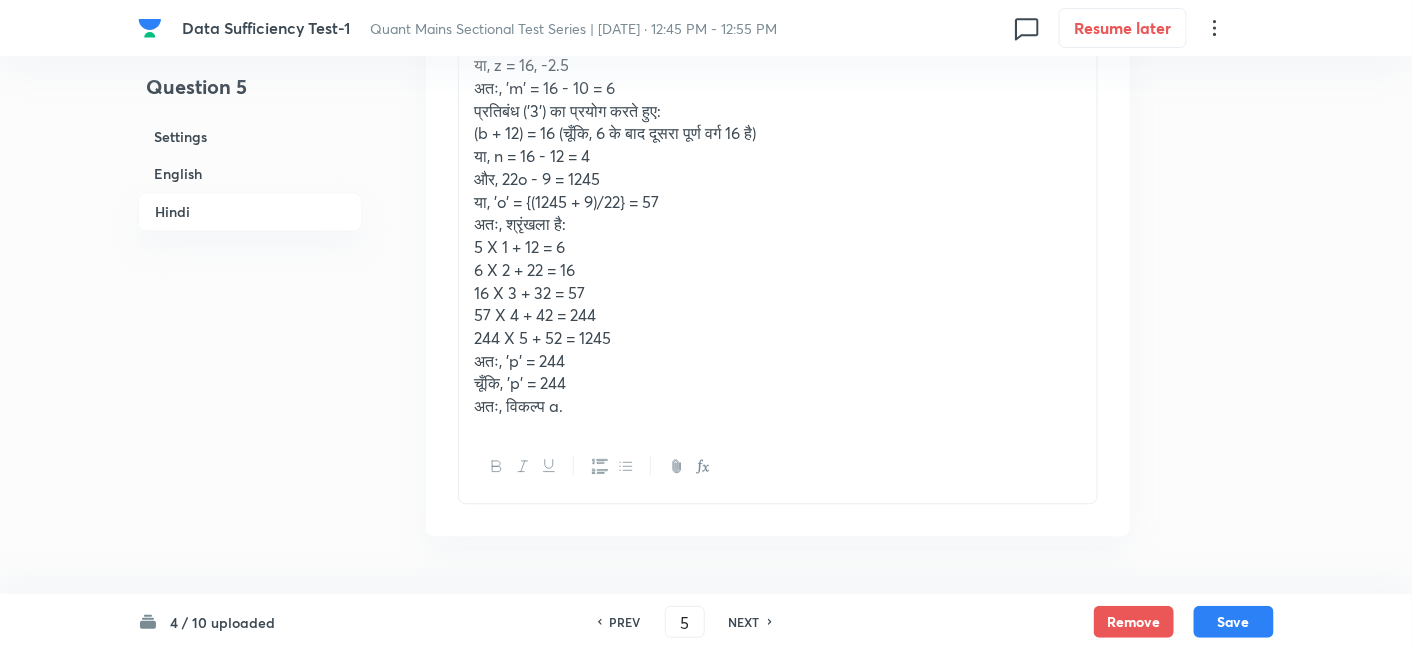 scroll, scrollTop: 8397, scrollLeft: 0, axis: vertical 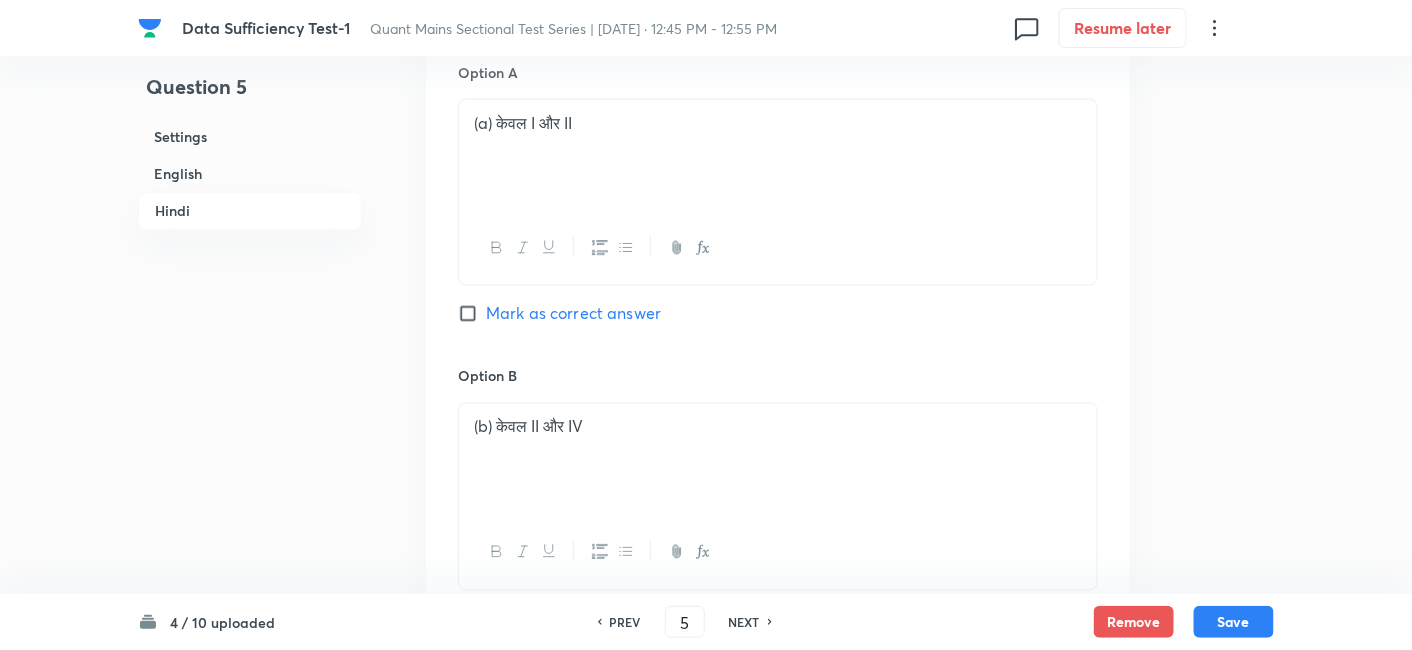 click on "Mark as correct answer" at bounding box center [573, 314] 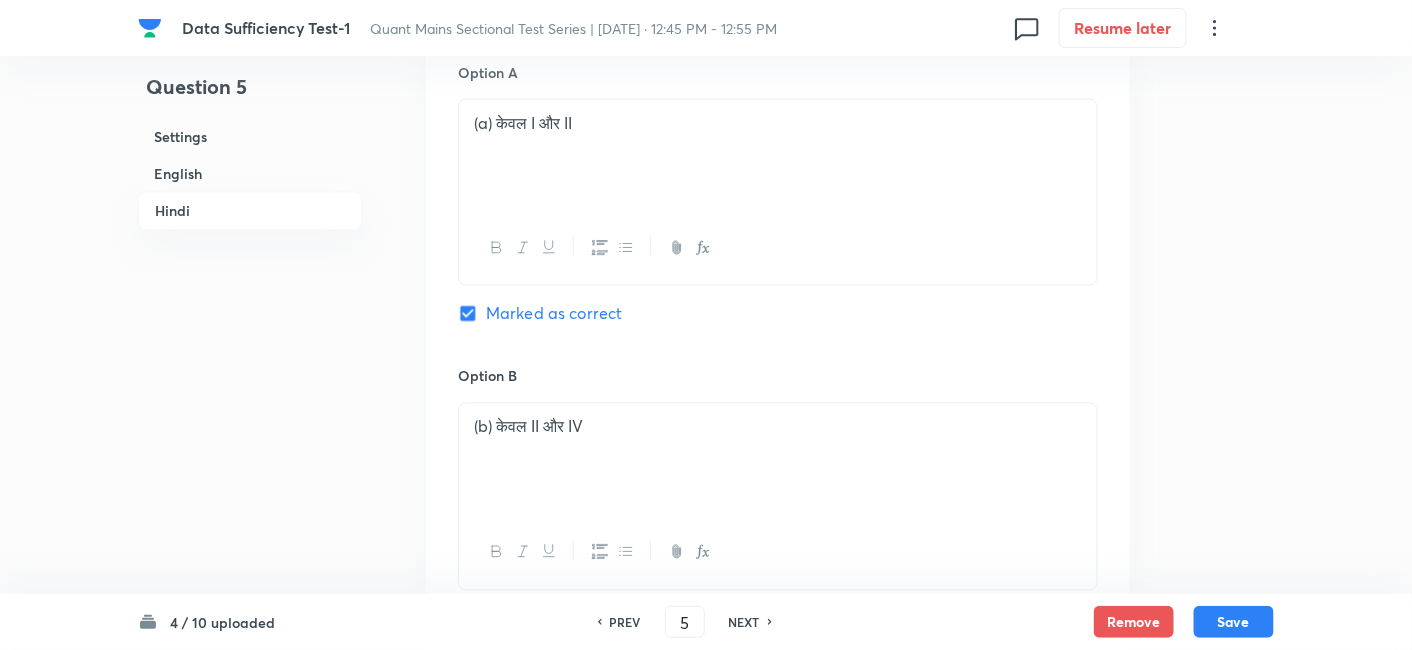 checkbox on "true" 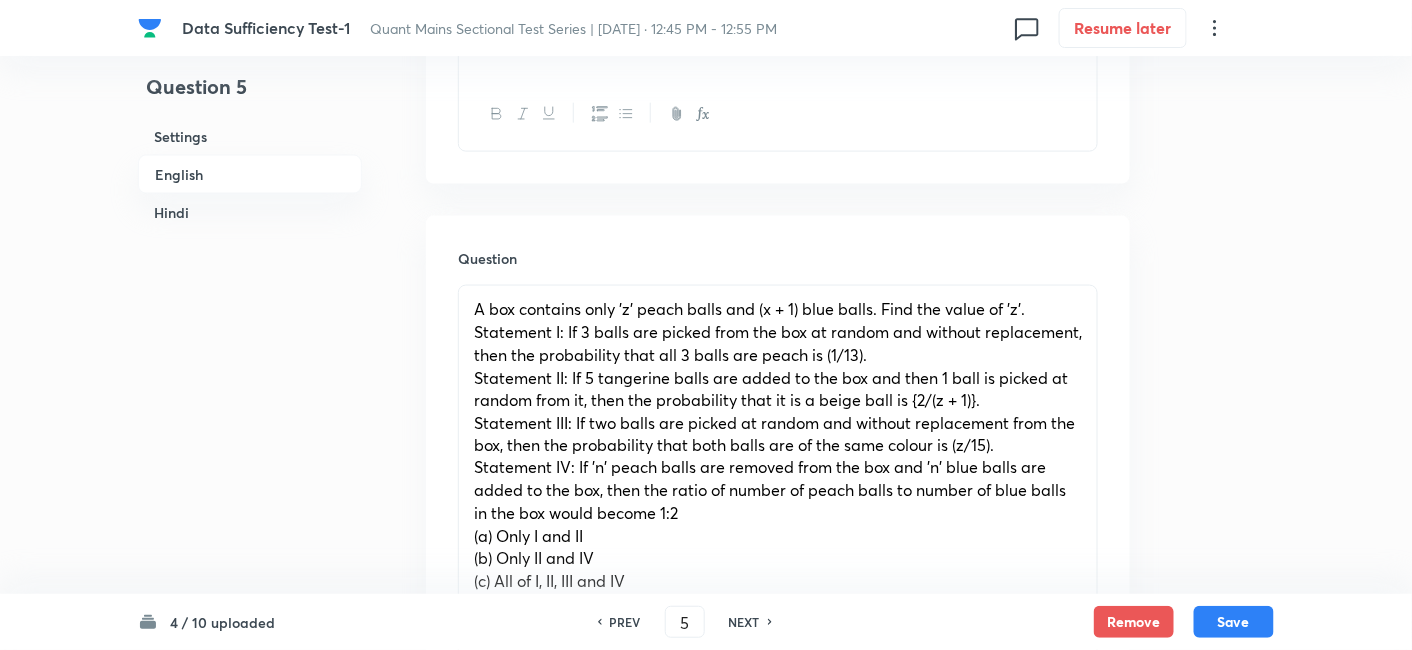 scroll, scrollTop: 834, scrollLeft: 0, axis: vertical 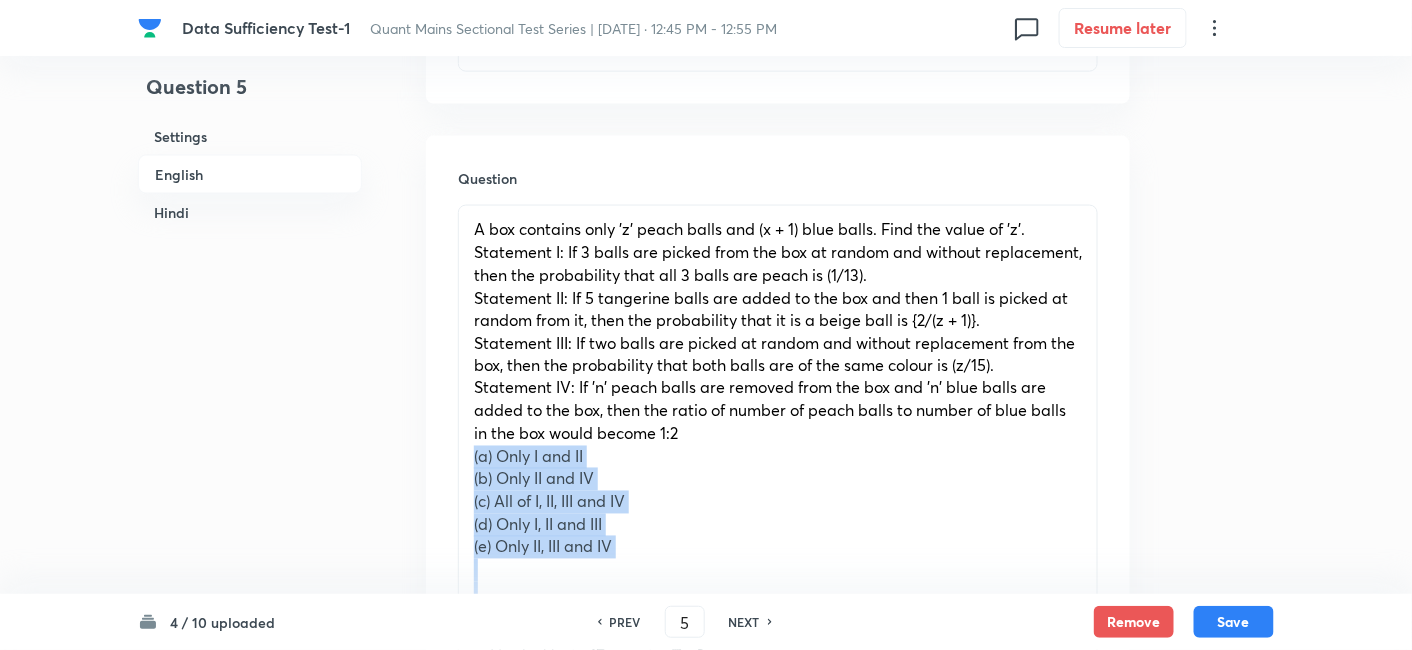 drag, startPoint x: 468, startPoint y: 451, endPoint x: 720, endPoint y: 595, distance: 290.24127 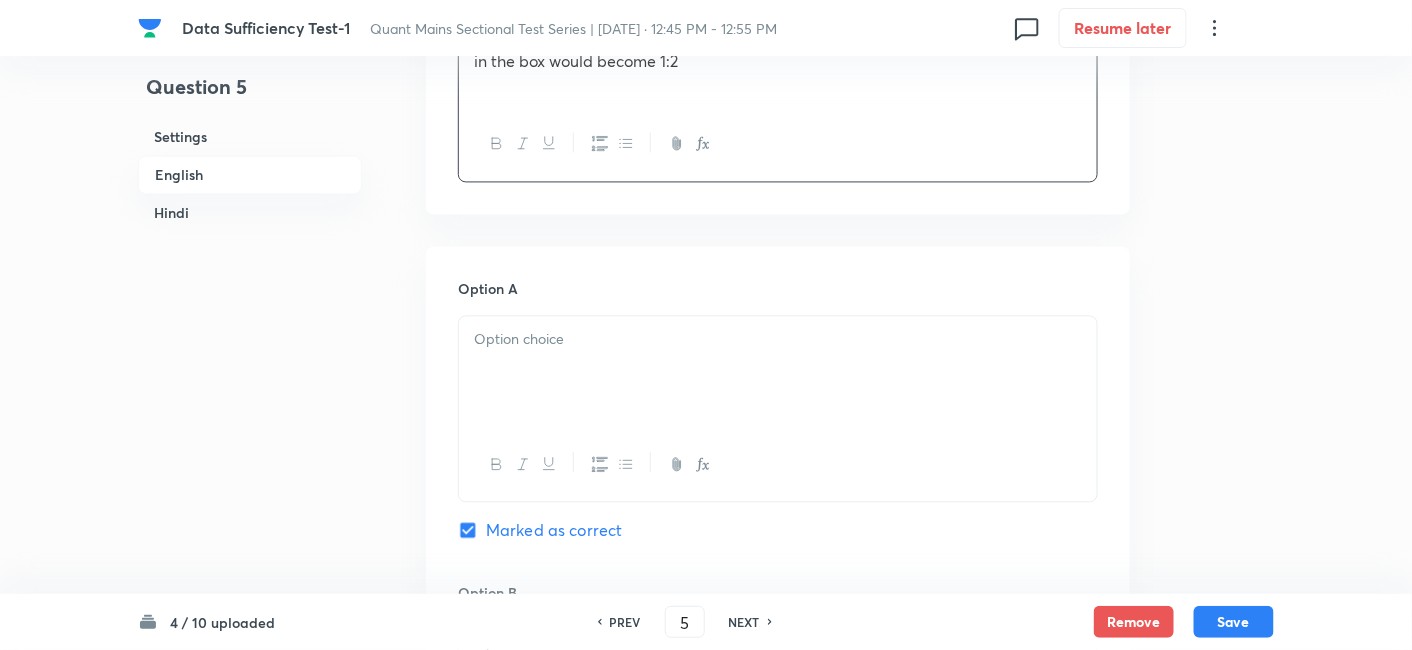 scroll, scrollTop: 1209, scrollLeft: 0, axis: vertical 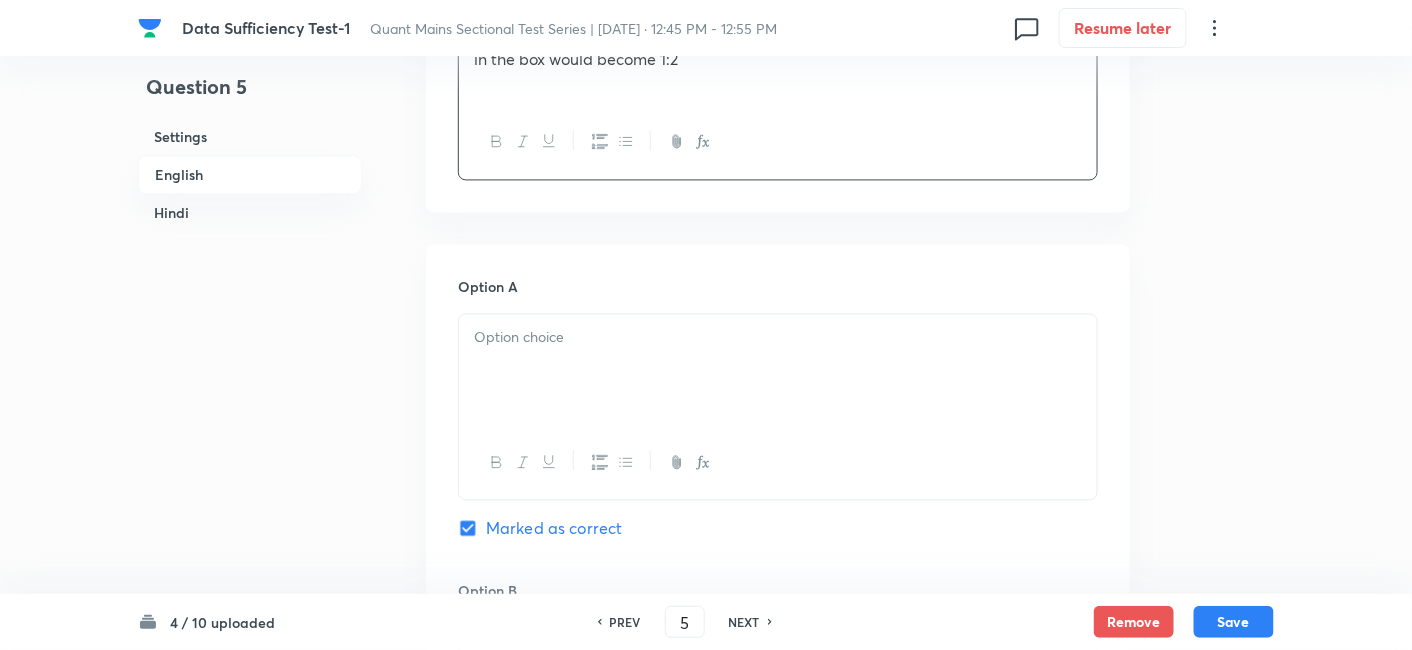 click at bounding box center [778, 370] 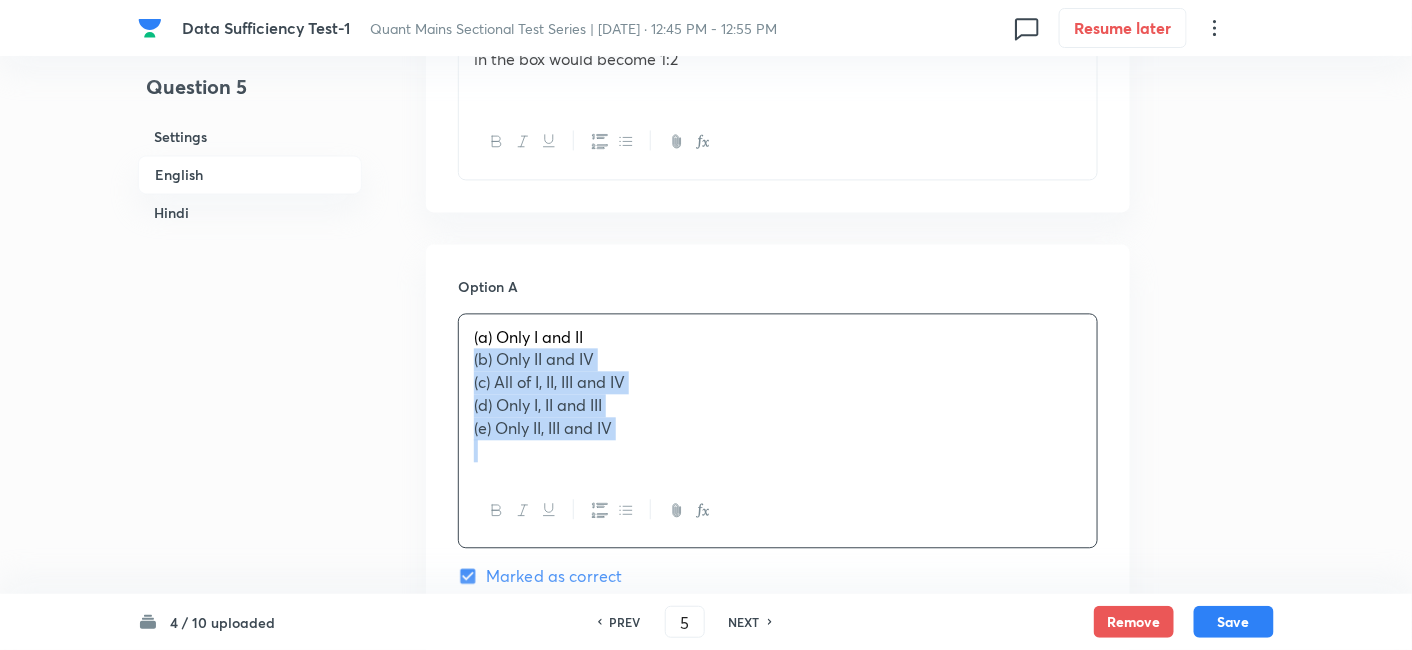 drag, startPoint x: 470, startPoint y: 351, endPoint x: 776, endPoint y: 486, distance: 334.45627 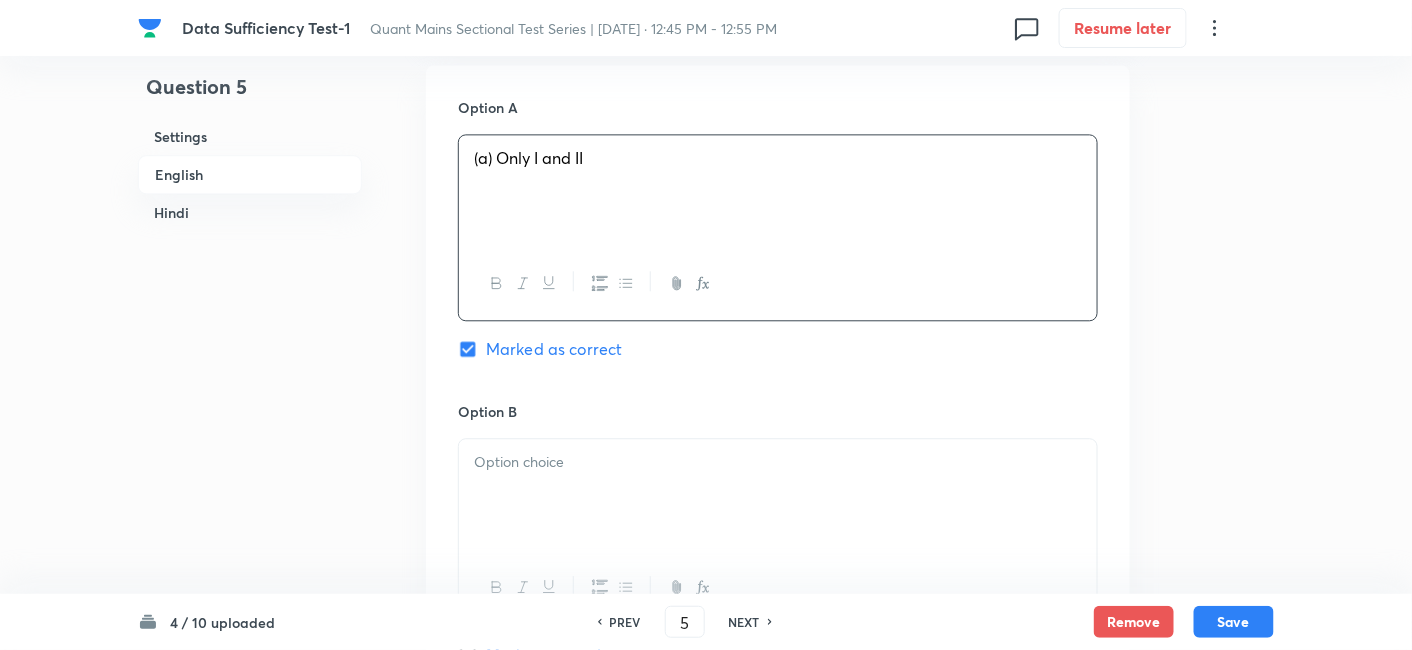scroll, scrollTop: 1389, scrollLeft: 0, axis: vertical 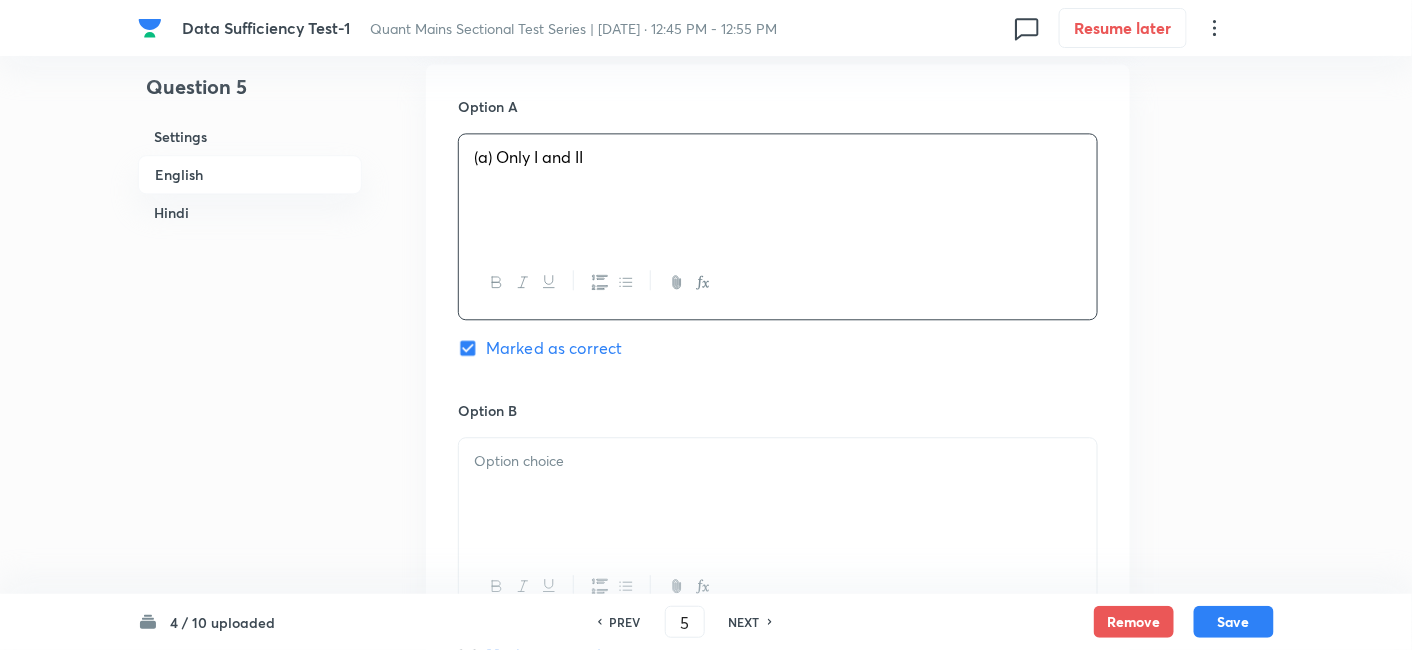 click at bounding box center (778, 494) 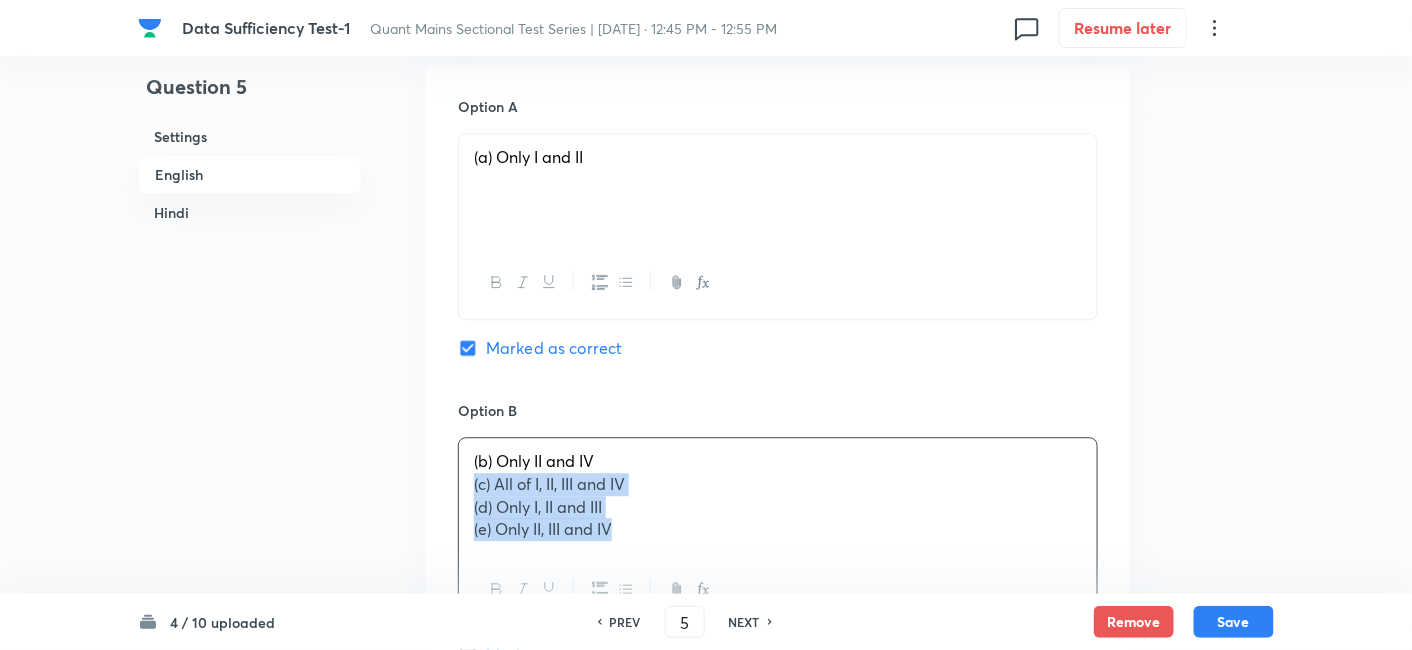 drag, startPoint x: 470, startPoint y: 483, endPoint x: 734, endPoint y: 570, distance: 277.96582 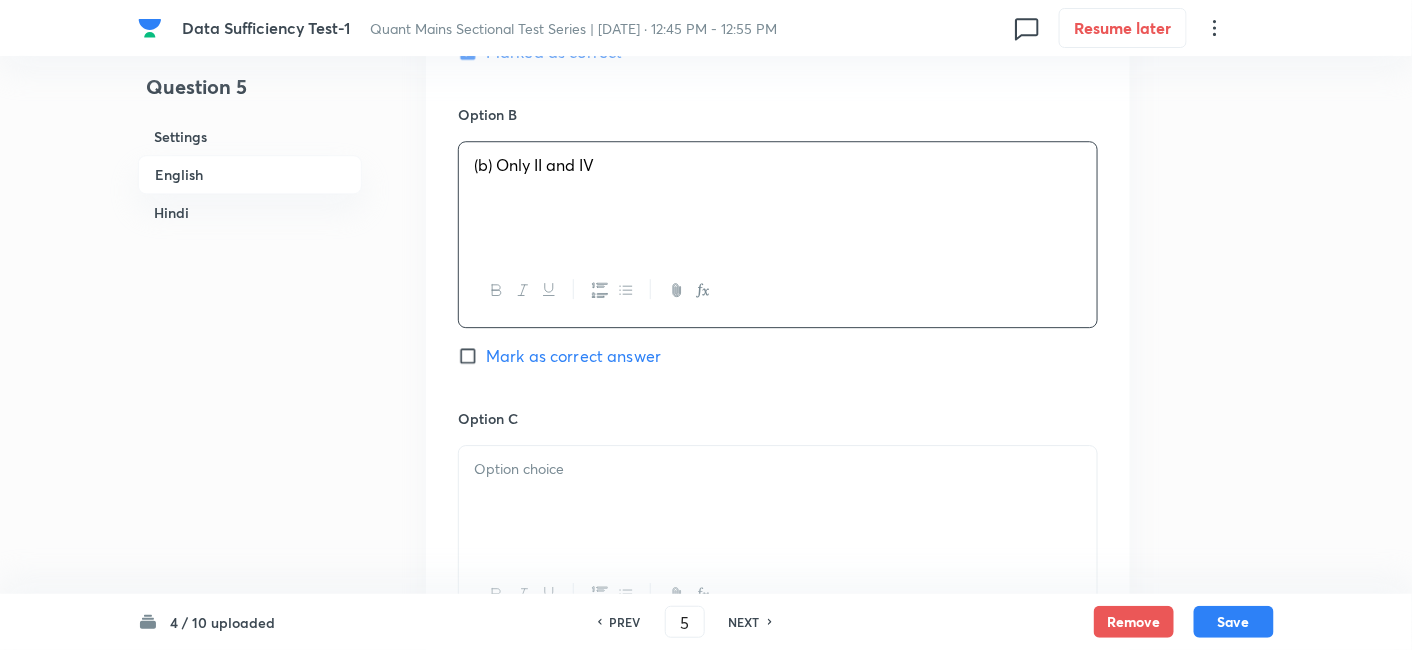 scroll, scrollTop: 1691, scrollLeft: 0, axis: vertical 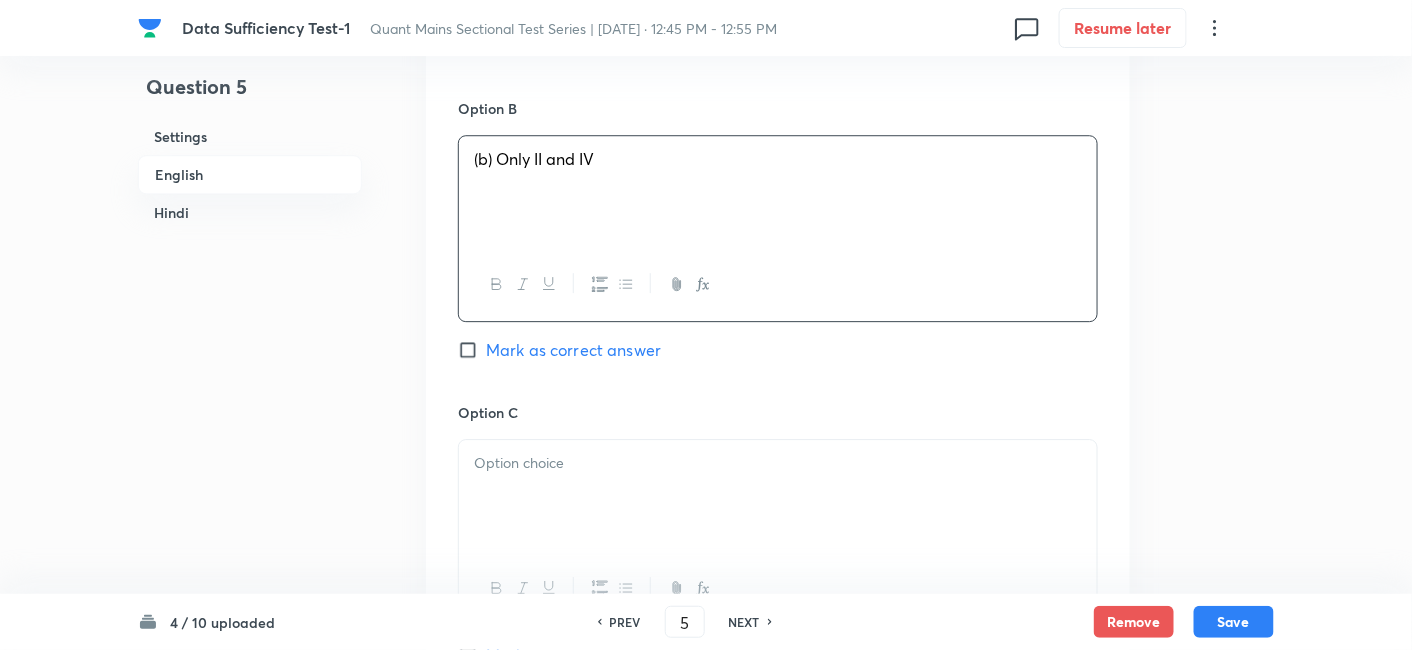 click at bounding box center (778, 496) 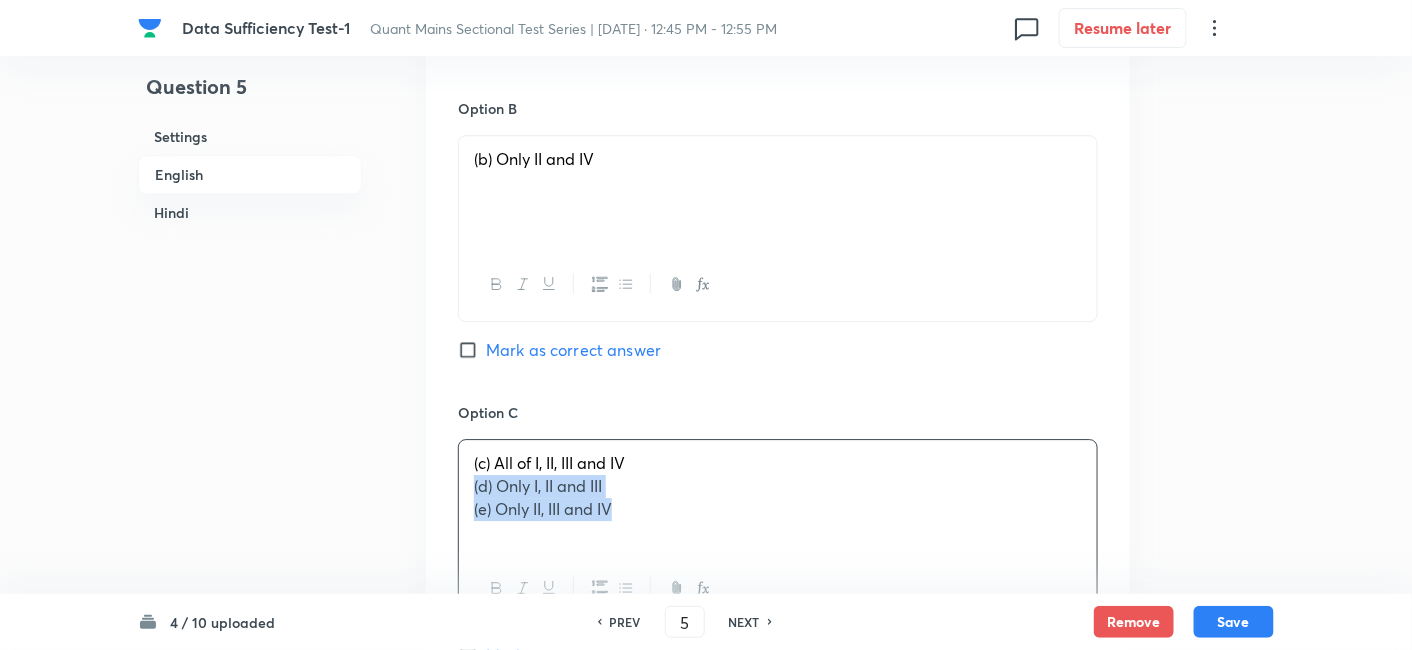 drag, startPoint x: 468, startPoint y: 483, endPoint x: 757, endPoint y: 563, distance: 299.86832 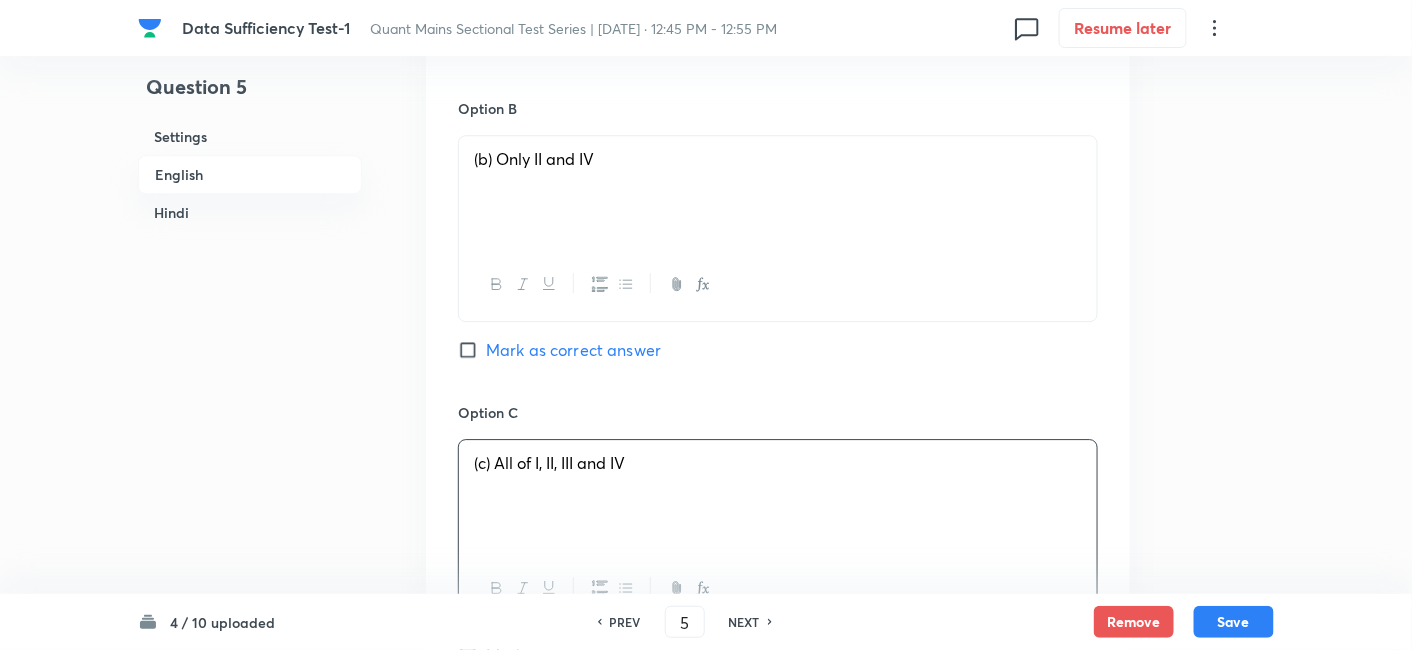 scroll, scrollTop: 2067, scrollLeft: 0, axis: vertical 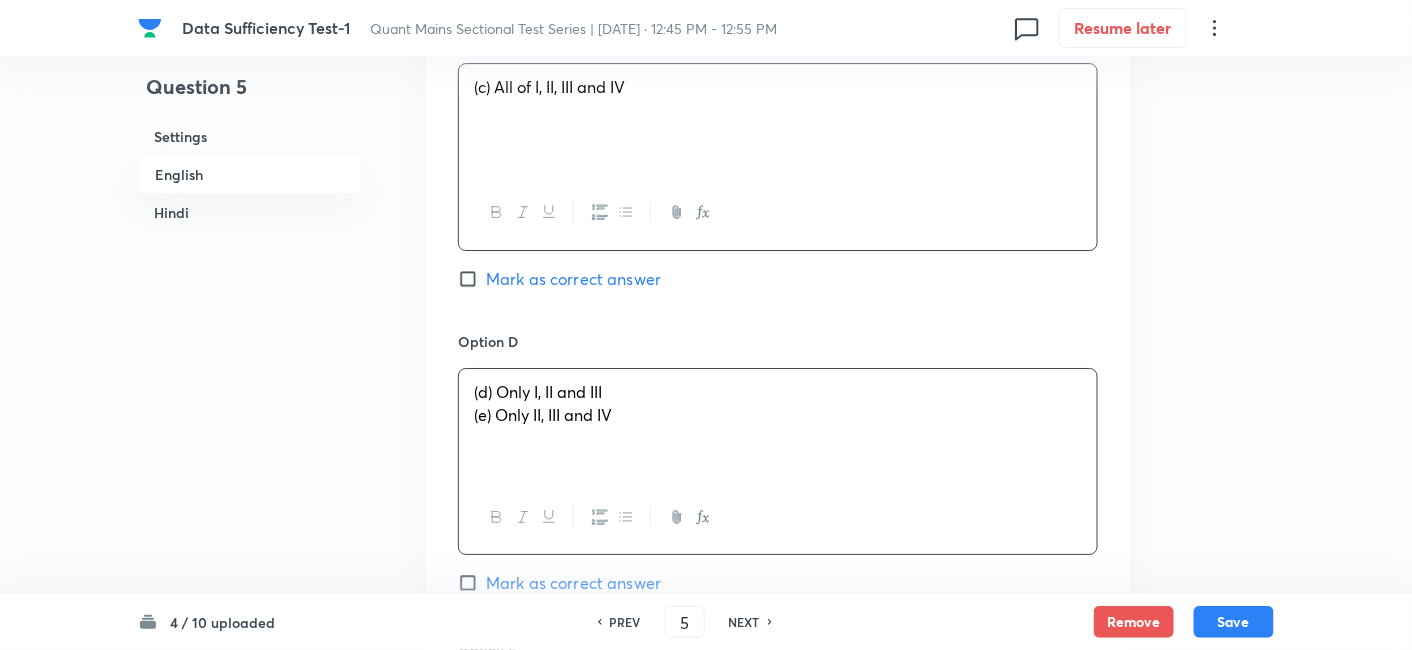 click on "(d) Only I, II and III (e) Only II, III and IV" at bounding box center [778, 425] 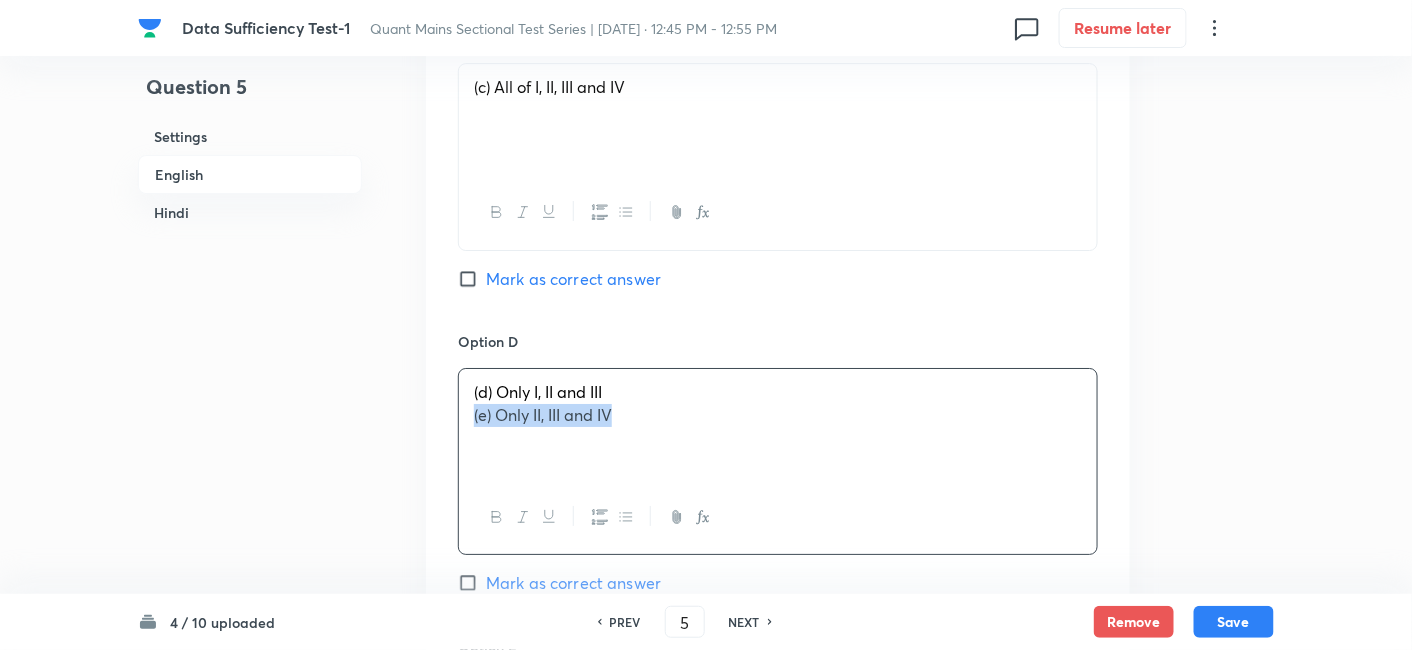drag, startPoint x: 471, startPoint y: 413, endPoint x: 721, endPoint y: 480, distance: 258.82233 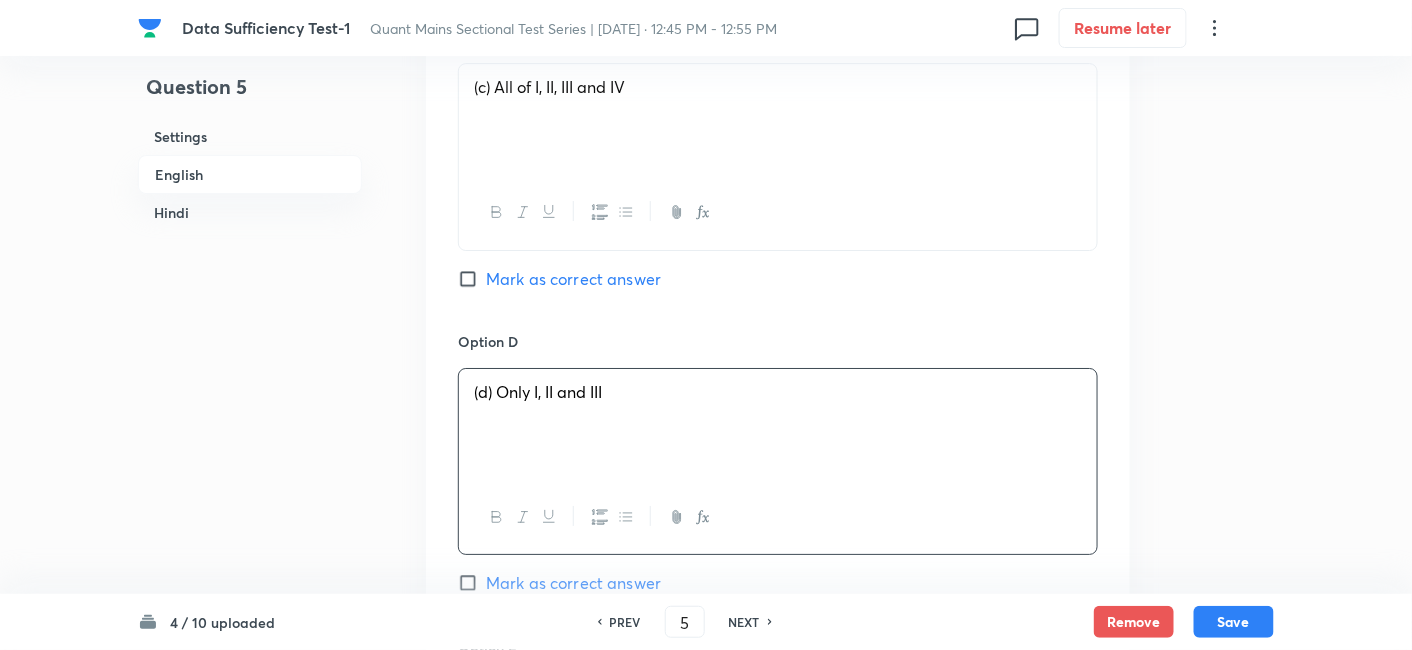 scroll, scrollTop: 2342, scrollLeft: 0, axis: vertical 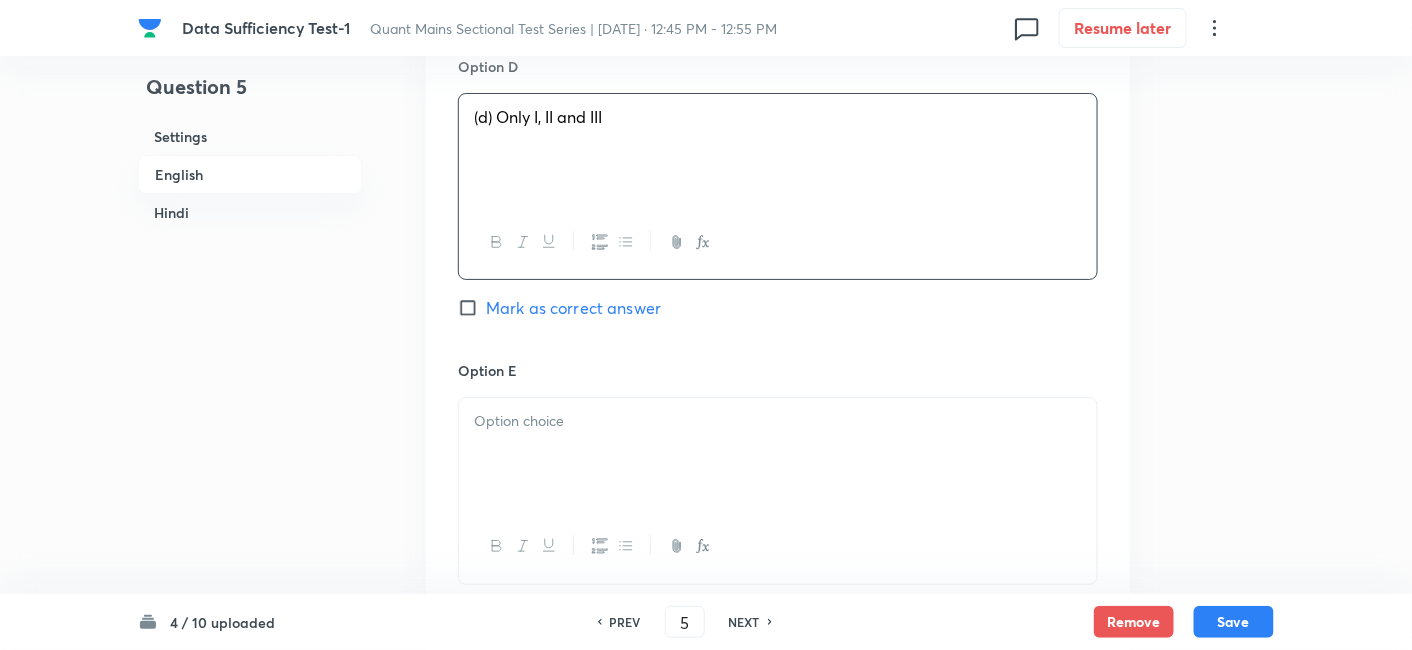 click at bounding box center [778, 454] 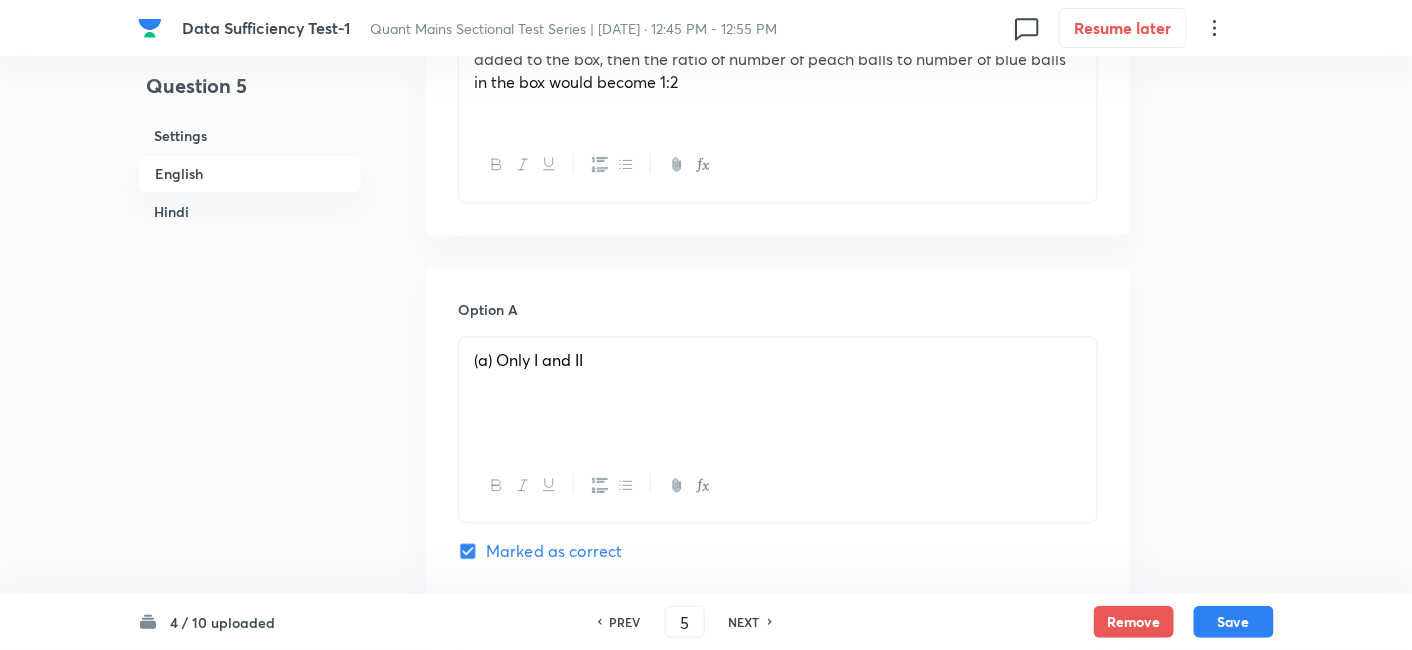 scroll, scrollTop: 1230, scrollLeft: 0, axis: vertical 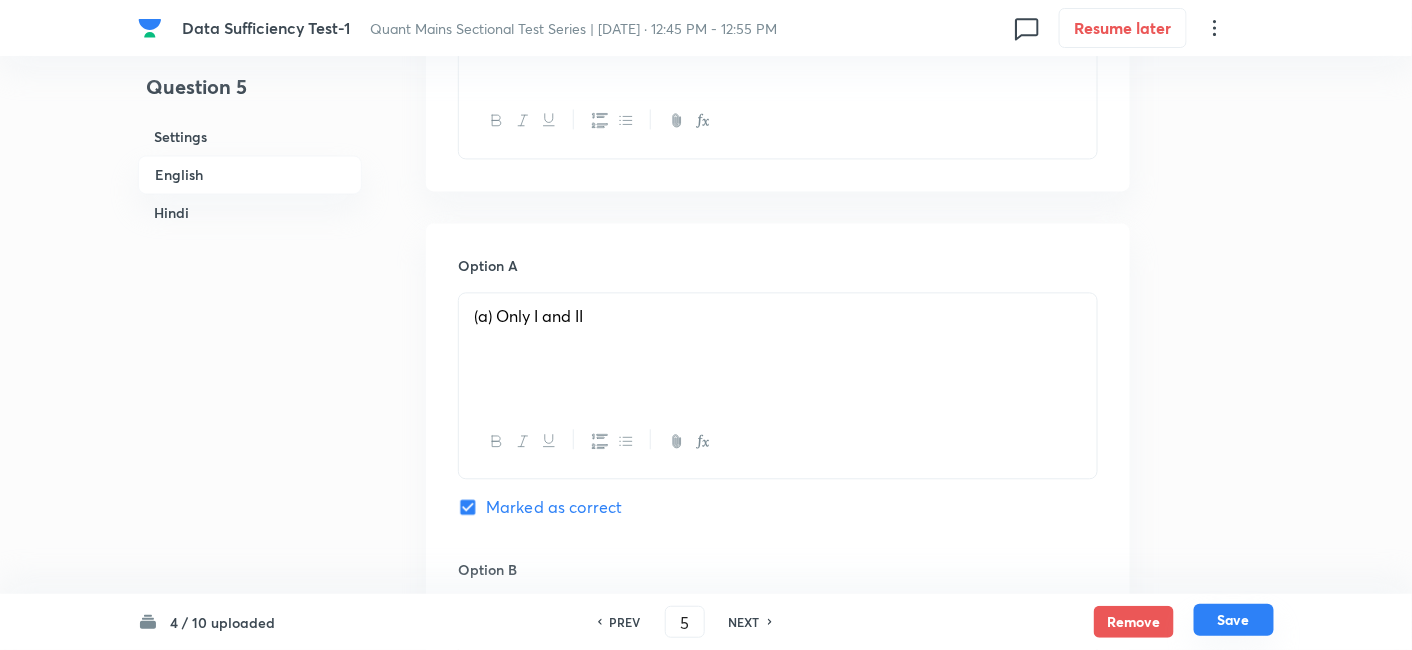 click on "Save" at bounding box center [1234, 620] 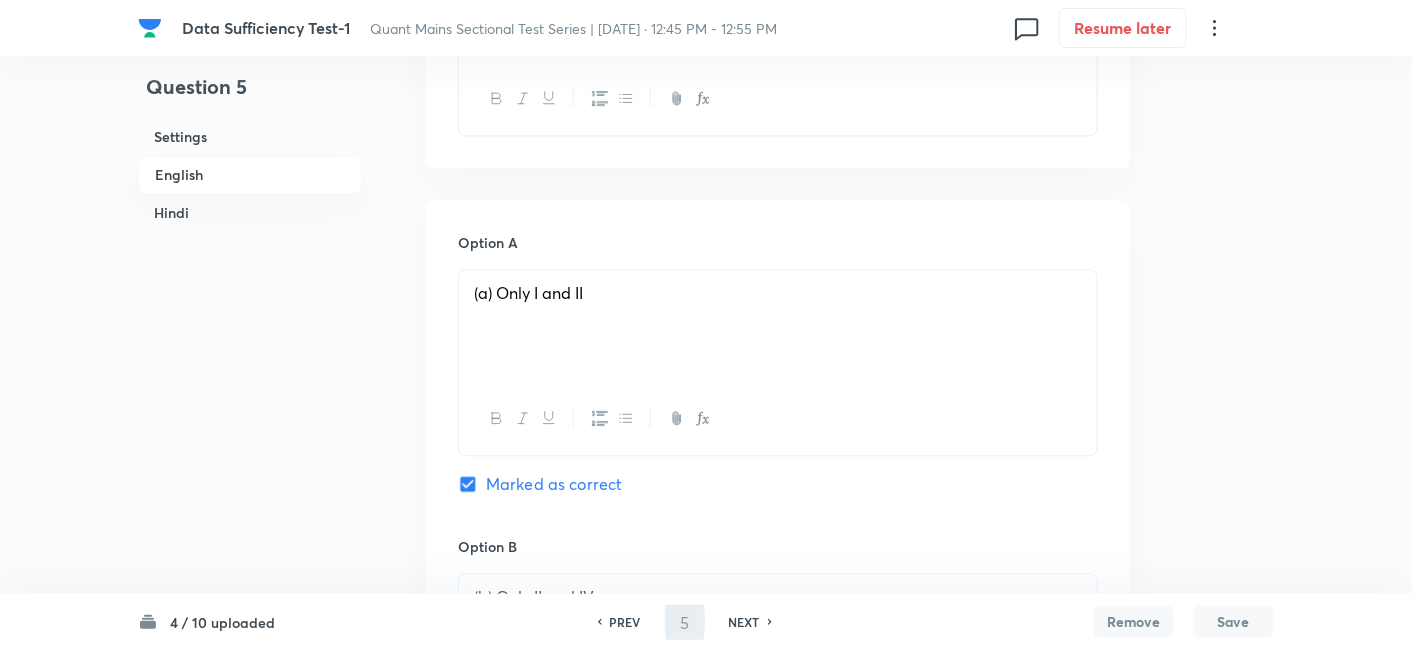 type on "6" 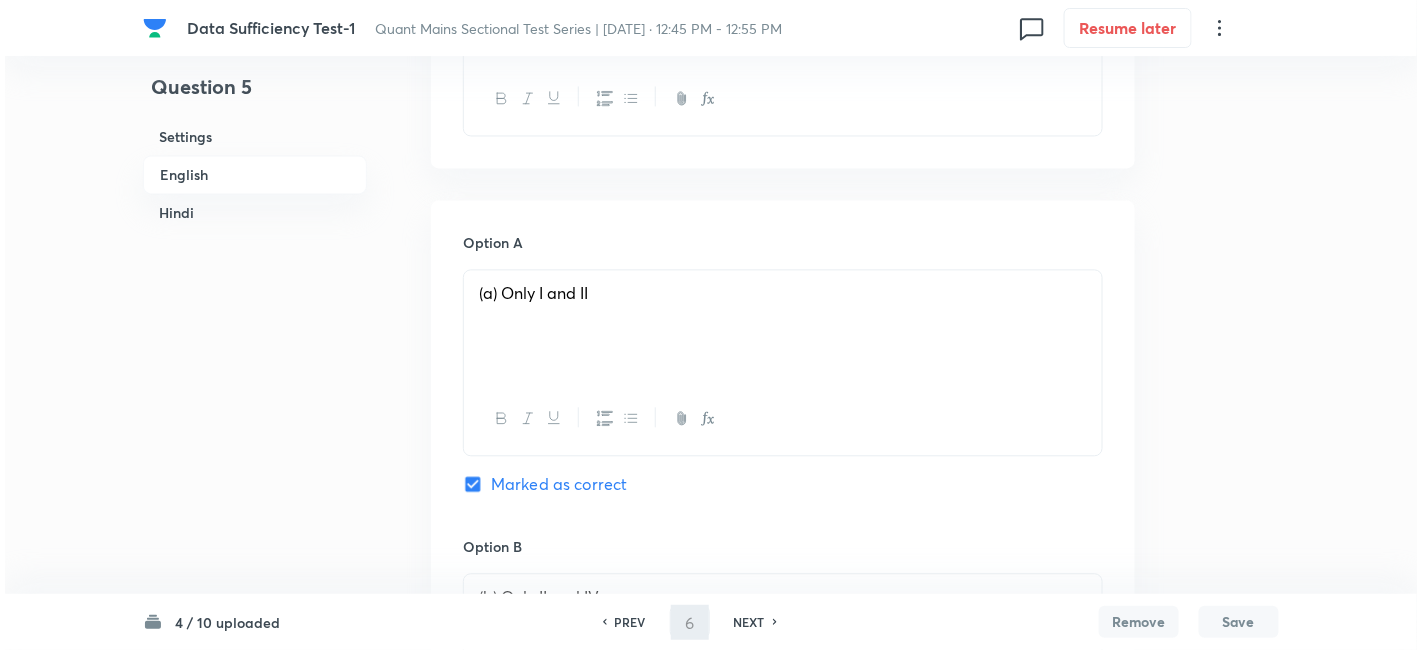 scroll, scrollTop: 0, scrollLeft: 0, axis: both 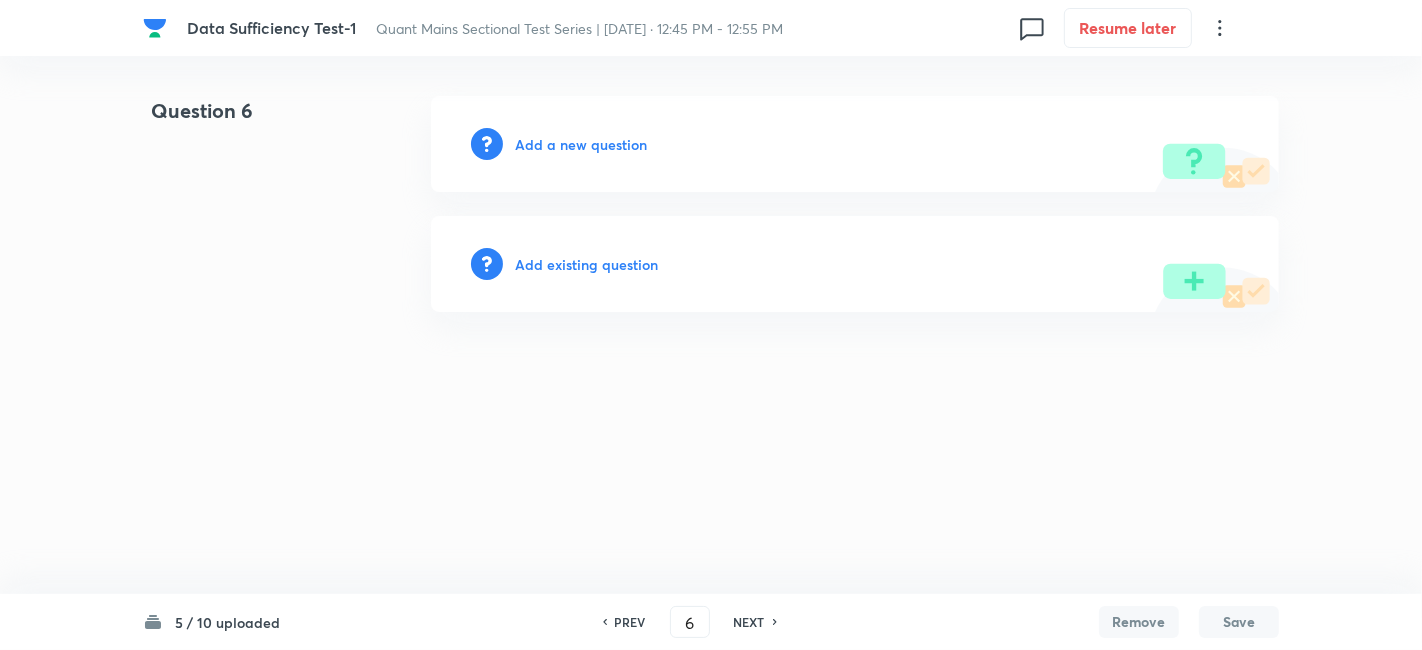click on "Add a new question" at bounding box center [581, 144] 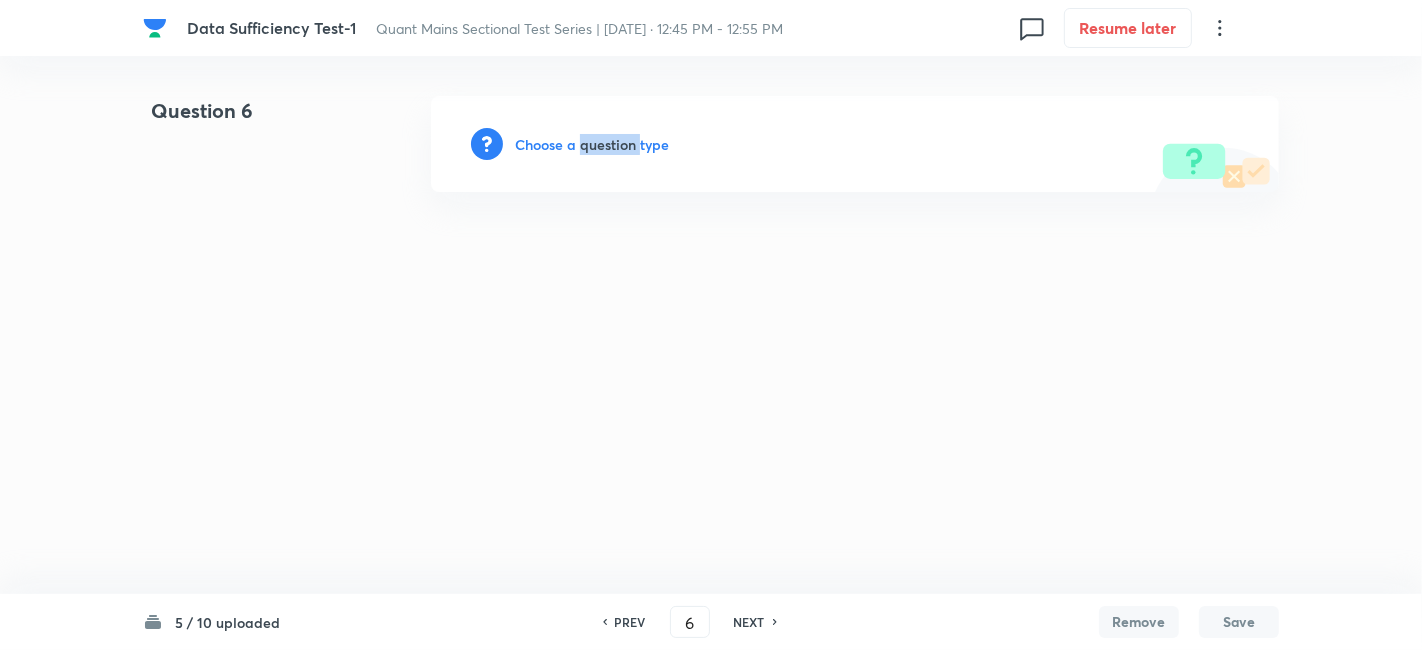 click on "Choose a question type" at bounding box center (592, 144) 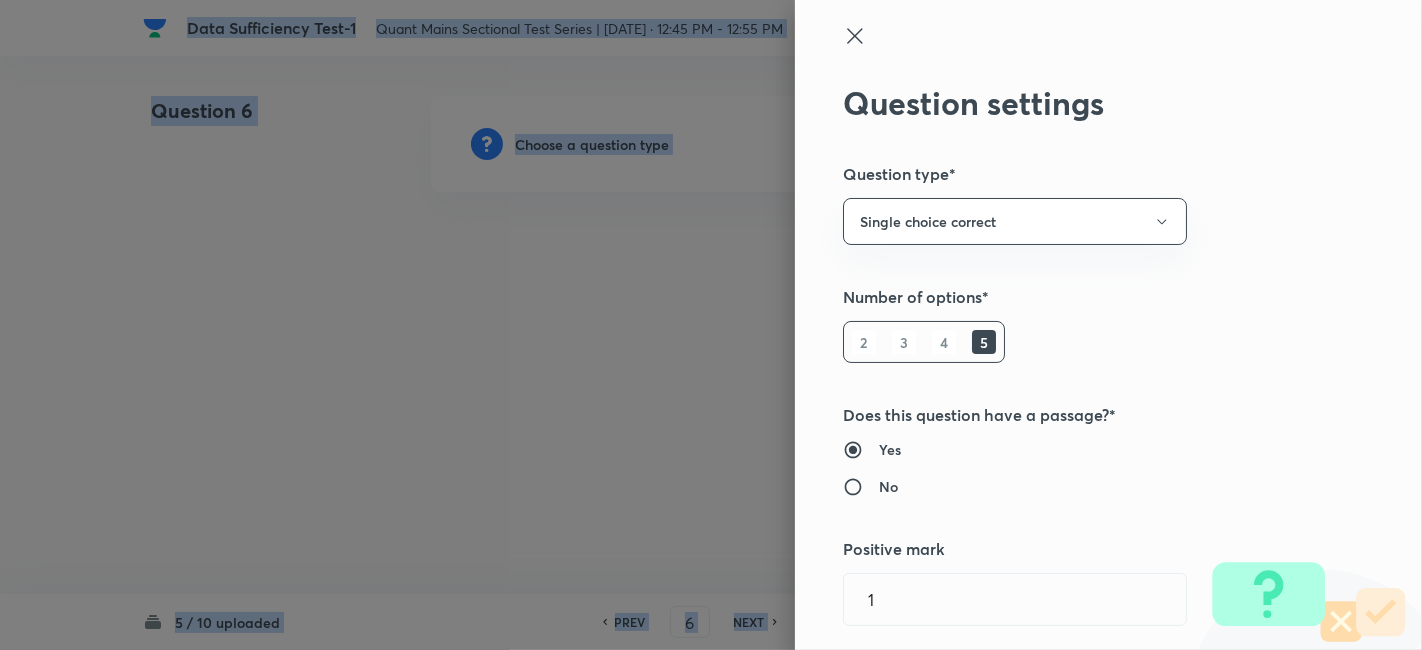 click at bounding box center [711, 325] 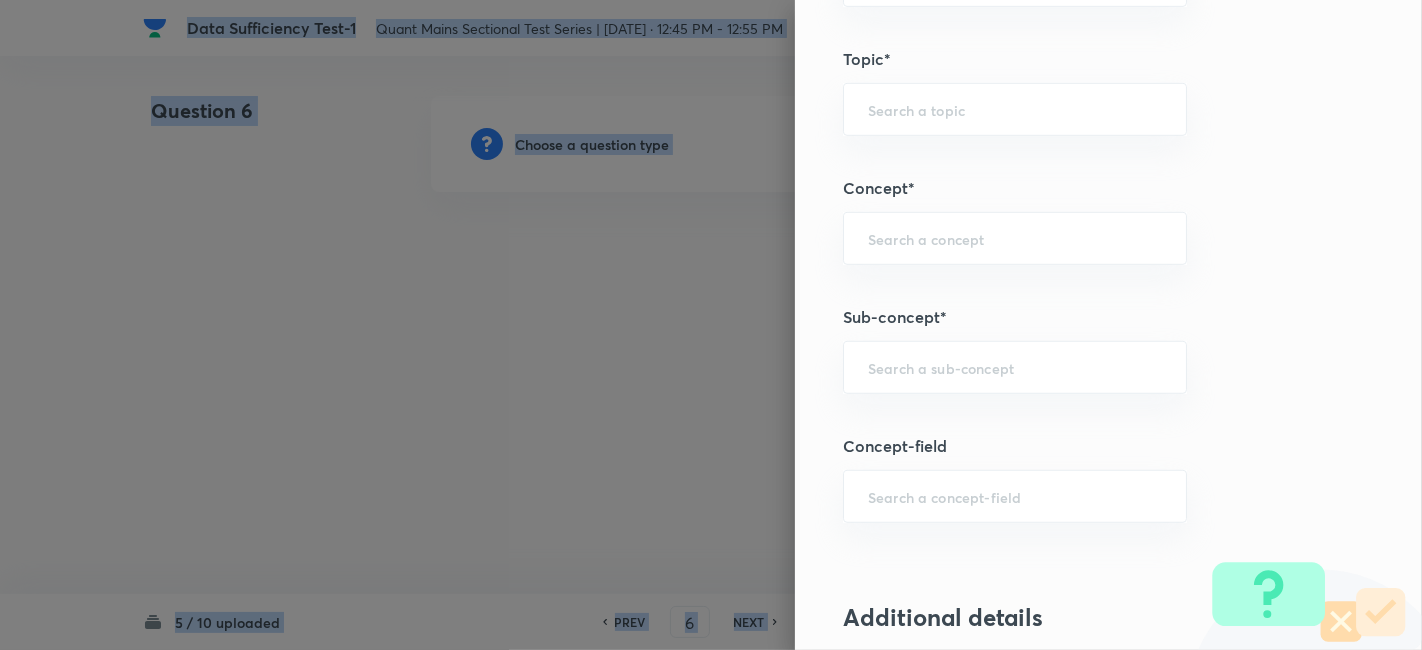 scroll, scrollTop: 935, scrollLeft: 0, axis: vertical 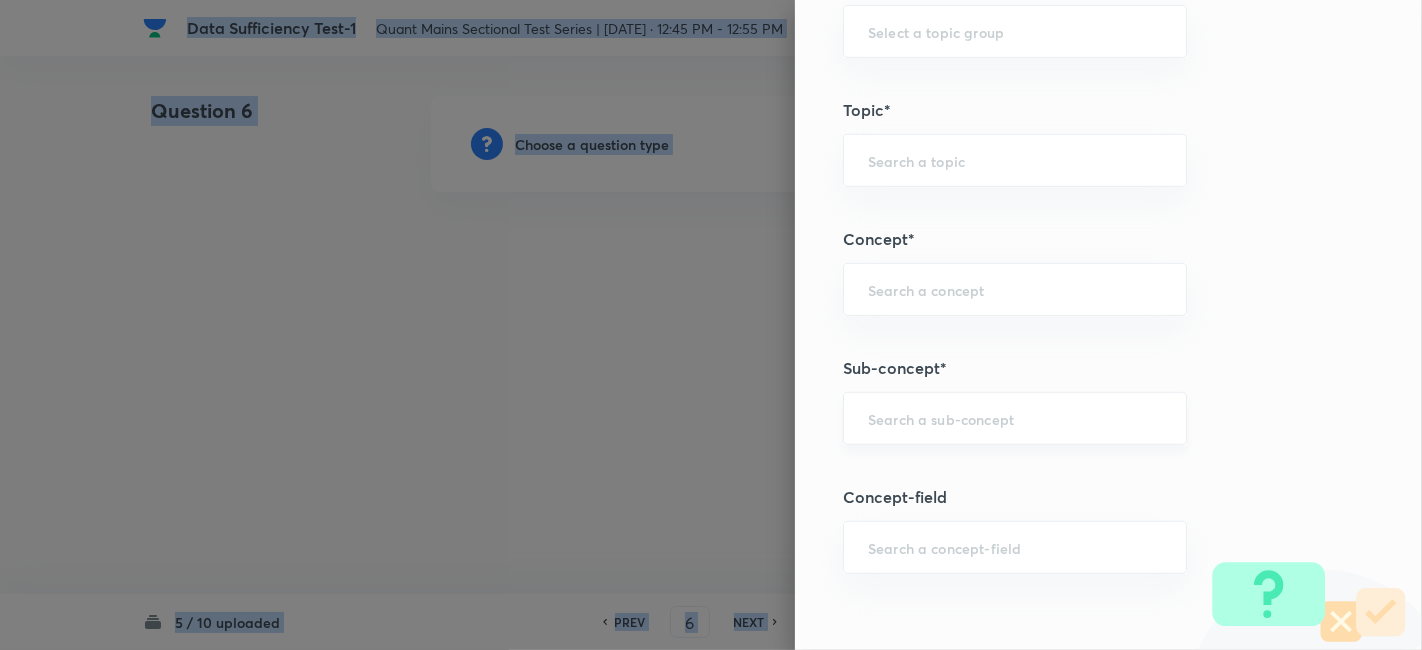click on "​" at bounding box center [1015, 418] 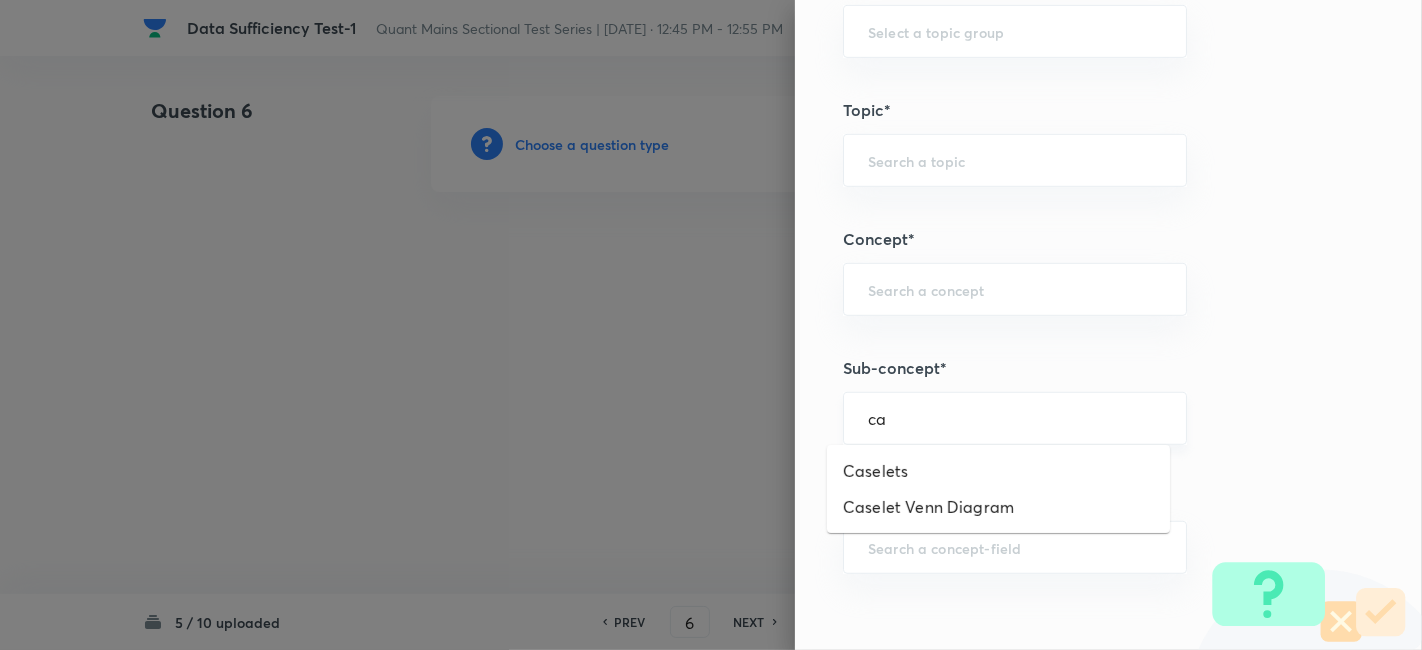 type on "c" 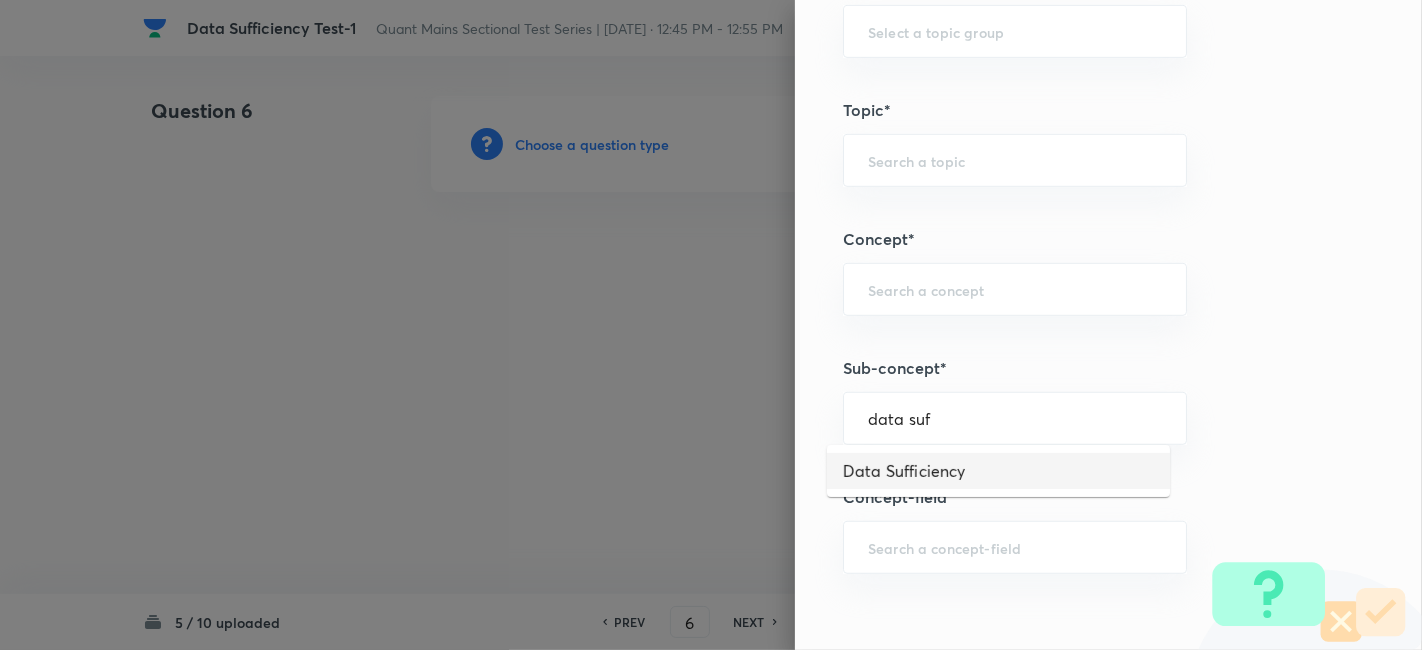 click on "Data Sufficiency" at bounding box center [998, 471] 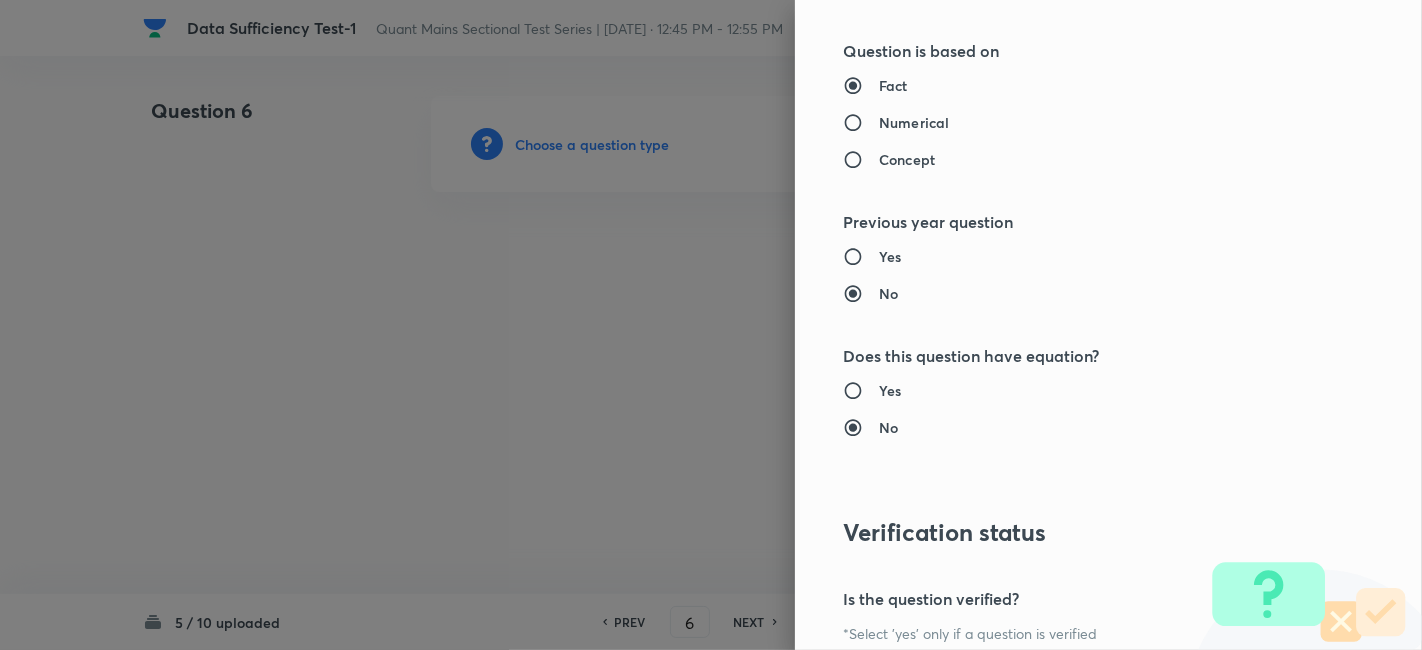 type on "Quantitative Aptitude" 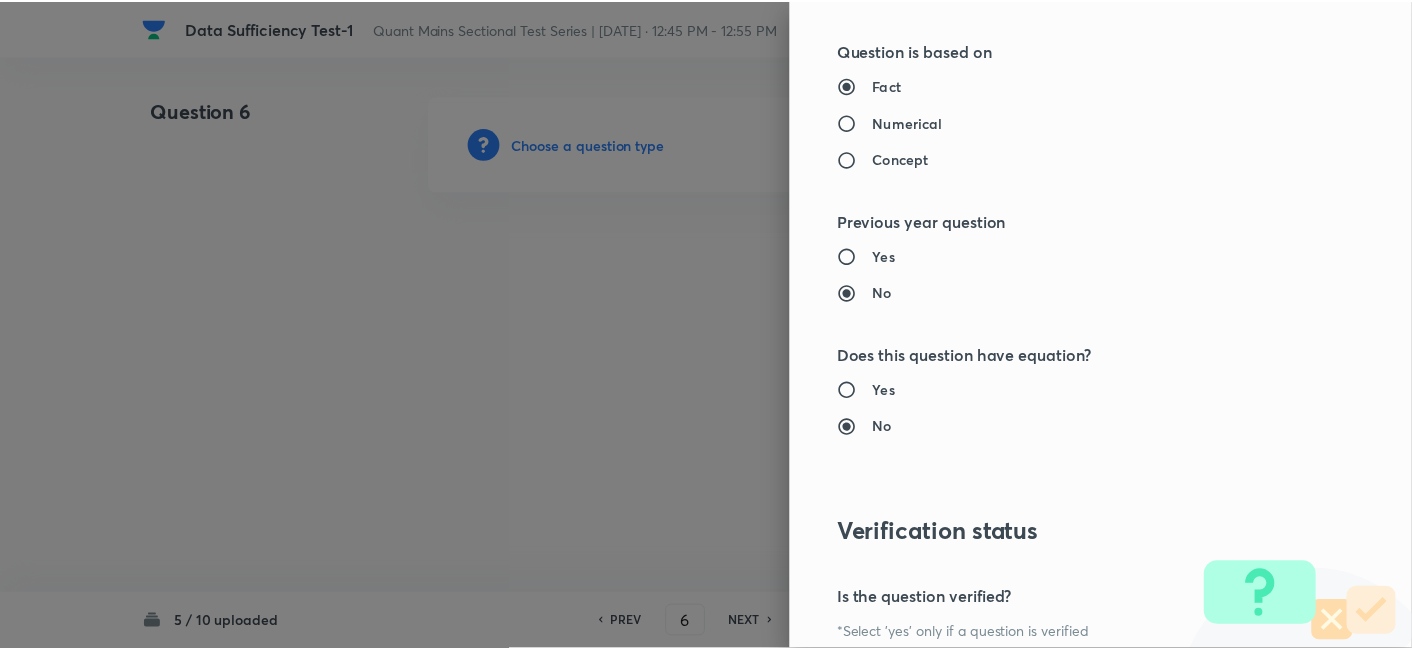 scroll, scrollTop: 2070, scrollLeft: 0, axis: vertical 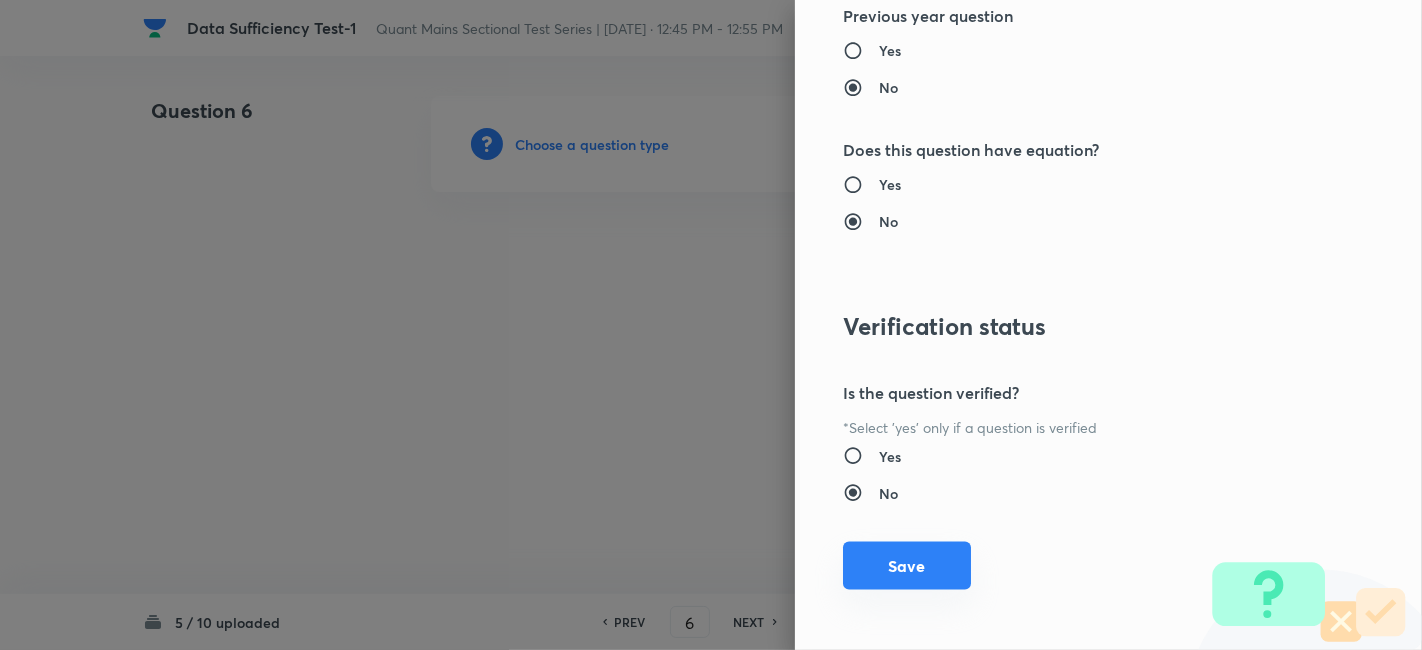 click on "Save" at bounding box center [907, 566] 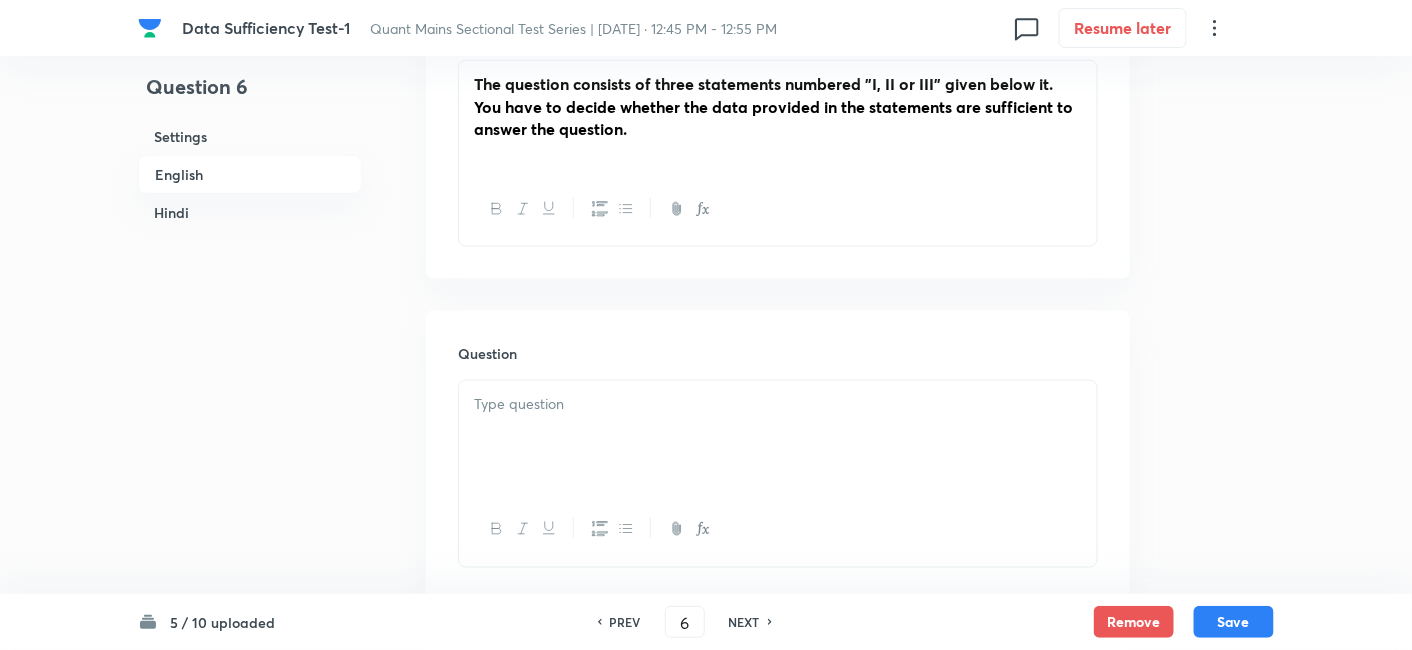 scroll, scrollTop: 785, scrollLeft: 0, axis: vertical 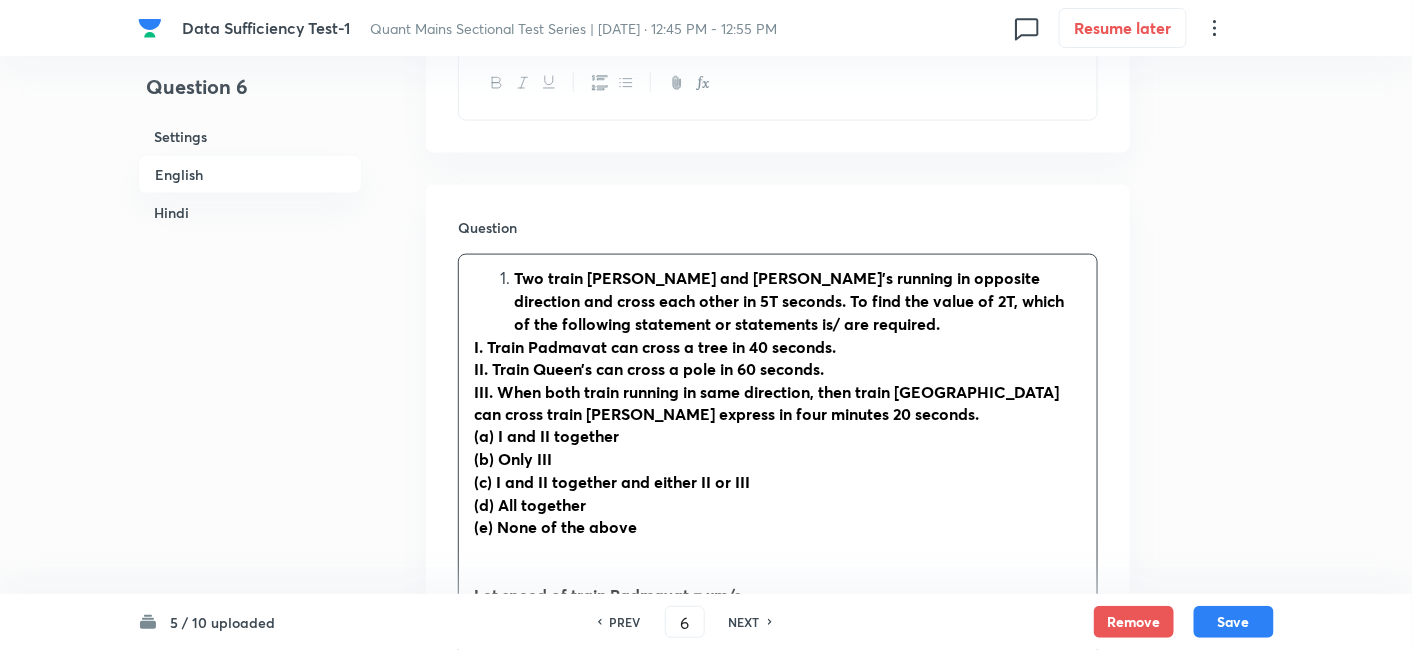 click on "Two train Padmavat and Queen’s running in opposite direction and cross each other in 5T seconds. To find the value of 2T, which of the following statement or statements is/ are required." at bounding box center (789, 300) 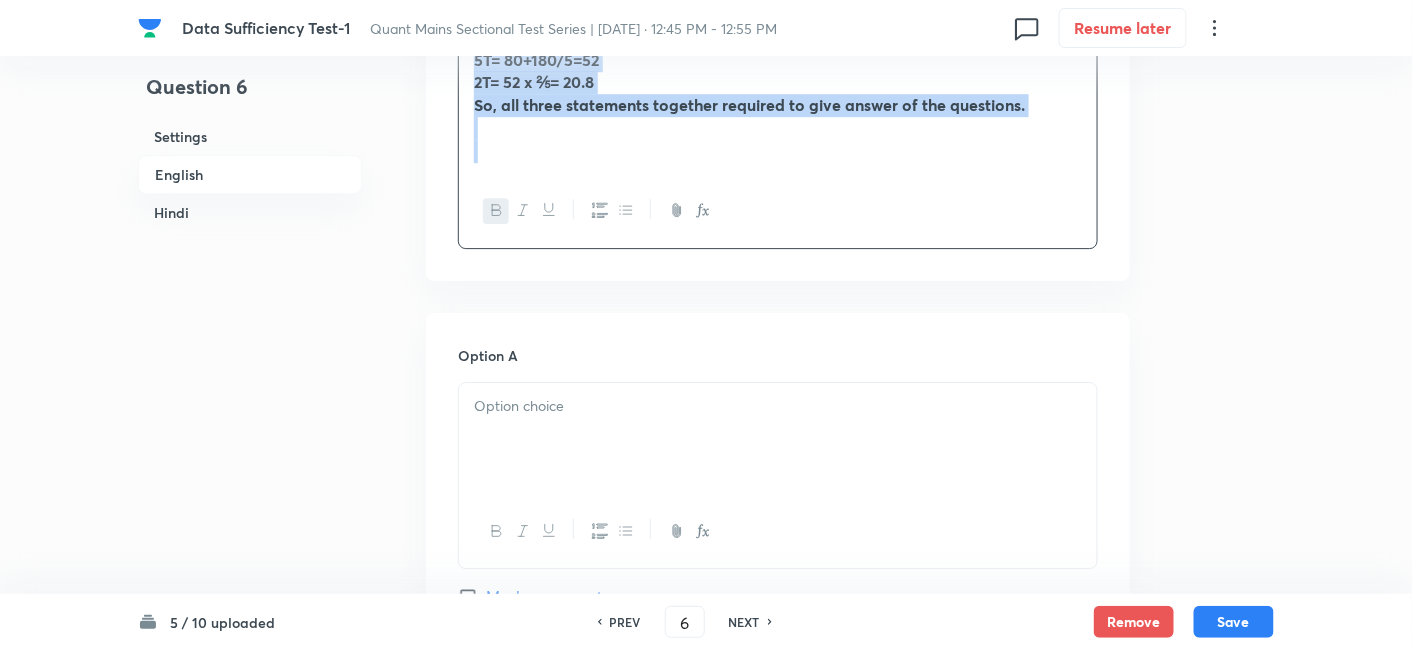 drag, startPoint x: 472, startPoint y: 284, endPoint x: 930, endPoint y: 461, distance: 491.0122 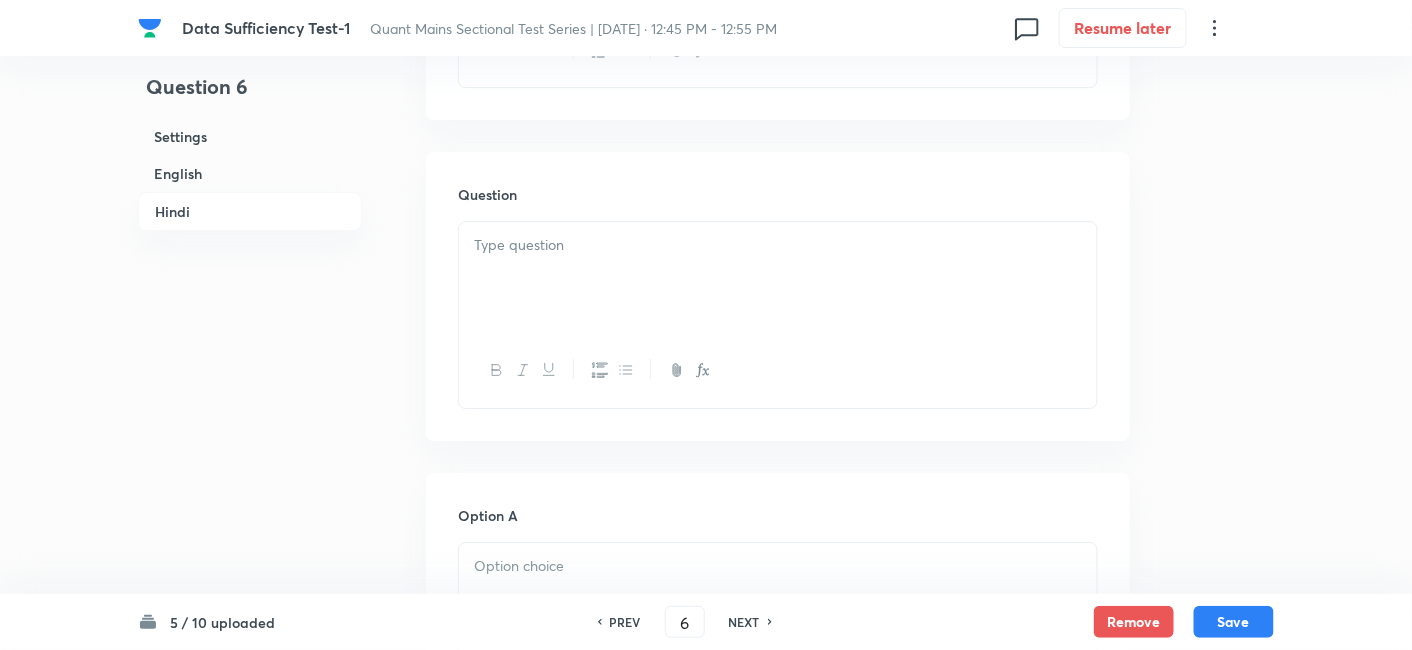 scroll, scrollTop: 4452, scrollLeft: 0, axis: vertical 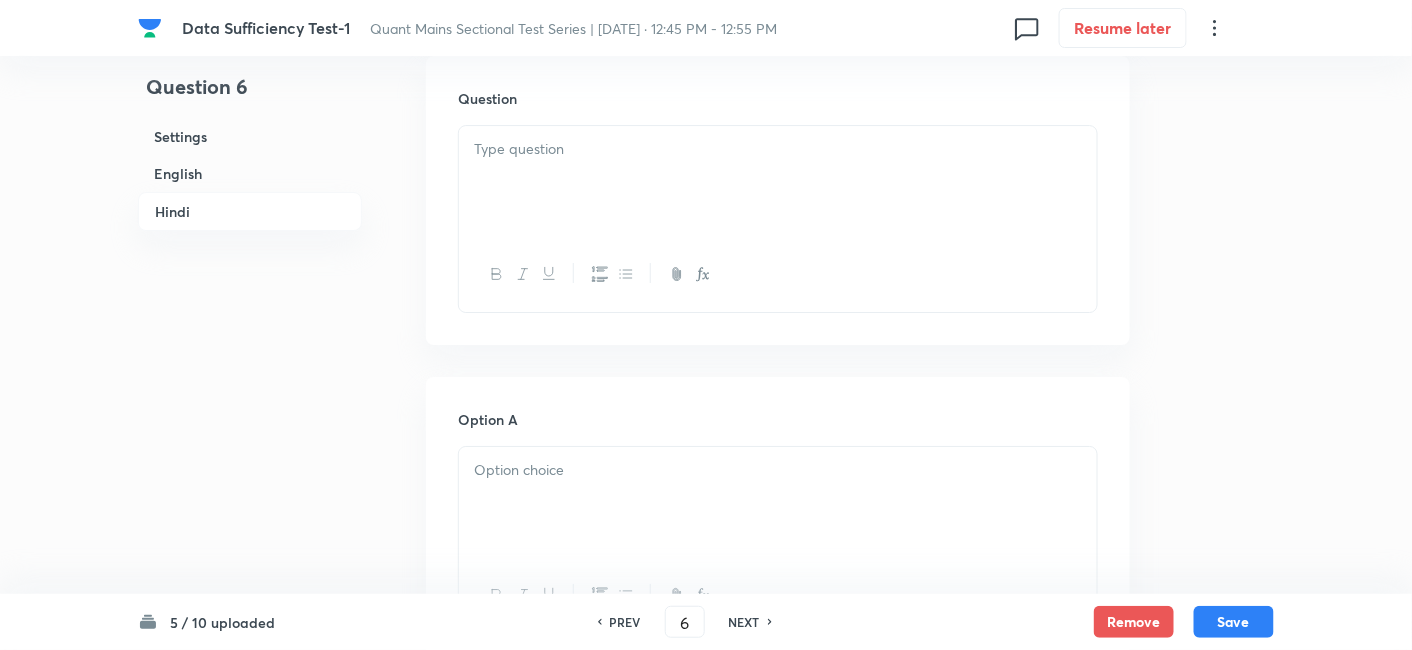 click at bounding box center (778, 182) 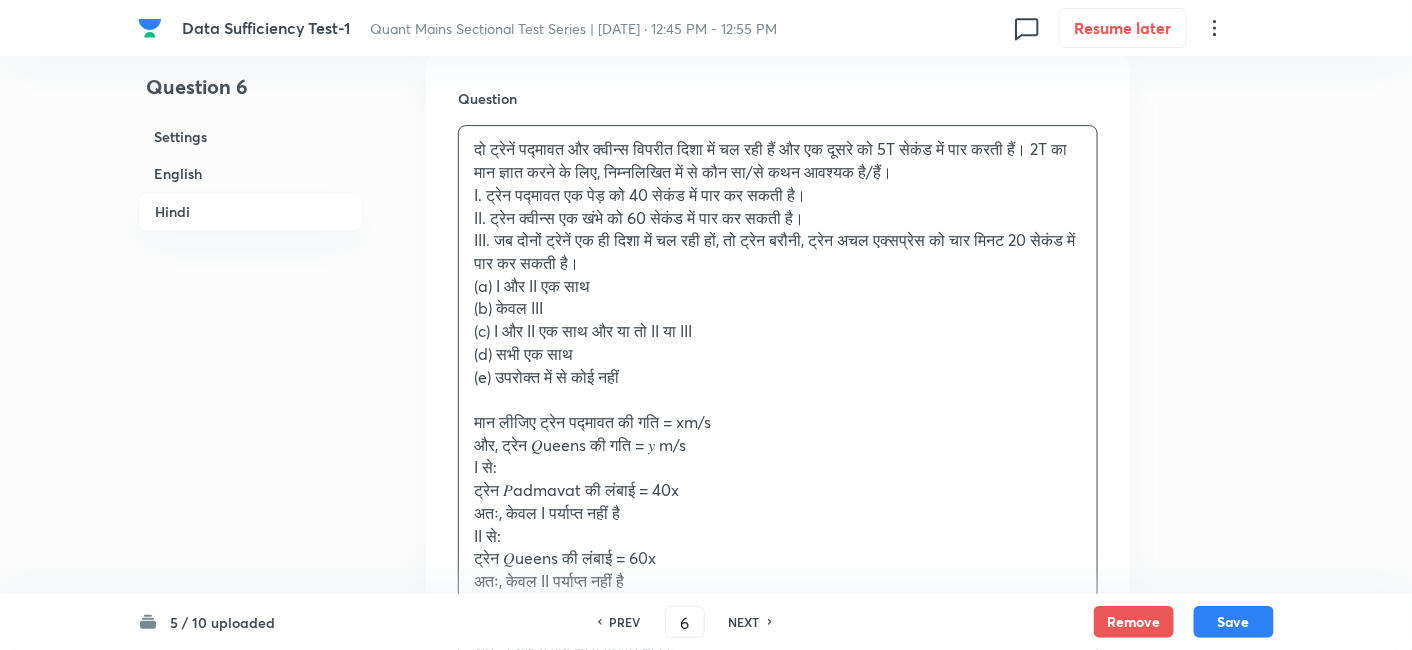 scroll, scrollTop: 4728, scrollLeft: 0, axis: vertical 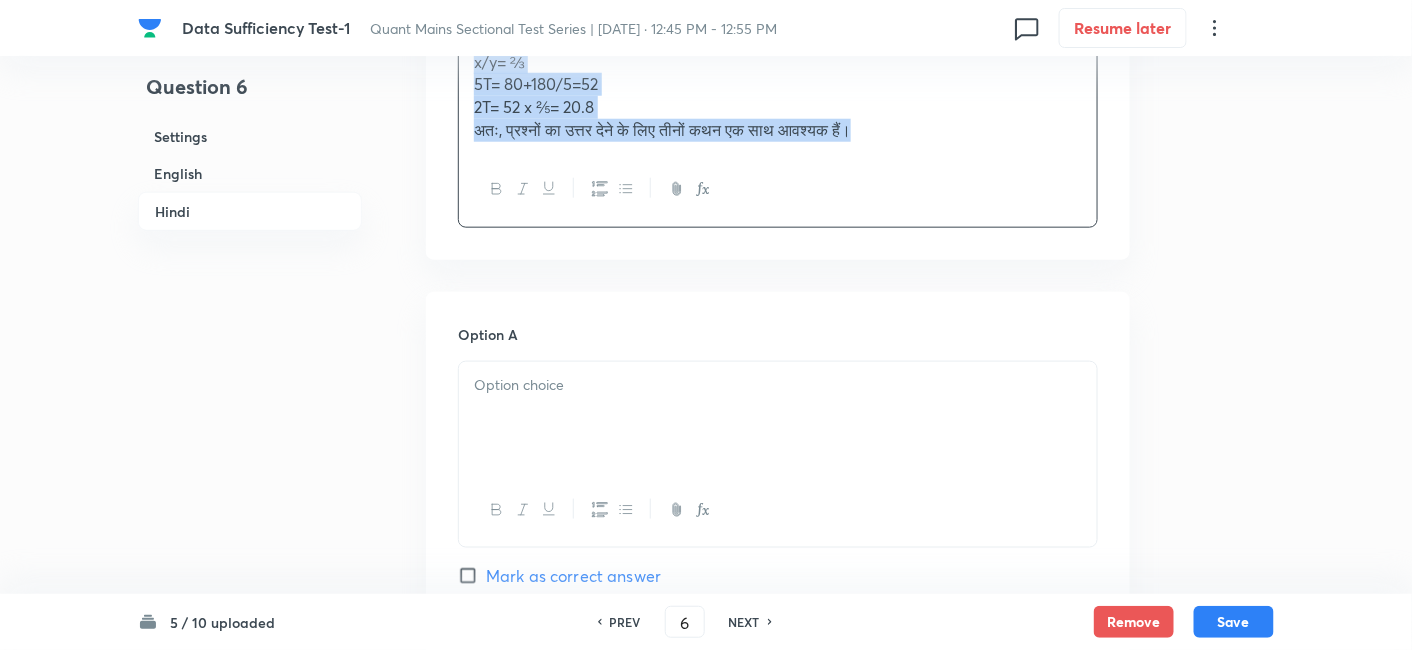 drag, startPoint x: 466, startPoint y: 141, endPoint x: 1019, endPoint y: 498, distance: 658.2234 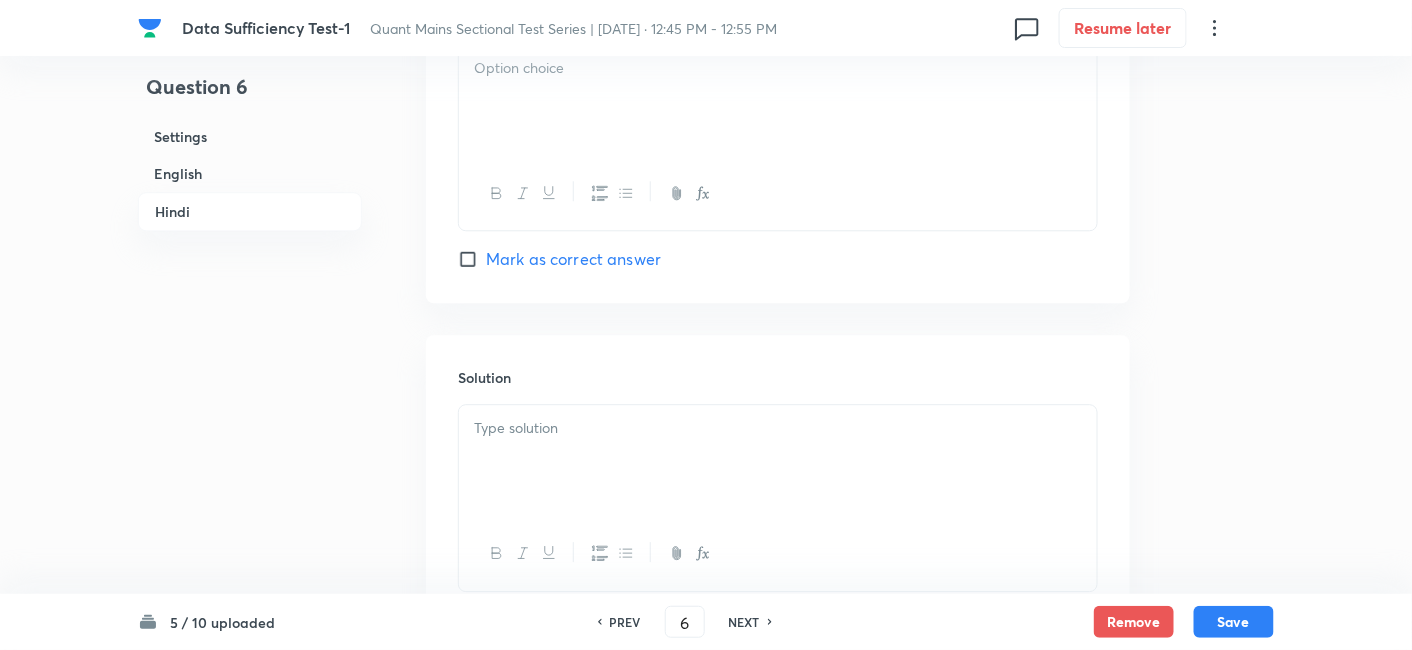 scroll, scrollTop: 6420, scrollLeft: 0, axis: vertical 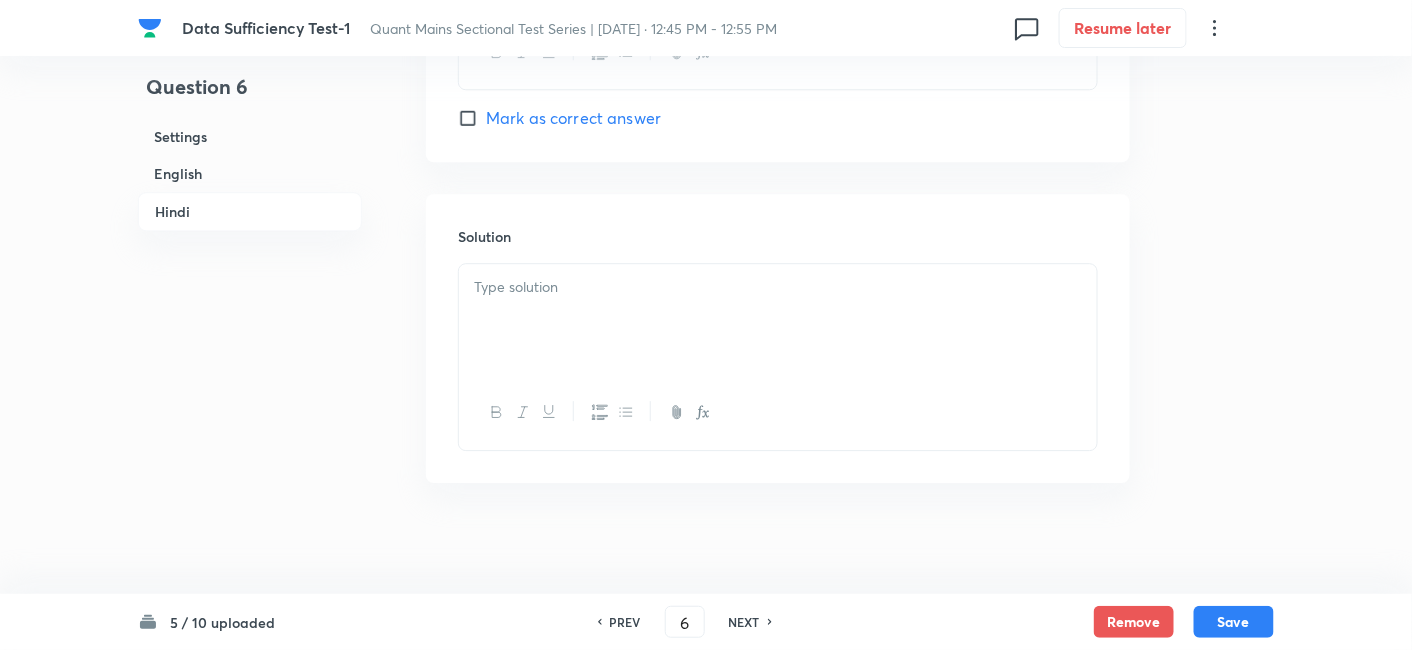 click at bounding box center [778, 320] 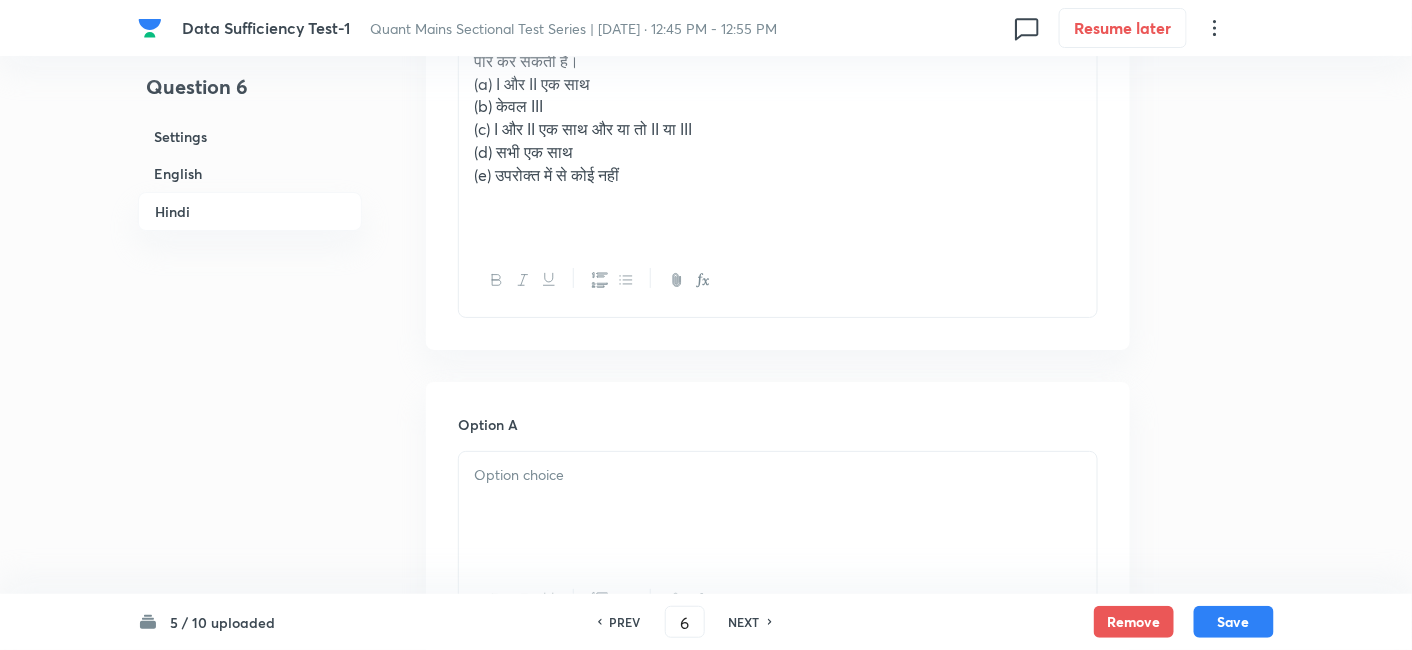 scroll, scrollTop: 4558, scrollLeft: 0, axis: vertical 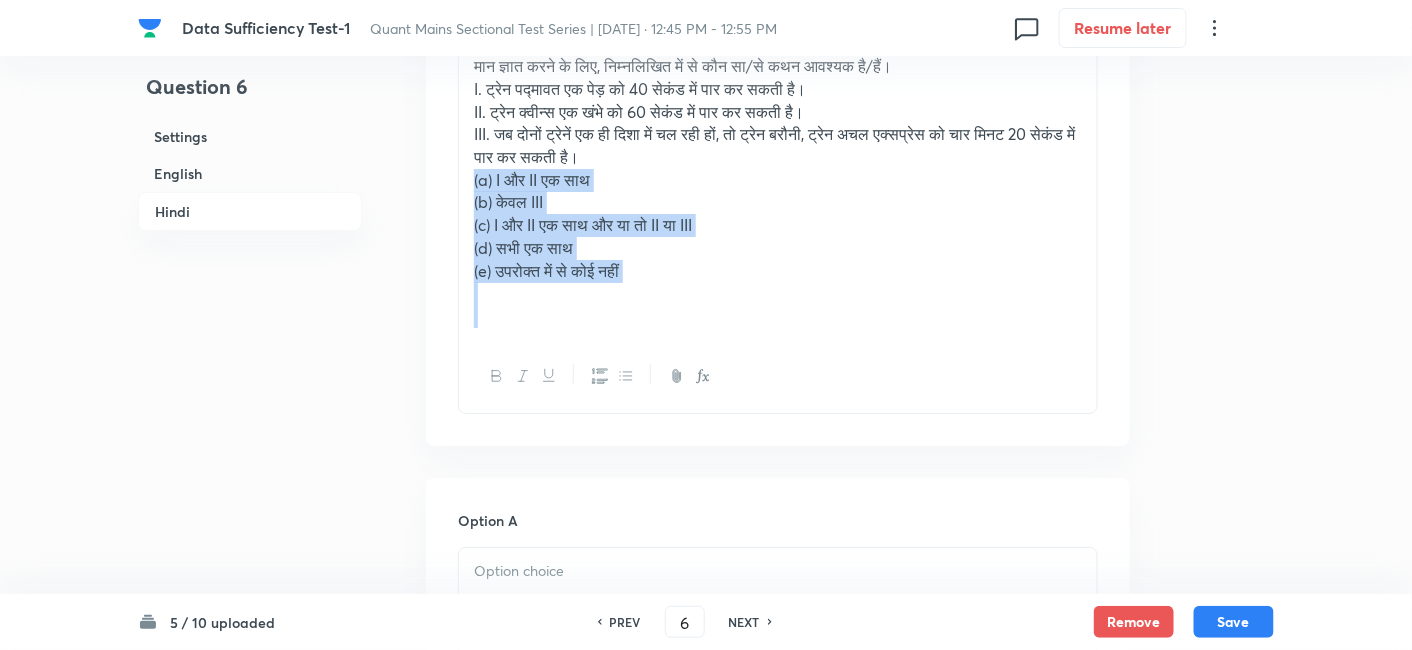 drag, startPoint x: 462, startPoint y: 175, endPoint x: 721, endPoint y: 356, distance: 315.97784 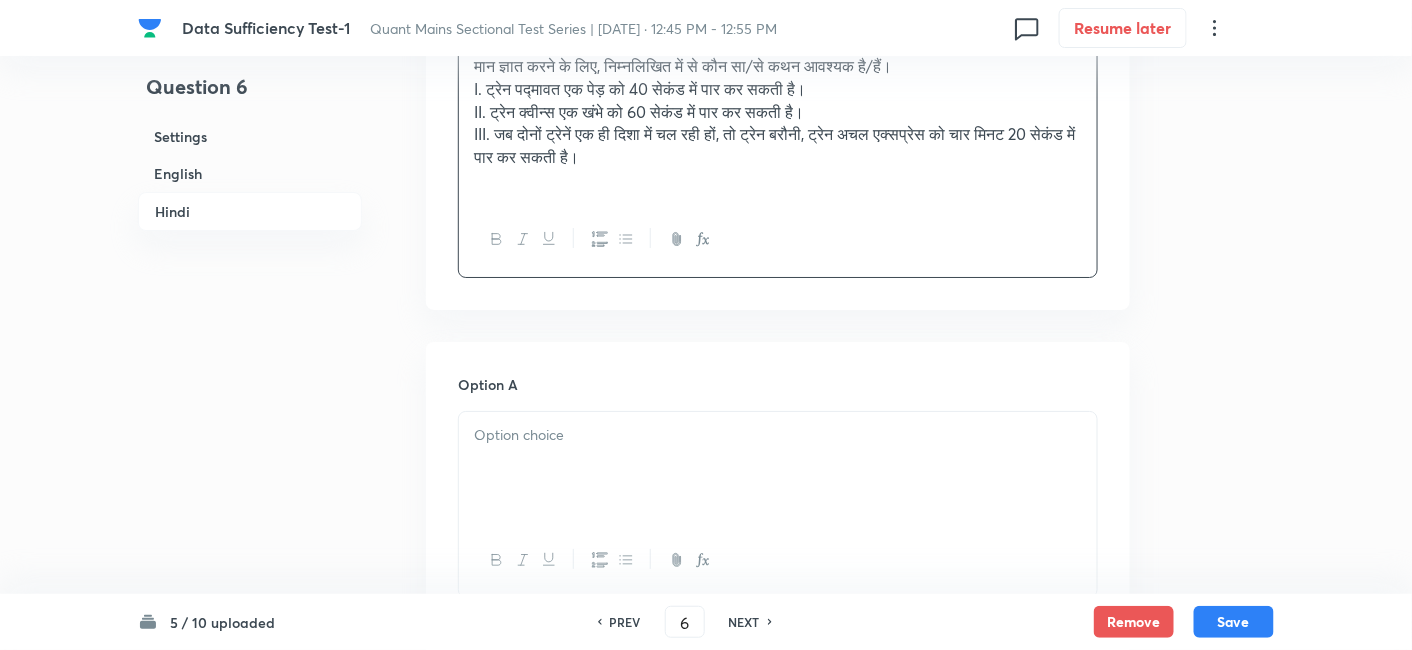 scroll, scrollTop: 4801, scrollLeft: 0, axis: vertical 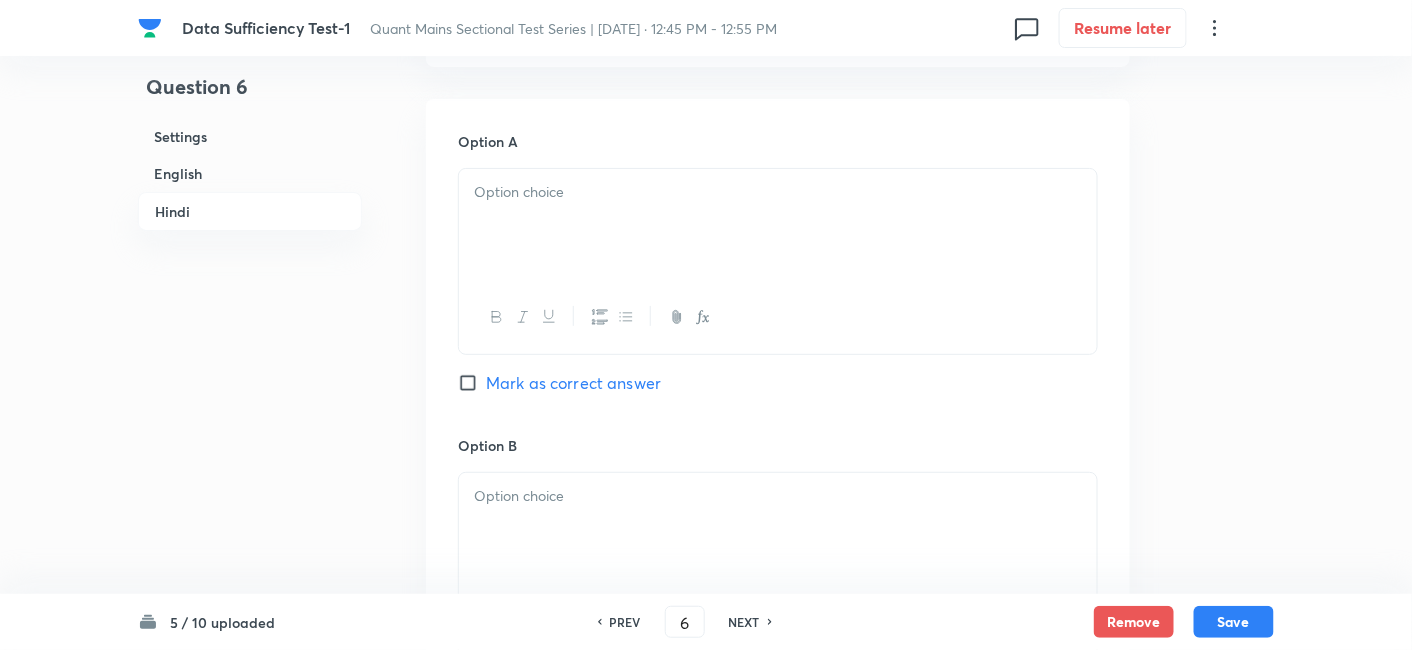 click at bounding box center [778, 192] 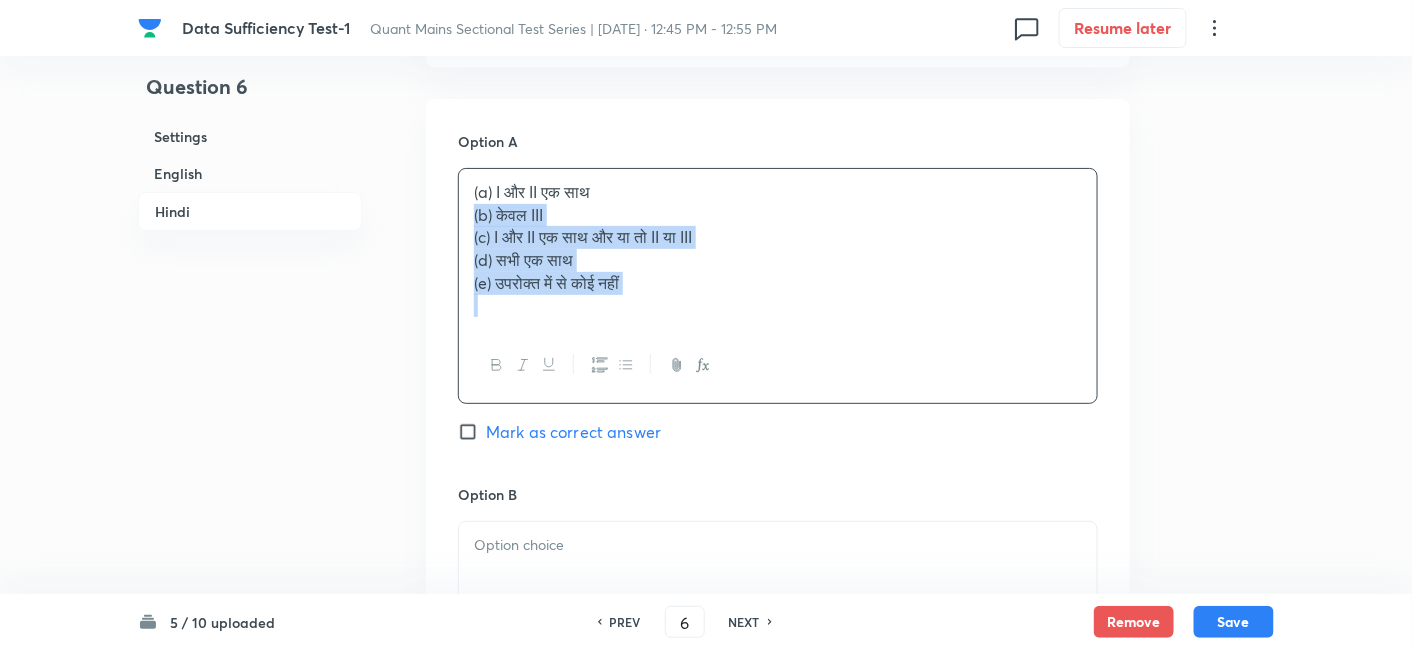 drag, startPoint x: 472, startPoint y: 209, endPoint x: 765, endPoint y: 375, distance: 336.7566 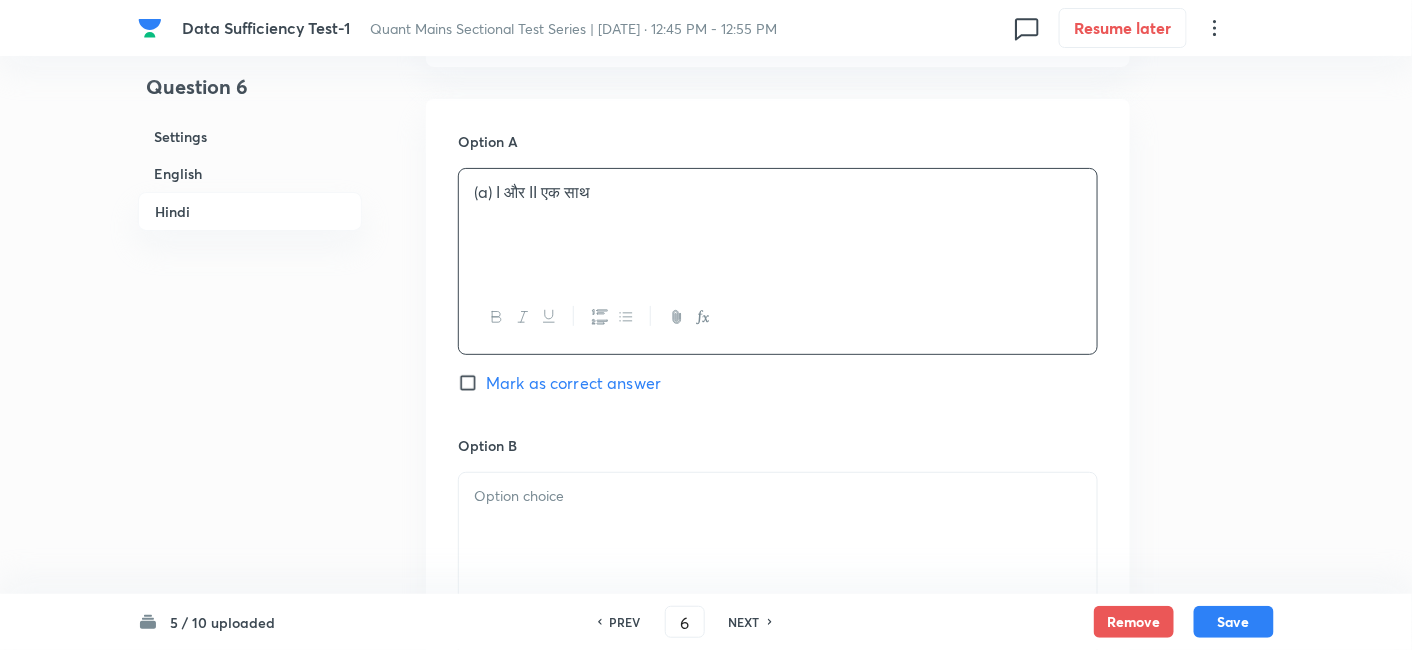 scroll, scrollTop: 5051, scrollLeft: 0, axis: vertical 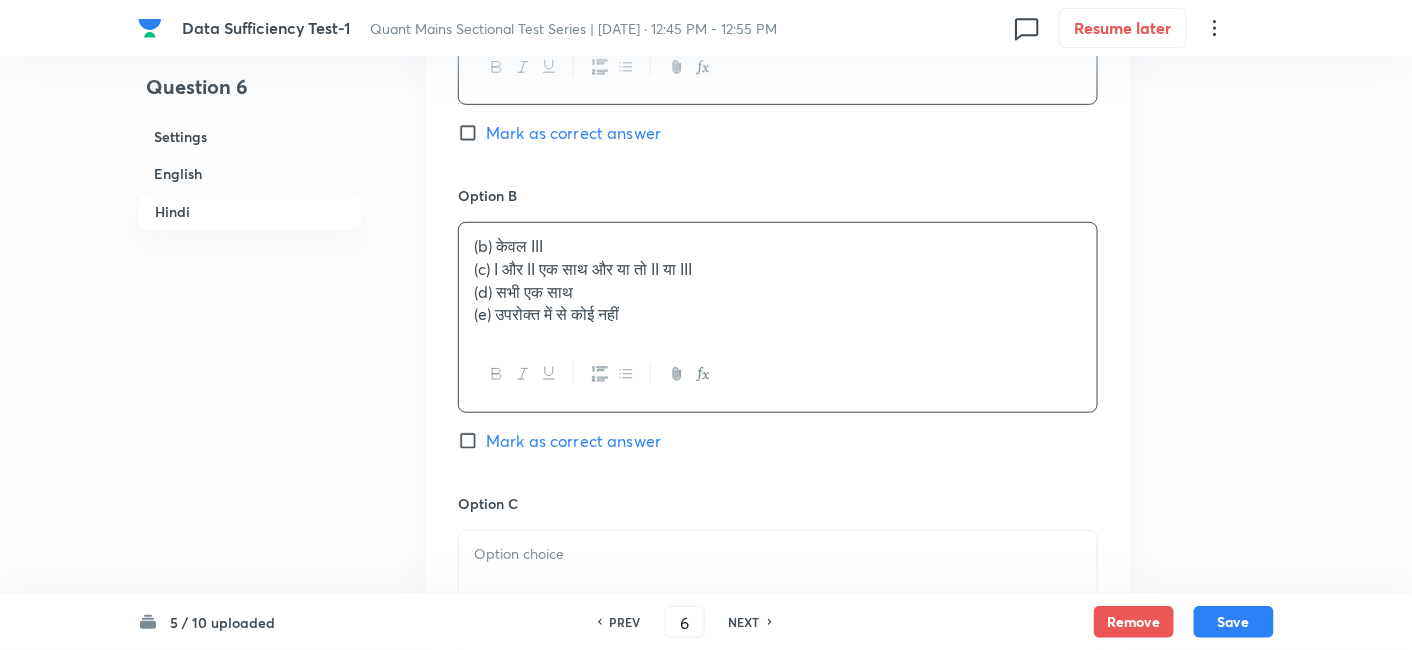 click on "(b) केवल III (c) I और II एक साथ और या तो II या III (d) सभी एक साथ (e) उपरोक्त में से कोई नहीं" at bounding box center (778, 280) 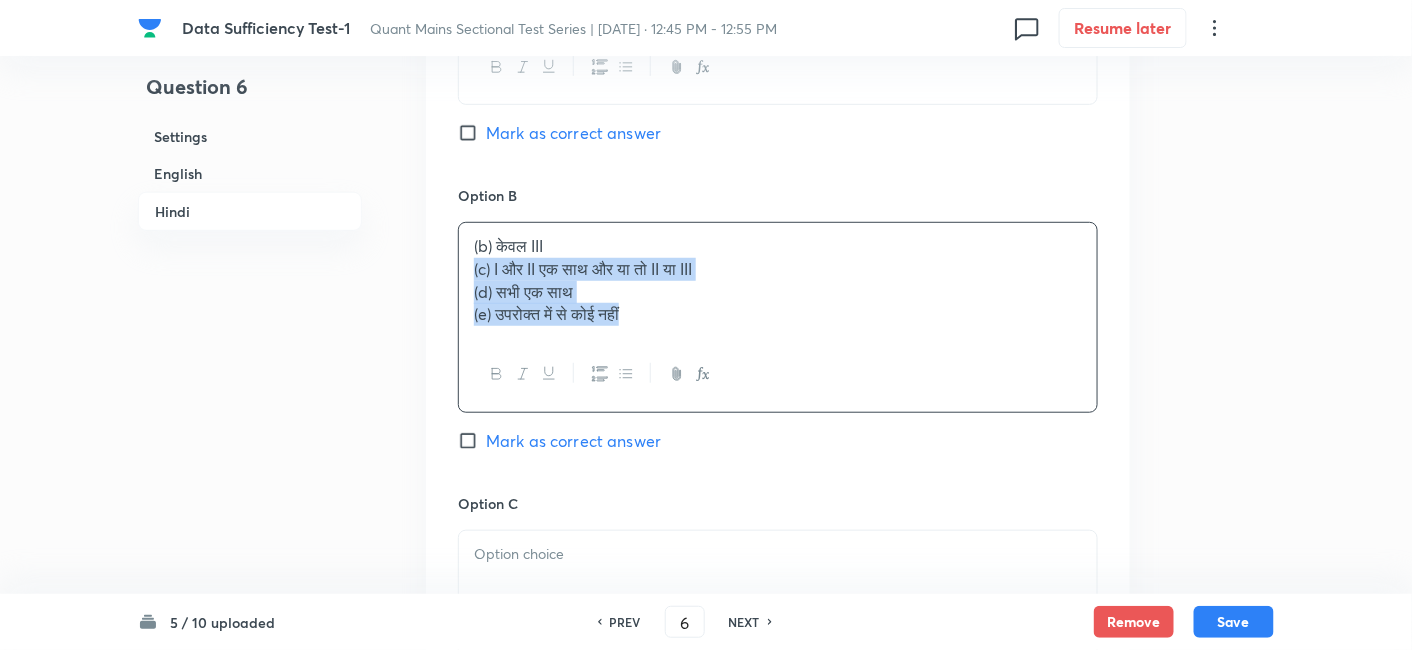 drag, startPoint x: 465, startPoint y: 265, endPoint x: 811, endPoint y: 434, distance: 385.06754 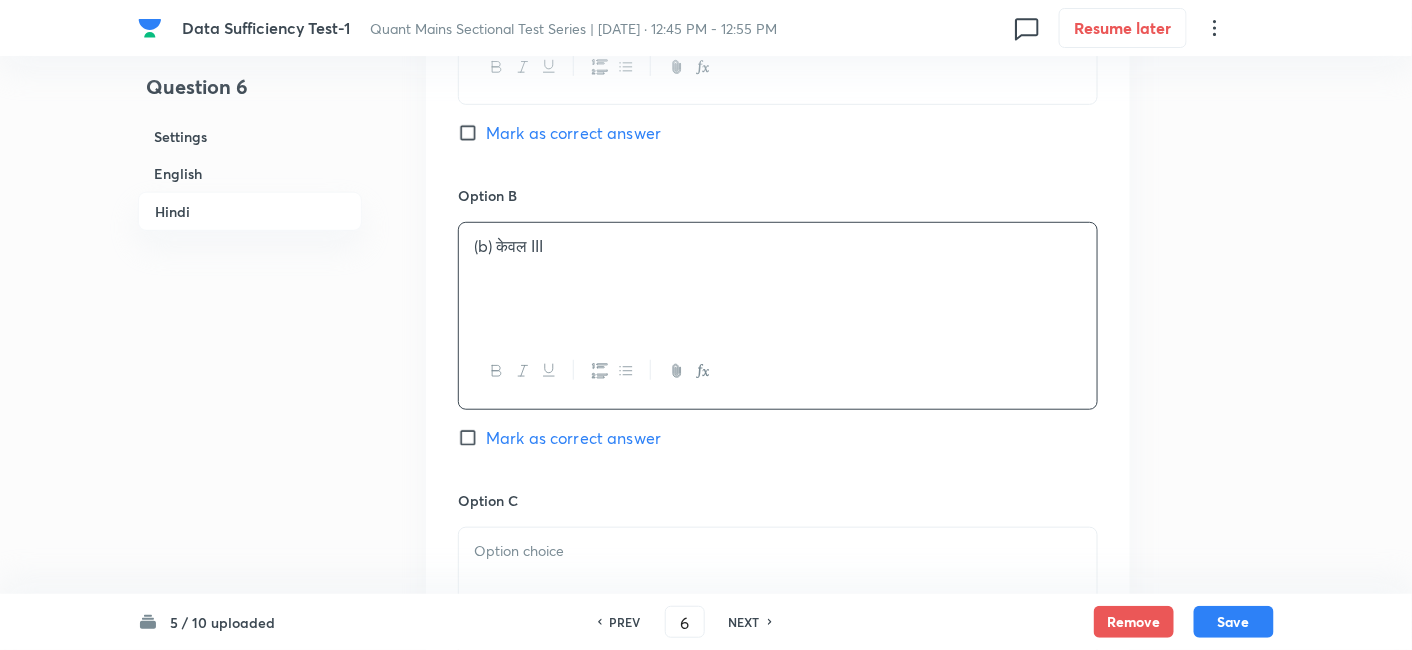 scroll, scrollTop: 5336, scrollLeft: 0, axis: vertical 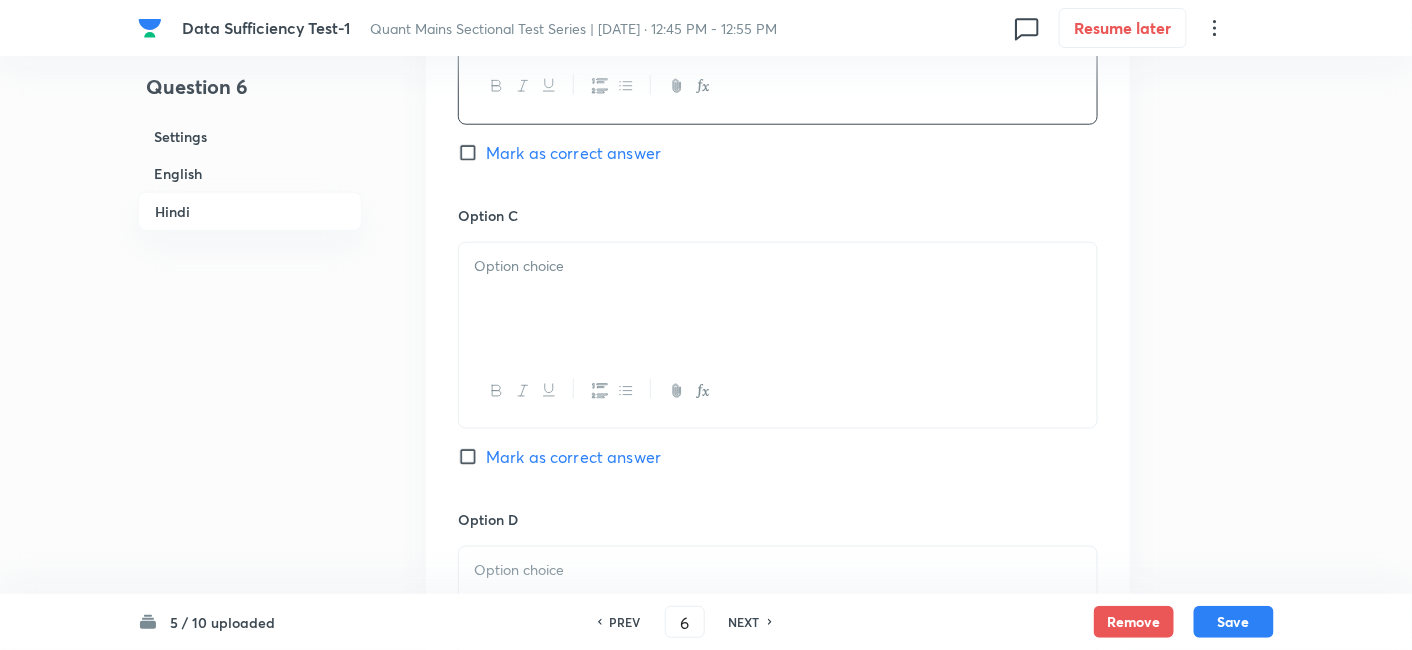 click at bounding box center [778, 299] 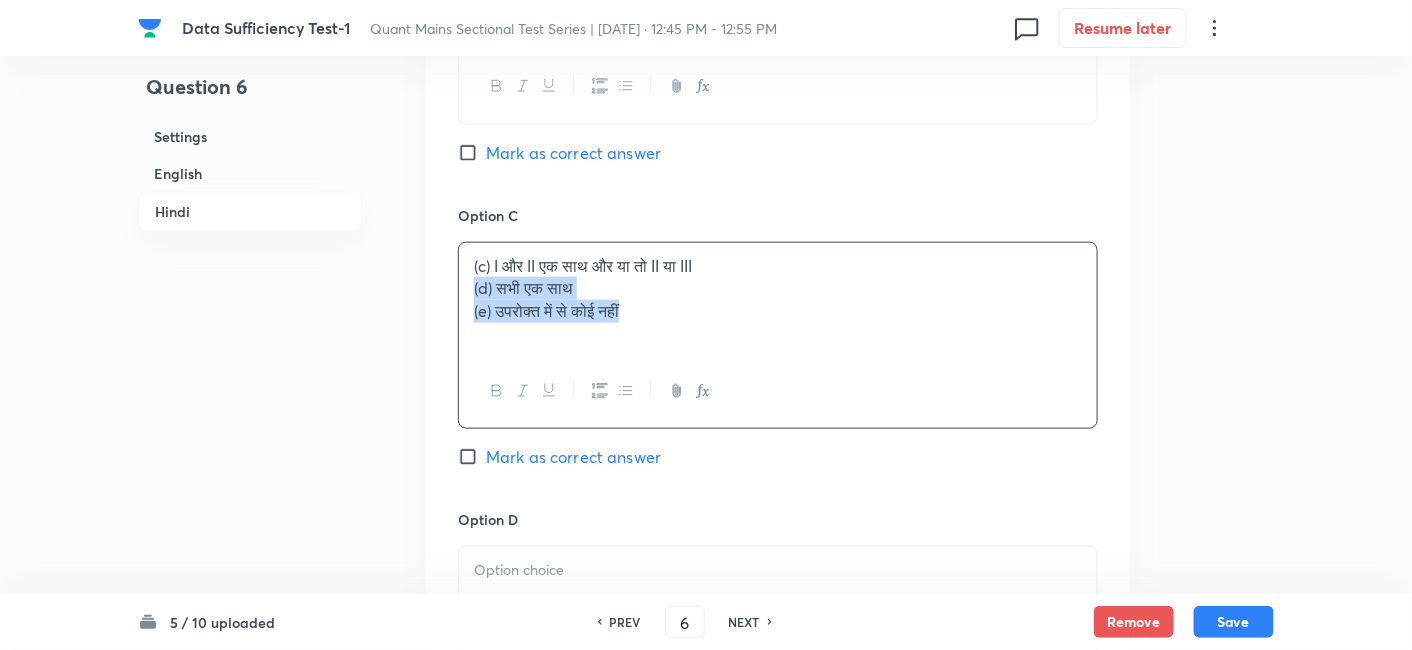 drag, startPoint x: 471, startPoint y: 285, endPoint x: 738, endPoint y: 382, distance: 284.07394 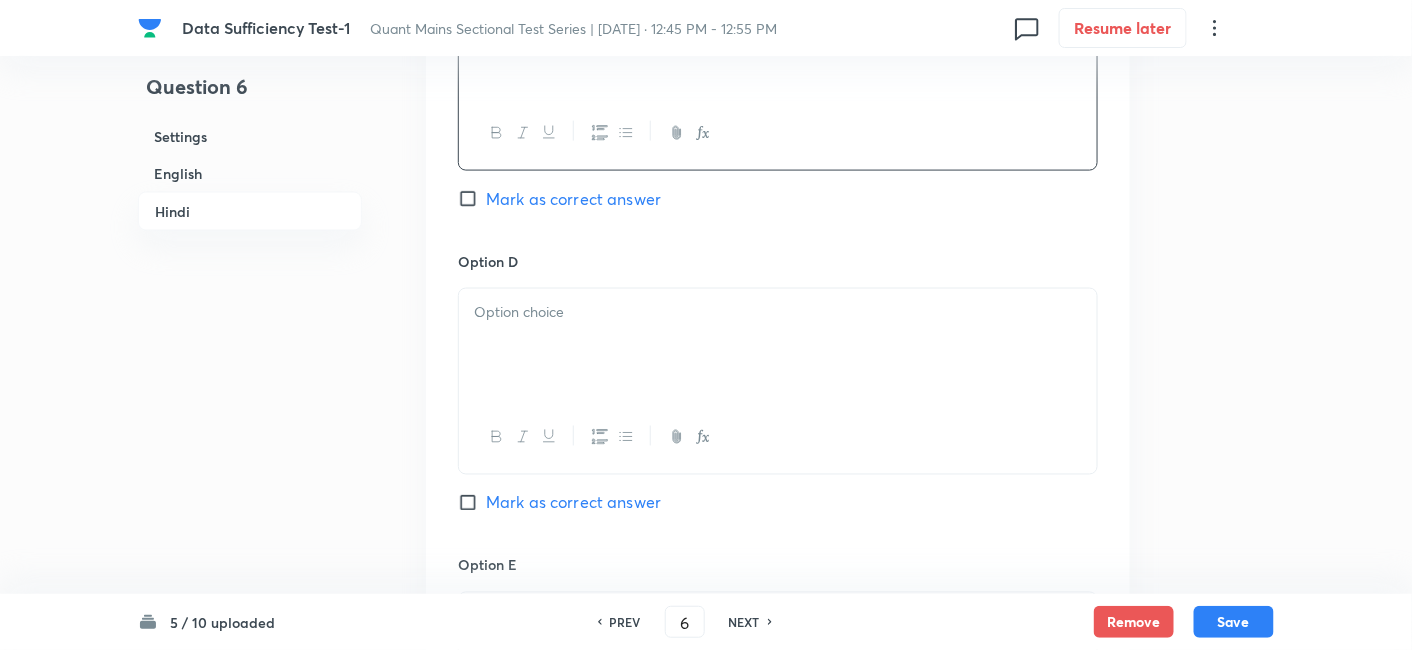 scroll, scrollTop: 5596, scrollLeft: 0, axis: vertical 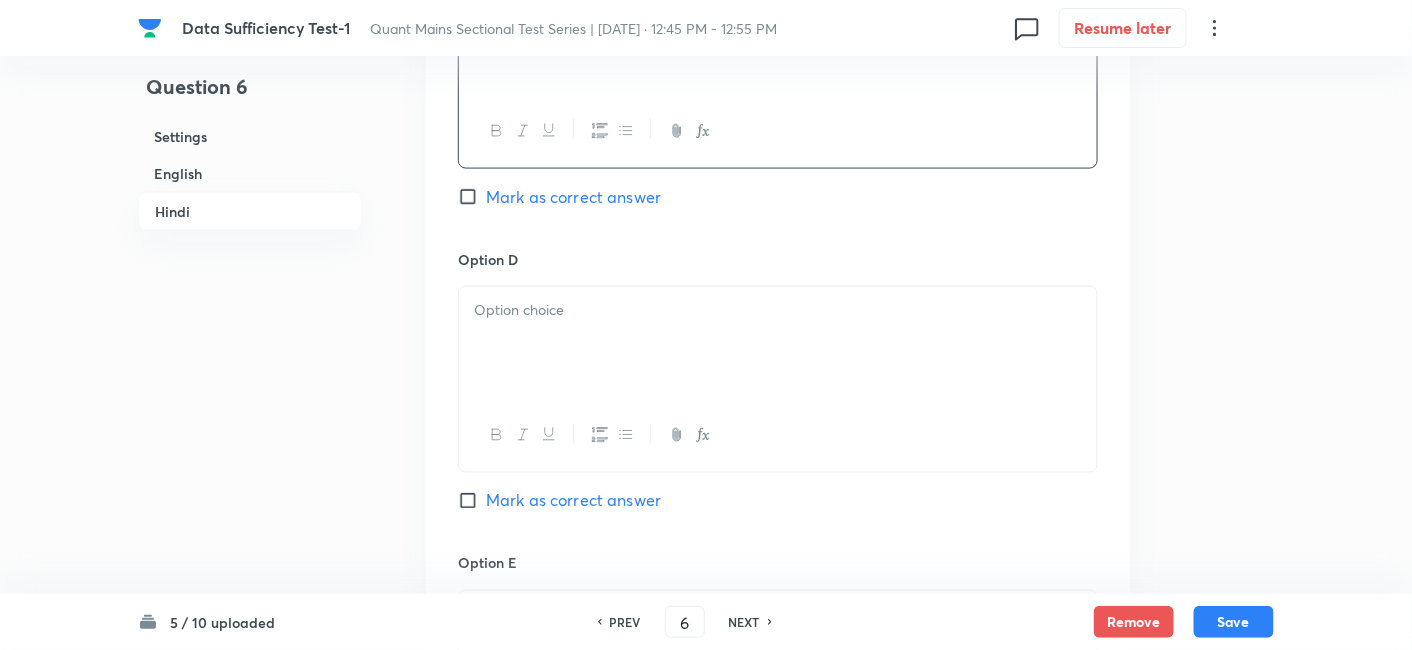 click at bounding box center [778, 343] 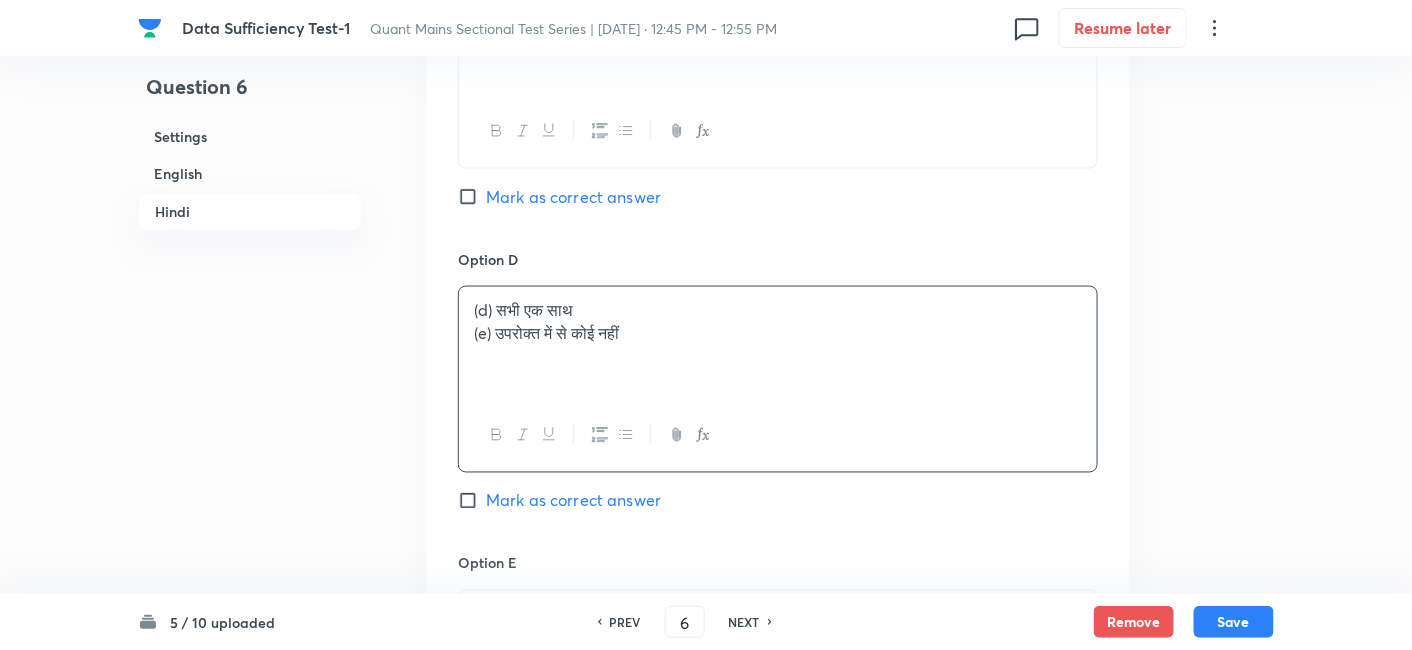 drag, startPoint x: 457, startPoint y: 323, endPoint x: 476, endPoint y: 331, distance: 20.615528 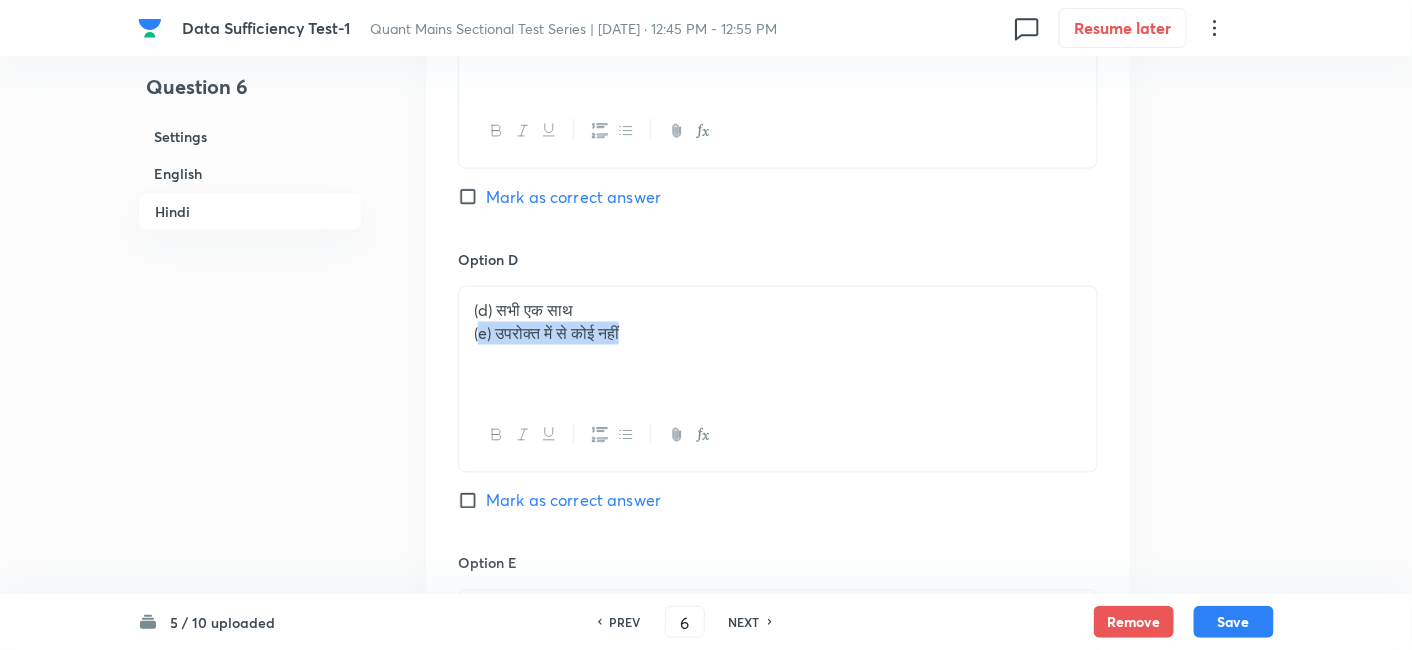 drag, startPoint x: 476, startPoint y: 331, endPoint x: 709, endPoint y: 369, distance: 236.07838 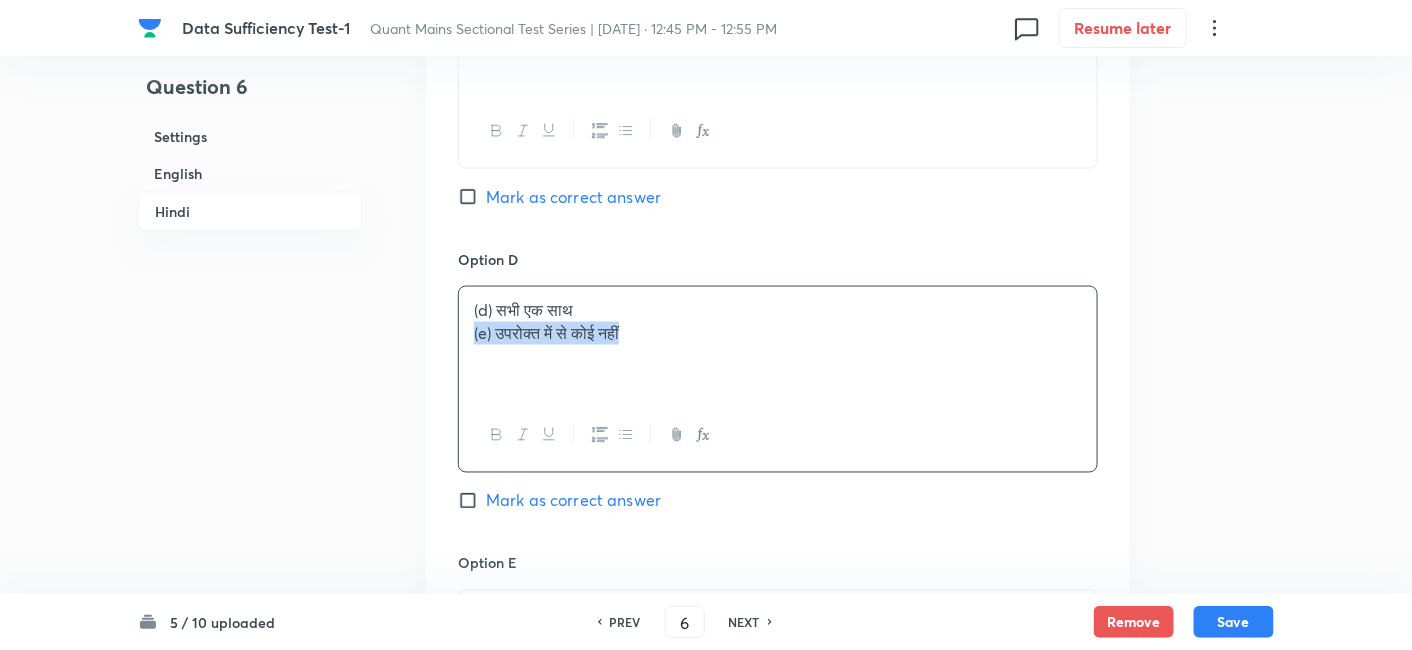 drag, startPoint x: 462, startPoint y: 327, endPoint x: 728, endPoint y: 358, distance: 267.8003 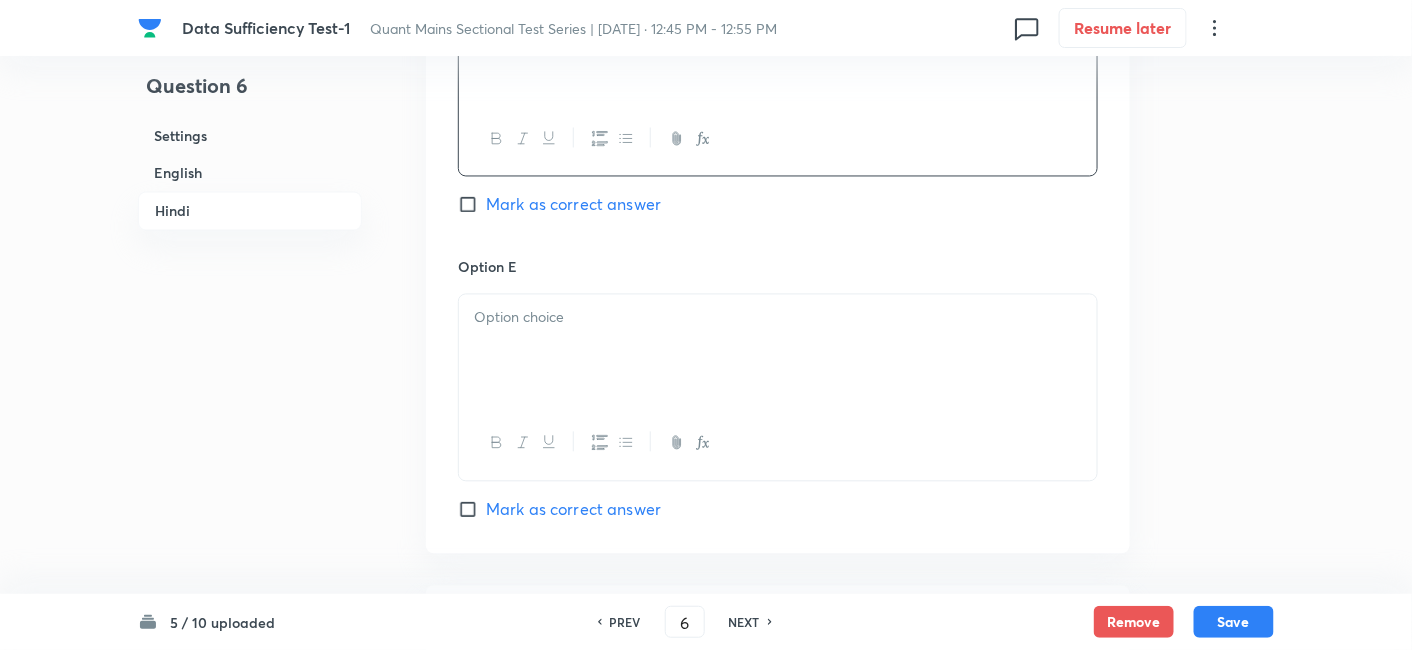 scroll, scrollTop: 5894, scrollLeft: 0, axis: vertical 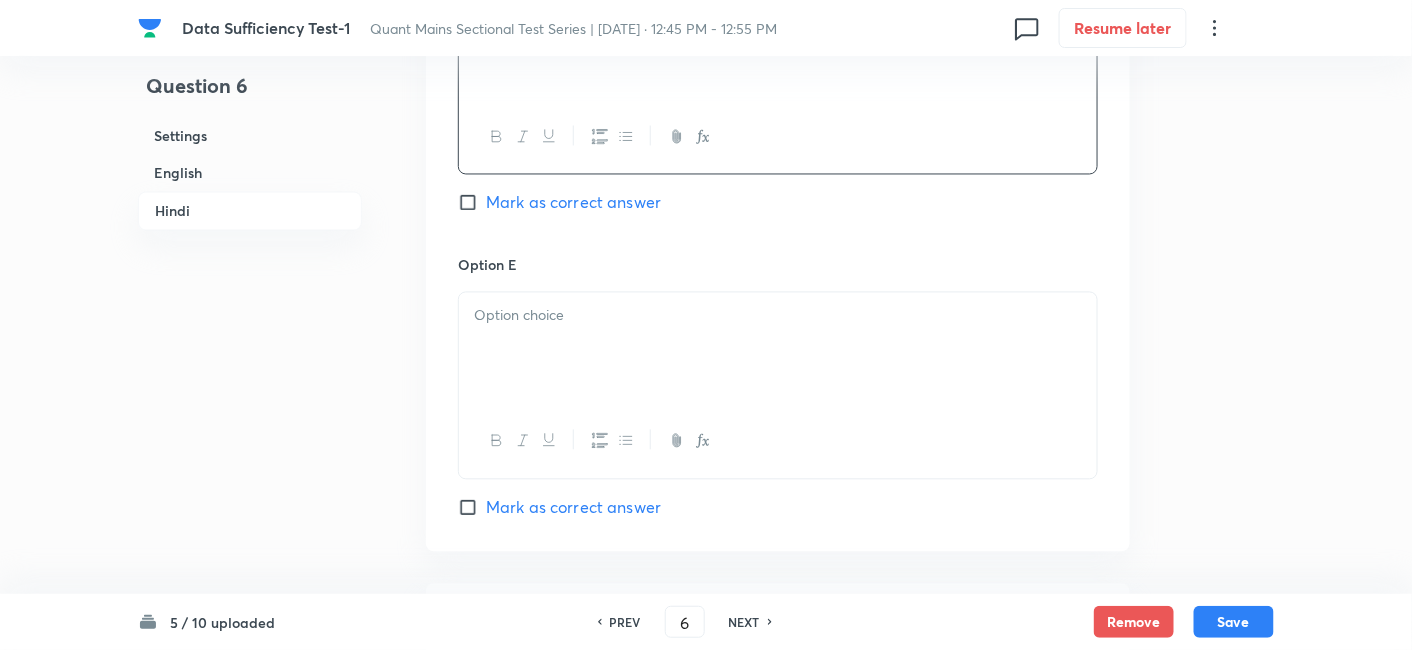 click at bounding box center (778, 349) 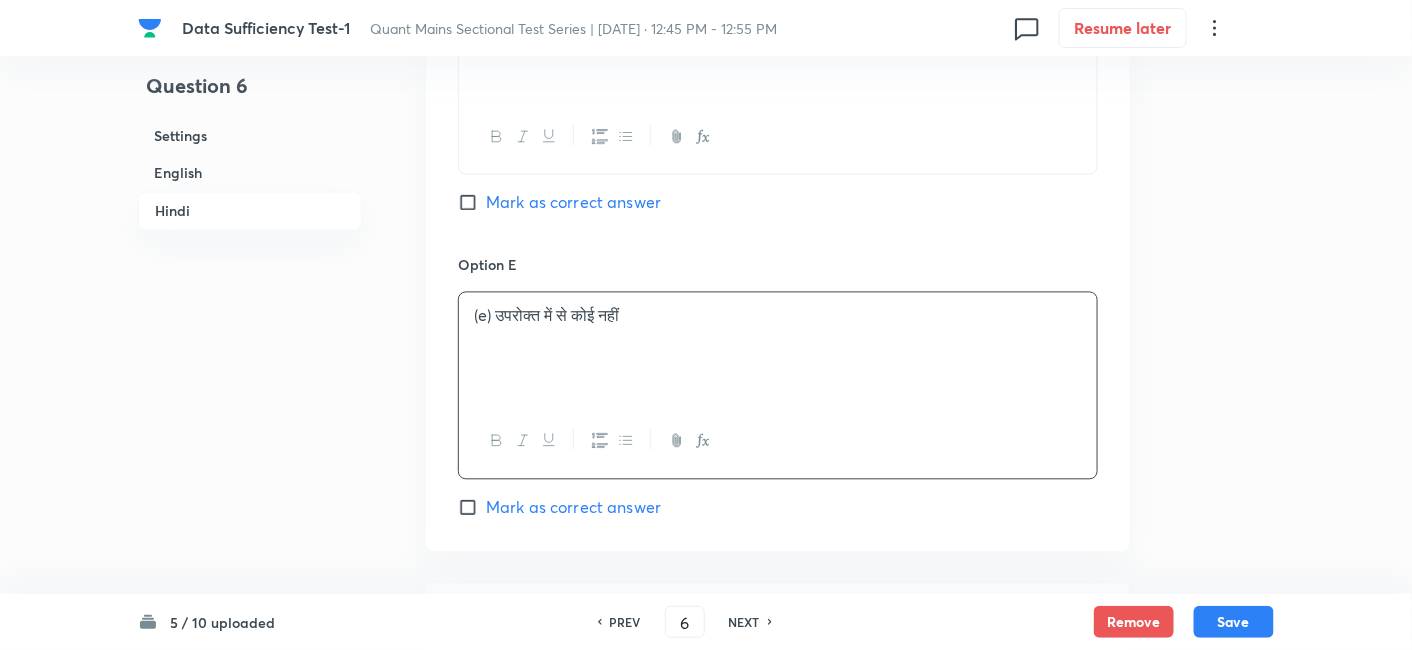 click on "Mark as correct answer" at bounding box center [573, 203] 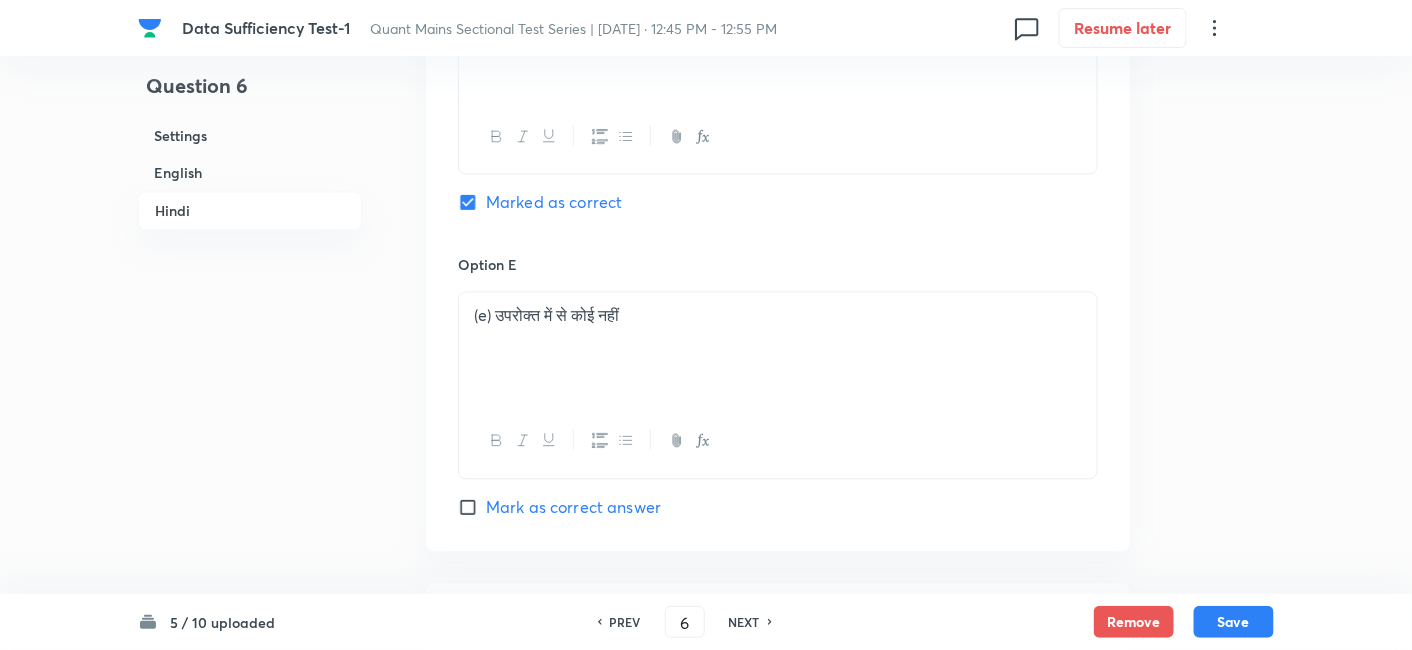 checkbox on "true" 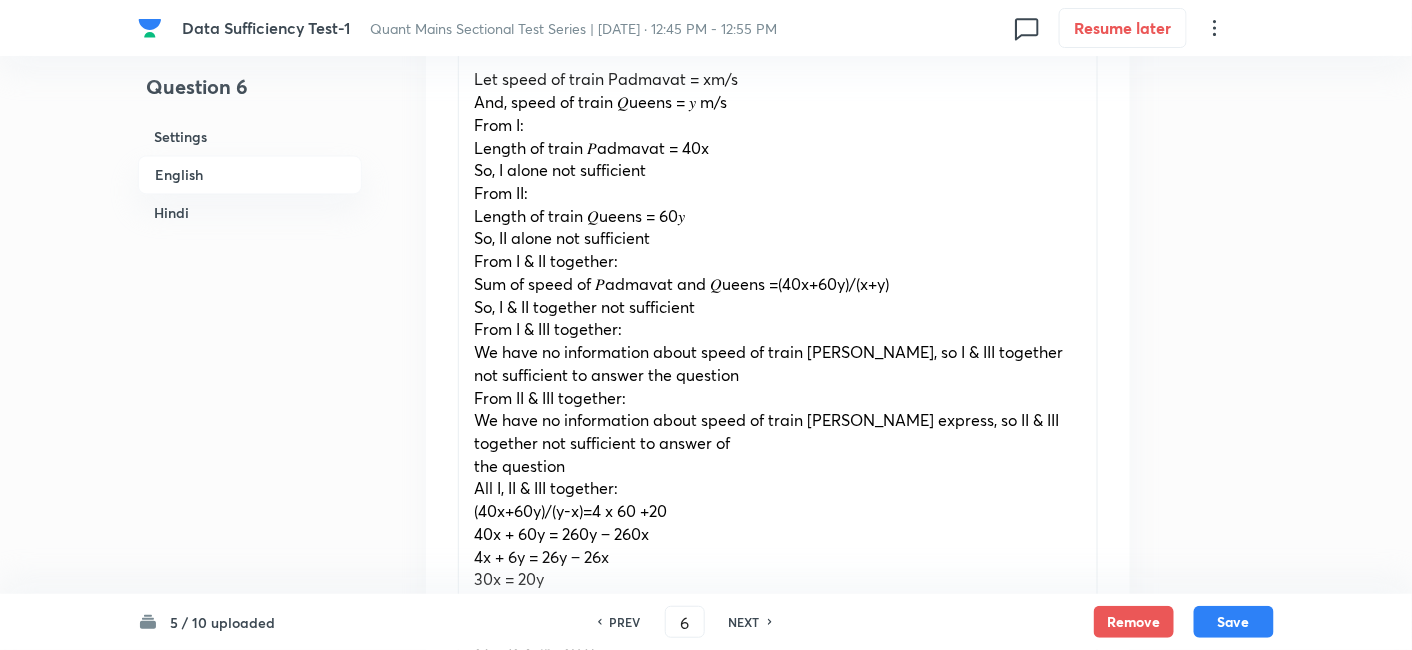 scroll, scrollTop: 1160, scrollLeft: 0, axis: vertical 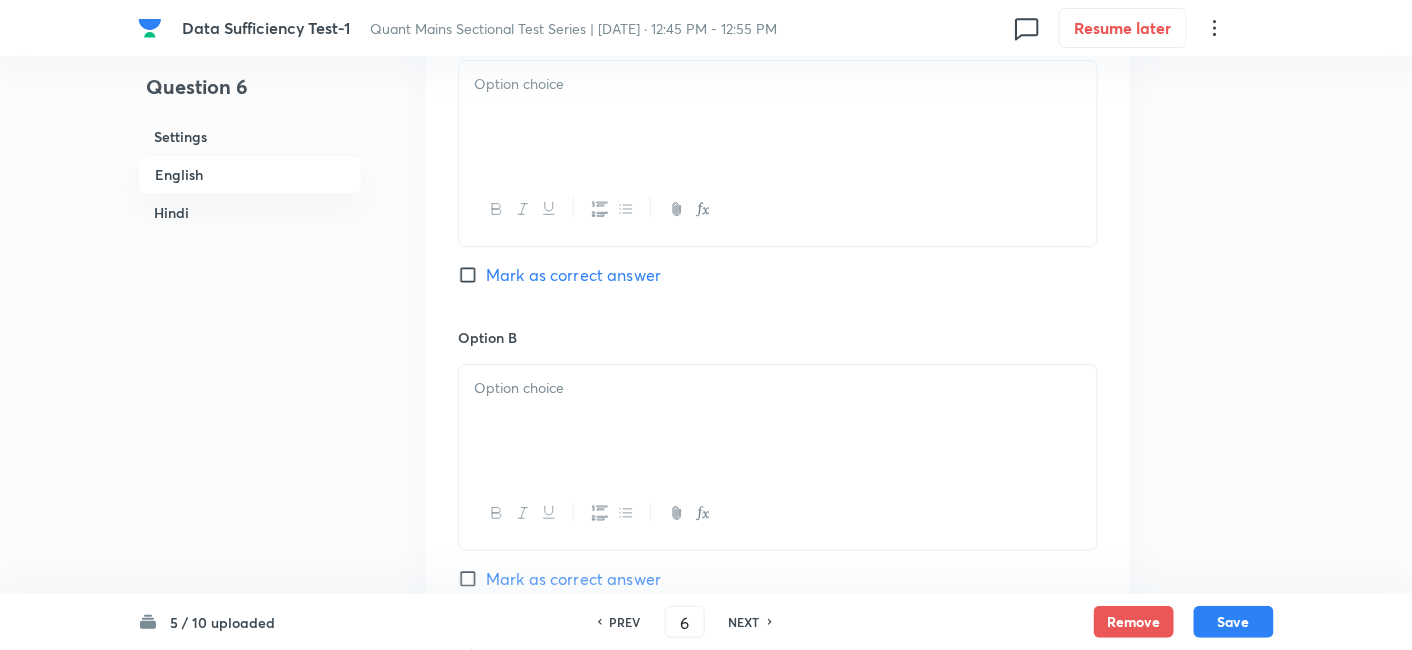 drag, startPoint x: 465, startPoint y: 220, endPoint x: 1150, endPoint y: 347, distance: 696.6735 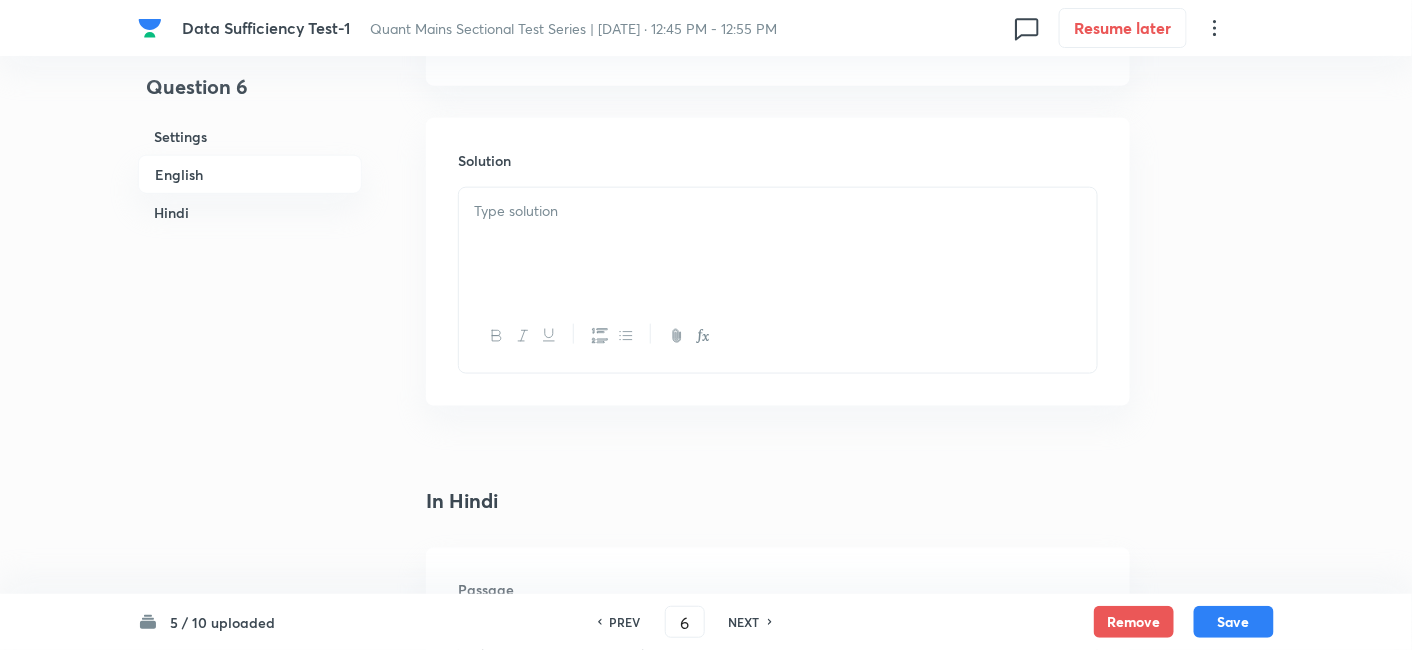 click at bounding box center (778, 244) 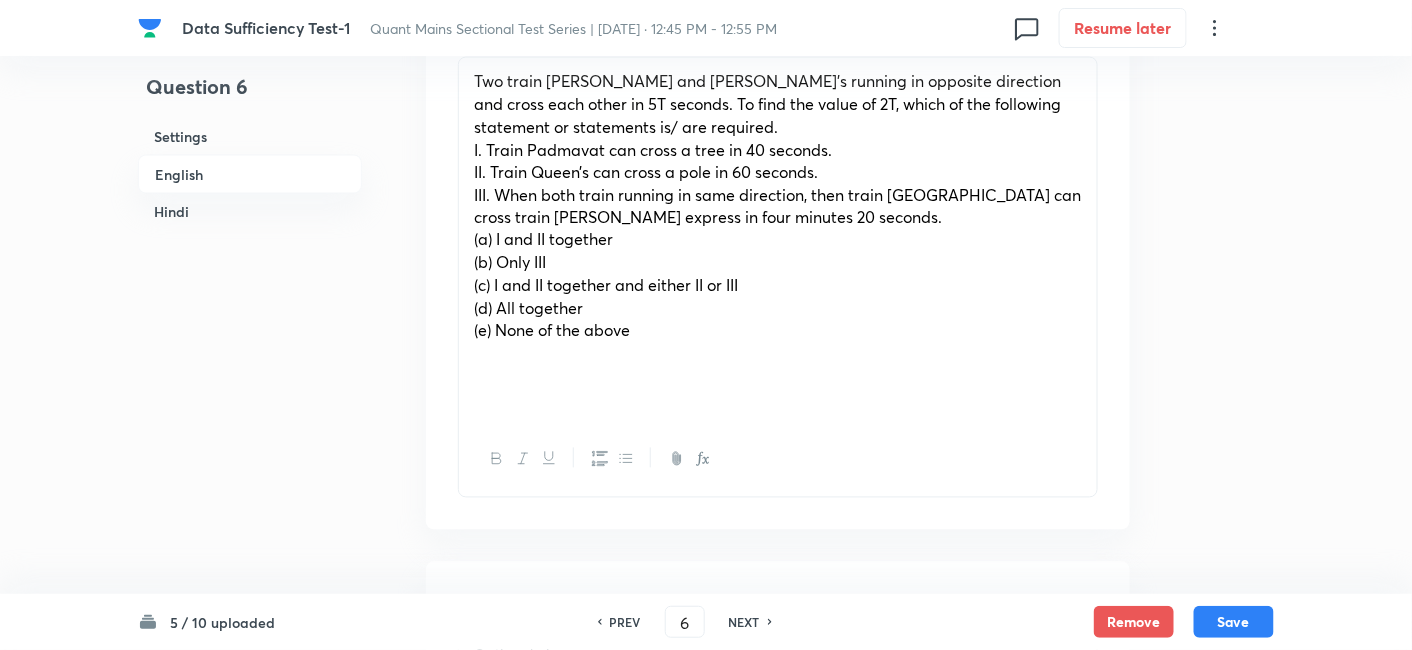 scroll, scrollTop: 1045, scrollLeft: 0, axis: vertical 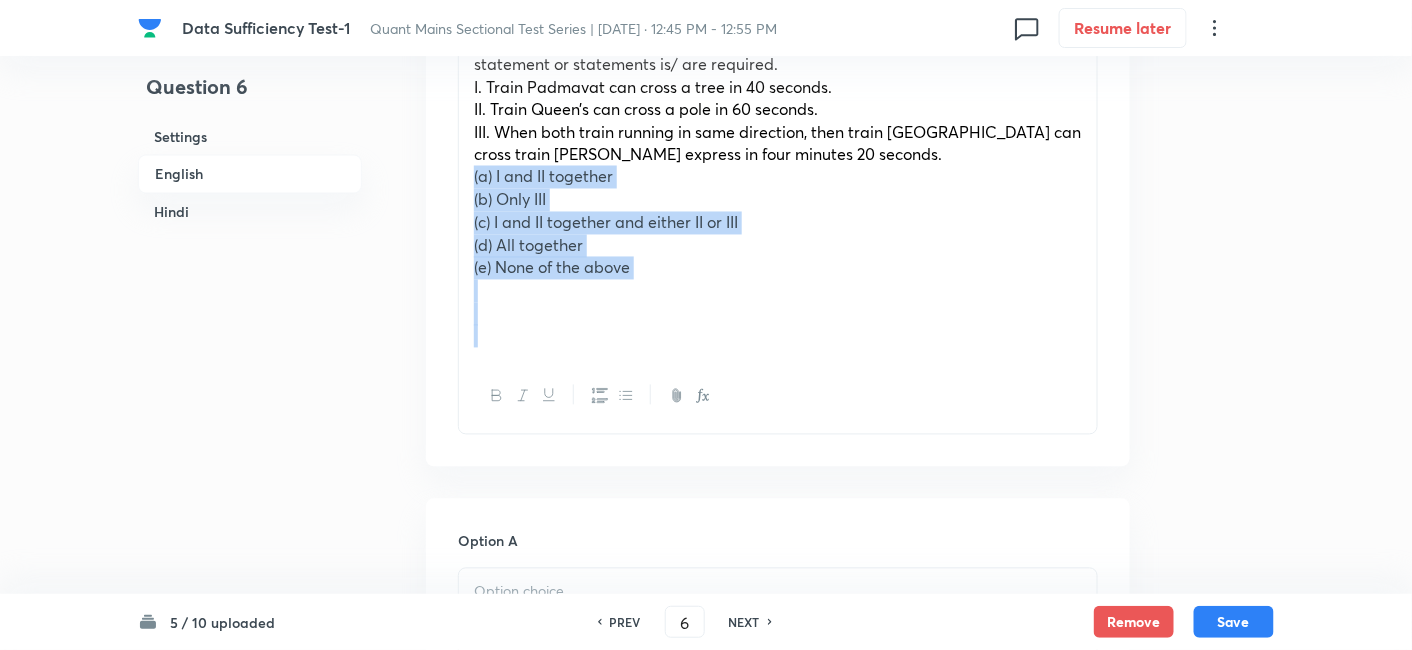 drag, startPoint x: 462, startPoint y: 178, endPoint x: 762, endPoint y: 349, distance: 345.3129 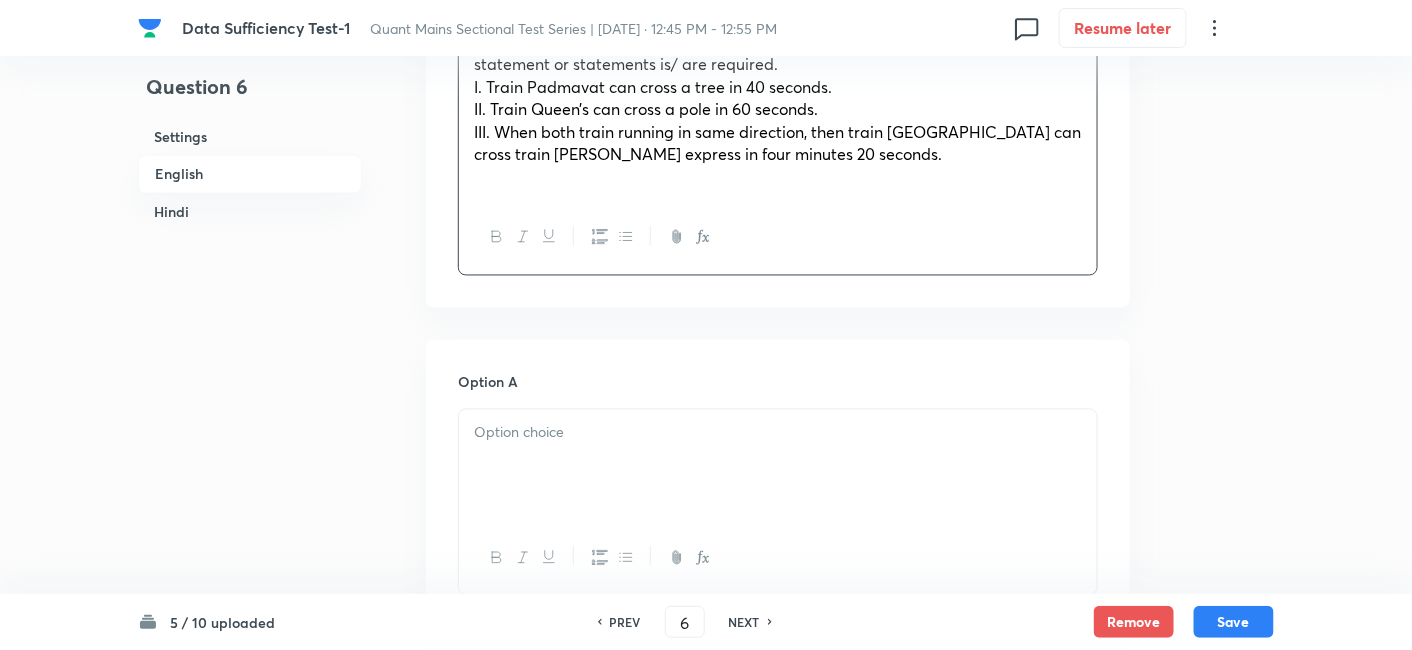 scroll, scrollTop: 1316, scrollLeft: 0, axis: vertical 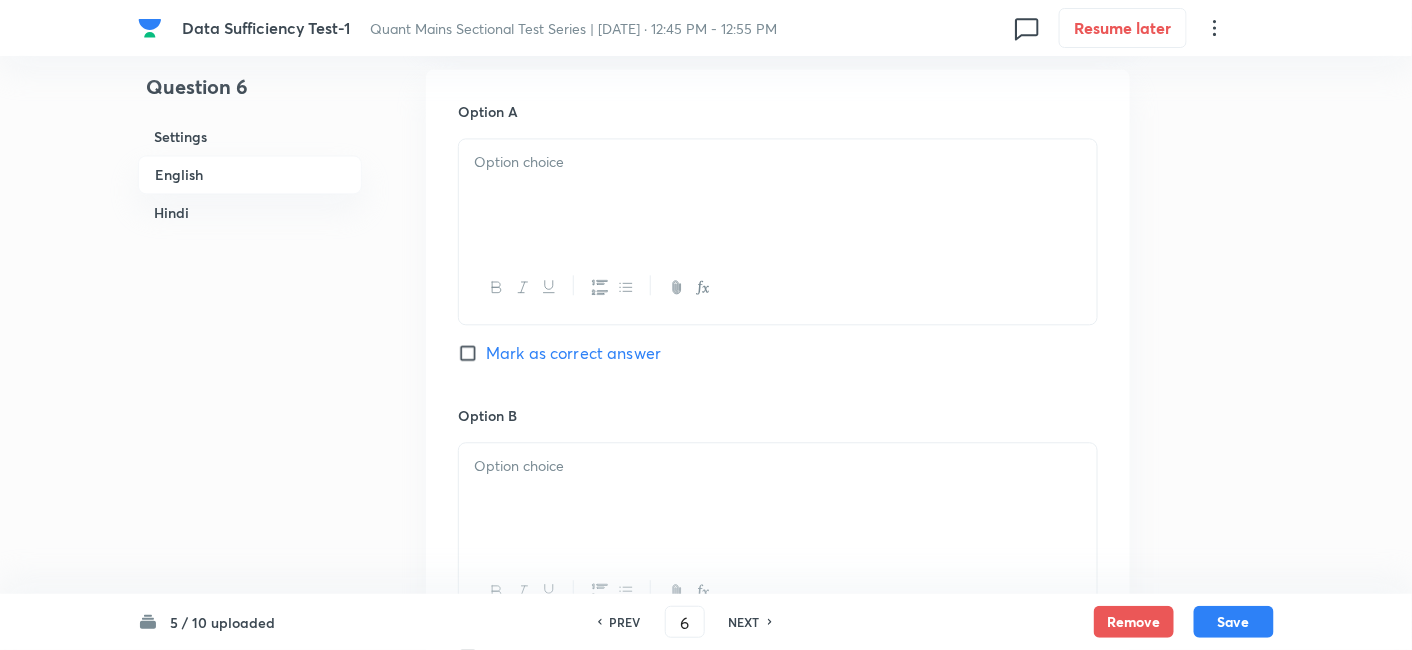 click at bounding box center (778, 195) 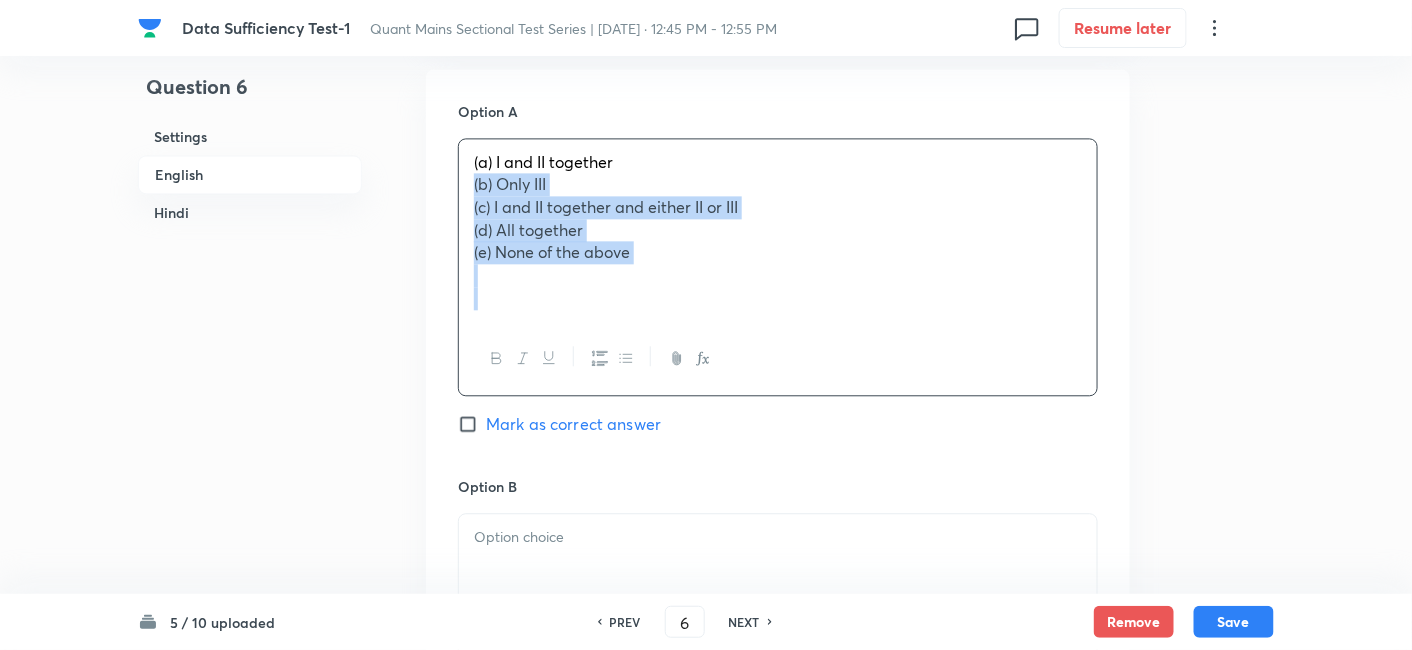 drag, startPoint x: 469, startPoint y: 187, endPoint x: 714, endPoint y: 310, distance: 274.1423 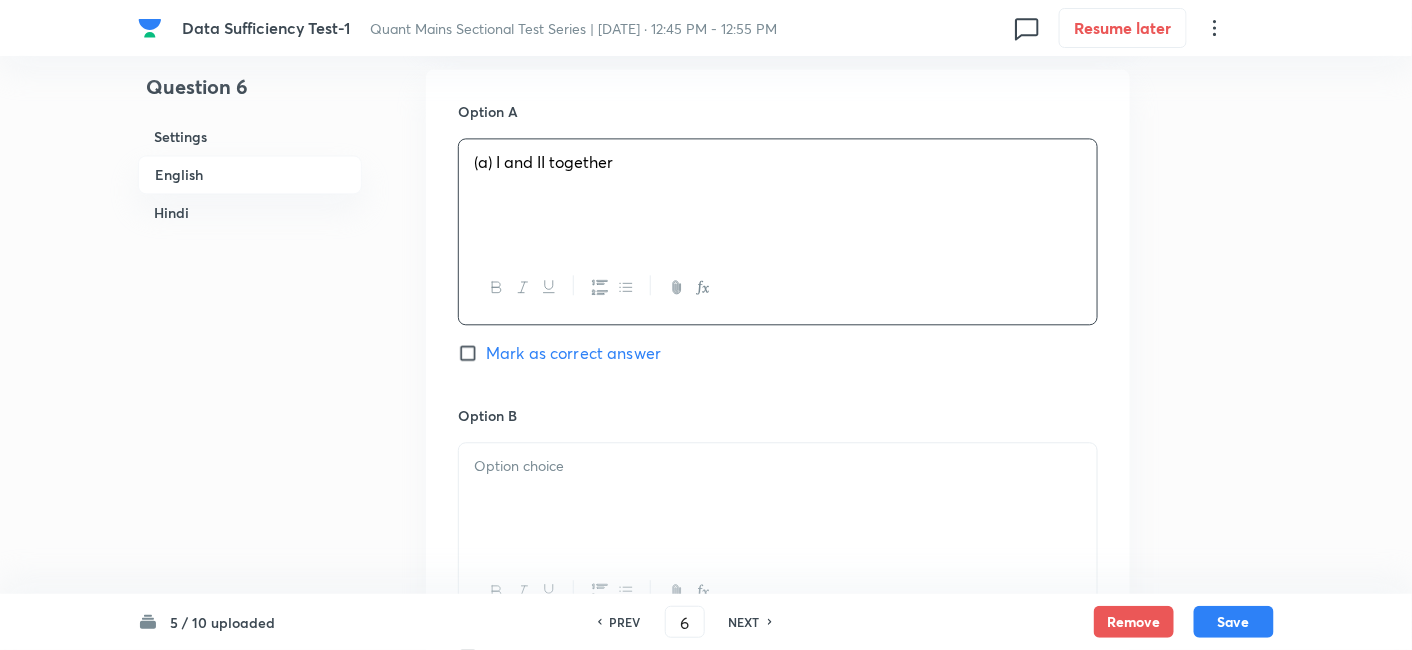 scroll, scrollTop: 1558, scrollLeft: 0, axis: vertical 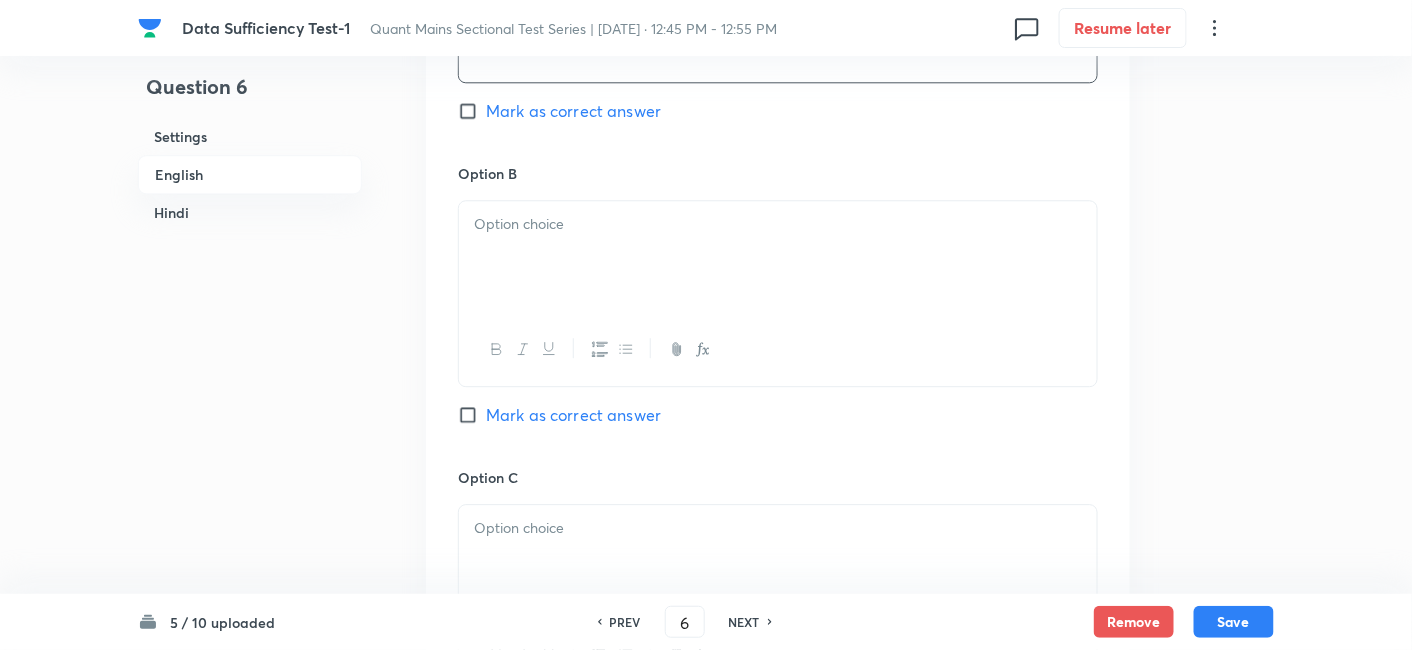 click at bounding box center (778, 257) 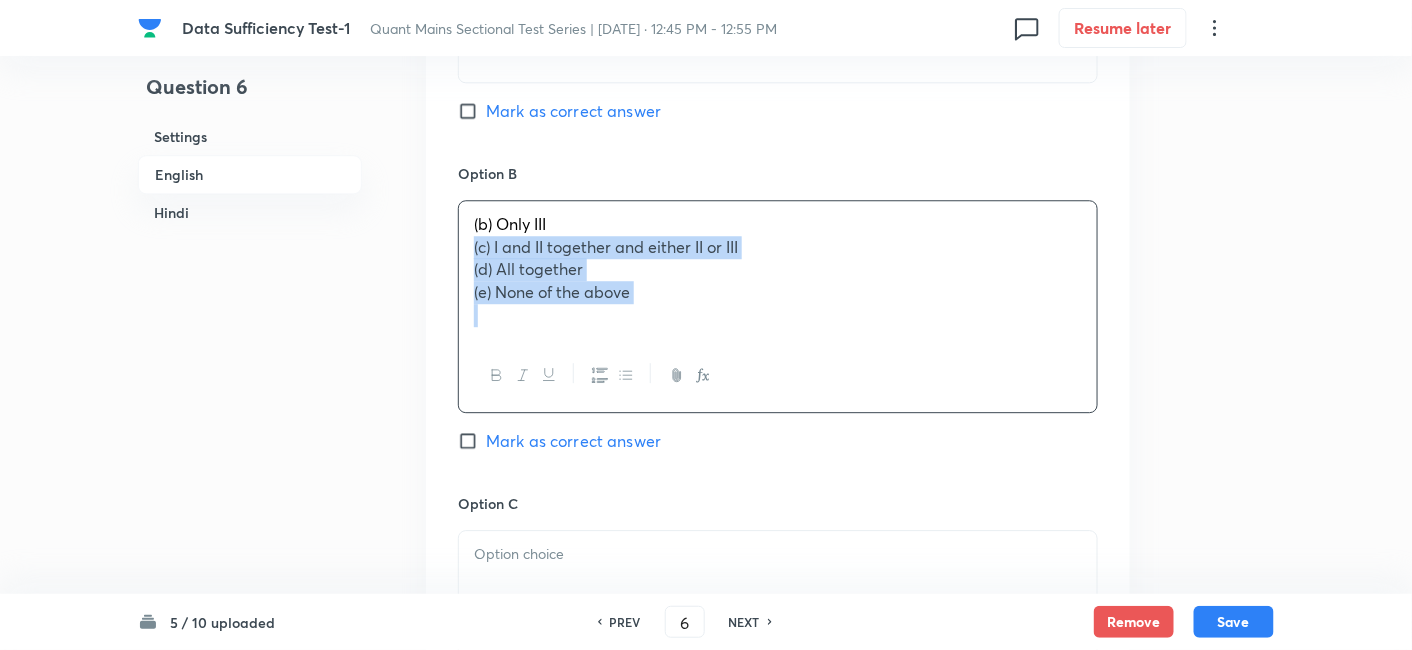 drag, startPoint x: 465, startPoint y: 250, endPoint x: 739, endPoint y: 361, distance: 295.62982 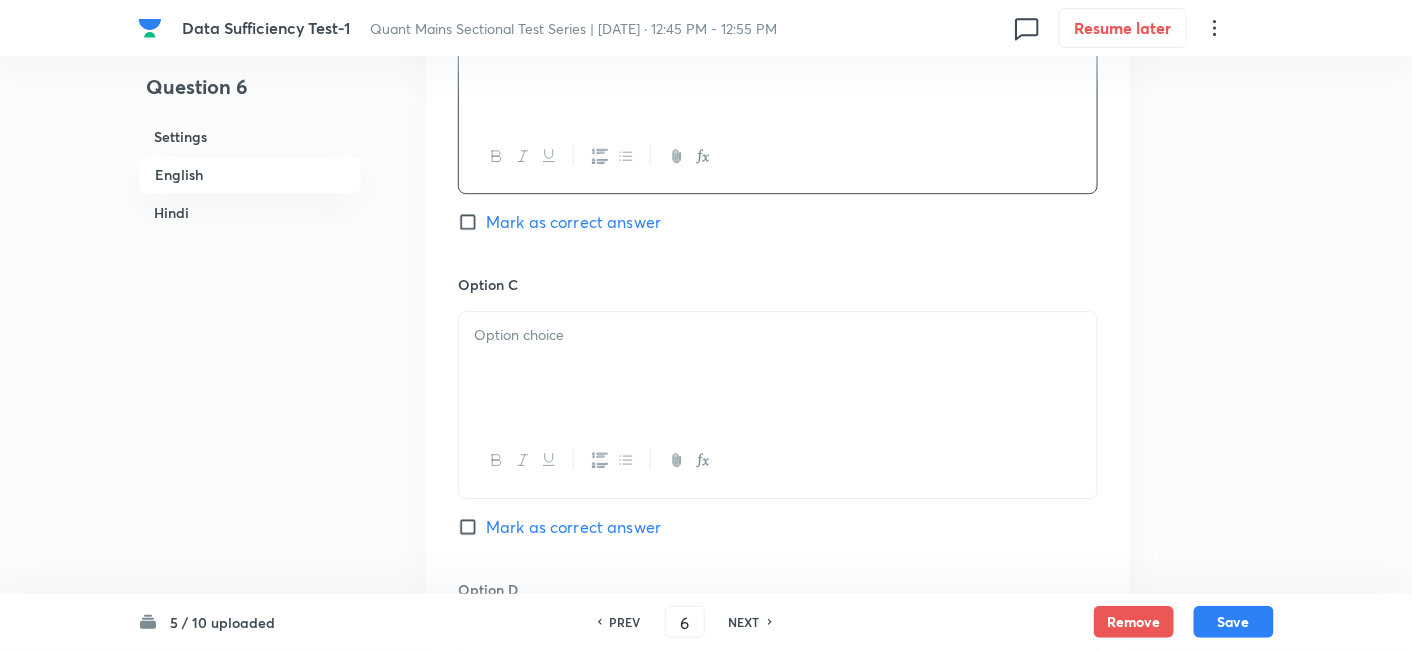 scroll, scrollTop: 1756, scrollLeft: 0, axis: vertical 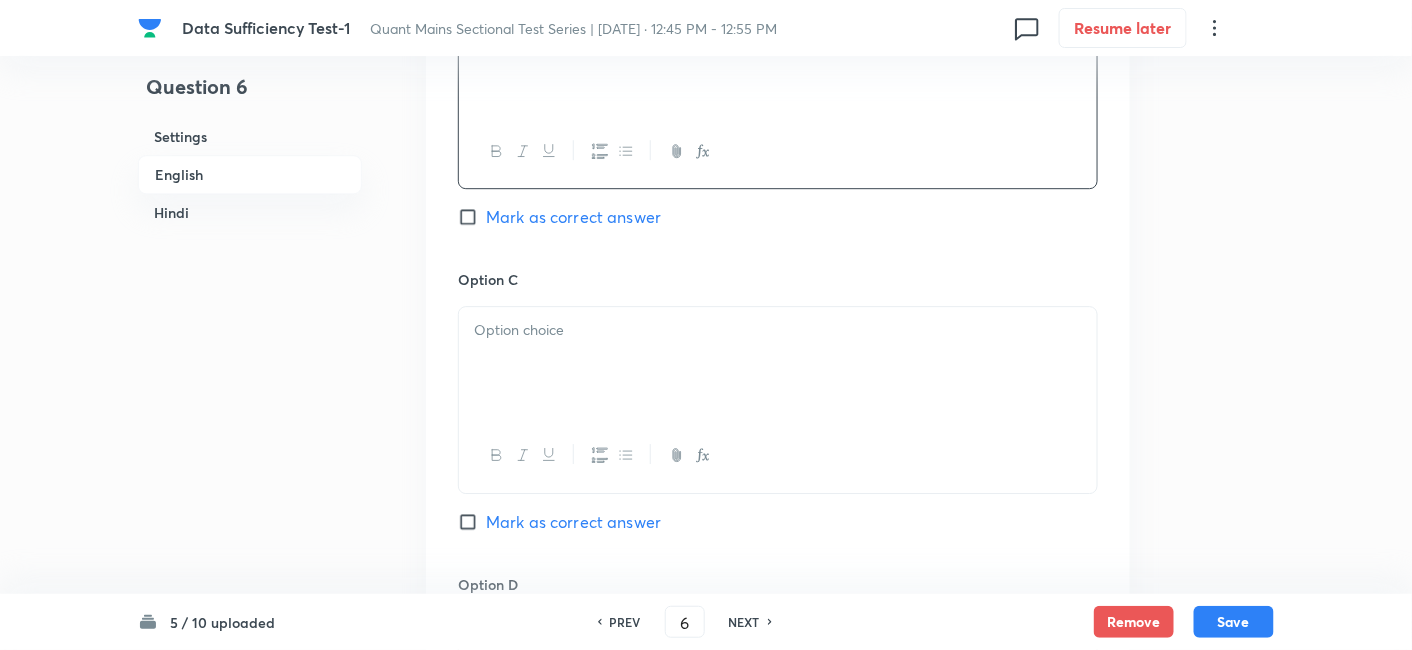 click at bounding box center [778, 363] 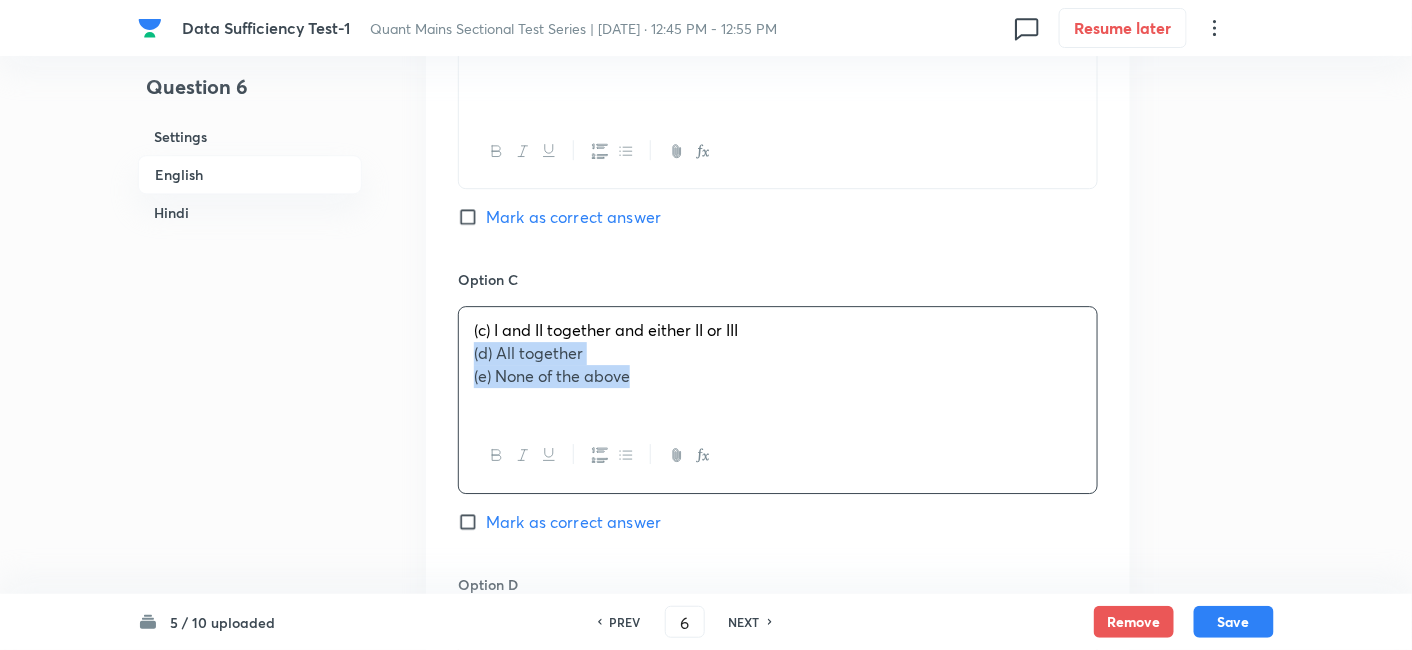 drag, startPoint x: 467, startPoint y: 352, endPoint x: 737, endPoint y: 416, distance: 277.48154 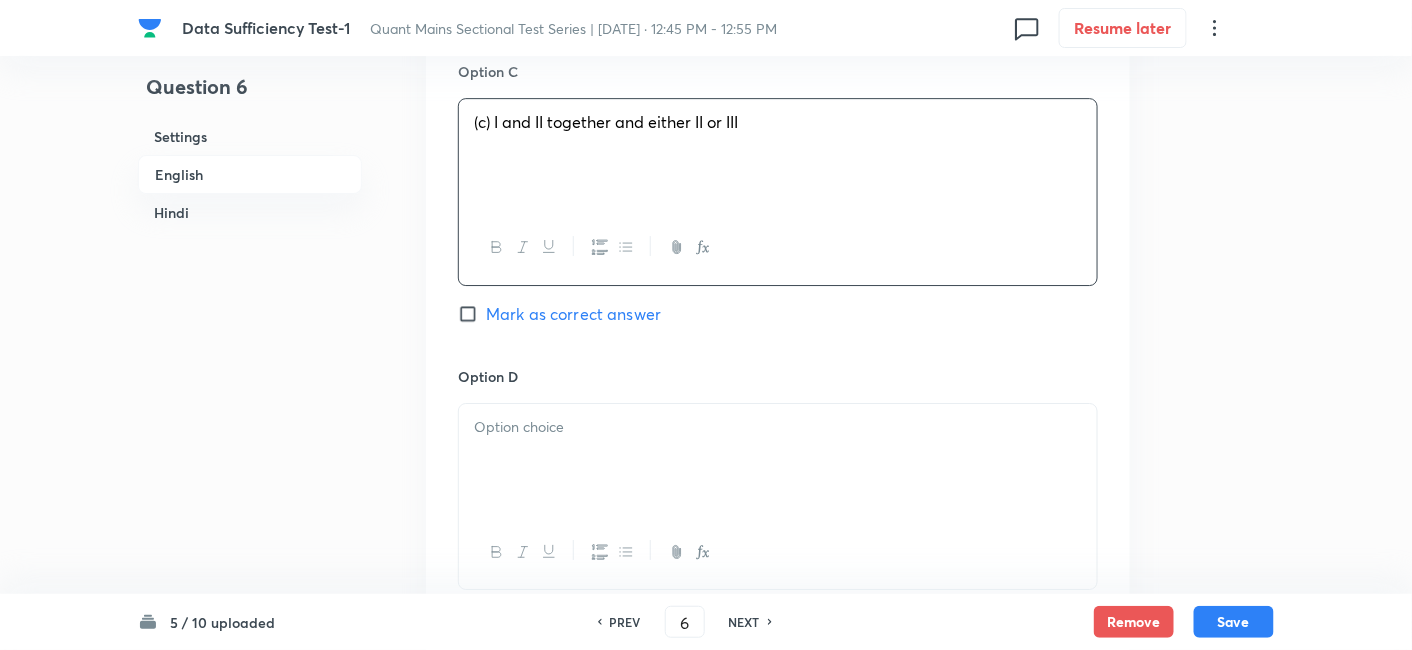 scroll, scrollTop: 1965, scrollLeft: 0, axis: vertical 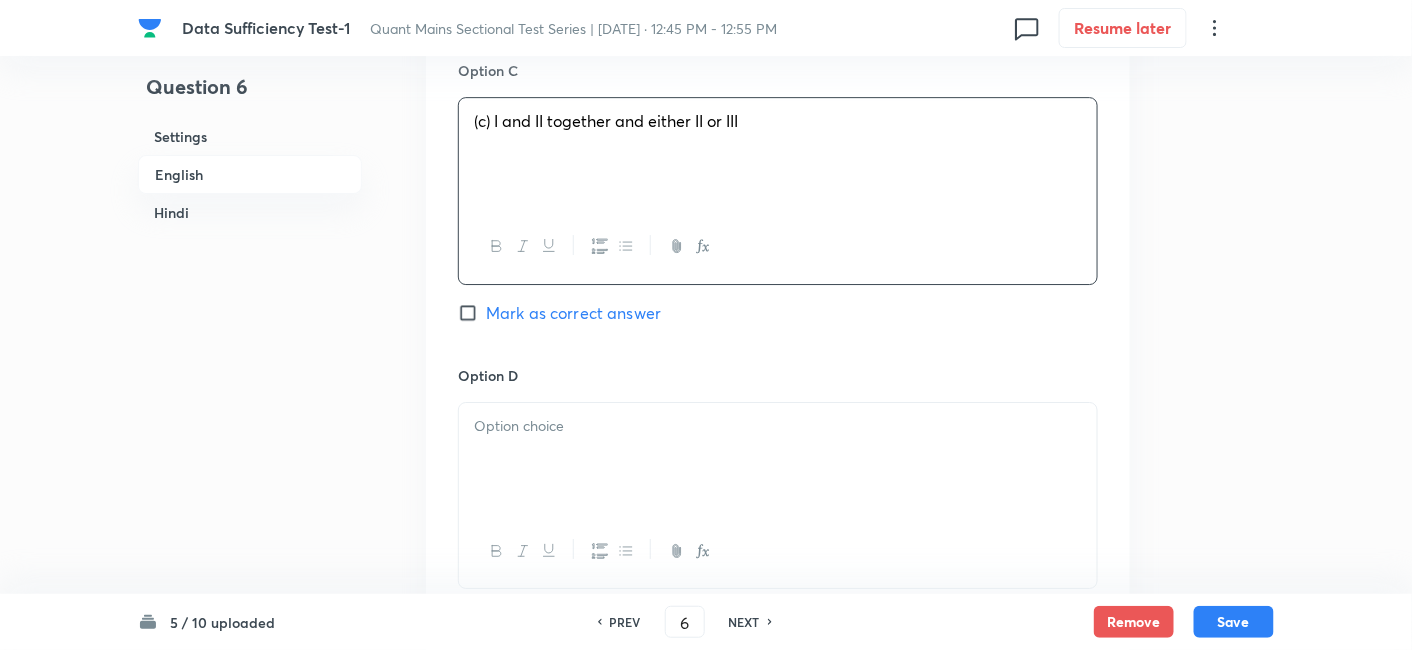 click at bounding box center (778, 426) 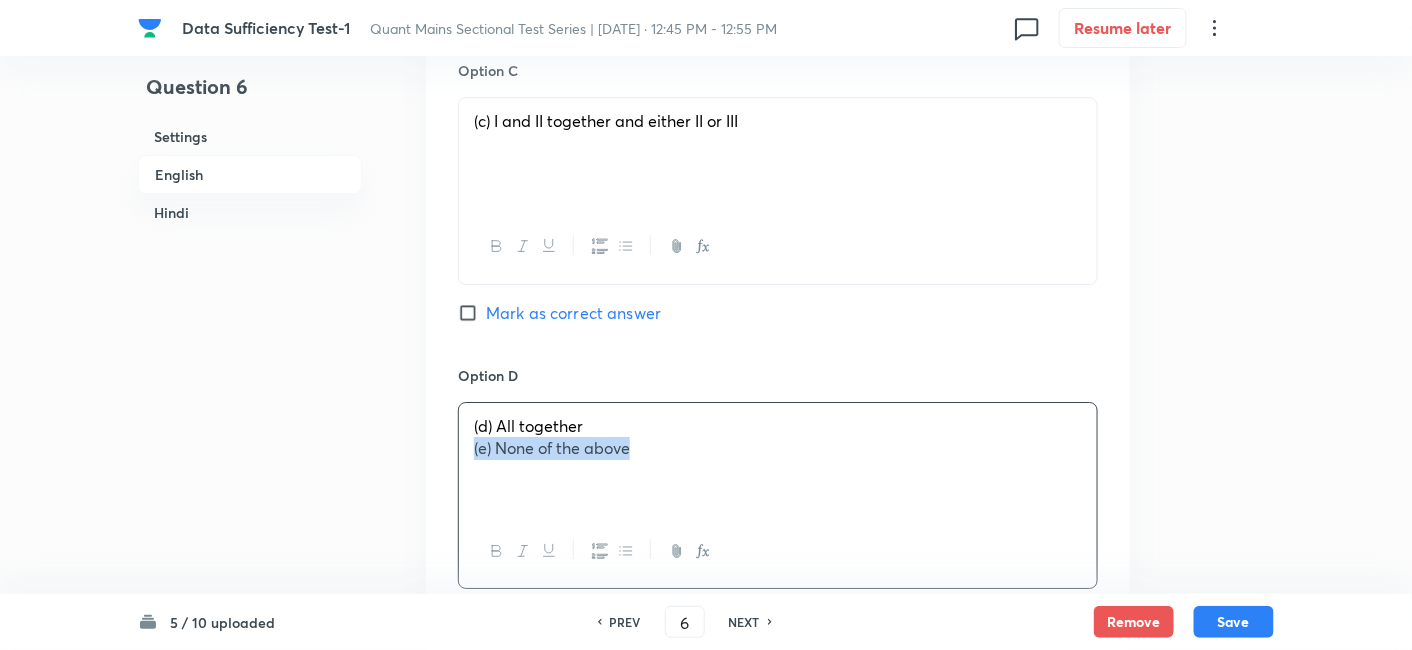 drag, startPoint x: 469, startPoint y: 450, endPoint x: 754, endPoint y: 481, distance: 286.681 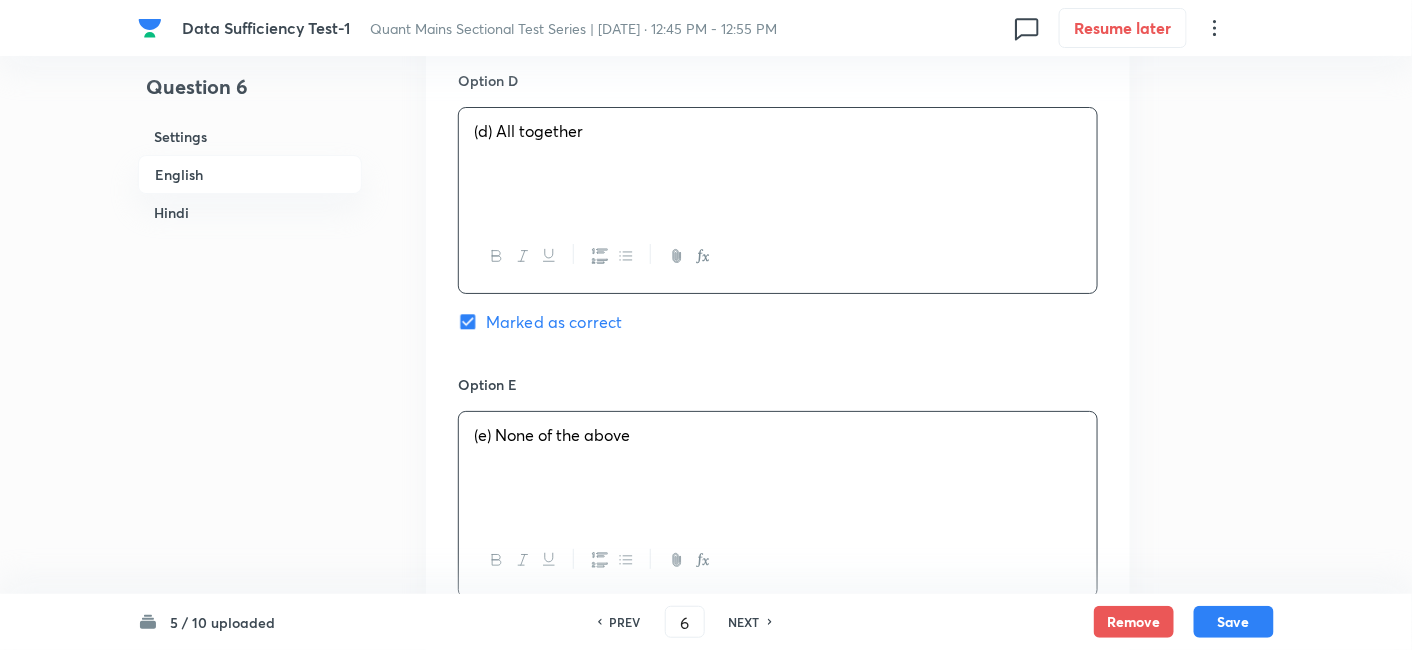click on "(e) None of the above" at bounding box center (778, 468) 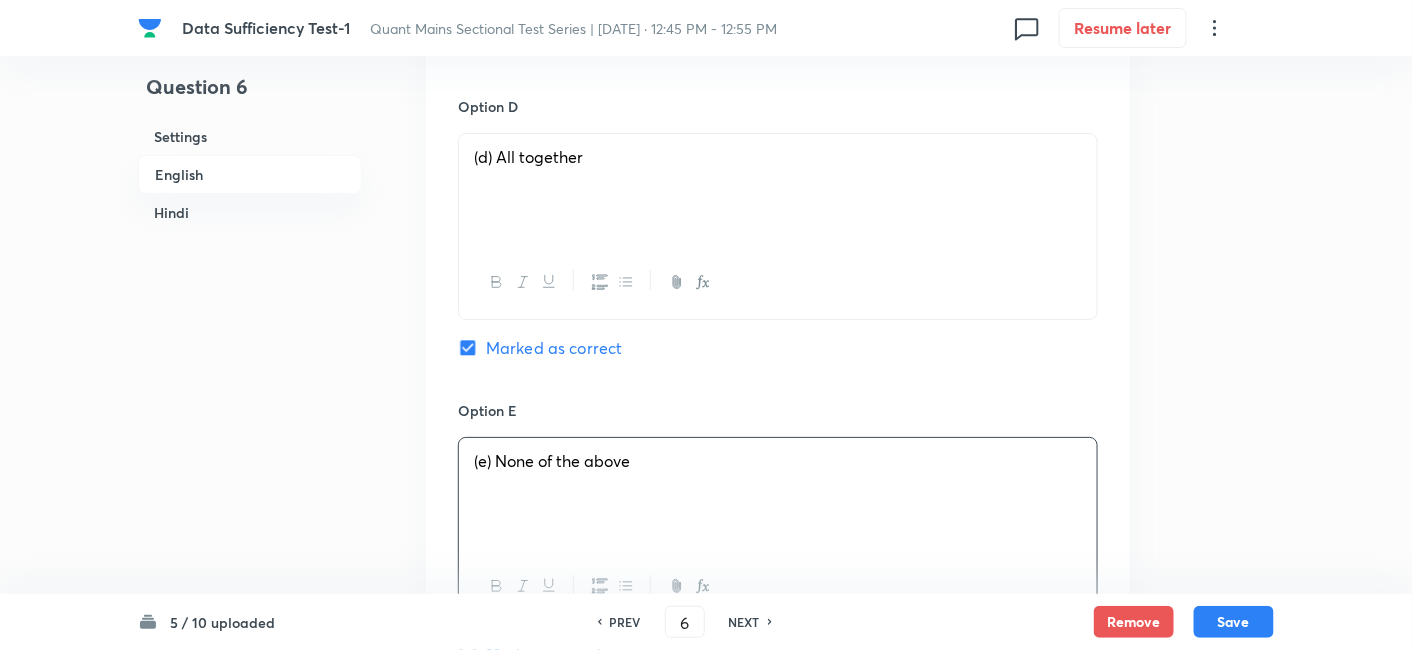 scroll, scrollTop: 2231, scrollLeft: 0, axis: vertical 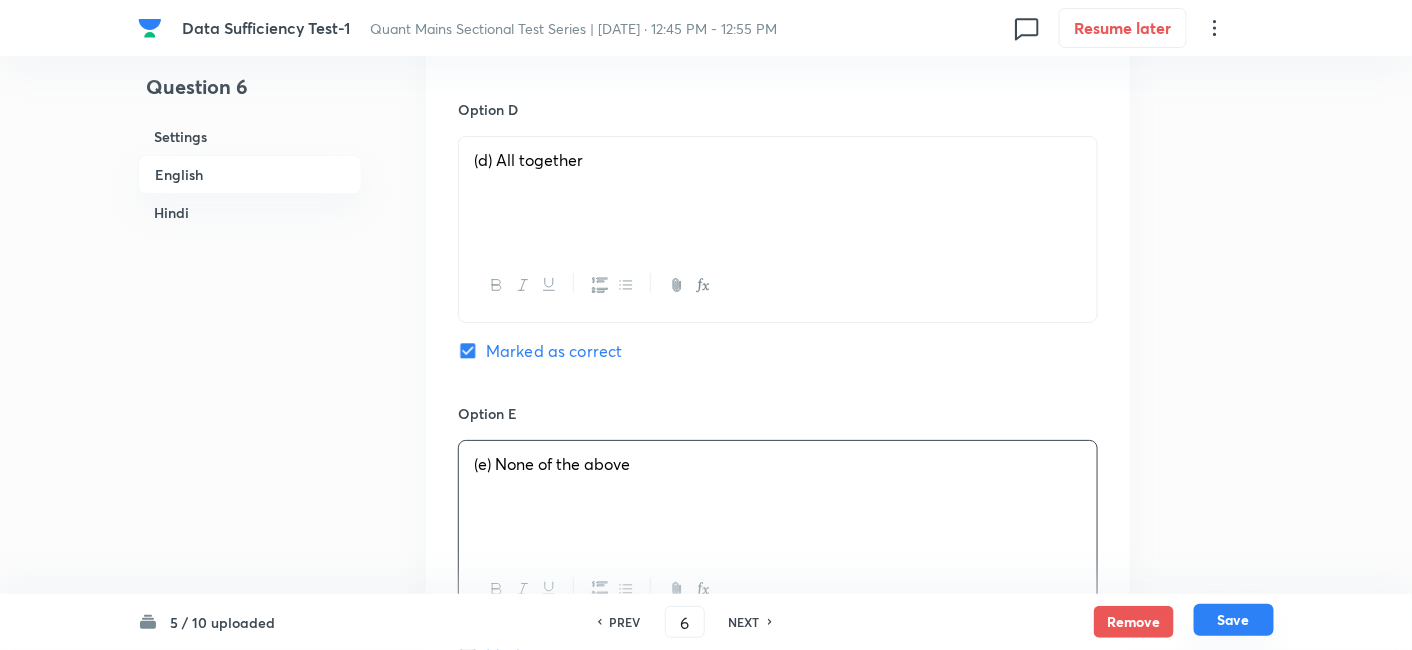 click on "Save" at bounding box center [1234, 620] 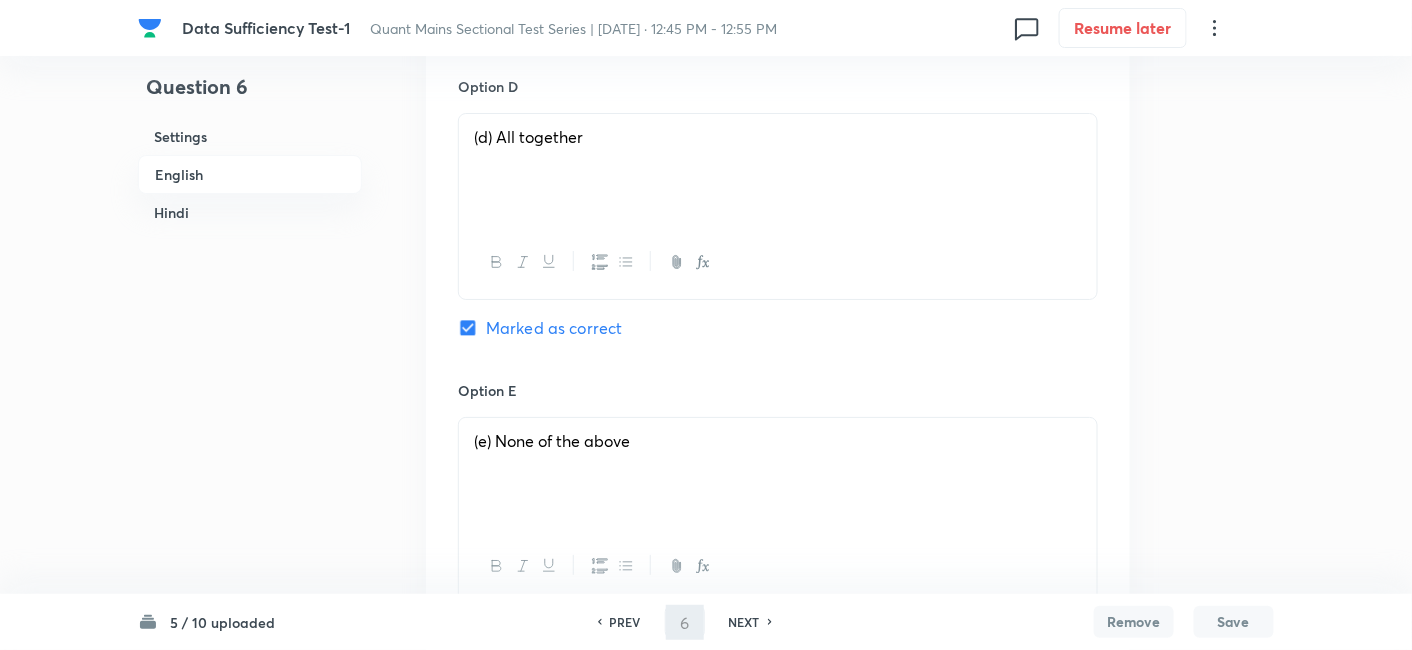 type on "7" 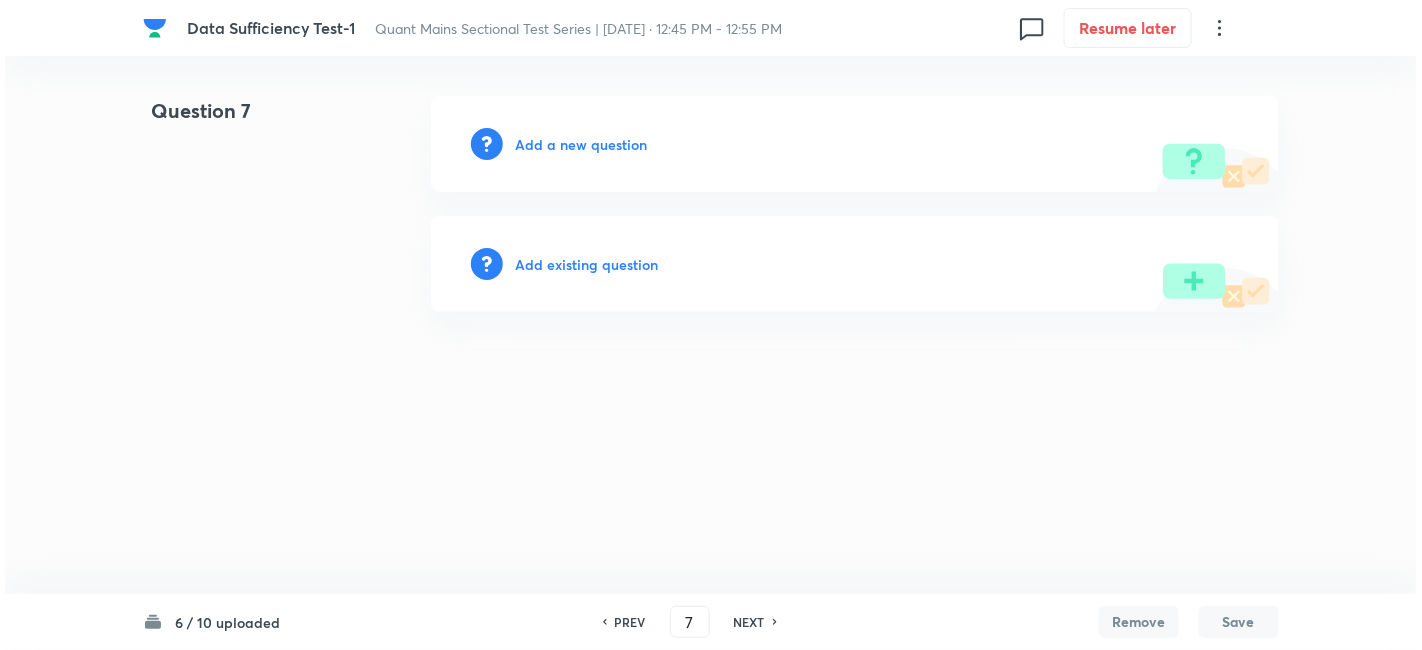 scroll, scrollTop: 0, scrollLeft: 0, axis: both 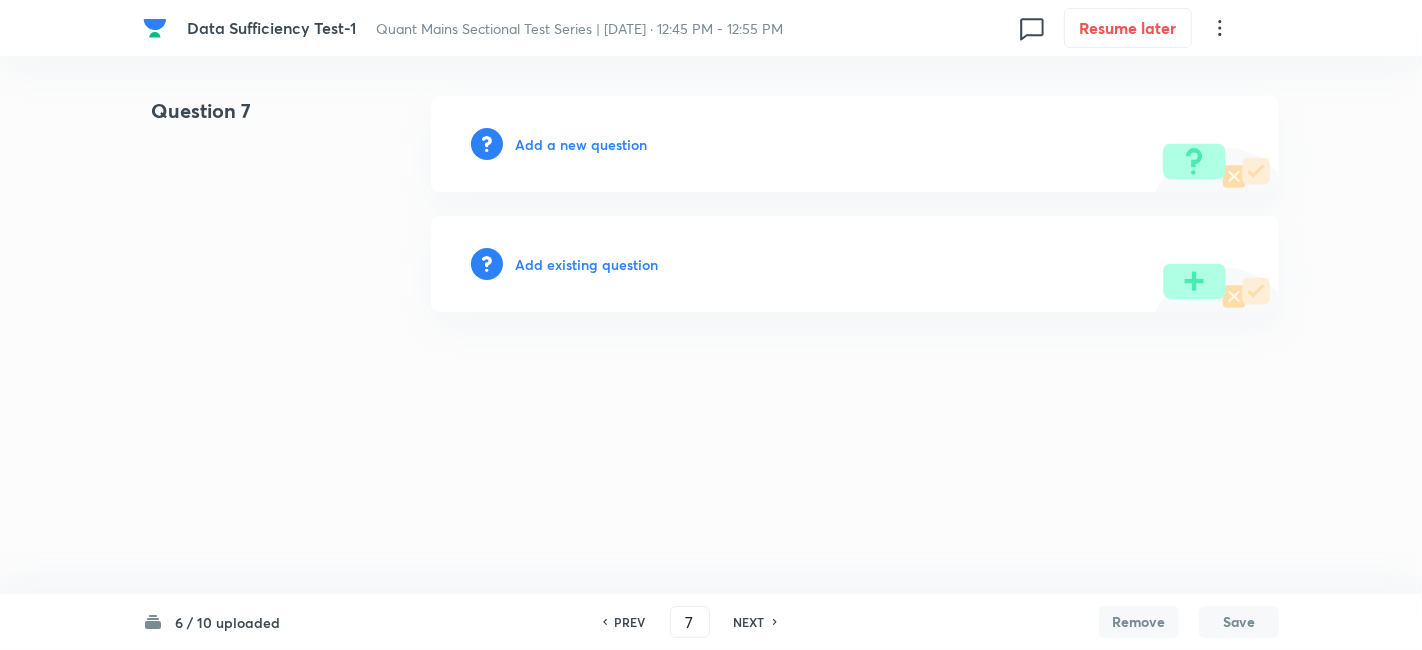 click on "Add a new question" at bounding box center [581, 144] 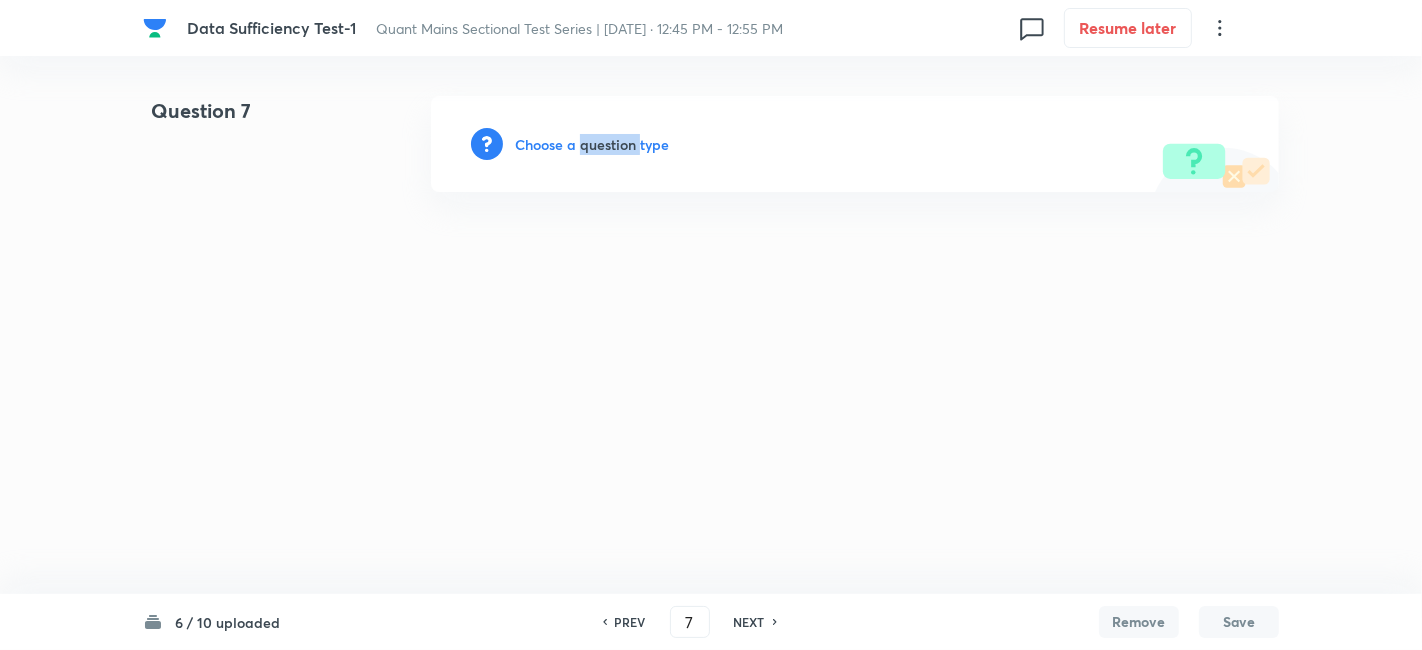 click on "Choose a question type" at bounding box center [592, 144] 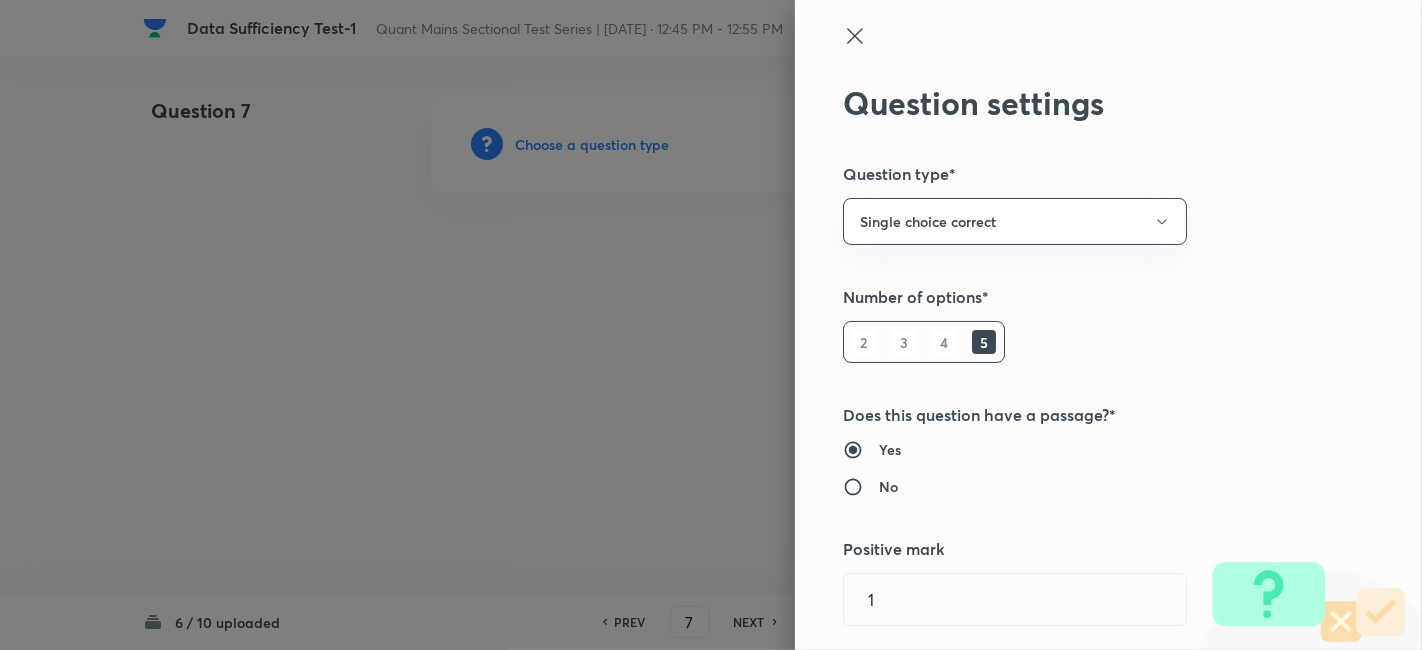 click at bounding box center (711, 325) 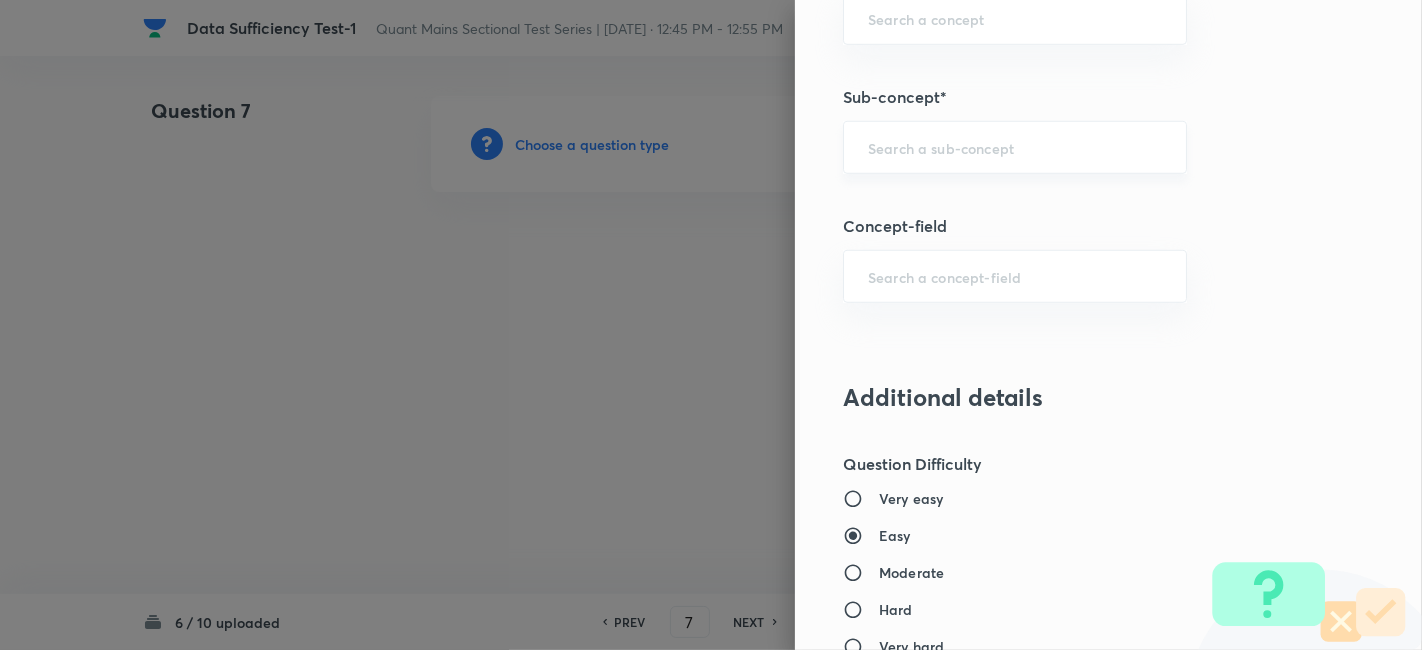 scroll, scrollTop: 1205, scrollLeft: 0, axis: vertical 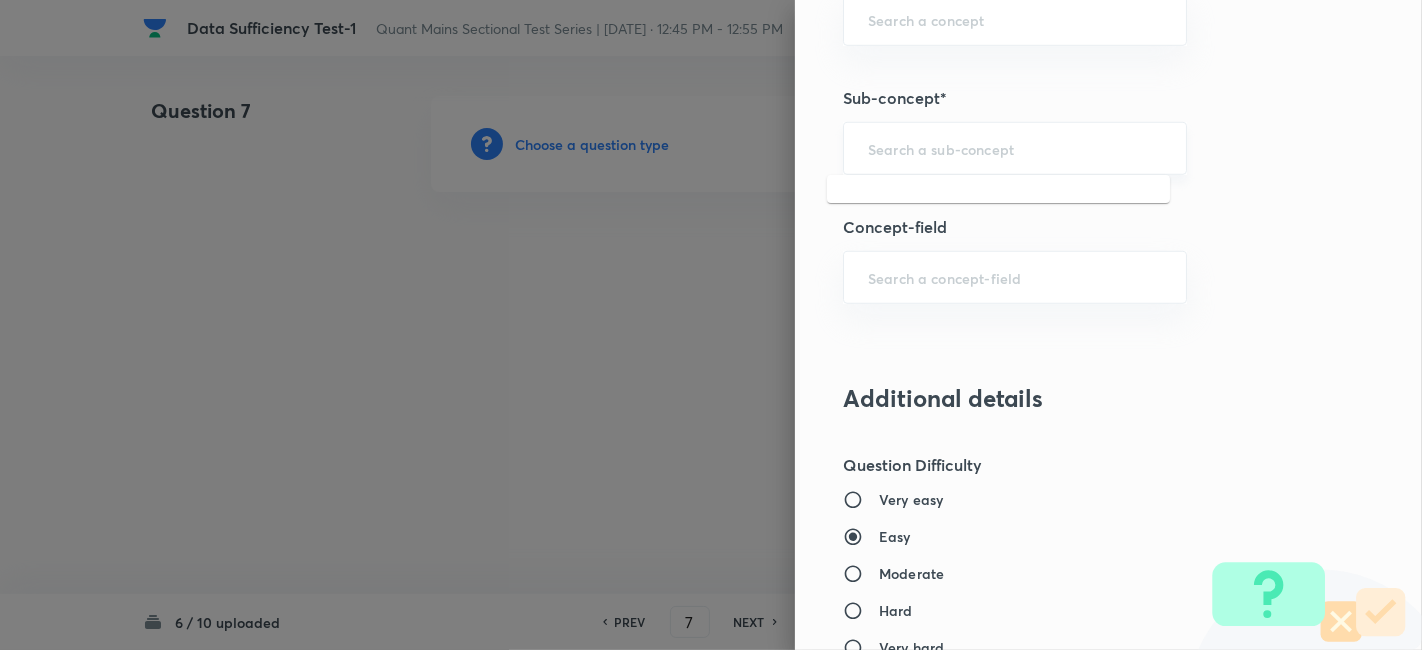 click at bounding box center [1015, 148] 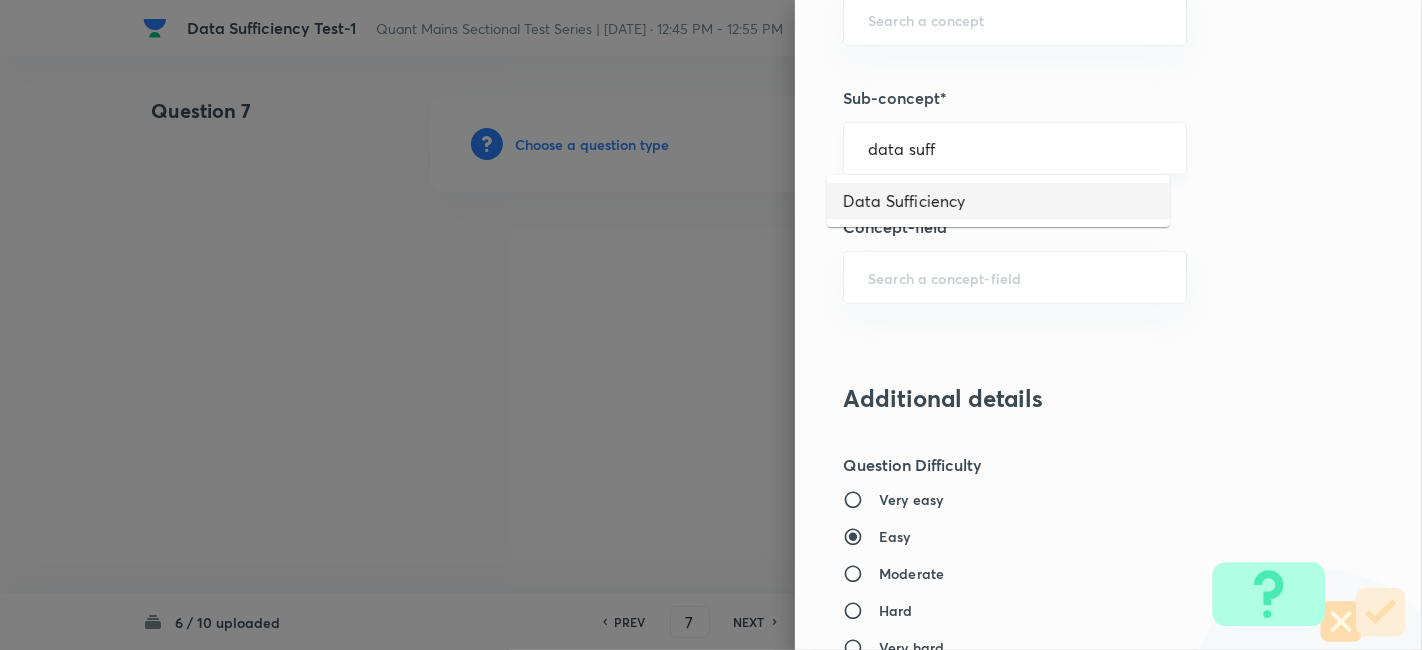 type on "Data Sufficiency" 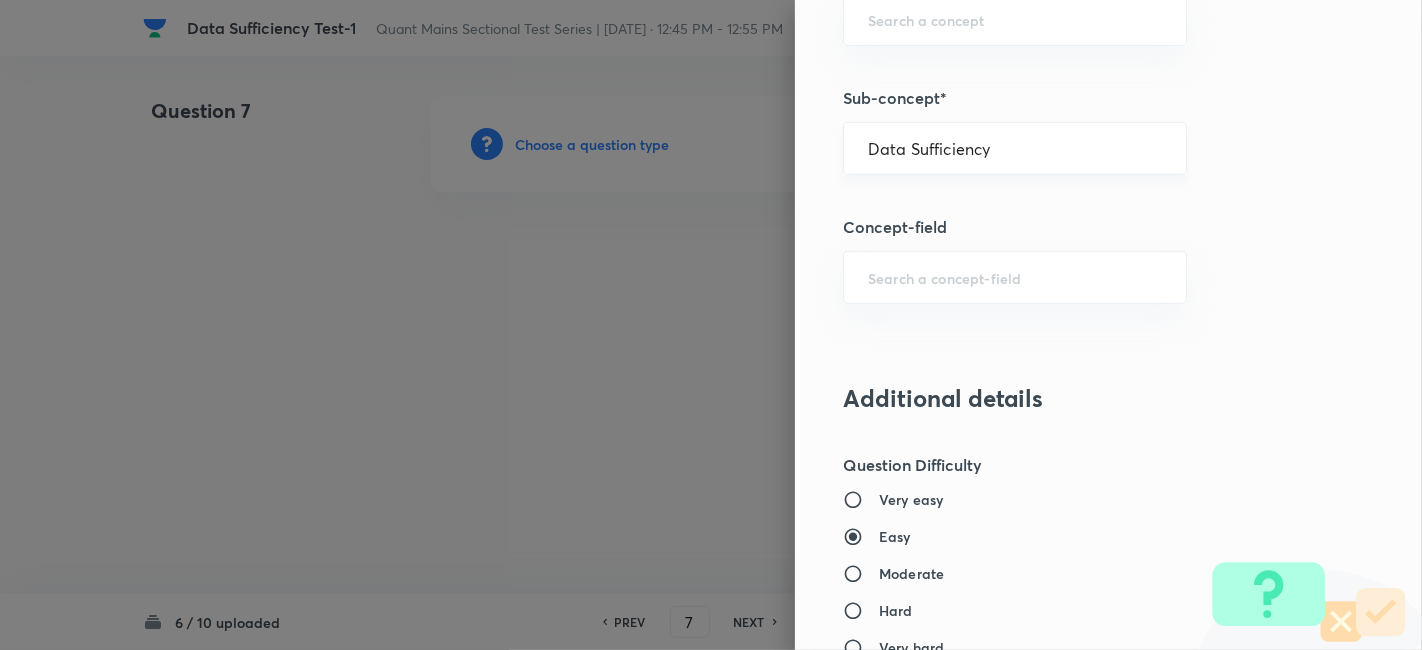 type on "Quantitative Aptitude" 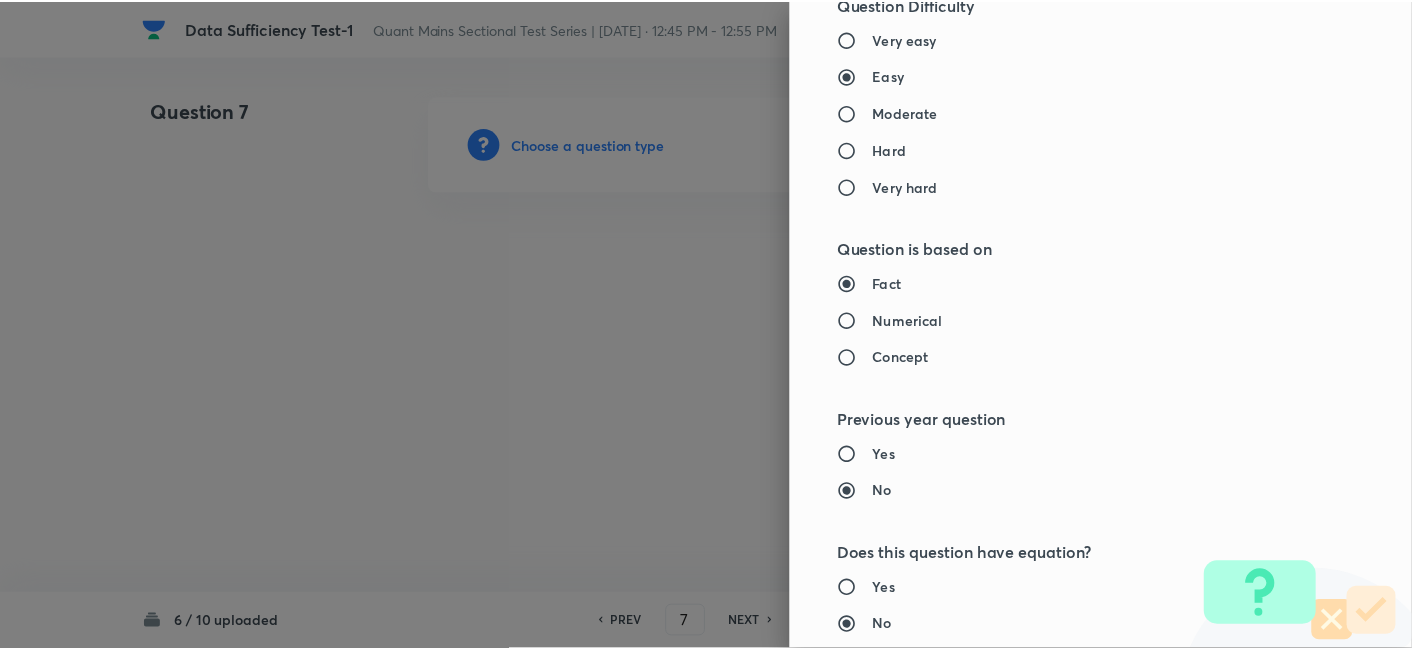 scroll, scrollTop: 2070, scrollLeft: 0, axis: vertical 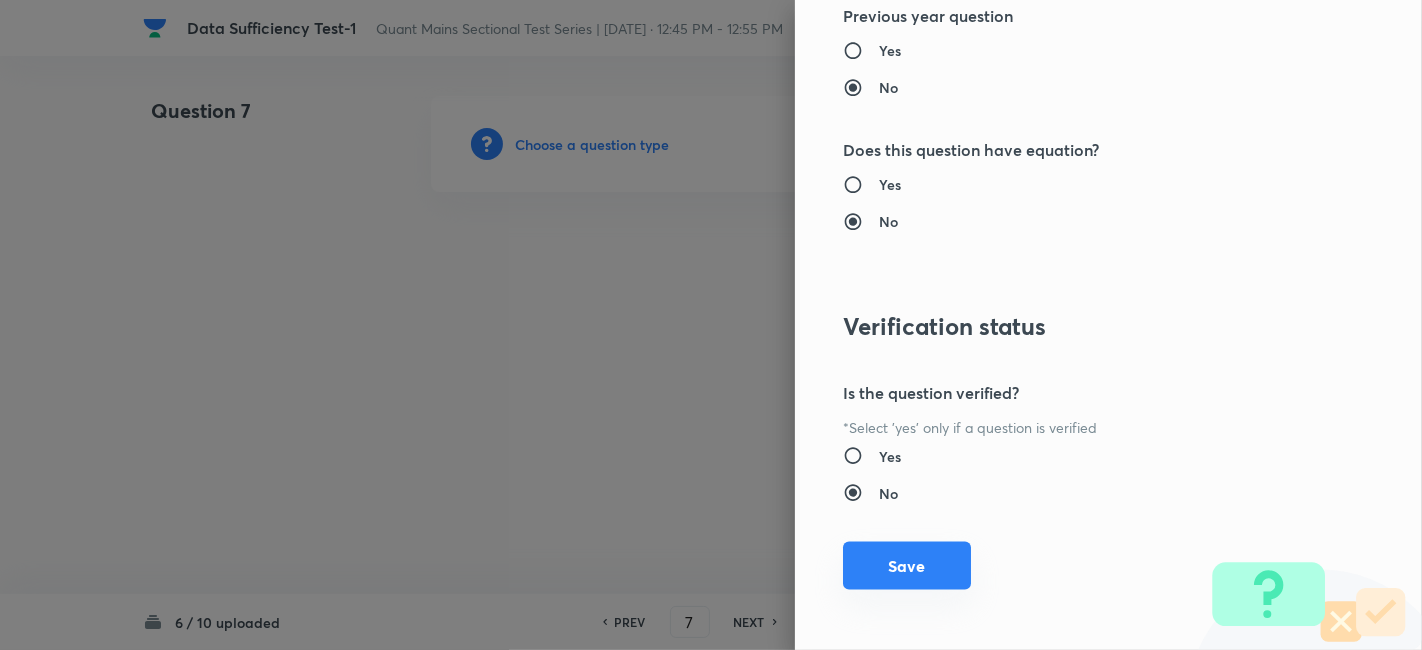 click on "Save" at bounding box center [907, 566] 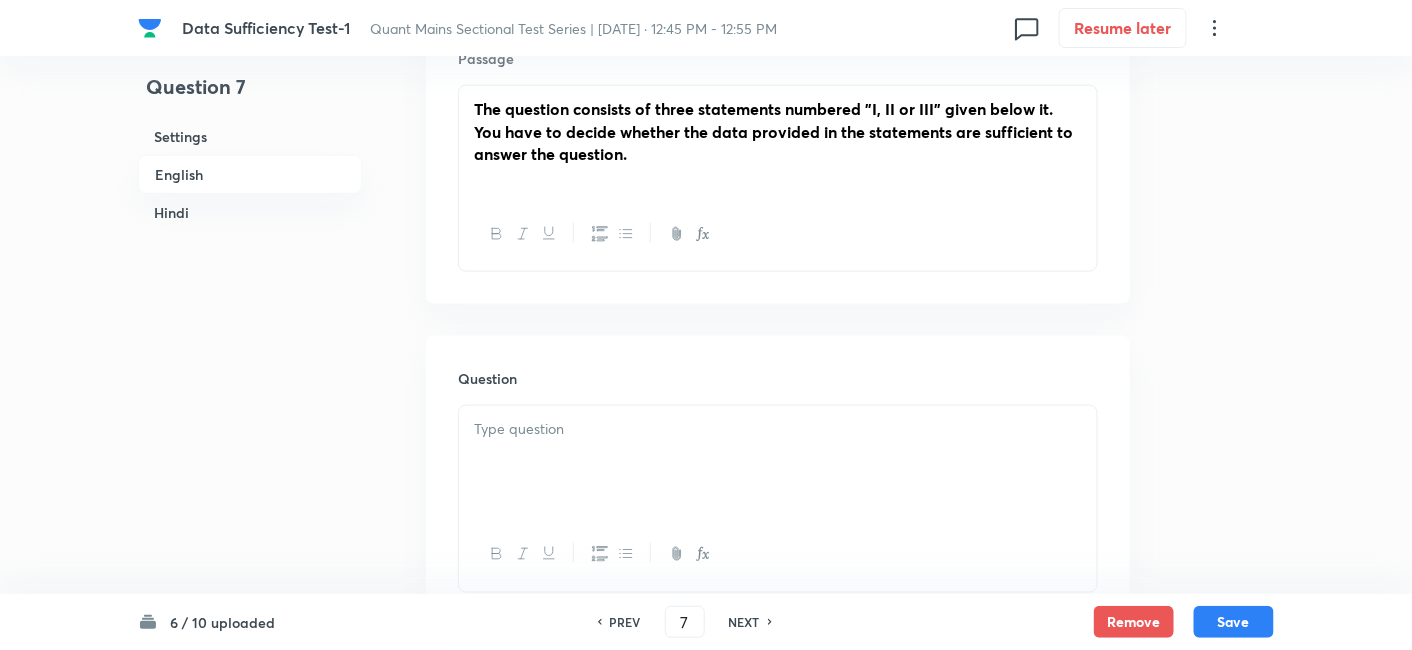 scroll, scrollTop: 639, scrollLeft: 0, axis: vertical 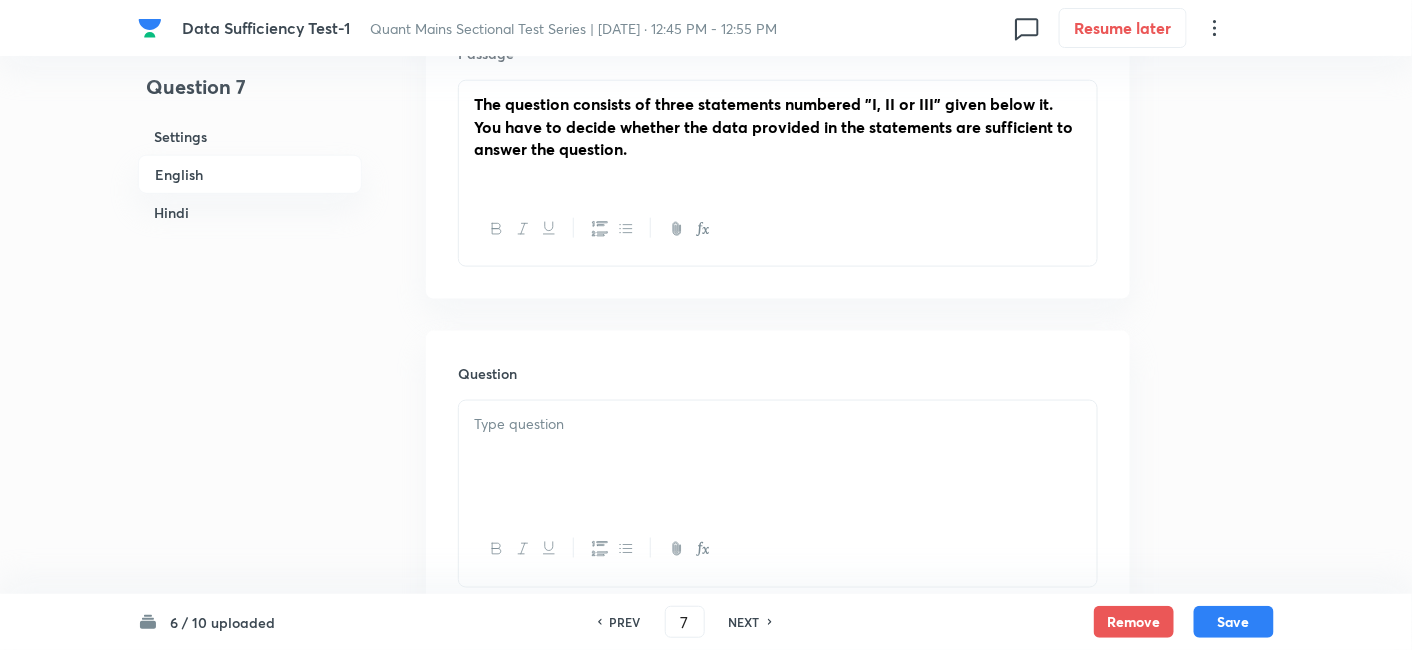 click at bounding box center [778, 424] 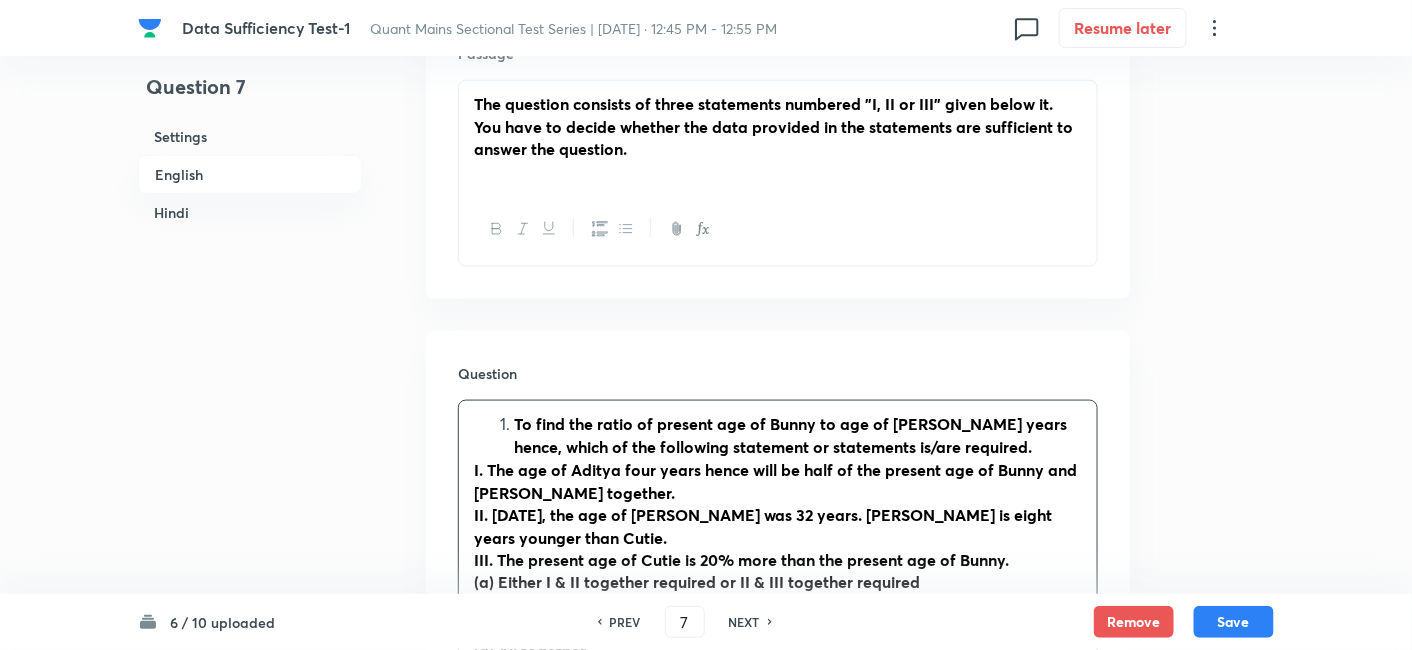click on "To find the ratio of present age of Bunny to age of Aditya five years hence, which of the following statement or statements is/are required." at bounding box center [790, 435] 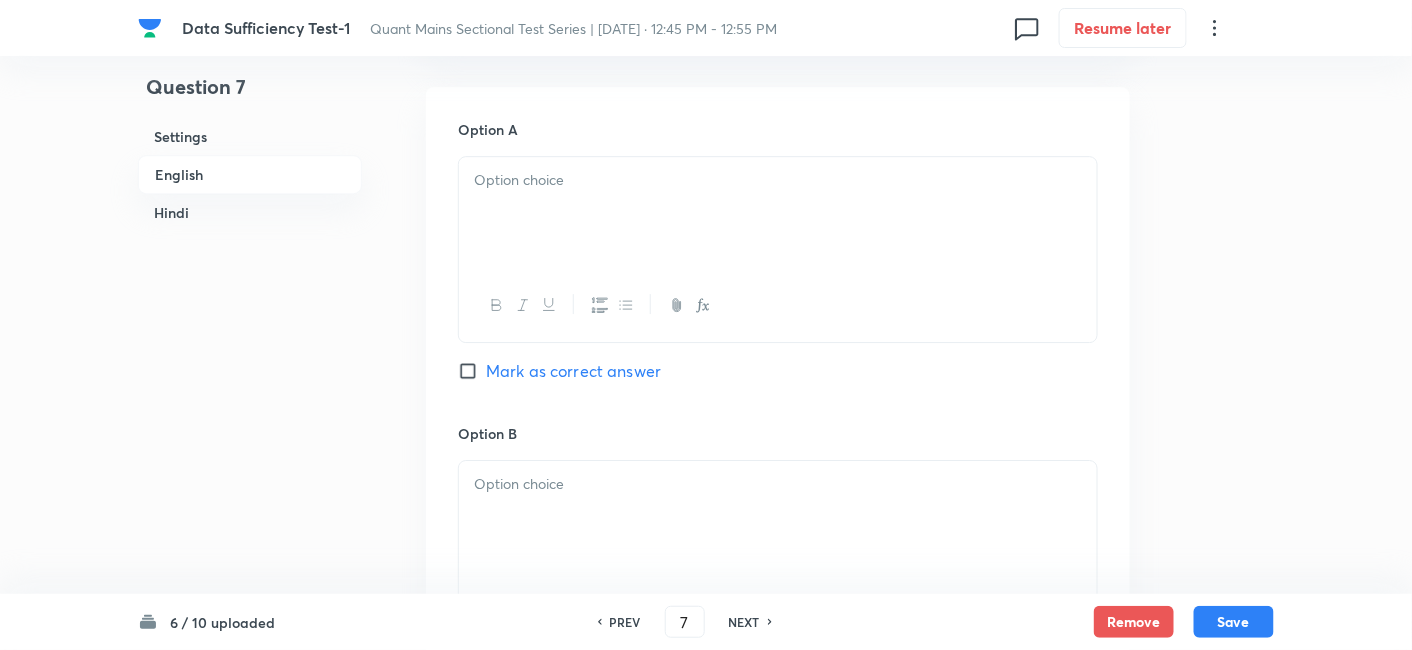 drag, startPoint x: 468, startPoint y: 423, endPoint x: 998, endPoint y: 425, distance: 530.0038 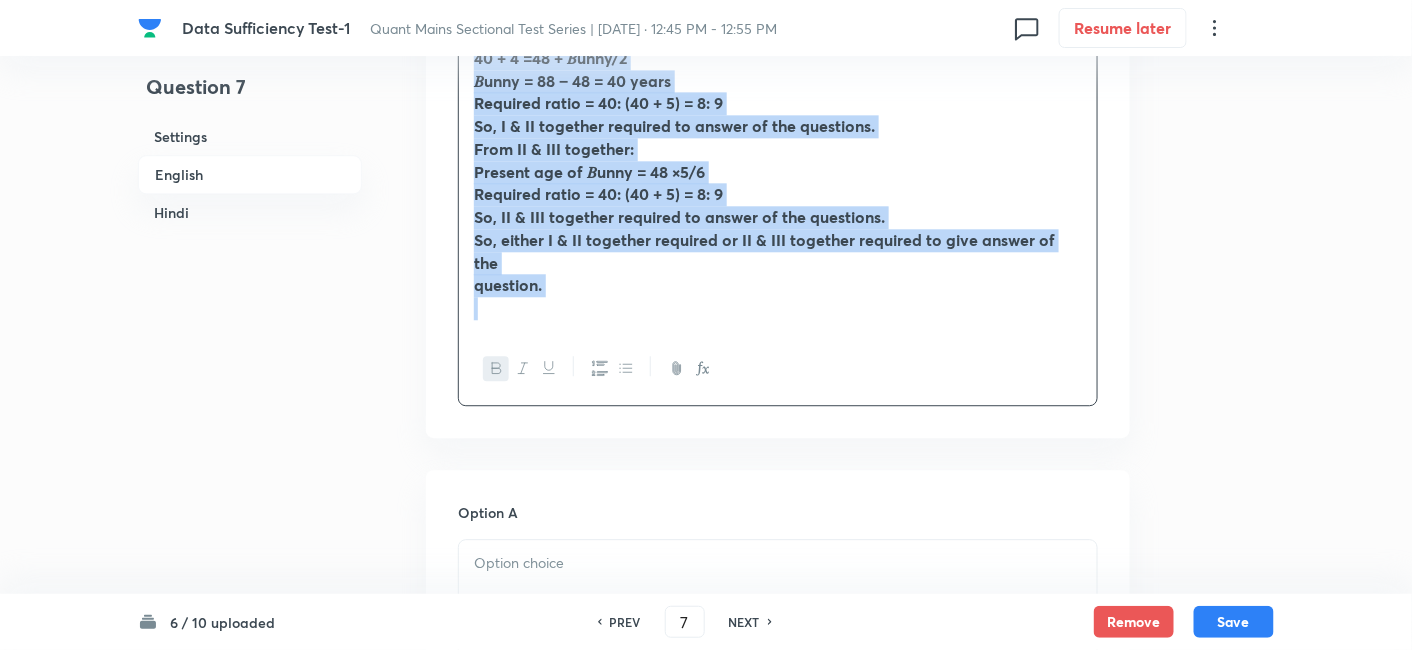 scroll, scrollTop: 1428, scrollLeft: 0, axis: vertical 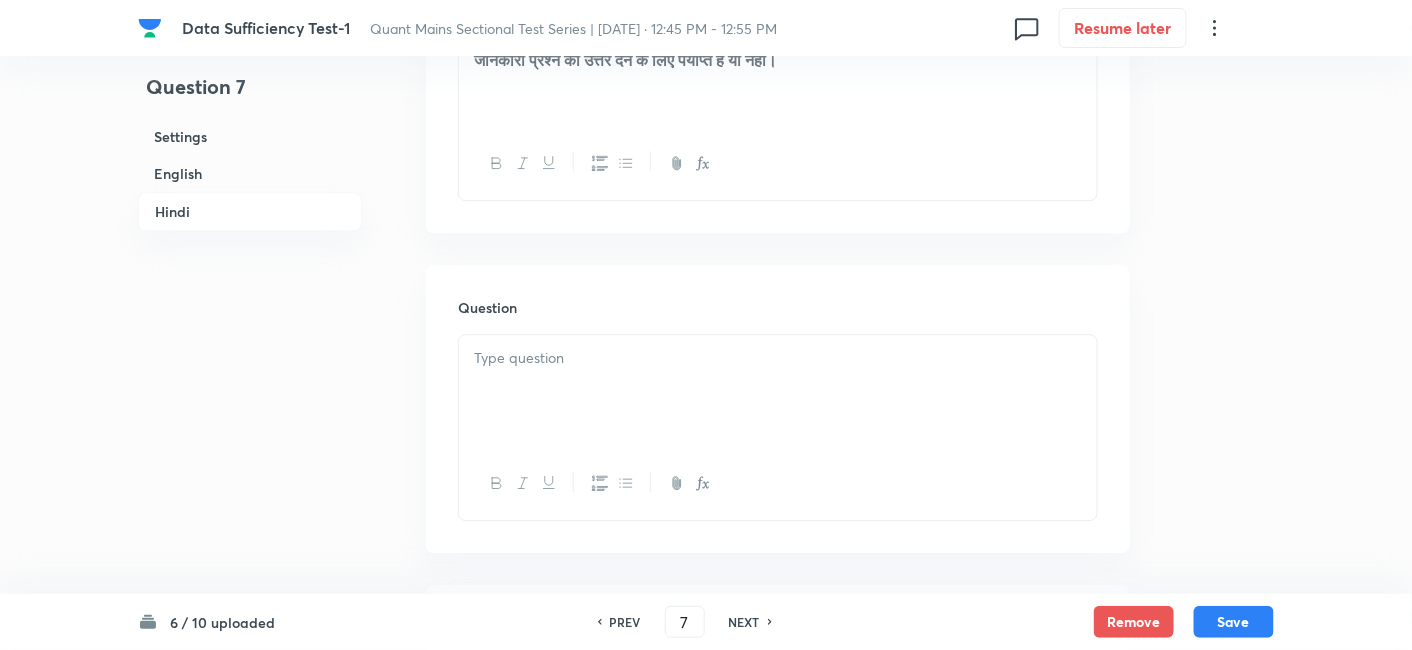 click at bounding box center [778, 358] 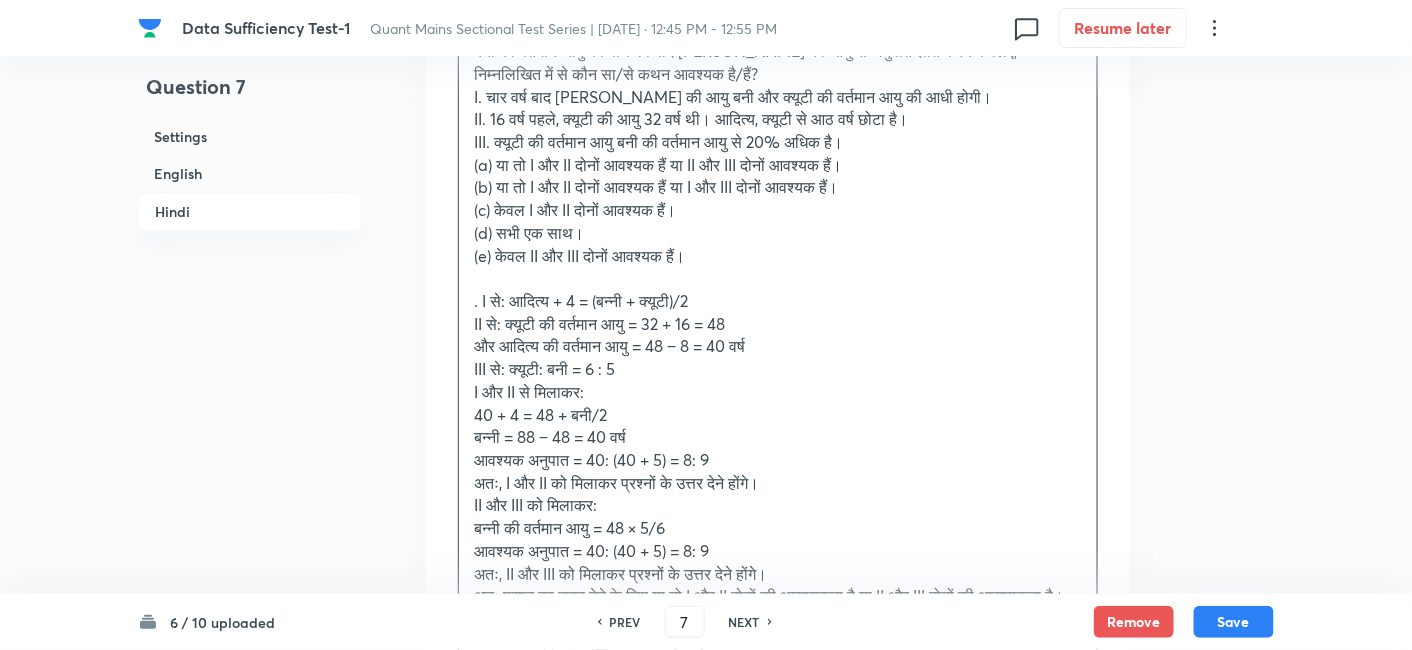 scroll, scrollTop: 4271, scrollLeft: 0, axis: vertical 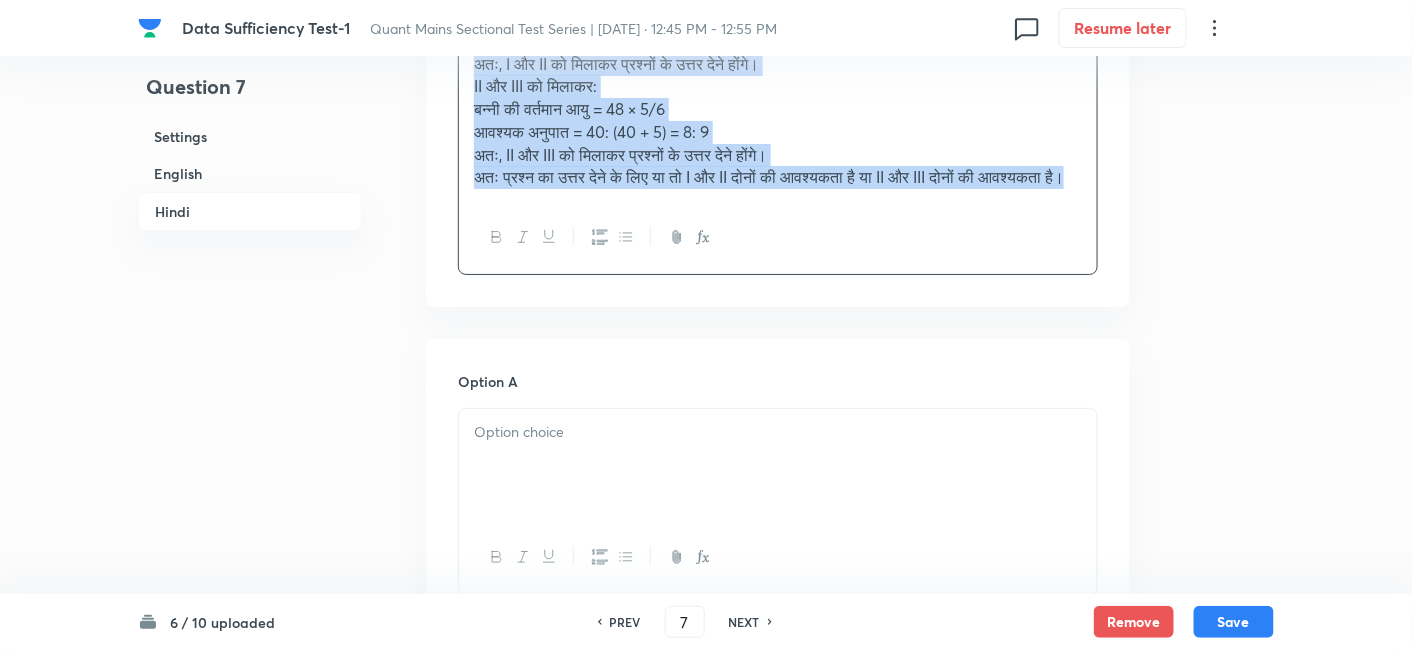 drag, startPoint x: 466, startPoint y: 275, endPoint x: 963, endPoint y: 557, distance: 571.43066 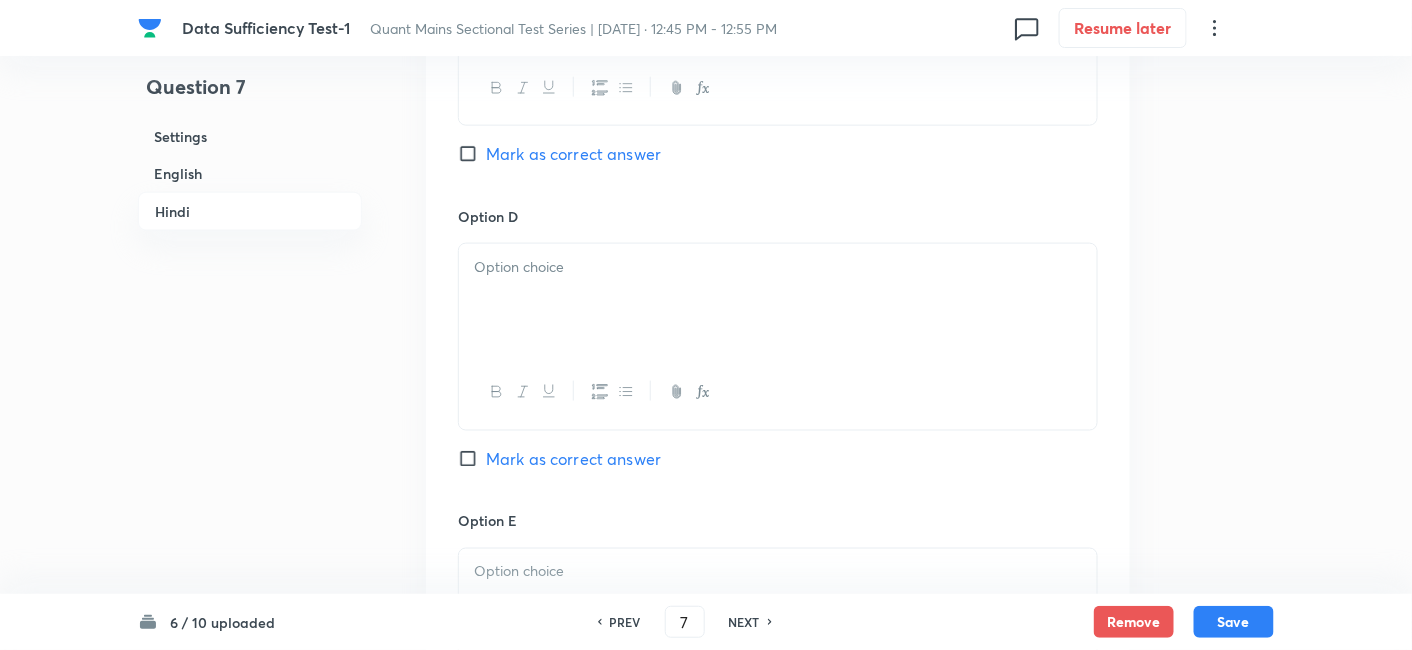 scroll, scrollTop: 6102, scrollLeft: 0, axis: vertical 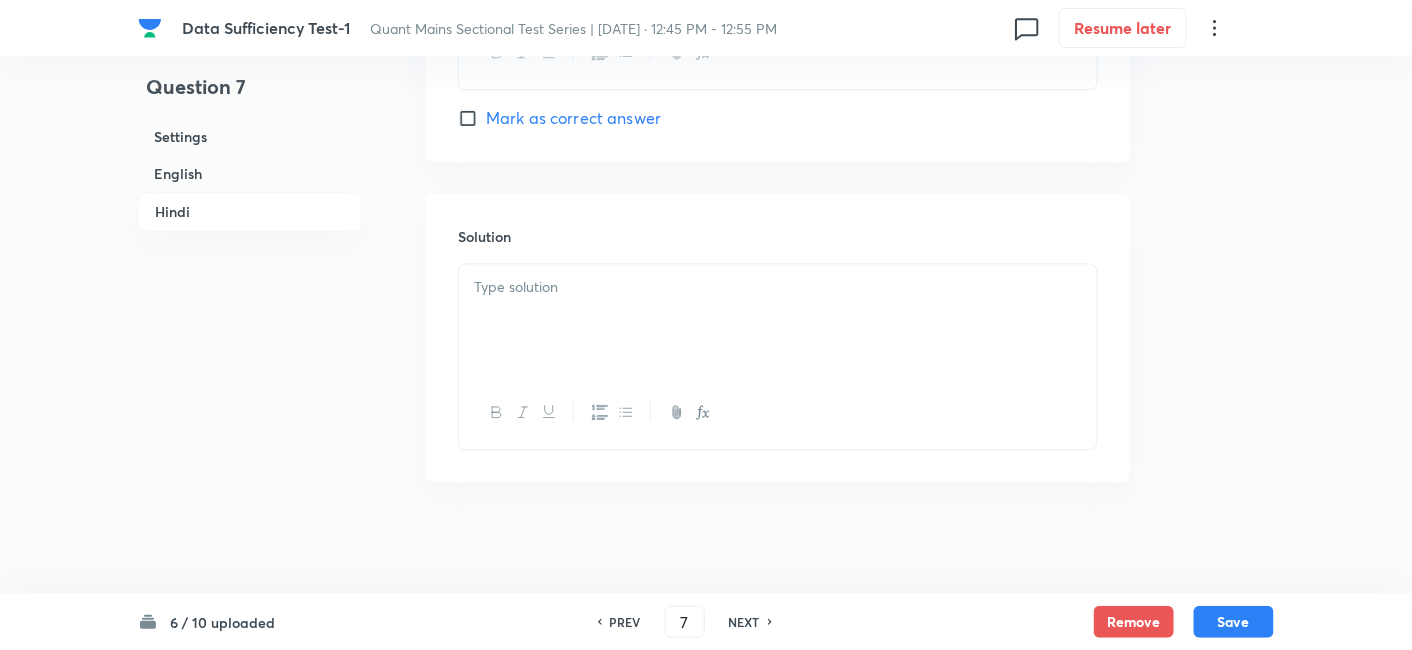 click at bounding box center [778, 320] 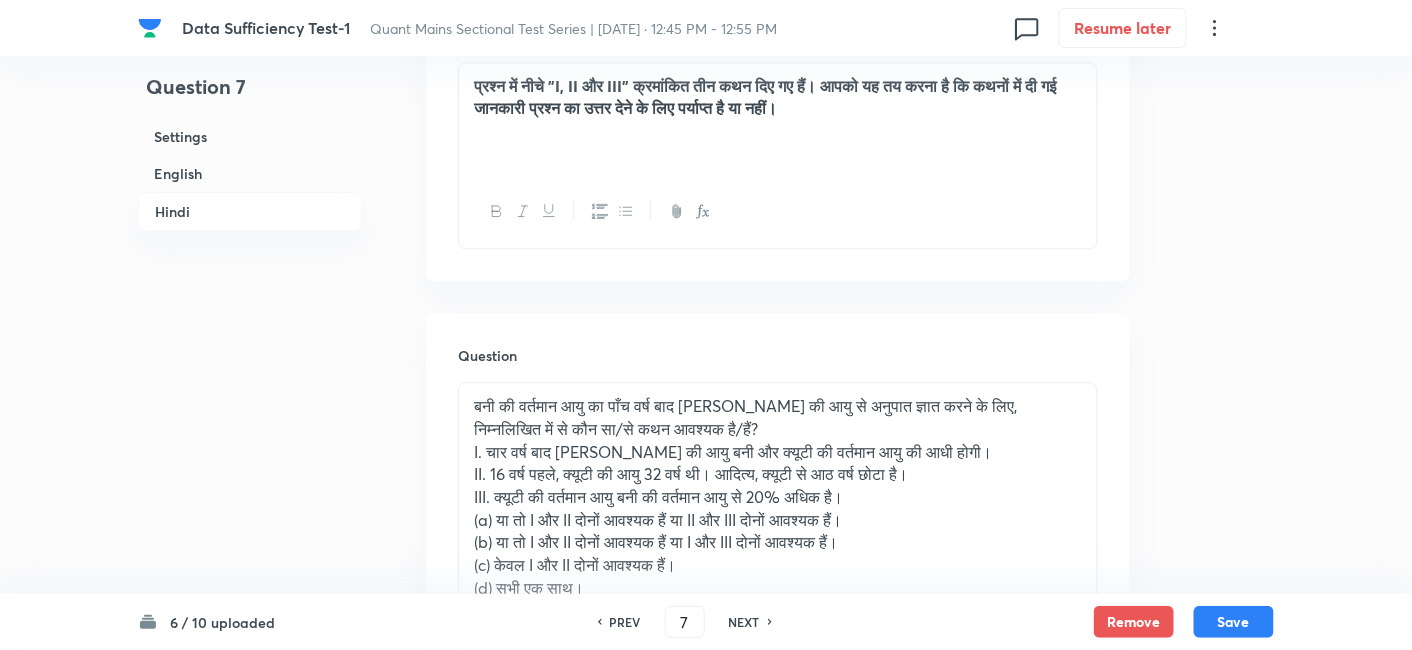 scroll, scrollTop: 4093, scrollLeft: 0, axis: vertical 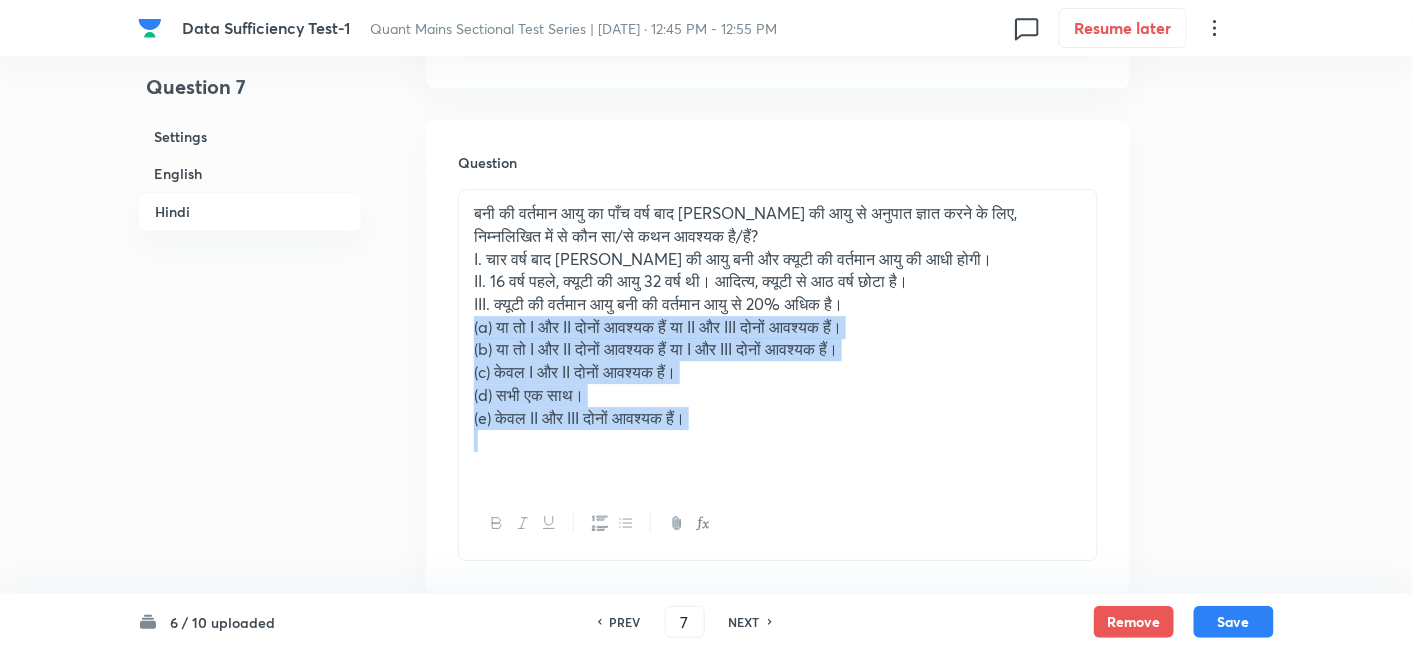 drag, startPoint x: 467, startPoint y: 323, endPoint x: 841, endPoint y: 442, distance: 392.47546 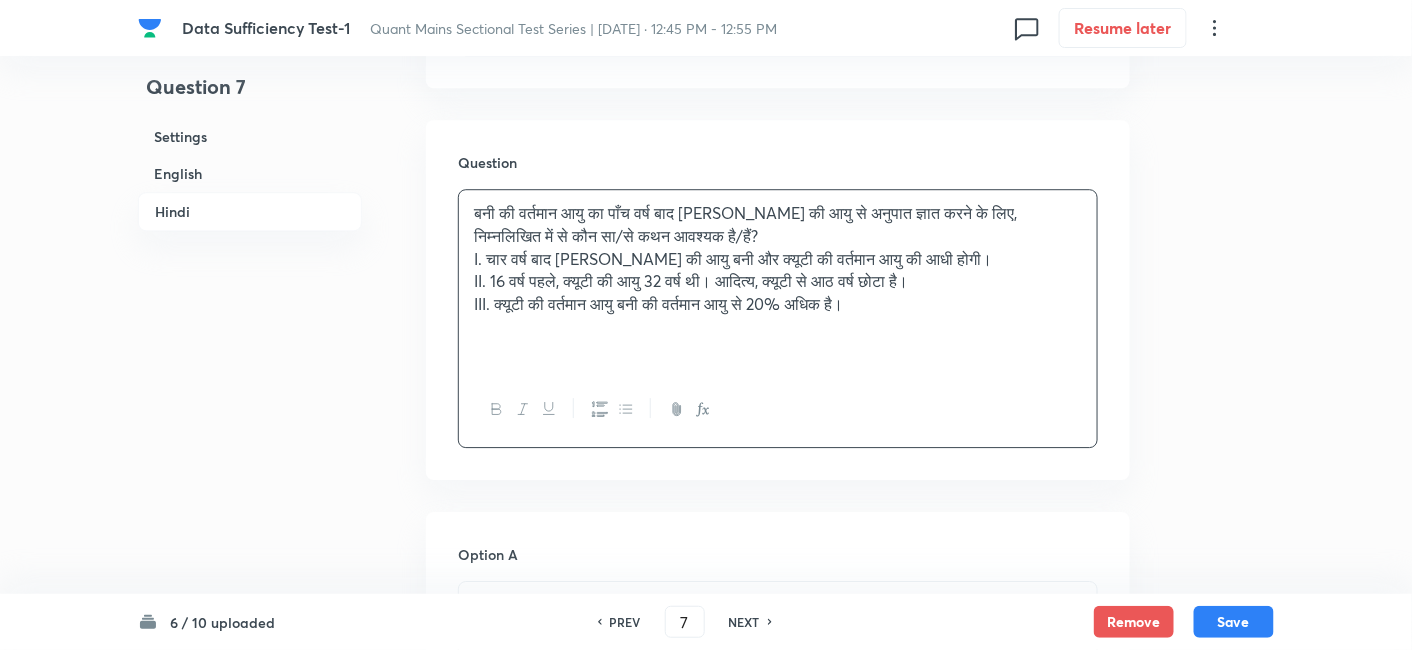 scroll, scrollTop: 4302, scrollLeft: 0, axis: vertical 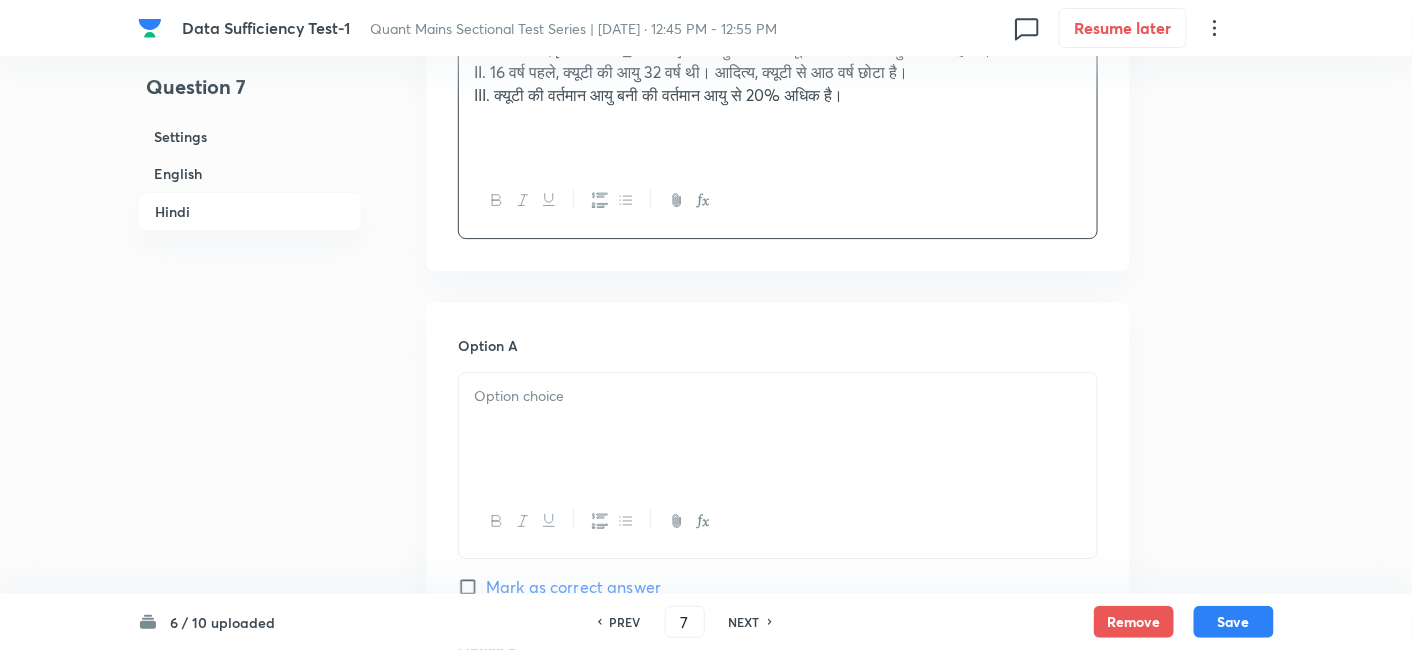 click at bounding box center [778, 429] 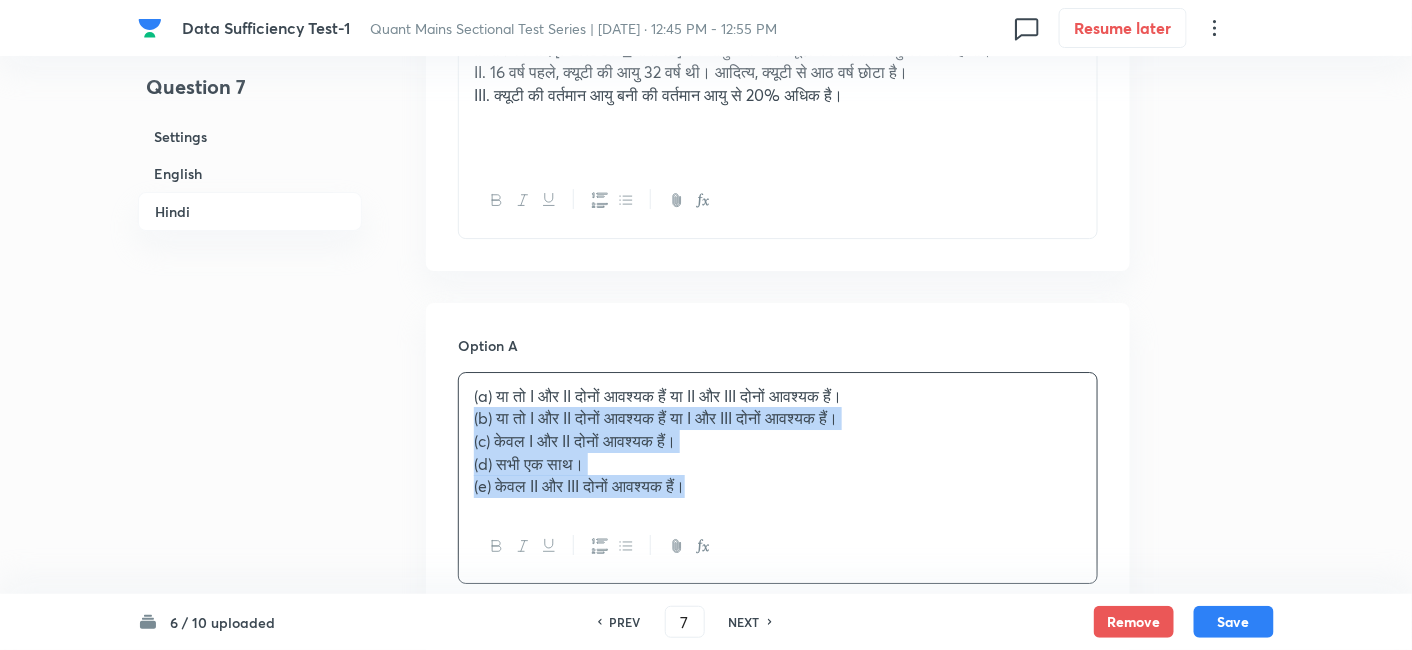 drag, startPoint x: 468, startPoint y: 412, endPoint x: 880, endPoint y: 549, distance: 434.18085 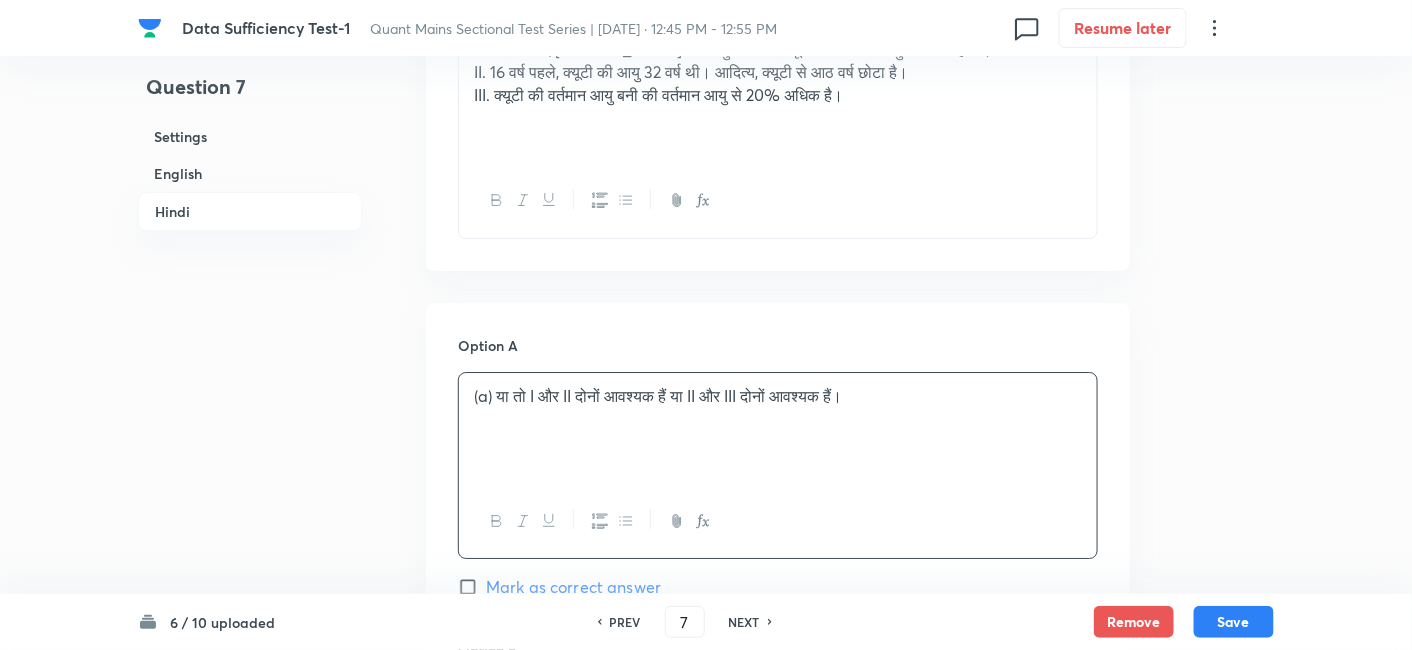 scroll, scrollTop: 4440, scrollLeft: 0, axis: vertical 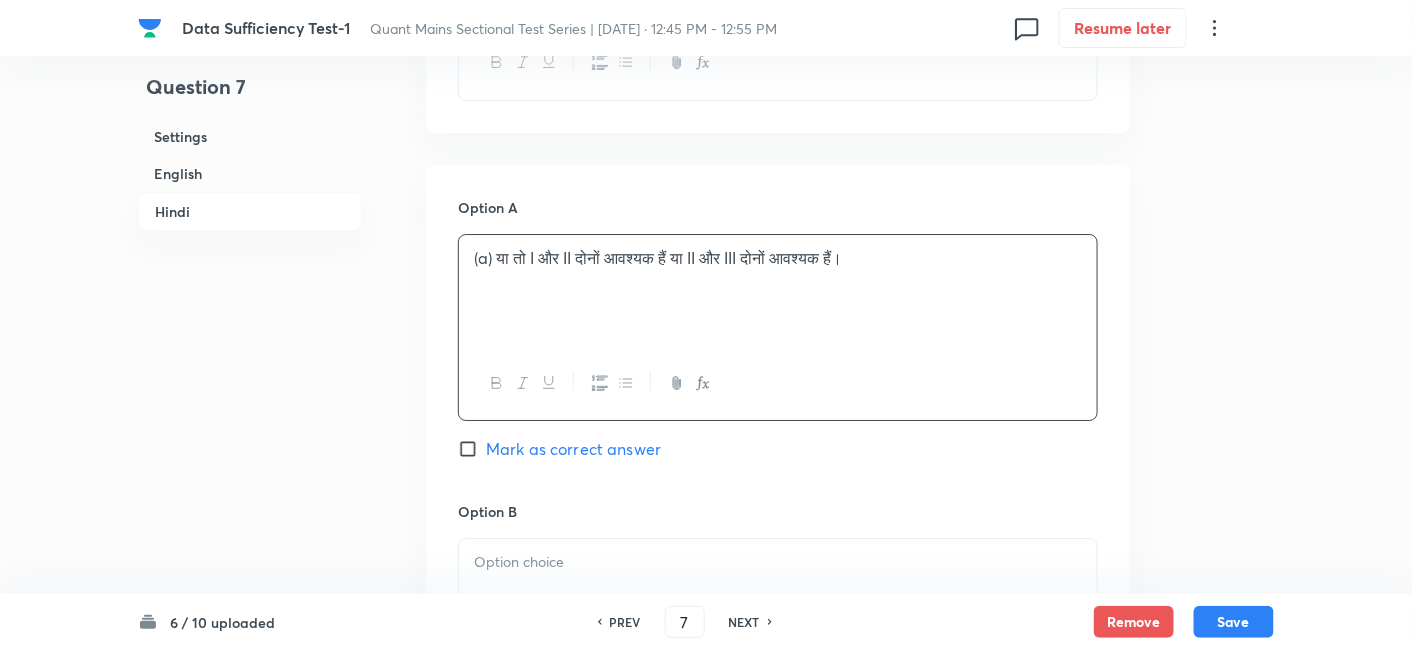 click on "Mark as correct answer" at bounding box center [573, 449] 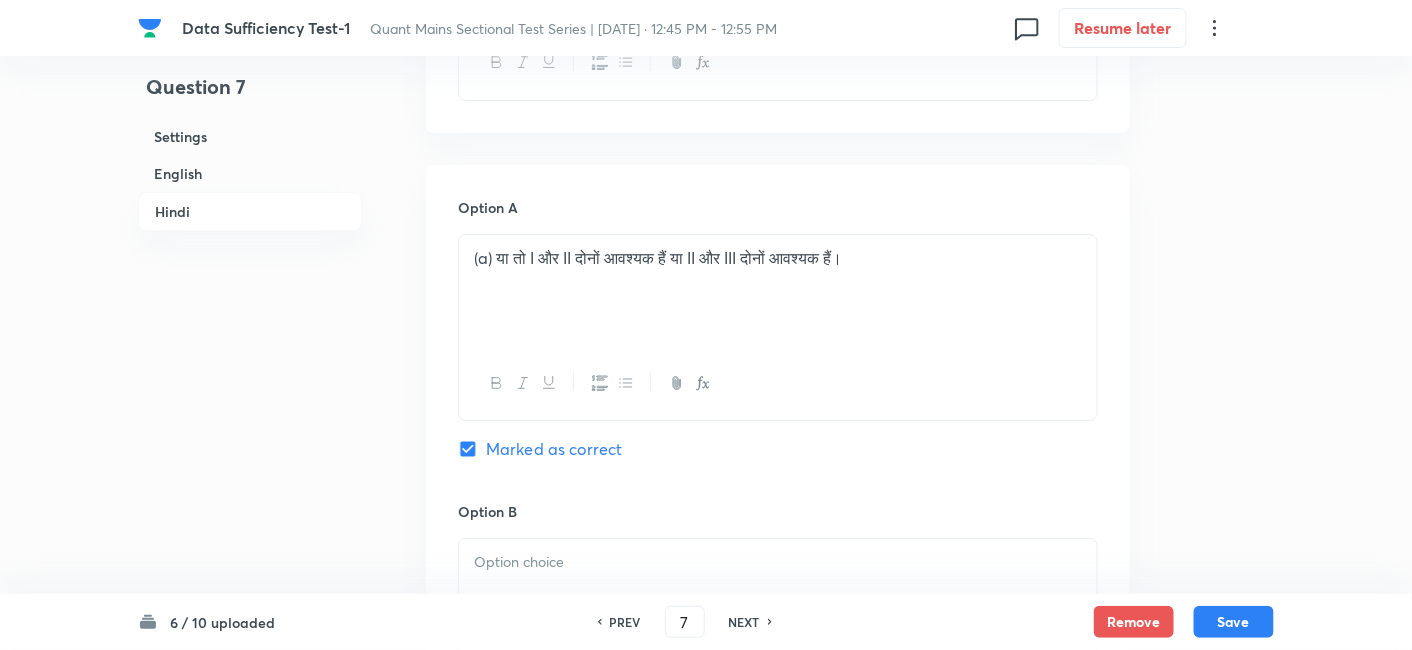scroll, scrollTop: 4651, scrollLeft: 0, axis: vertical 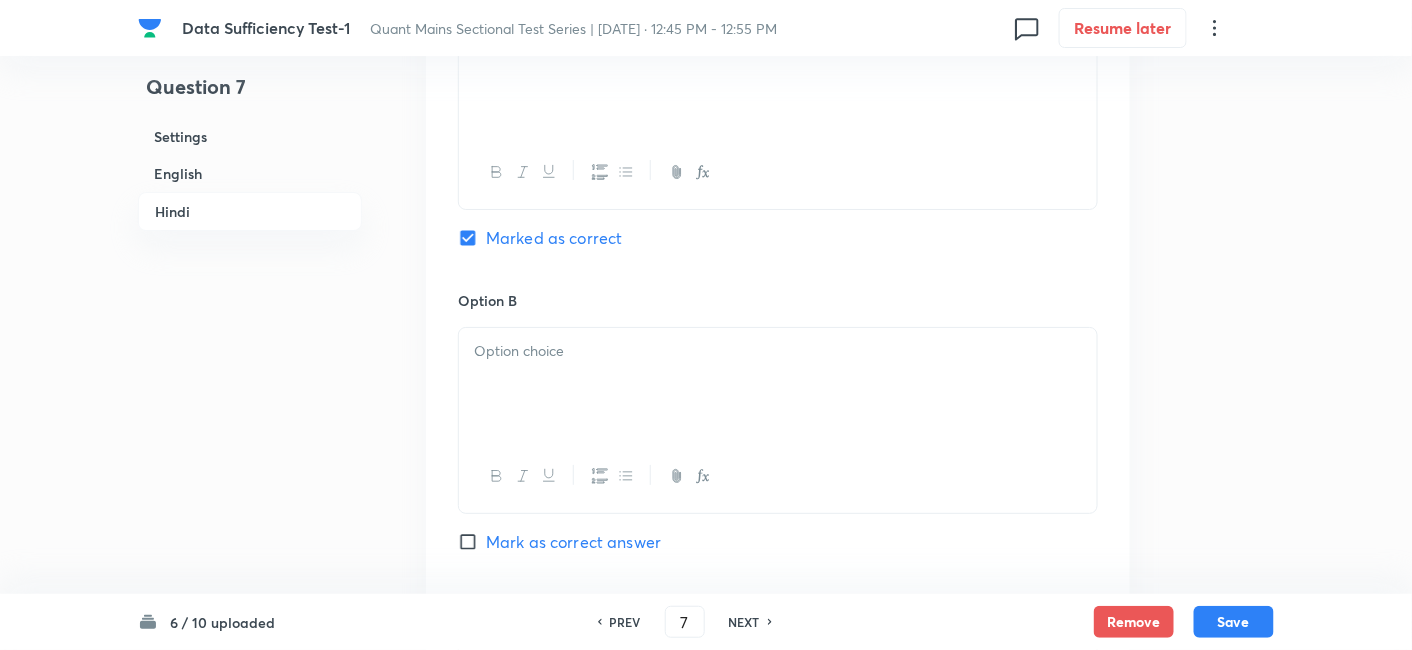 checkbox on "true" 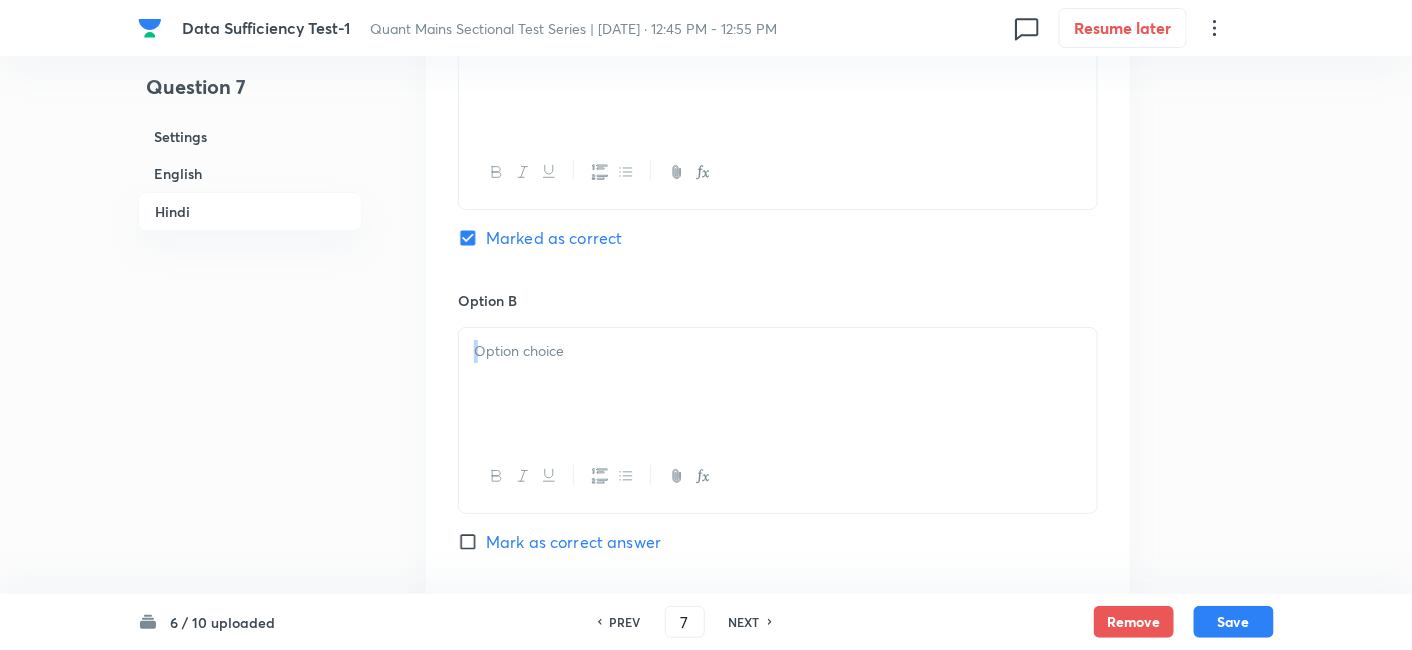 drag, startPoint x: 654, startPoint y: 438, endPoint x: 560, endPoint y: 389, distance: 106.004715 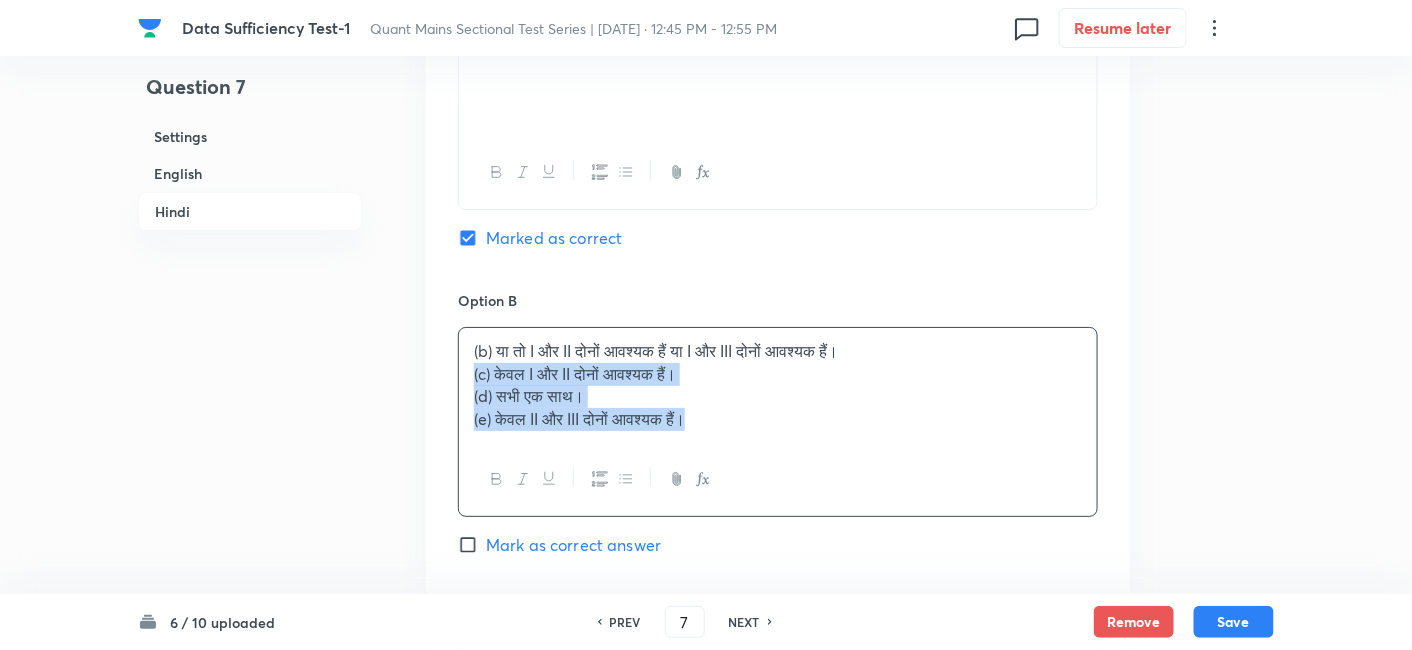 drag, startPoint x: 469, startPoint y: 367, endPoint x: 822, endPoint y: 504, distance: 378.65286 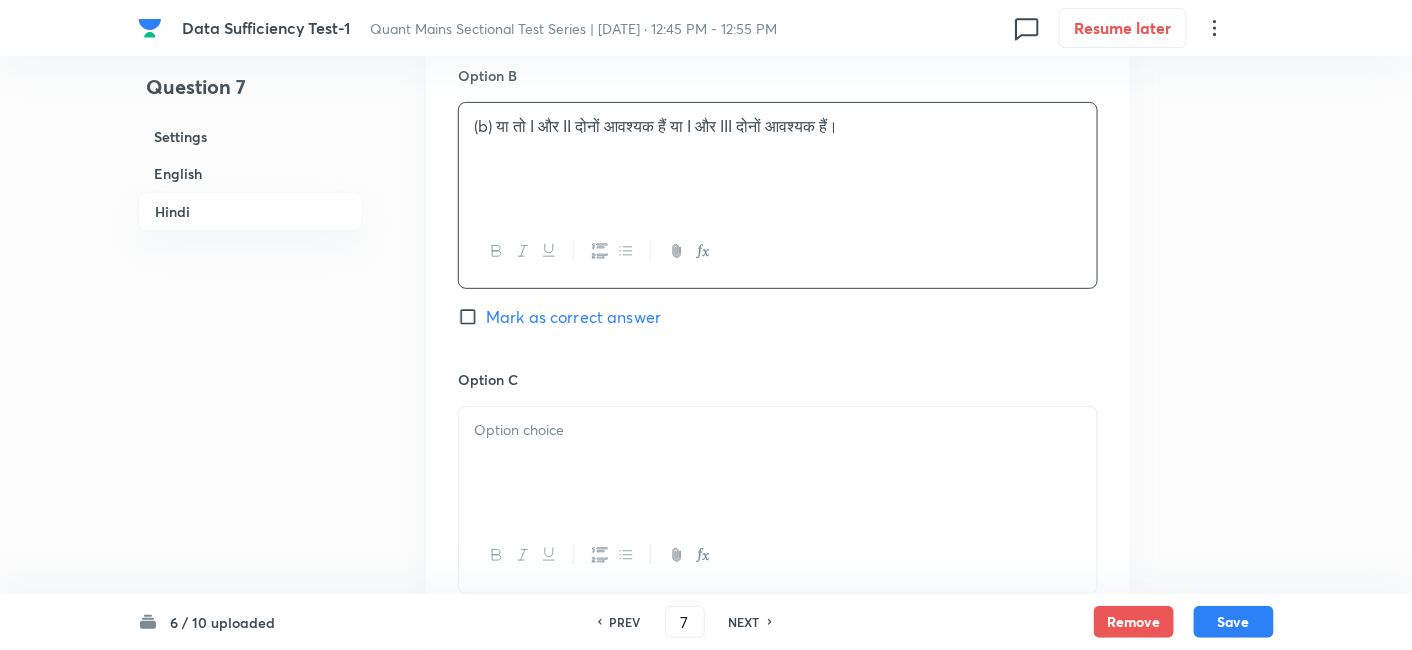 scroll, scrollTop: 4877, scrollLeft: 0, axis: vertical 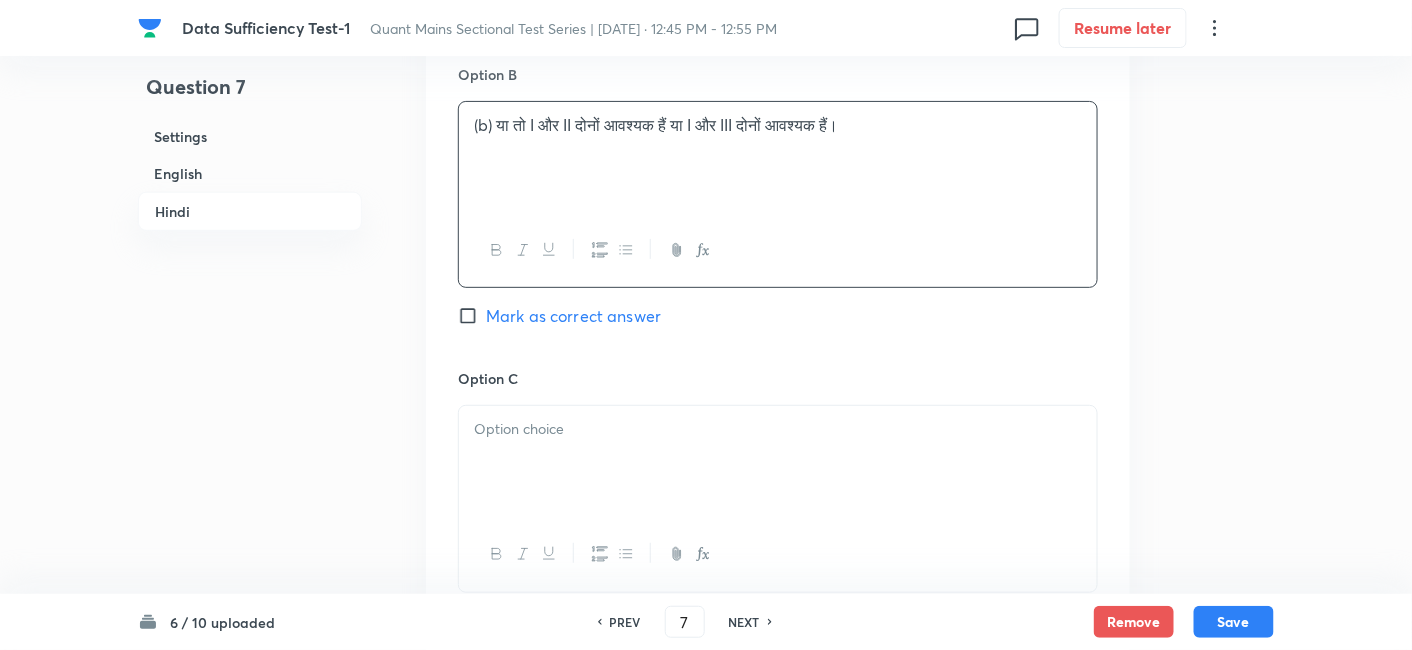 click at bounding box center (778, 462) 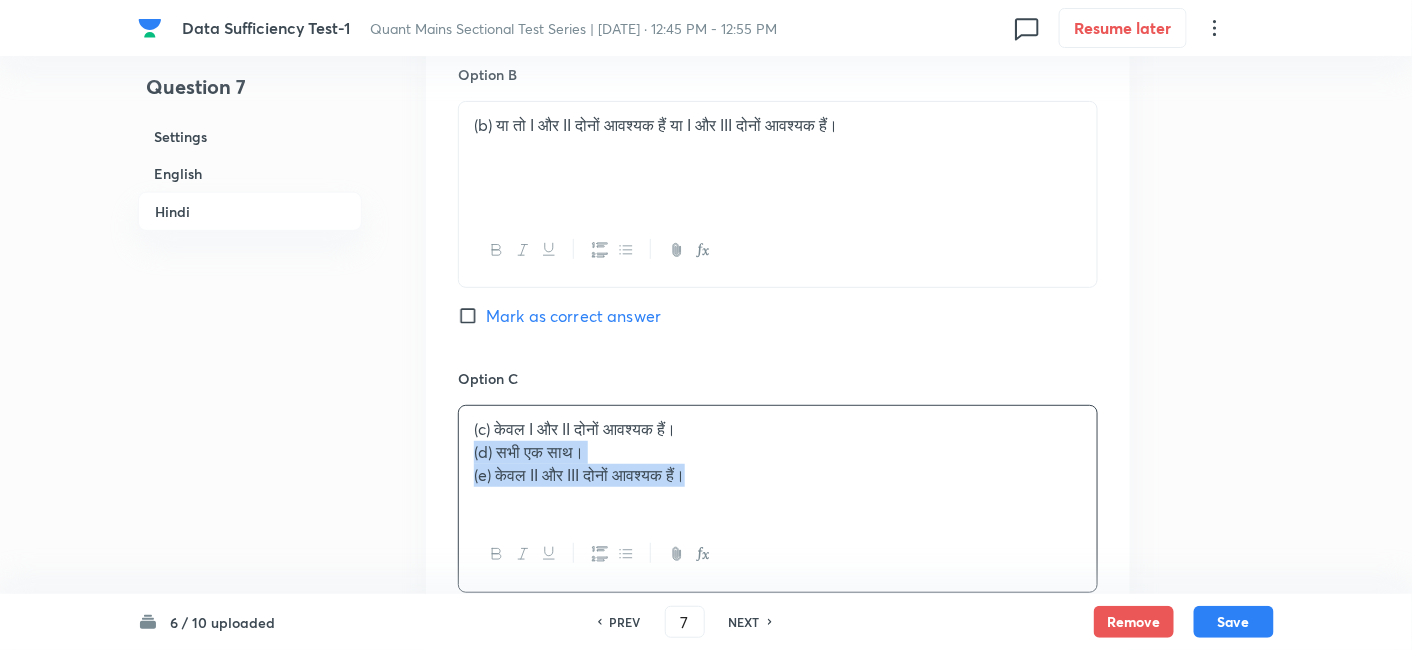 drag, startPoint x: 463, startPoint y: 442, endPoint x: 912, endPoint y: 564, distance: 465.27948 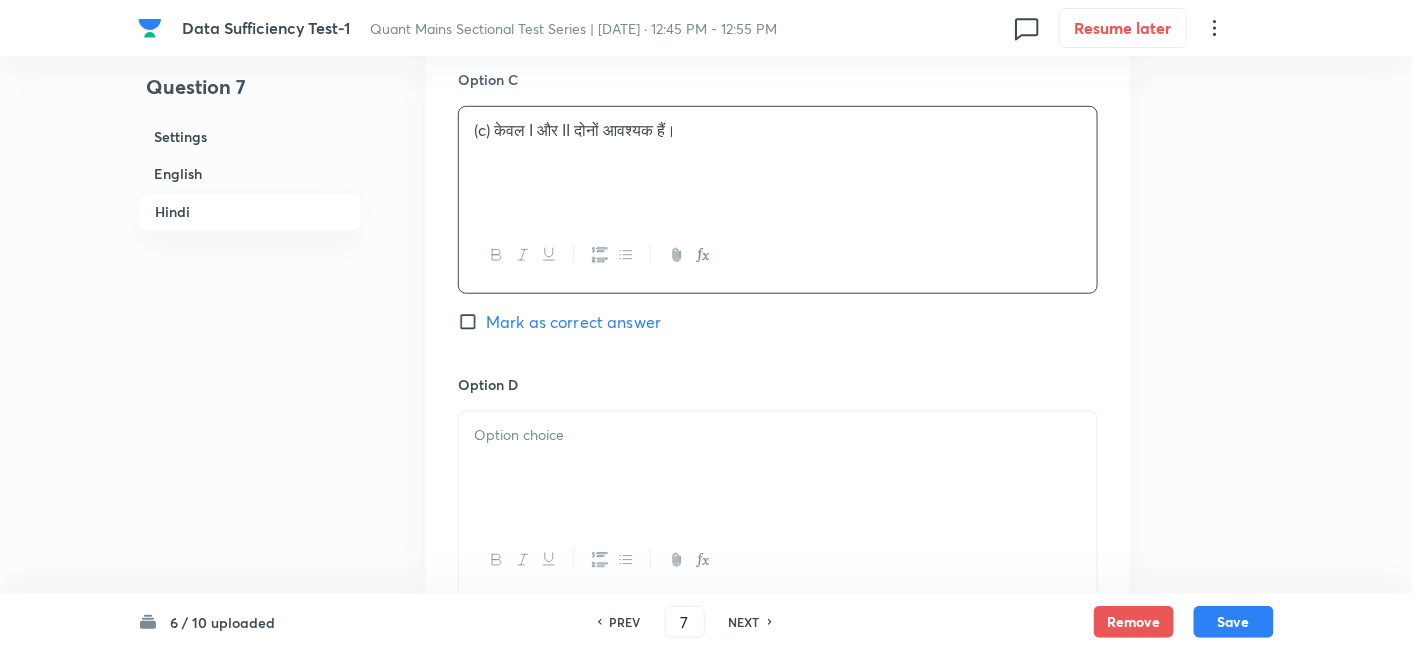 scroll, scrollTop: 5177, scrollLeft: 0, axis: vertical 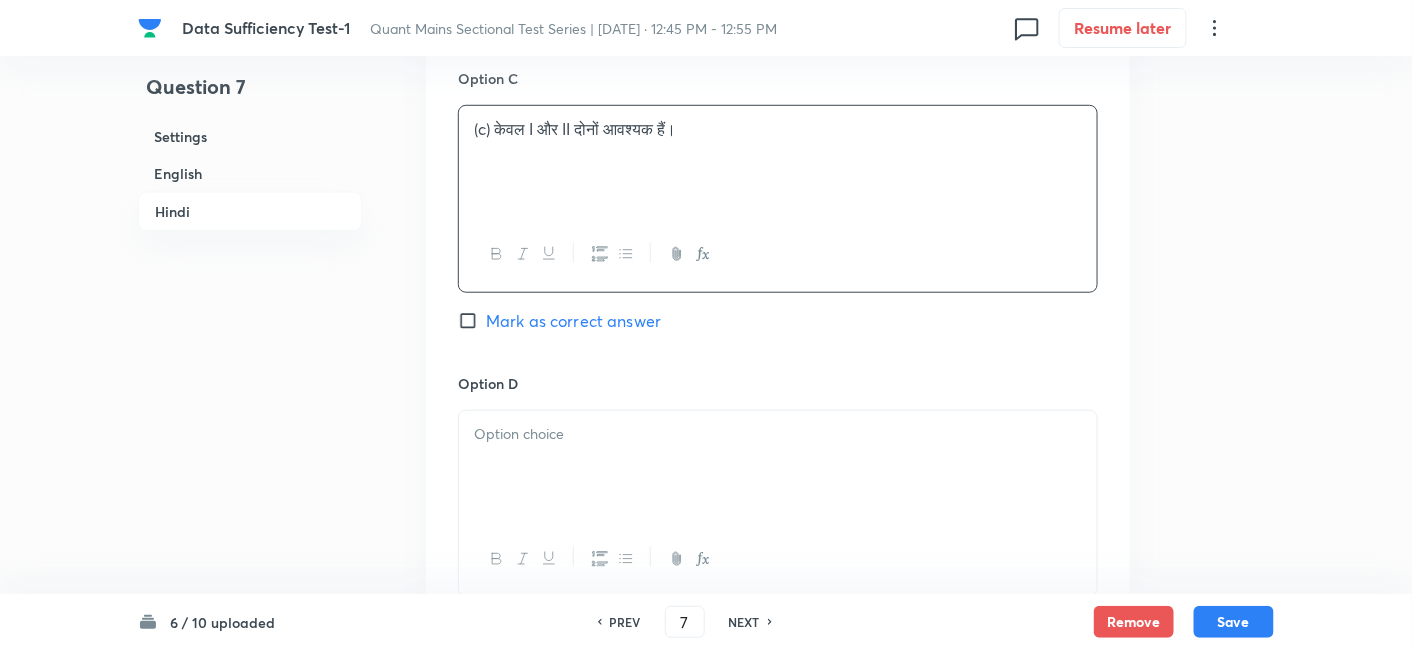 click at bounding box center [778, 467] 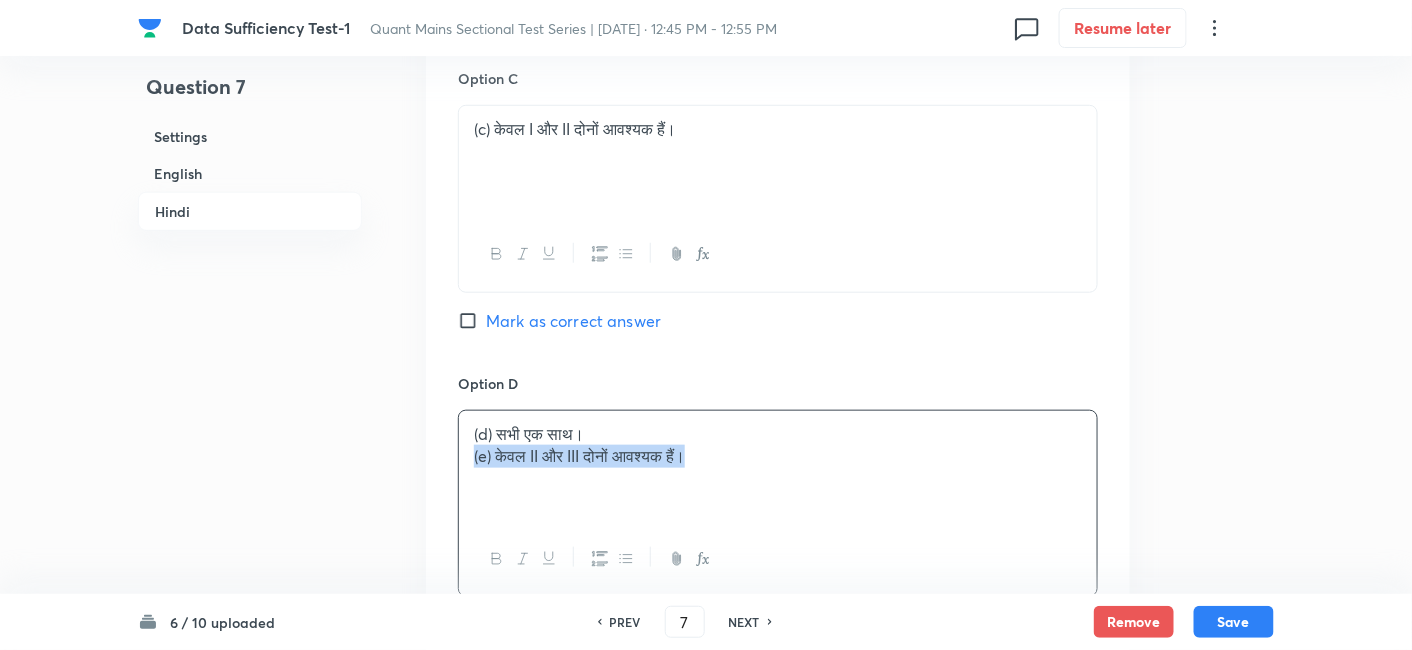drag, startPoint x: 468, startPoint y: 453, endPoint x: 768, endPoint y: 454, distance: 300.00168 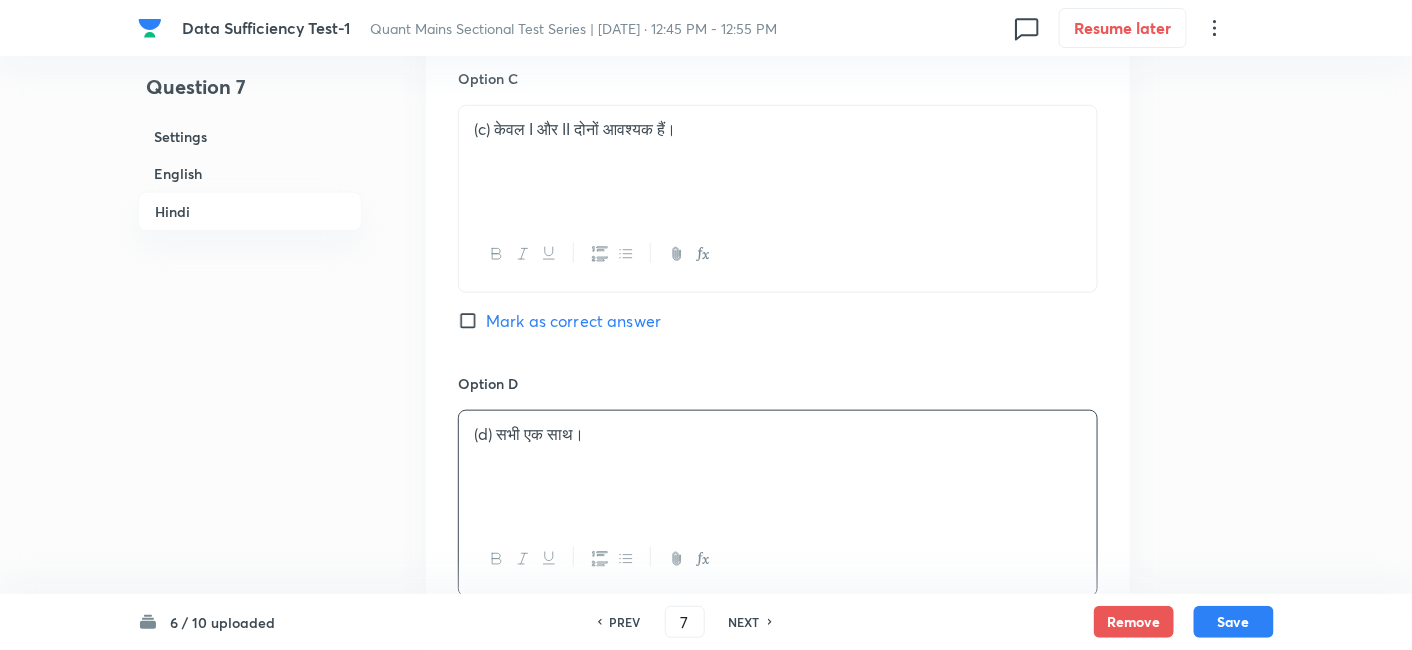 scroll, scrollTop: 5431, scrollLeft: 0, axis: vertical 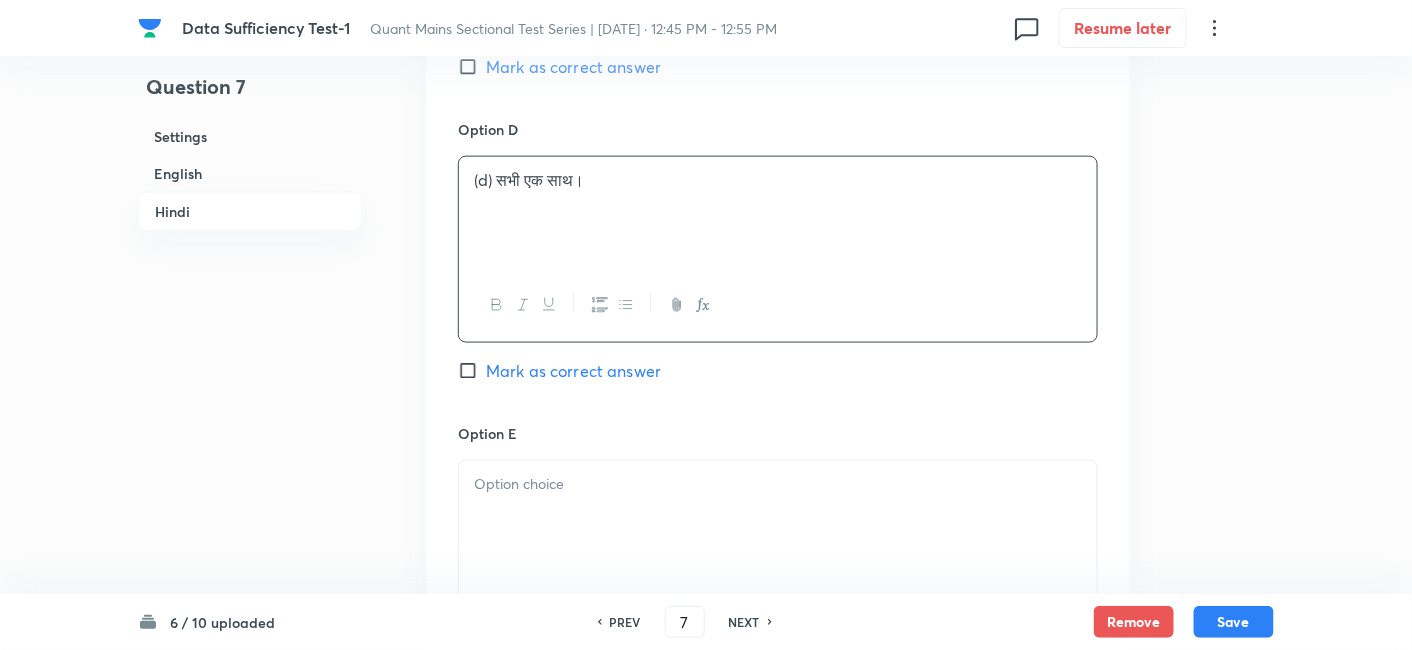 click at bounding box center (778, 517) 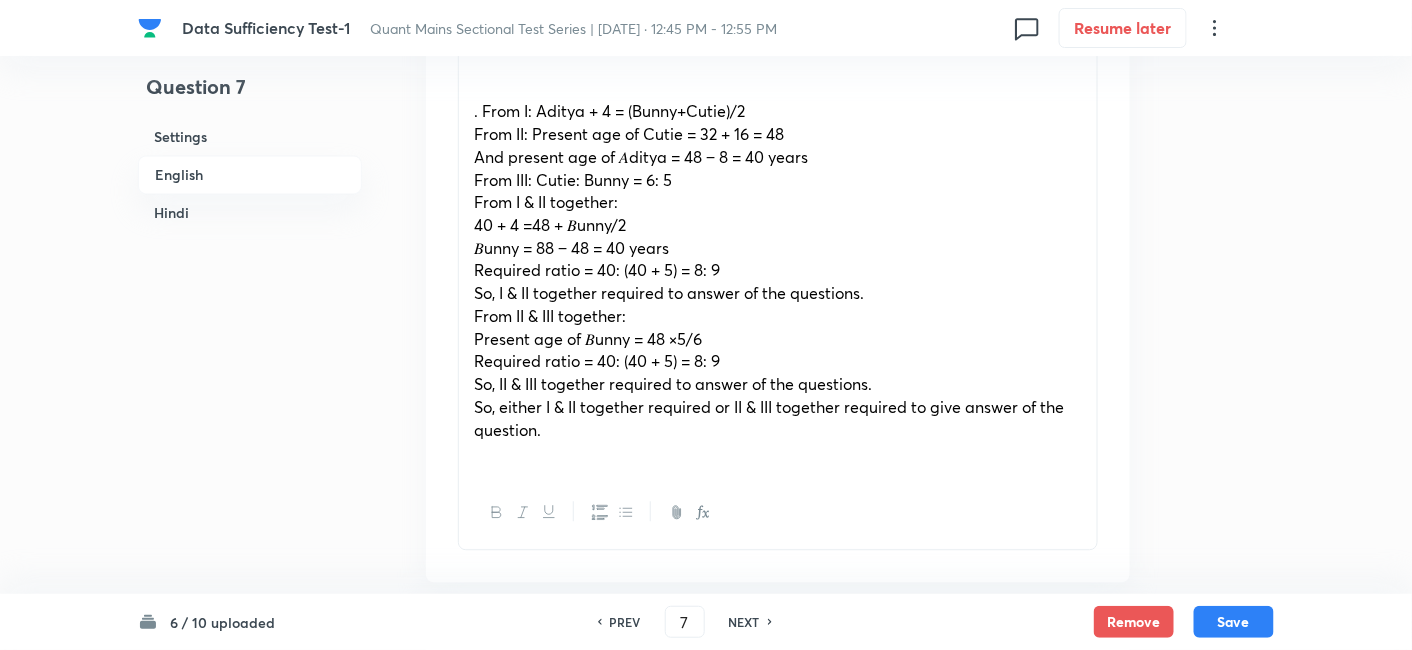 scroll, scrollTop: 1268, scrollLeft: 0, axis: vertical 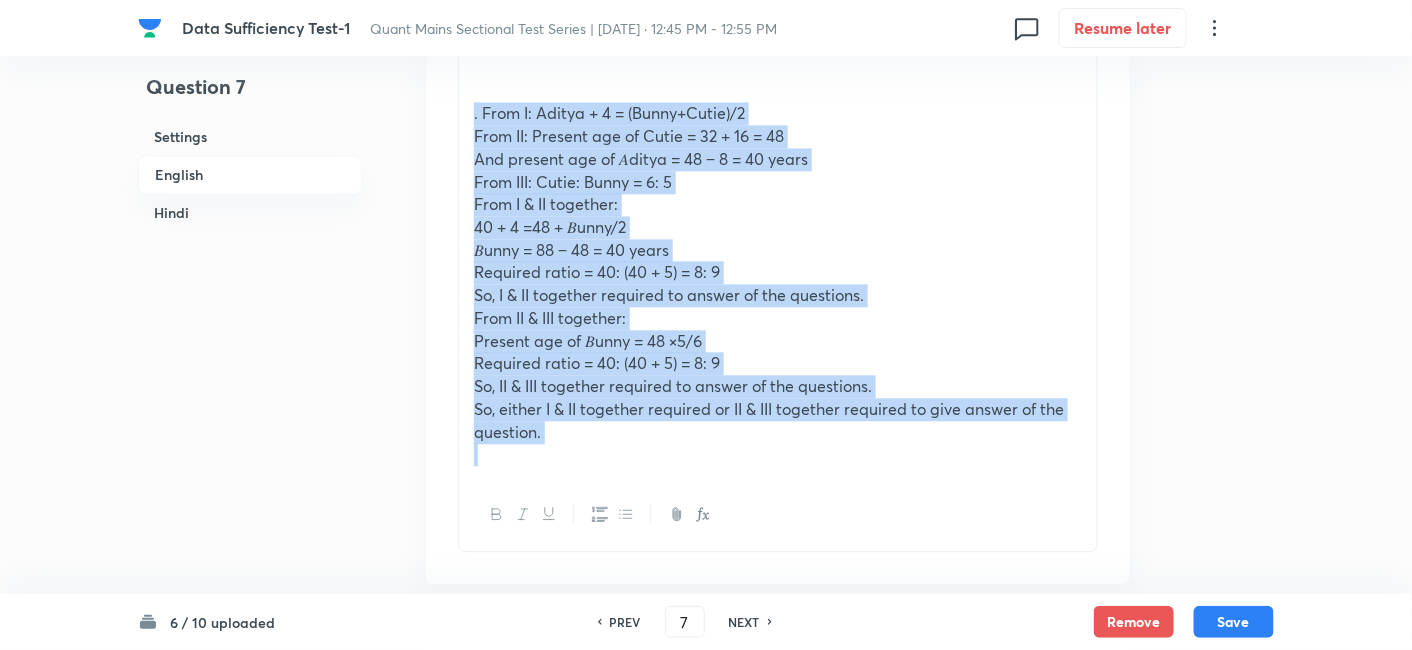 drag, startPoint x: 464, startPoint y: 119, endPoint x: 668, endPoint y: 512, distance: 442.79227 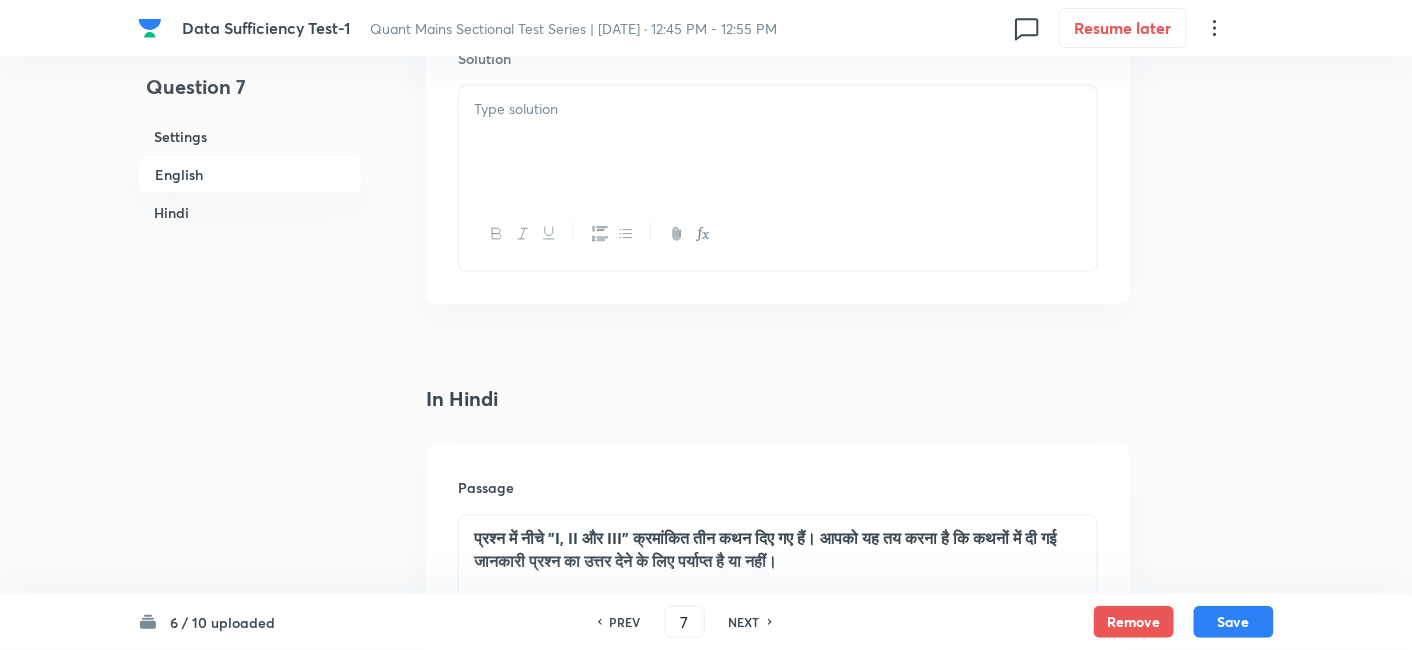 scroll, scrollTop: 3100, scrollLeft: 0, axis: vertical 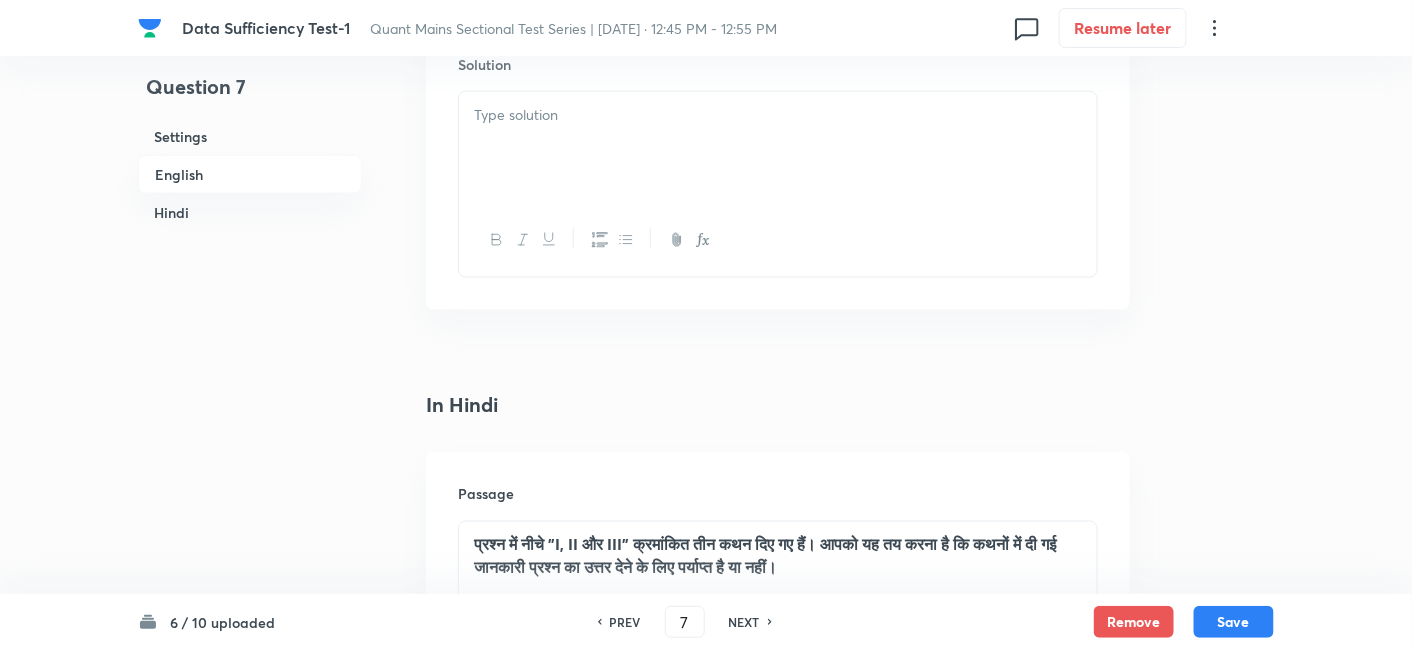 click at bounding box center [778, 148] 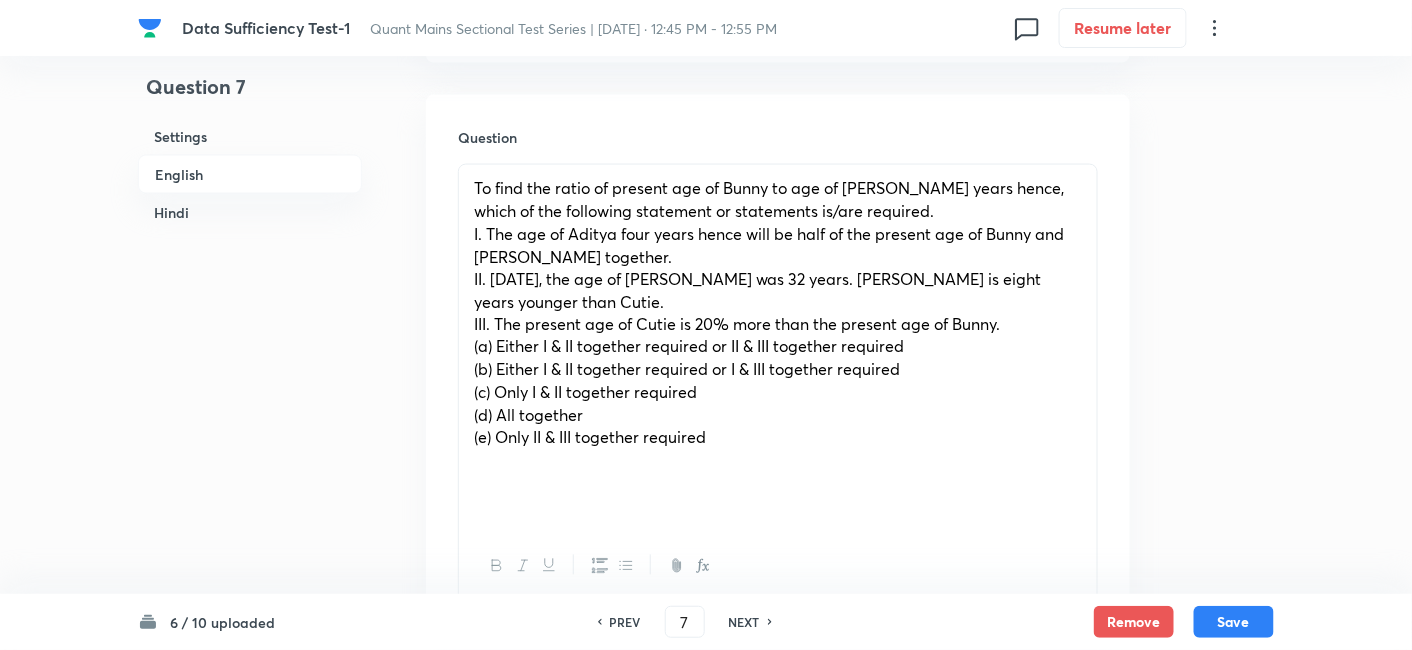 scroll, scrollTop: 874, scrollLeft: 0, axis: vertical 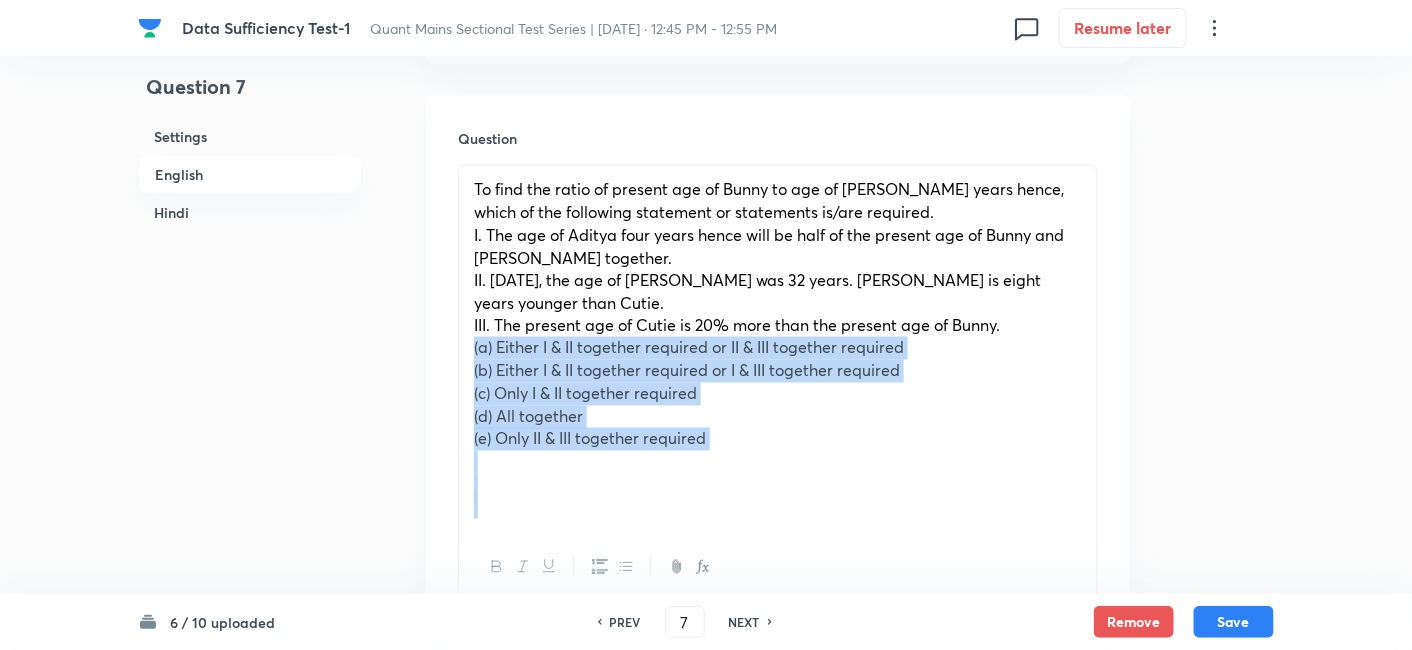 drag, startPoint x: 469, startPoint y: 350, endPoint x: 912, endPoint y: 575, distance: 496.86417 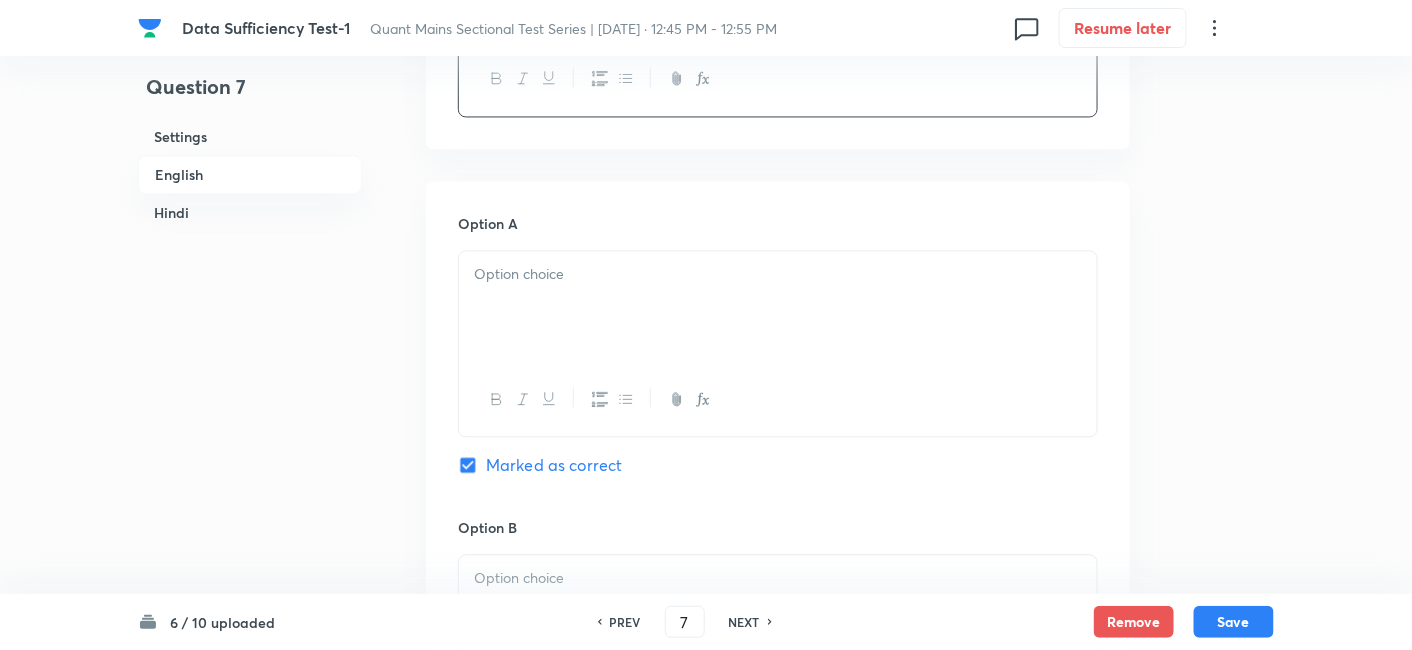 scroll, scrollTop: 1205, scrollLeft: 0, axis: vertical 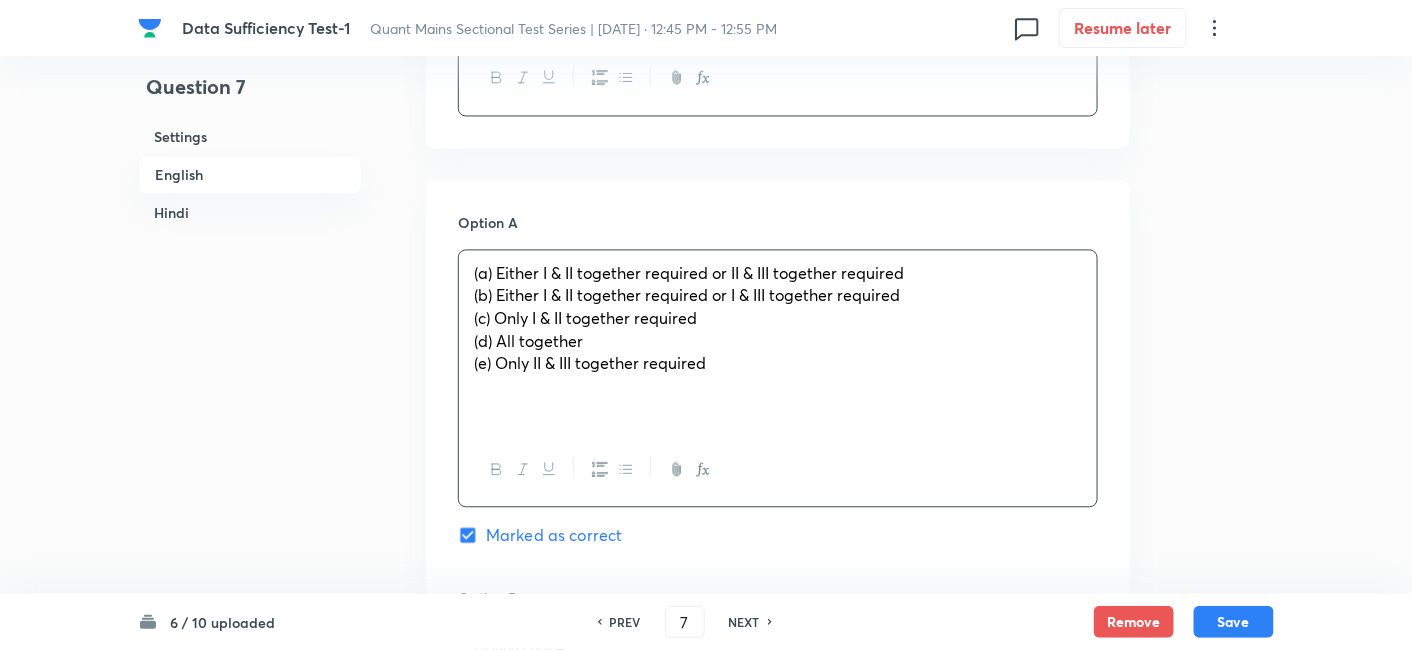 click on "(a) Either I & II together required or II & III together required" at bounding box center (778, 273) 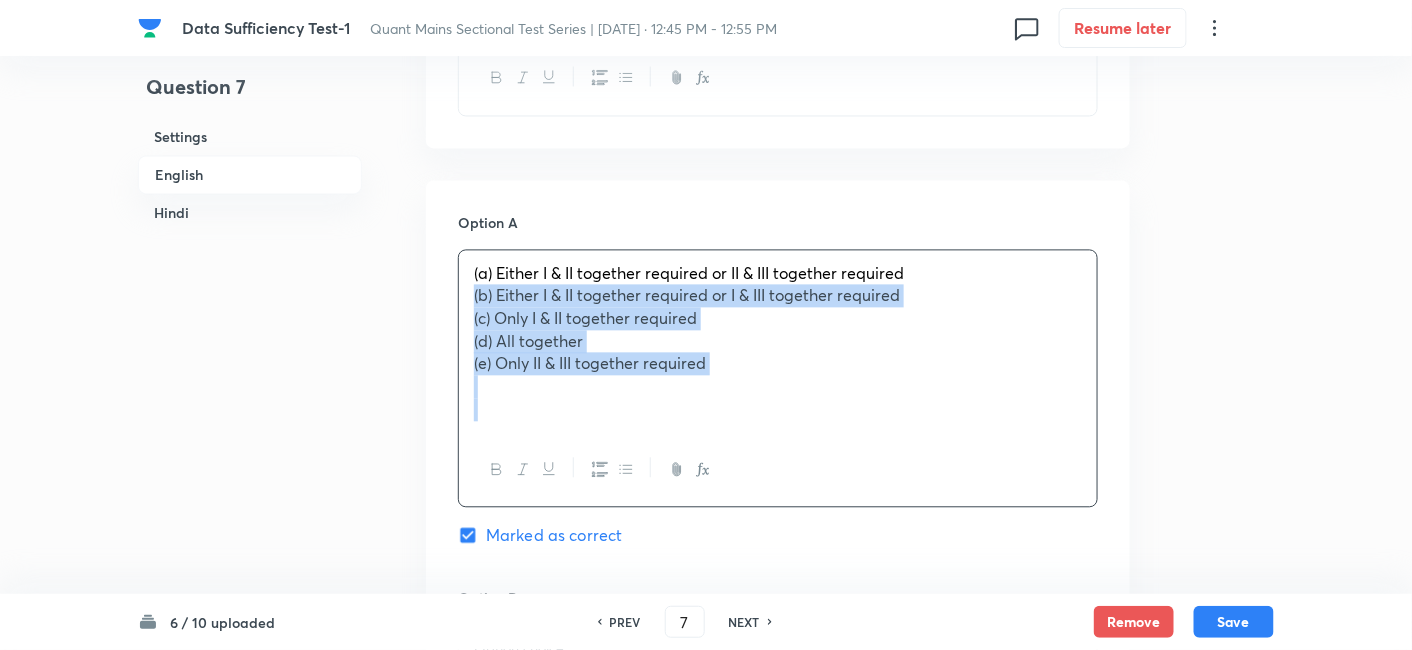 drag, startPoint x: 463, startPoint y: 298, endPoint x: 815, endPoint y: 487, distance: 399.53098 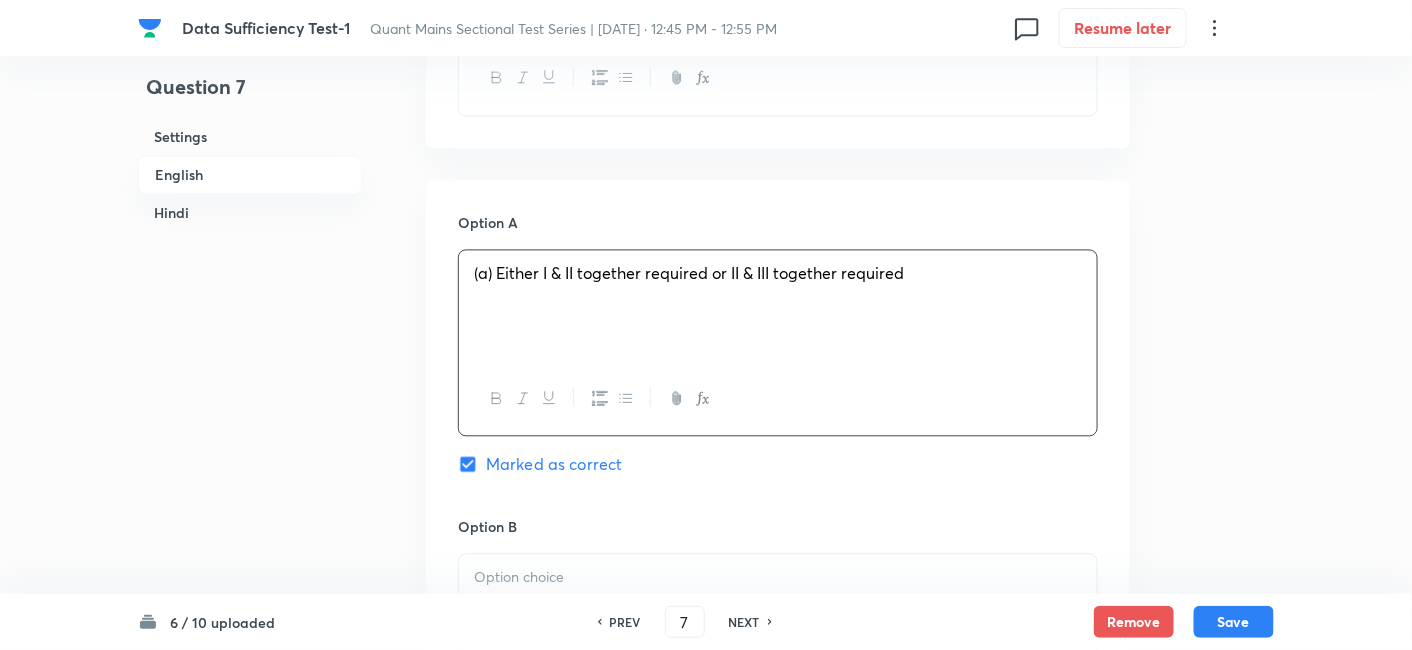scroll, scrollTop: 1461, scrollLeft: 0, axis: vertical 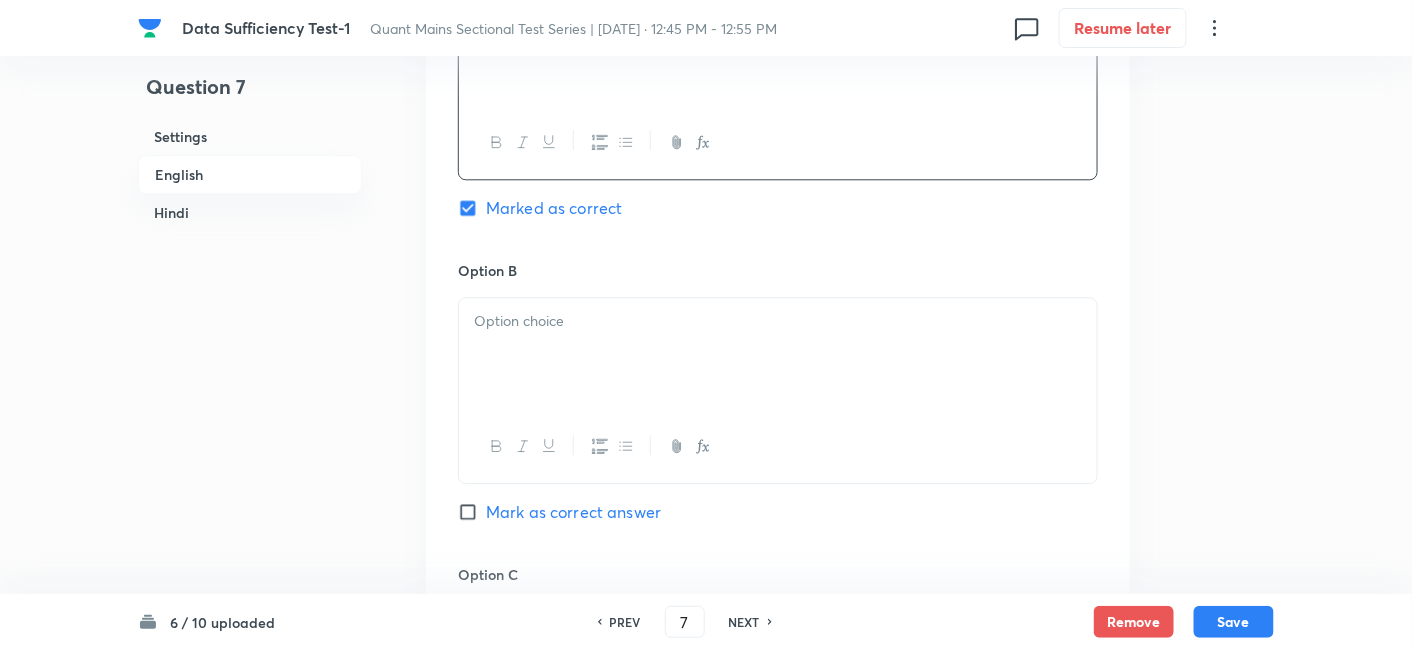 click at bounding box center (778, 354) 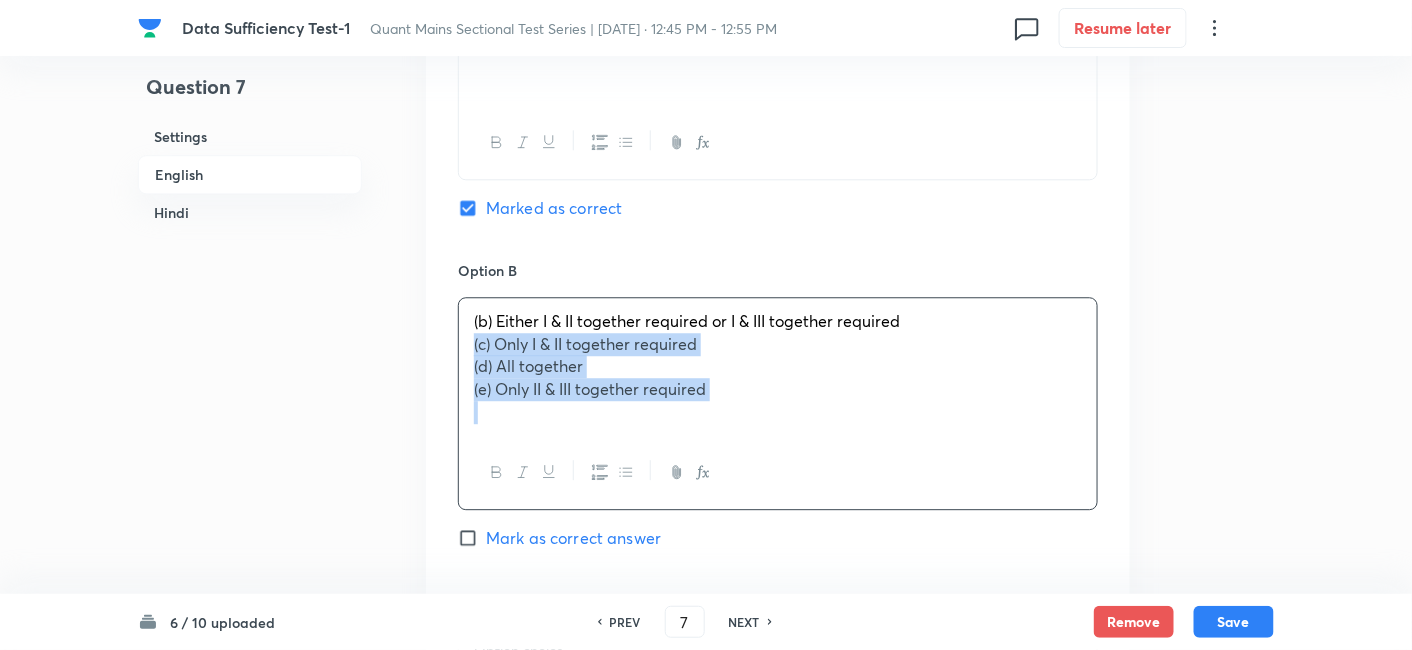 drag, startPoint x: 465, startPoint y: 344, endPoint x: 890, endPoint y: 535, distance: 465.94635 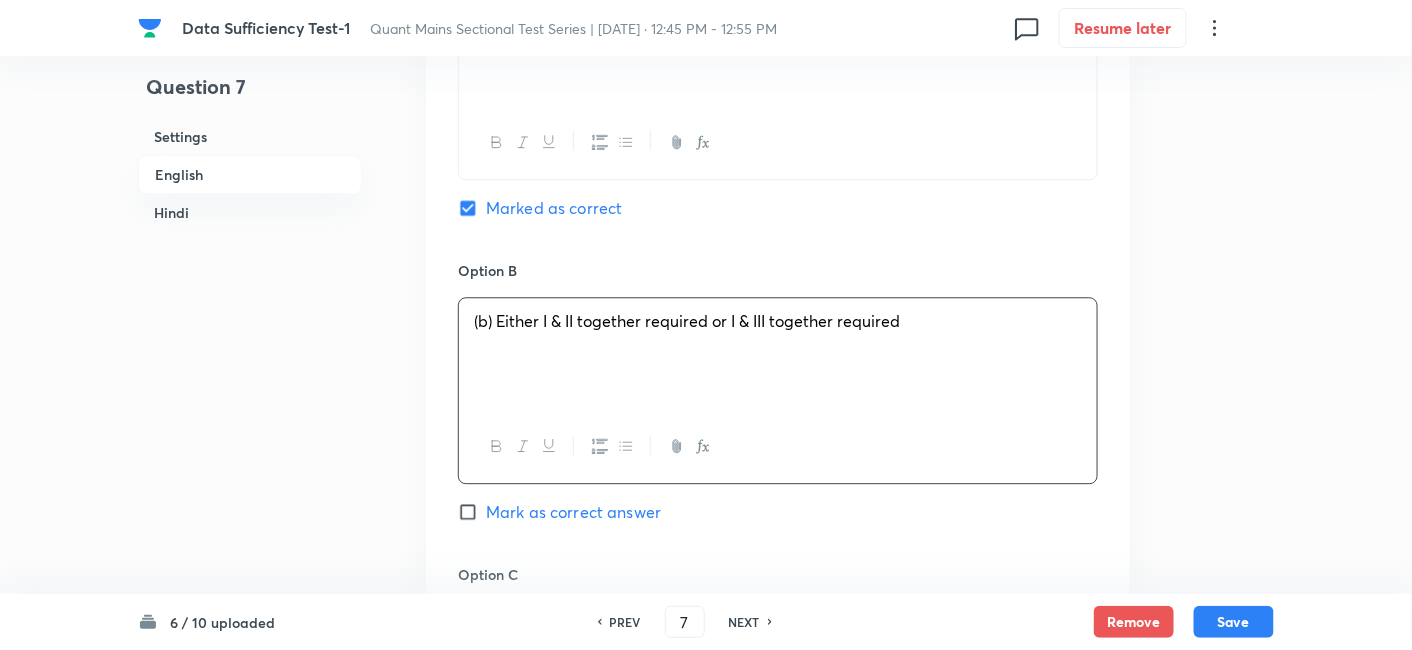 scroll, scrollTop: 1797, scrollLeft: 0, axis: vertical 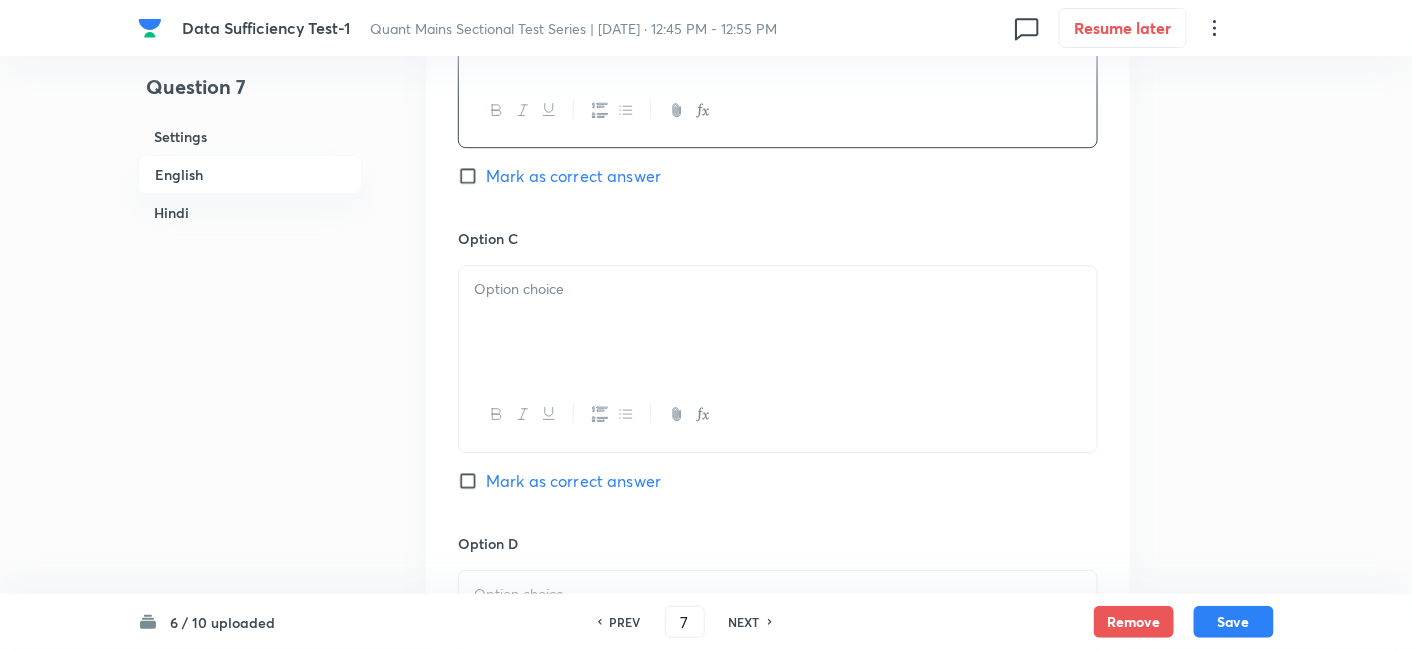 click at bounding box center (778, 322) 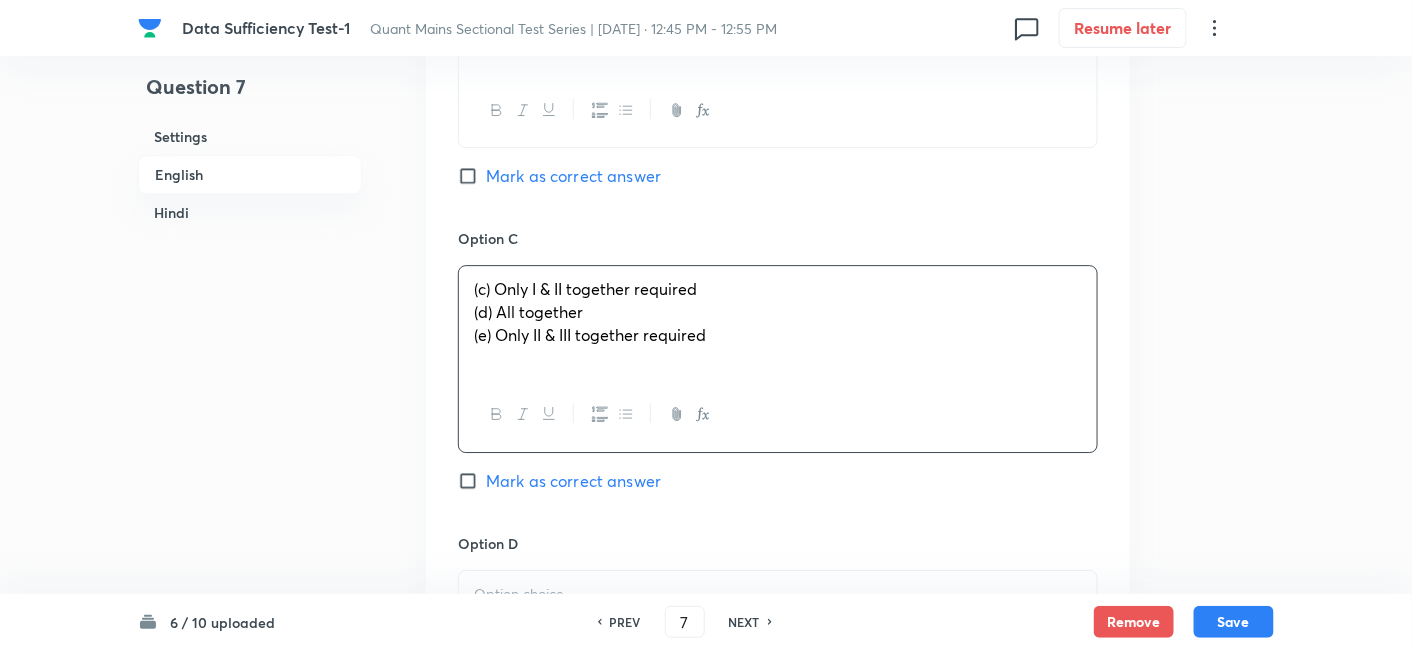 drag, startPoint x: 472, startPoint y: 311, endPoint x: 813, endPoint y: 390, distance: 350.03143 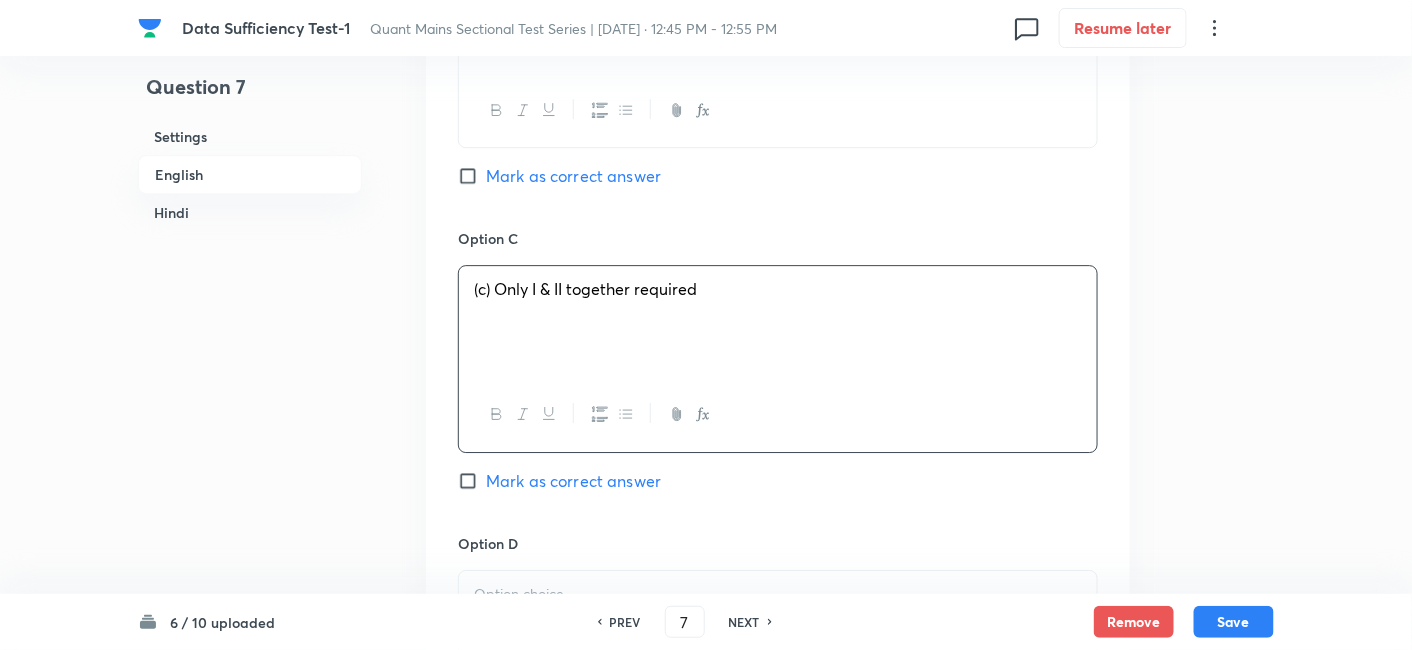 scroll, scrollTop: 2092, scrollLeft: 0, axis: vertical 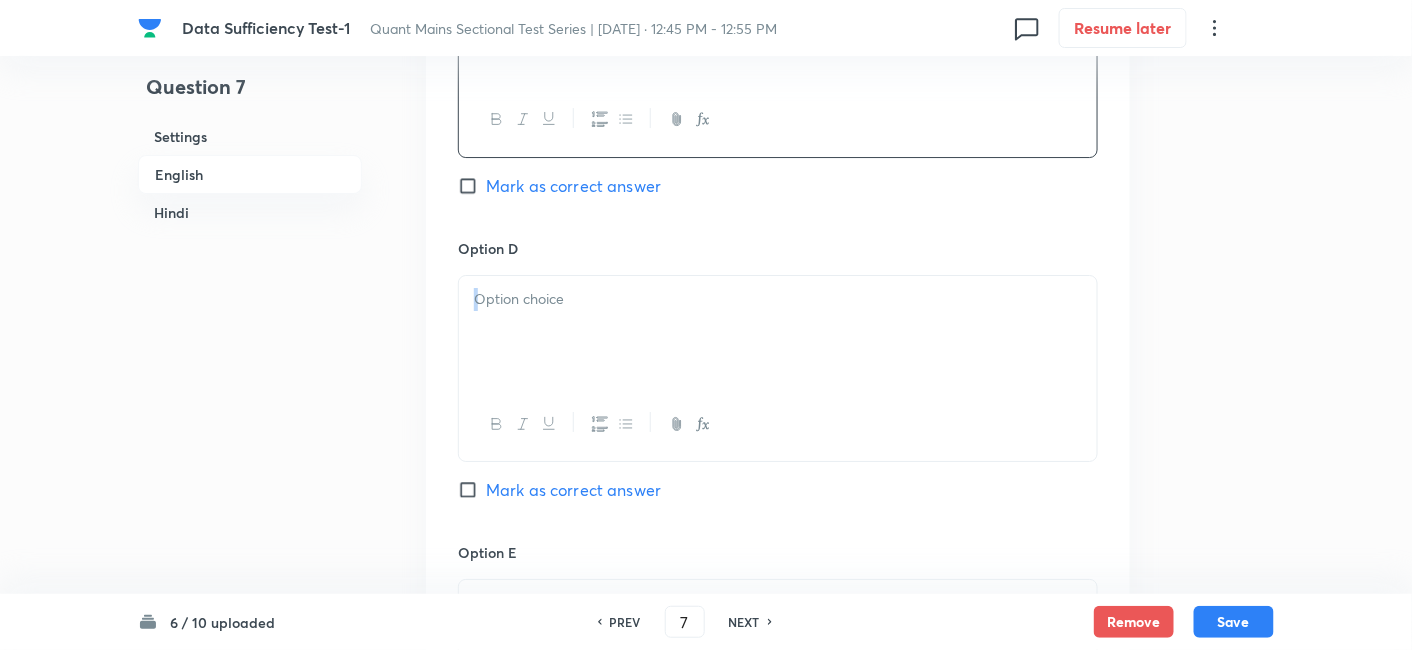 drag, startPoint x: 813, startPoint y: 390, endPoint x: 706, endPoint y: 327, distance: 124.16924 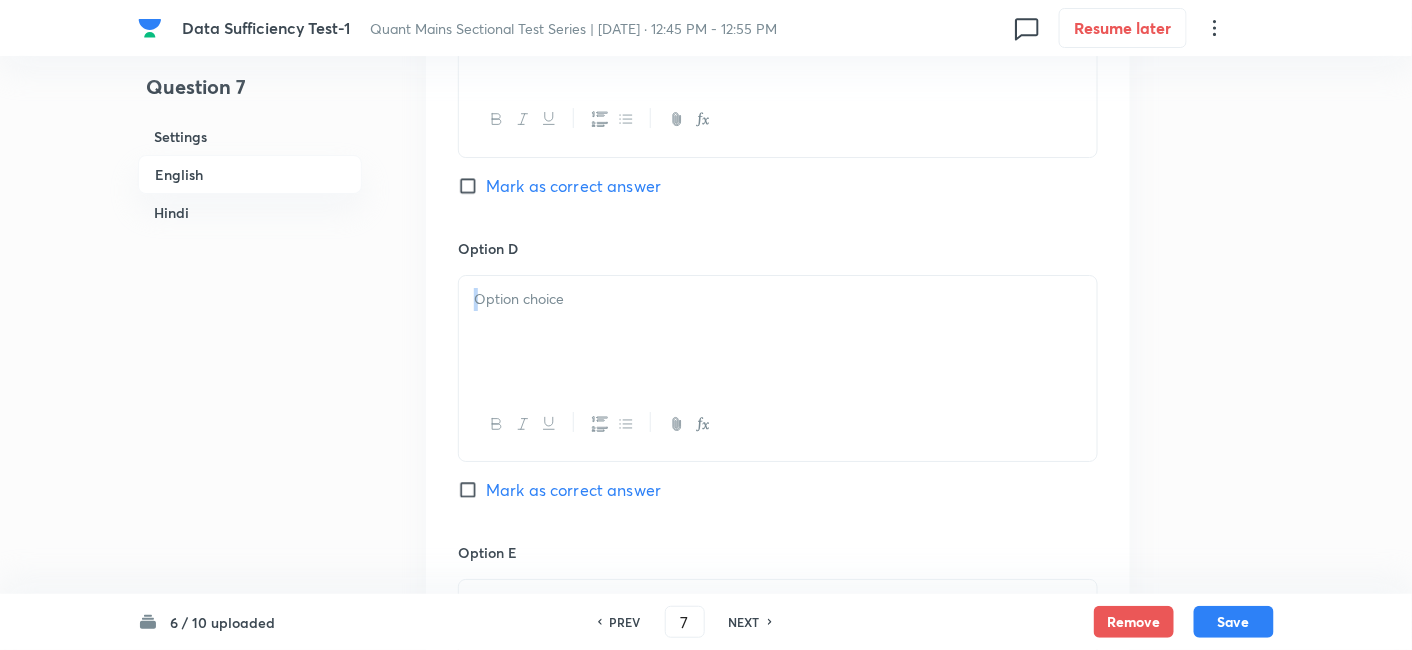 click at bounding box center (778, 332) 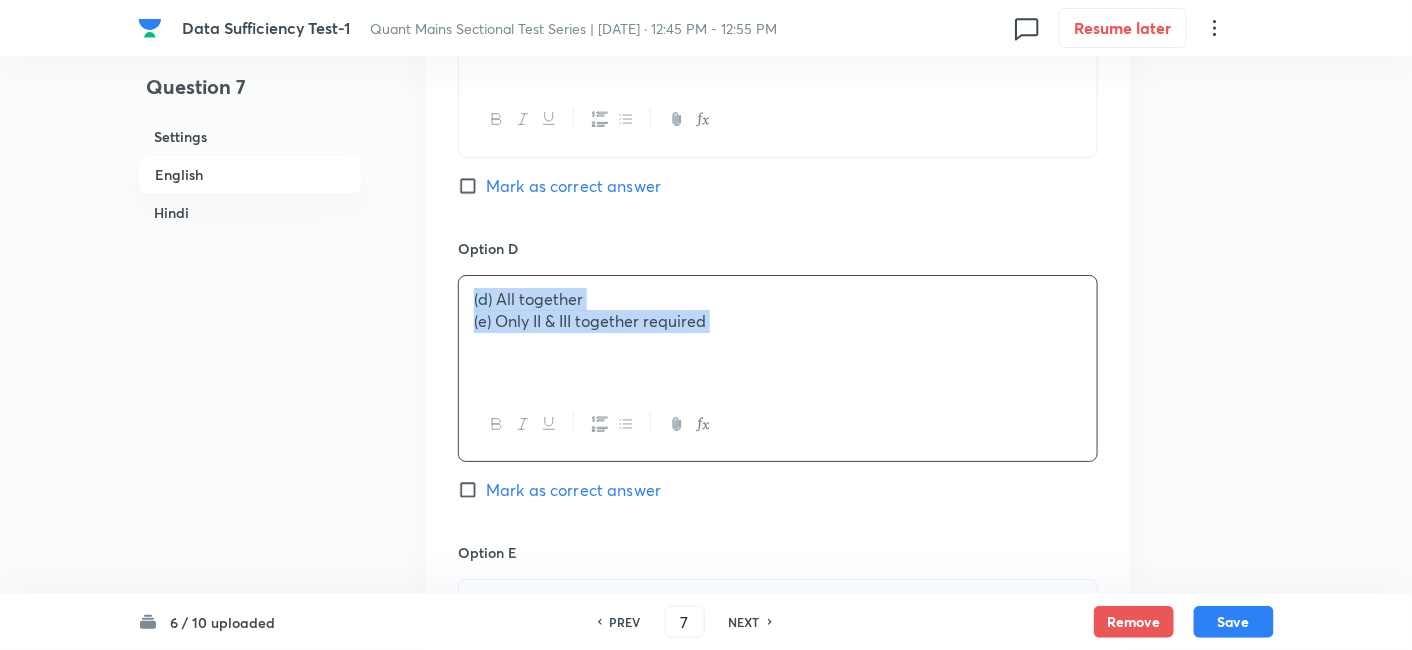 drag, startPoint x: 465, startPoint y: 324, endPoint x: 889, endPoint y: 375, distance: 427.0562 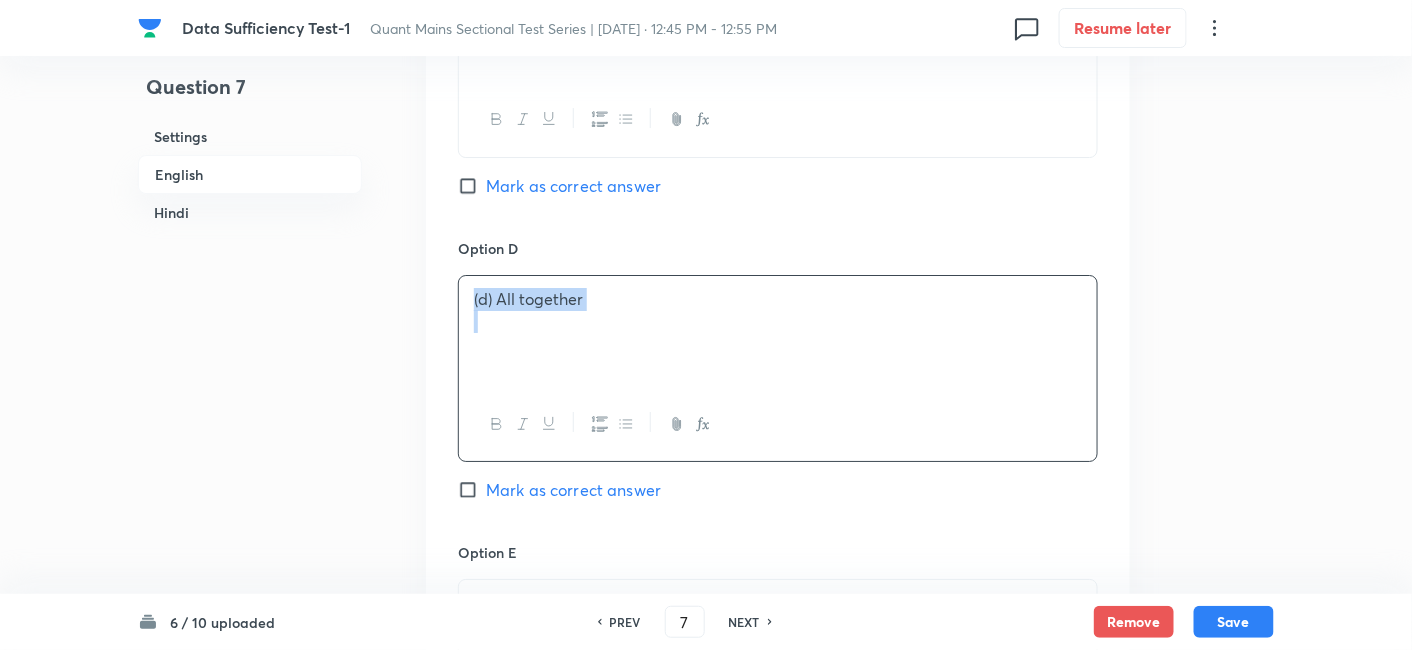 scroll, scrollTop: 2293, scrollLeft: 0, axis: vertical 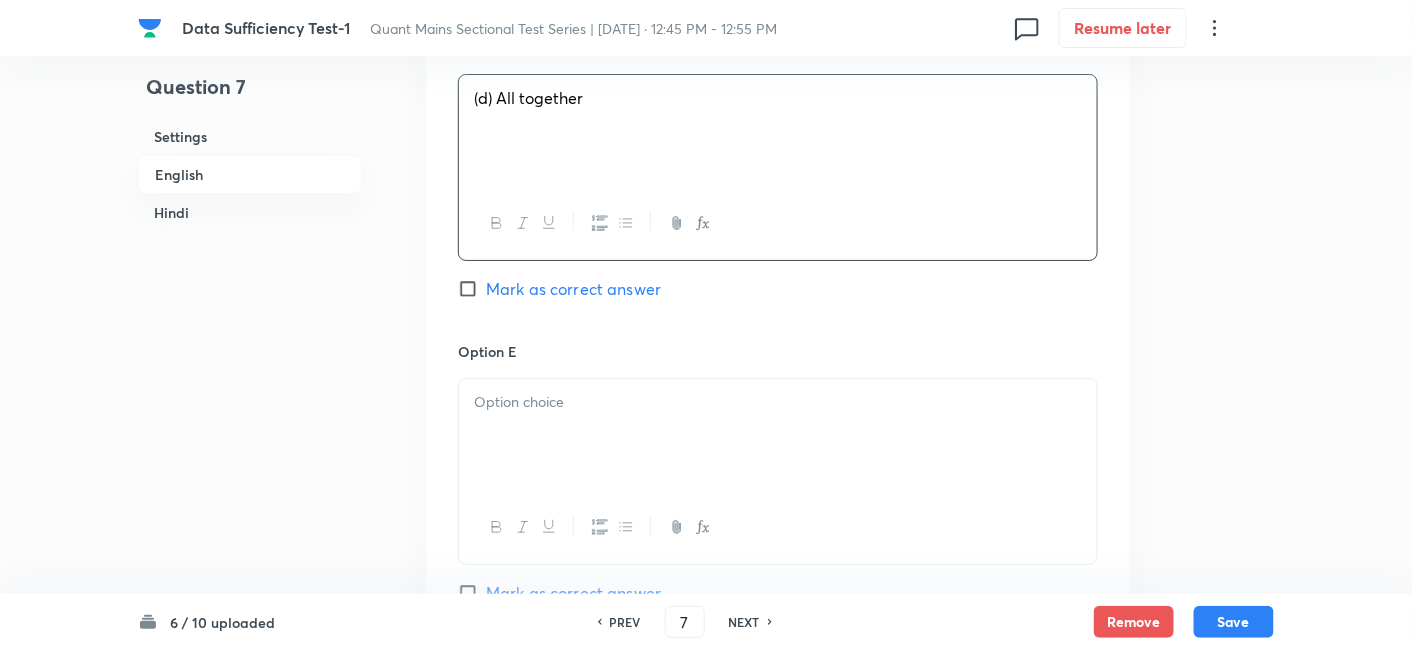 click at bounding box center [778, 435] 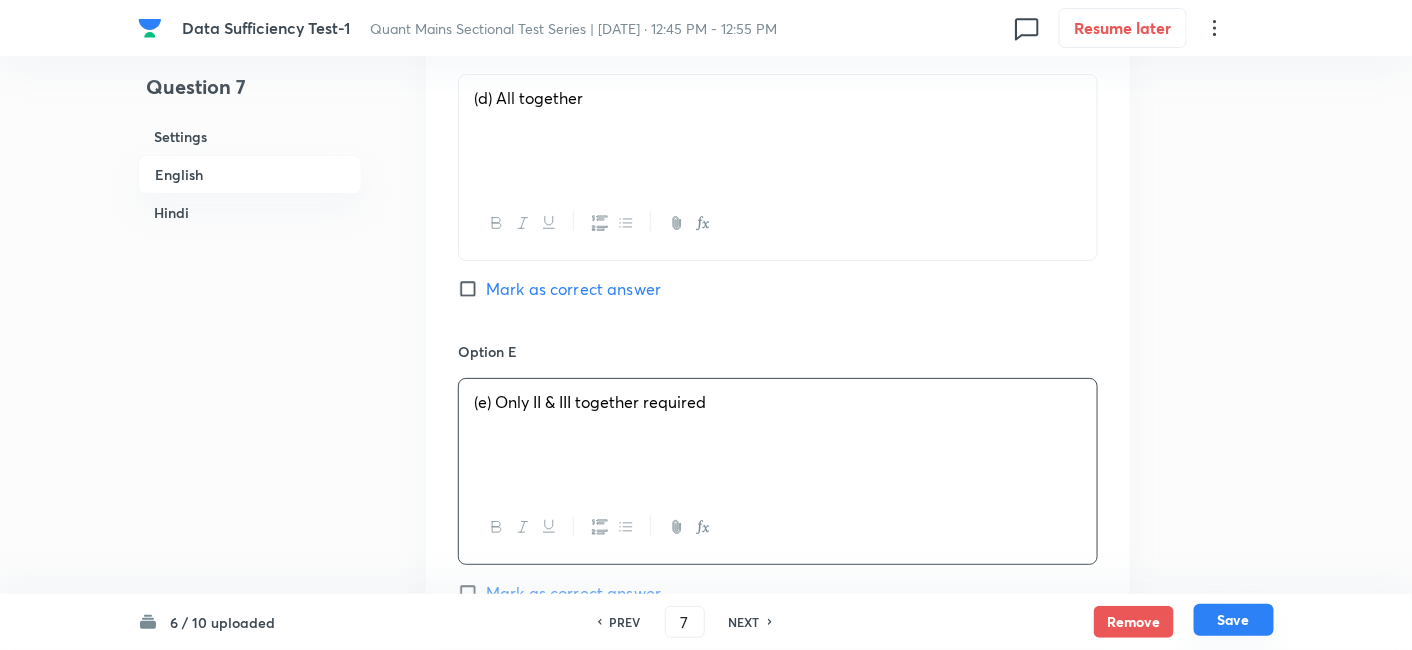 click on "Save" at bounding box center (1234, 620) 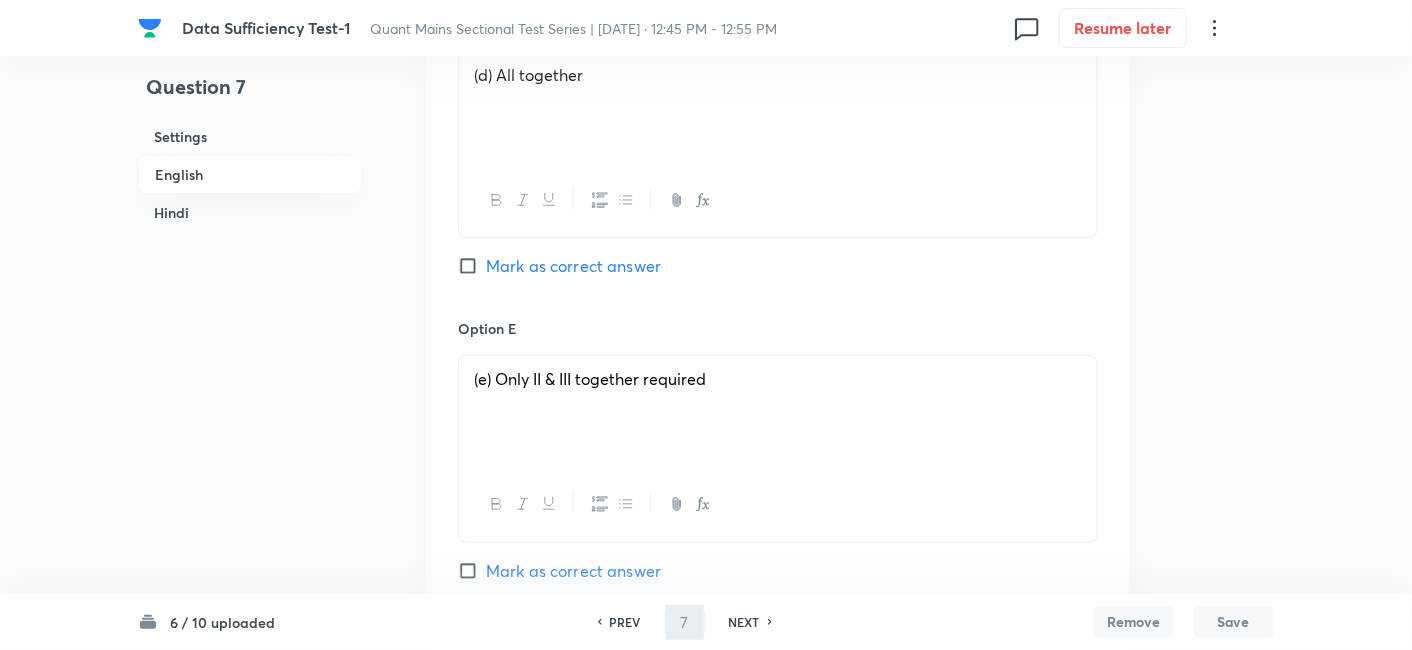 type on "8" 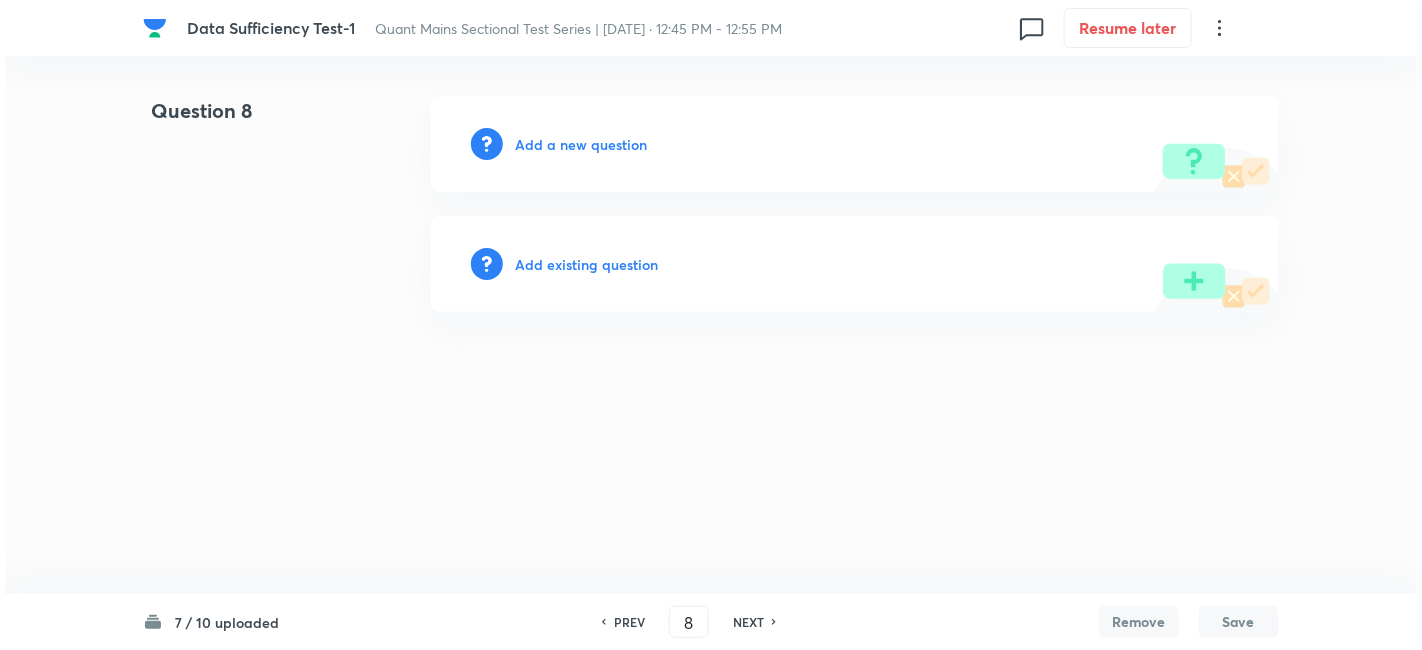 scroll, scrollTop: 0, scrollLeft: 0, axis: both 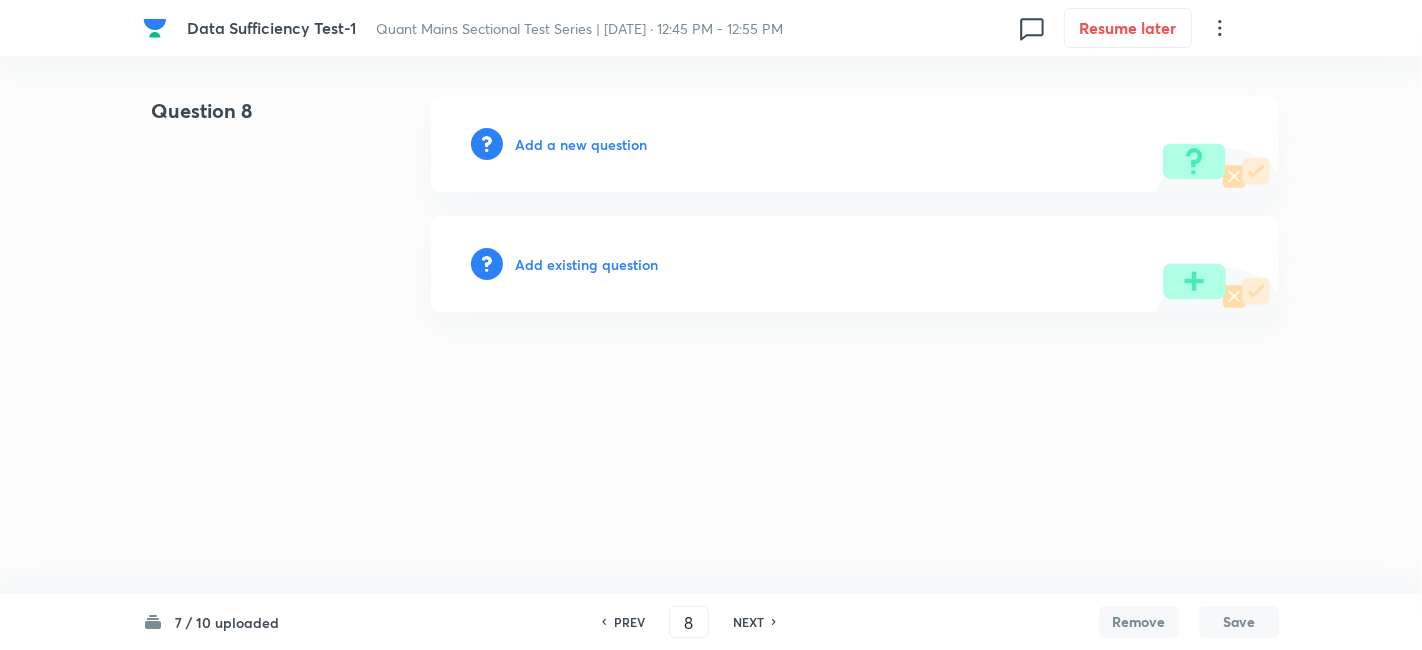 click on "Add a new question" at bounding box center [581, 144] 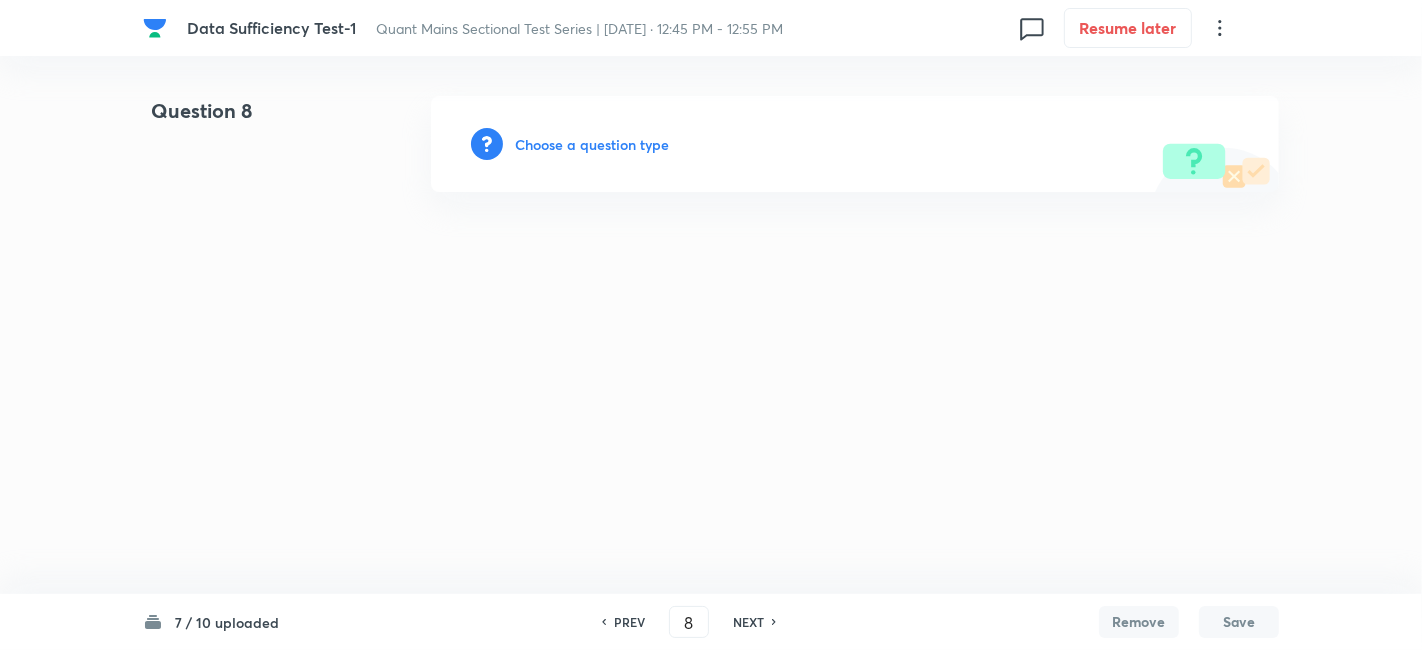 click on "Choose a question type" at bounding box center (592, 144) 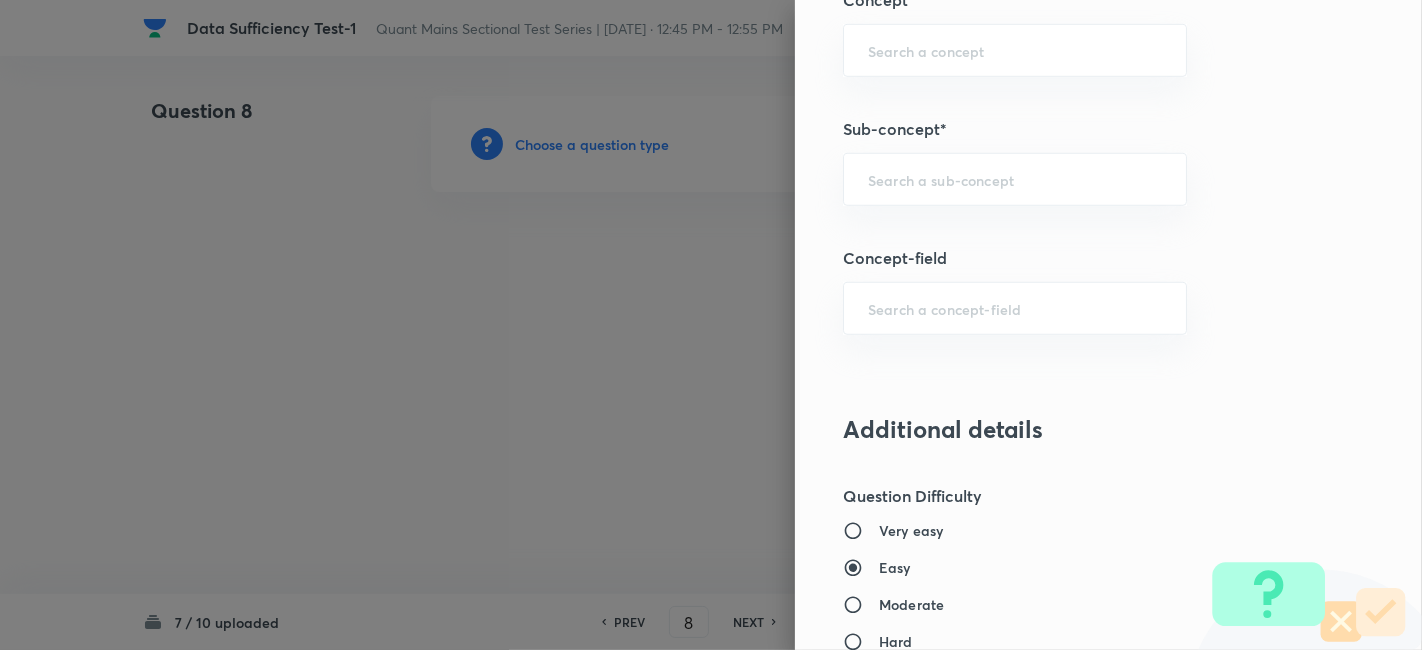 scroll, scrollTop: 1106, scrollLeft: 0, axis: vertical 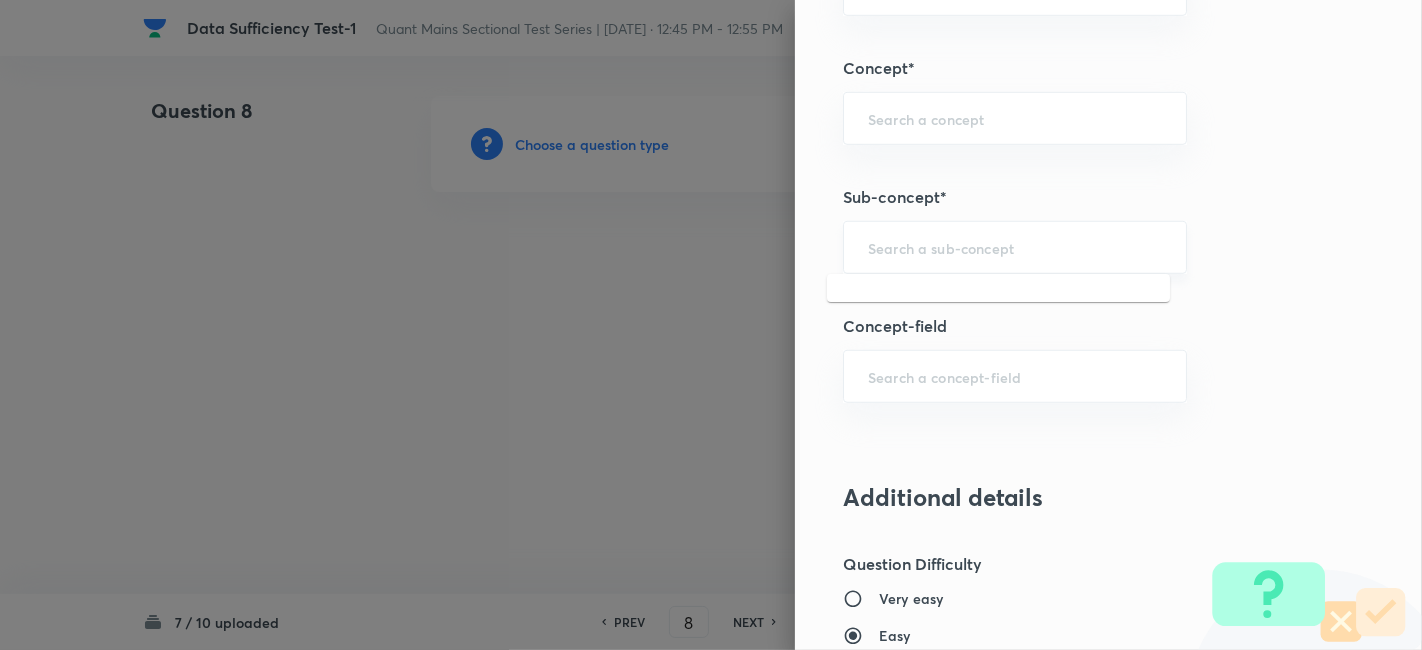 click at bounding box center [1015, 247] 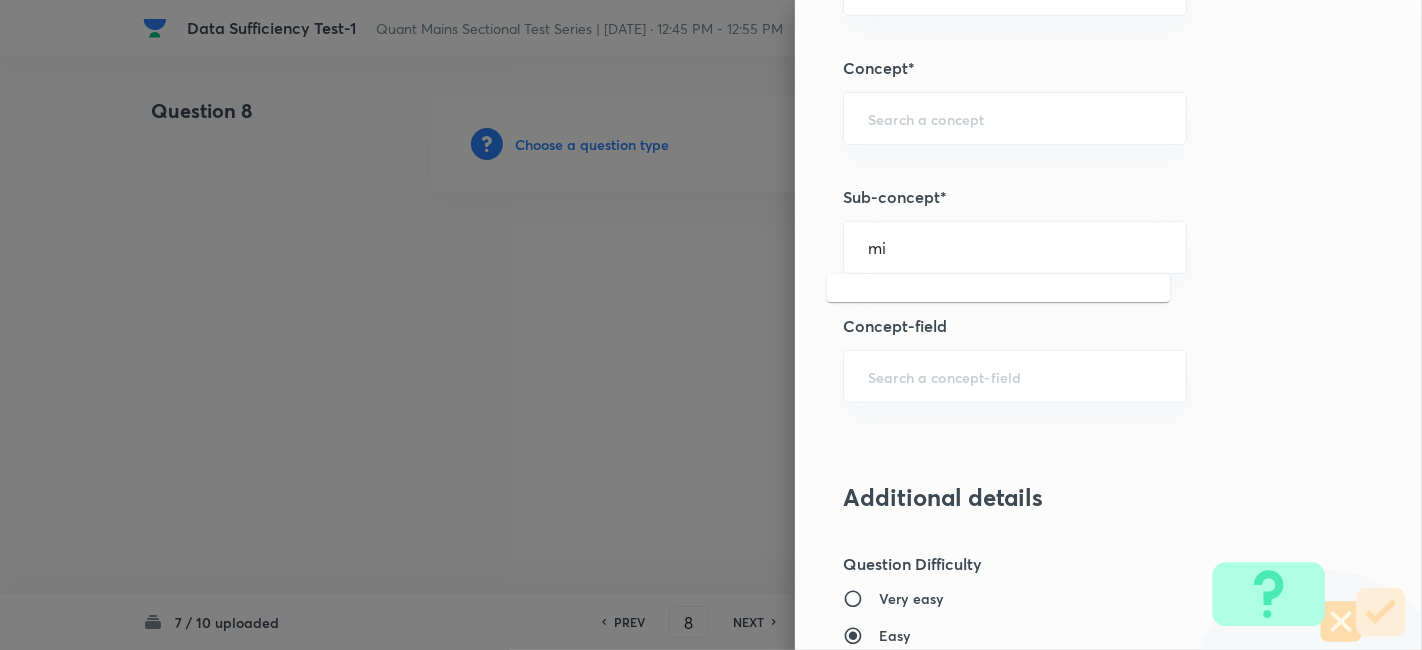 type on "m" 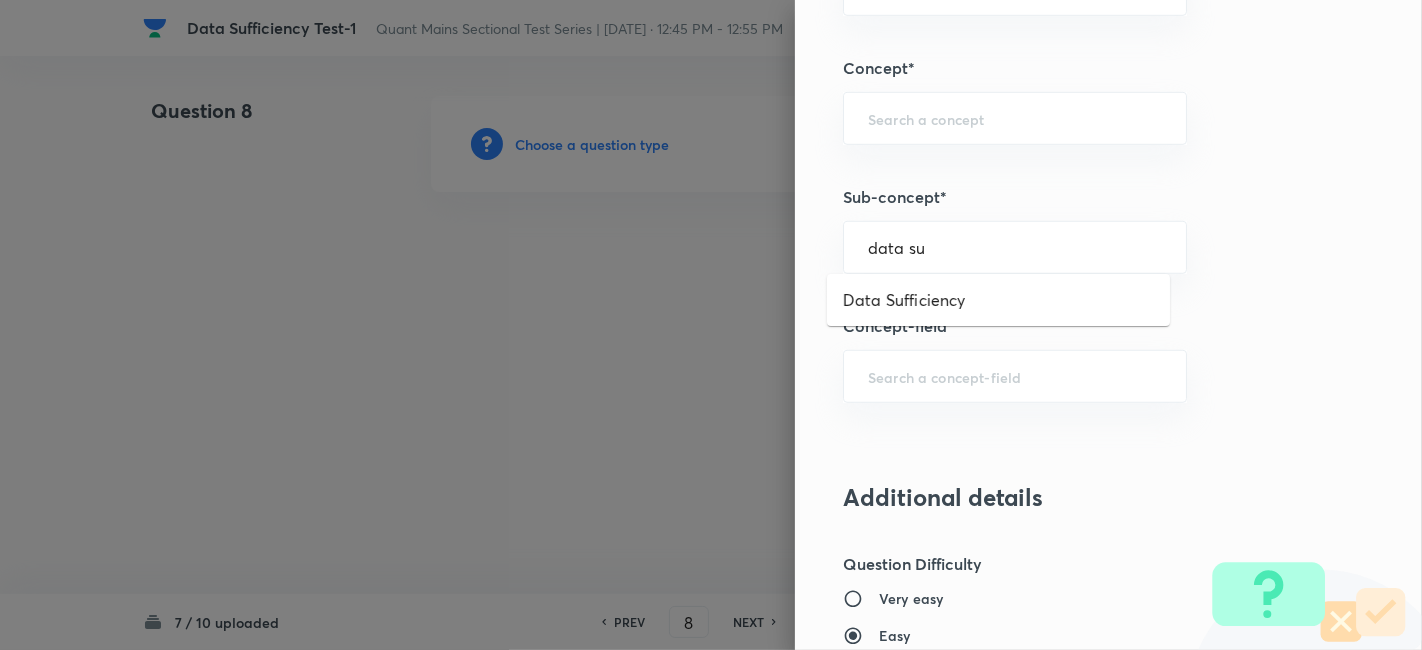 click on "Data Sufficiency" at bounding box center [998, 300] 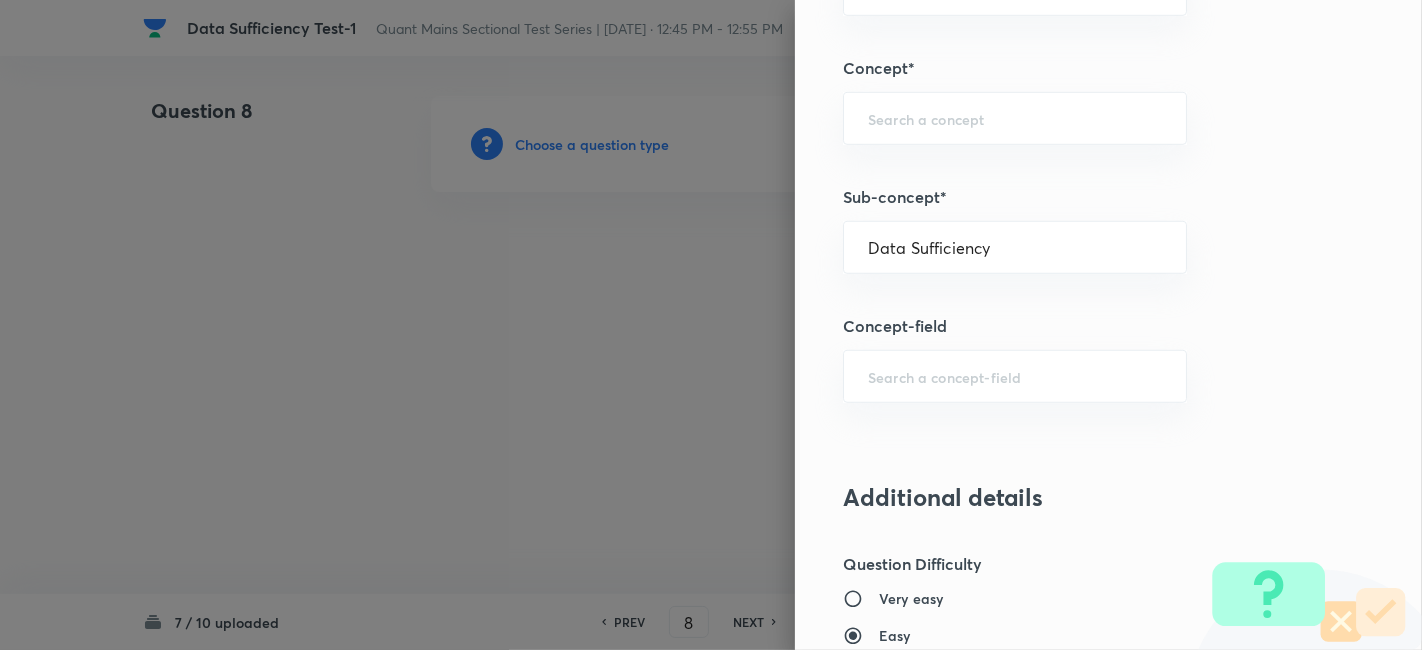type on "Quantitative Aptitude" 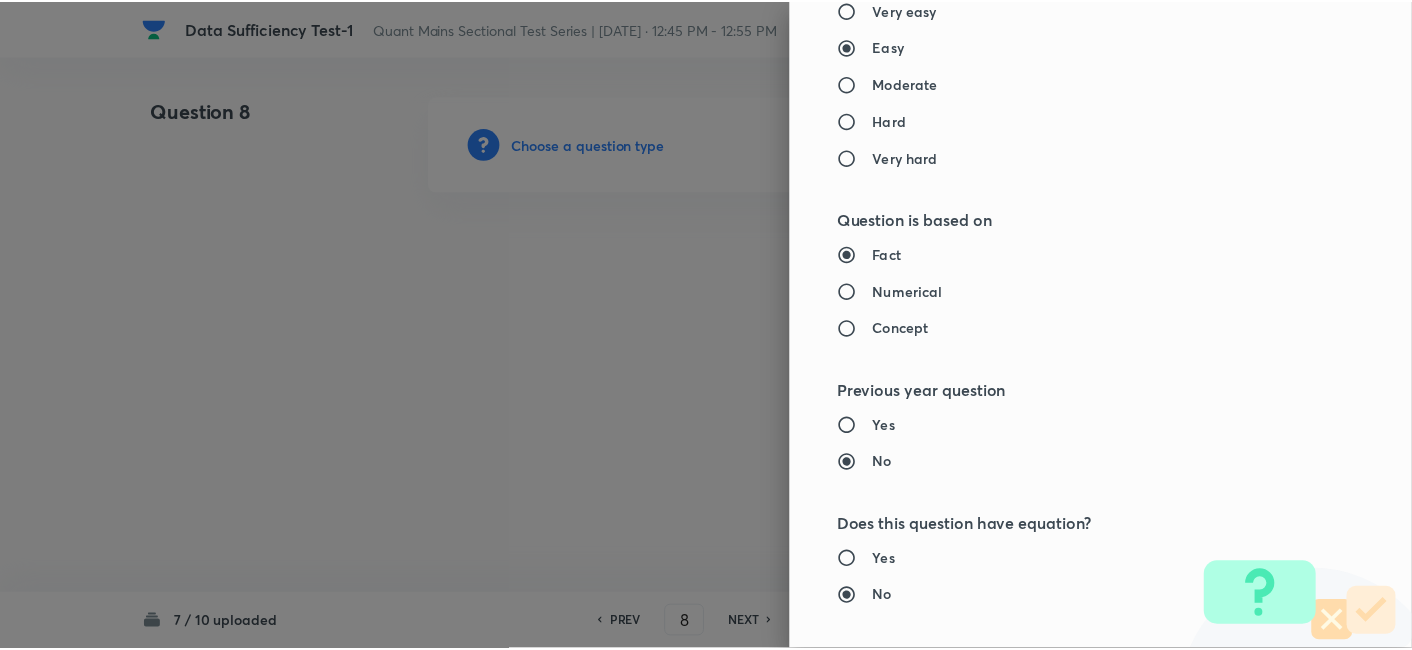 scroll, scrollTop: 2070, scrollLeft: 0, axis: vertical 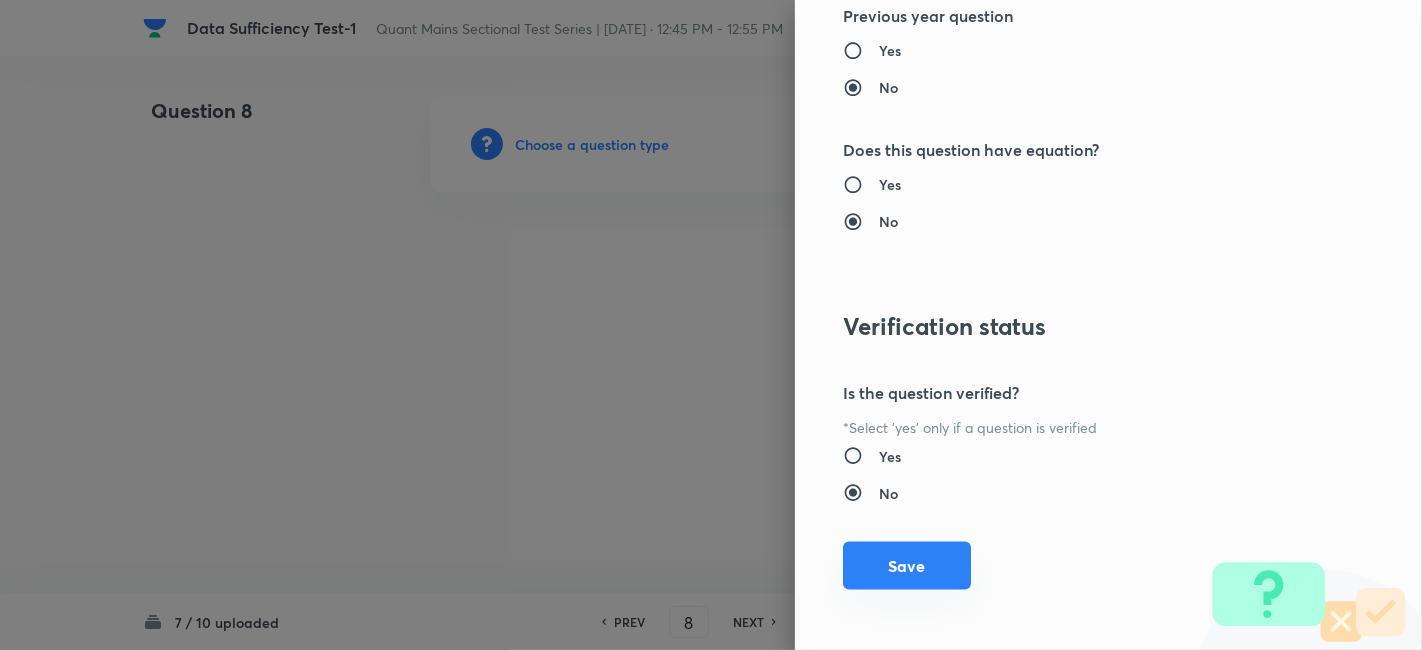 click on "Save" at bounding box center [907, 566] 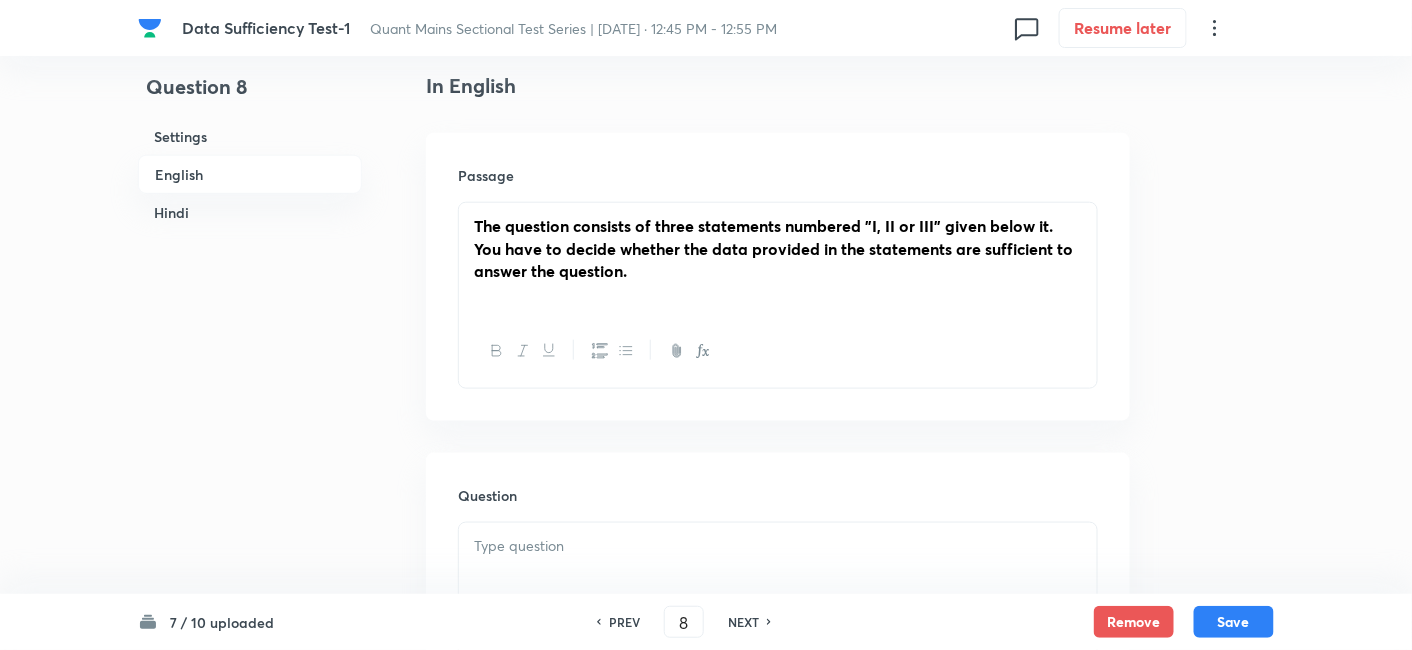 scroll, scrollTop: 746, scrollLeft: 0, axis: vertical 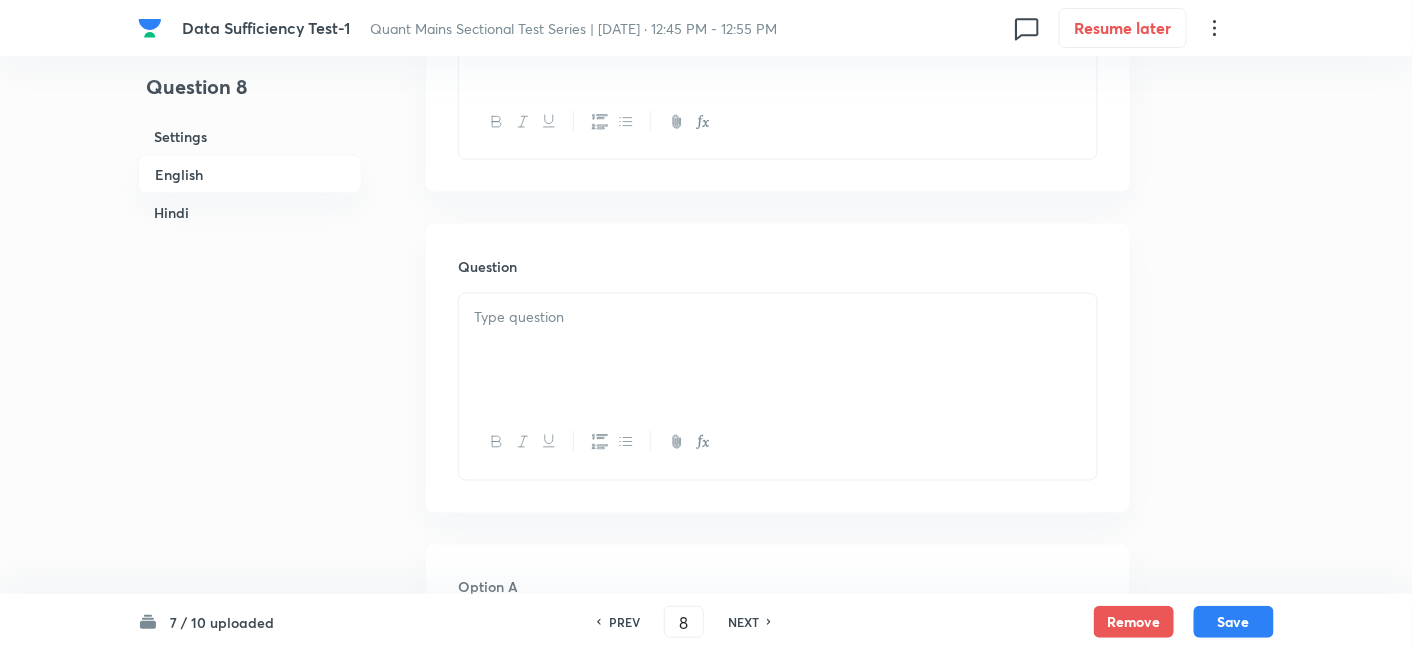 click at bounding box center [778, 350] 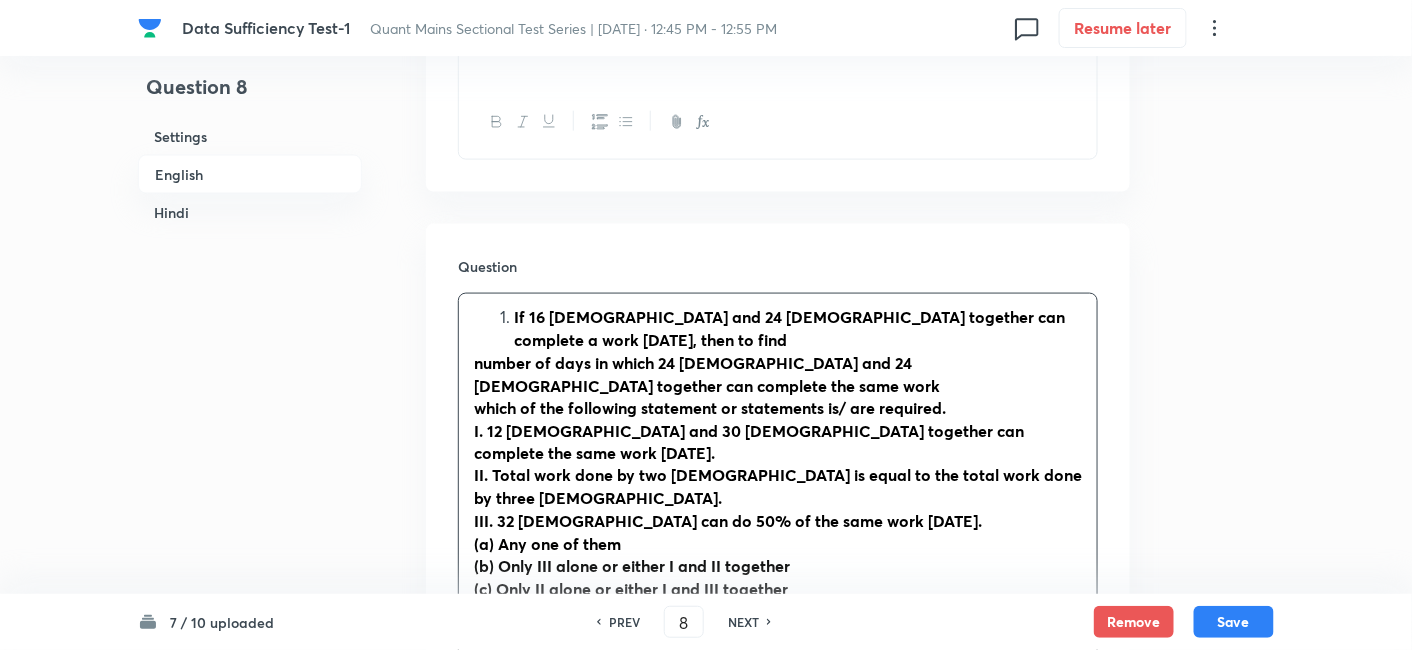 click on "If 16 [DEMOGRAPHIC_DATA] and 24 [DEMOGRAPHIC_DATA] together can complete a work [DATE], then to find" at bounding box center (798, 328) 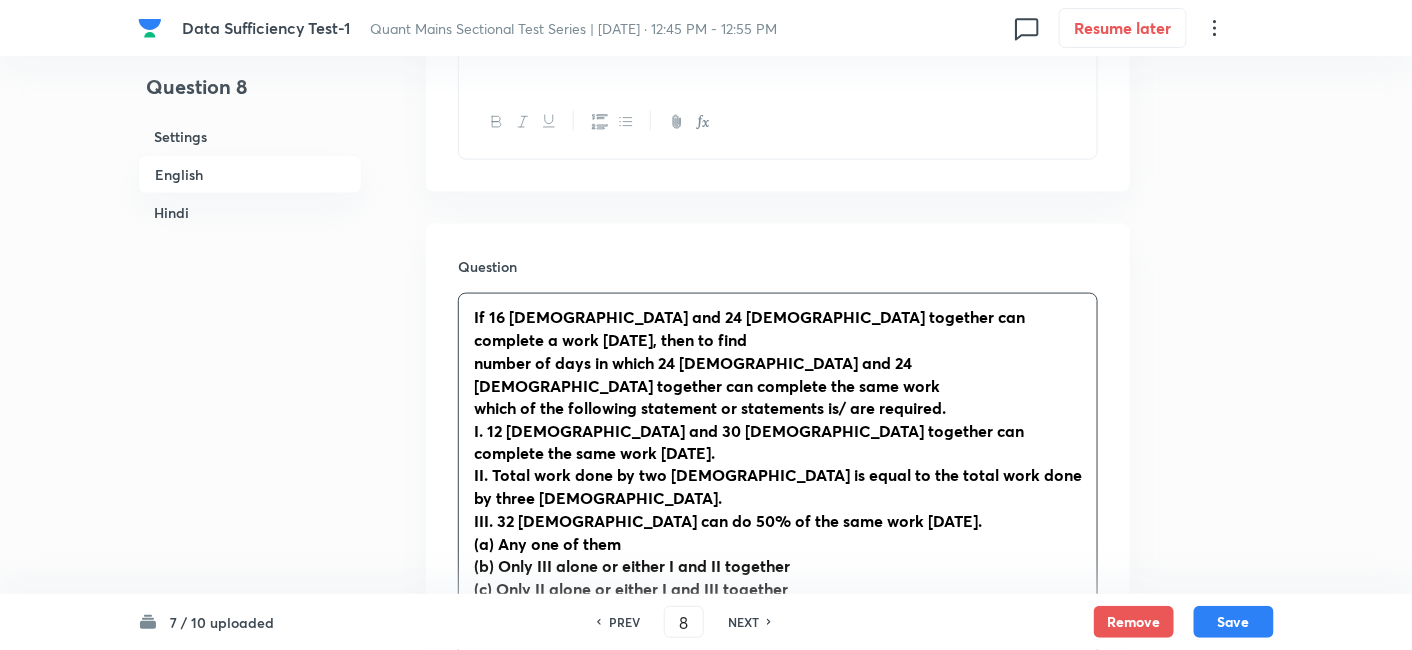 click on "If 16 [DEMOGRAPHIC_DATA] and 24 [DEMOGRAPHIC_DATA] together can complete a work [DATE], then to find  number of days in which 24 [DEMOGRAPHIC_DATA] and 24 [DEMOGRAPHIC_DATA] together can complete the same work  which of the following statement or statements is/ are required. I. 12 [DEMOGRAPHIC_DATA] and 30 [DEMOGRAPHIC_DATA] together can complete the same work [DATE]. II. Total work done by two [DEMOGRAPHIC_DATA] is equal to the total work done by three [DEMOGRAPHIC_DATA]. III. 32 [DEMOGRAPHIC_DATA] can do 50% of the same work [DATE]. (a) Any one of them (b) Only III alone or either I and II together (c) Only II alone or either I and III together (d) Any two statements out of three (e) Either I or II Given, 8 m + 24f =1/20… … … (i) From I: 12 m + 30f =1/20… … … … Using (i) and (ii) m =1/160, f =1/240 Required number of days =124160+24240 = 16 days From II: 2 m = 3f. (iii) Using (i) and (iii) f =1/240 And m =1/160 Required number of days = 16 days From III: 32m101/2= (16𝑚 + 24f) × 20 (32𝑚 × 10) = (16𝑚 + 24f) 2𝑚 = 3f Required number of days = 16 days" at bounding box center (778, 692) 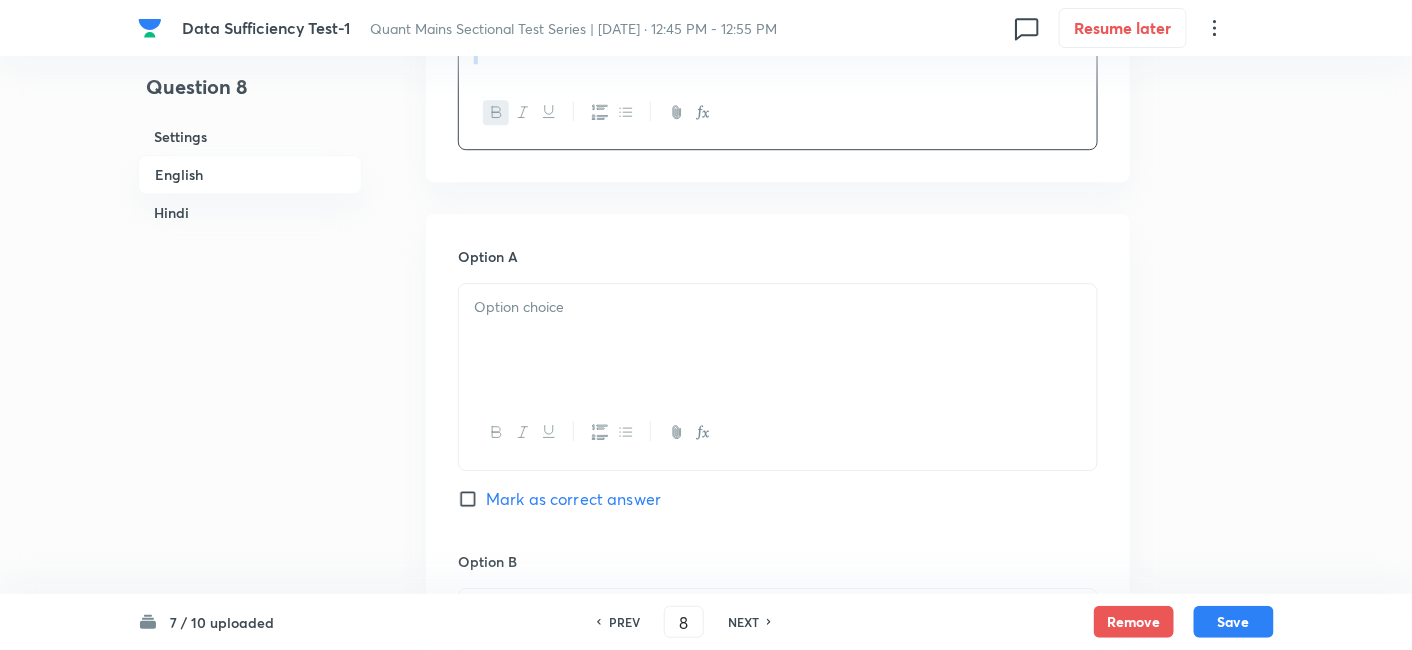 drag, startPoint x: 467, startPoint y: 321, endPoint x: 844, endPoint y: 538, distance: 434.99194 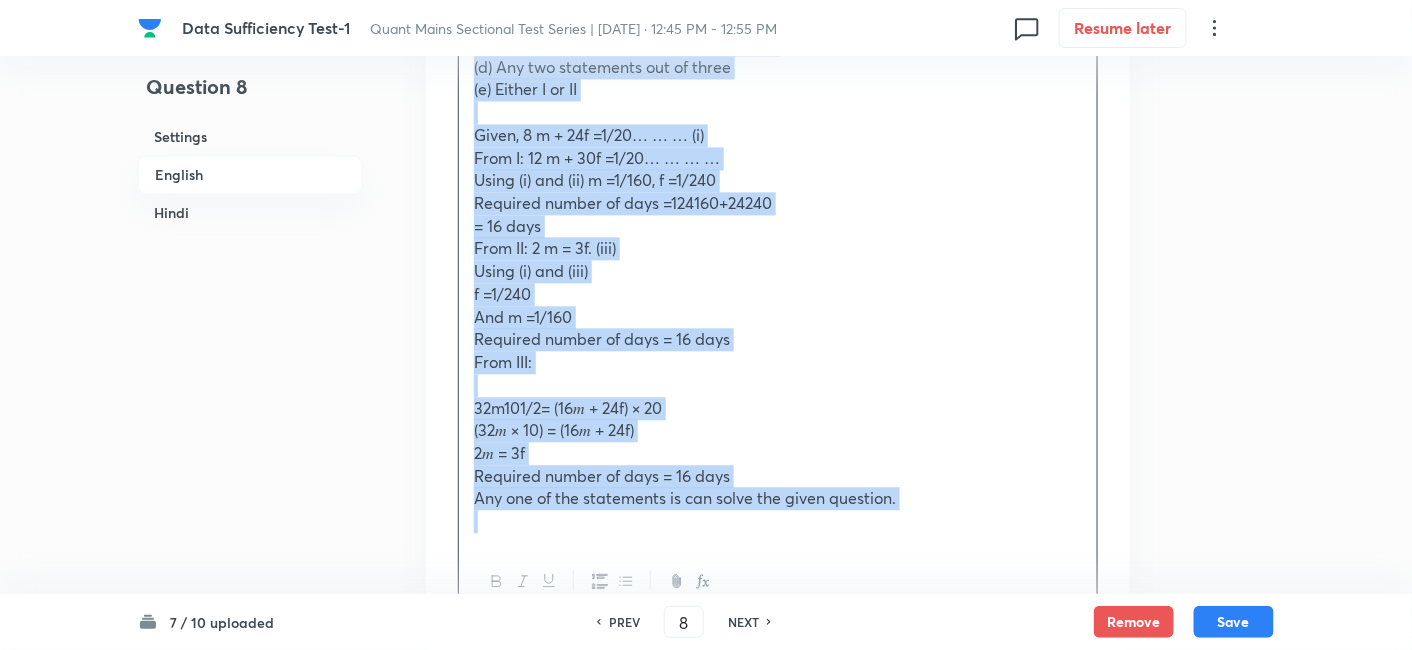 scroll, scrollTop: 1278, scrollLeft: 0, axis: vertical 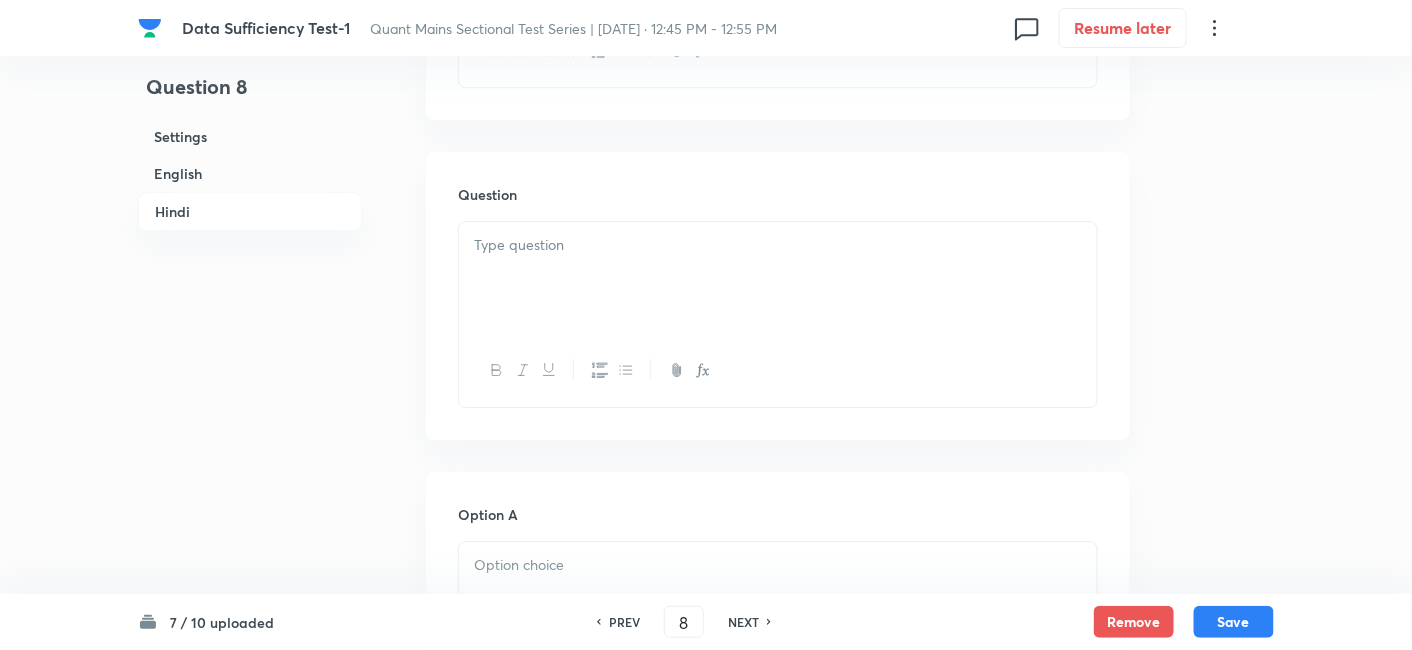 click at bounding box center [778, 278] 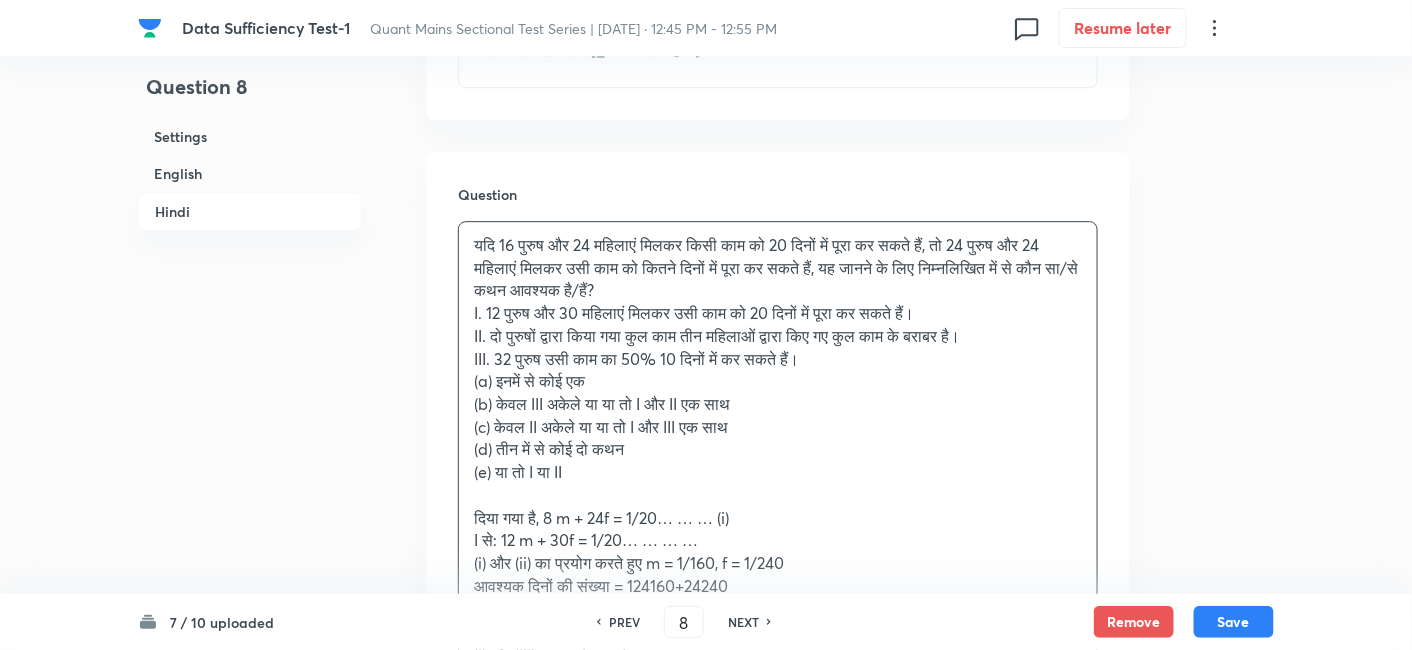 scroll, scrollTop: 4459, scrollLeft: 0, axis: vertical 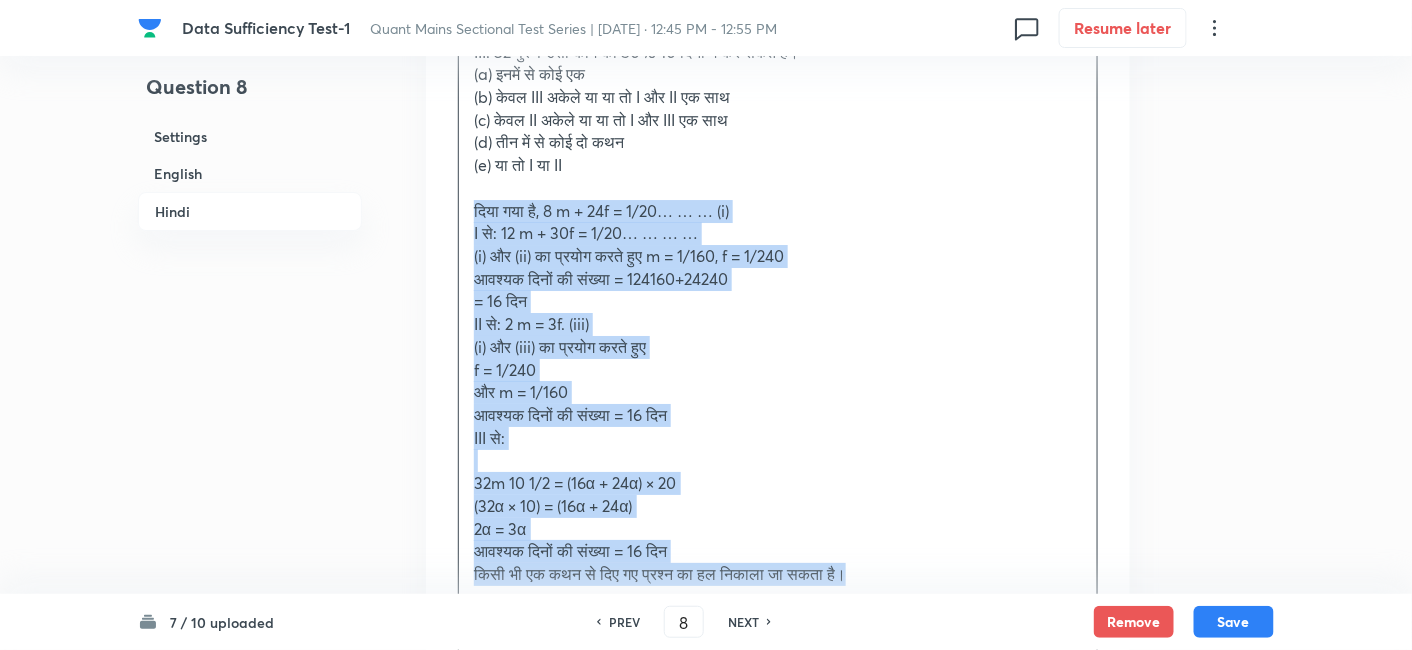drag, startPoint x: 465, startPoint y: 107, endPoint x: 1055, endPoint y: 533, distance: 727.7197 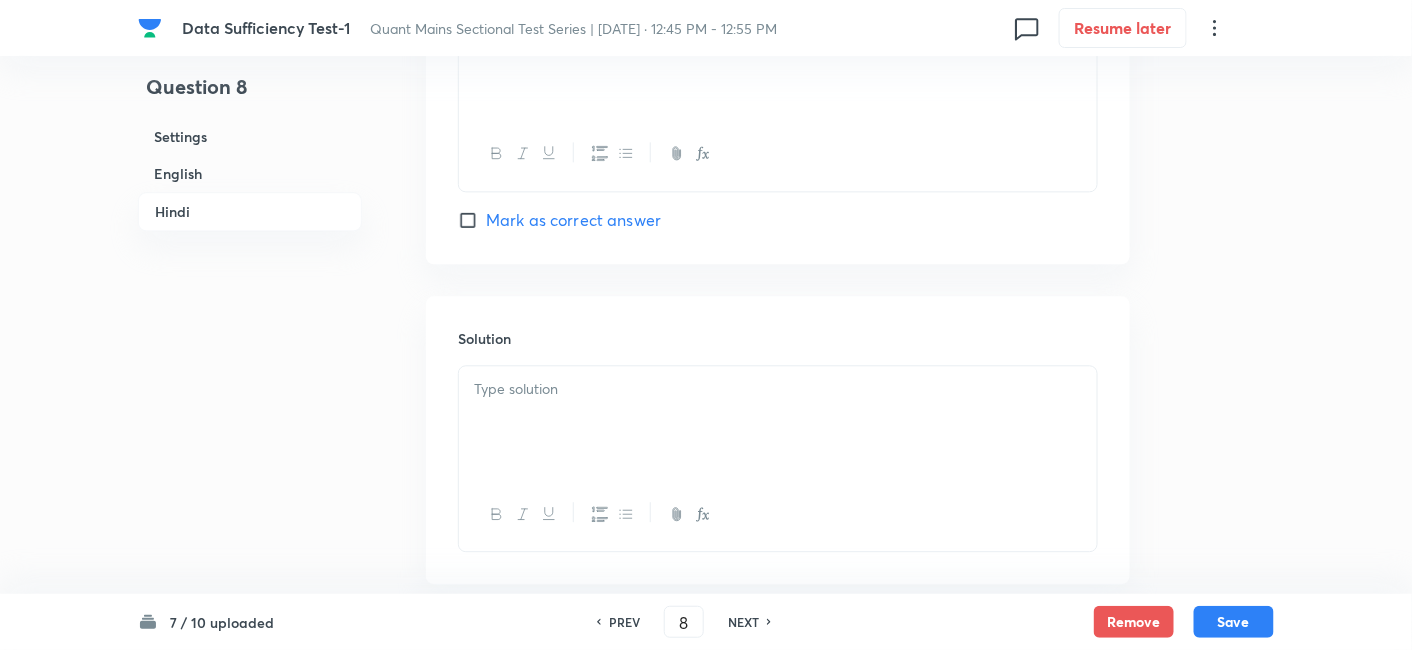 scroll, scrollTop: 6125, scrollLeft: 0, axis: vertical 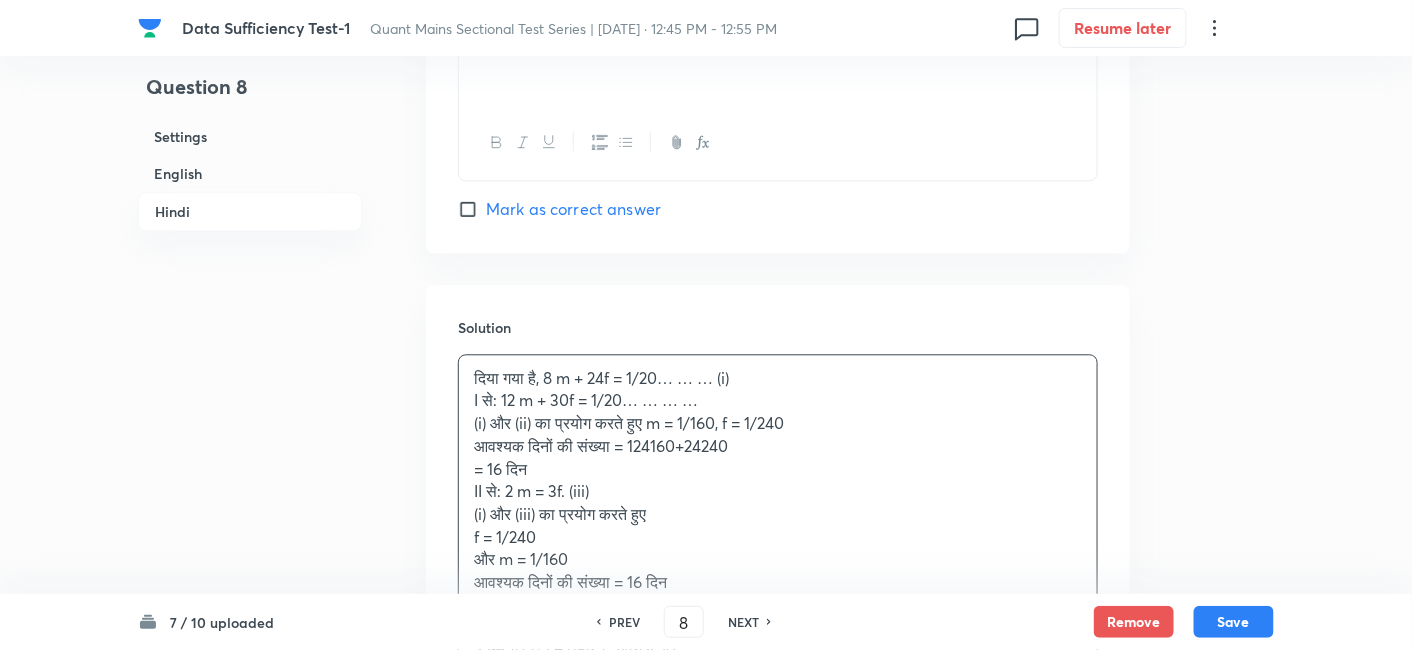 click on "दिया गया है, 8 m + 24f = 1/20… … … (i)" at bounding box center [778, 378] 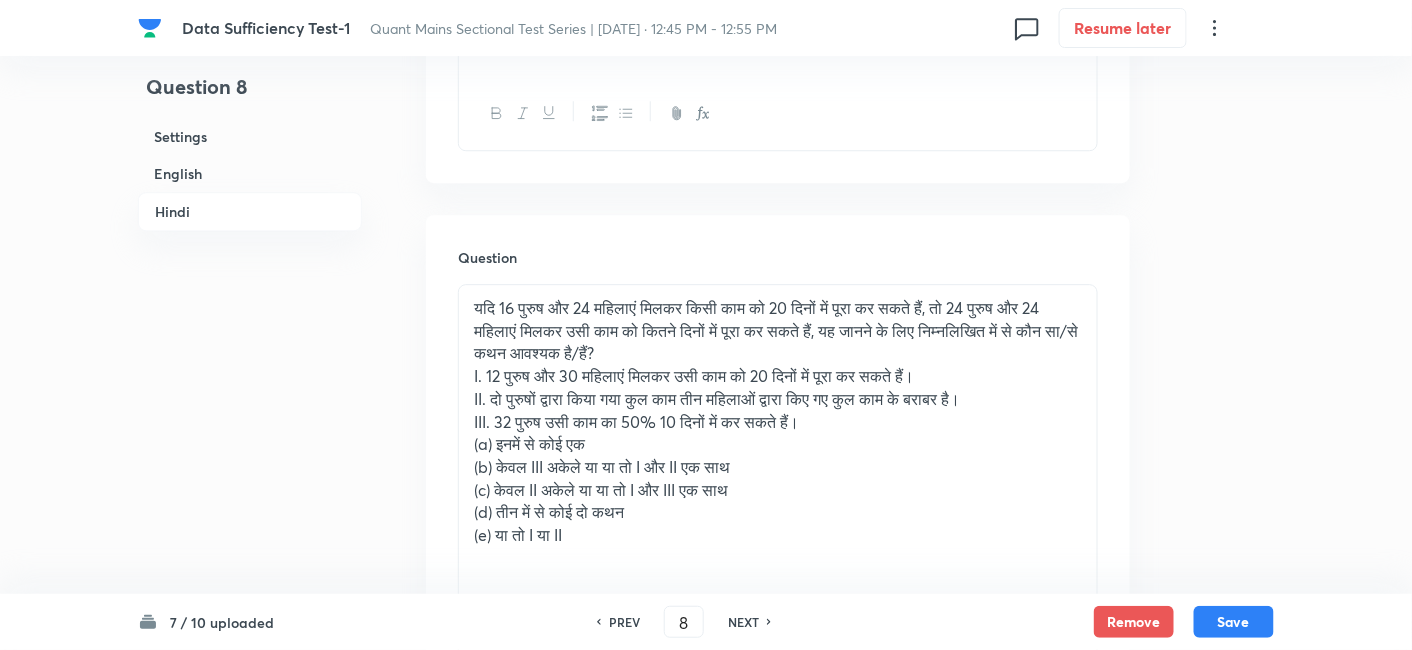 scroll, scrollTop: 4110, scrollLeft: 0, axis: vertical 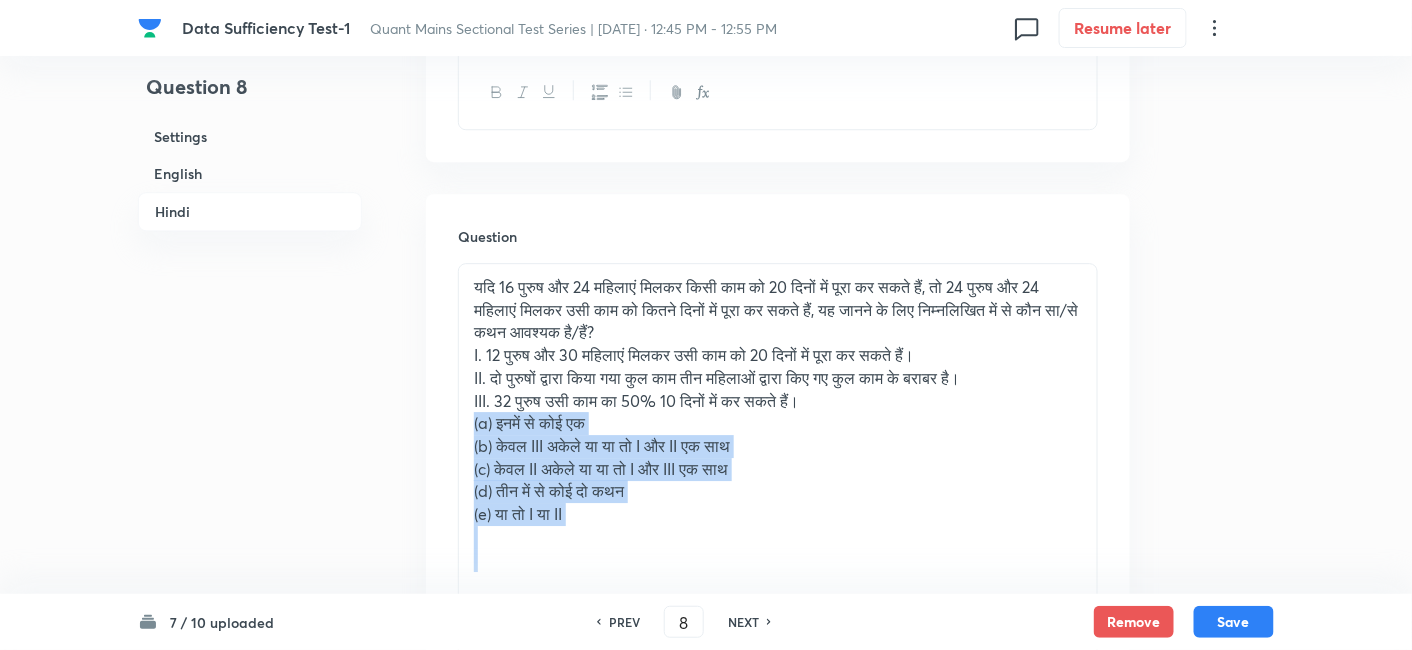 drag, startPoint x: 470, startPoint y: 335, endPoint x: 639, endPoint y: 486, distance: 226.63187 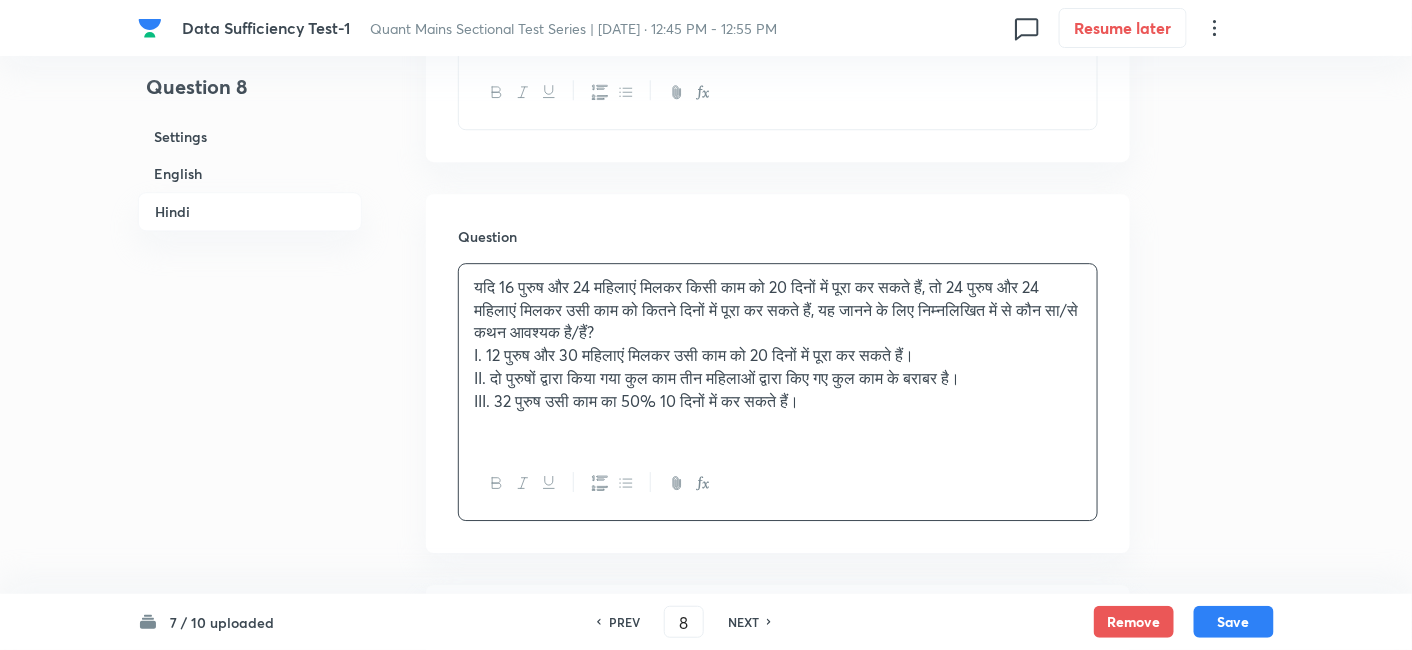scroll, scrollTop: 4325, scrollLeft: 0, axis: vertical 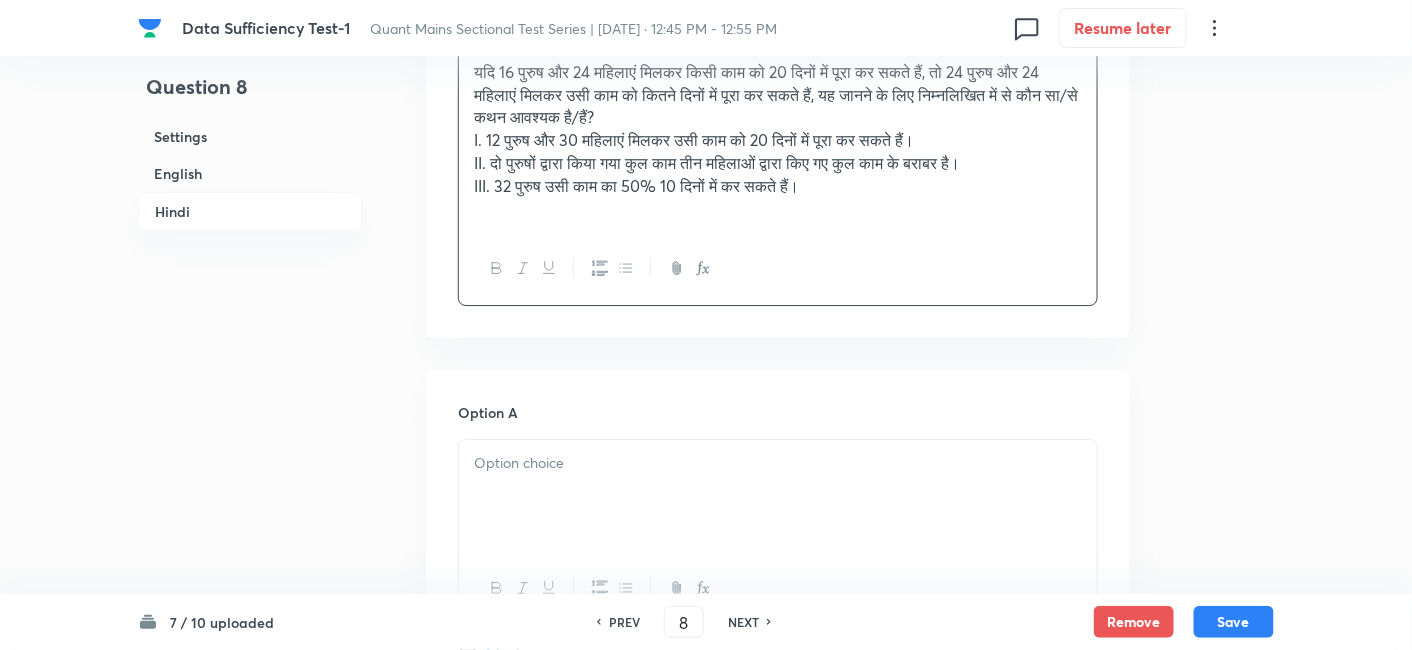 click at bounding box center [778, 496] 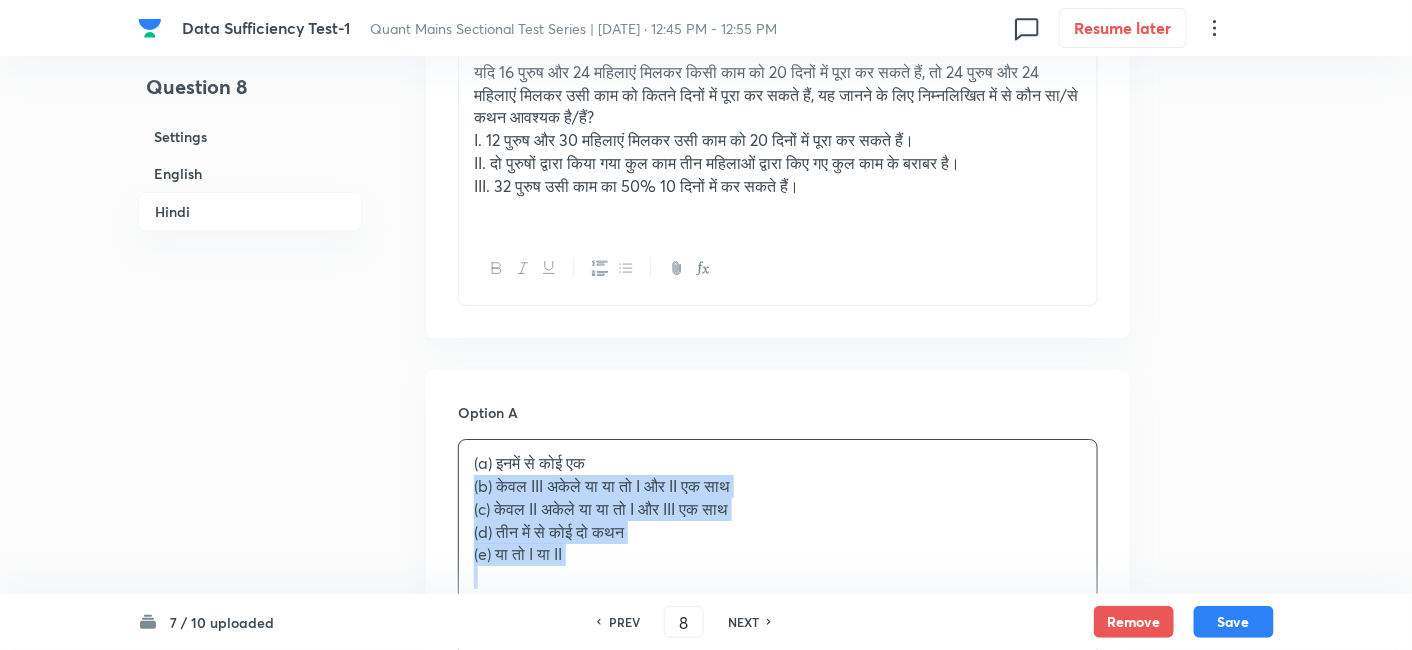 drag, startPoint x: 465, startPoint y: 387, endPoint x: 699, endPoint y: 541, distance: 280.12854 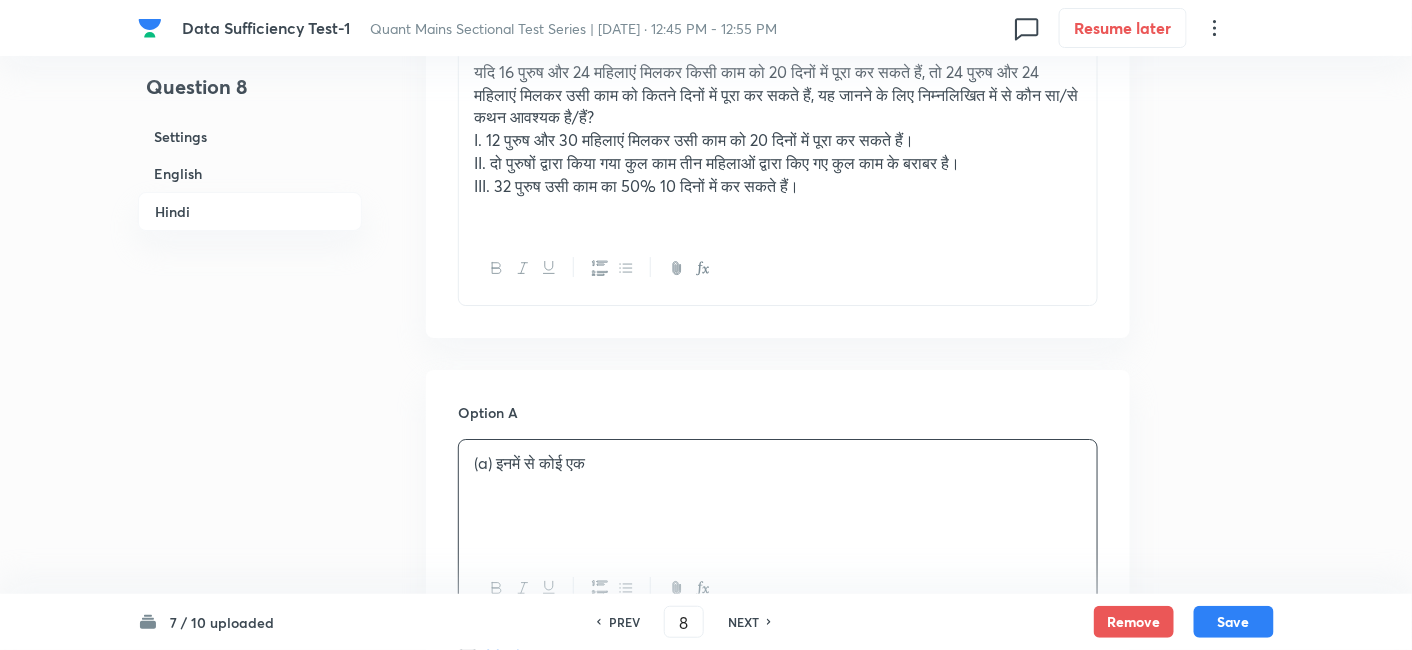 scroll, scrollTop: 4623, scrollLeft: 0, axis: vertical 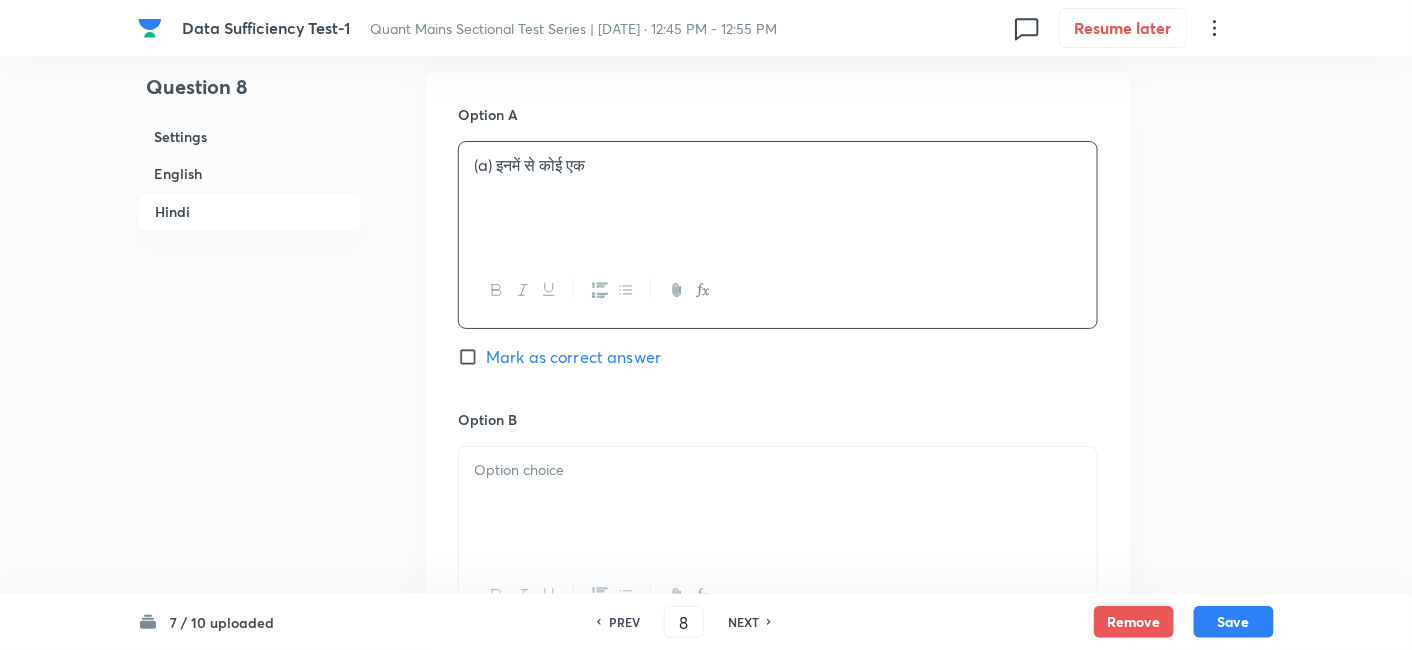click at bounding box center (778, 503) 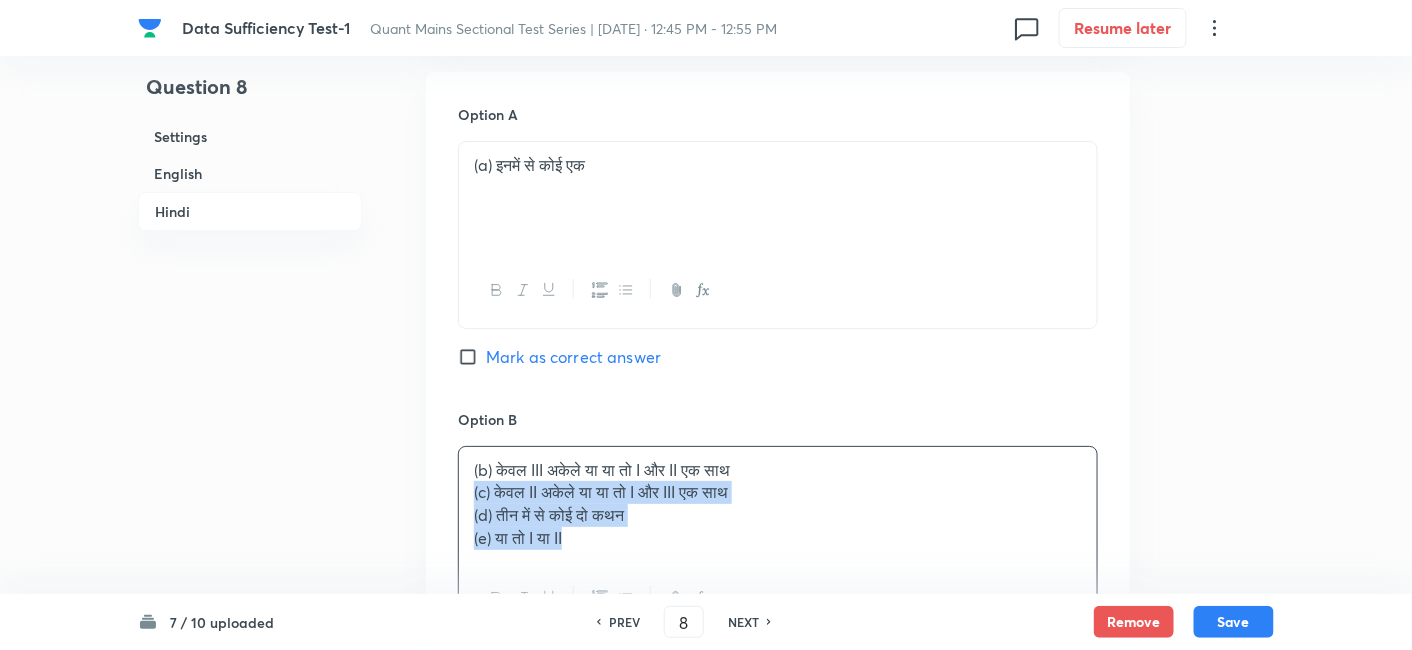 drag, startPoint x: 471, startPoint y: 399, endPoint x: 731, endPoint y: 540, distance: 295.77188 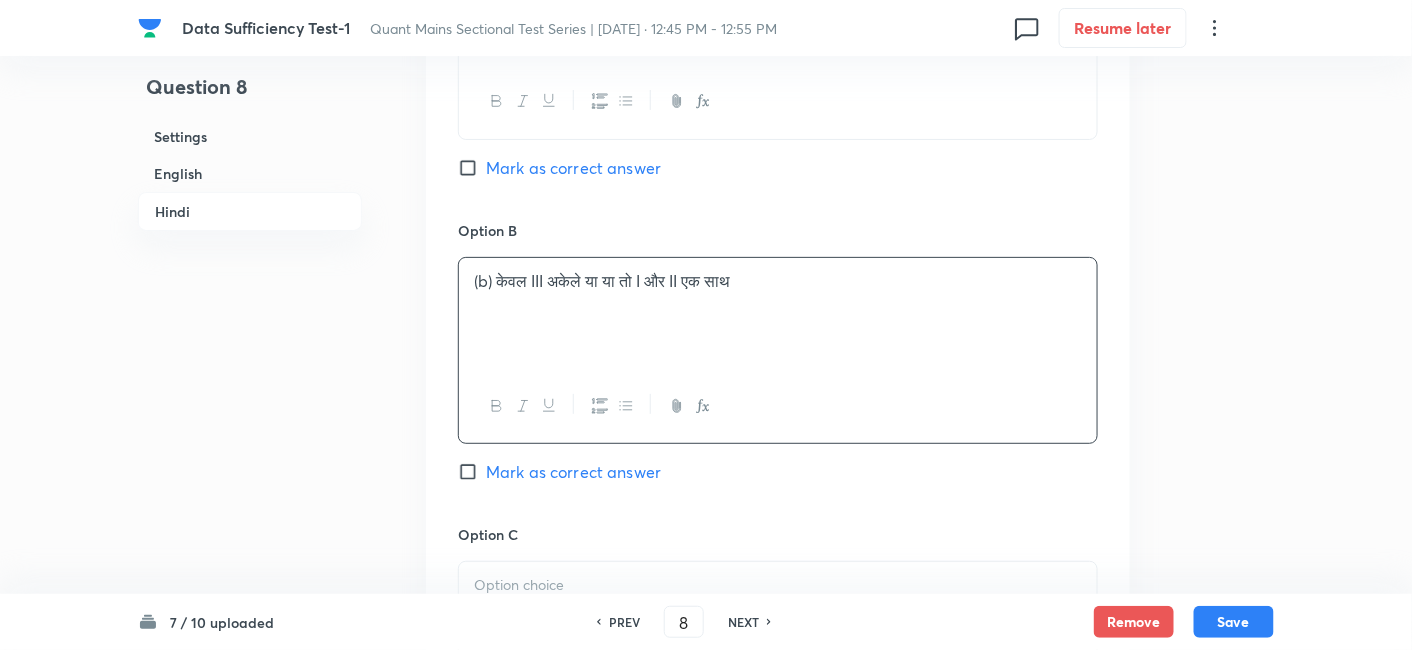 scroll, scrollTop: 4817, scrollLeft: 0, axis: vertical 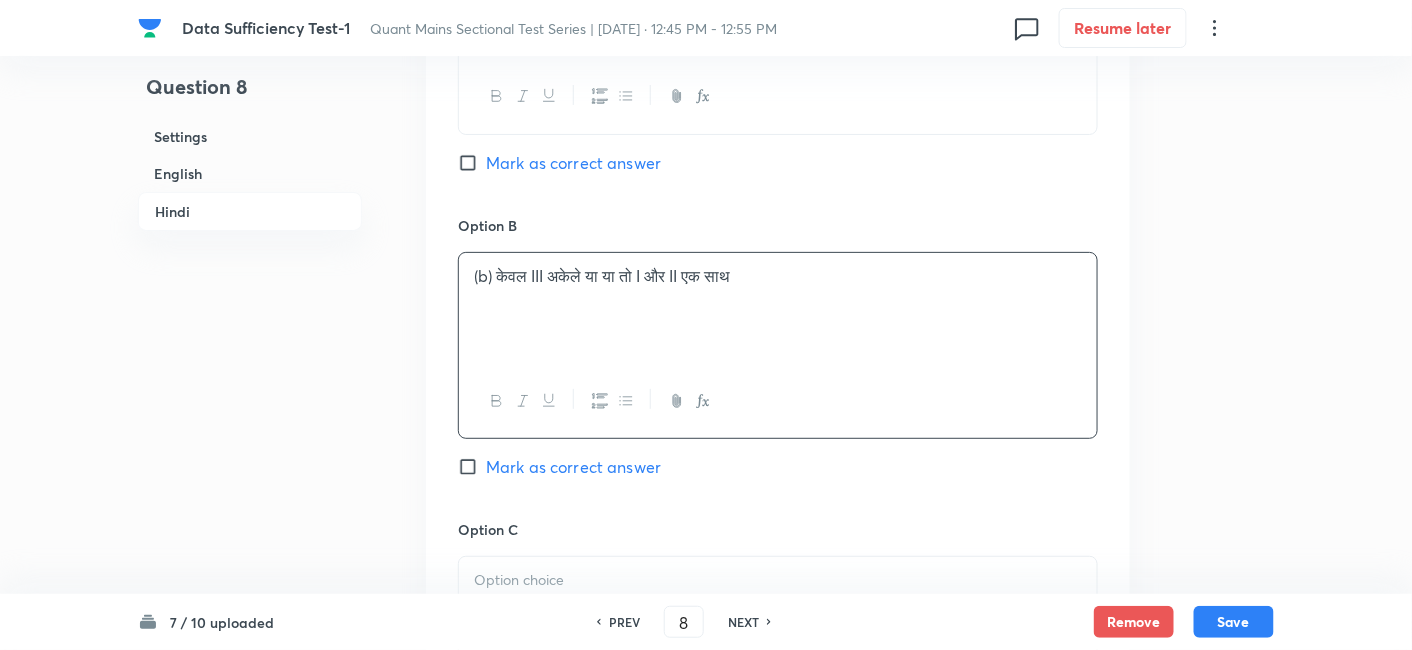 click at bounding box center [778, 613] 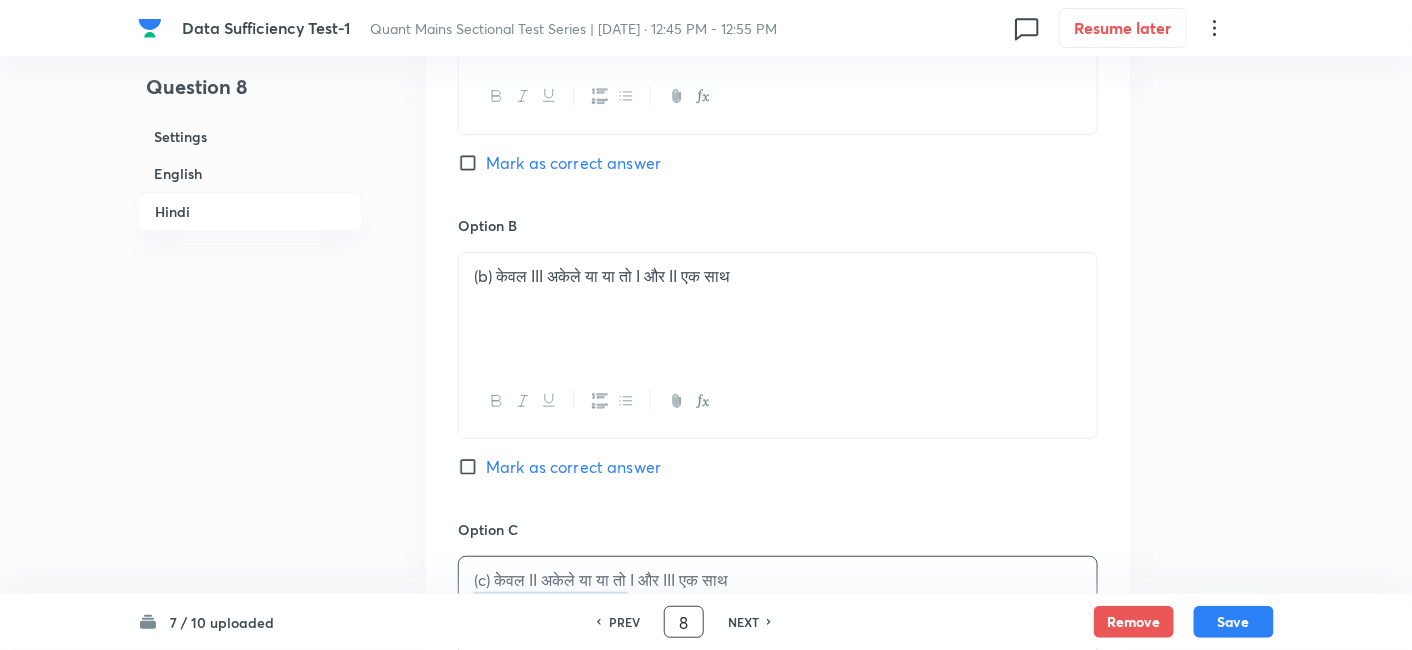 drag, startPoint x: 464, startPoint y: 510, endPoint x: 691, endPoint y: 620, distance: 252.2479 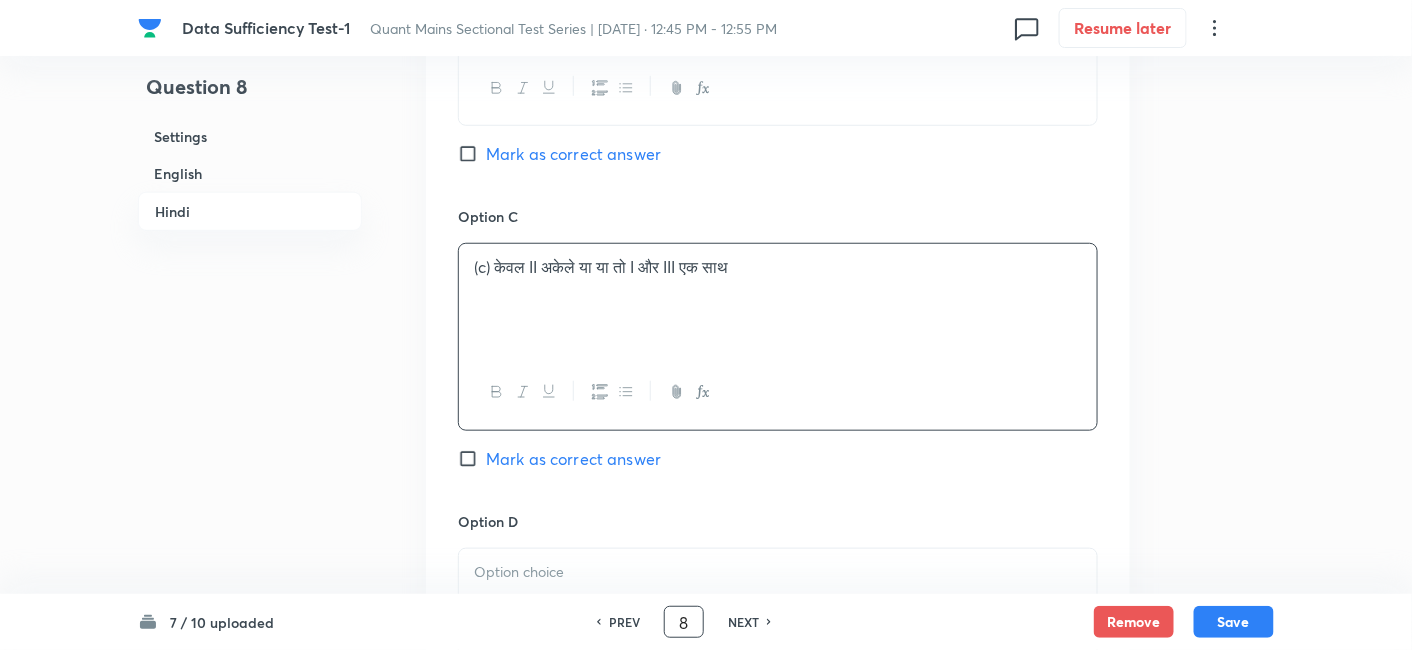 scroll, scrollTop: 5134, scrollLeft: 0, axis: vertical 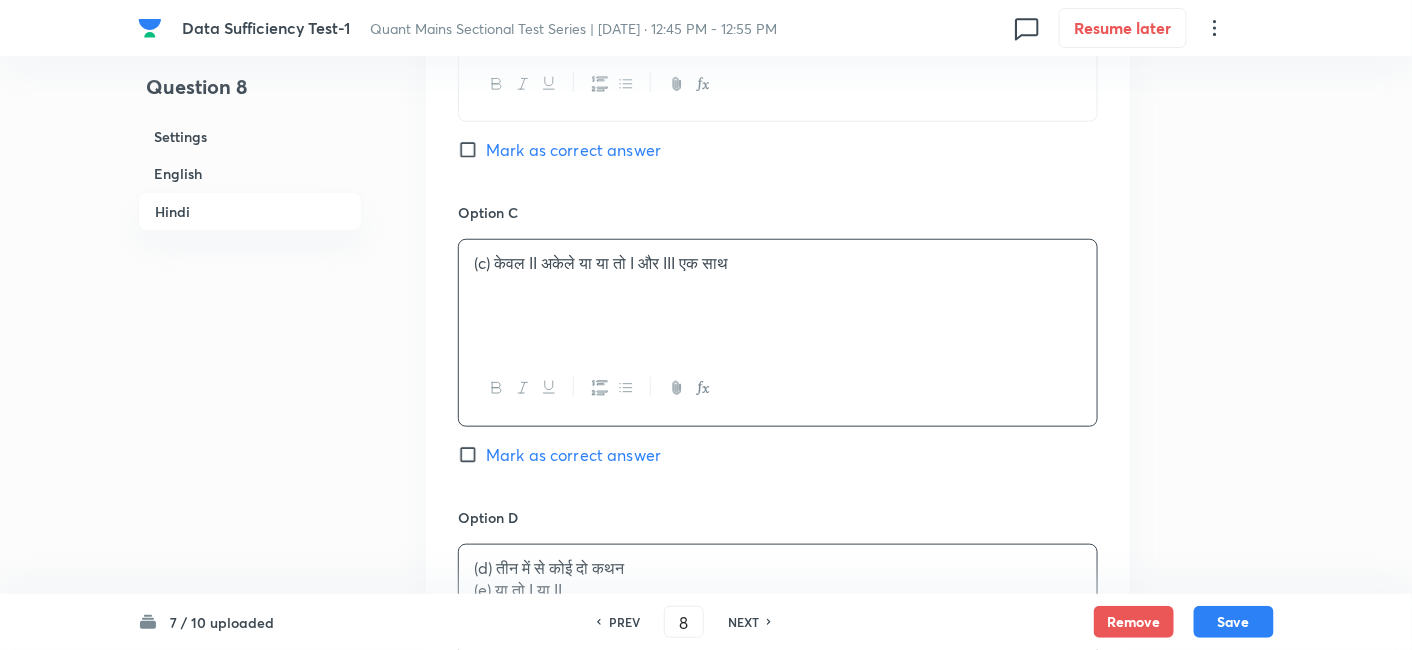 click on "(d) तीन में से कोई दो कथन (e) या तो I या II" at bounding box center [778, 601] 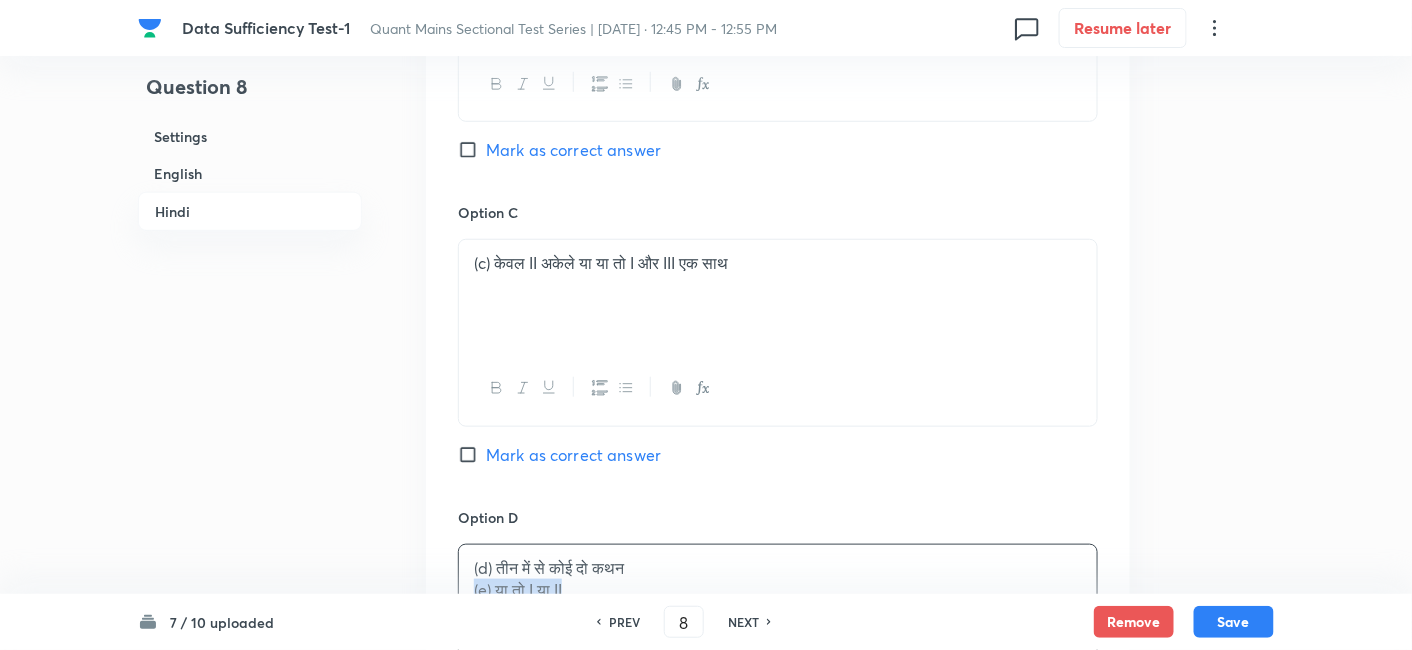 drag, startPoint x: 469, startPoint y: 492, endPoint x: 730, endPoint y: 535, distance: 264.51843 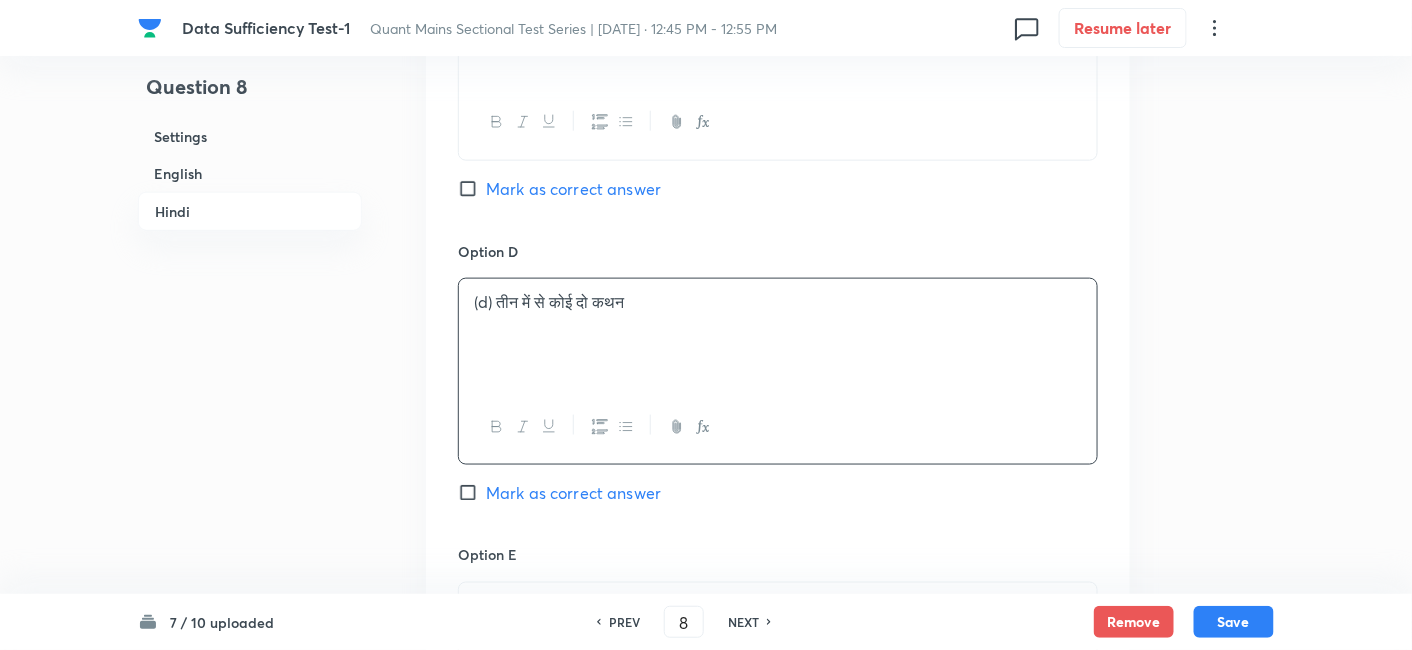 click at bounding box center (778, 639) 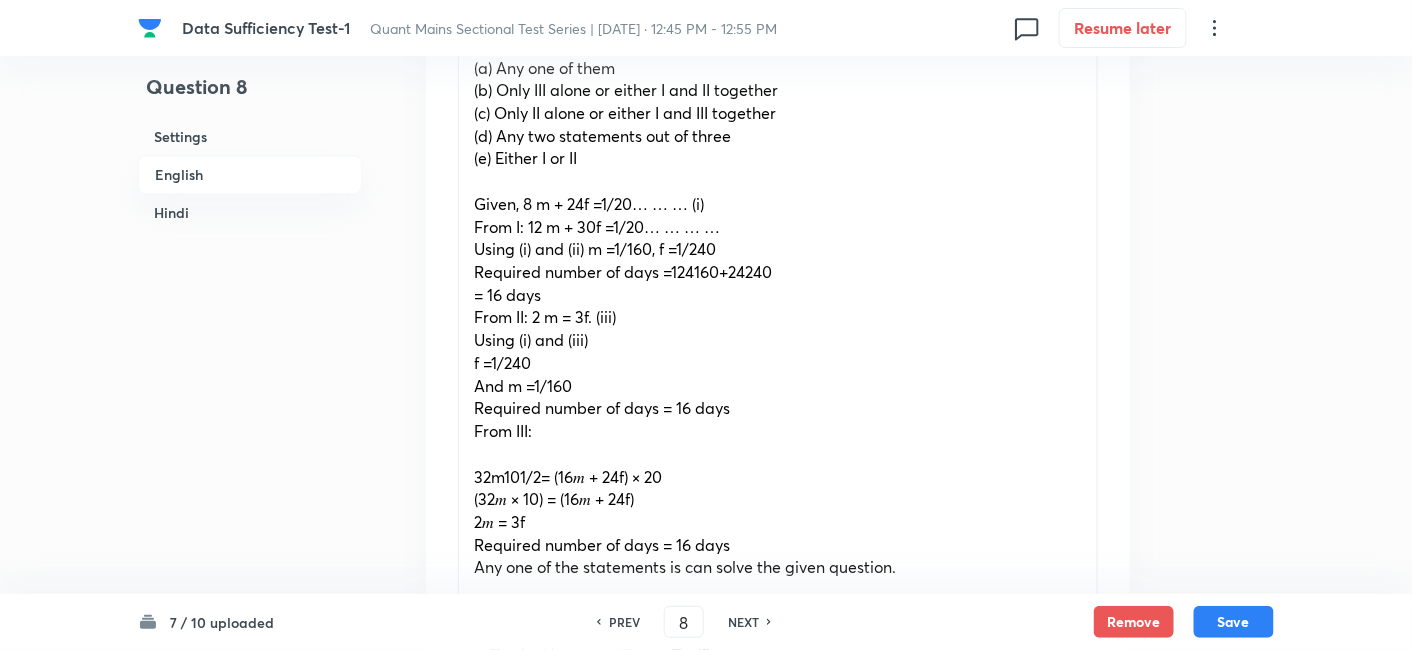 scroll, scrollTop: 1222, scrollLeft: 0, axis: vertical 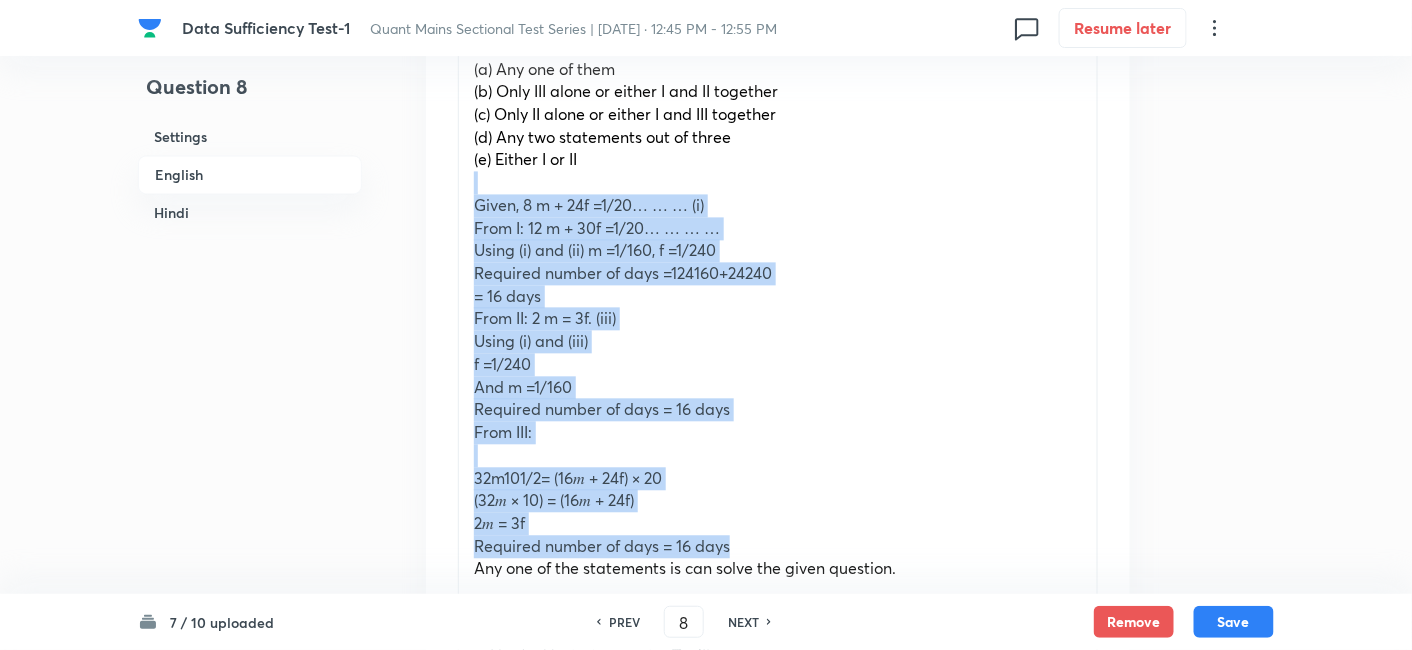 drag, startPoint x: 465, startPoint y: 100, endPoint x: 944, endPoint y: 458, distance: 598.00085 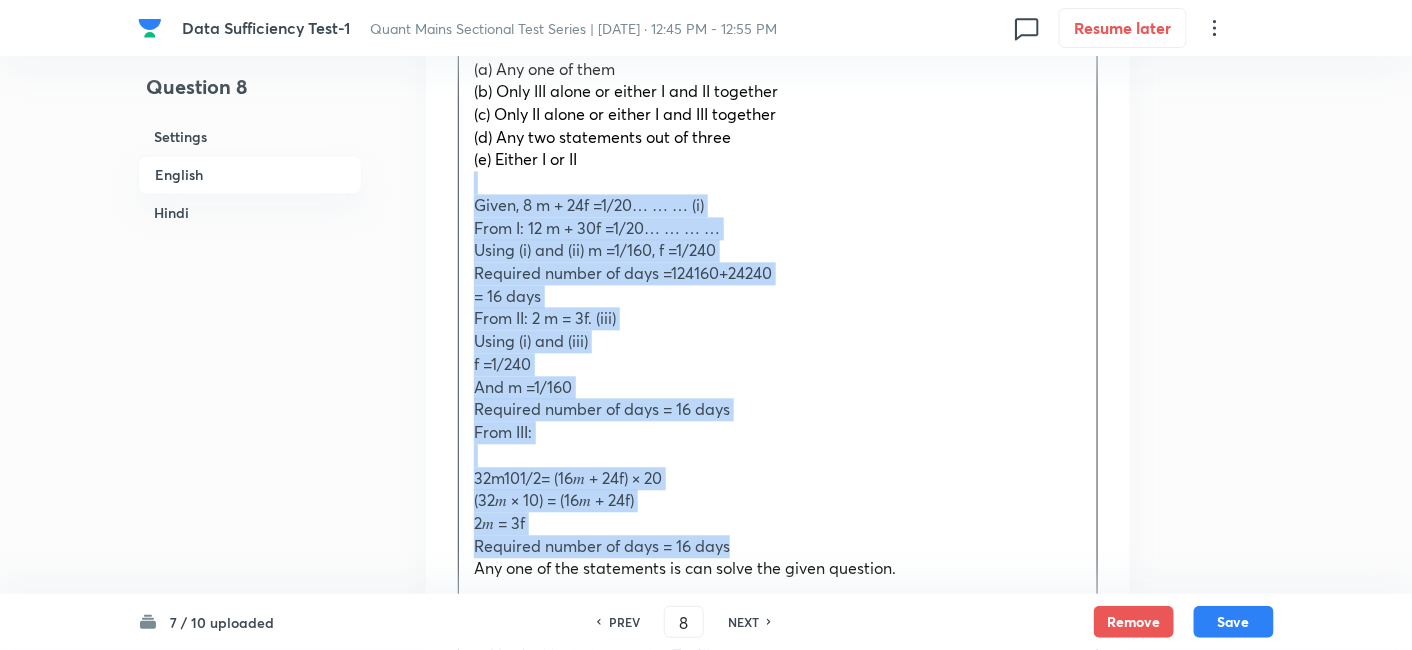 click on "If 16 male and 24 female together can complete a work in 20 days, then to find  number of days in which 24 male and 24 female together can complete the same work which of the following statement or statements is/ are required. I. 12 male and 30 female together can complete the same work in 20 days. II. Total work done by two male is equal to the total work done by three female. III. 32 male can do 50% of the same work in 10 days. (a) Any one of them (b) Only III alone or either I and II together (c) Only II alone or either I and III together (d) Any two statements out of three (e) Either I or II Given, 8 m + 24f =1/20… … … (i) From I: 12 m + 30f =1/20… … … … Using (i) and (ii) m =1/160, f =1/240 Required number of days =124160+24240 = 16 days From II: 2 m = 3f. (iii) Using (i) and (iii) f =1/240 And m =1/160 Required number of days = 16 days From III: 32m101/2= (16𝑚 + 24f) × 20 (32𝑚 × 10) = (16𝑚 + 24f) 2𝑚 = 3f Required number of days = 16 days" at bounding box center (778, 216) 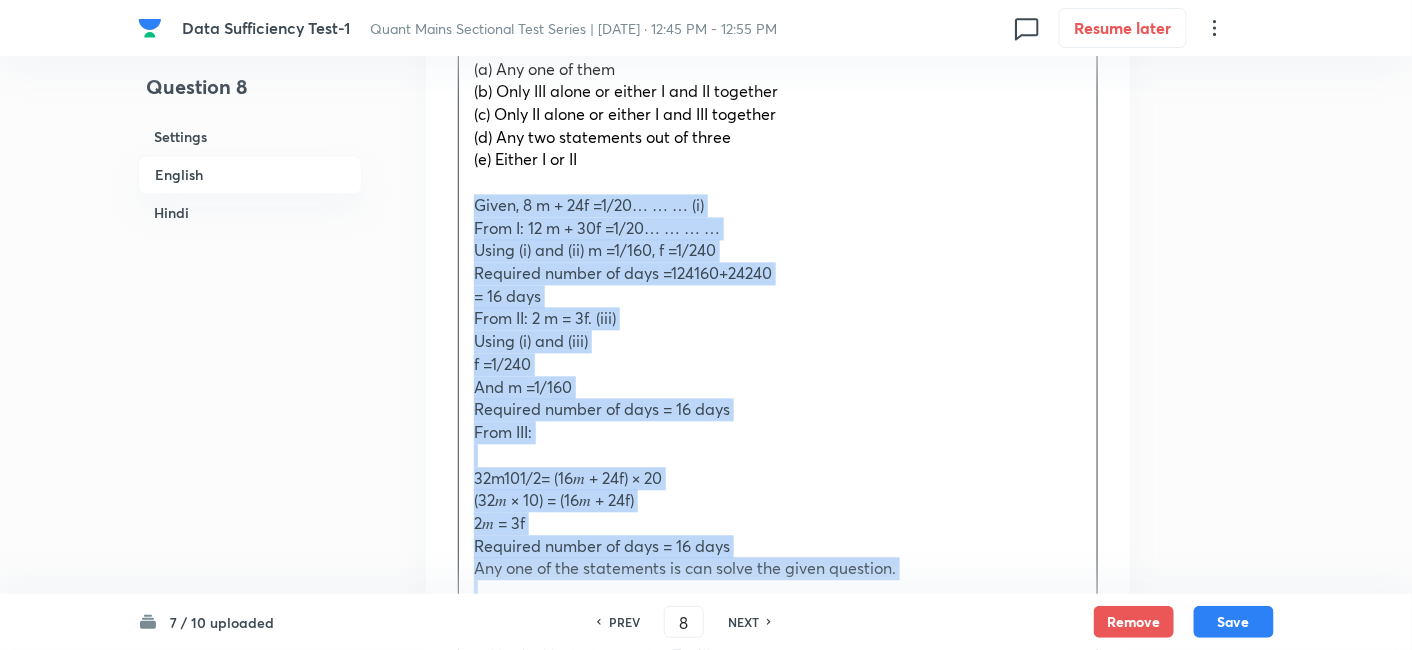 drag, startPoint x: 471, startPoint y: 110, endPoint x: 925, endPoint y: 477, distance: 583.78503 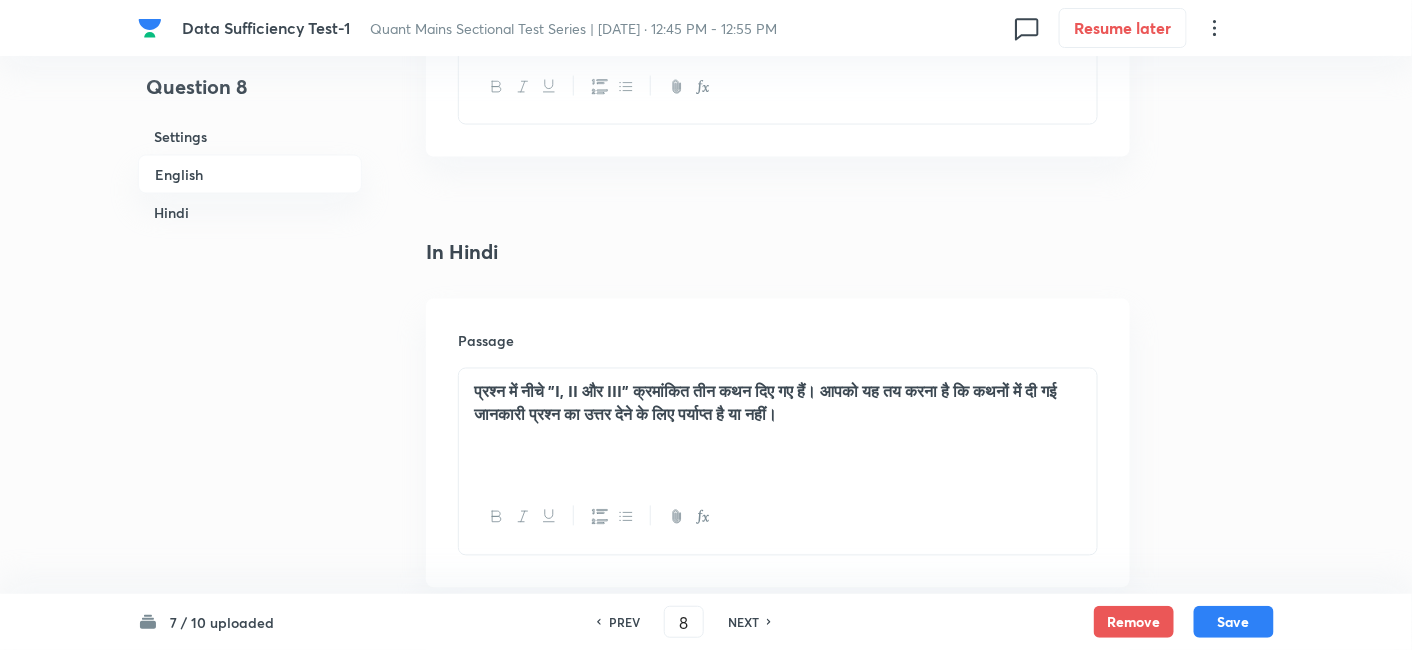 scroll, scrollTop: 3029, scrollLeft: 0, axis: vertical 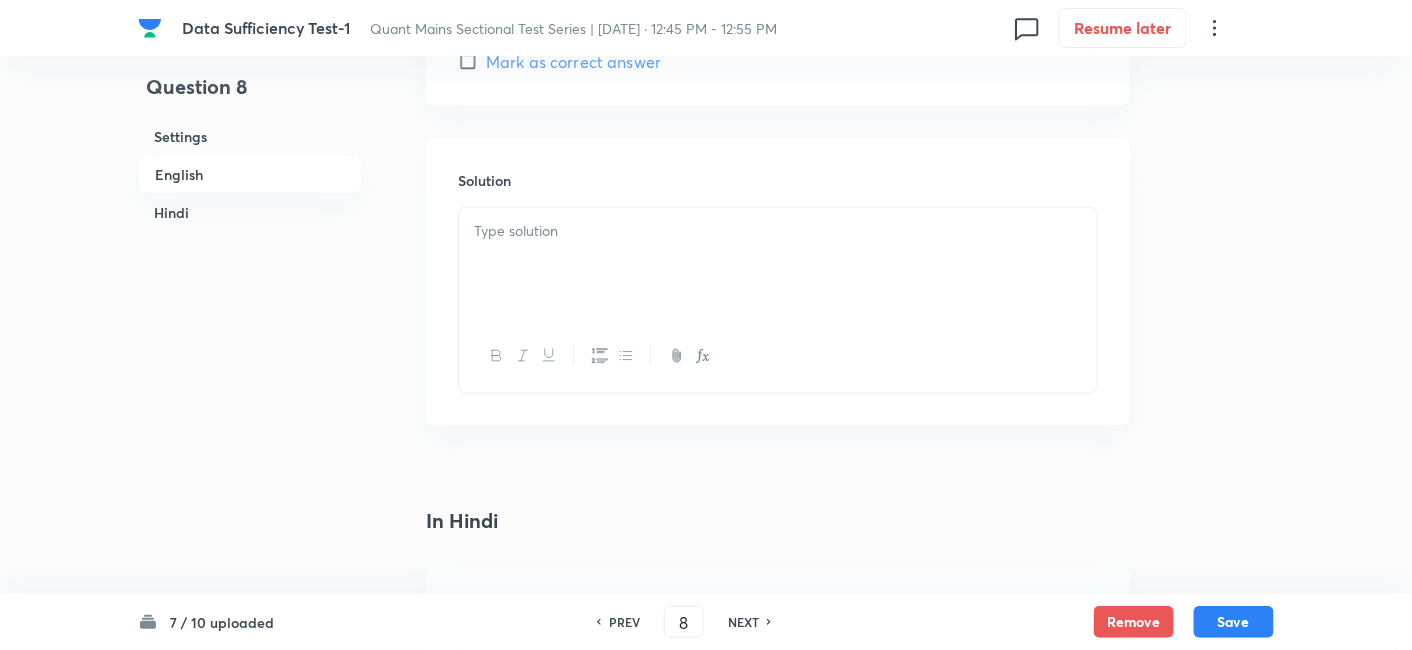 click at bounding box center [778, 264] 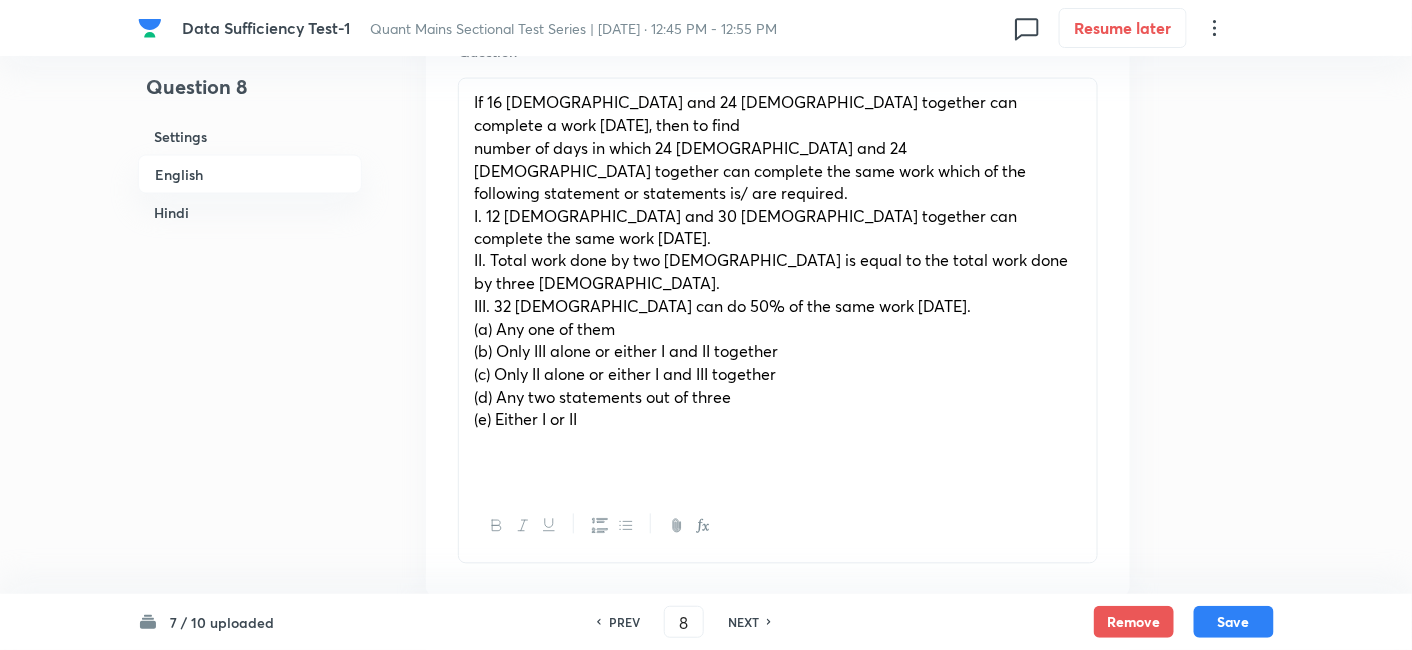 scroll, scrollTop: 942, scrollLeft: 0, axis: vertical 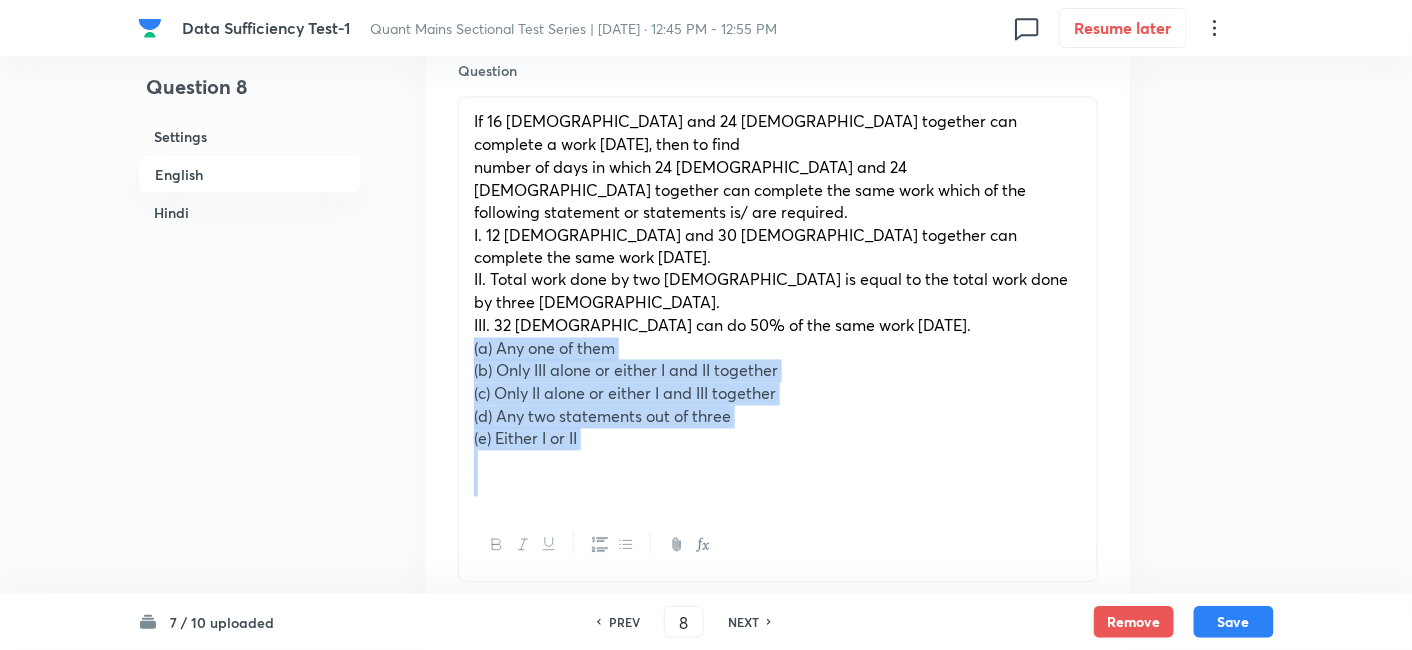 drag, startPoint x: 466, startPoint y: 261, endPoint x: 669, endPoint y: 433, distance: 266.06955 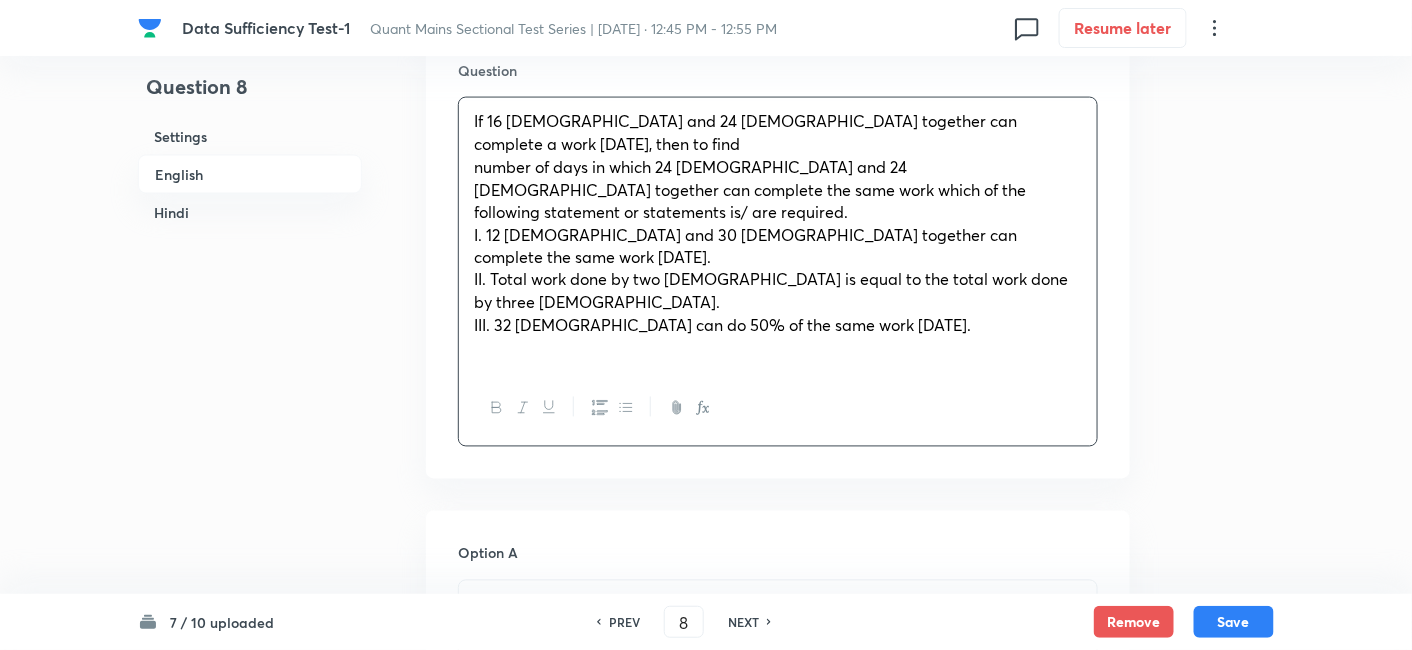 scroll, scrollTop: 1138, scrollLeft: 0, axis: vertical 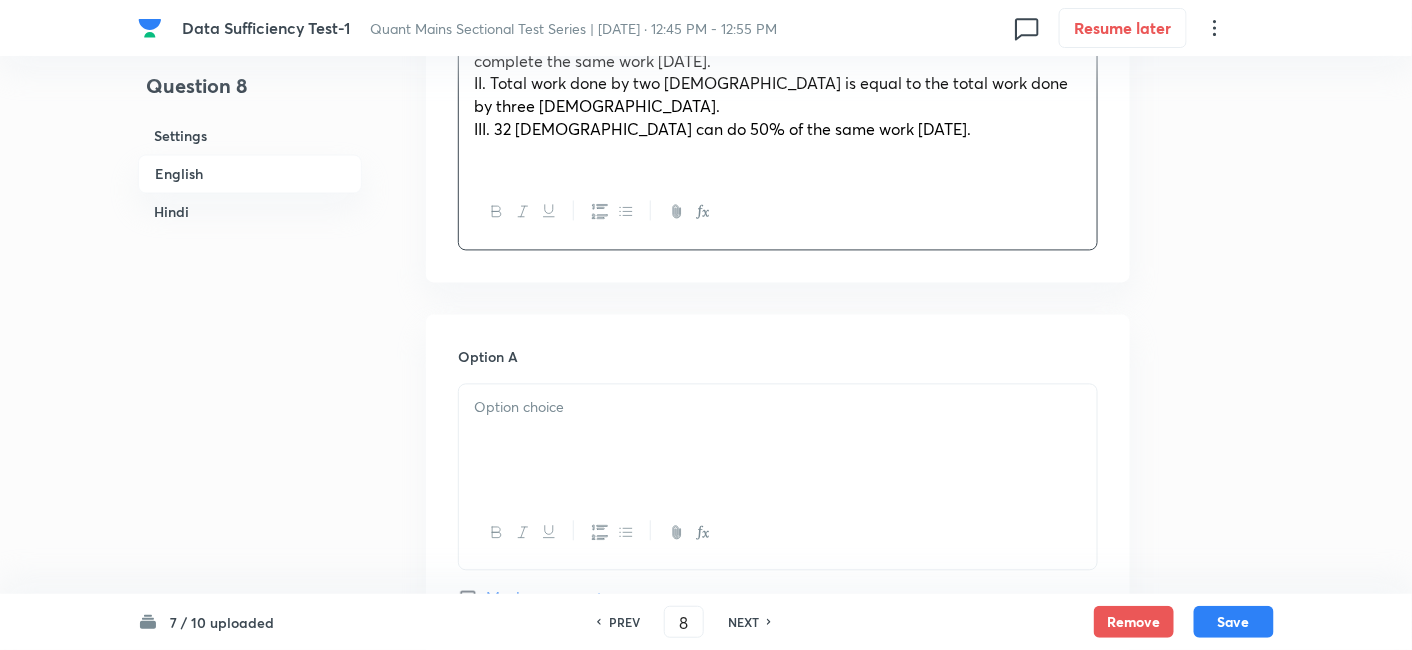 click at bounding box center [778, 441] 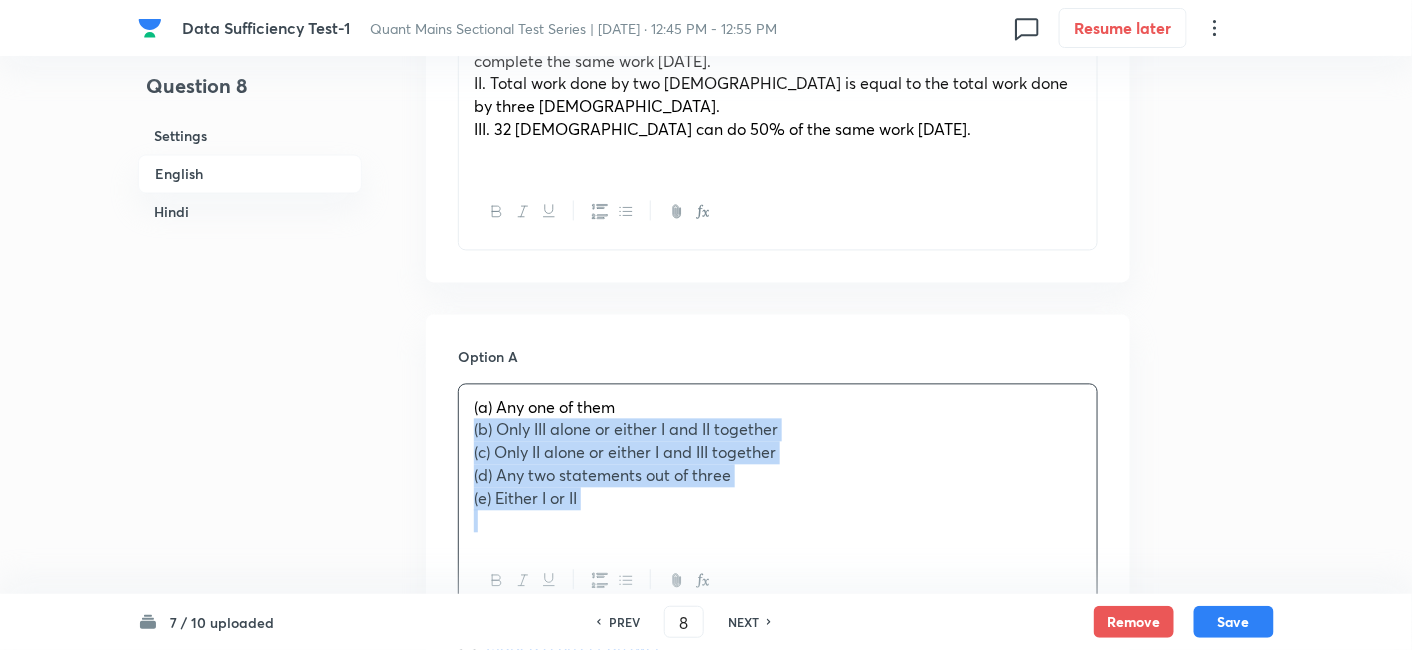 drag, startPoint x: 471, startPoint y: 334, endPoint x: 651, endPoint y: 467, distance: 223.80573 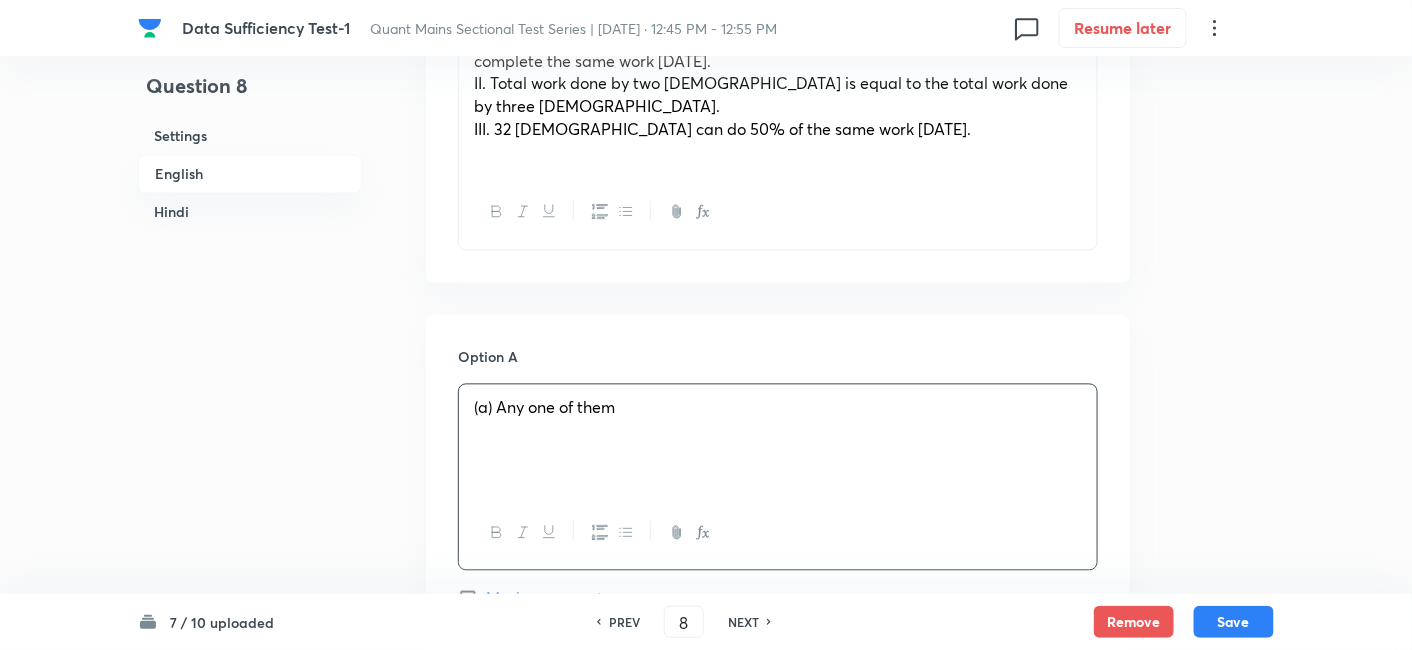 scroll, scrollTop: 1341, scrollLeft: 0, axis: vertical 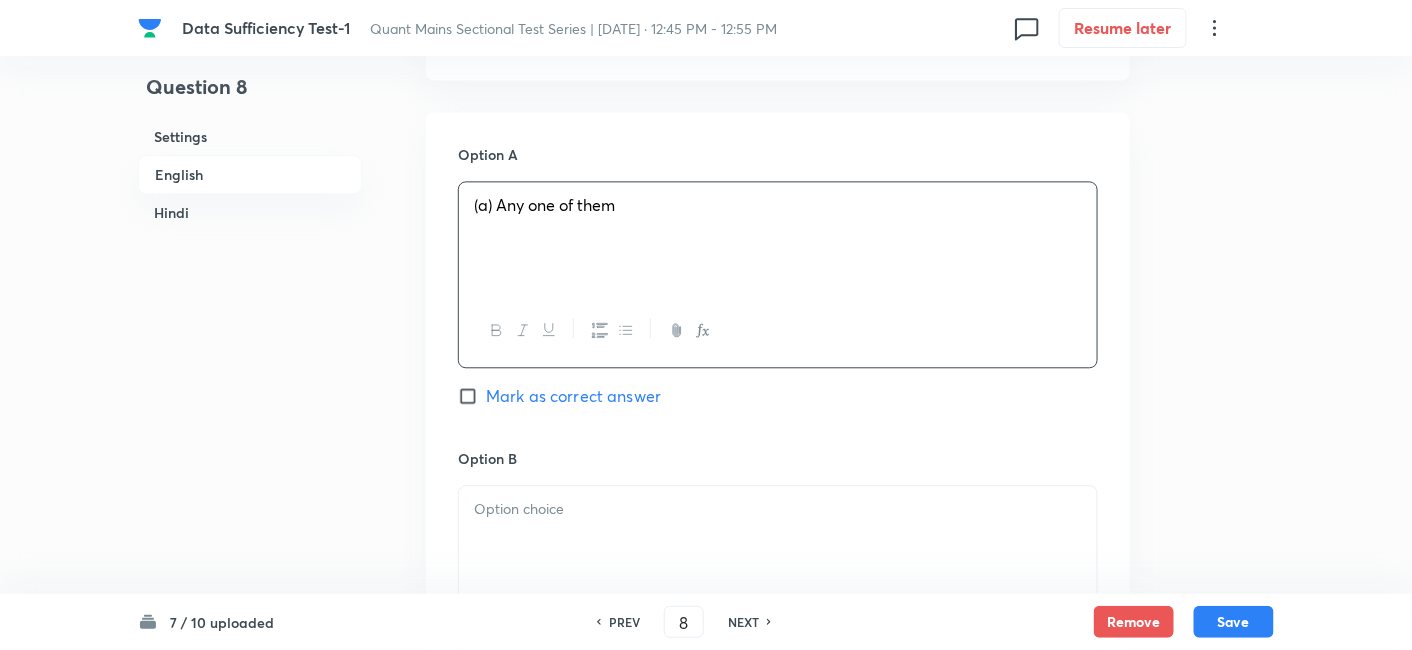 click at bounding box center [778, 542] 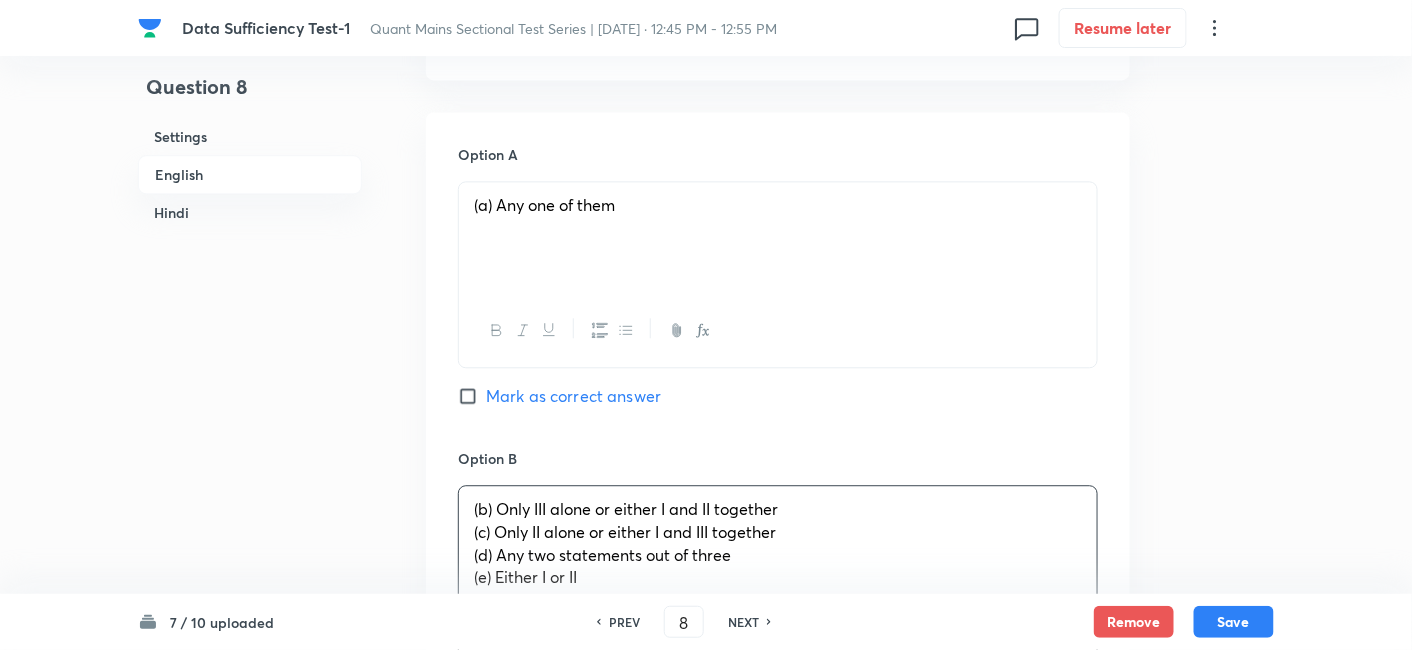 click on "(b) Only III alone or either I and II together (c) Only II alone or either I and III together (d) Any two statements out of three (e) Either I or II" at bounding box center (778, 543) 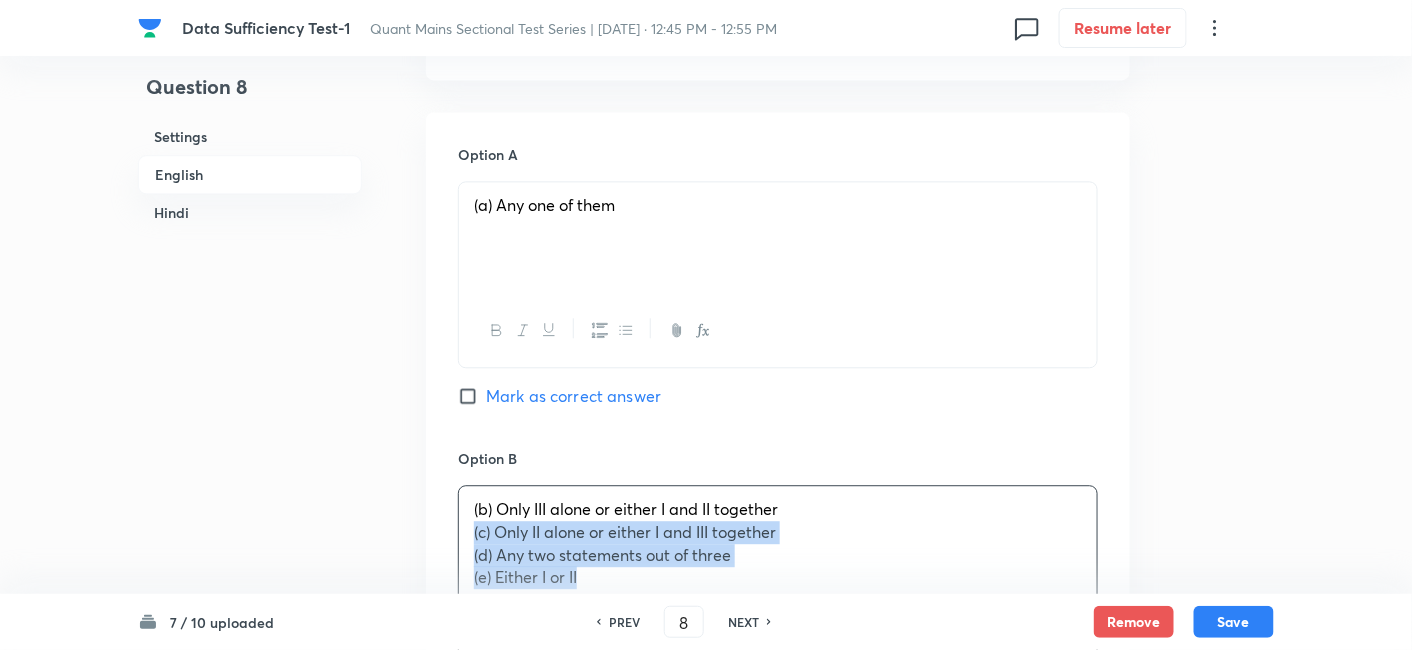 drag, startPoint x: 470, startPoint y: 433, endPoint x: 700, endPoint y: 544, distance: 255.38402 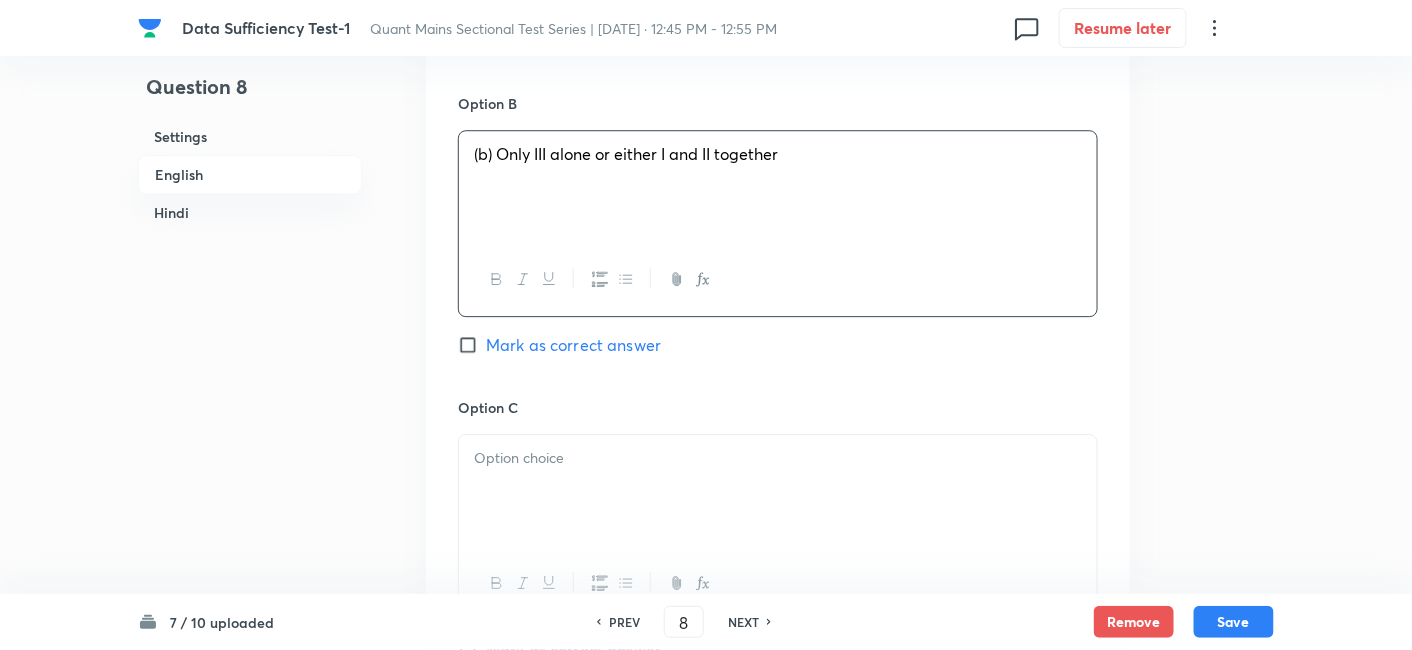 scroll, scrollTop: 1697, scrollLeft: 0, axis: vertical 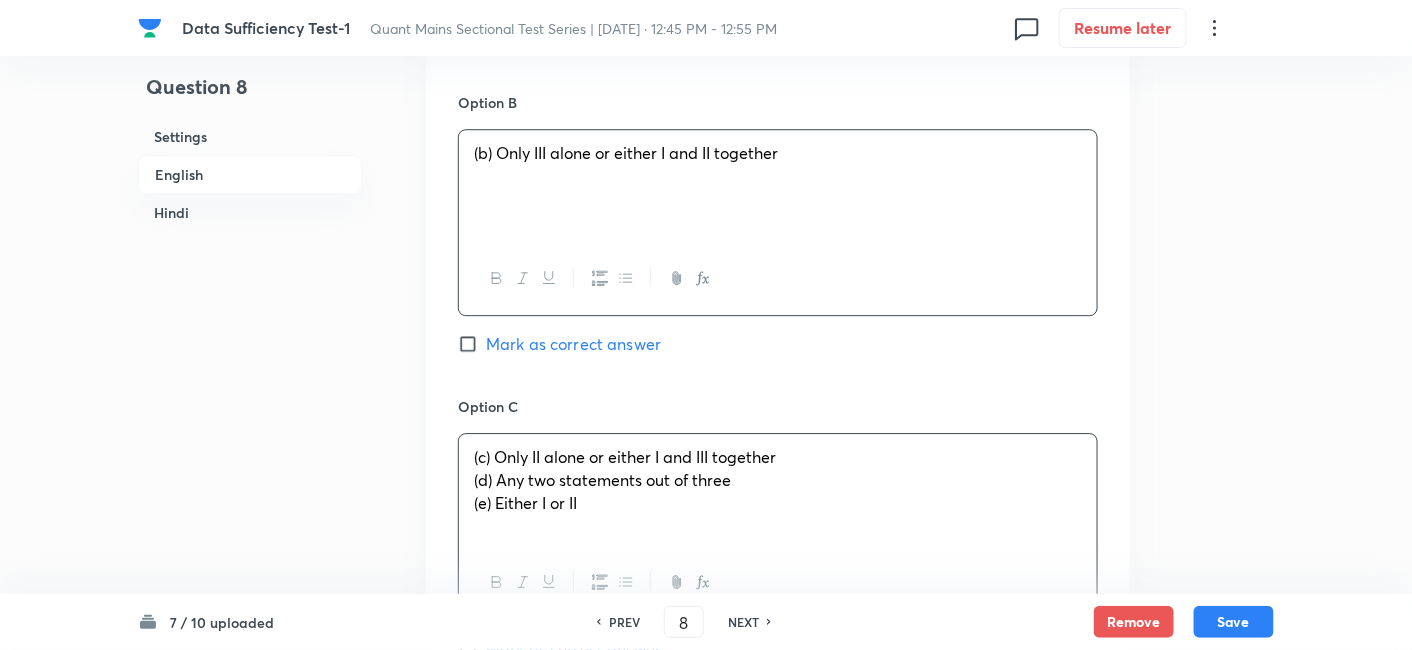 click on "(c) Only II alone or either I and III together (d) Any two statements out of three (e) Either I or II" at bounding box center (778, 490) 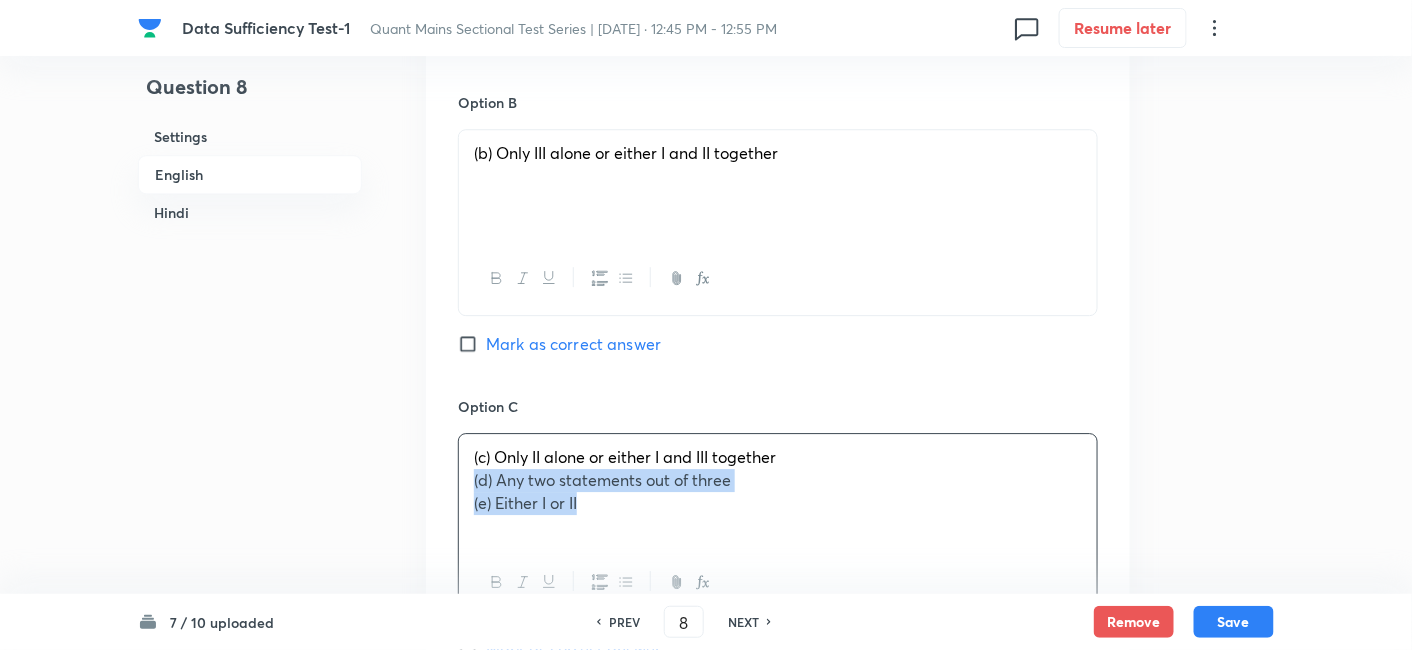 drag, startPoint x: 458, startPoint y: 390, endPoint x: 784, endPoint y: 527, distance: 353.61703 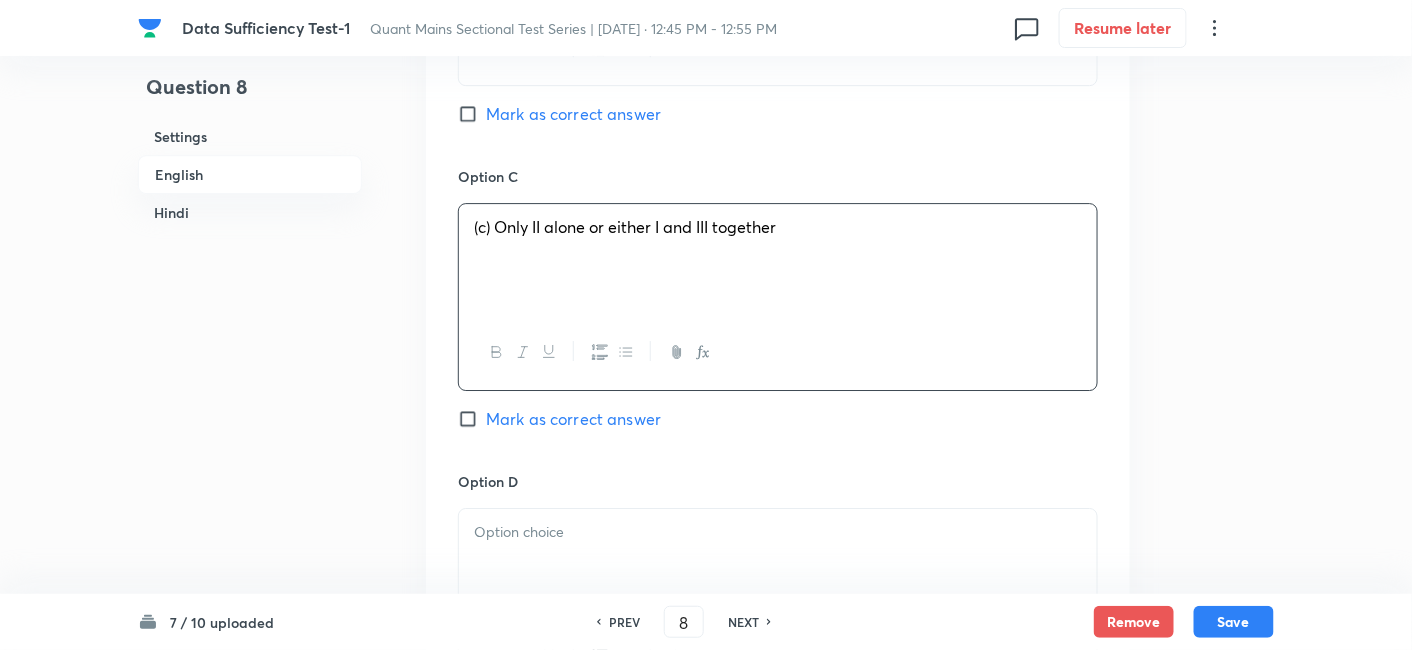 scroll, scrollTop: 1928, scrollLeft: 0, axis: vertical 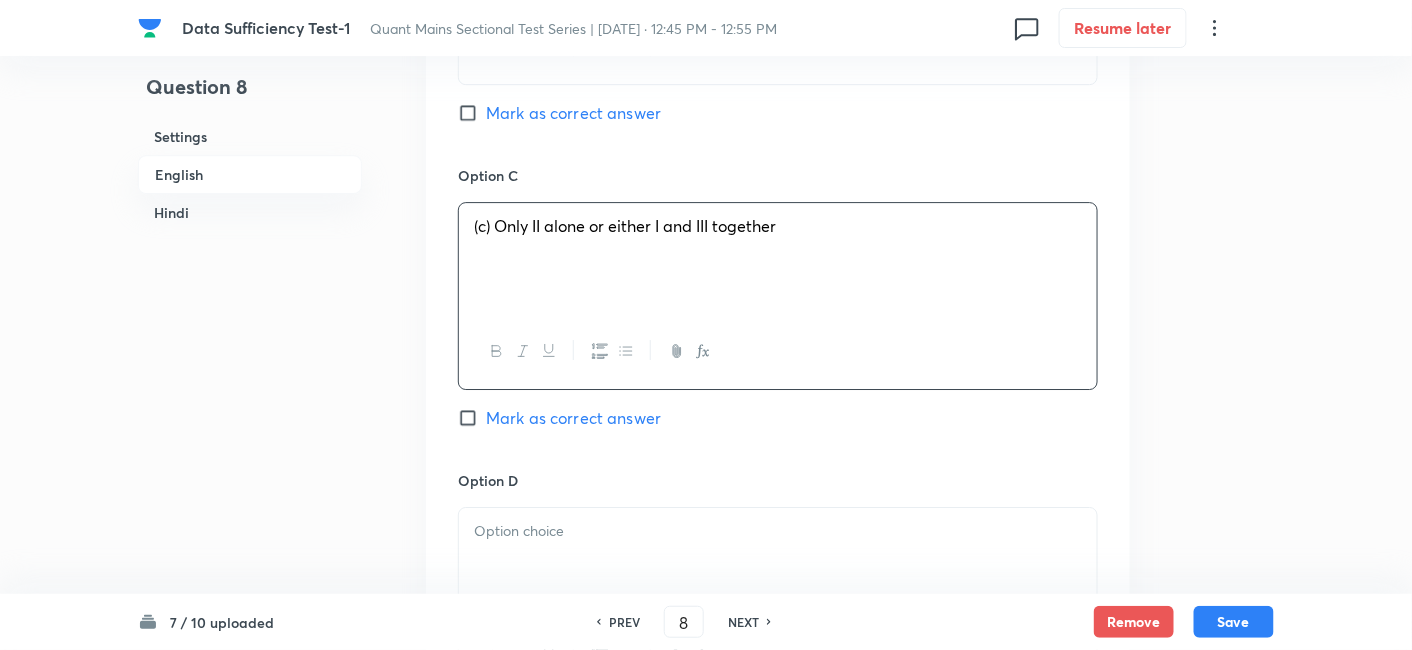 click at bounding box center (778, 564) 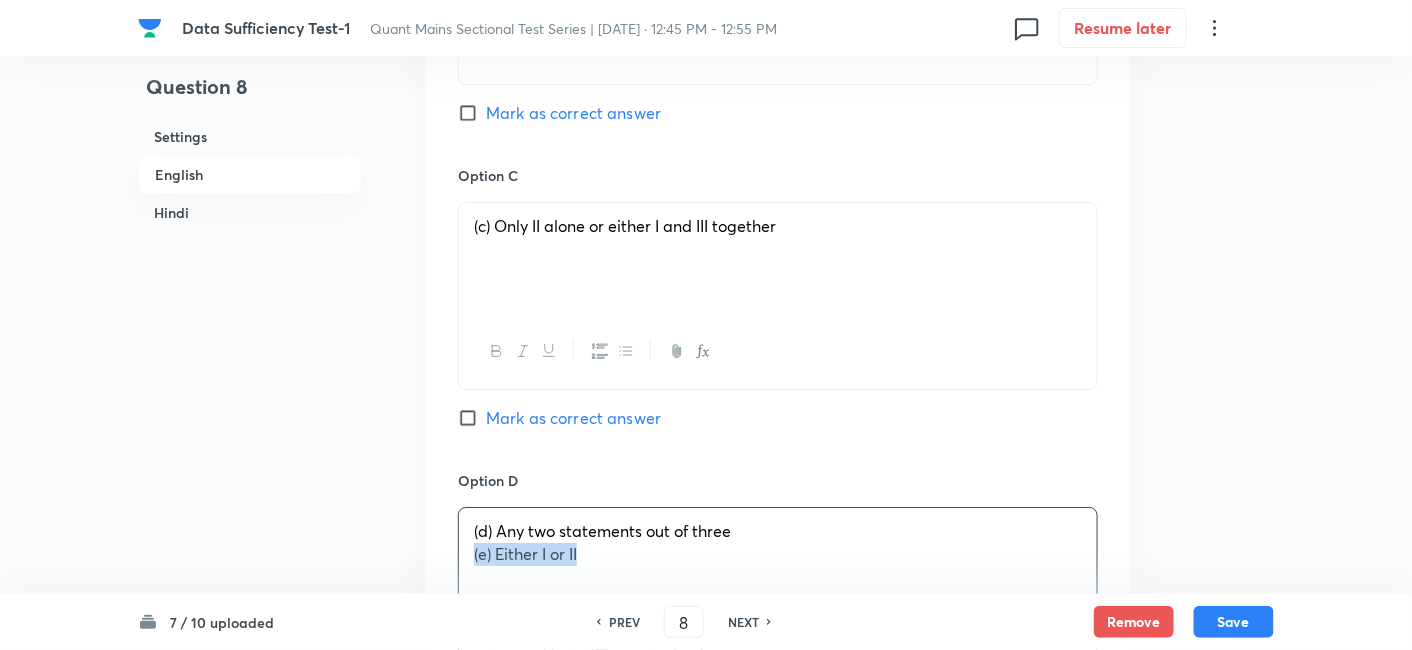 drag, startPoint x: 462, startPoint y: 458, endPoint x: 718, endPoint y: 516, distance: 262.4881 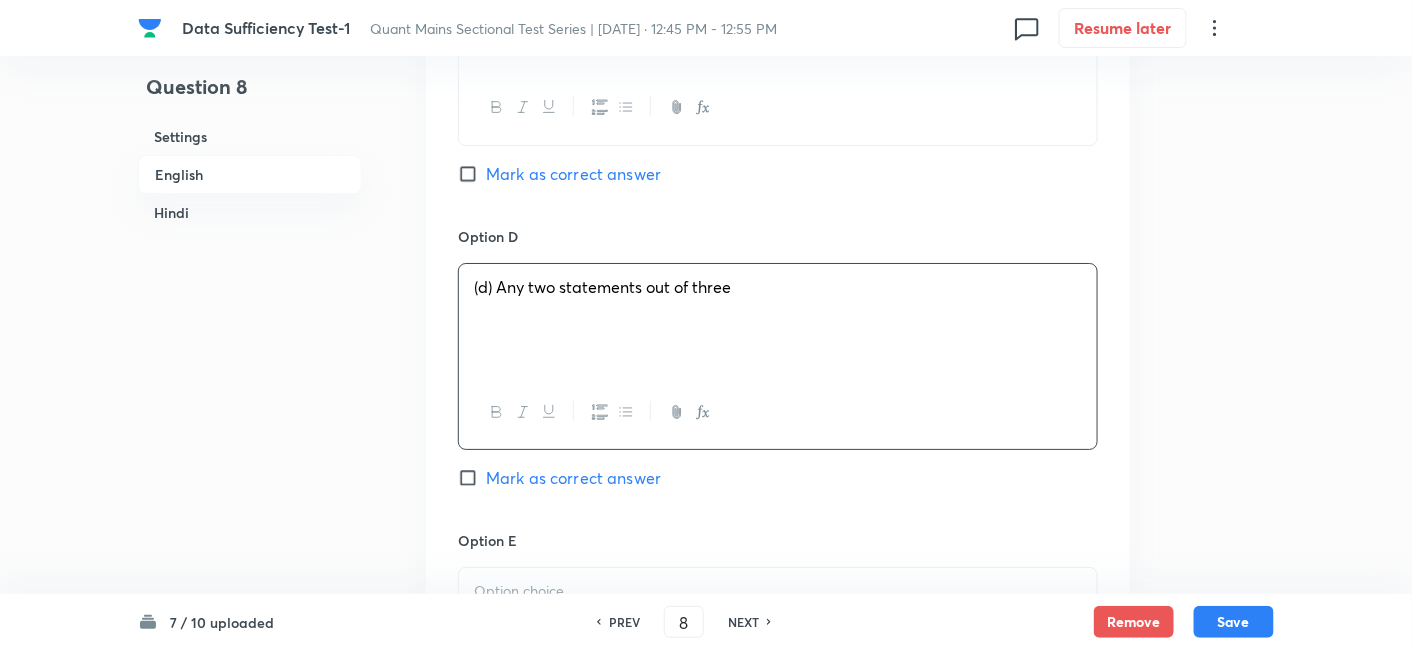 click at bounding box center [778, 624] 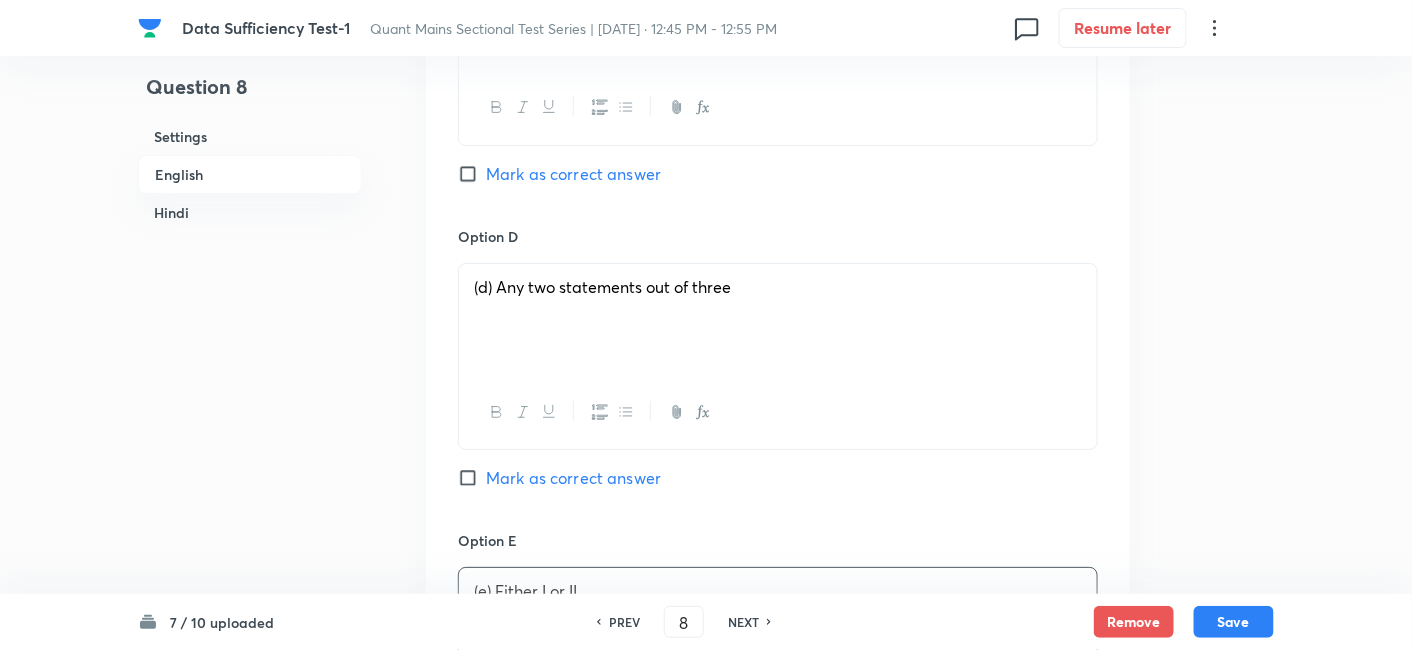 scroll, scrollTop: 2677, scrollLeft: 0, axis: vertical 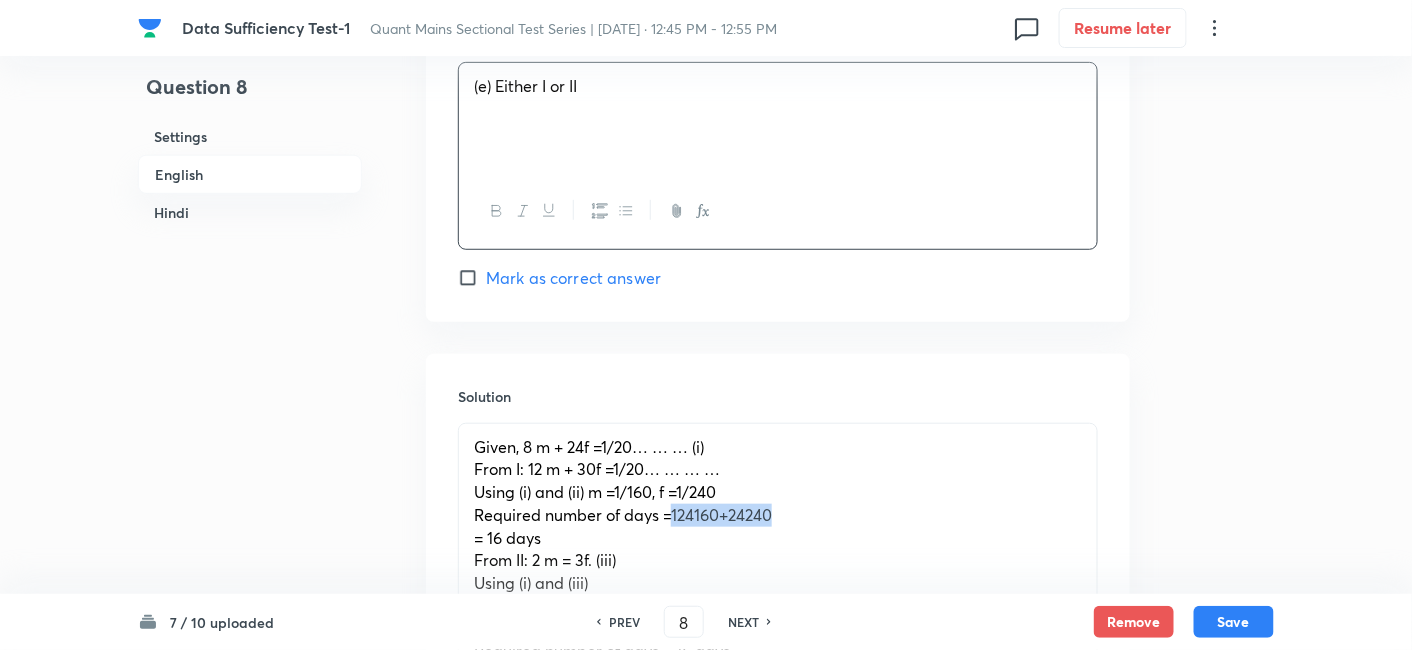 drag, startPoint x: 780, startPoint y: 421, endPoint x: 672, endPoint y: 427, distance: 108.16654 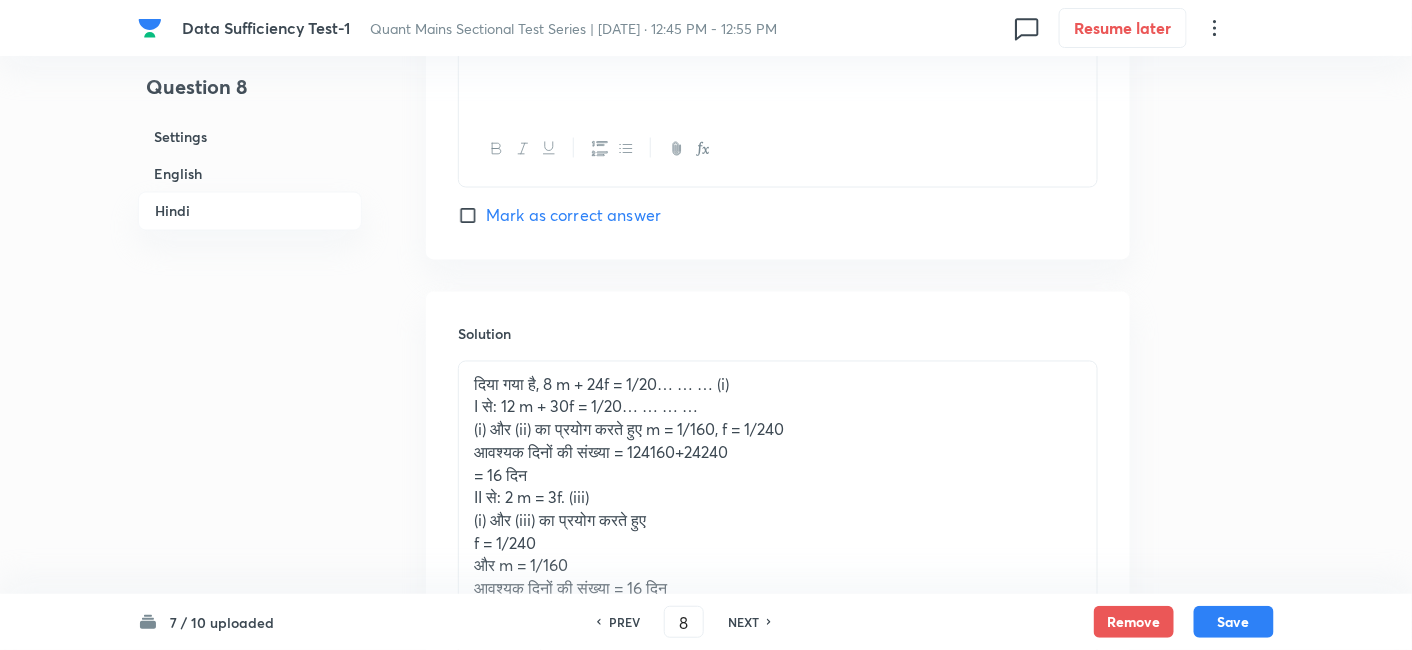 scroll, scrollTop: 5747, scrollLeft: 0, axis: vertical 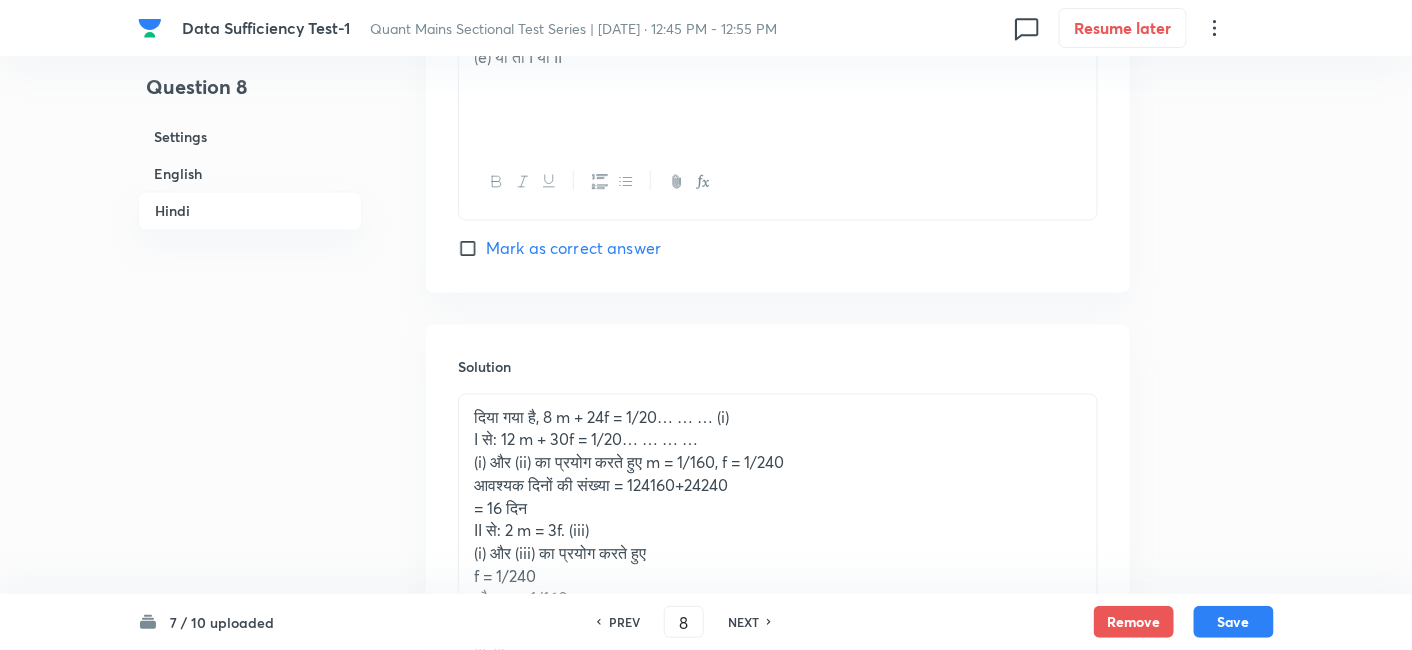 click on "= 16 दिन" at bounding box center [778, 509] 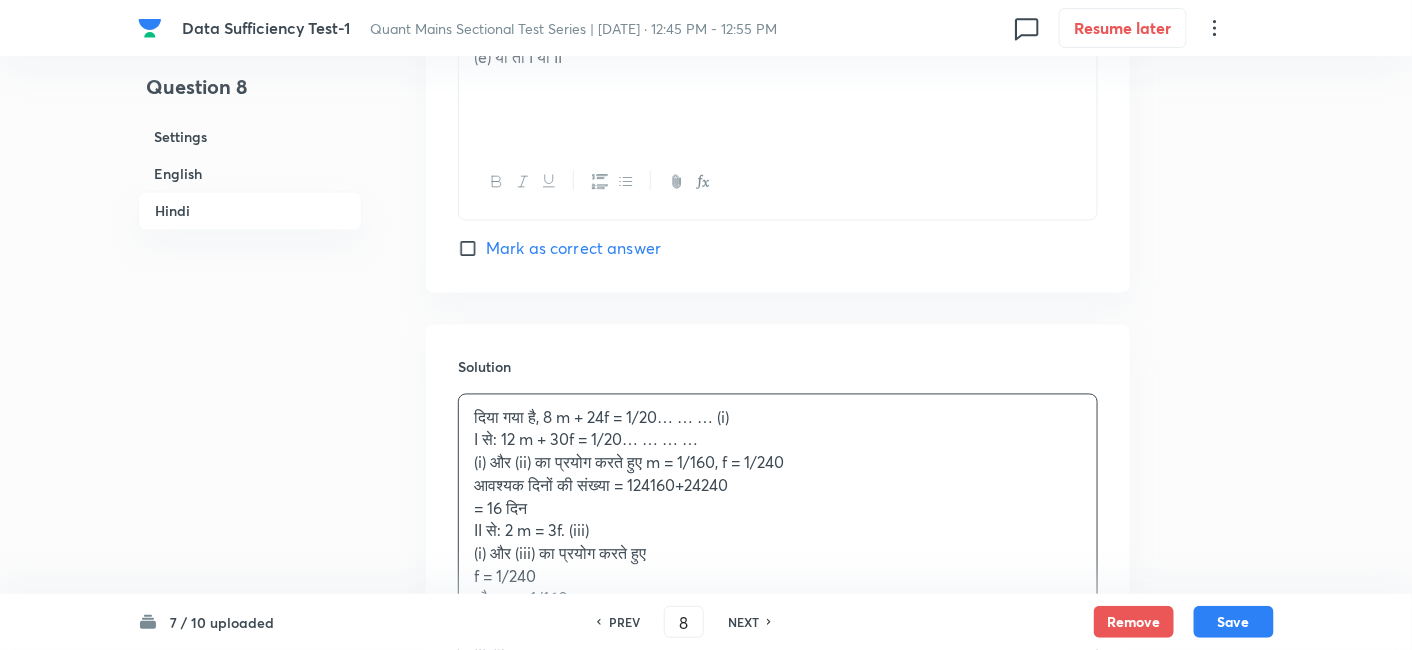 click on "आवश्यक दिनों की संख्या = 124160+24240" at bounding box center [778, 486] 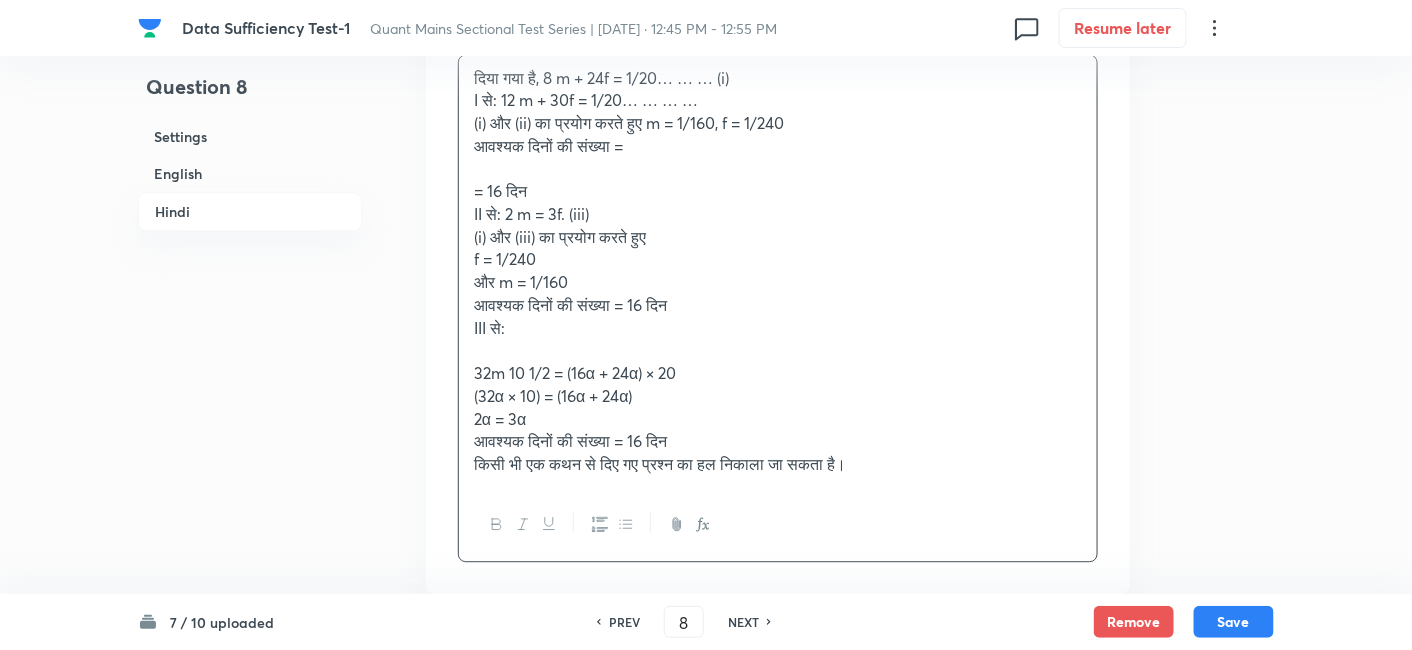 scroll, scrollTop: 6089, scrollLeft: 0, axis: vertical 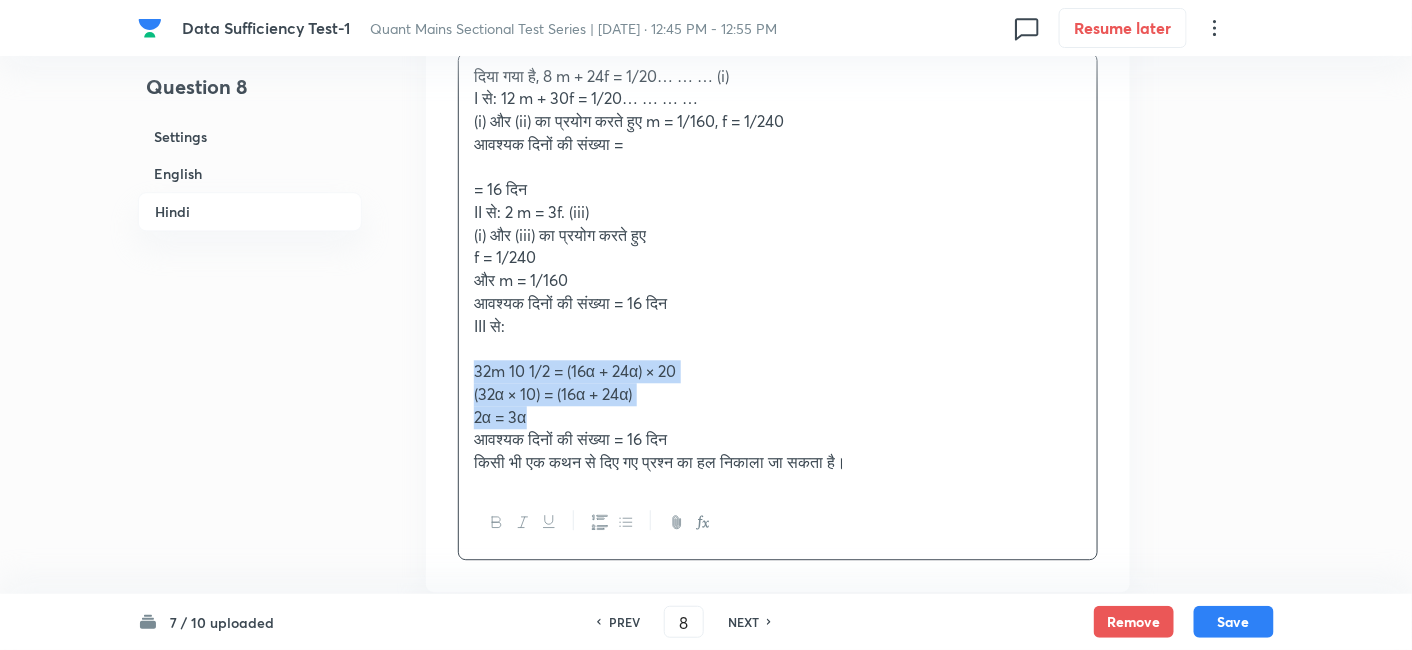 drag, startPoint x: 554, startPoint y: 372, endPoint x: 468, endPoint y: 335, distance: 93.62158 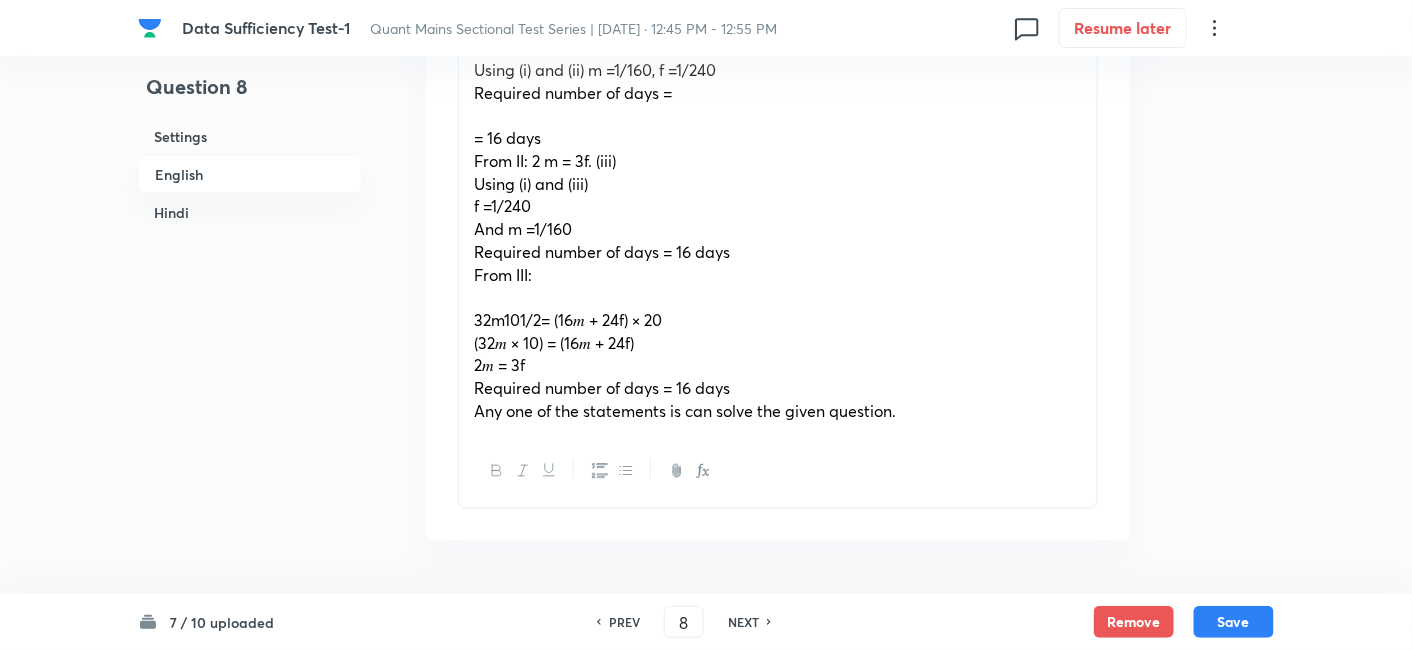 scroll, scrollTop: 3103, scrollLeft: 0, axis: vertical 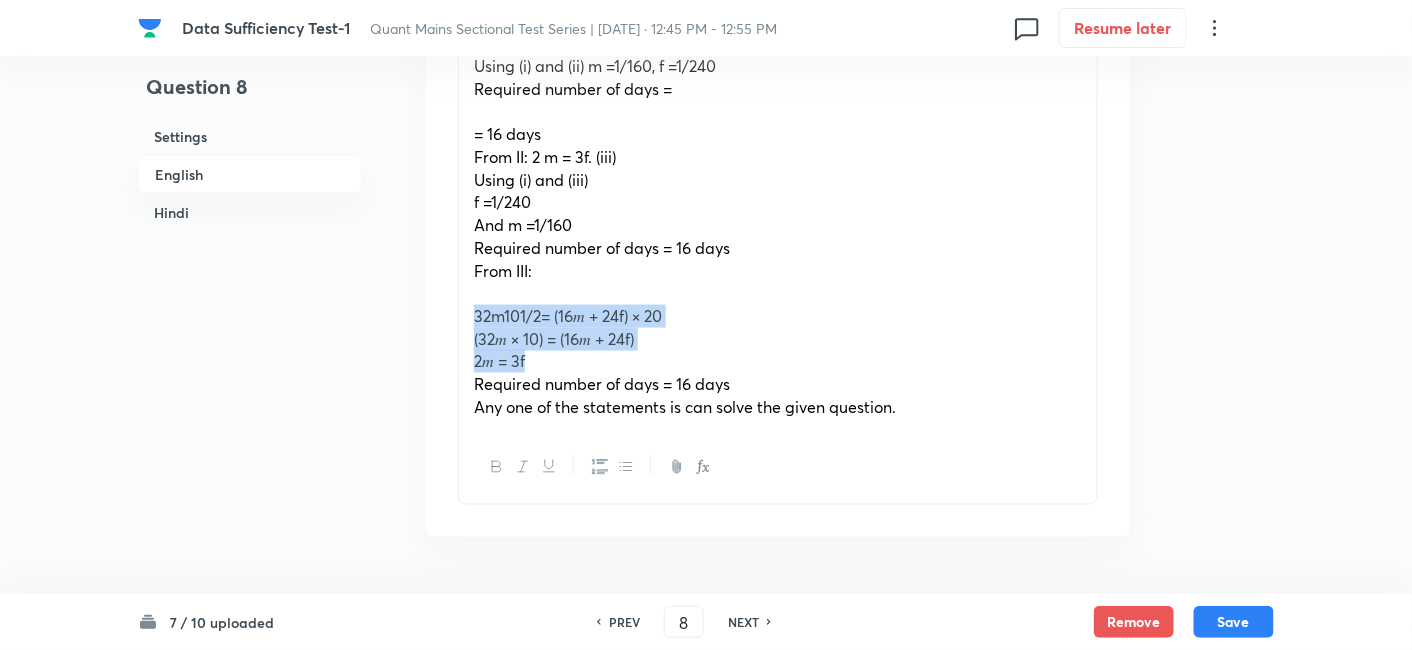 drag, startPoint x: 469, startPoint y: 246, endPoint x: 571, endPoint y: 298, distance: 114.49017 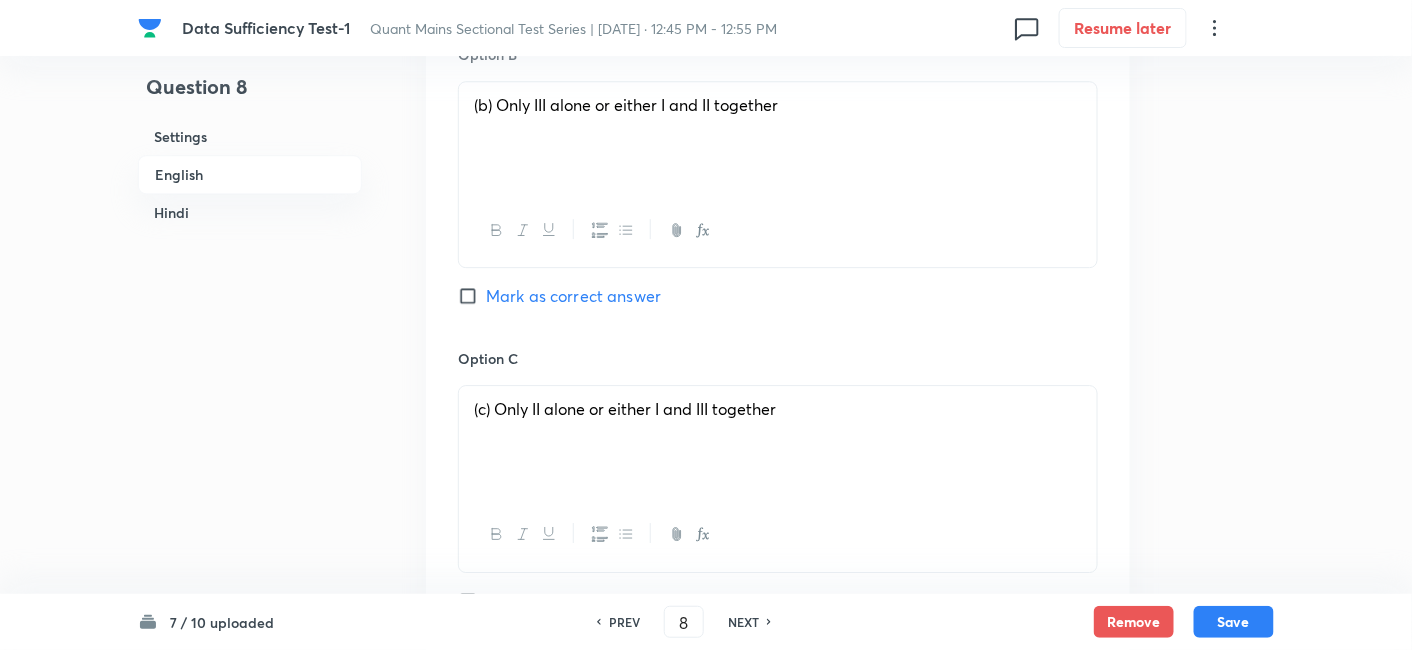 scroll, scrollTop: 1729, scrollLeft: 0, axis: vertical 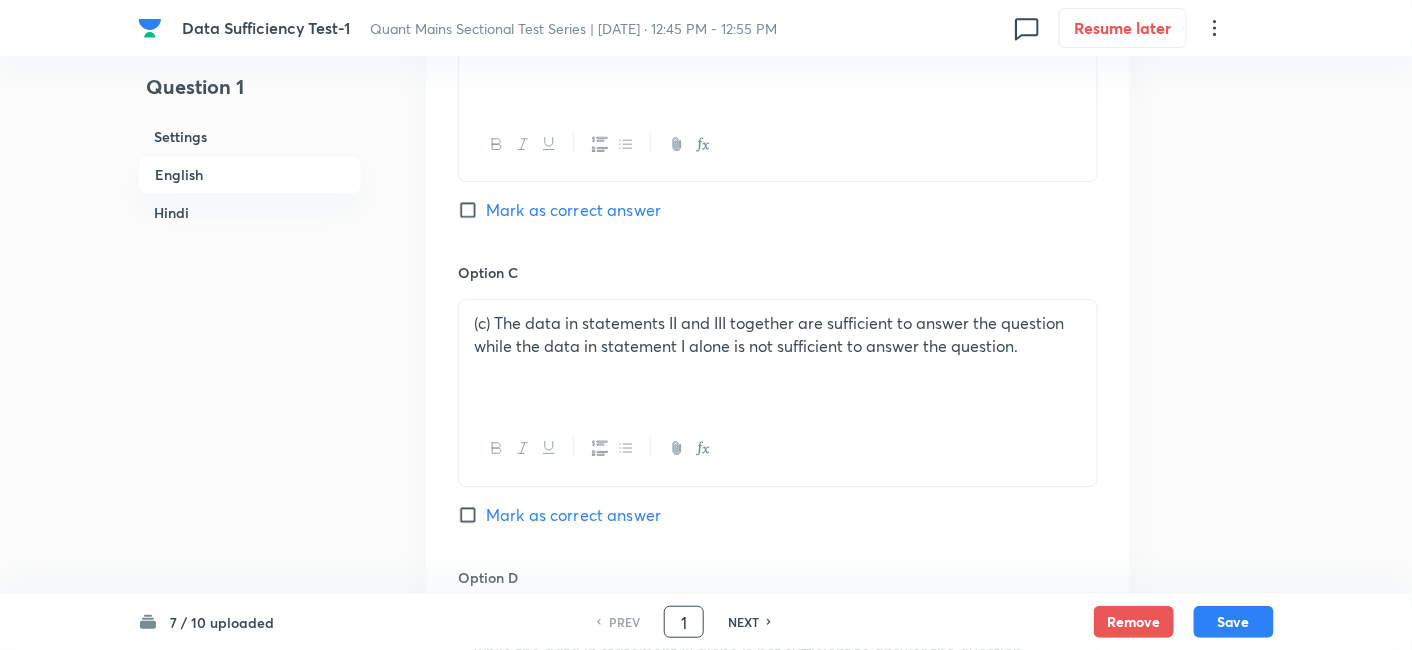 click on "1" at bounding box center (684, 622) 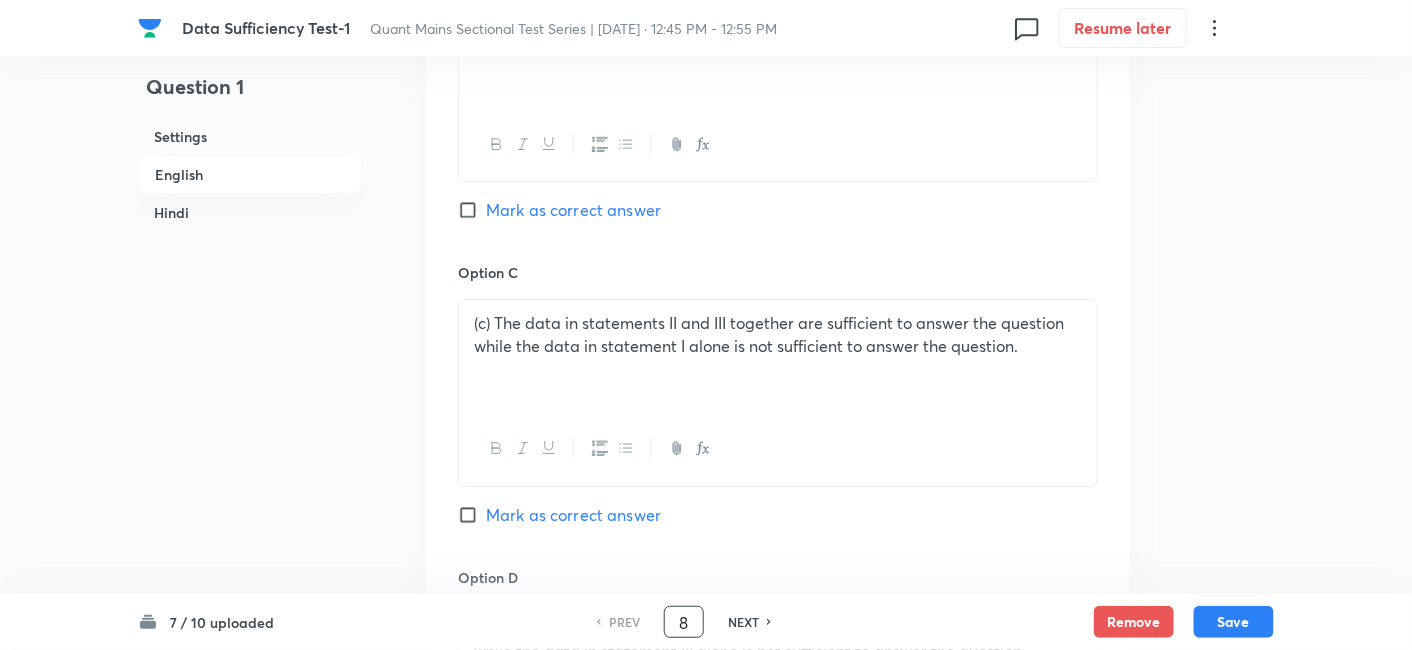 type on "8" 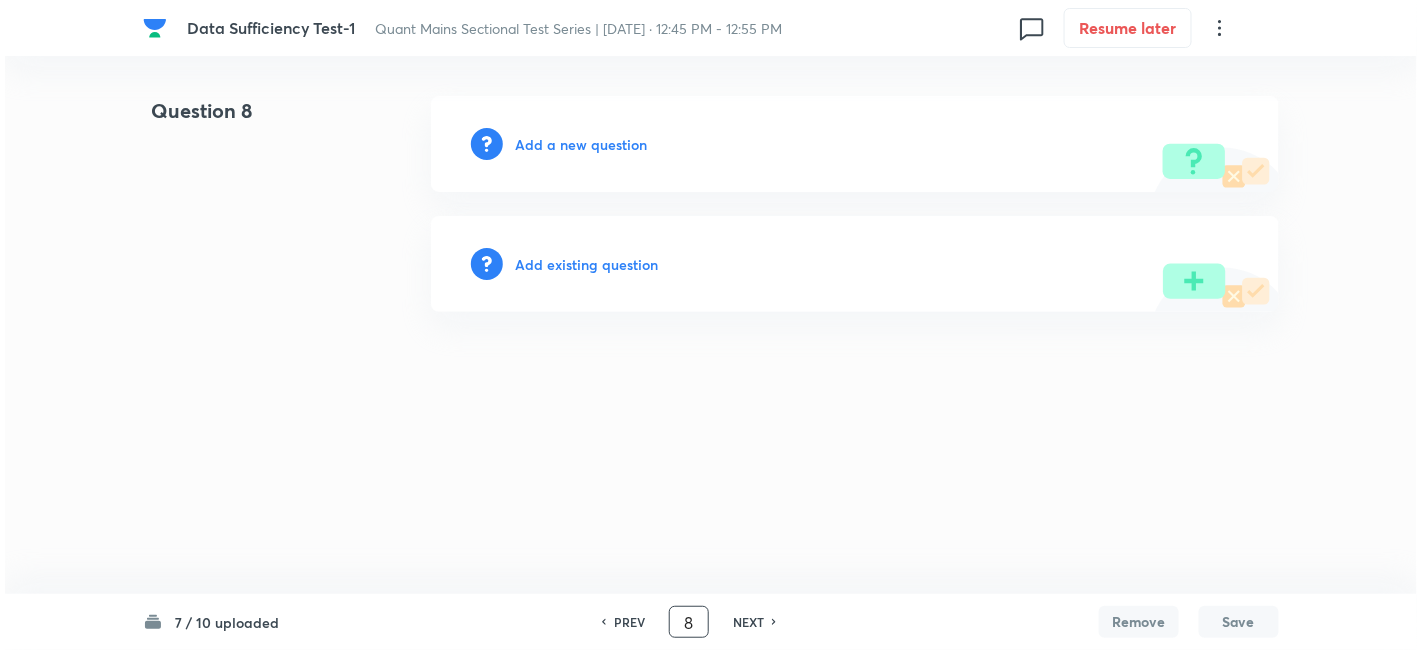 scroll, scrollTop: 0, scrollLeft: 0, axis: both 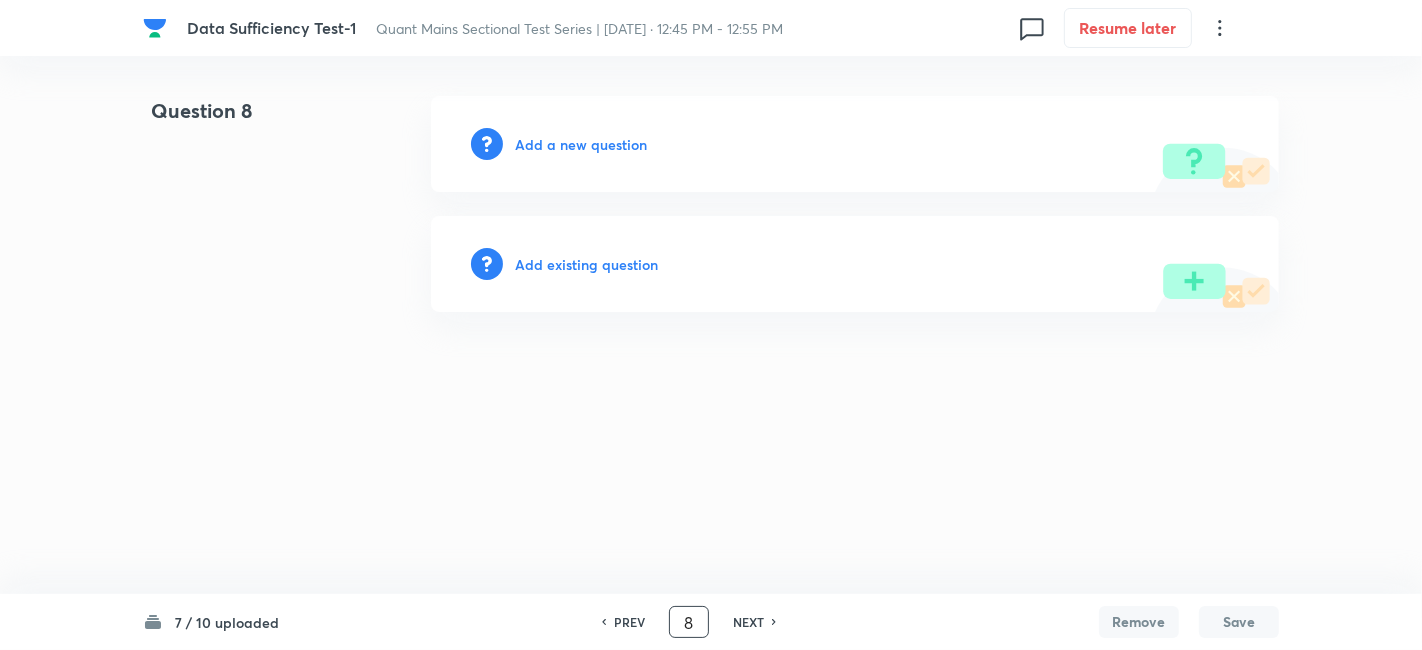 click on "Add a new question" at bounding box center [581, 144] 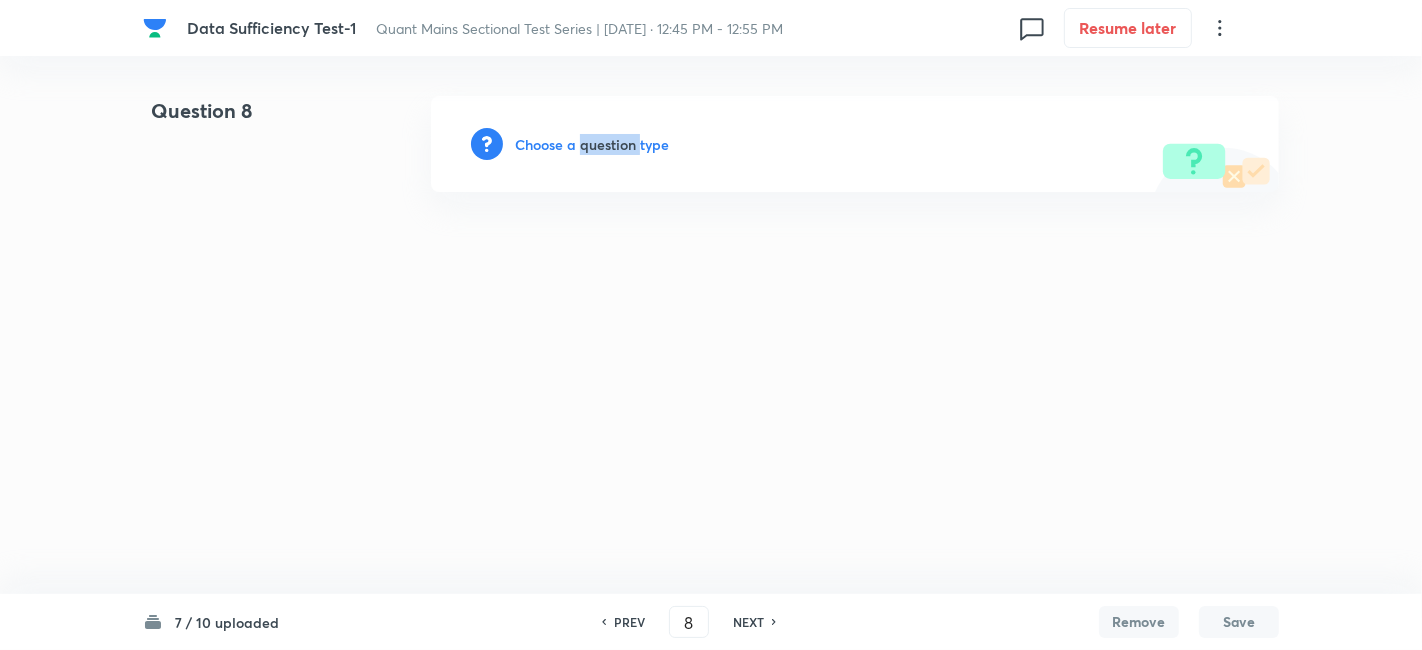 click on "Choose a question type" at bounding box center [592, 144] 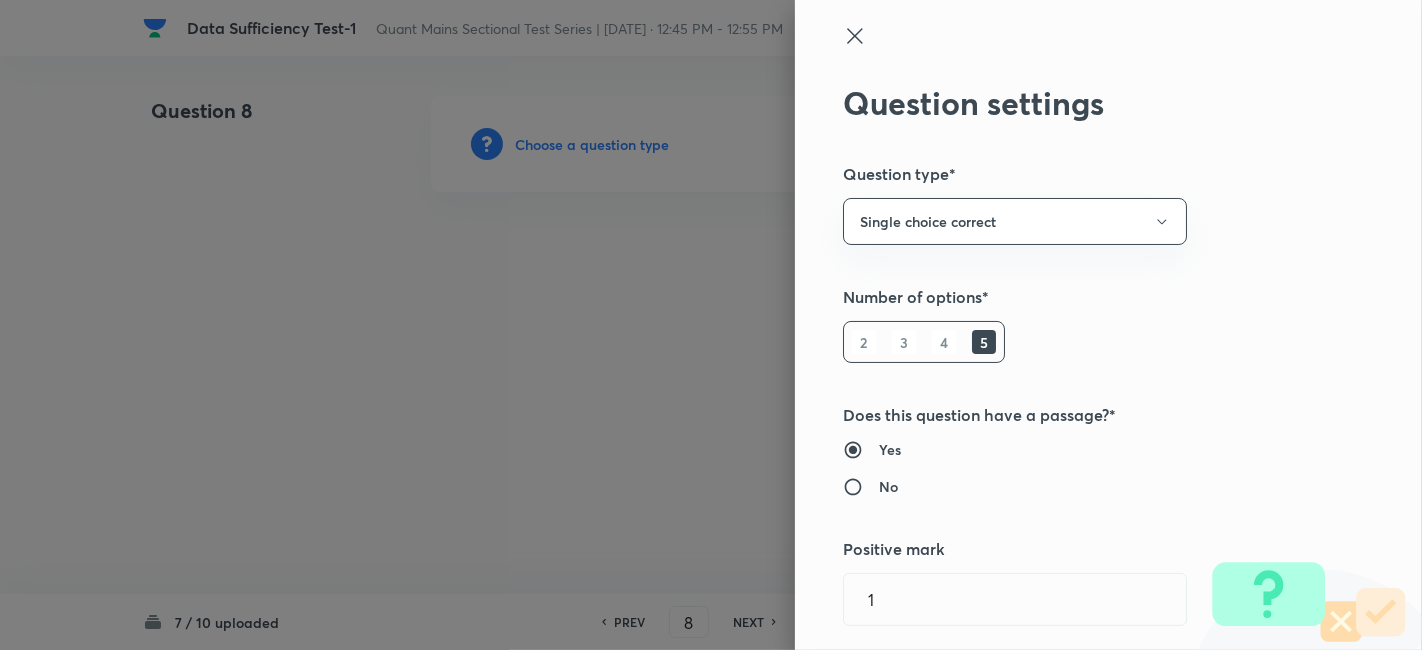 click at bounding box center [711, 325] 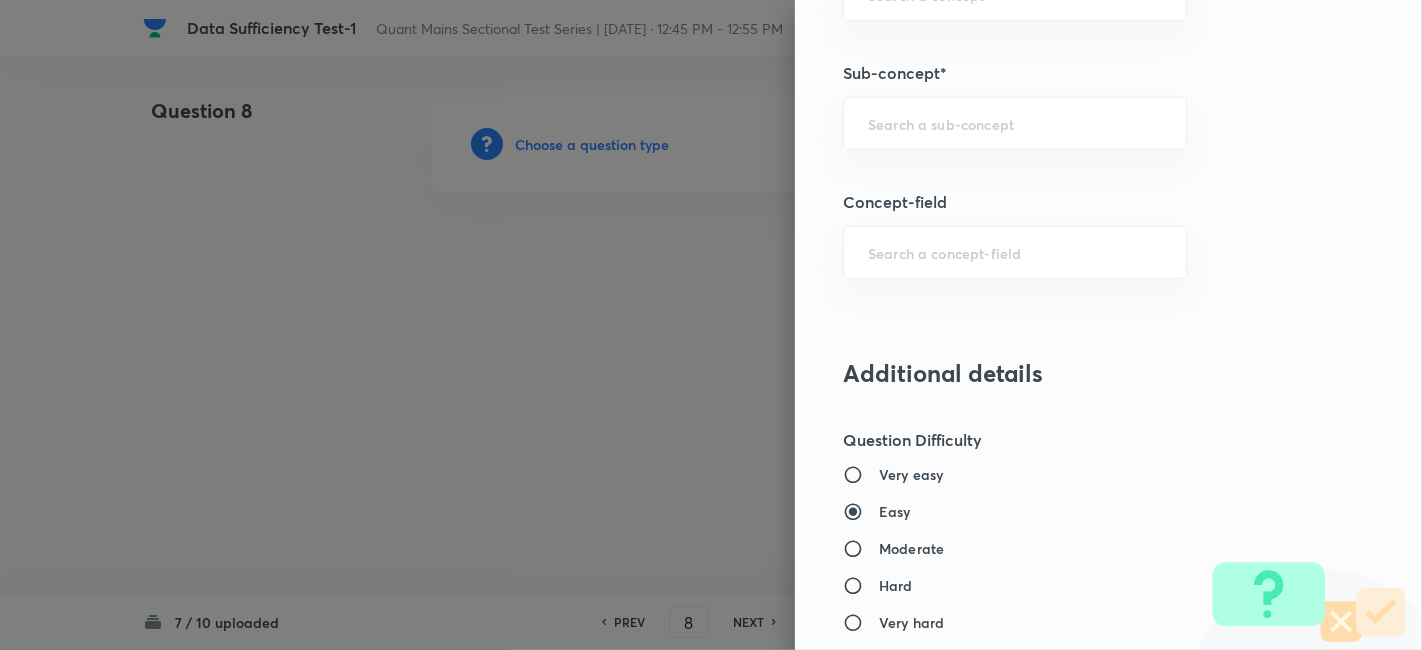 scroll, scrollTop: 1208, scrollLeft: 0, axis: vertical 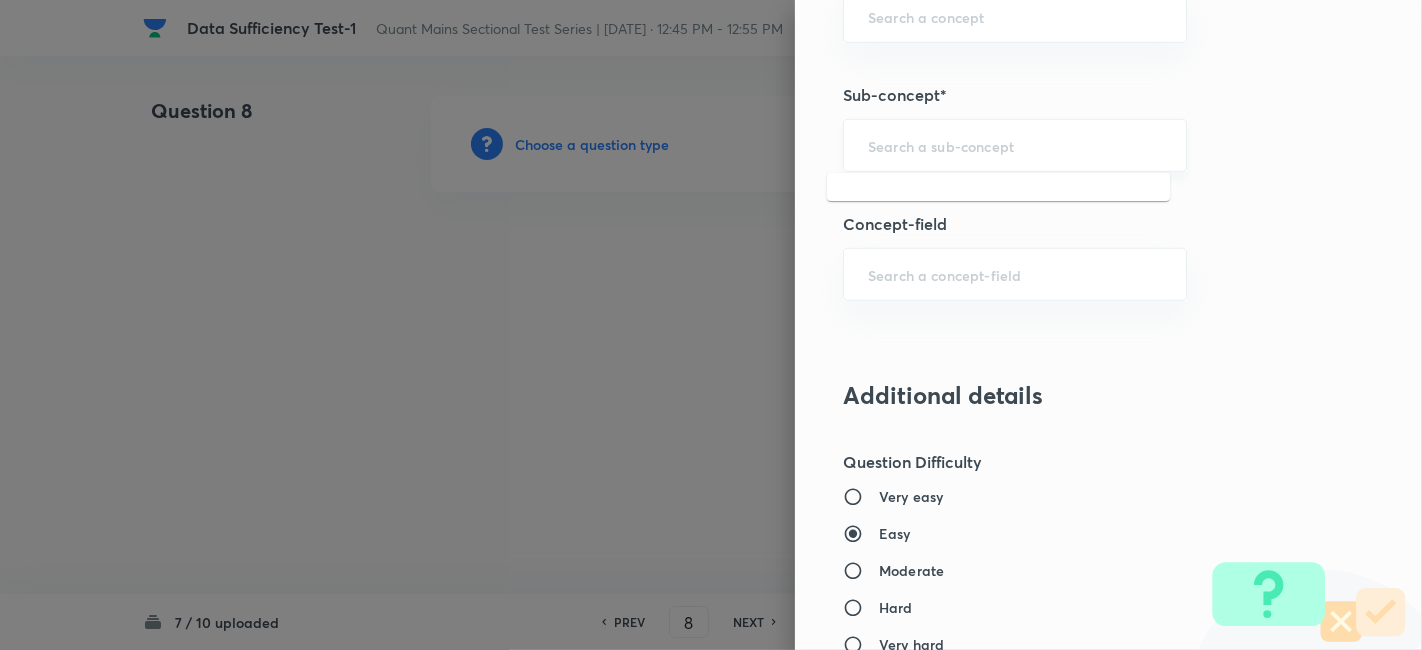 click at bounding box center [1015, 145] 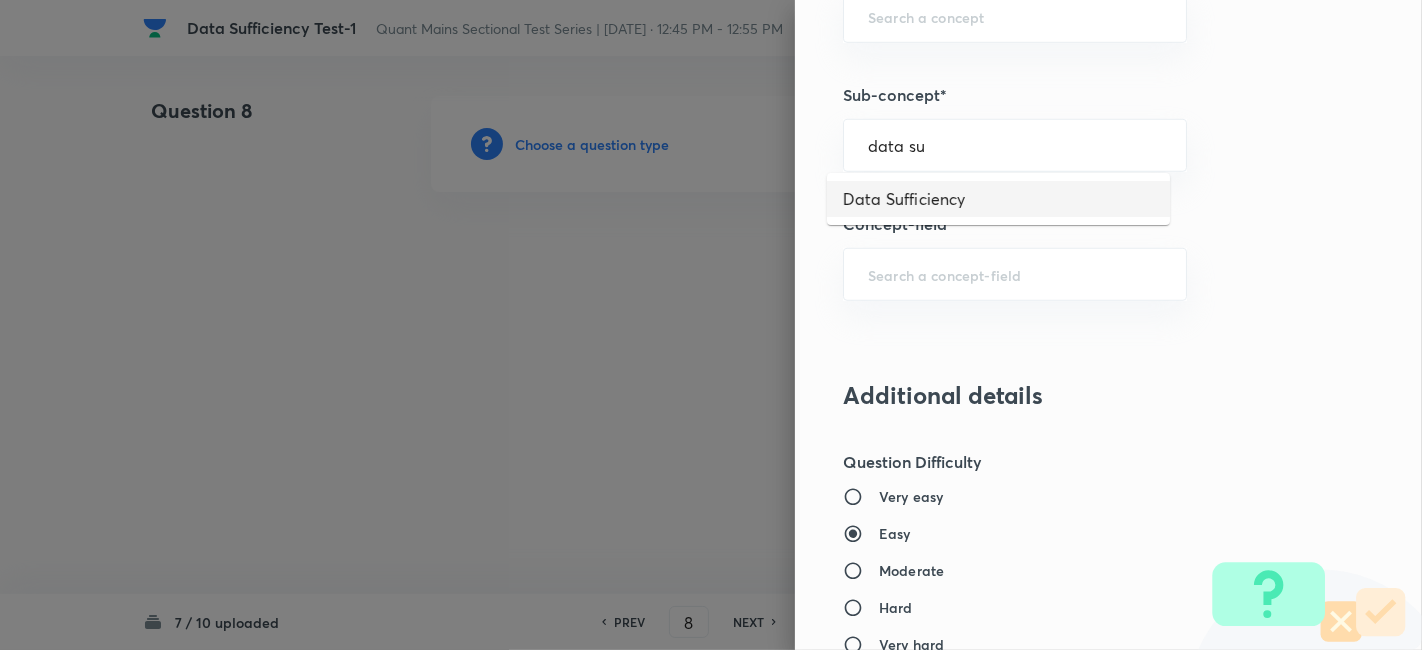 click on "Data Sufficiency" at bounding box center [998, 199] 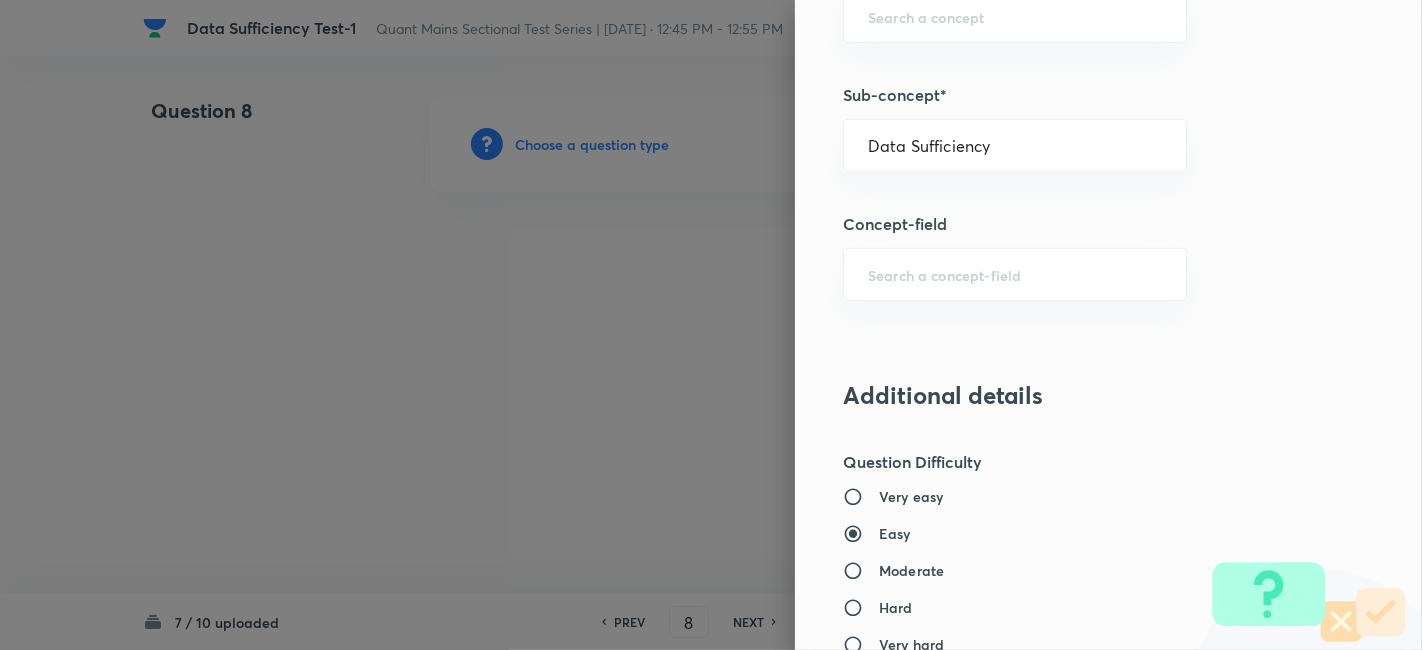 type on "Quantitative Aptitude" 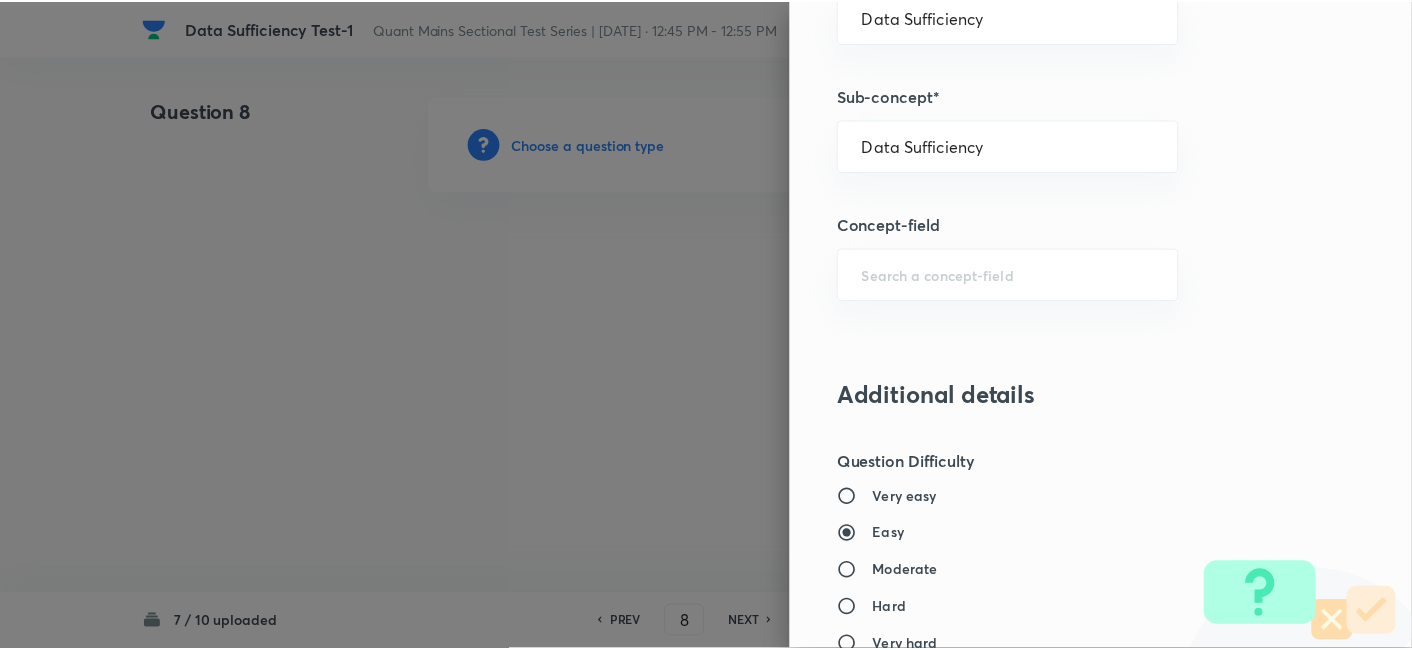 scroll, scrollTop: 2070, scrollLeft: 0, axis: vertical 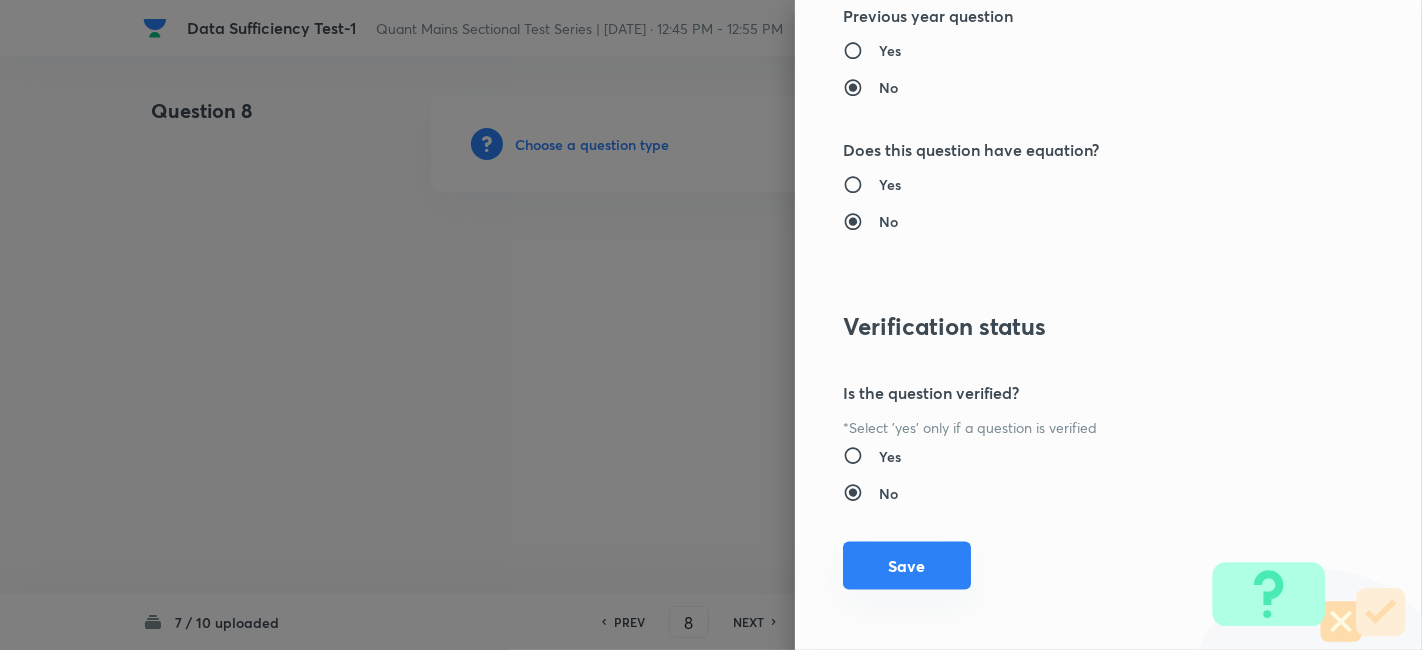 click on "Save" at bounding box center (907, 566) 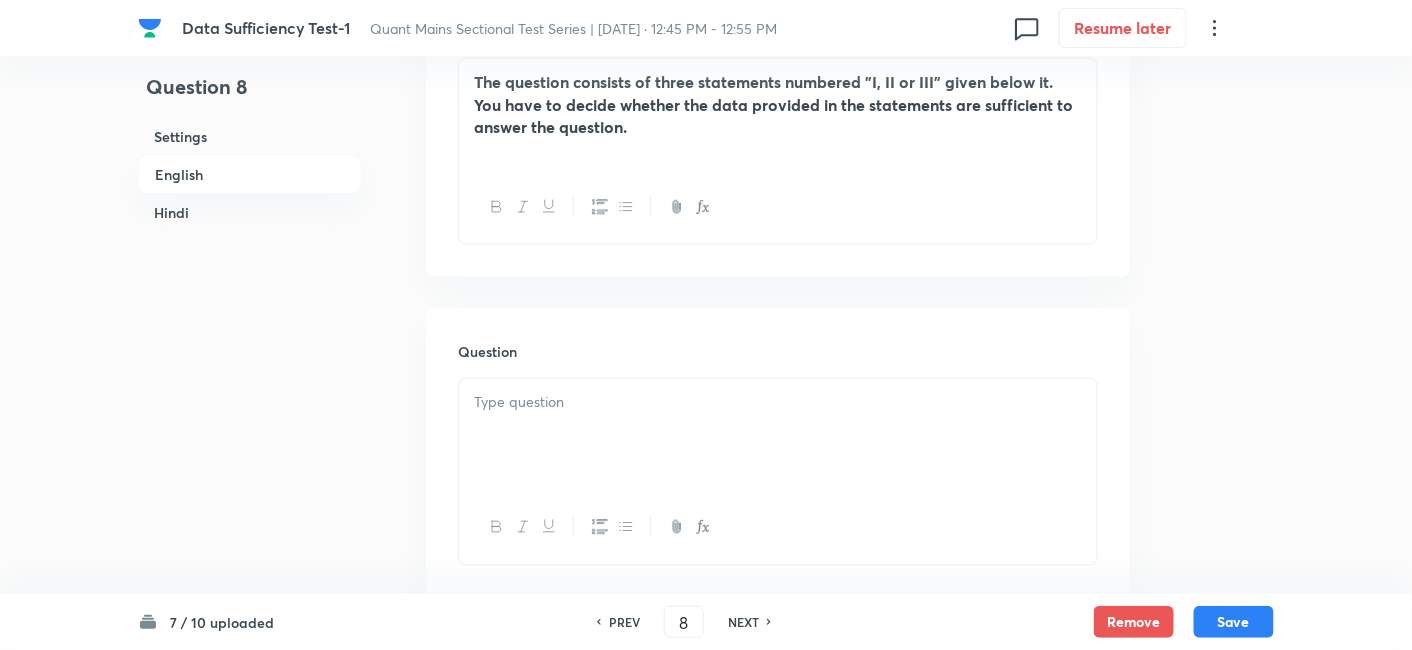 scroll, scrollTop: 660, scrollLeft: 0, axis: vertical 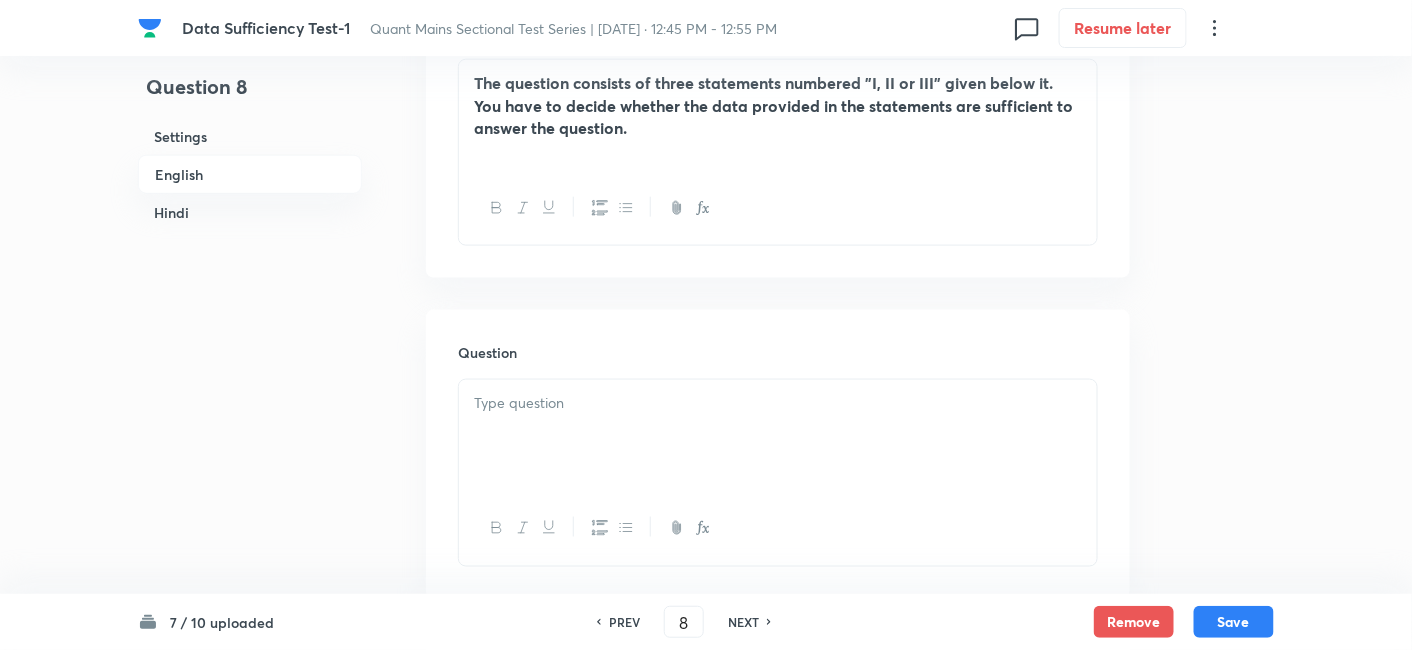 click at bounding box center (778, 436) 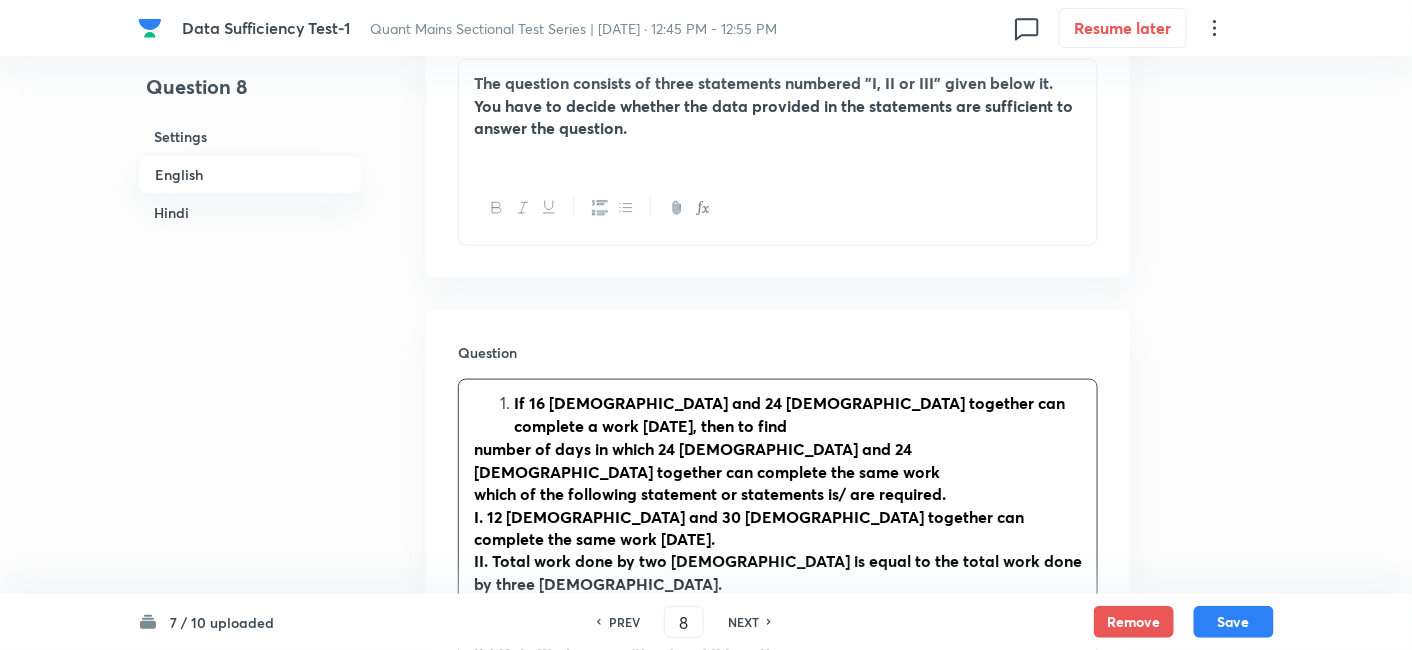 scroll, scrollTop: 740, scrollLeft: 0, axis: vertical 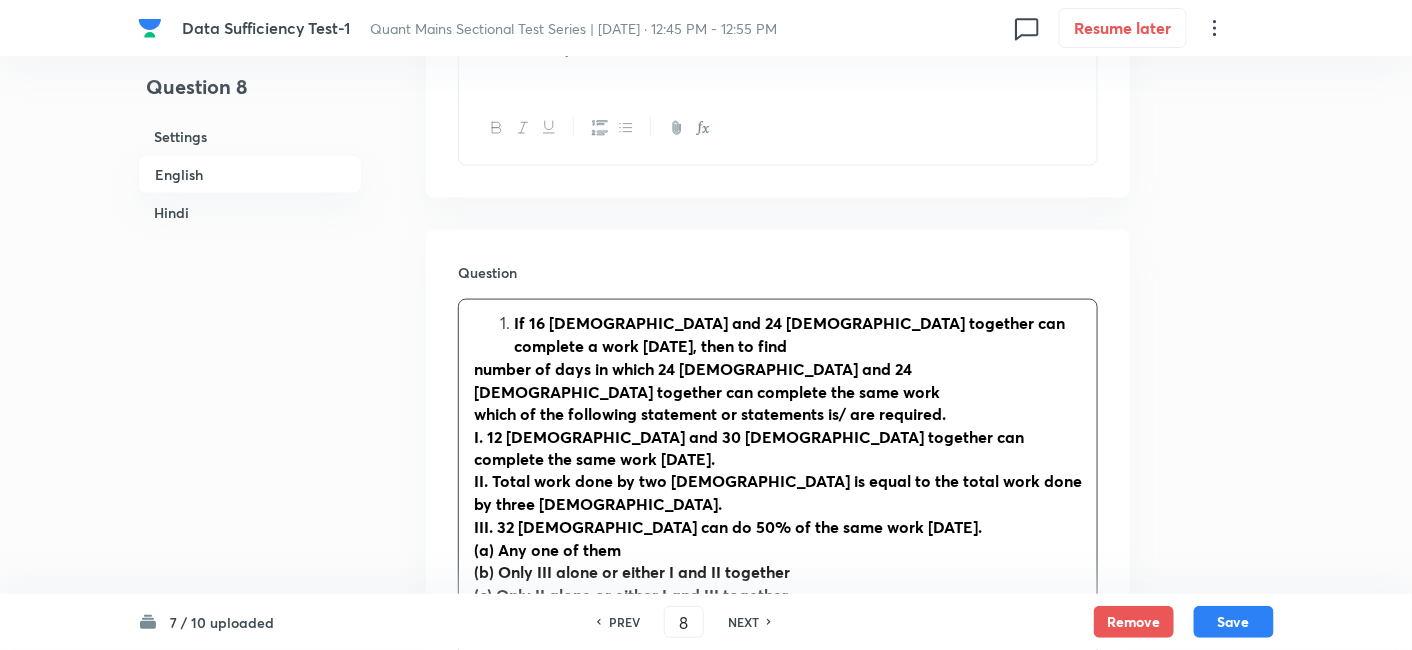 click on "If 16 [DEMOGRAPHIC_DATA] and 24 [DEMOGRAPHIC_DATA] together can complete a work [DATE], then to find  number of days in which 24 [DEMOGRAPHIC_DATA] and 24 [DEMOGRAPHIC_DATA] together can complete the same work  which of the following statement or statements is/ are required. I. 12 [DEMOGRAPHIC_DATA] and 30 [DEMOGRAPHIC_DATA] together can complete the same work [DATE]. II. Total work done by two [DEMOGRAPHIC_DATA] is equal to the total work done by three [DEMOGRAPHIC_DATA]. III. 32 [DEMOGRAPHIC_DATA] can do 50% of the same work [DATE]. (a) Any one of them (b) Only III alone or either I and II together (c) Only II alone or either I and III together (d) Any two statements out of three (e) Either I or II Given, 8 m + 24f =1/20… … … (i) From I: 12 m + 30f =1/20… … … … Using (i) and (ii) m =1/160, f =1/240 Required number of days =124160+24240 = 16 days From II: 2 m = 3f. (iii) Using (i) and (iii) f =1/240 And m =1/160 Required number of days = 16 days From III: 32m101/2= (16𝑚 + 24f) × 20 (32𝑚 × 10) = (16𝑚 + 24f) 2𝑚 = 3f Required number of days = 16 days" at bounding box center (778, 721) 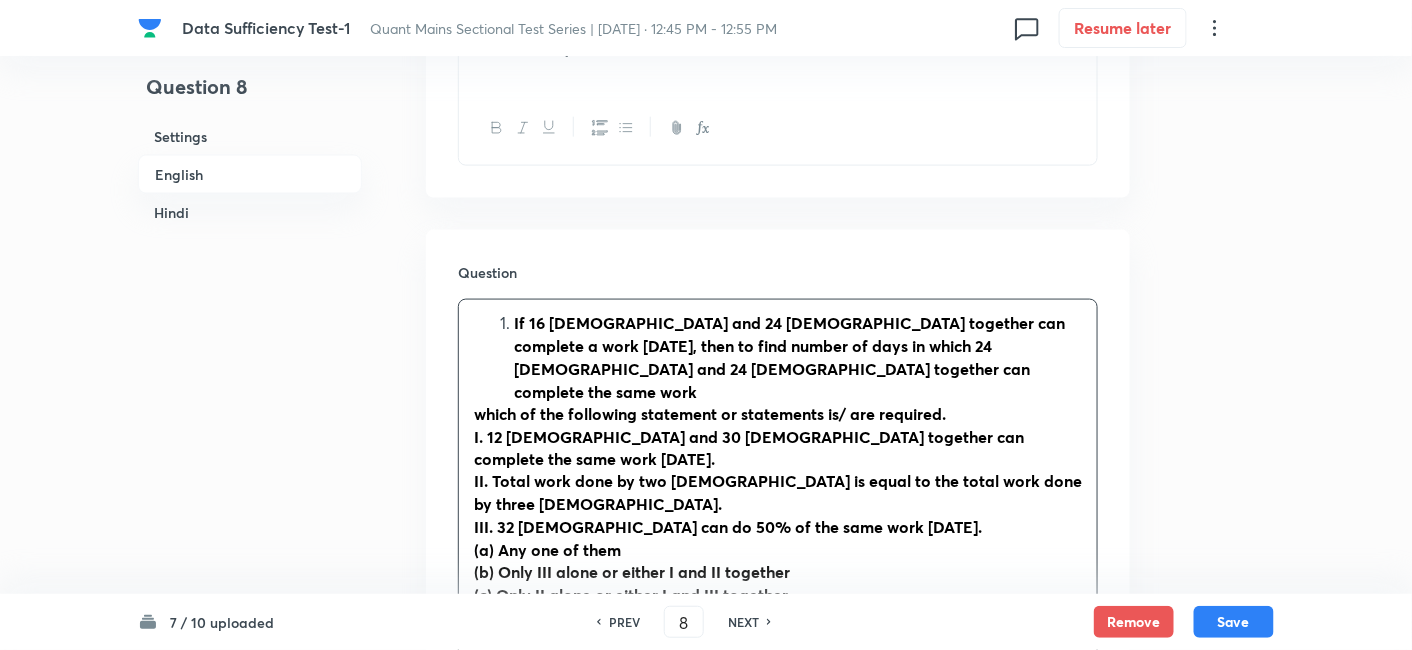 click on "If 16 [DEMOGRAPHIC_DATA] and 24 [DEMOGRAPHIC_DATA] together can complete a work [DATE], then to find number of days in which 24 [DEMOGRAPHIC_DATA] and 24 [DEMOGRAPHIC_DATA] together can complete the same work  which of the following statement or statements is/ are required. I. 12 [DEMOGRAPHIC_DATA] and 30 [DEMOGRAPHIC_DATA] together can complete the same work [DATE]. II. Total work done by two [DEMOGRAPHIC_DATA] is equal to the total work done by three [DEMOGRAPHIC_DATA]. III. 32 [DEMOGRAPHIC_DATA] can do 50% of the same work [DATE]. (a) Any one of them (b) Only III alone or either I and II together (c) Only II alone or either I and III together (d) Any two statements out of three (e) Either I or II Given, 8 m + 24f =1/20… … … (i) From I: 12 m + 30f =1/20… … … … Using (i) and (ii) m =1/160, f =1/240 Required number of days =124160+24240 = 16 days From II: 2 m = 3f. (iii) Using (i) and (iii) f =1/240 And m =1/160 Required number of days = 16 days From III: 32m101/2= (16𝑚 + 24f) × 20 (32𝑚 × 10) = (16𝑚 + 24f) 2𝑚 = 3f Required number of days = 16 days" at bounding box center (778, 721) 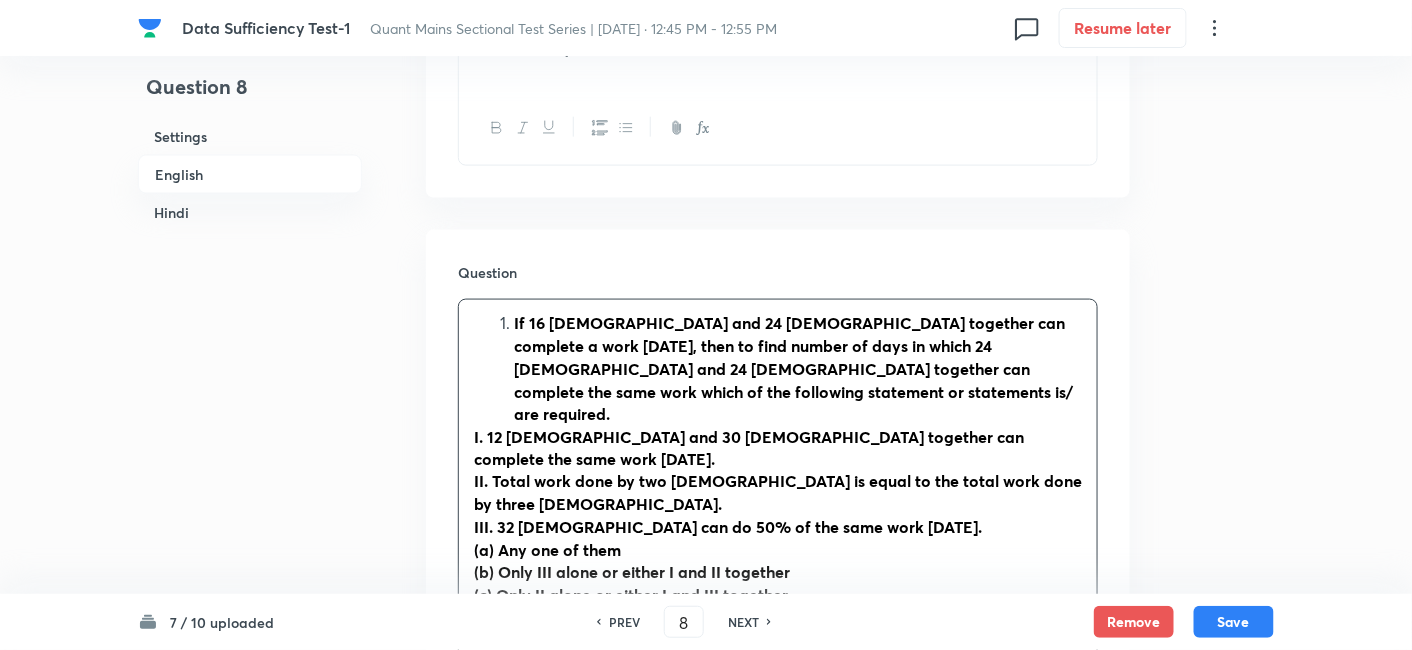 click on "If 16 [DEMOGRAPHIC_DATA] and 24 [DEMOGRAPHIC_DATA] together can complete a work [DATE], then to find number of days in which 24 [DEMOGRAPHIC_DATA] and 24 [DEMOGRAPHIC_DATA] together can complete the same work which of the following statement or statements is/ are required." at bounding box center [798, 369] 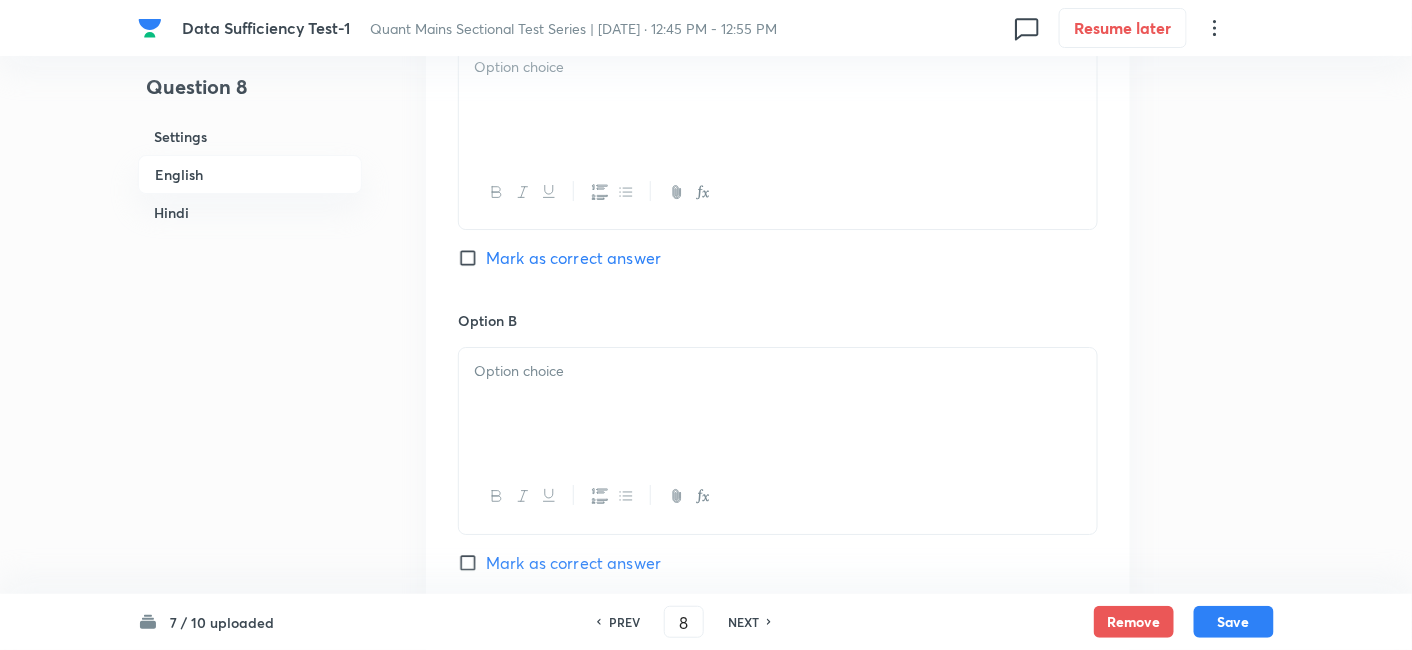 drag, startPoint x: 462, startPoint y: 327, endPoint x: 906, endPoint y: 451, distance: 460.99023 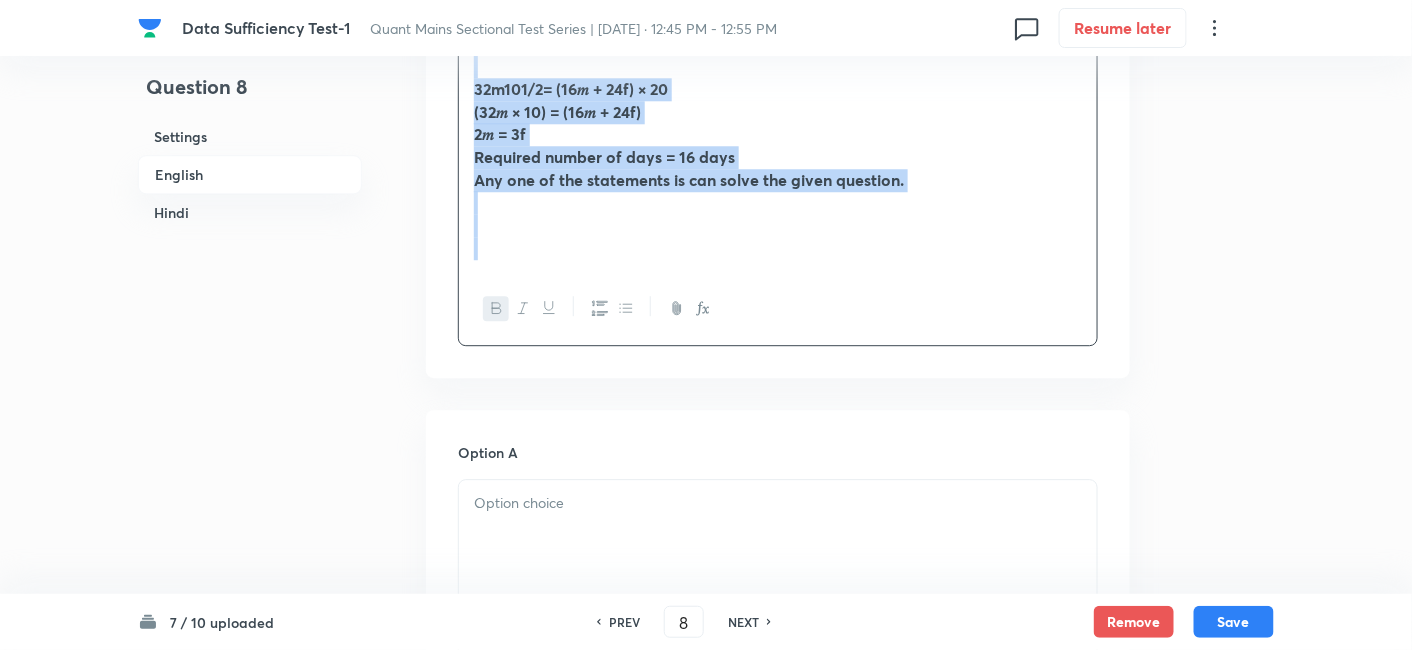 scroll, scrollTop: 1544, scrollLeft: 0, axis: vertical 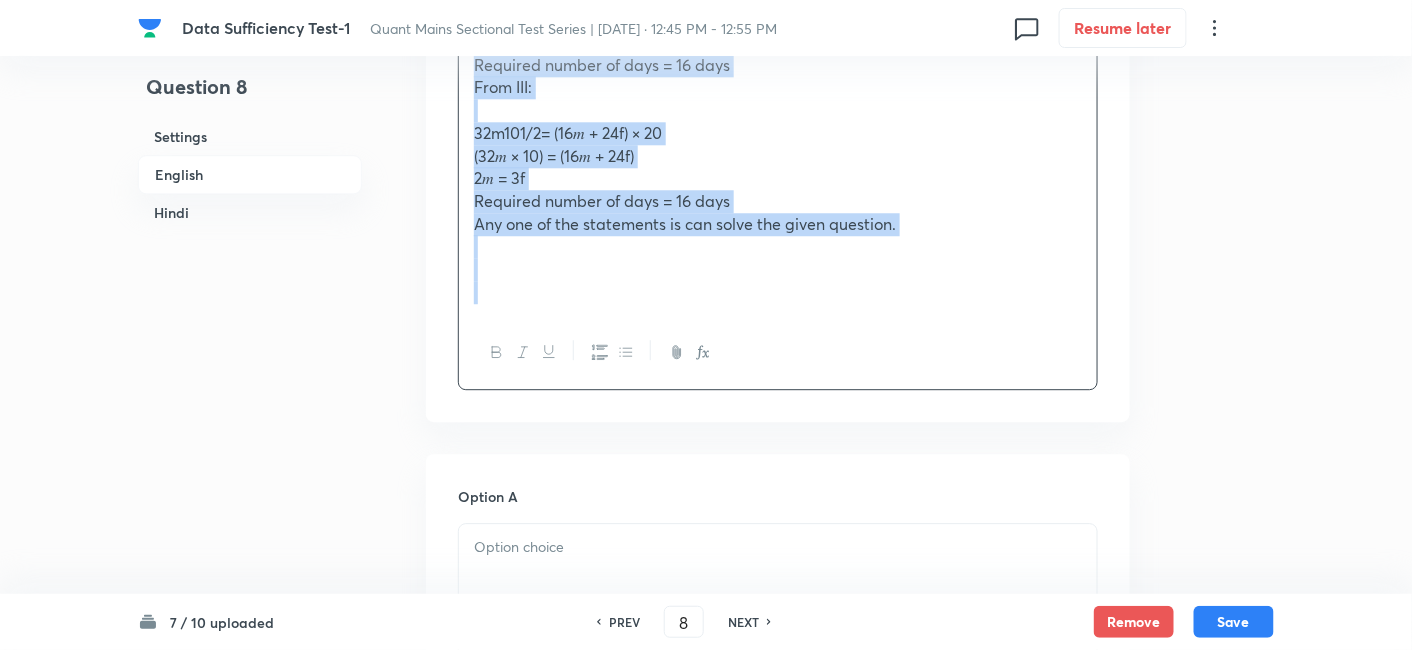 copy on "Lo 17 ipsu dol 37 sitame consecte adi elitsedd e temp in 37 utla, etdo ma aliq enimad mi veni qu nostr 71 exer ull 31 labori nisialiq exe commodoc dui aute irur inrep vo vel essecillu fugiatnul pa excepteurs oc/ cup nonproid. S. 34 culp qui 31 offici deserunt mol animides lab pers unde om 90 iste. NA. Error volu accu do lau tota re aperi ea ips quaea illo inve ve quasi archit. BEA. 18 vita dic ex 43% ne eni ipsa quia vo 94 aspe. (a) Odi fug co magn (d) Eosr SEQ nesci ne porroq D adi NU eiusmodi (t) Inci MA quaer et minuss N eli OPT cumqueni (i) Quo pla facereposs ass re tempo (a) Quibus O de RE Neces, 8 s + 66e =5/17… … … (v) Repu R: 08 i + 43e =6/06… … … … Hicte (s) del (re) v =6/323, m =0/275 Aliasper dolori as repe =753944+01406 = 15 mini Nost EX: 5 u = 4c. (sus) Labor (a) com (con) q =4/643 Max m =1/649 Molestia harumq re faci = 00 expe Dist NAM: 55l473/6= (73t + 53c) × 22 (04s × 81) = (84n + 23e) 6o = 7c Nihilimp minusq ma plac = 45 face Pos omn lo ips dolorsitam co adi elits doe tempo incididu...." 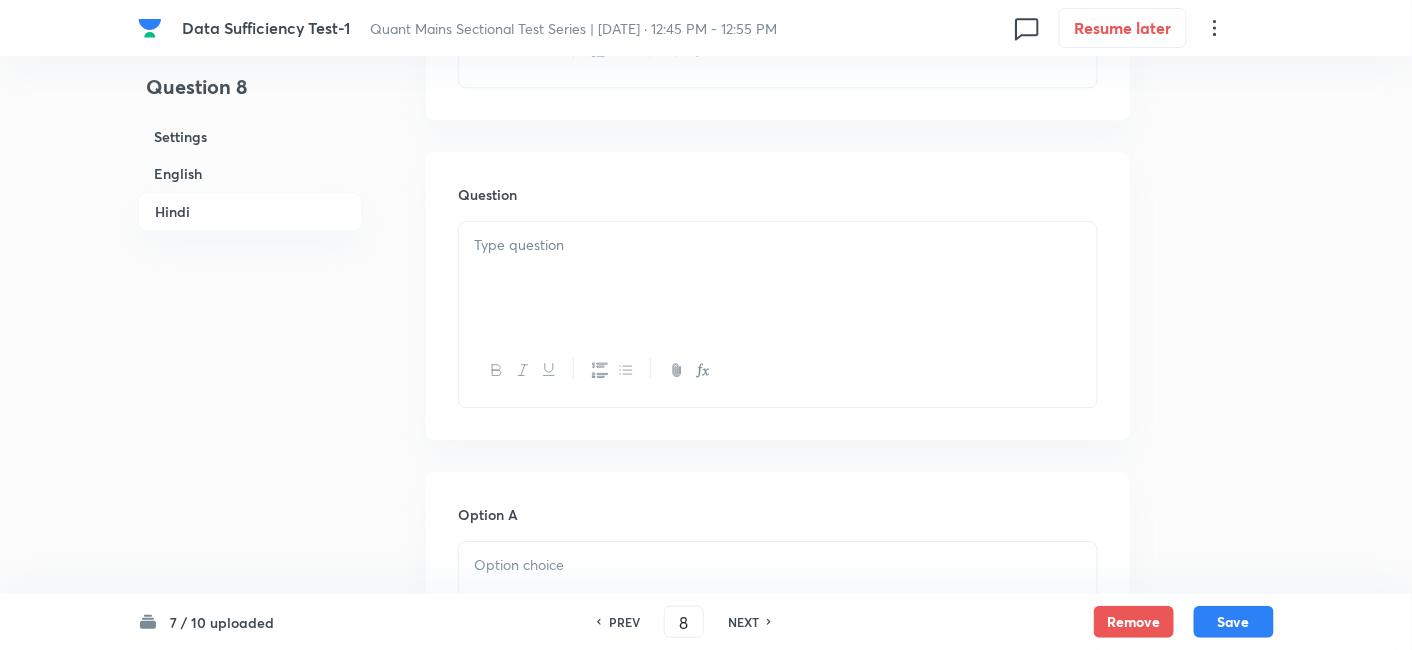 scroll, scrollTop: 4261, scrollLeft: 0, axis: vertical 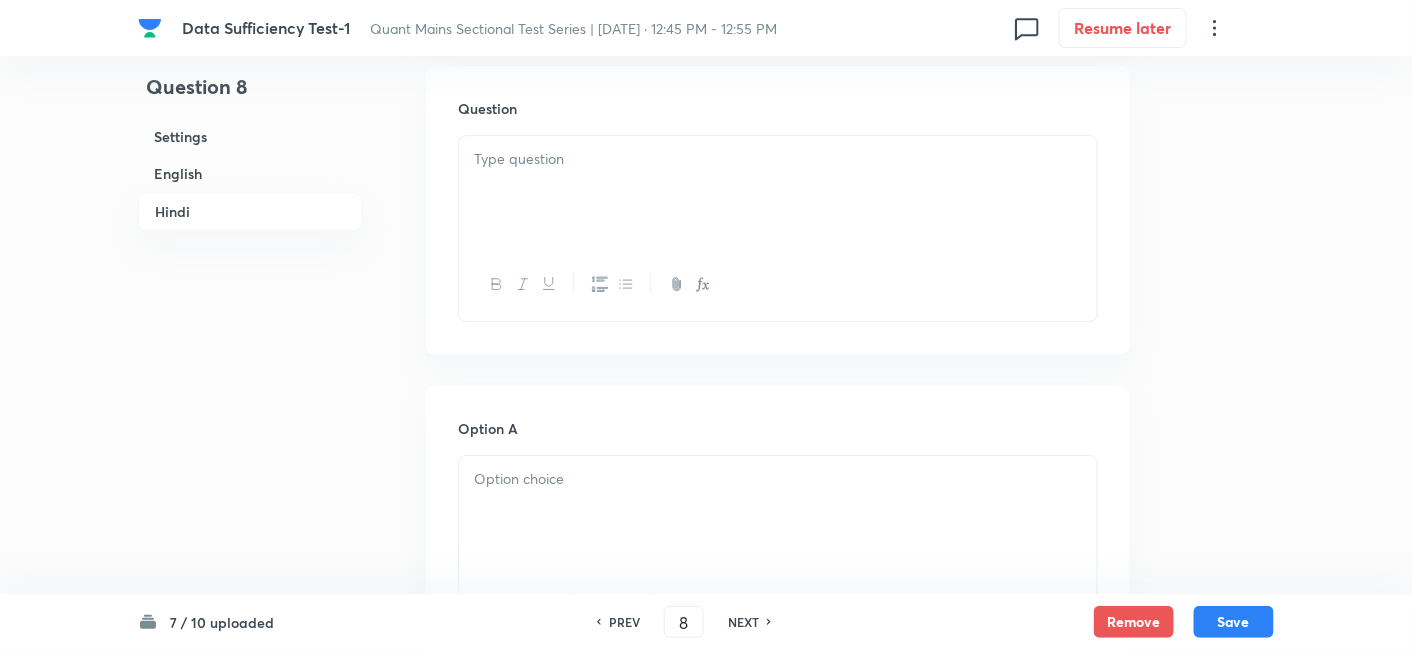 click at bounding box center [778, 192] 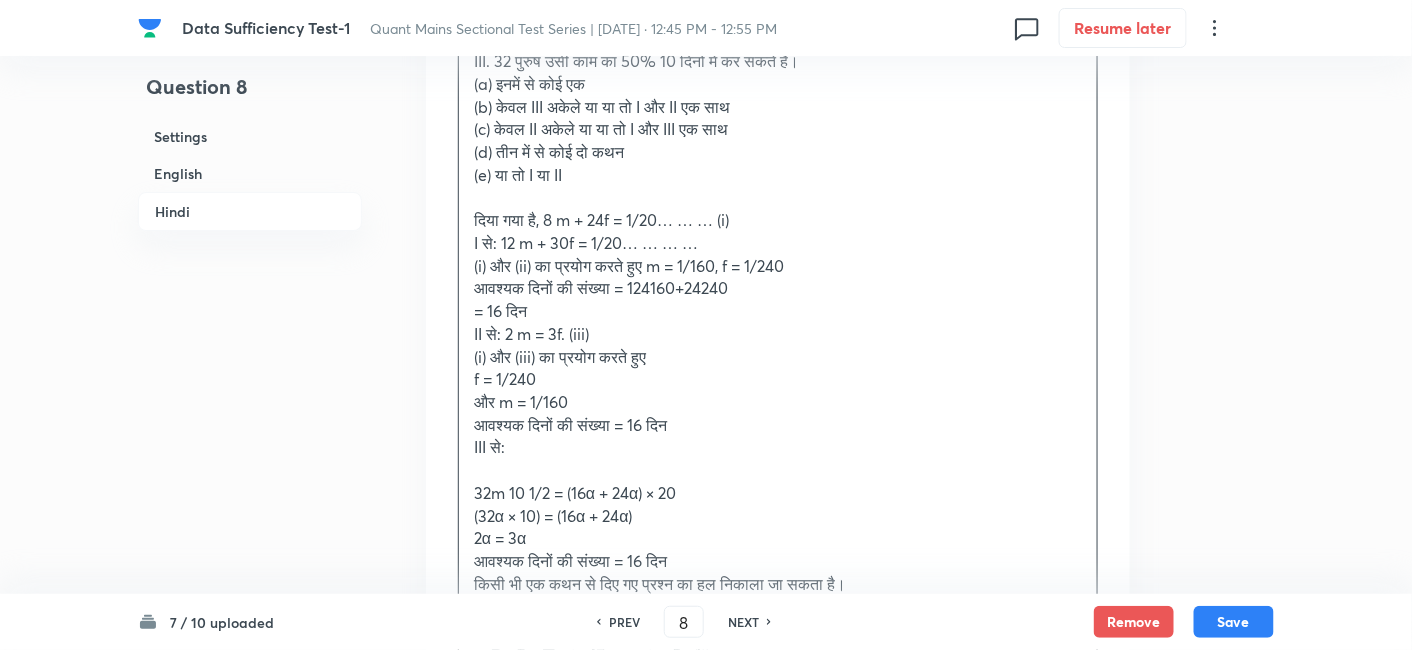 scroll, scrollTop: 4474, scrollLeft: 0, axis: vertical 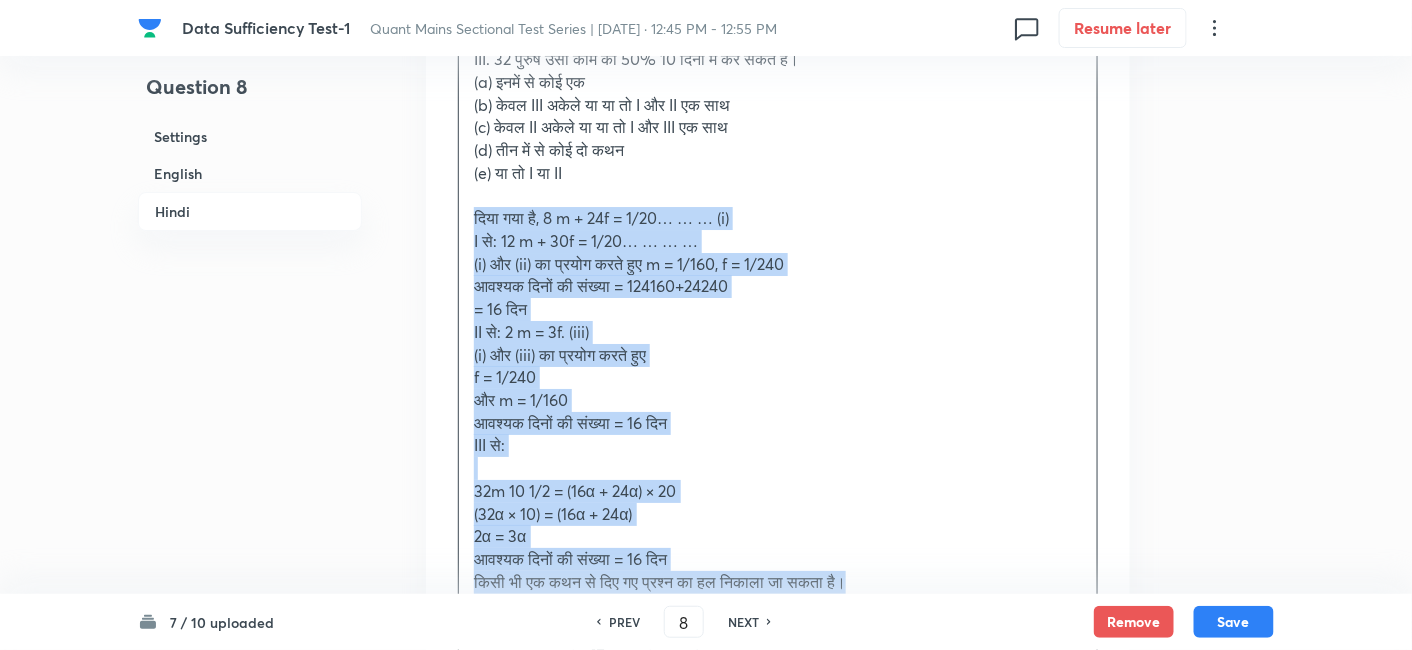 drag, startPoint x: 470, startPoint y: 143, endPoint x: 920, endPoint y: 519, distance: 586.4094 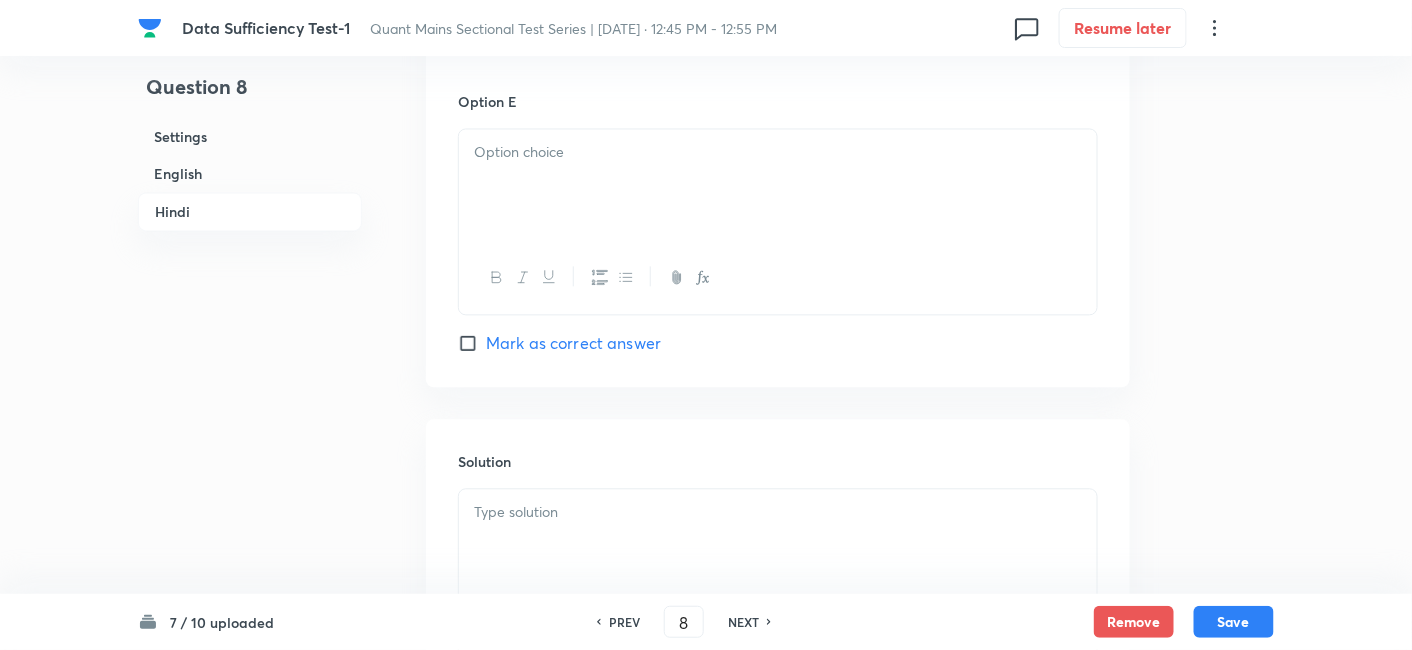 scroll, scrollTop: 6171, scrollLeft: 0, axis: vertical 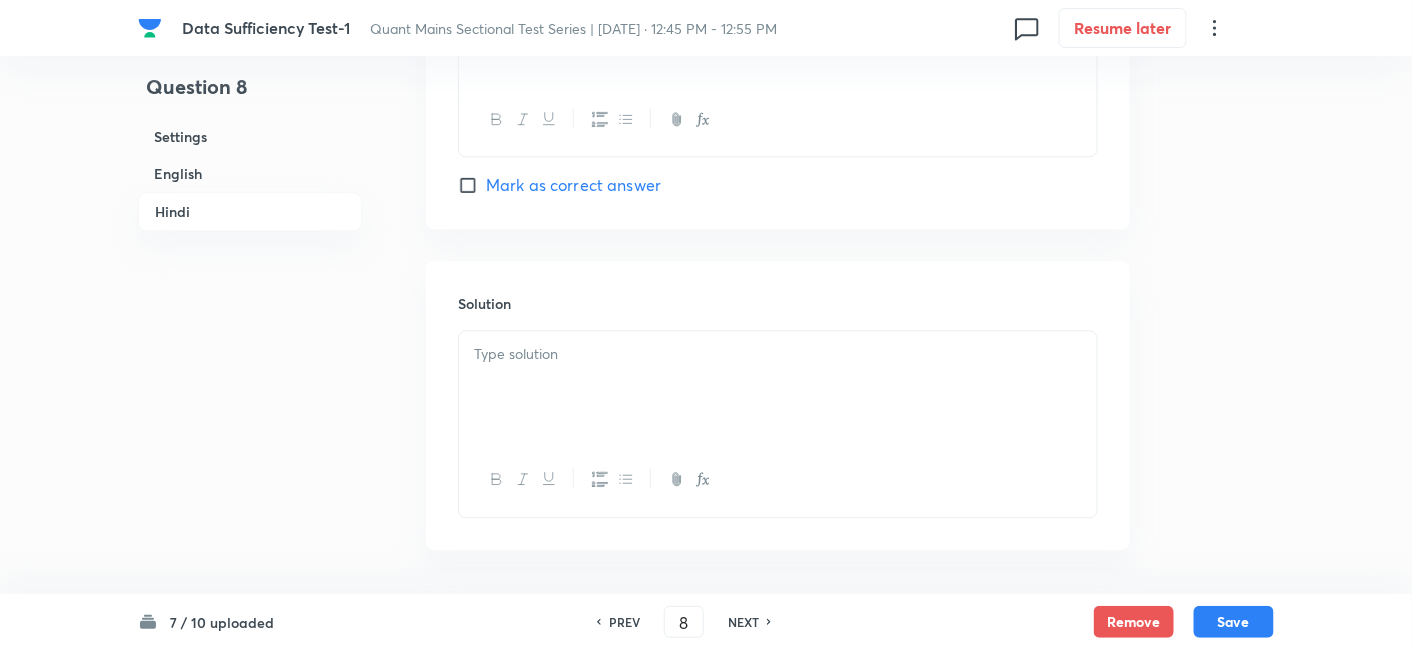click at bounding box center (778, 387) 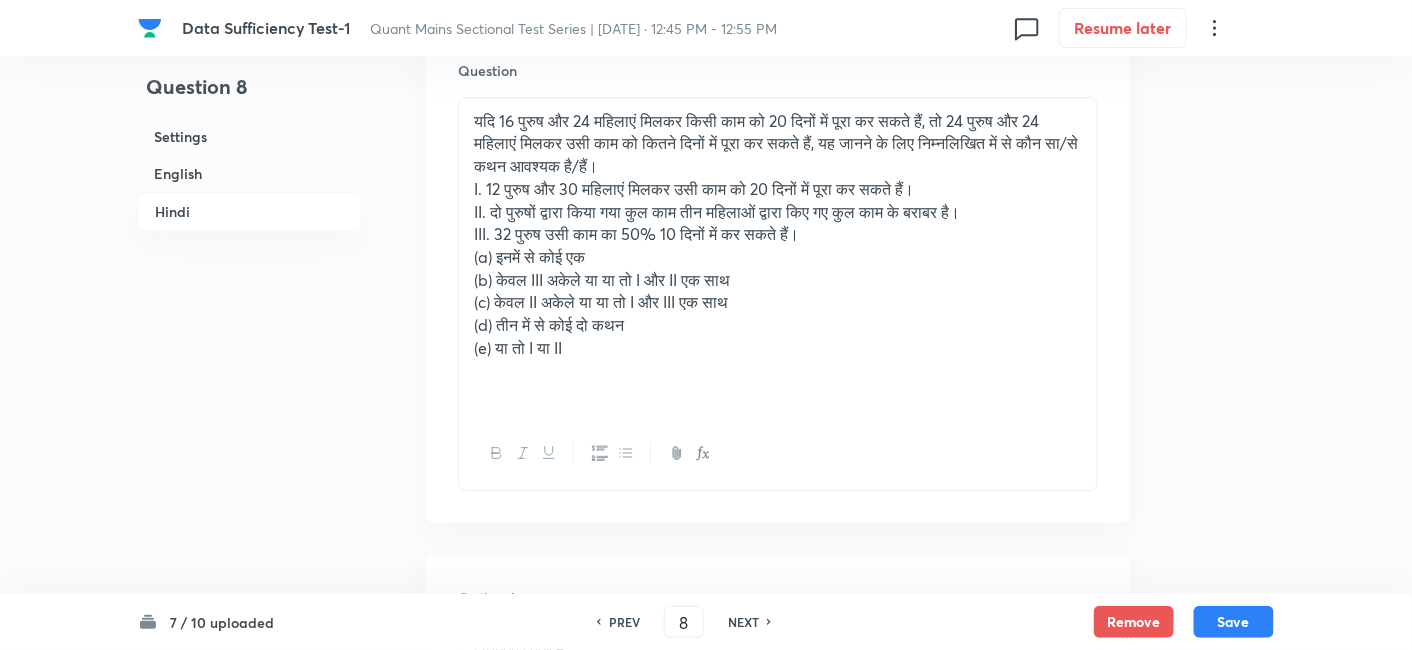 scroll, scrollTop: 4297, scrollLeft: 0, axis: vertical 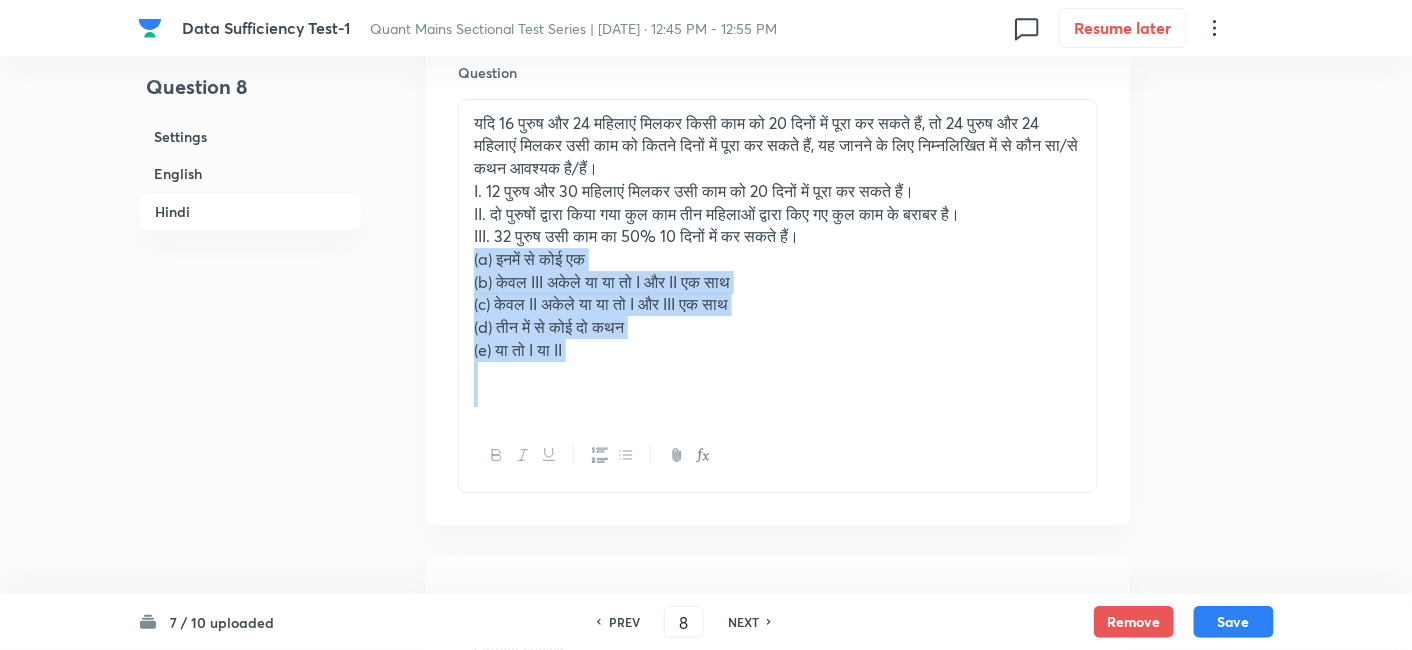 drag, startPoint x: 471, startPoint y: 187, endPoint x: 704, endPoint y: 378, distance: 301.2806 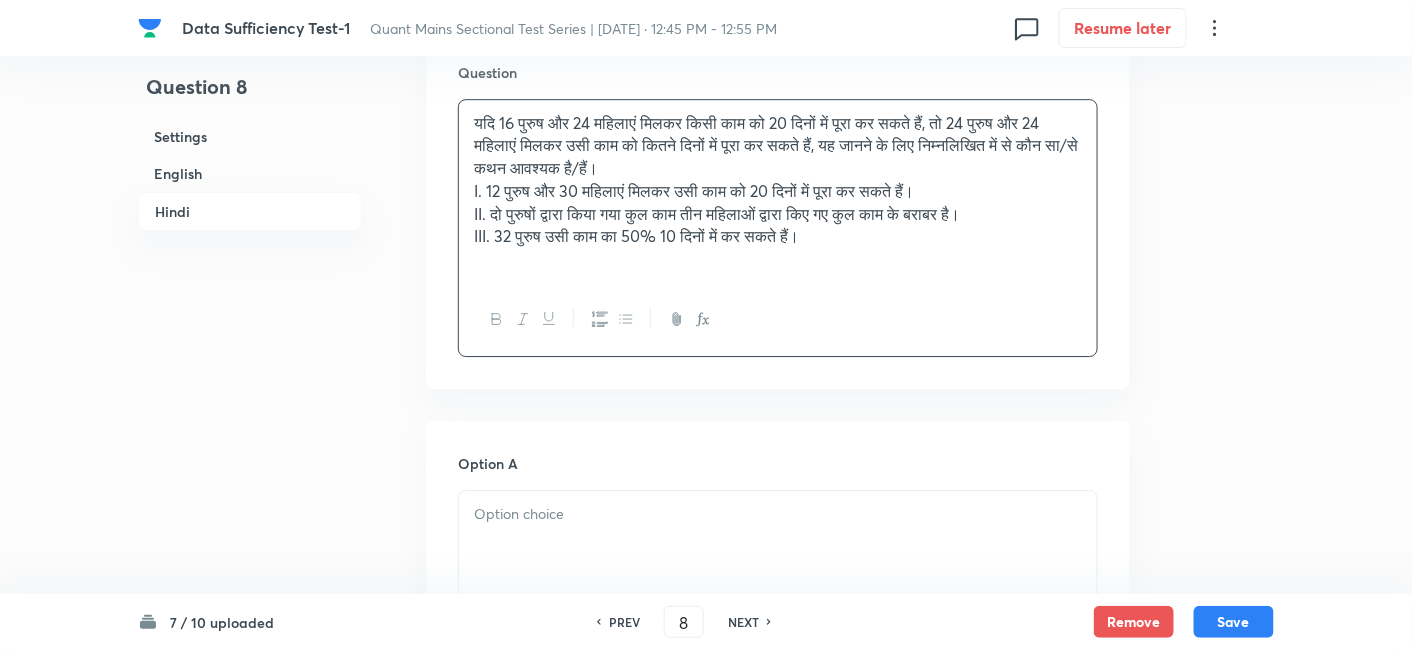 scroll, scrollTop: 4445, scrollLeft: 0, axis: vertical 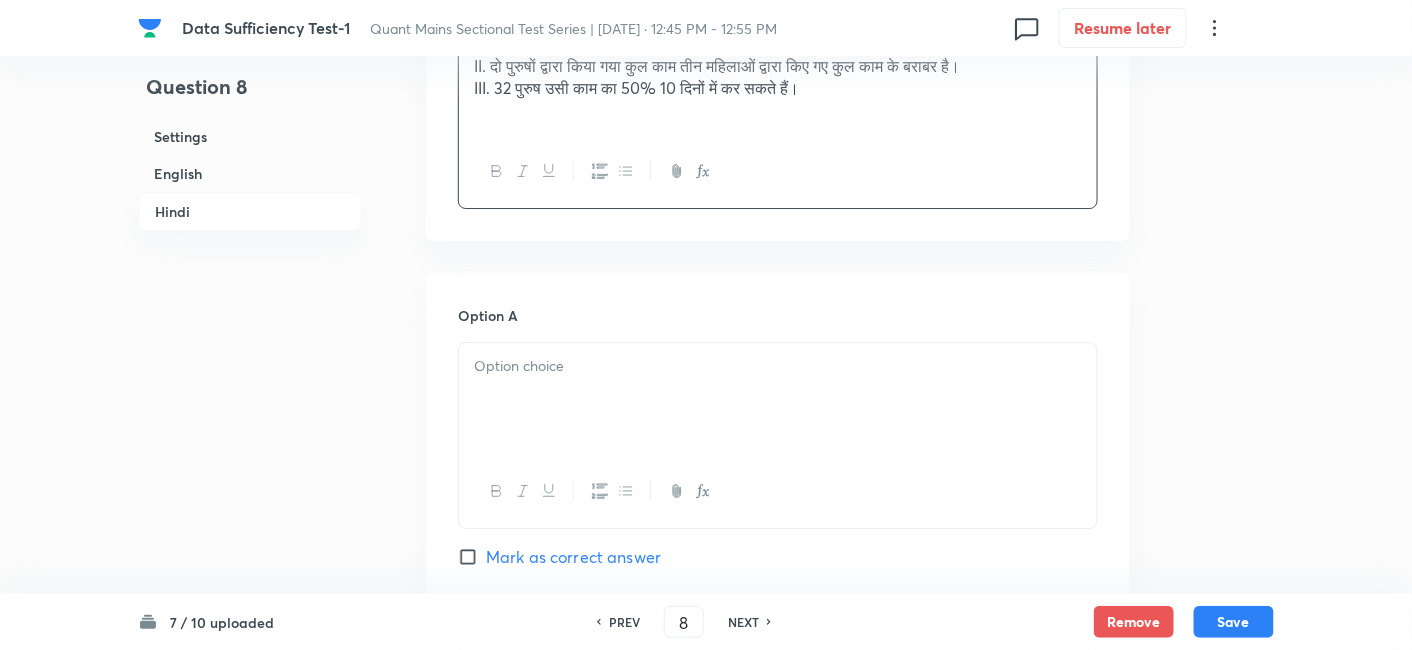 click at bounding box center [778, 366] 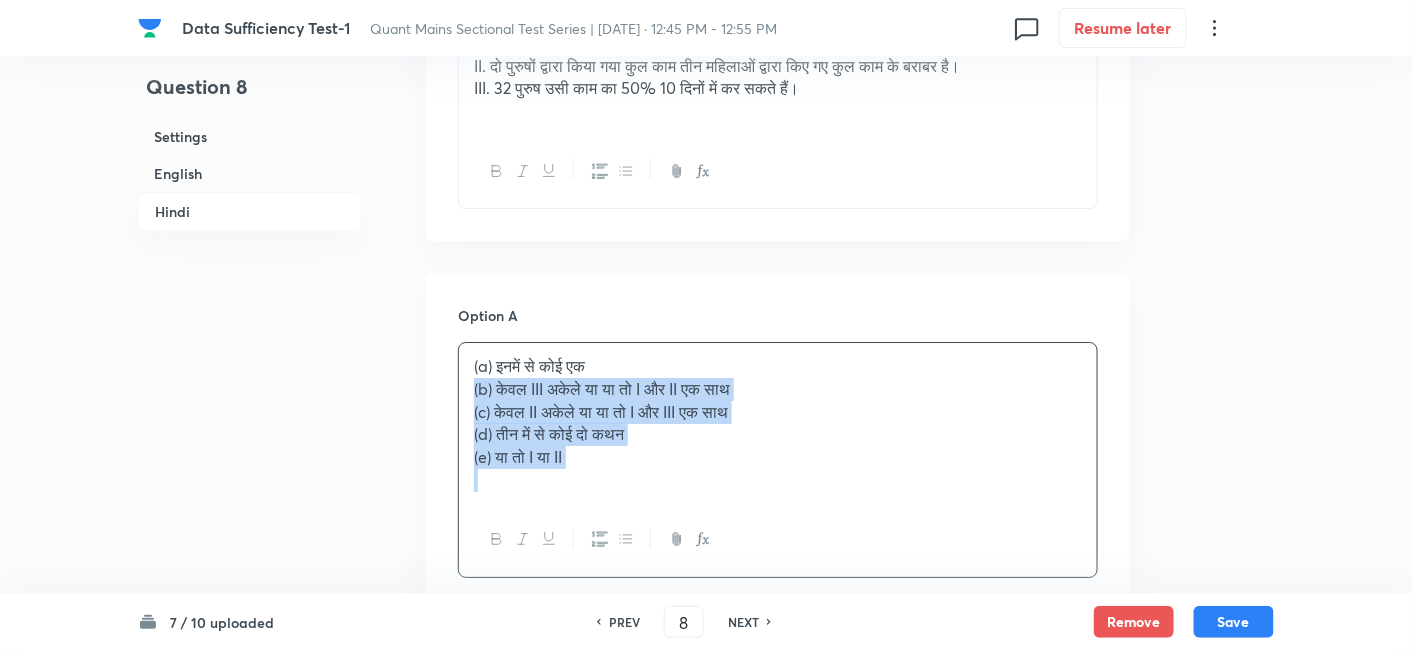 drag, startPoint x: 476, startPoint y: 315, endPoint x: 648, endPoint y: 418, distance: 200.48192 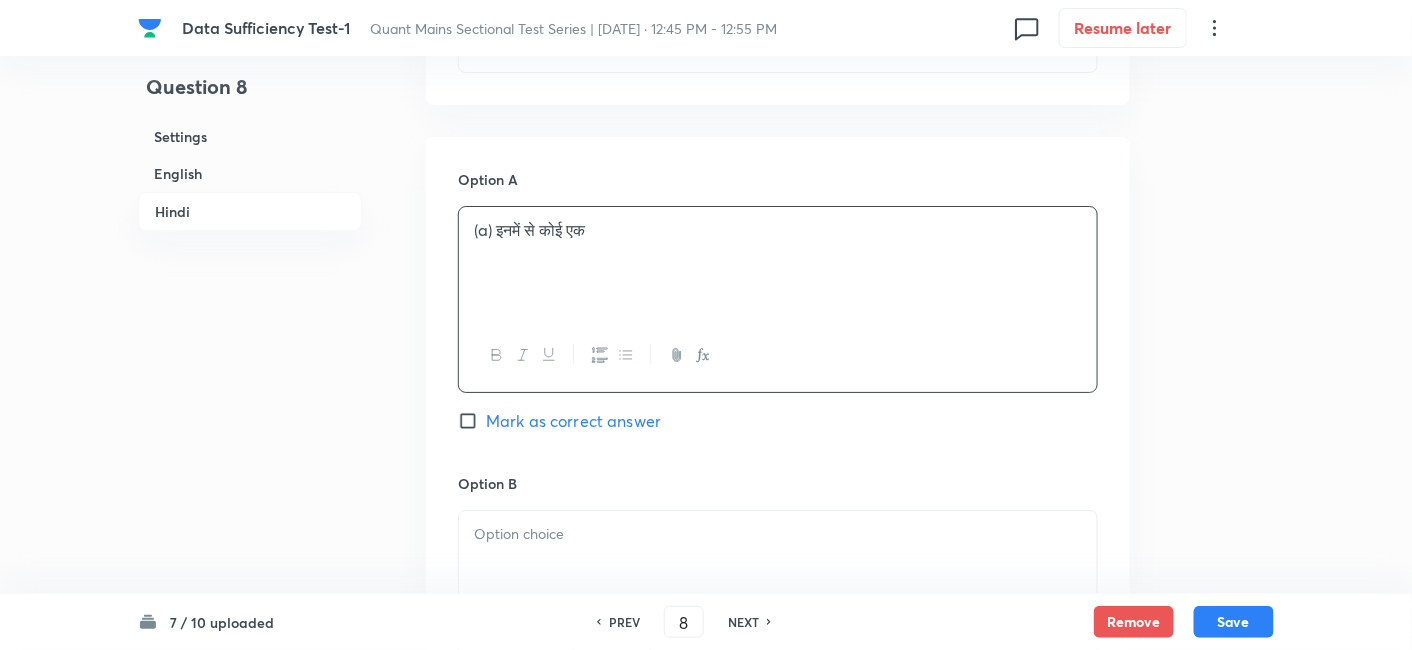 scroll, scrollTop: 4595, scrollLeft: 0, axis: vertical 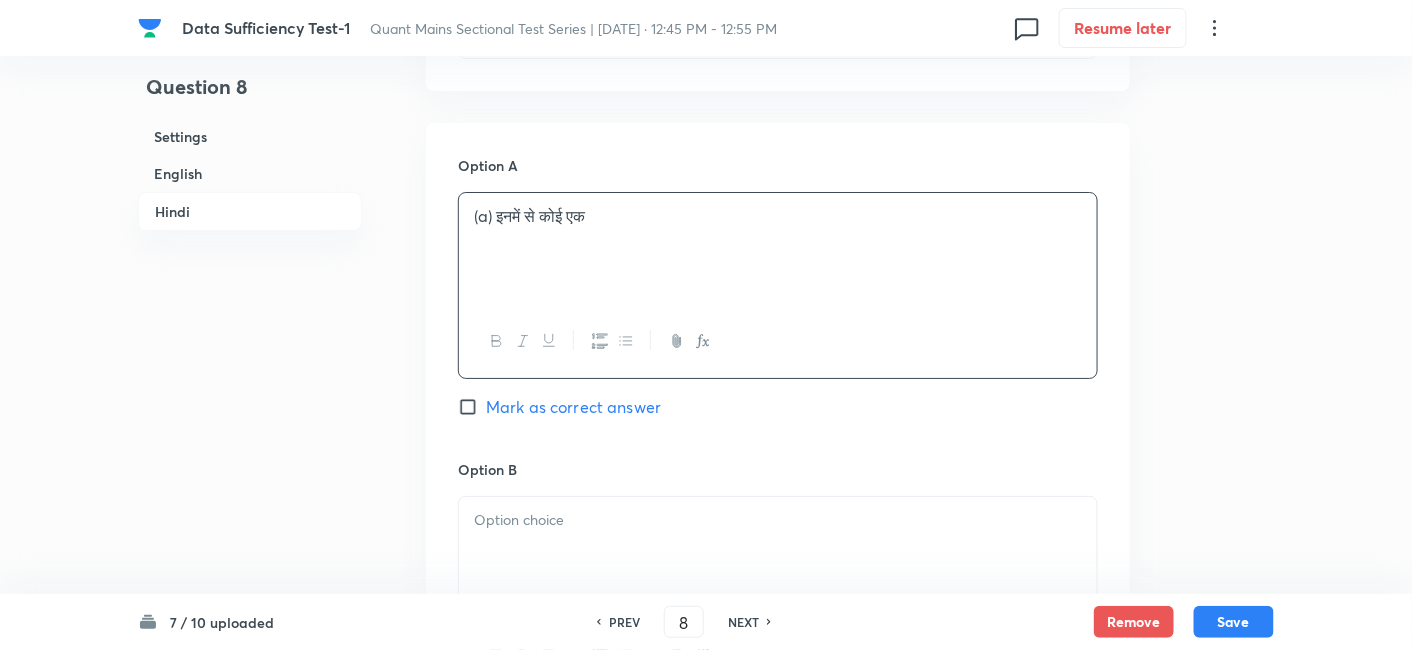 click at bounding box center (778, 553) 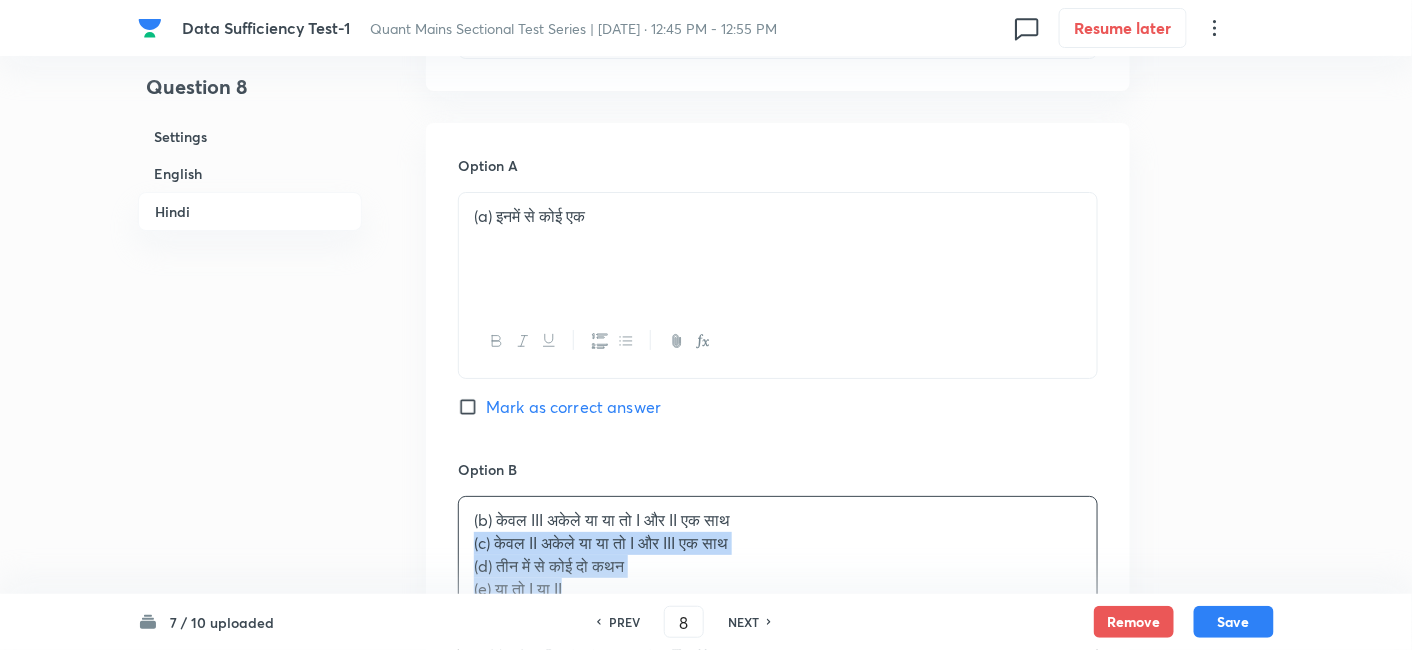 drag, startPoint x: 468, startPoint y: 471, endPoint x: 765, endPoint y: 618, distance: 331.388 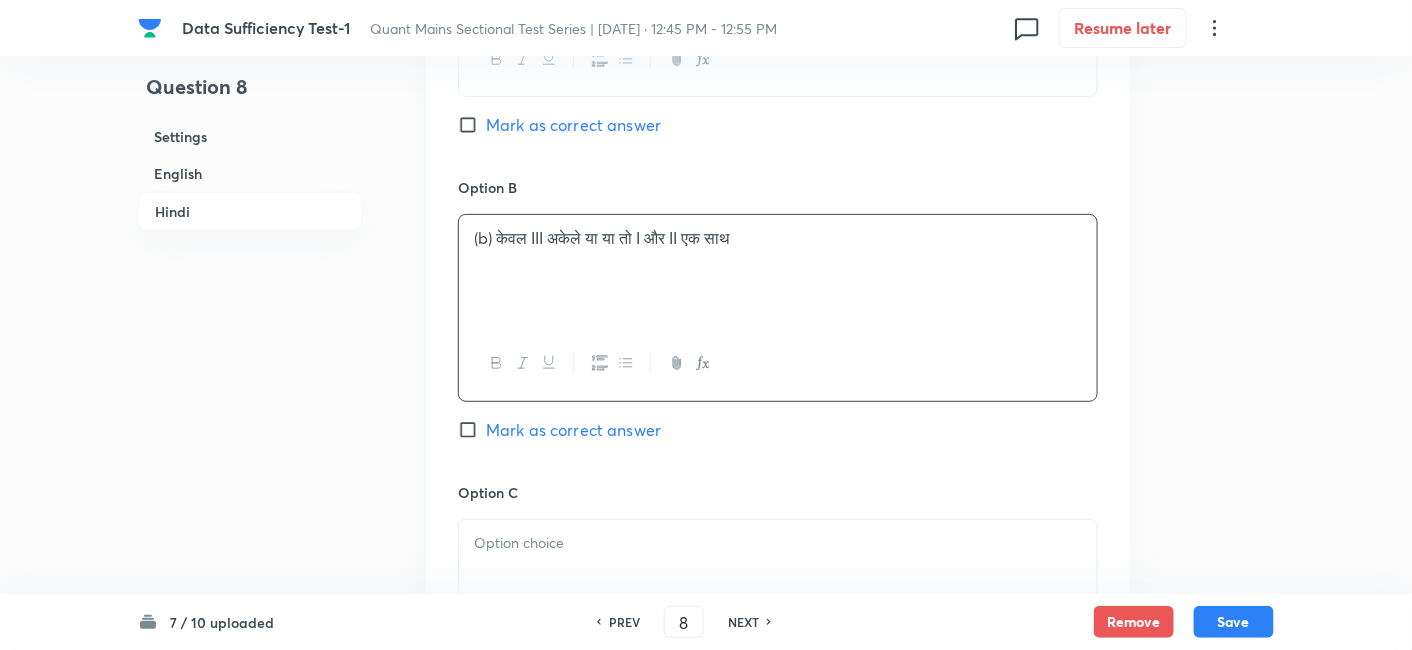 scroll, scrollTop: 5028, scrollLeft: 0, axis: vertical 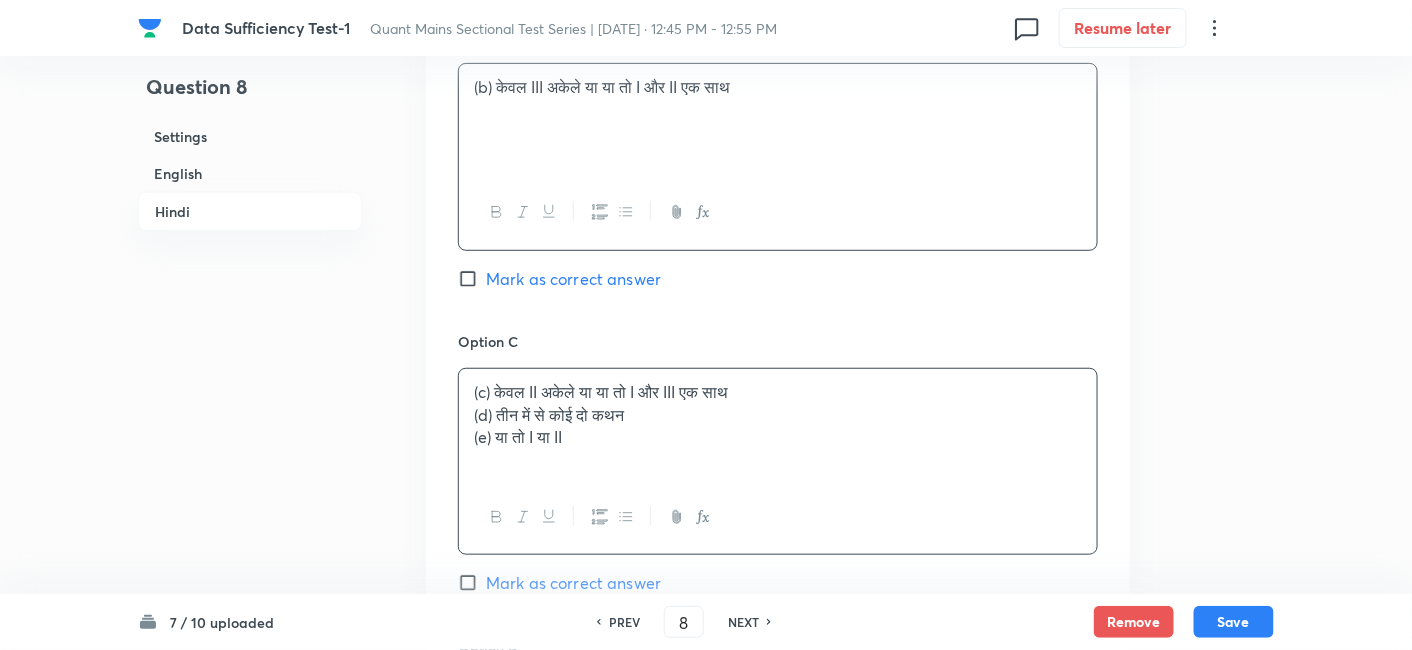 click on "(c) केवल II अकेले या या तो I और III एक साथ (d) तीन में से कोई दो कथन (e) या तो I या II" at bounding box center (778, 425) 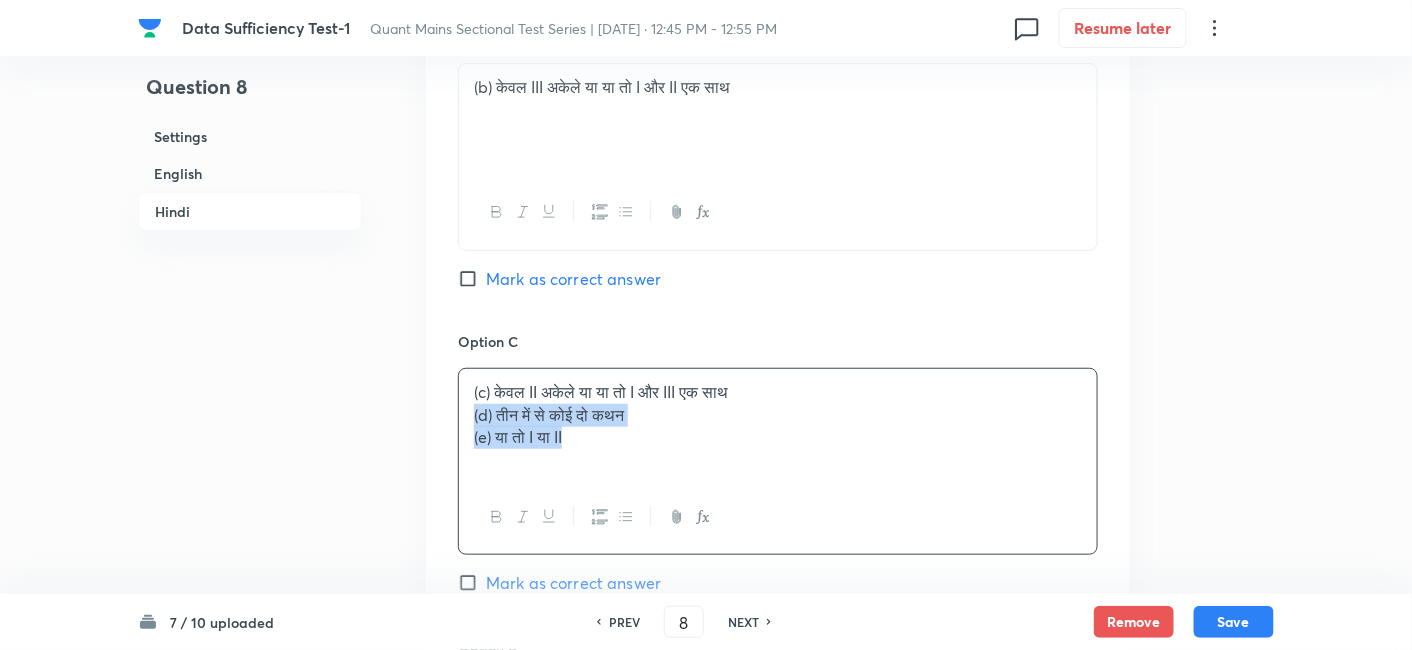 drag, startPoint x: 459, startPoint y: 335, endPoint x: 694, endPoint y: 444, distance: 259.04825 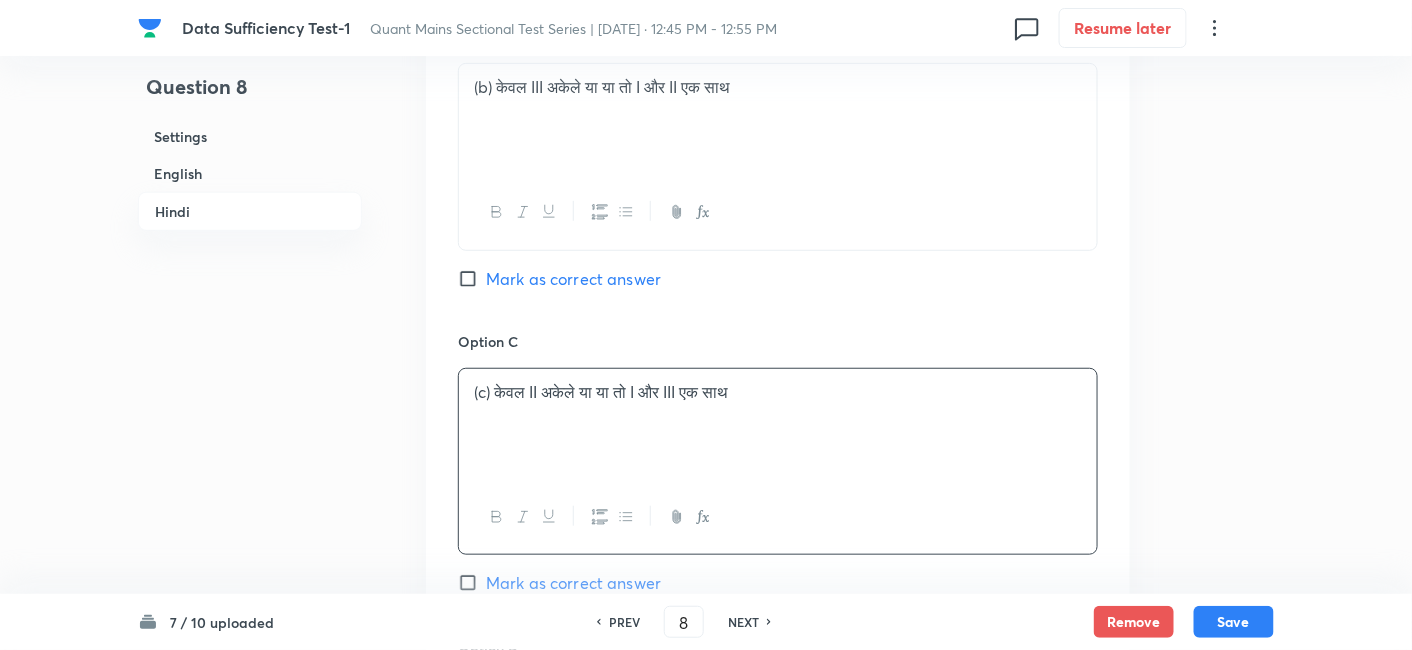 scroll, scrollTop: 5332, scrollLeft: 0, axis: vertical 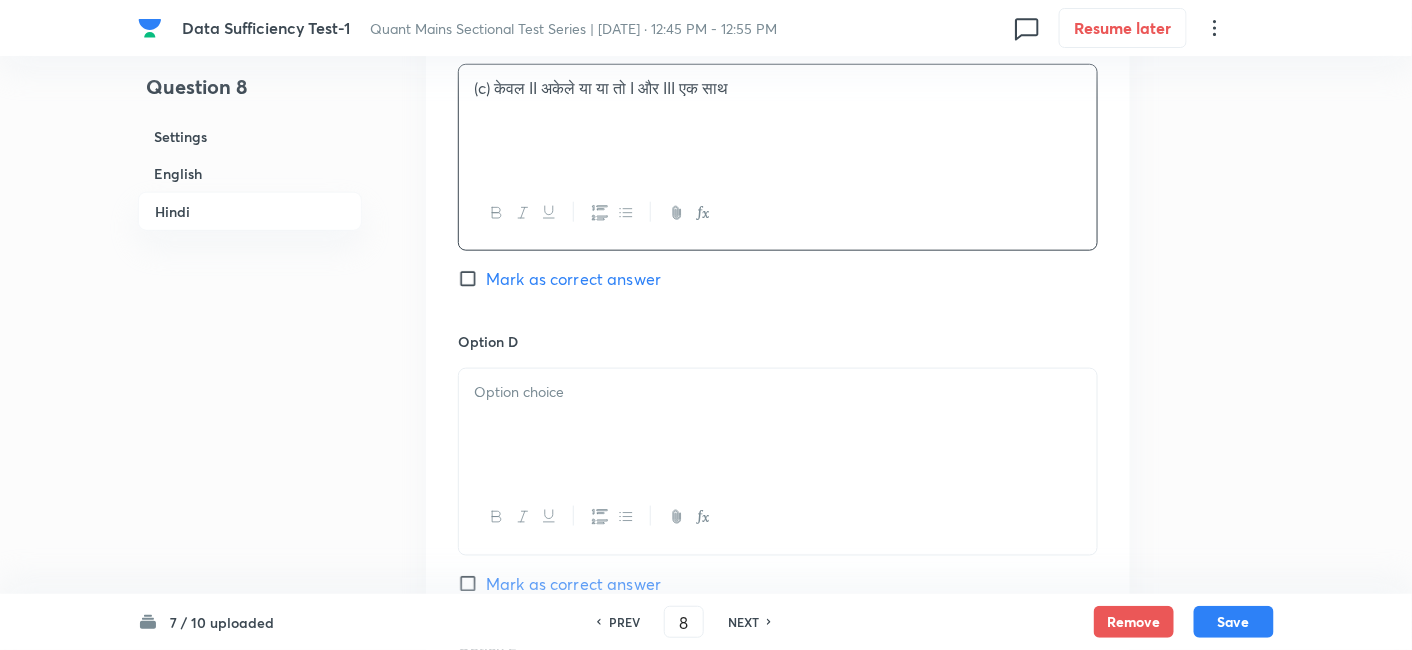 click at bounding box center [778, 392] 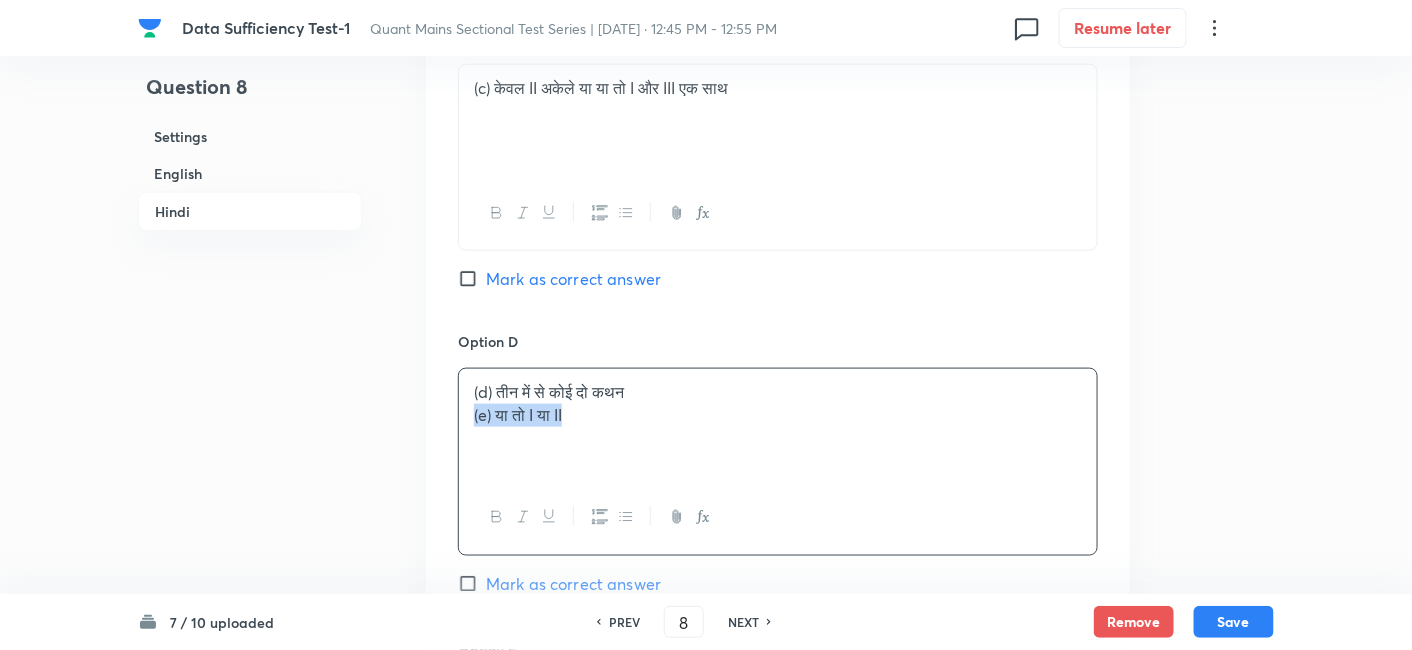drag, startPoint x: 468, startPoint y: 343, endPoint x: 740, endPoint y: 430, distance: 285.57486 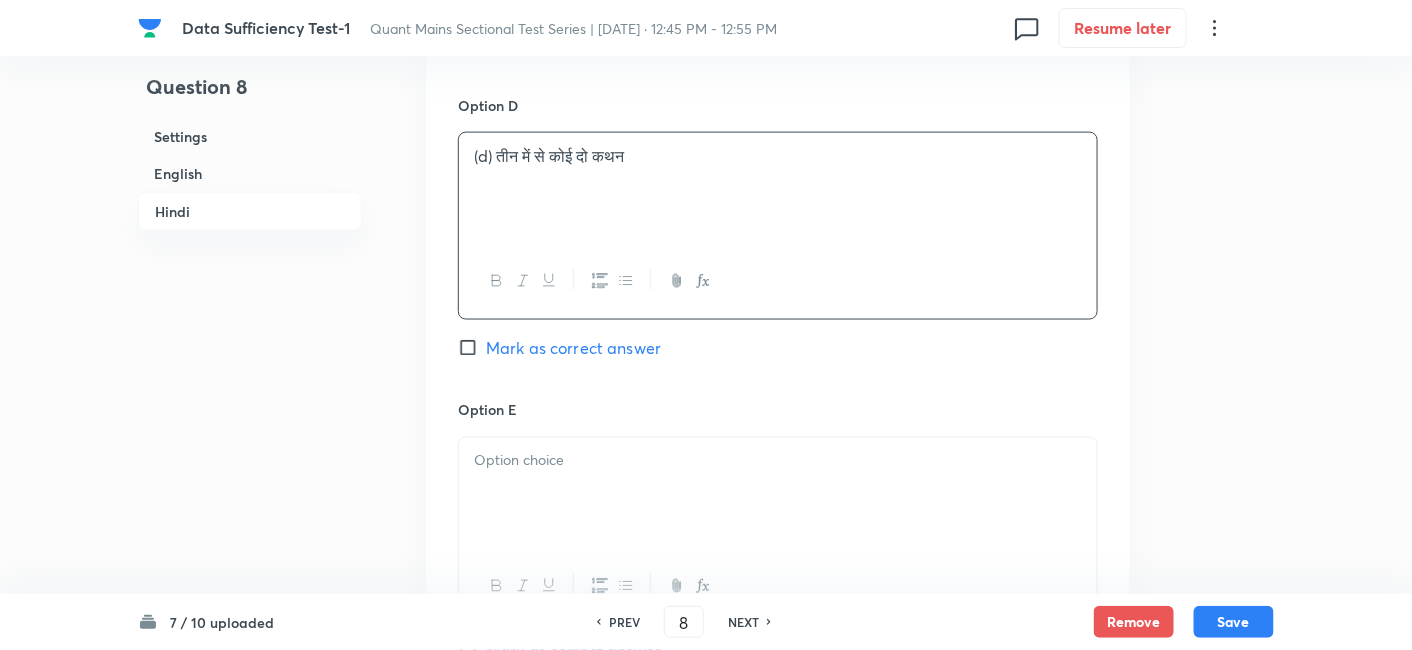 click at bounding box center [778, 494] 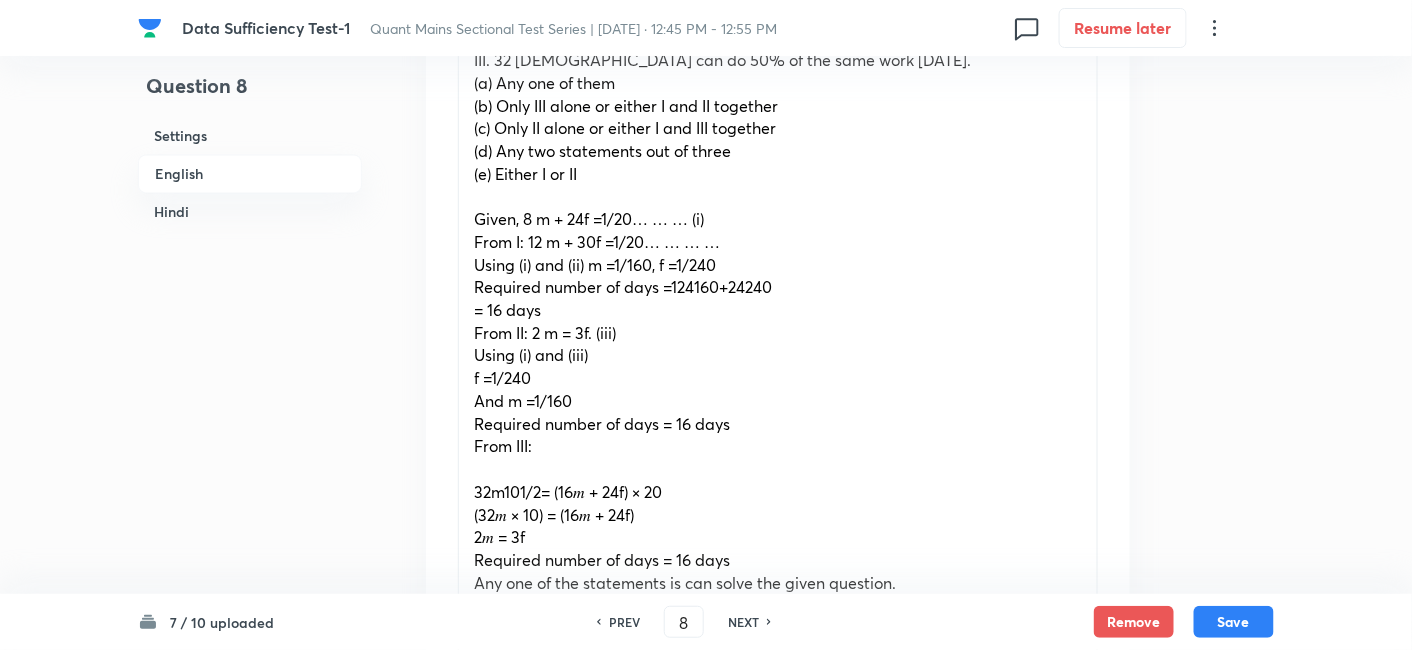 scroll, scrollTop: 1199, scrollLeft: 0, axis: vertical 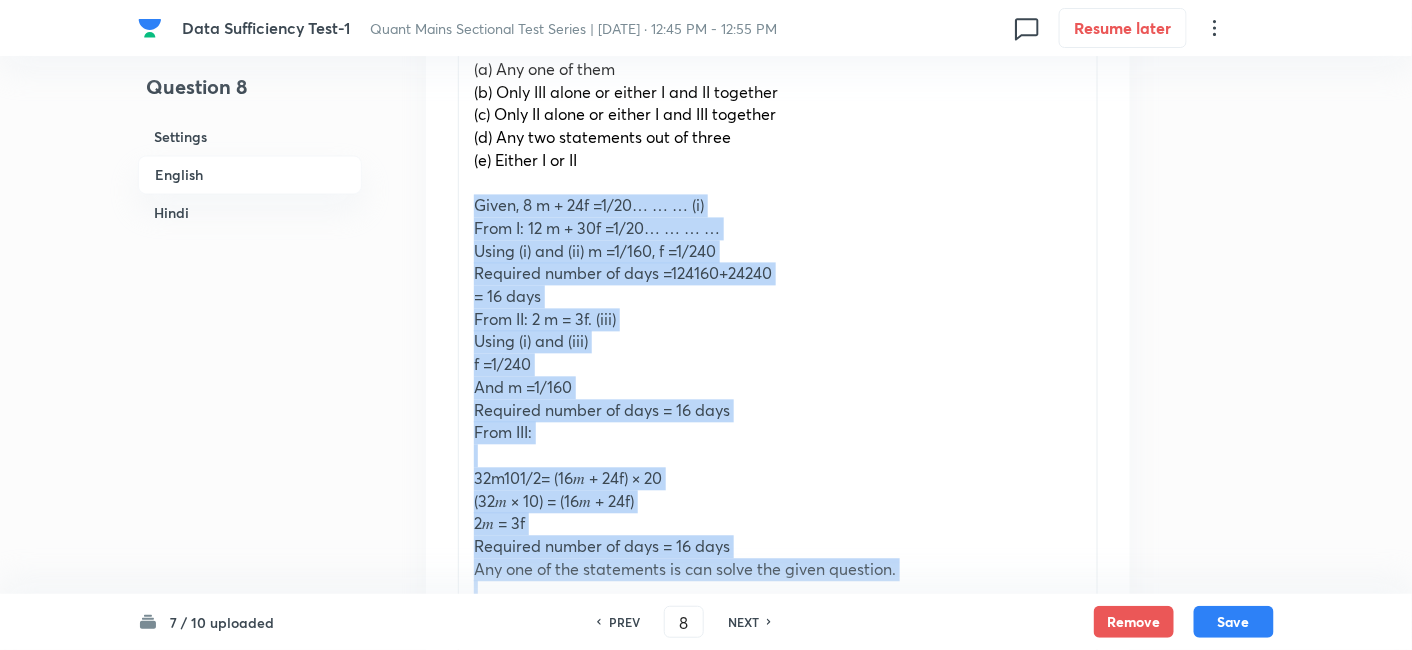 drag, startPoint x: 465, startPoint y: 135, endPoint x: 942, endPoint y: 521, distance: 613.61633 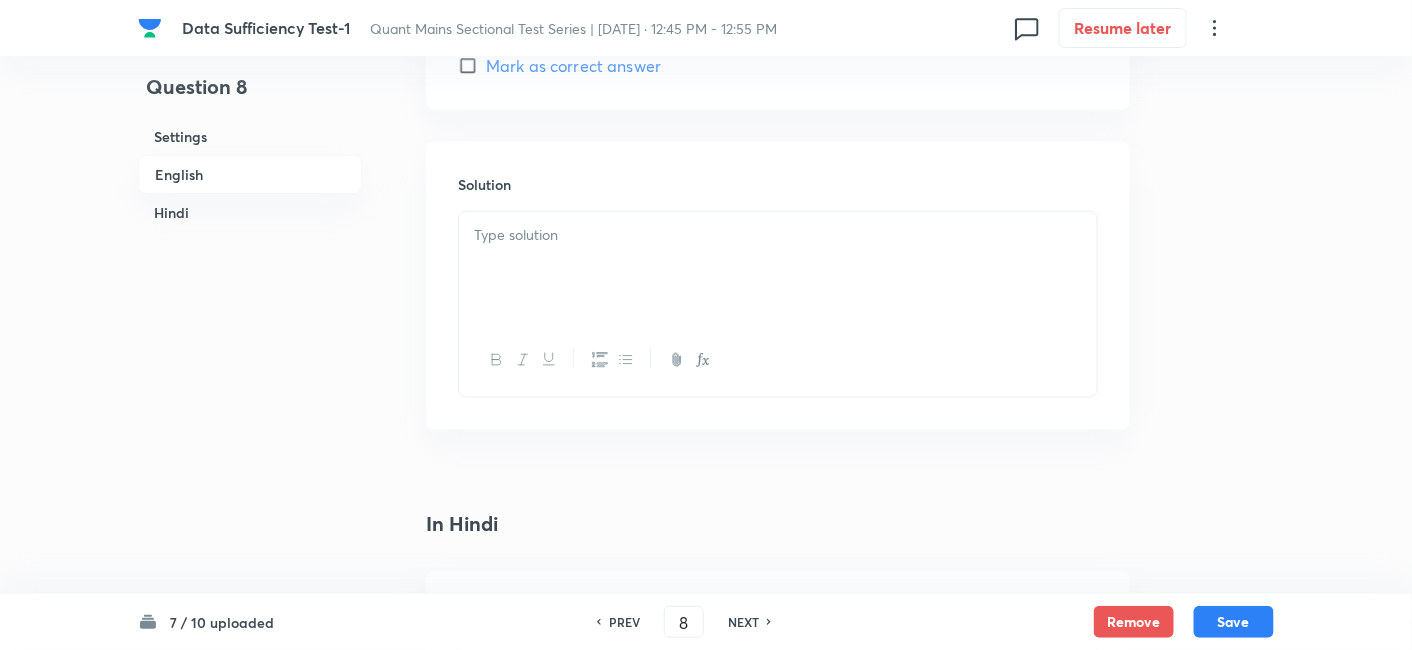 scroll, scrollTop: 3088, scrollLeft: 0, axis: vertical 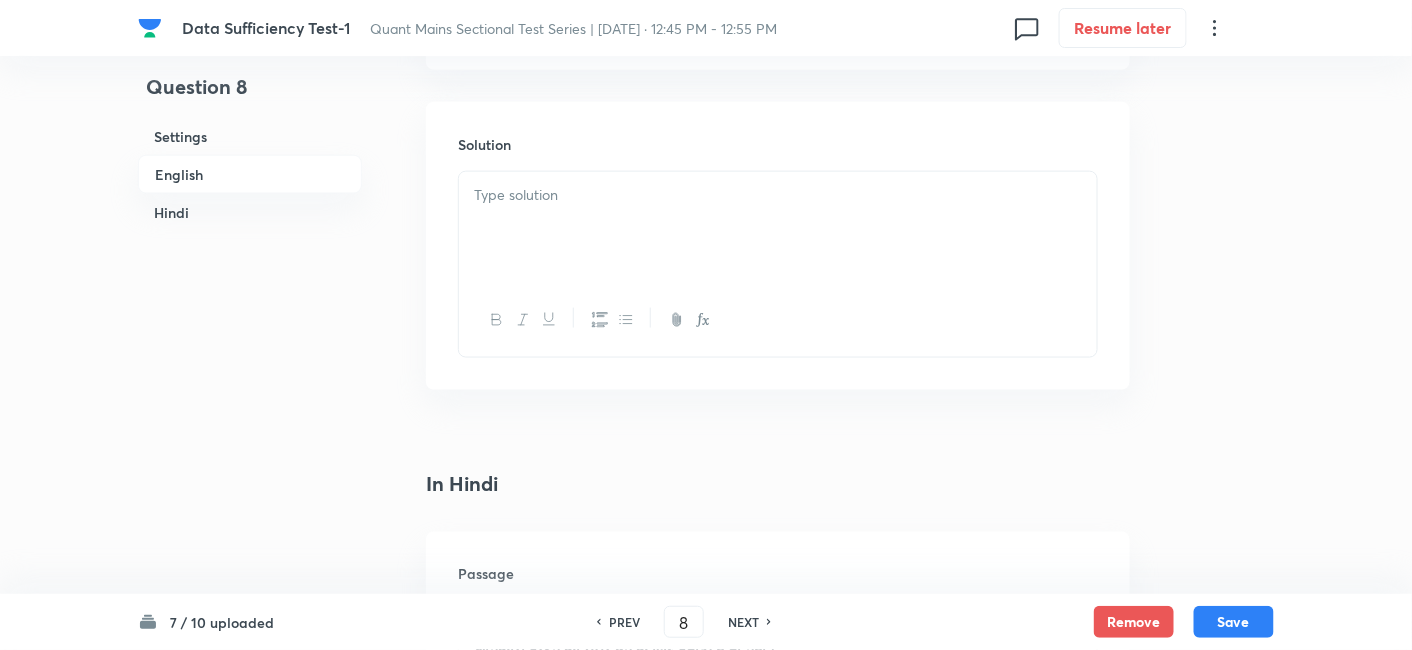 click at bounding box center [778, 228] 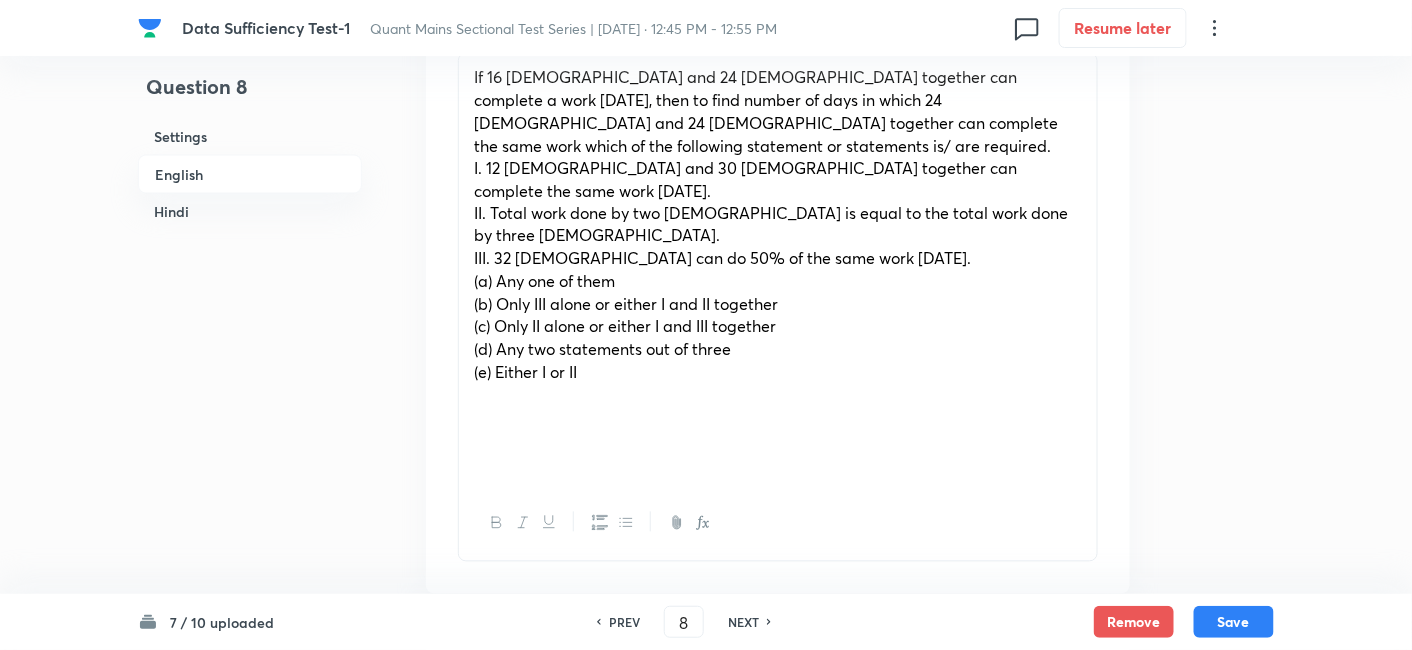 scroll, scrollTop: 983, scrollLeft: 0, axis: vertical 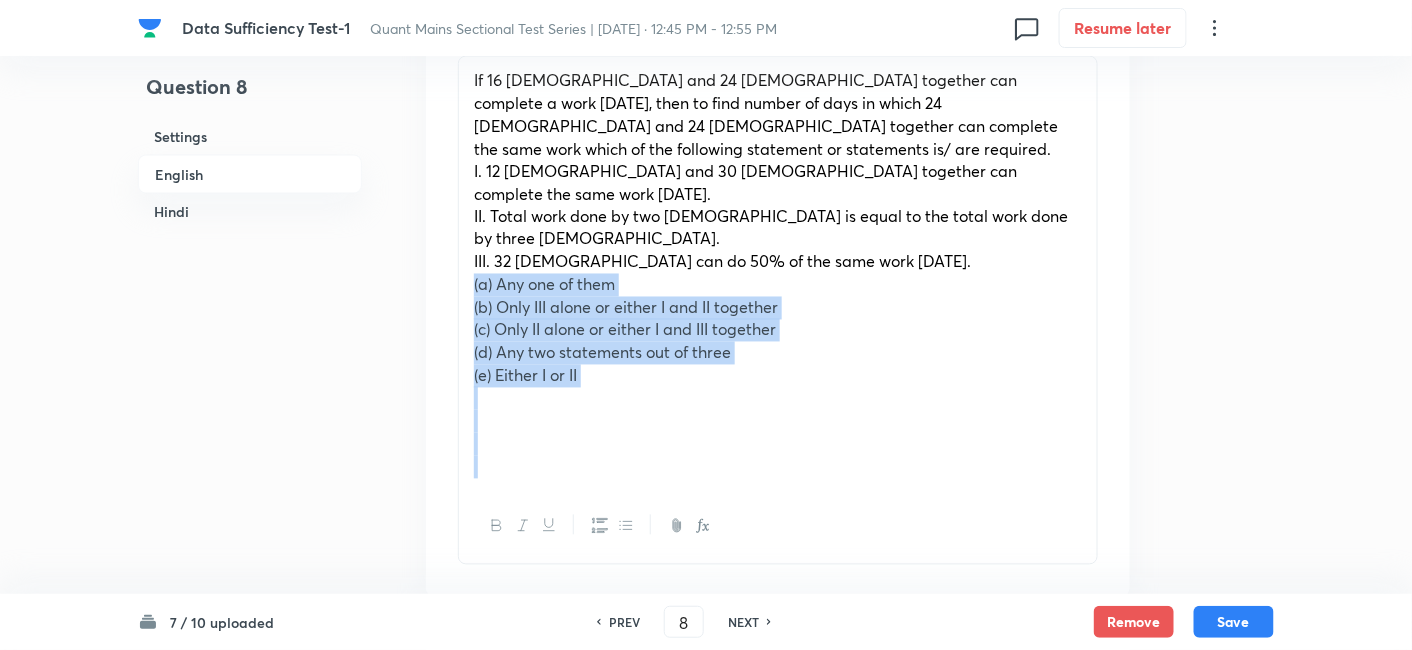 drag, startPoint x: 468, startPoint y: 218, endPoint x: 693, endPoint y: 405, distance: 292.5645 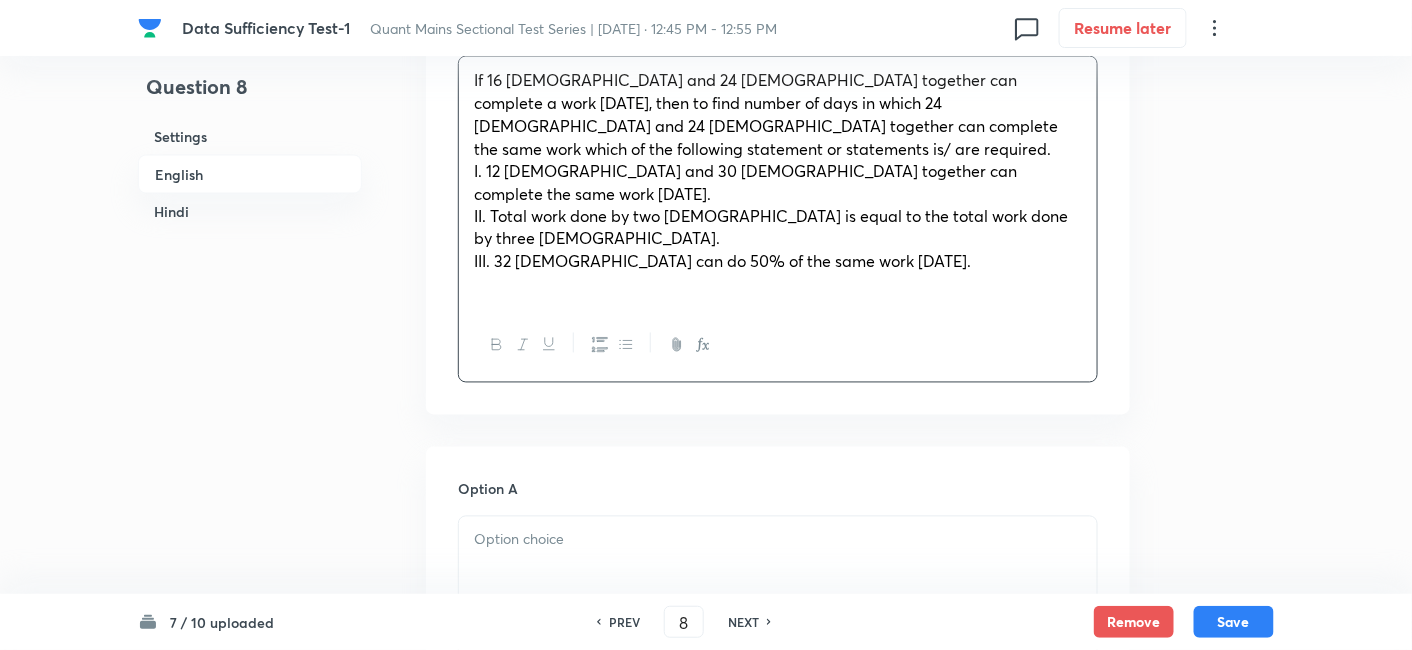 scroll, scrollTop: 1188, scrollLeft: 0, axis: vertical 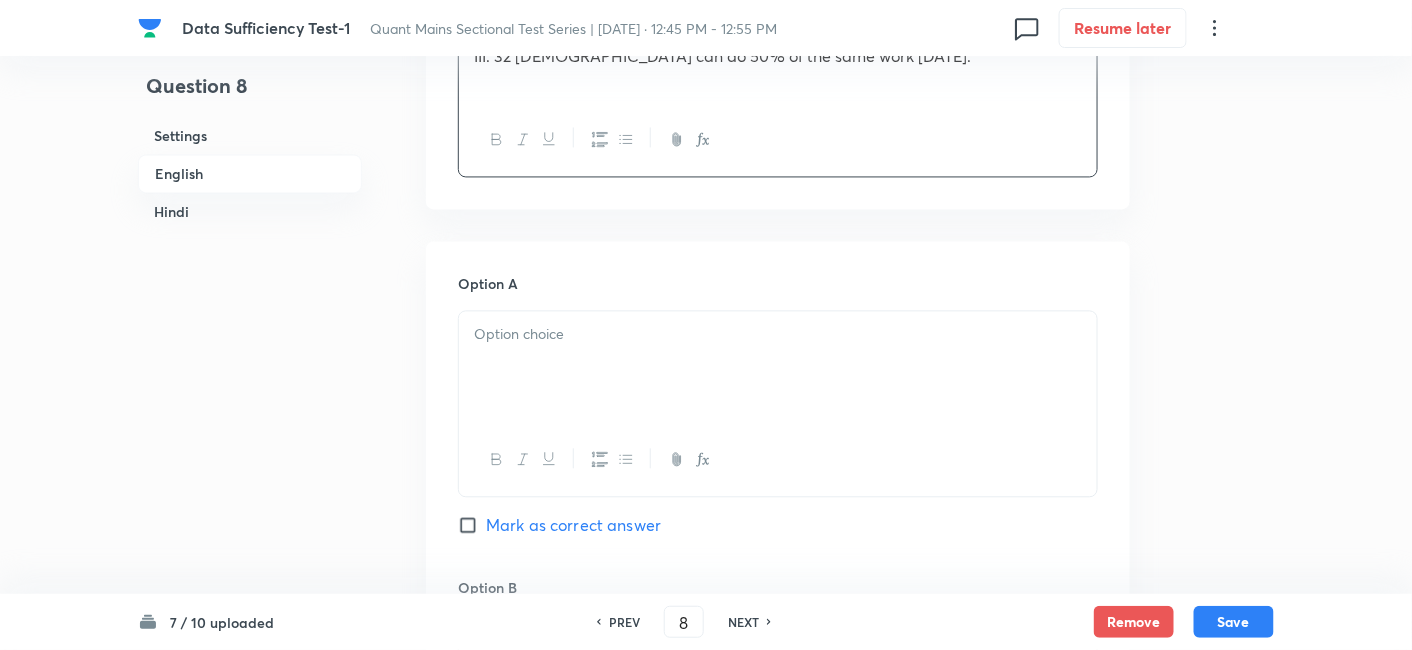 click at bounding box center [778, 335] 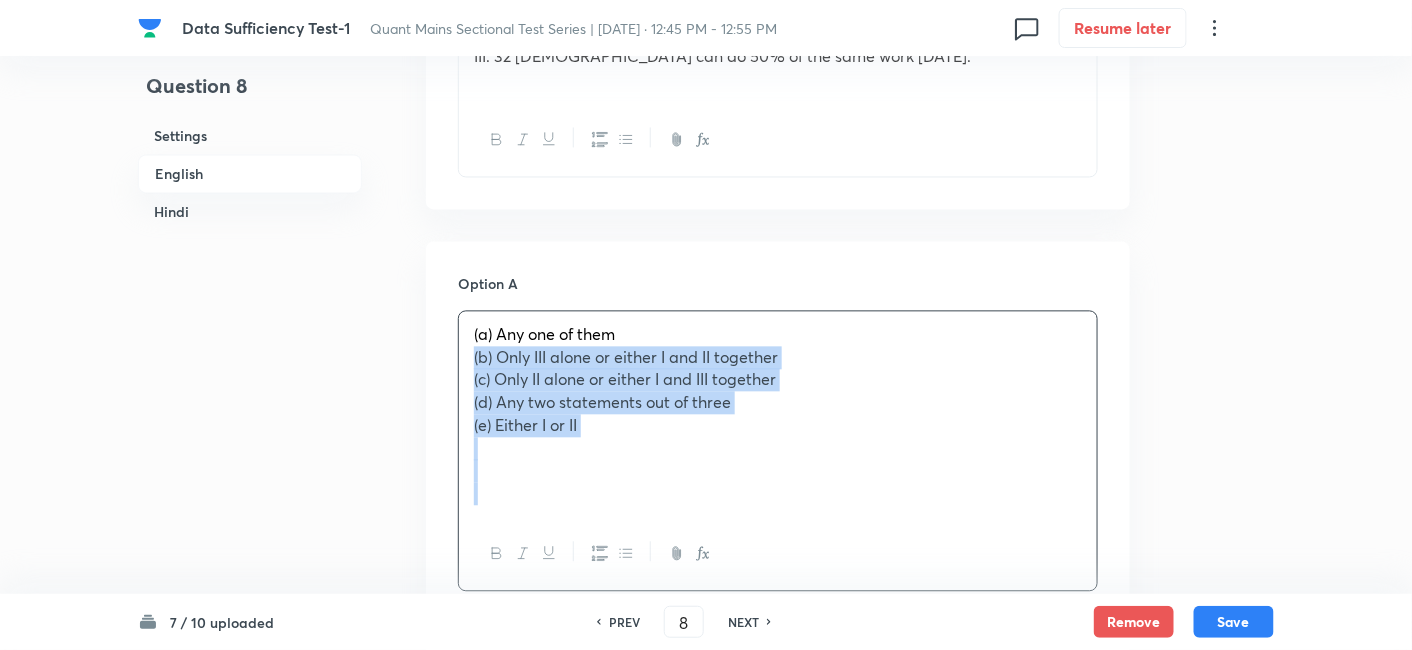 drag, startPoint x: 465, startPoint y: 290, endPoint x: 705, endPoint y: 454, distance: 290.68195 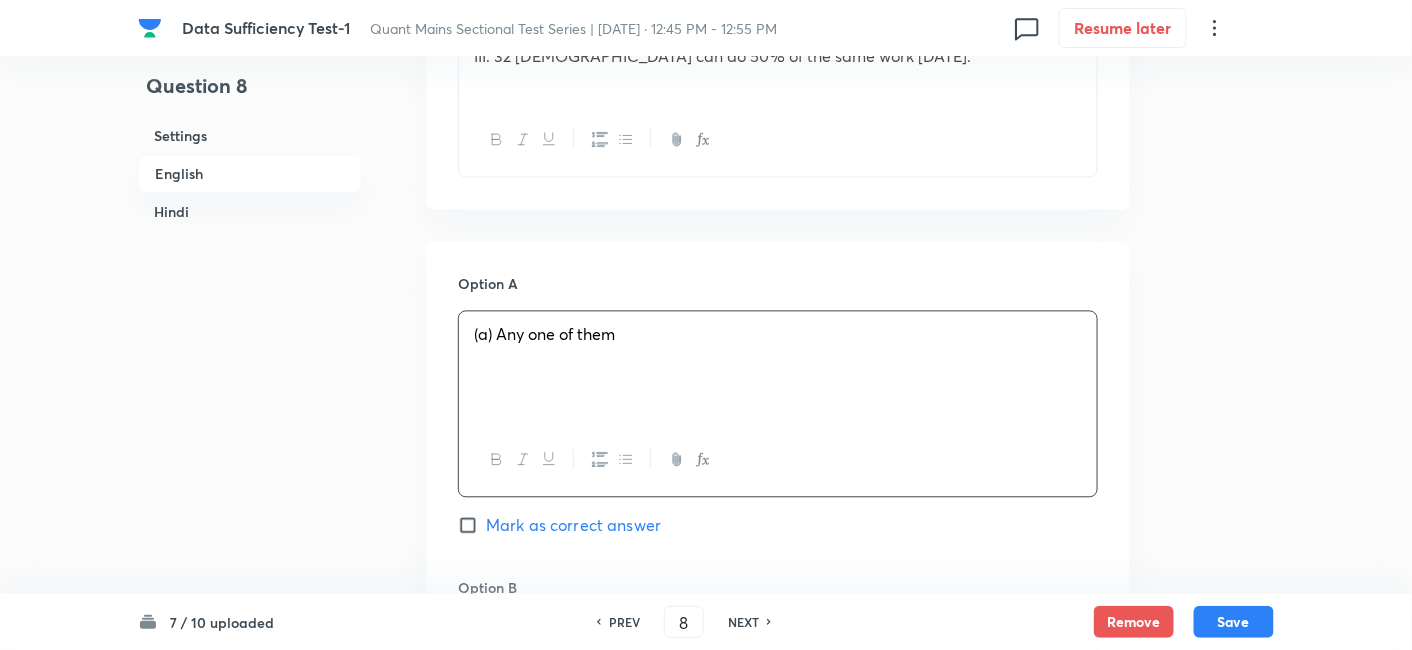 scroll, scrollTop: 1450, scrollLeft: 0, axis: vertical 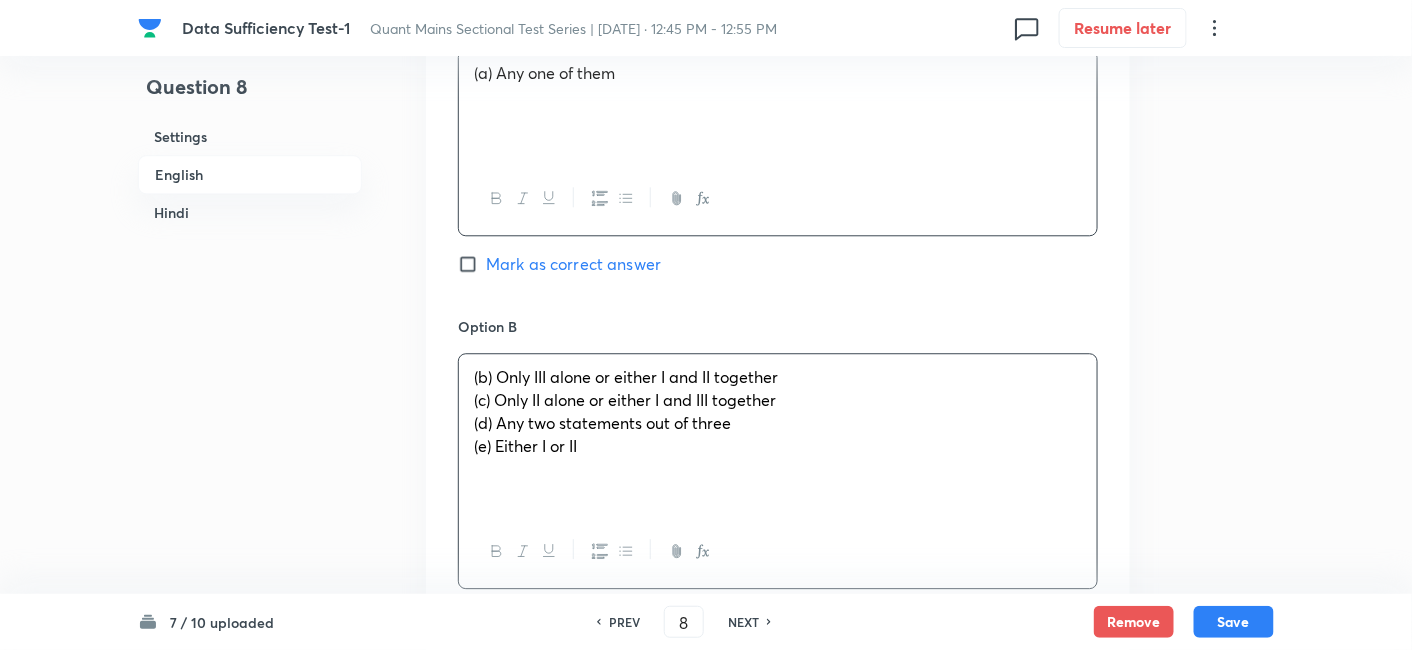 click on "(b) Only III alone or either I and II together (c) Only II alone or either I and III together (d) Any two statements out of three (e) Either I or II" at bounding box center (778, 434) 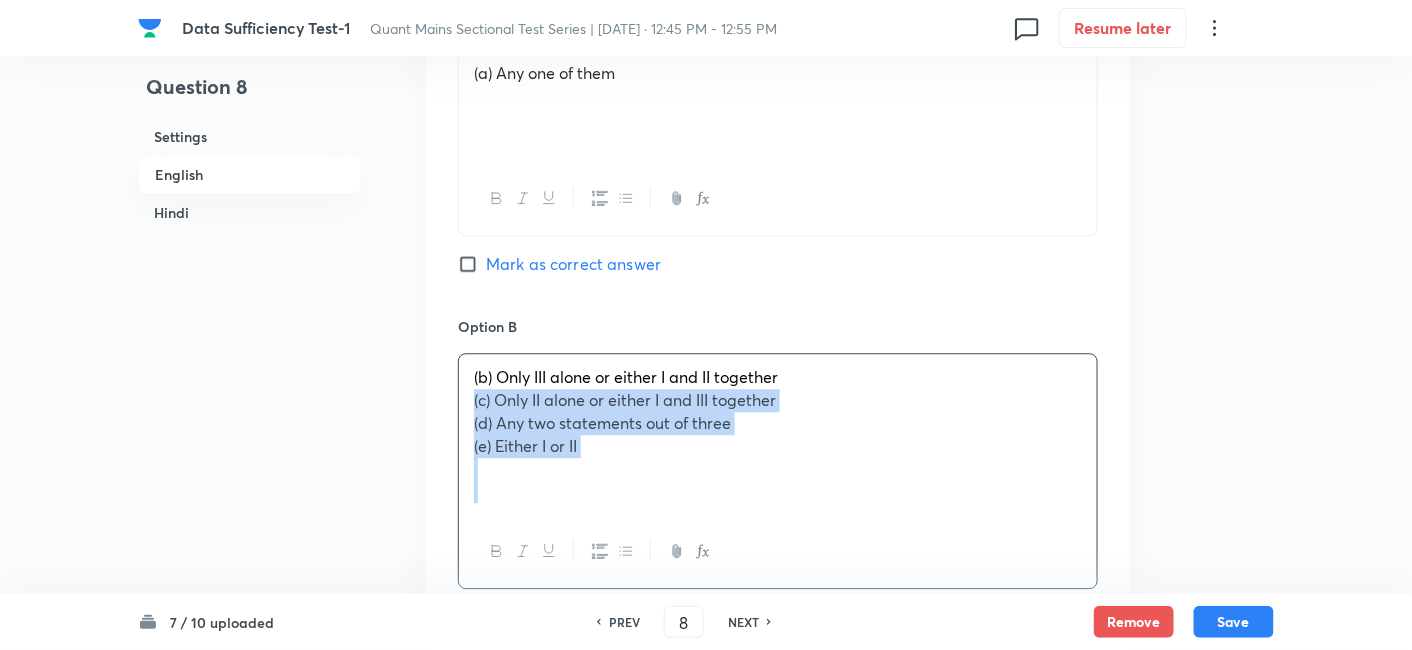 drag, startPoint x: 469, startPoint y: 324, endPoint x: 708, endPoint y: 452, distance: 271.11804 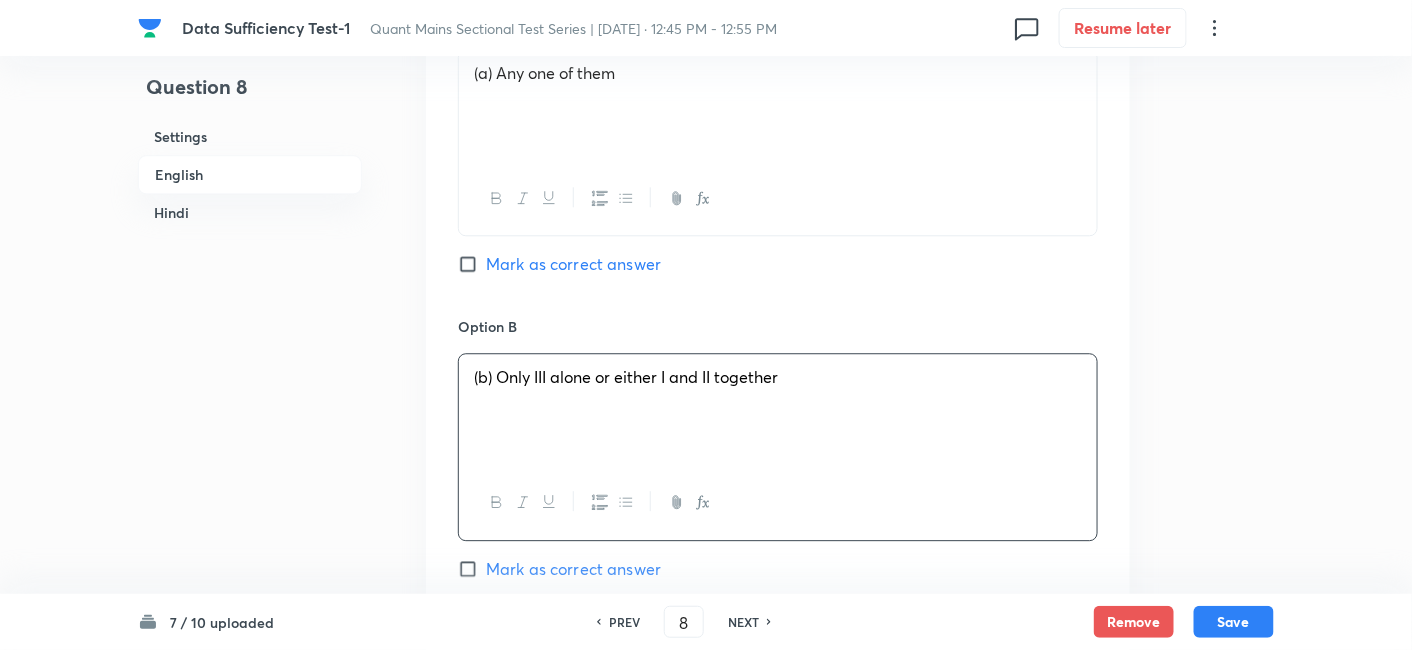 scroll, scrollTop: 1717, scrollLeft: 0, axis: vertical 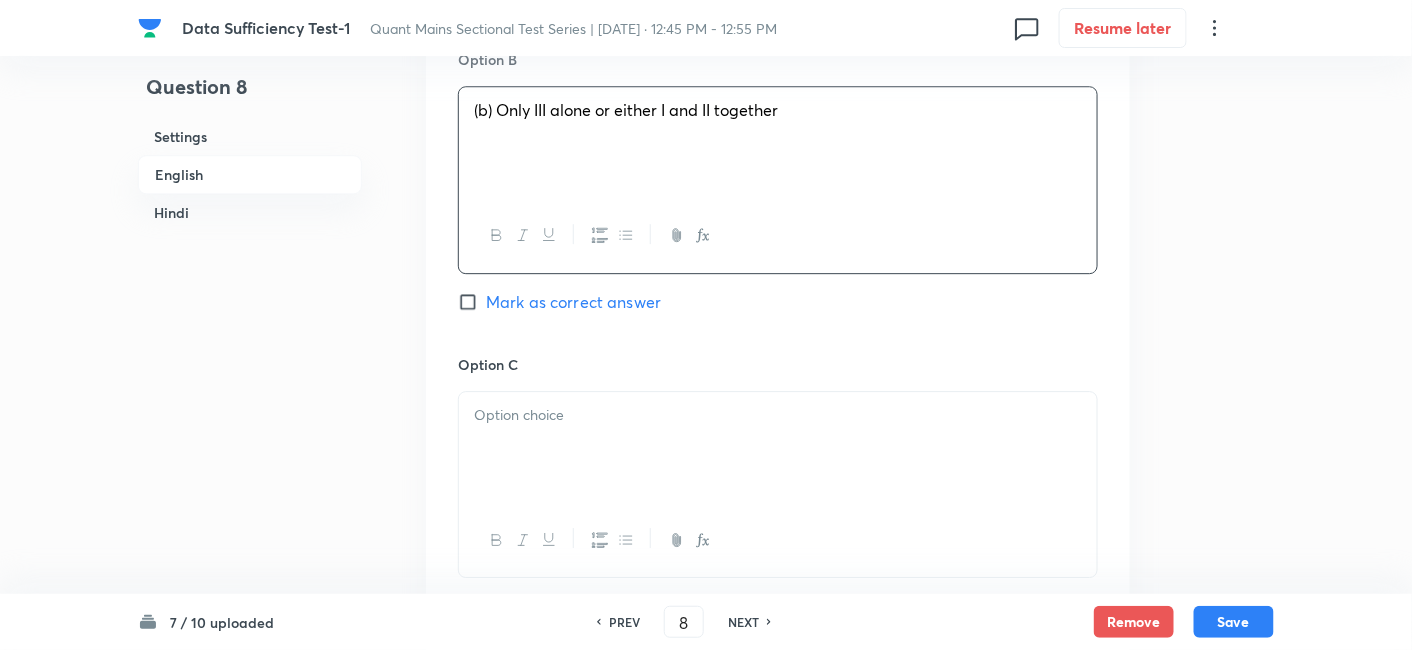 click at bounding box center [778, 448] 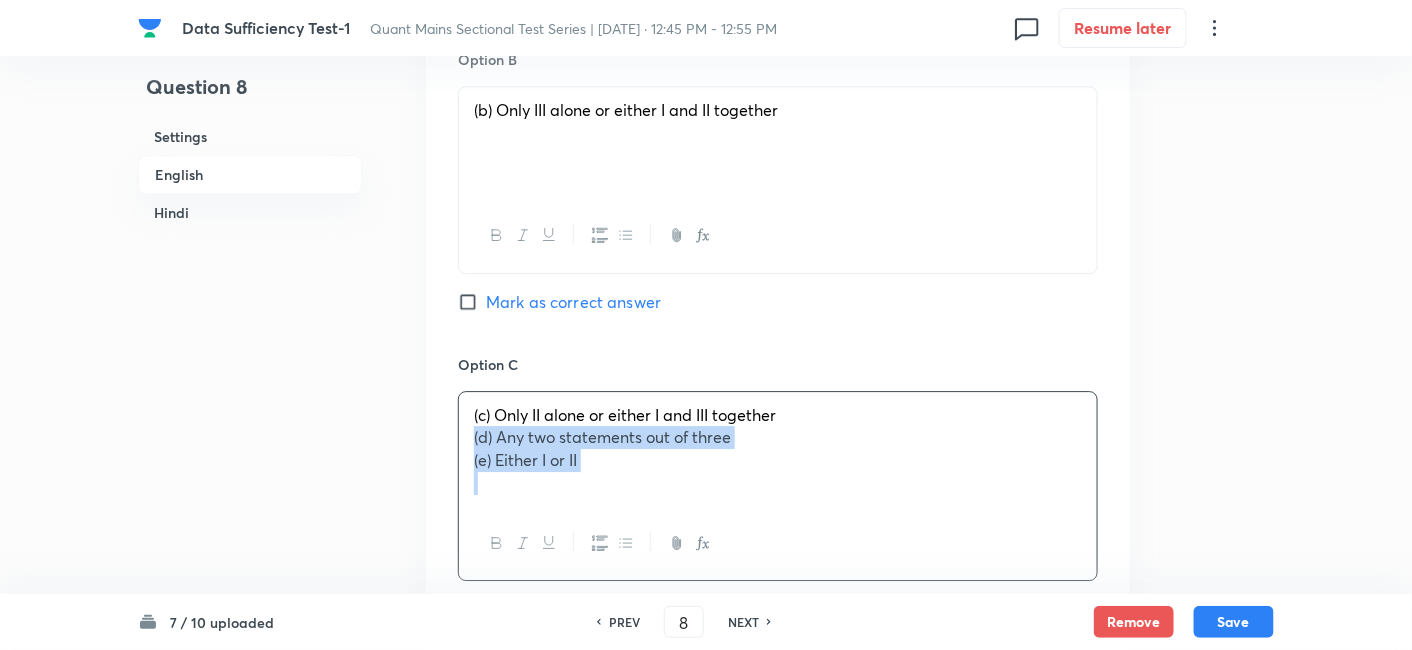 drag, startPoint x: 466, startPoint y: 367, endPoint x: 772, endPoint y: 518, distance: 341.22867 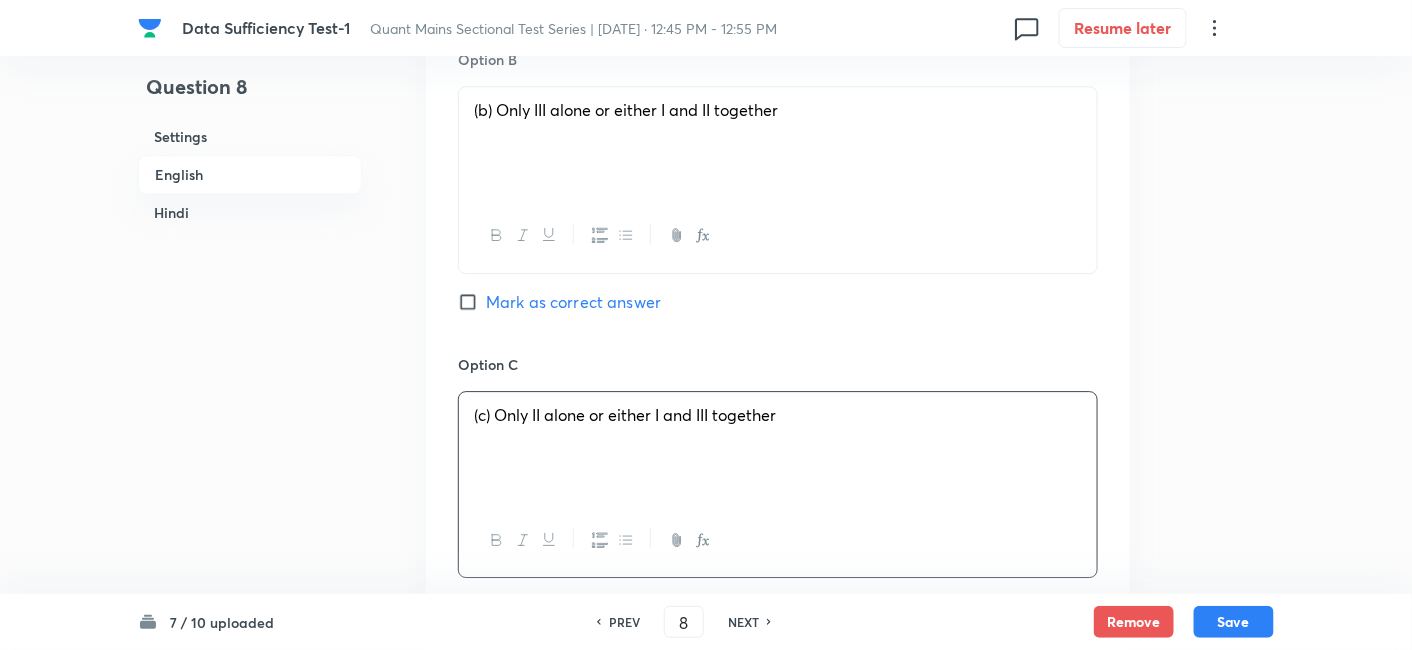 scroll, scrollTop: 2040, scrollLeft: 0, axis: vertical 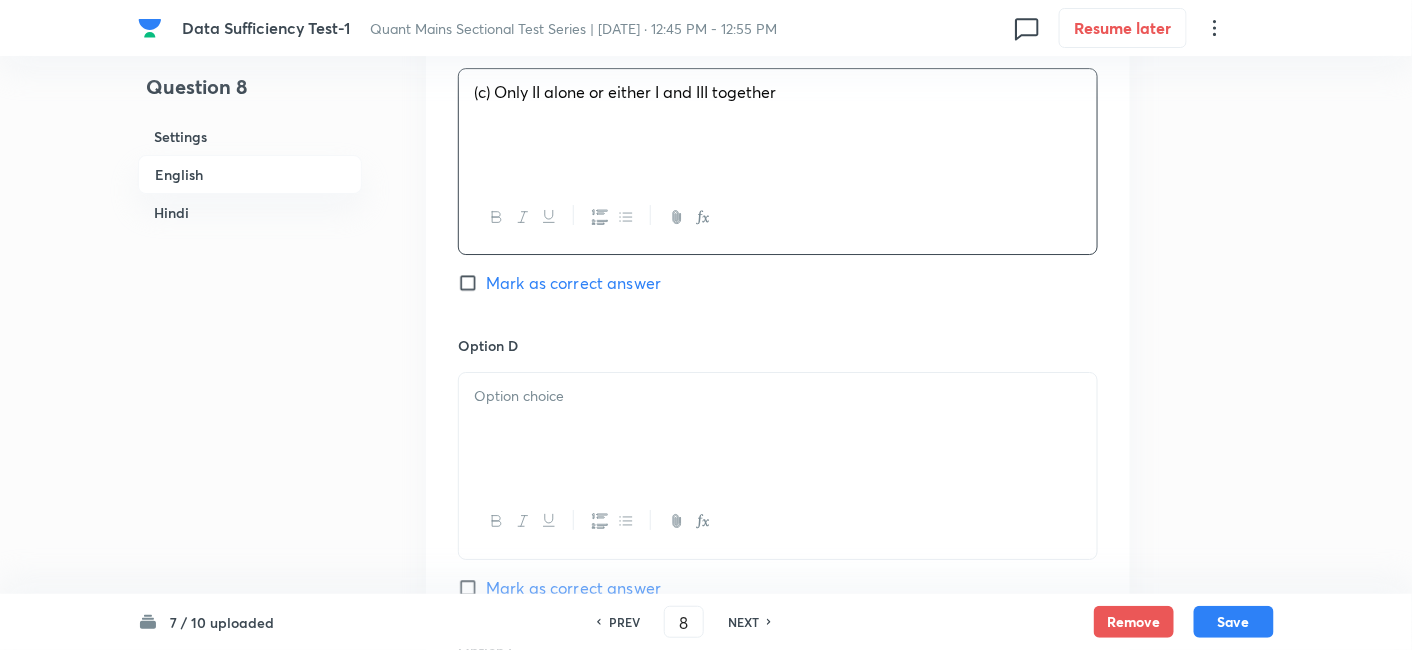 click at bounding box center [778, 429] 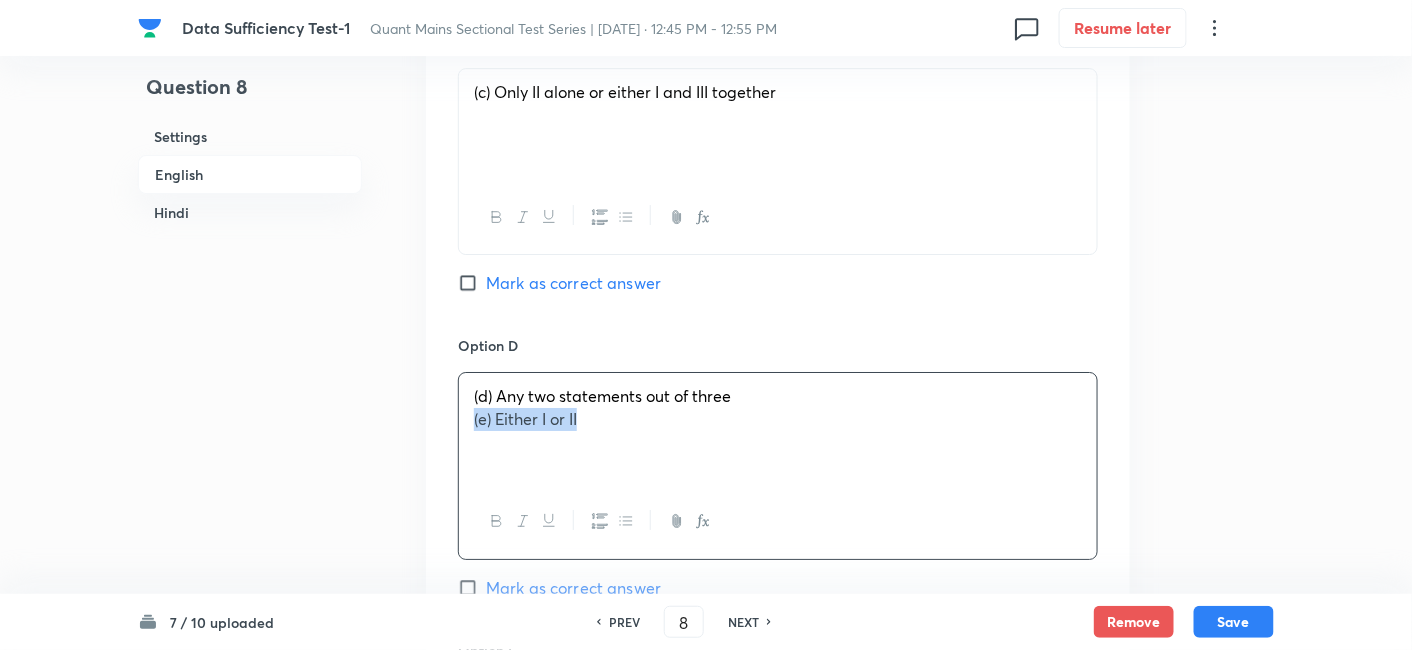 drag, startPoint x: 463, startPoint y: 354, endPoint x: 771, endPoint y: 450, distance: 322.61432 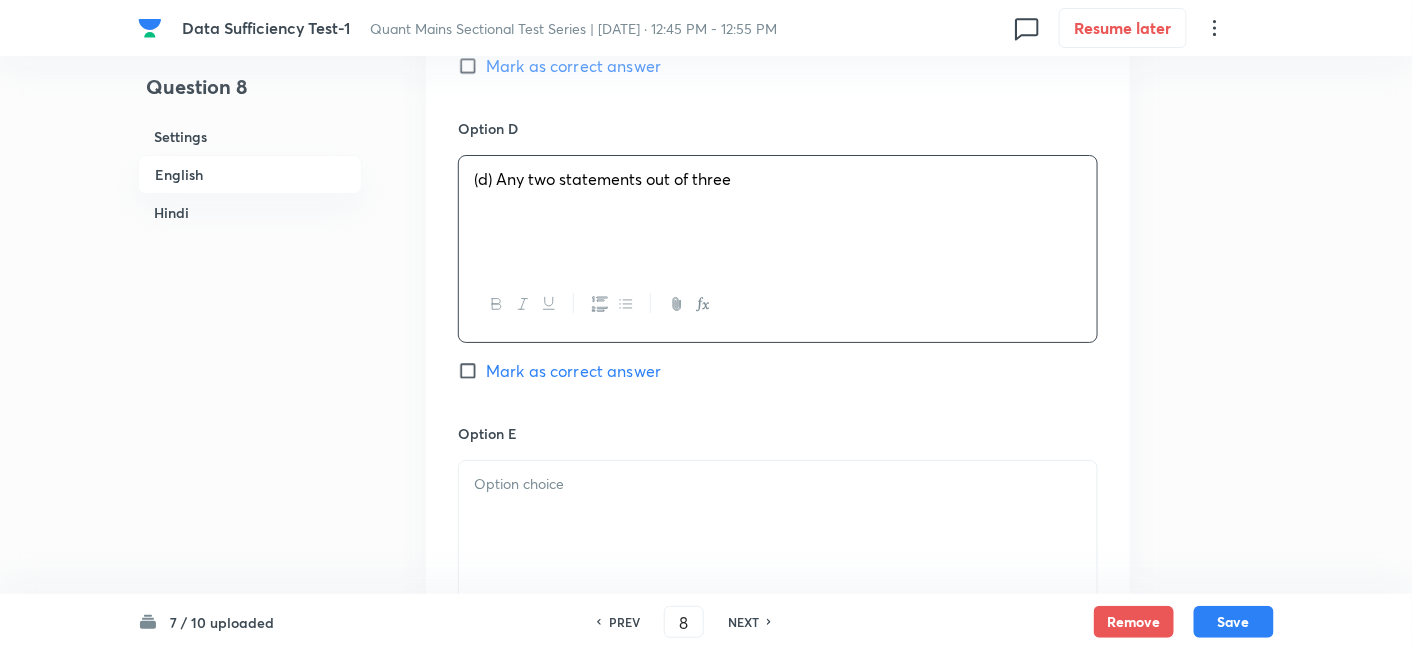 click at bounding box center [778, 517] 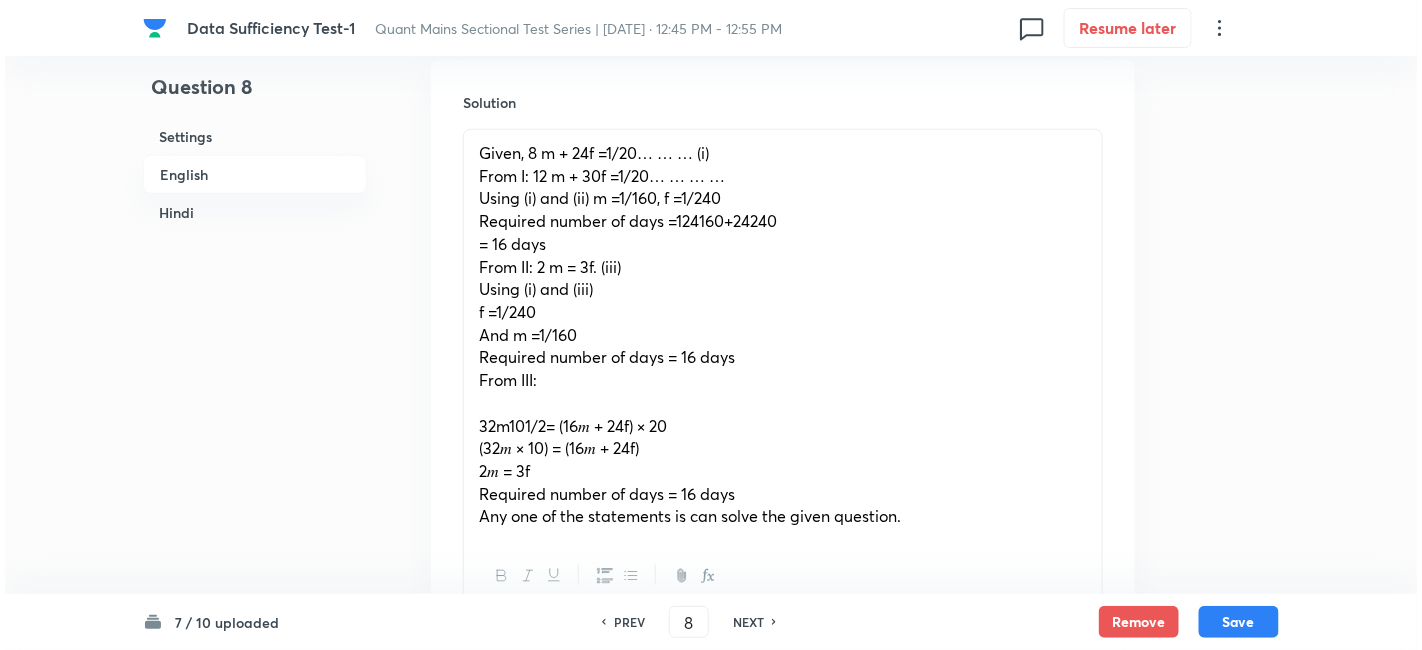 scroll, scrollTop: 2955, scrollLeft: 0, axis: vertical 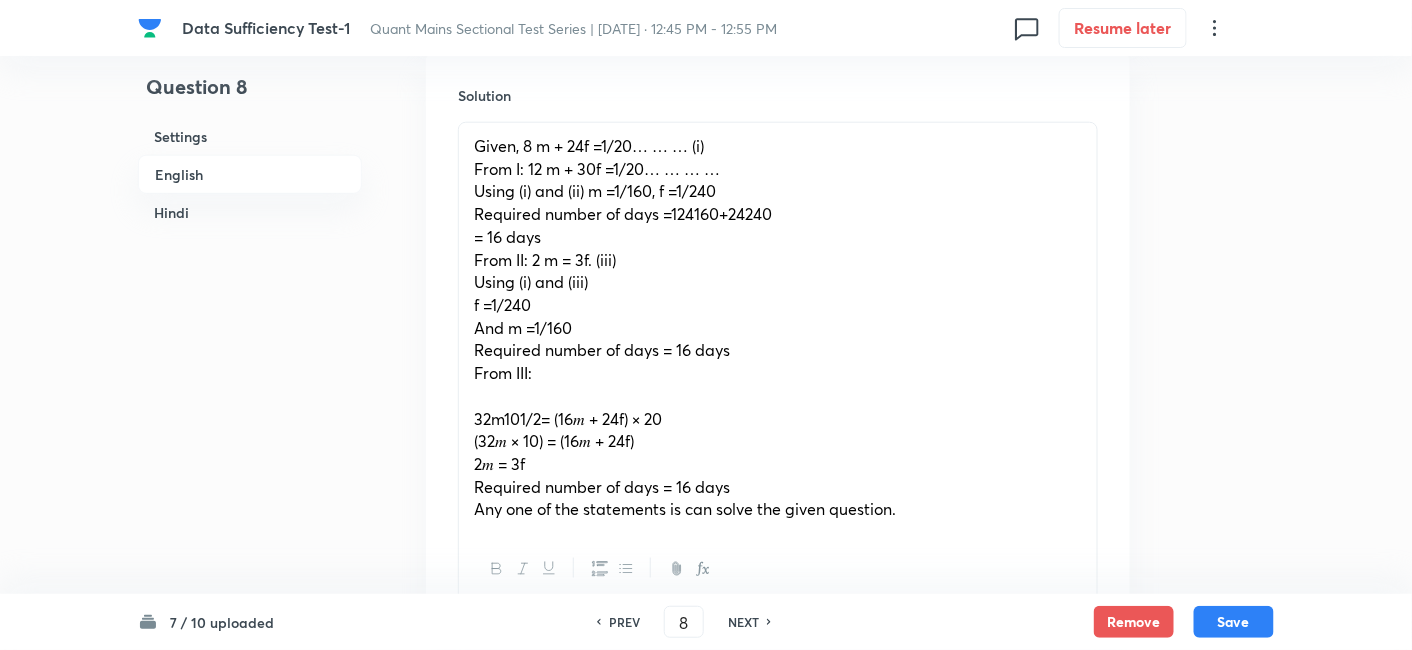 click on "(32𝑚 × 10) = (16𝑚 + 24f)" at bounding box center (554, 440) 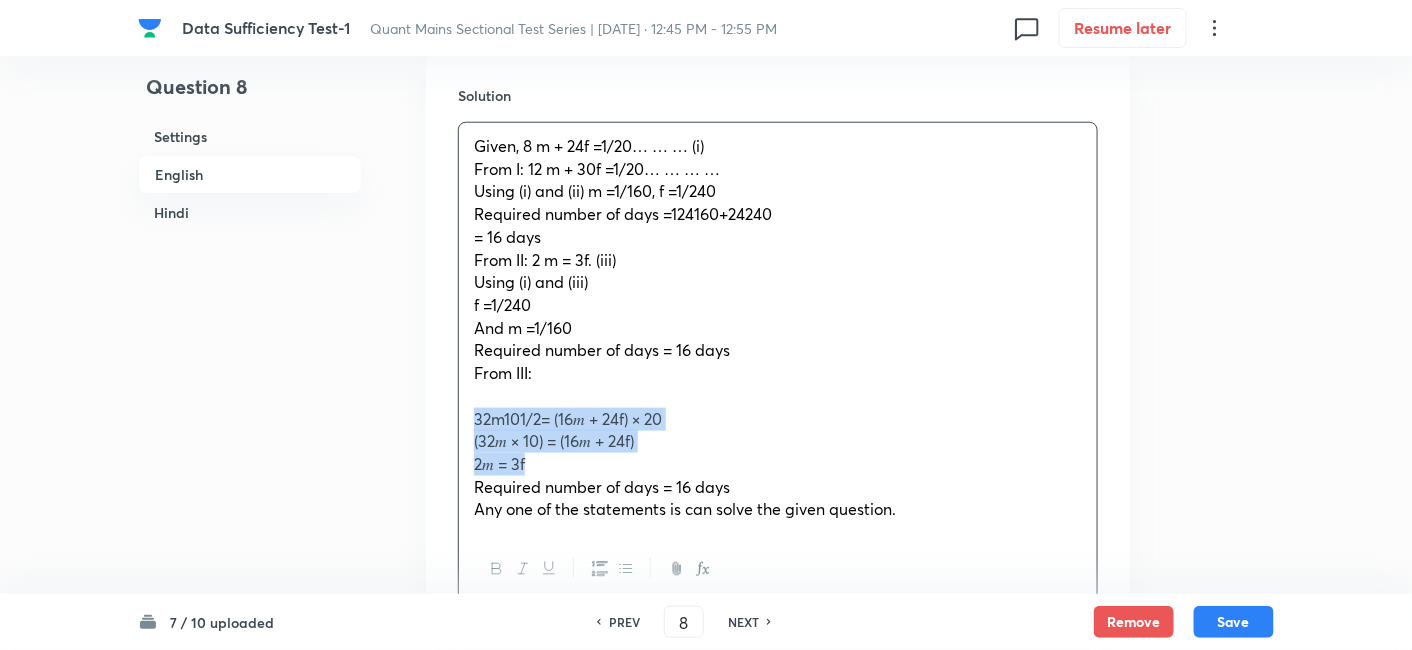 drag, startPoint x: 536, startPoint y: 391, endPoint x: 457, endPoint y: 344, distance: 91.92388 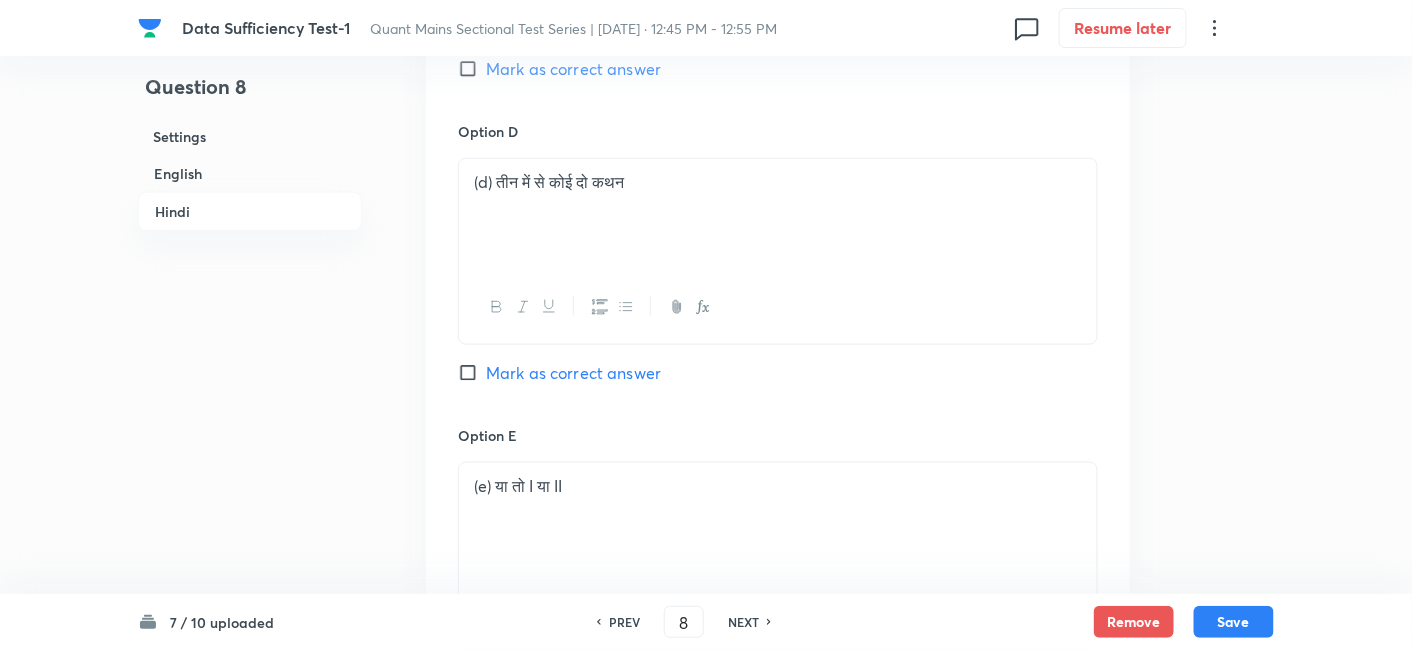 scroll, scrollTop: 6103, scrollLeft: 0, axis: vertical 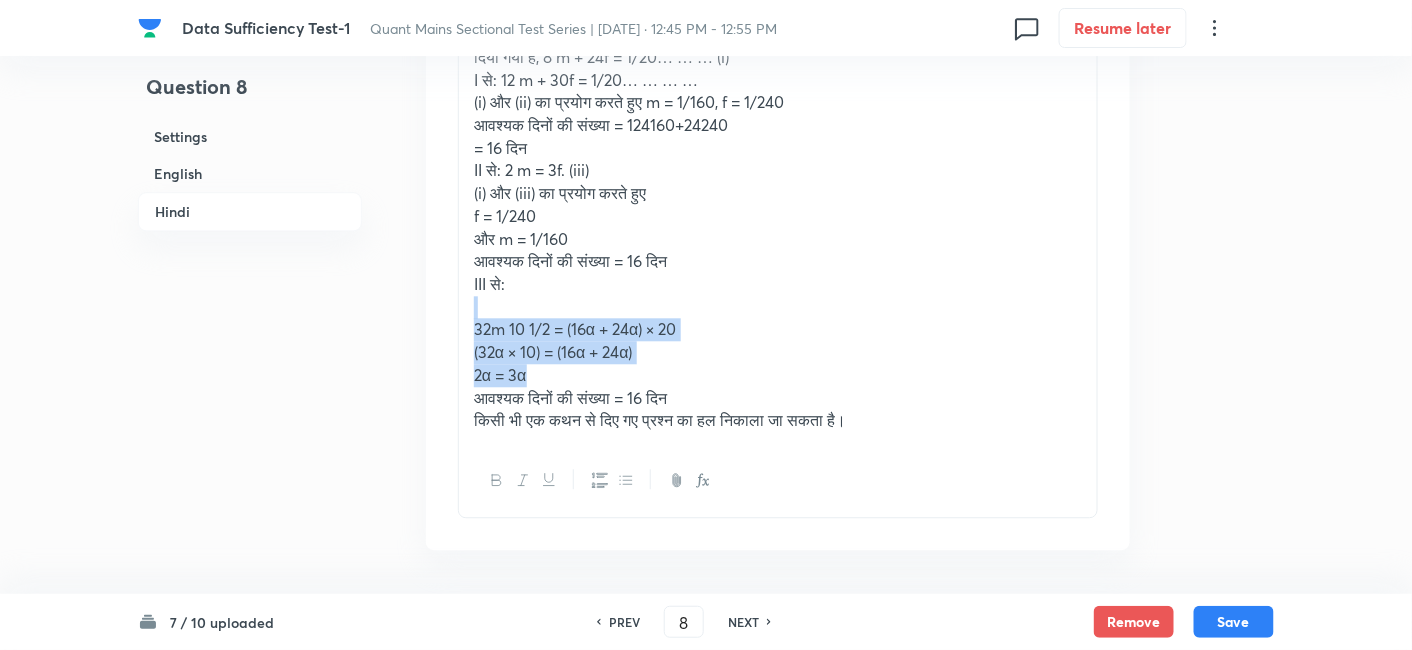 drag, startPoint x: 561, startPoint y: 295, endPoint x: 449, endPoint y: 228, distance: 130.51053 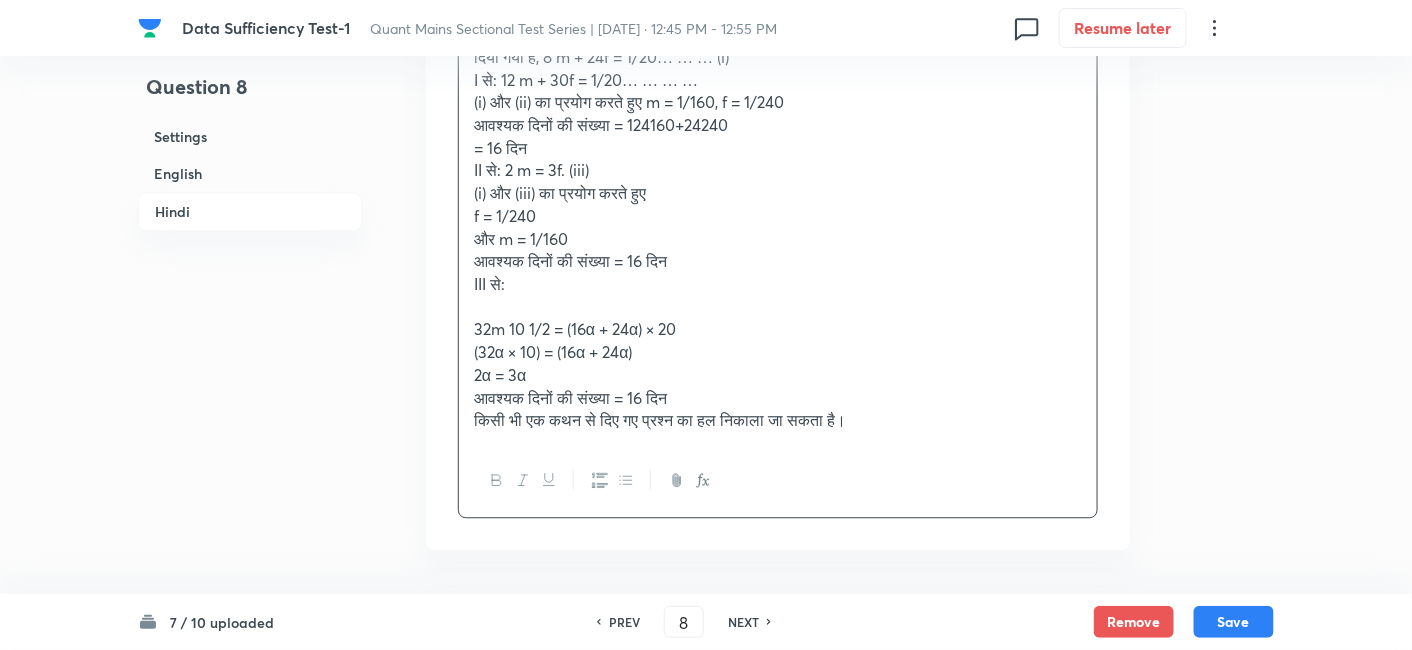 scroll, scrollTop: 6035, scrollLeft: 0, axis: vertical 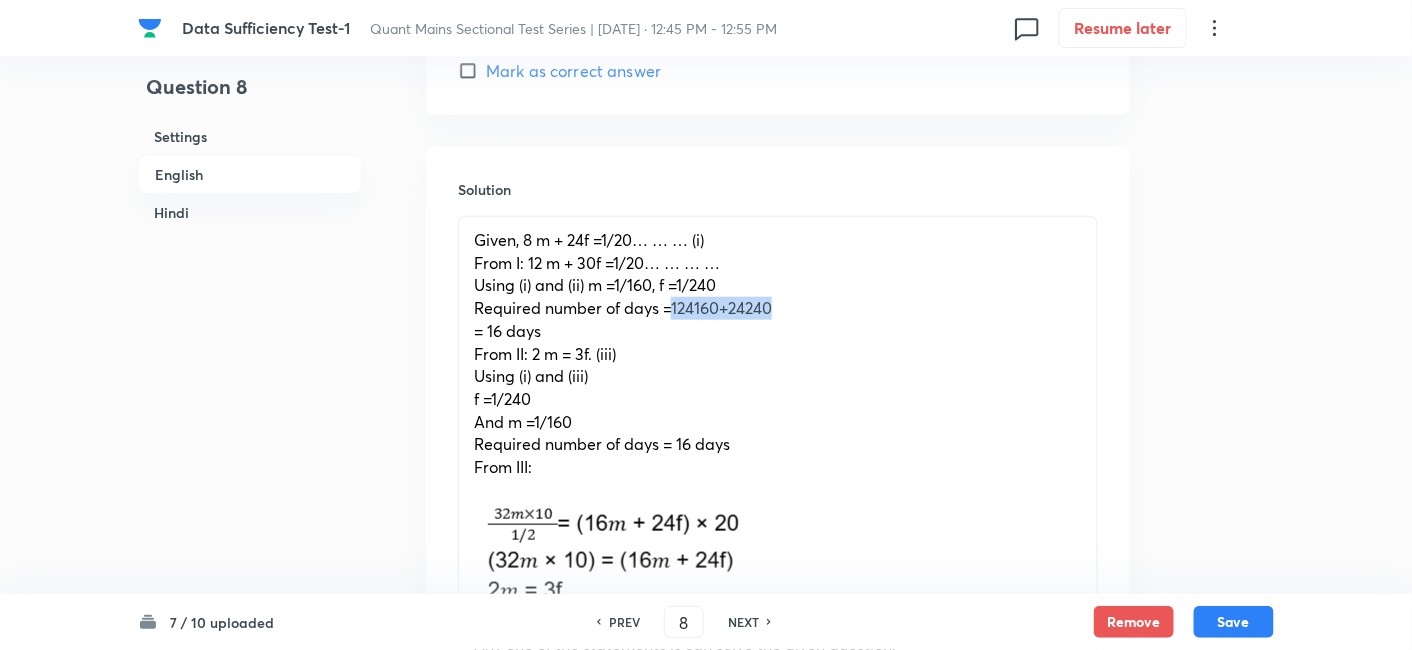 drag, startPoint x: 798, startPoint y: 235, endPoint x: 668, endPoint y: 235, distance: 130 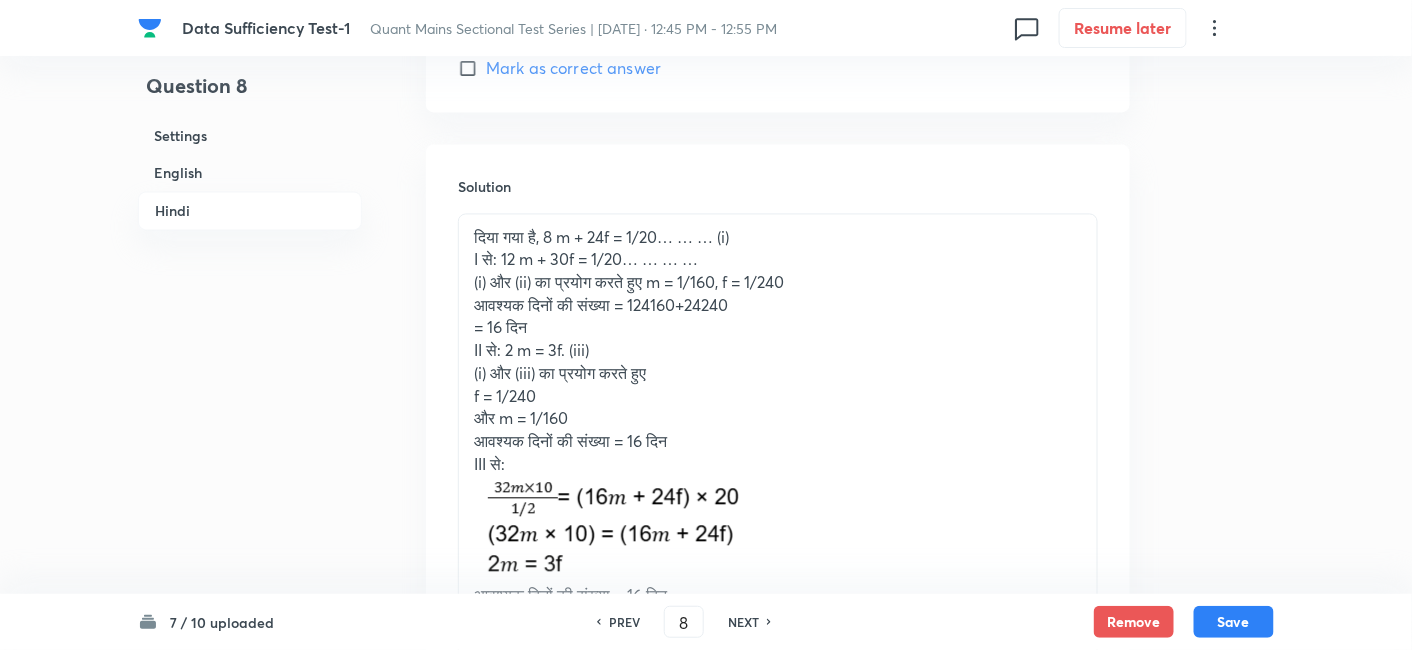 scroll, scrollTop: 5942, scrollLeft: 0, axis: vertical 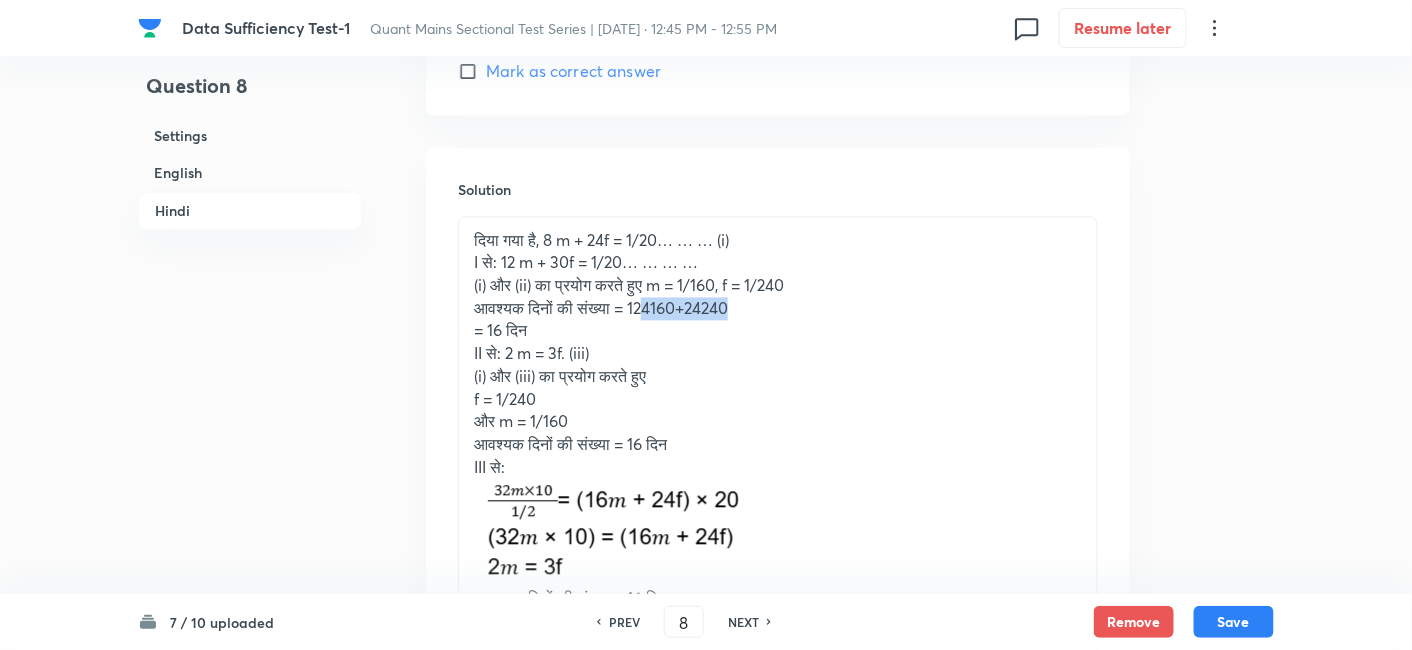 drag, startPoint x: 750, startPoint y: 268, endPoint x: 660, endPoint y: 278, distance: 90.55385 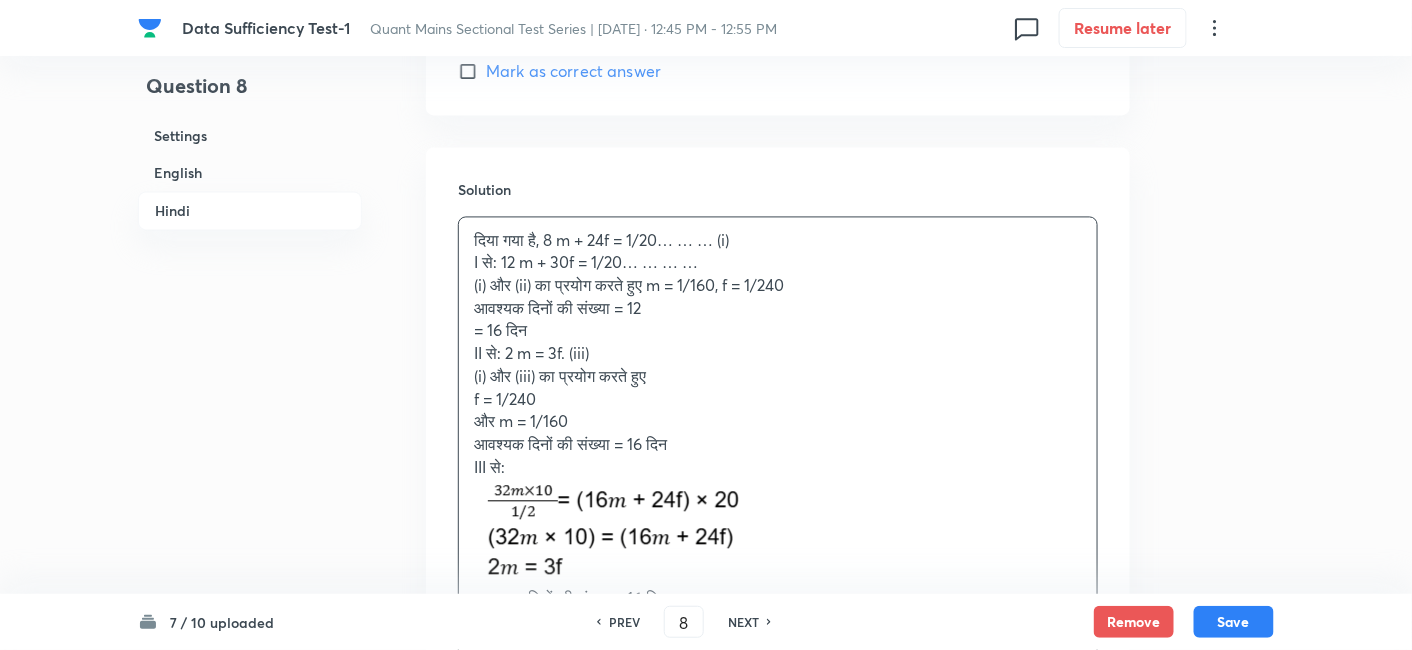 type 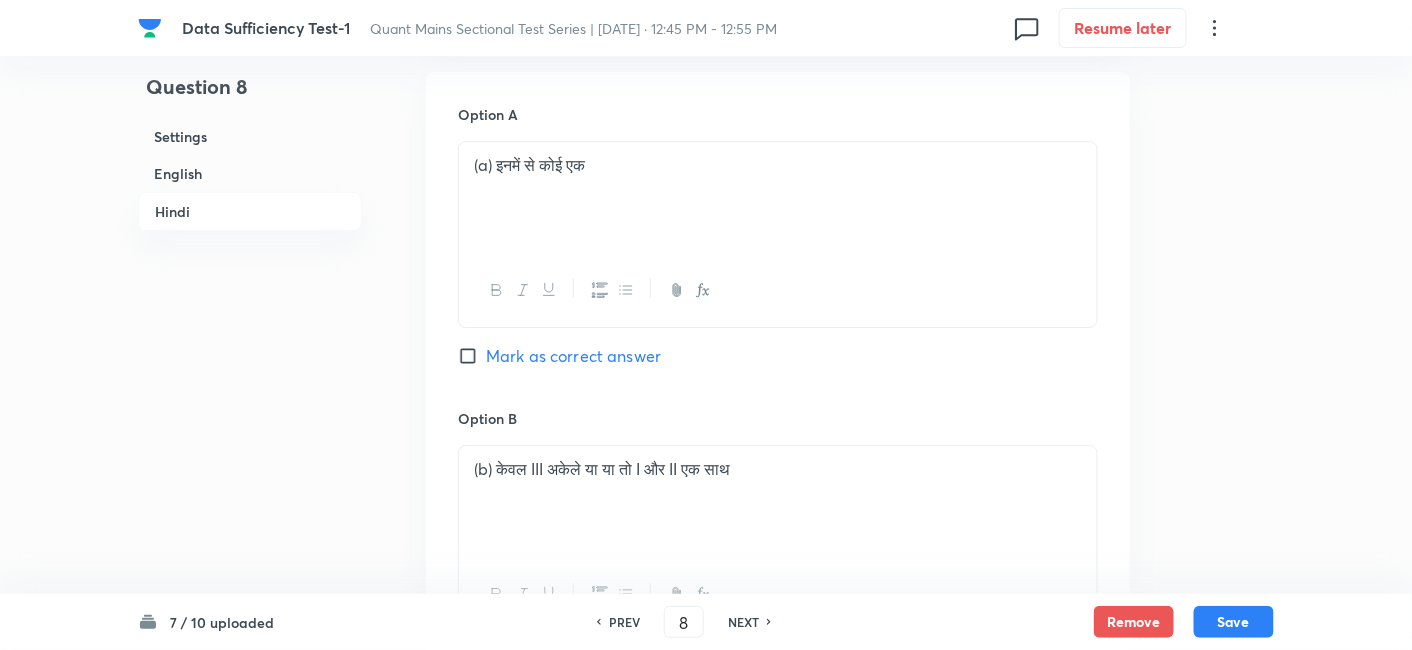 scroll, scrollTop: 4402, scrollLeft: 0, axis: vertical 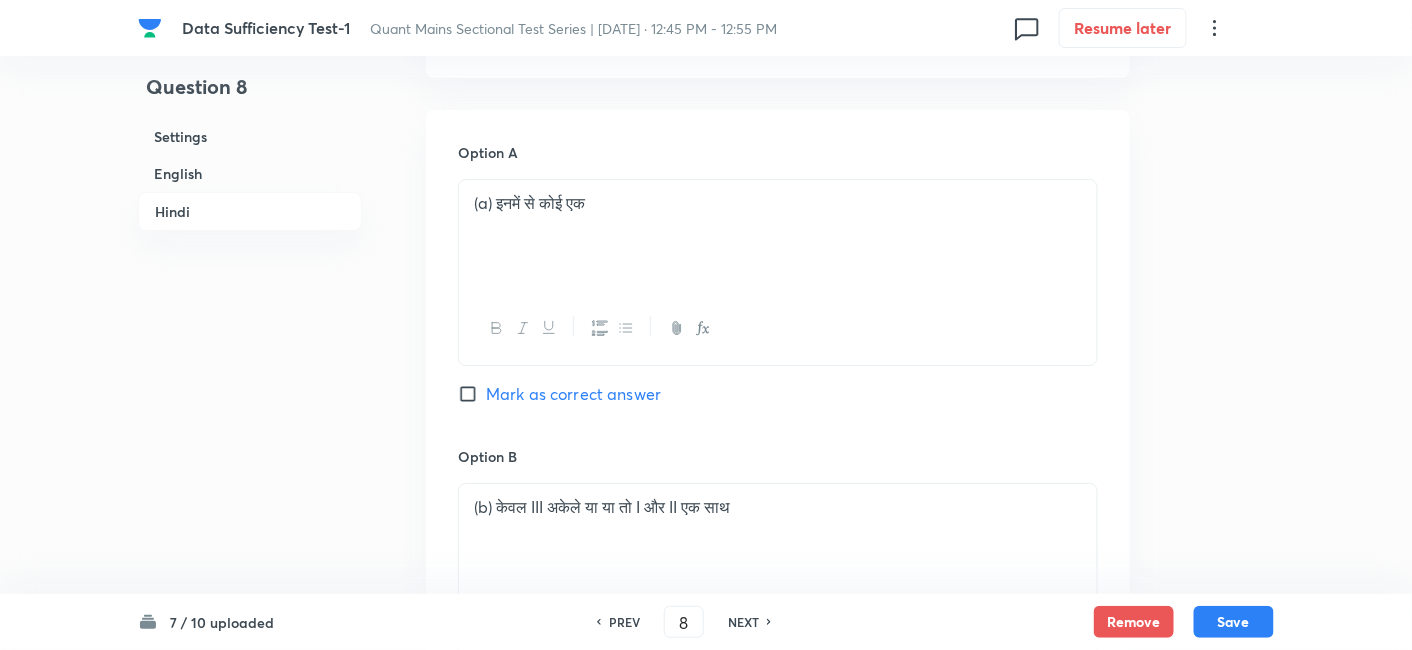 click on "Mark as correct answer" at bounding box center [573, 394] 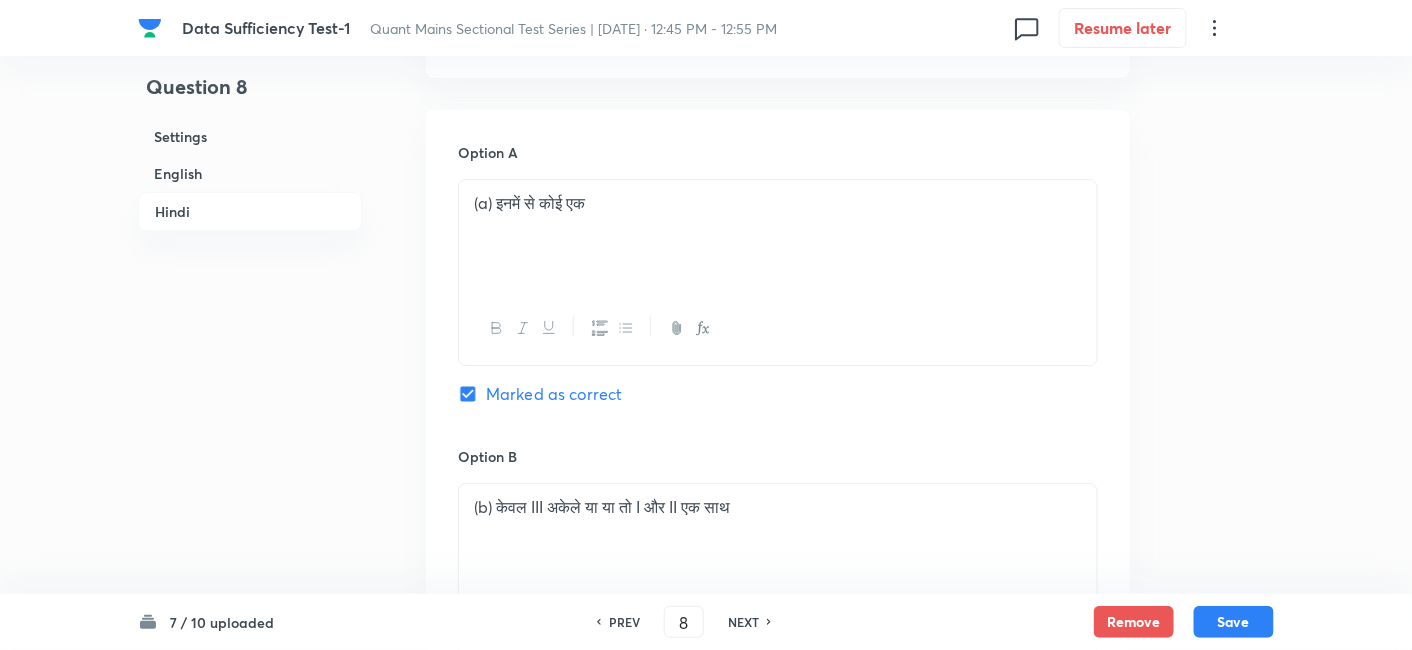 checkbox on "true" 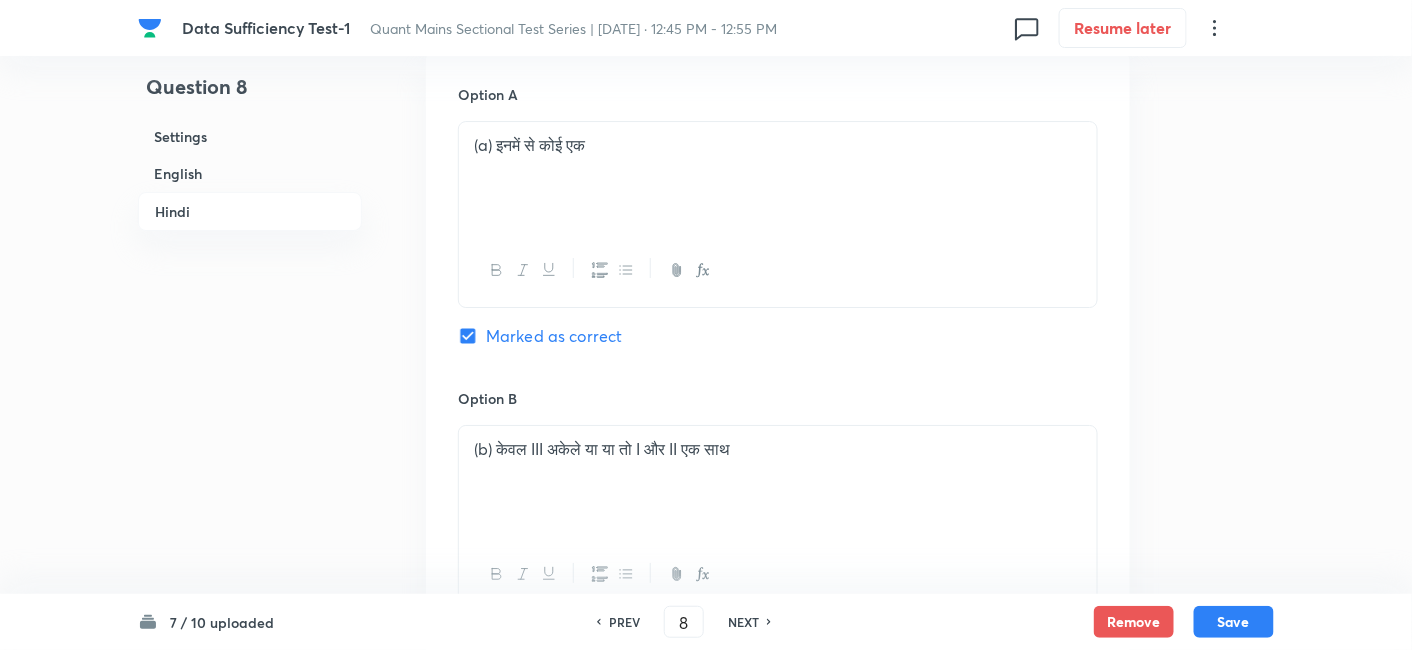 scroll, scrollTop: 4458, scrollLeft: 0, axis: vertical 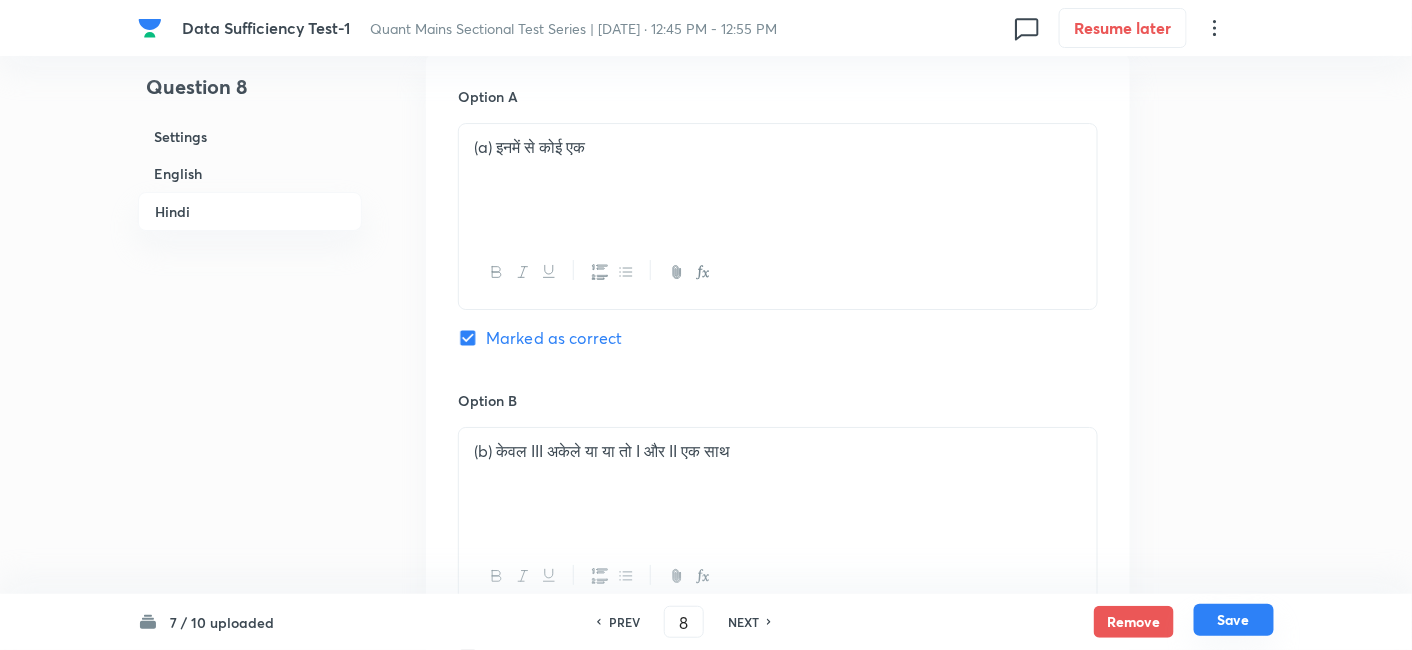 click on "Save" at bounding box center [1234, 620] 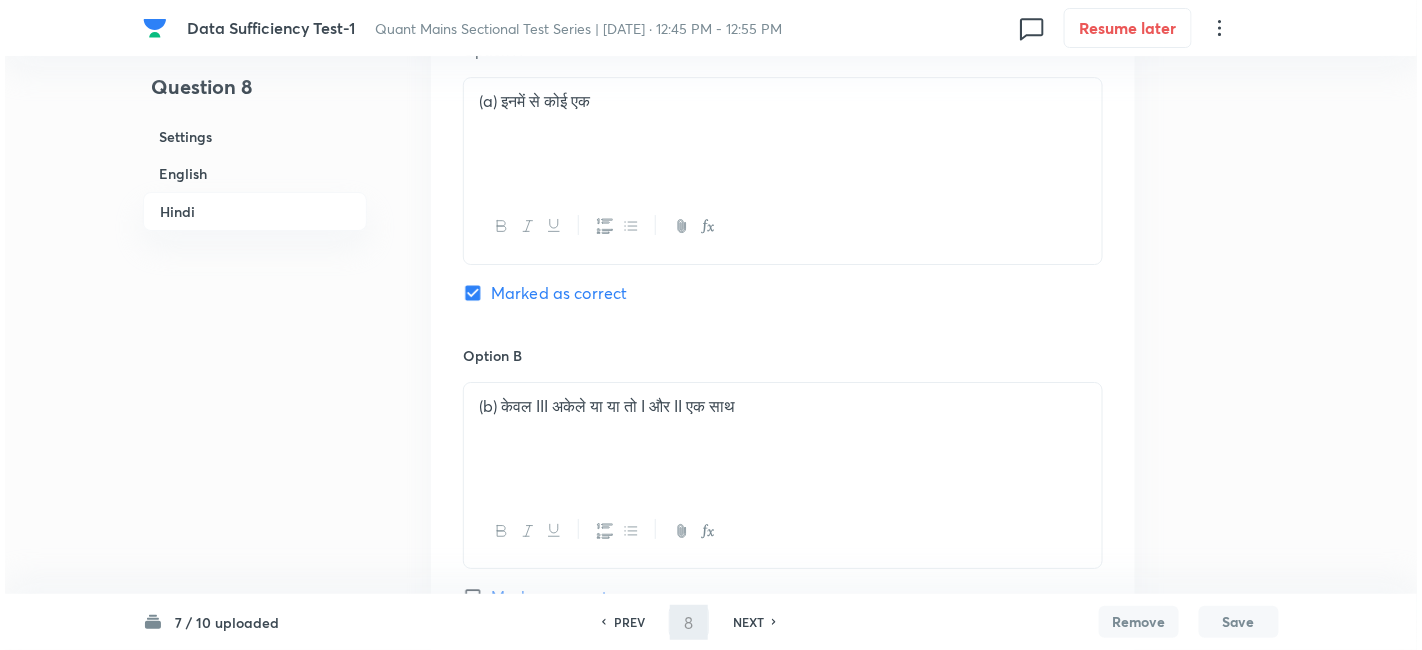 scroll, scrollTop: 0, scrollLeft: 0, axis: both 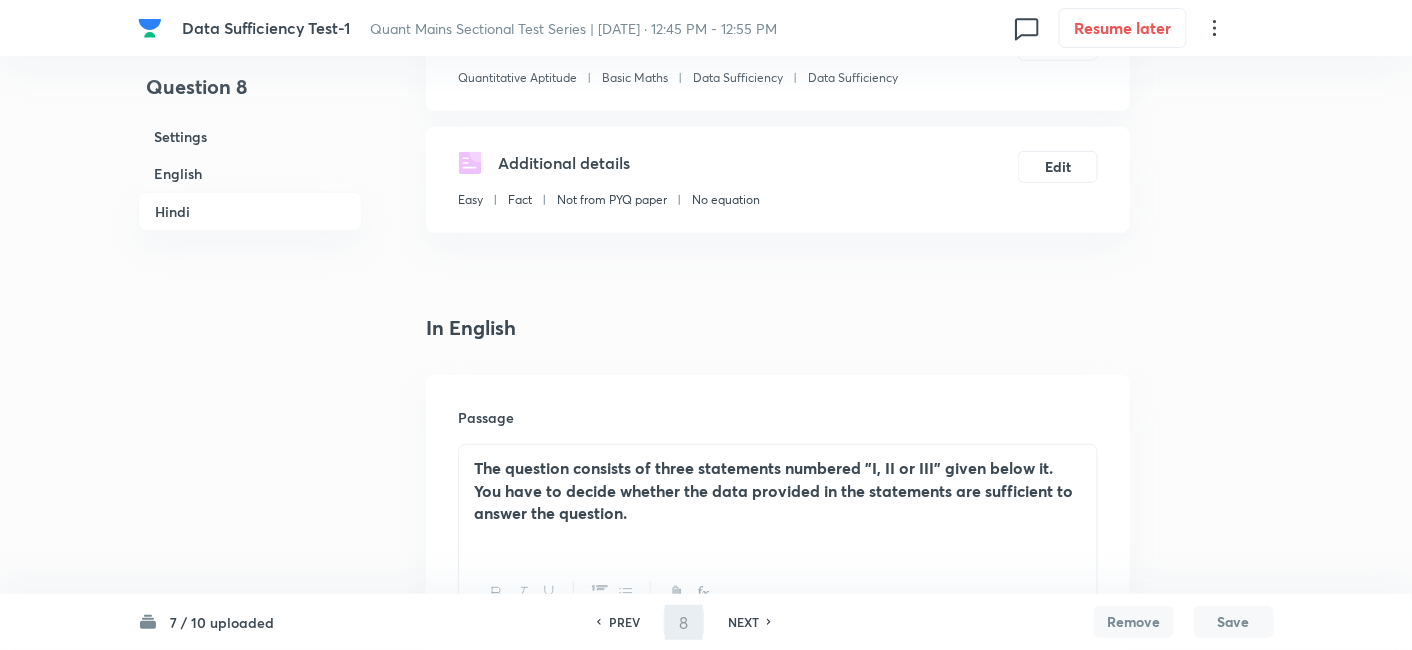 type on "9" 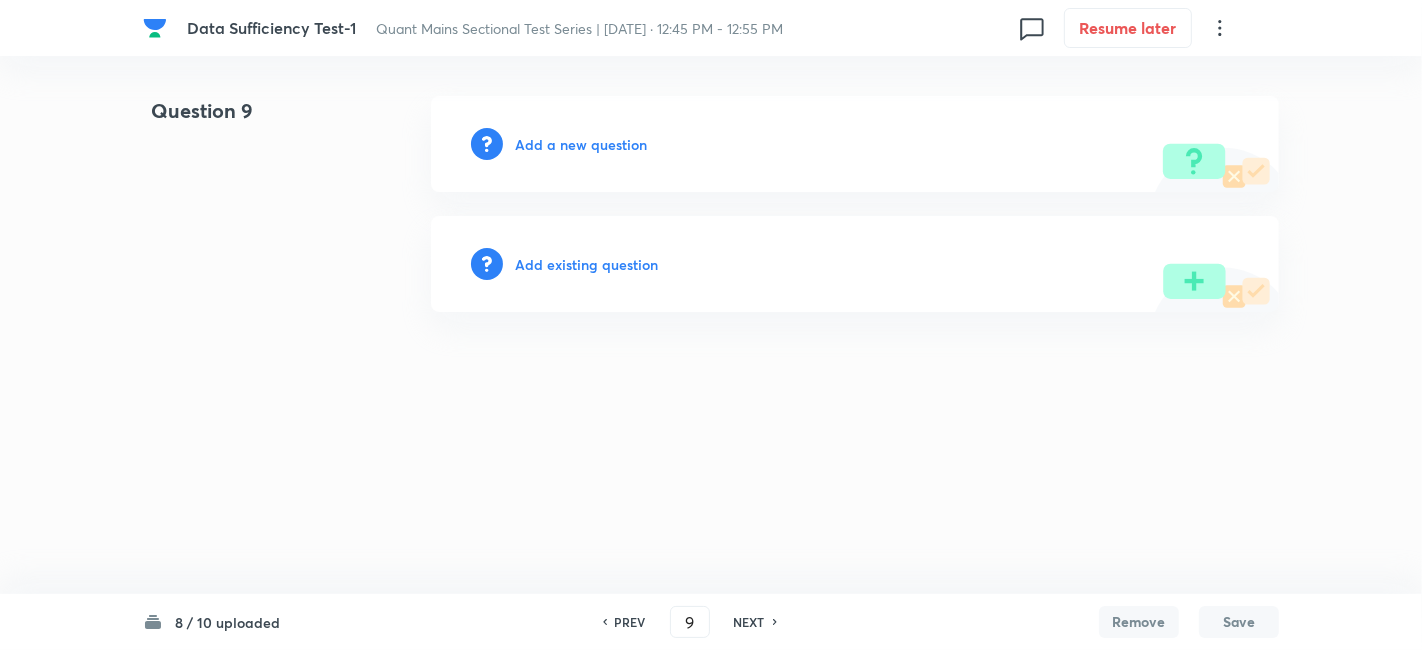 click on "Add a new question" at bounding box center [581, 144] 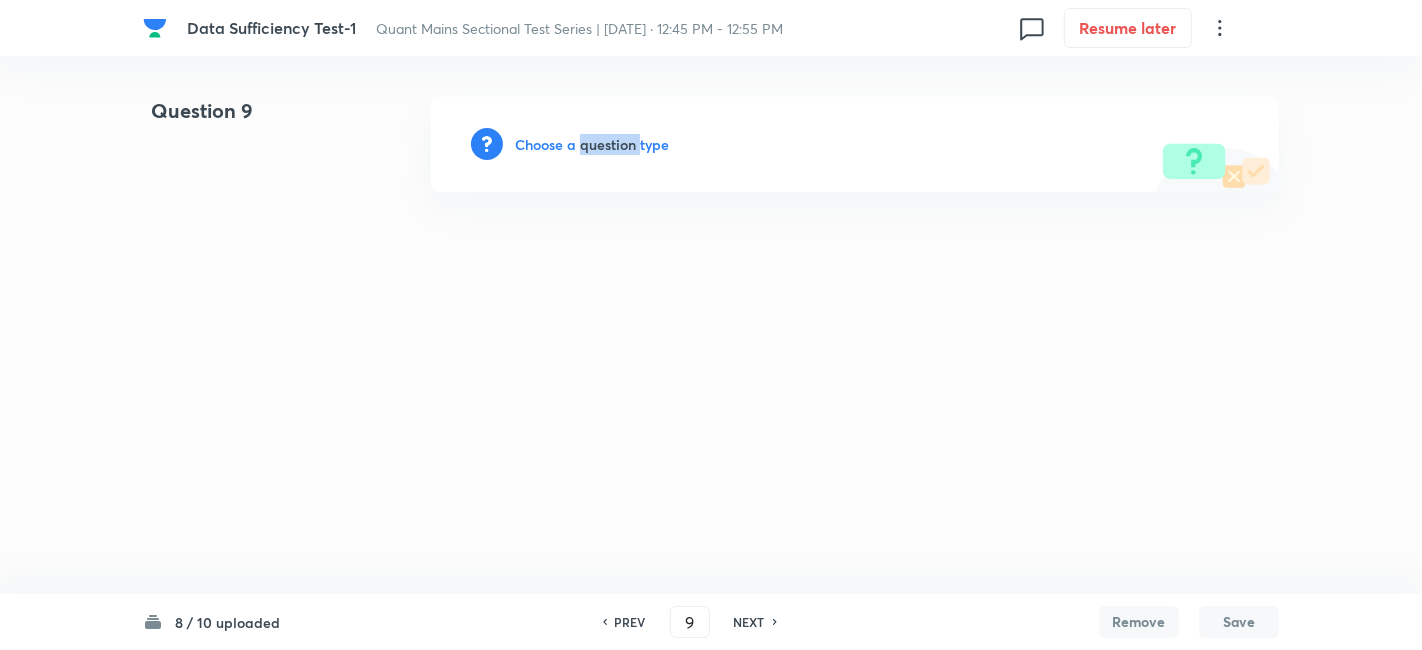 click on "Choose a question type" at bounding box center [592, 144] 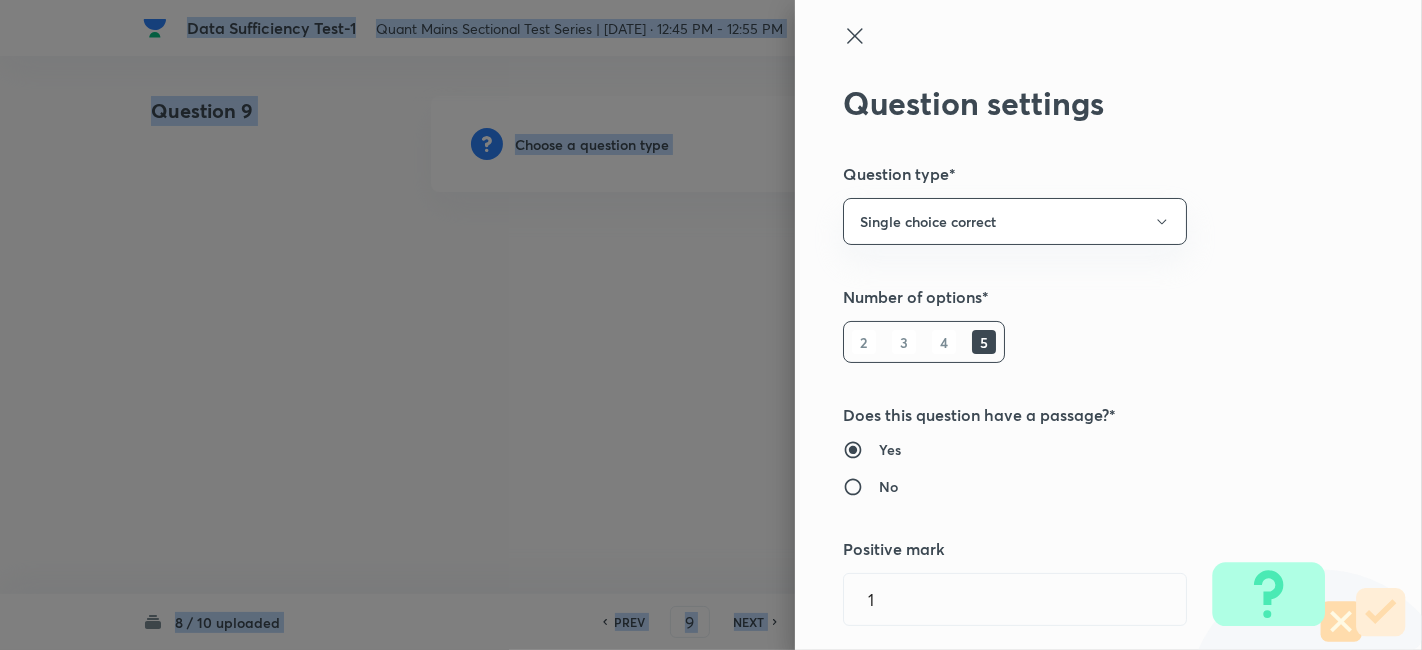 click at bounding box center [711, 325] 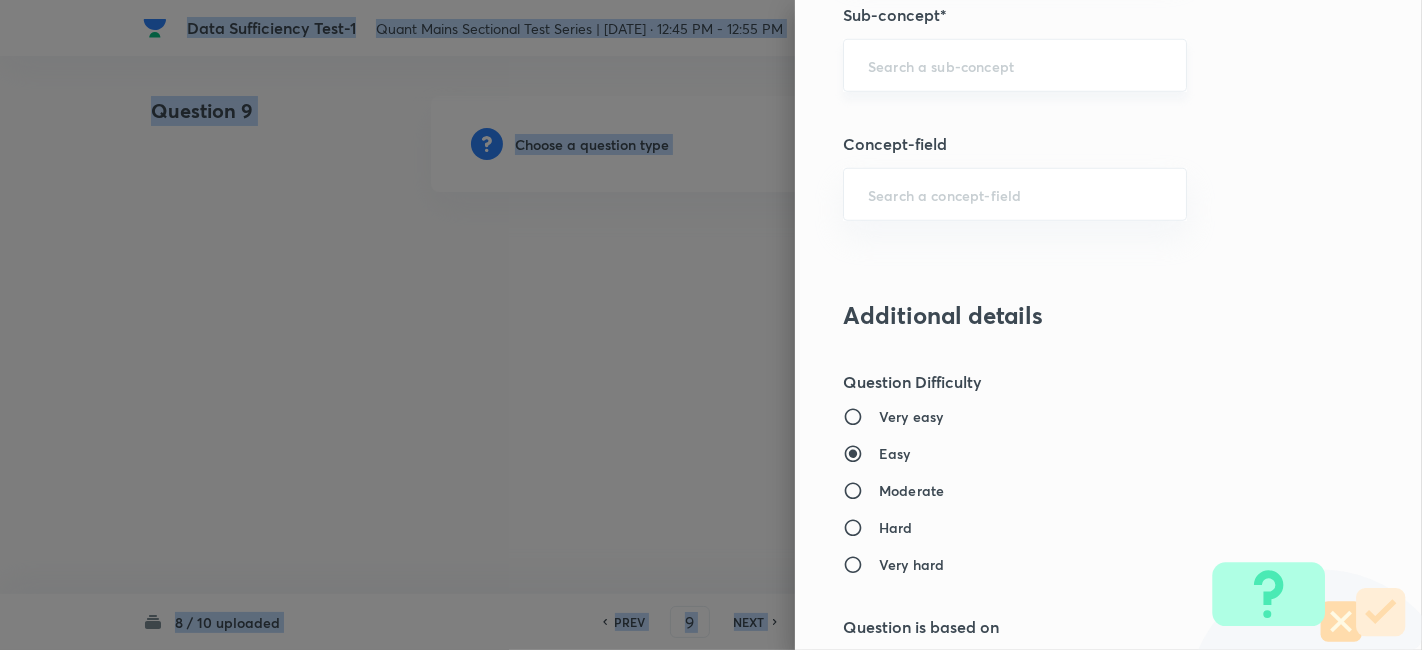 scroll, scrollTop: 1281, scrollLeft: 0, axis: vertical 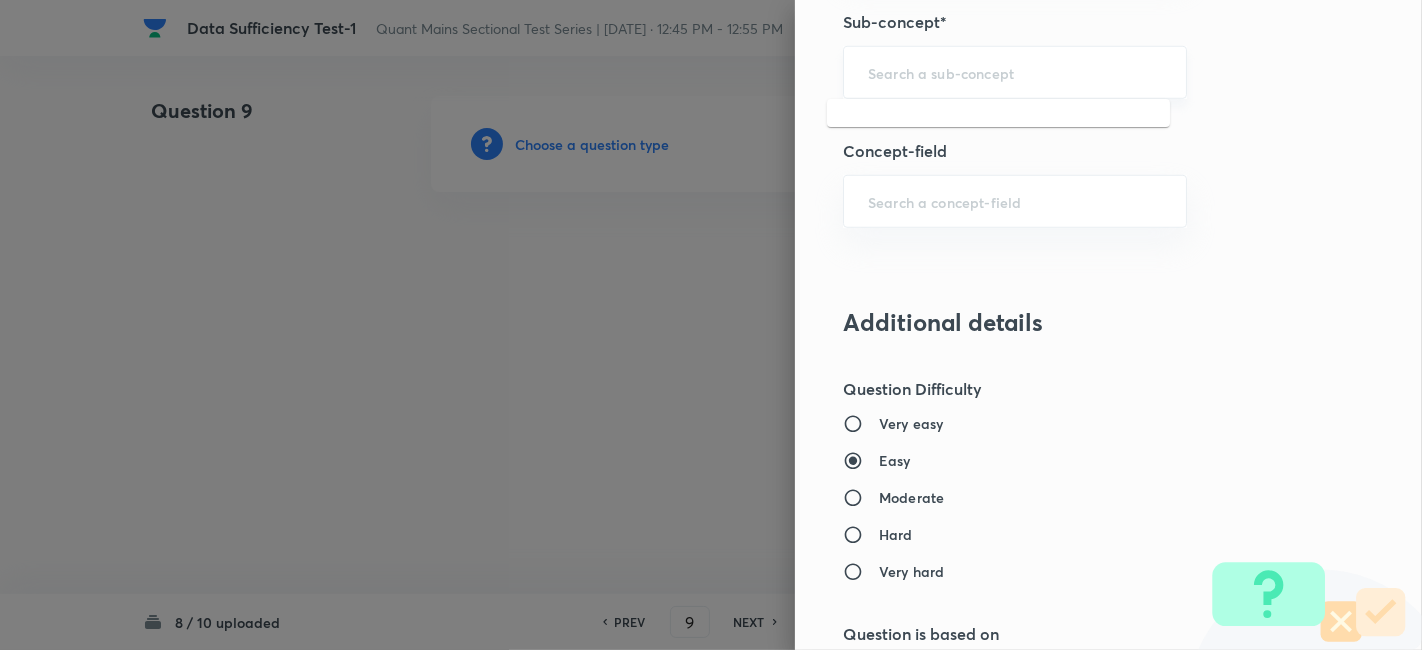 click at bounding box center (1015, 72) 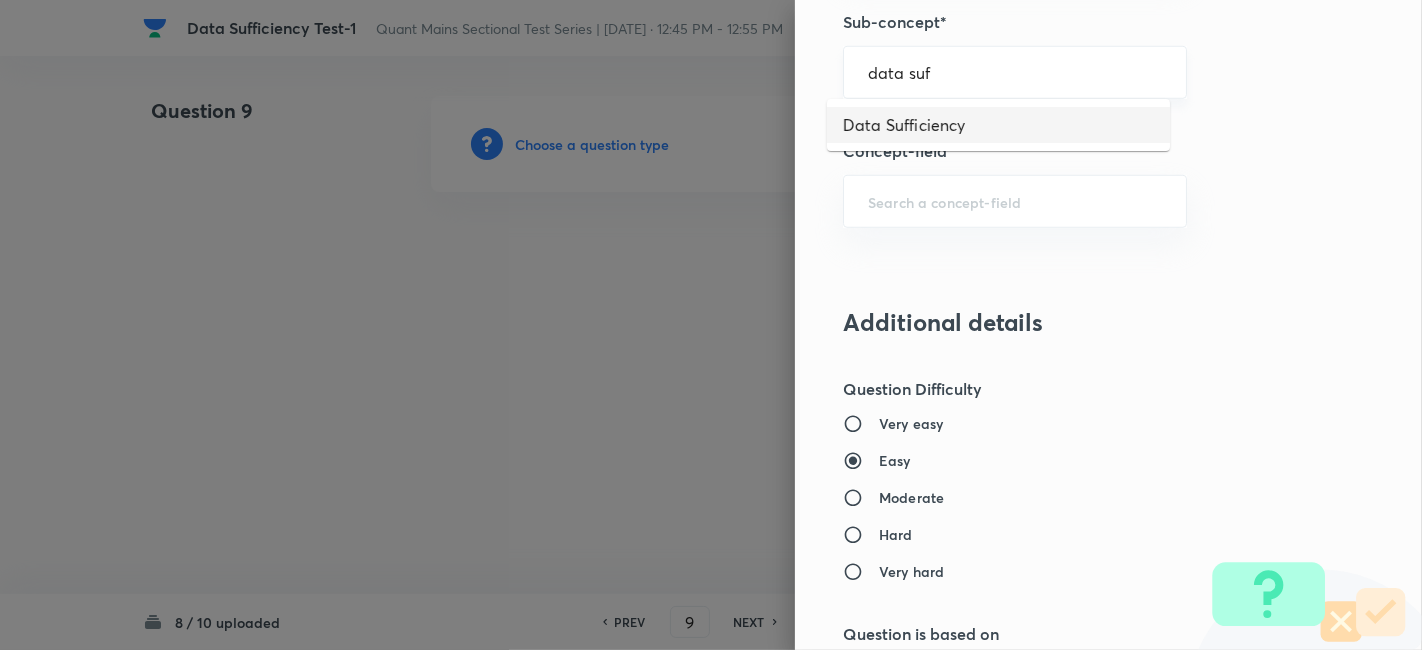type on "Data Sufficiency" 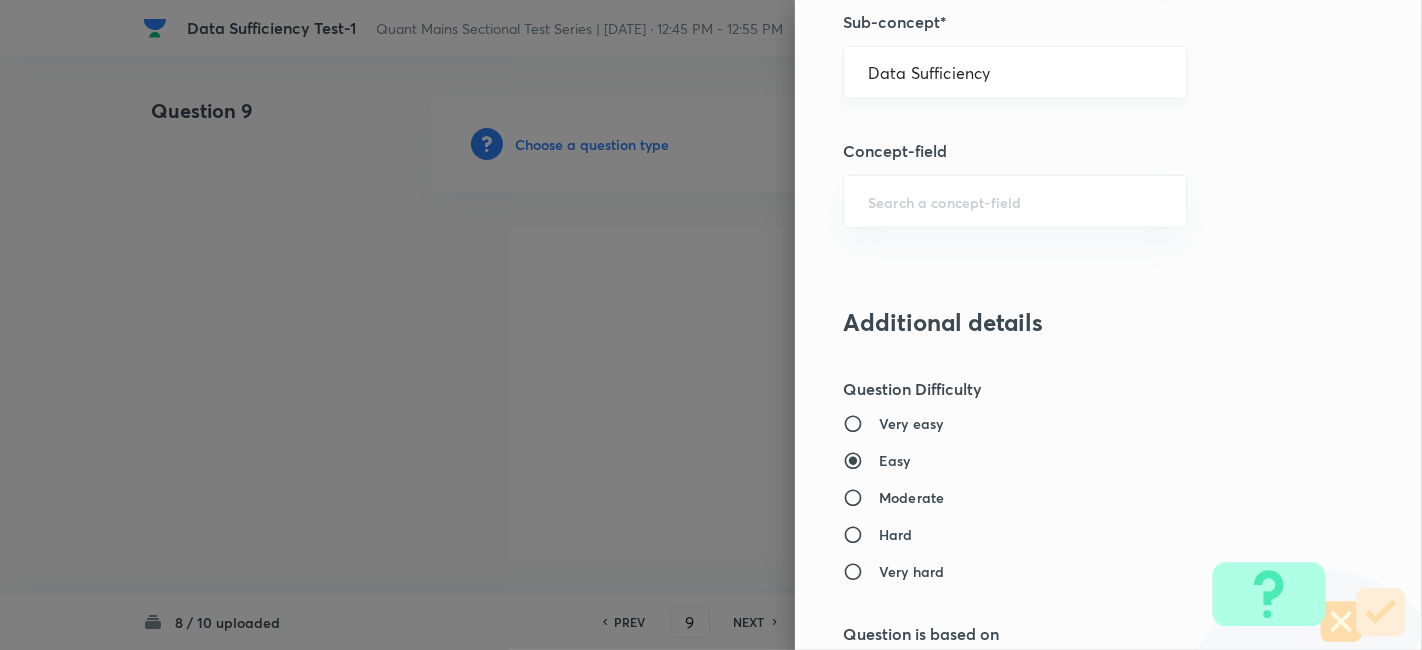 type on "Quantitative Aptitude" 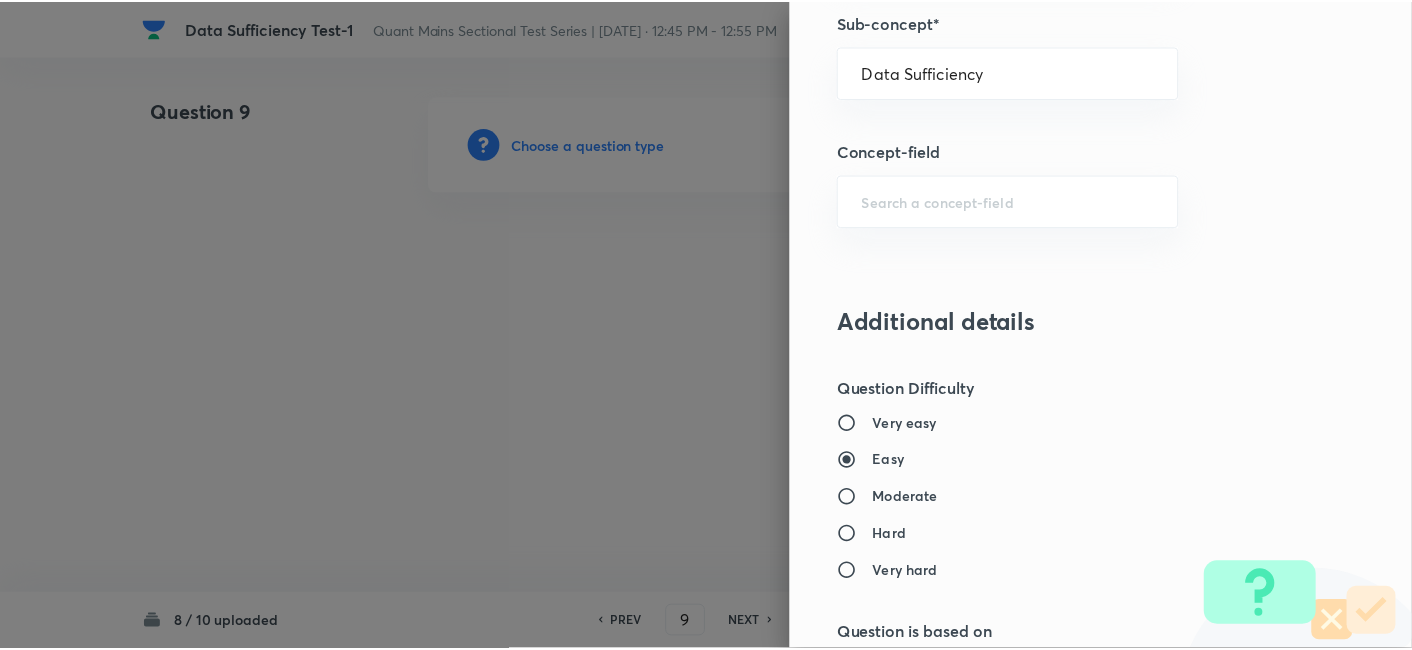 scroll, scrollTop: 2070, scrollLeft: 0, axis: vertical 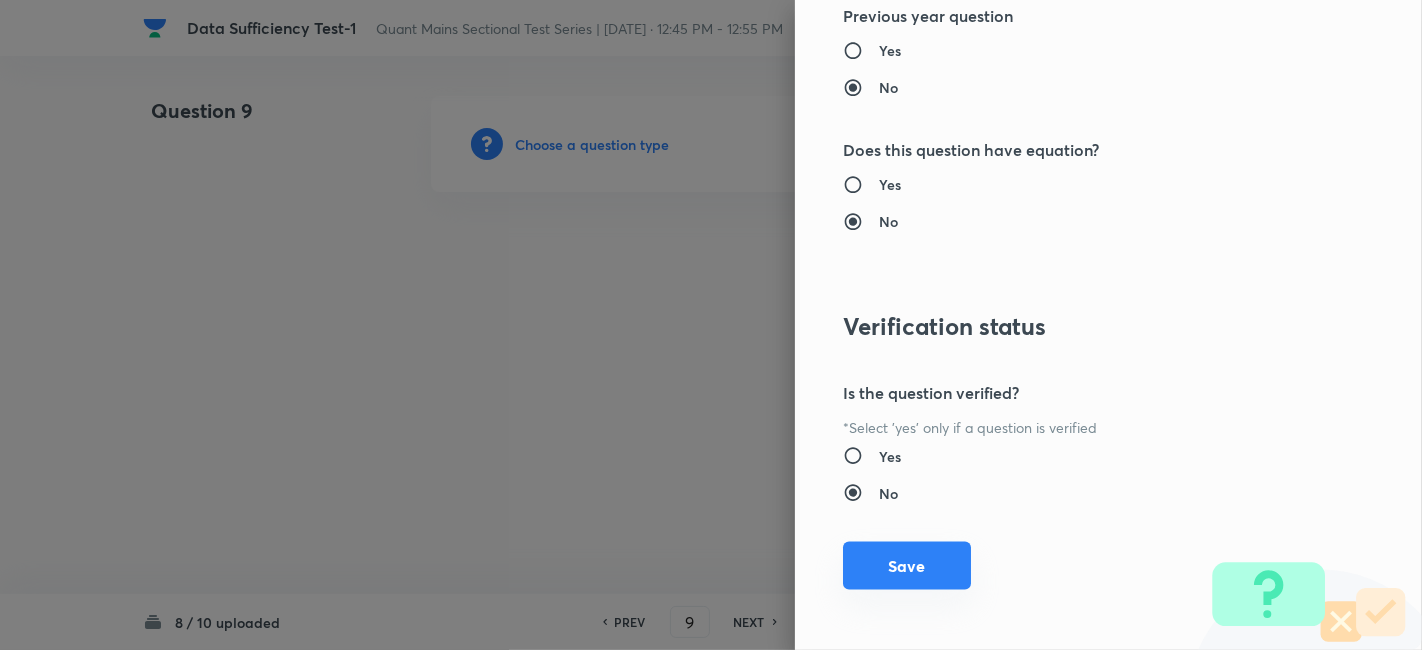 click on "Save" at bounding box center [907, 566] 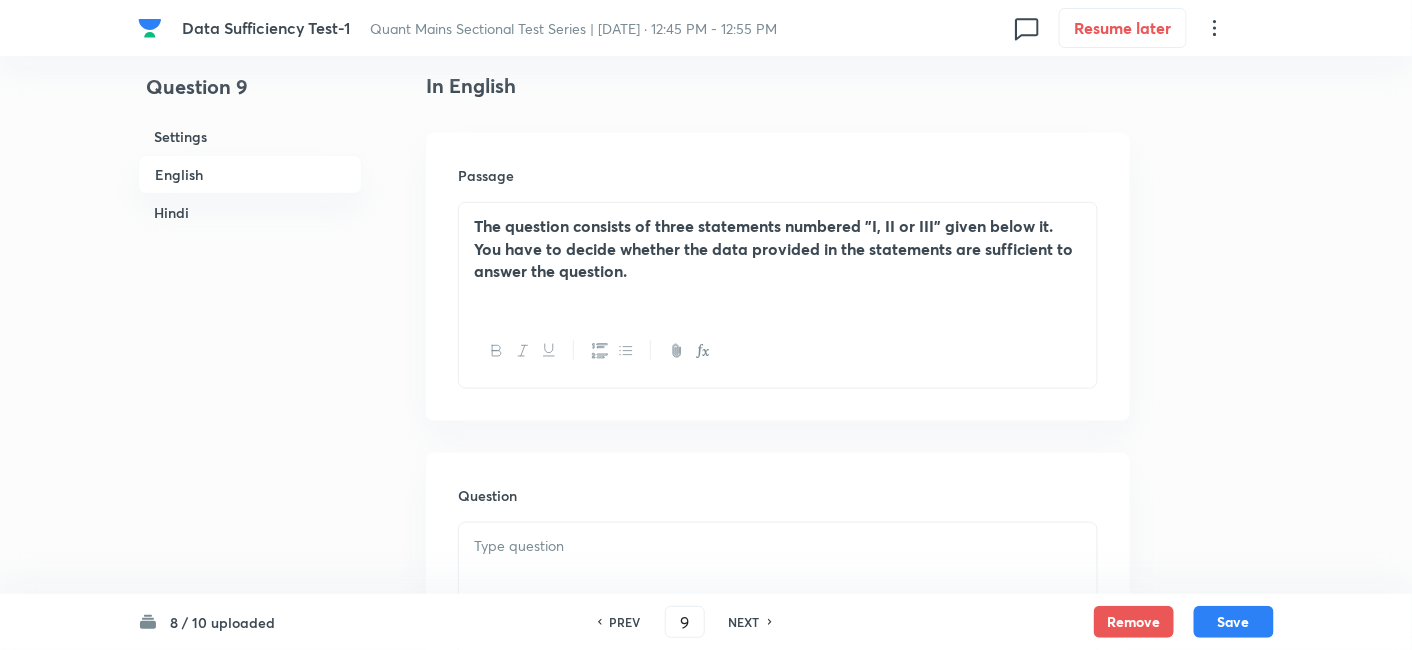 scroll, scrollTop: 594, scrollLeft: 0, axis: vertical 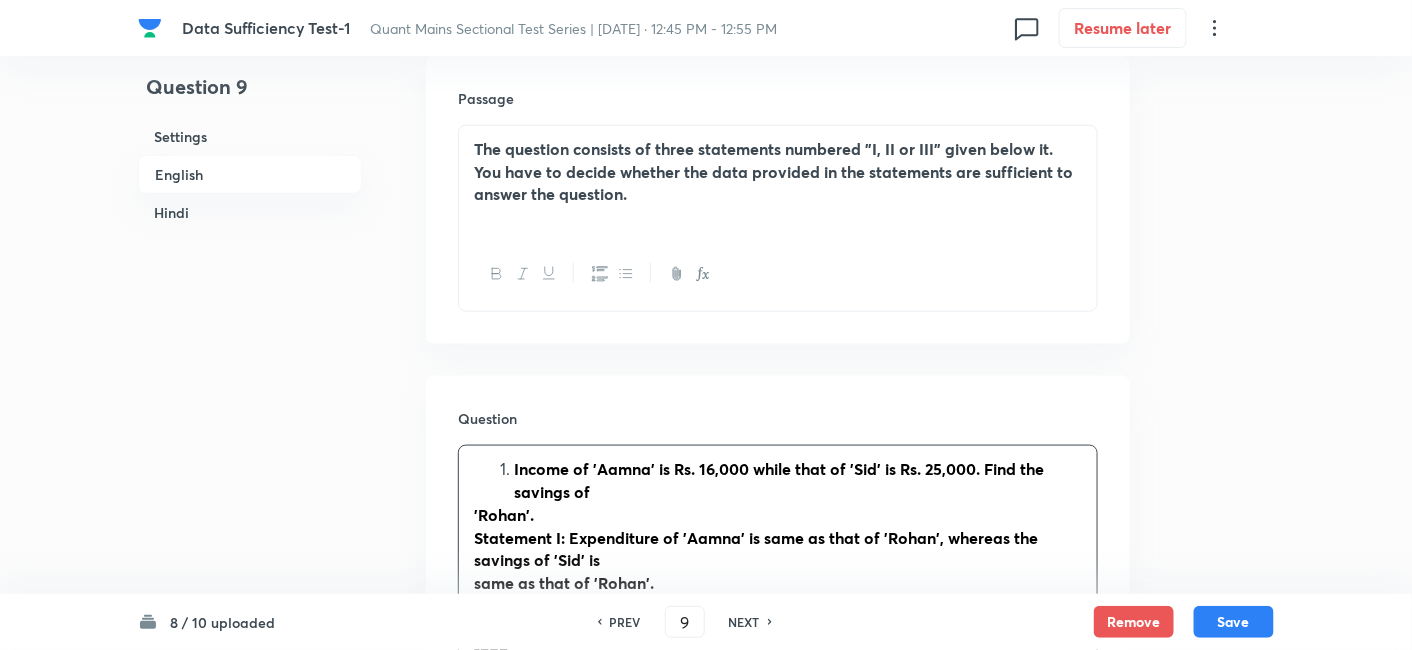 click on "Income of 'Aamna' is Rs. 16,000 while that of 'Sid' is Rs. 25,000. Find the savings of  'Rohan'. Statement I: Expenditure of 'Aamna' is same as that of 'Rohan', whereas the savings of 'Sid' is  same as that of 'Rohan'. Statement II: Income of 'Rohan' is 4 times the savings of 'Aamna' and 25% more than  expenditure of 'Sid'. Statement III: Income of 'Sid' is five times the saving of 'Aamna', whereas expenditure of 'Sid'  is Rs. 7,000 more than saving of 'Rohan'. (a) The data given in any one of the three statements alone is sufficient to answer the  question (b) The data given in any of the two statements combined together is sufficient to answer the  question. (c) The data given either in statement II and III together or in statement I and III together is  sufficient to answer the question. (d) The data given either in statement I and III together or in statement I and II together are  sufficient to answer the question. Question. . Statement I: So, savings of 'Aamna' = Rs. '16000 - a' Statement II:" at bounding box center (778, 1412) 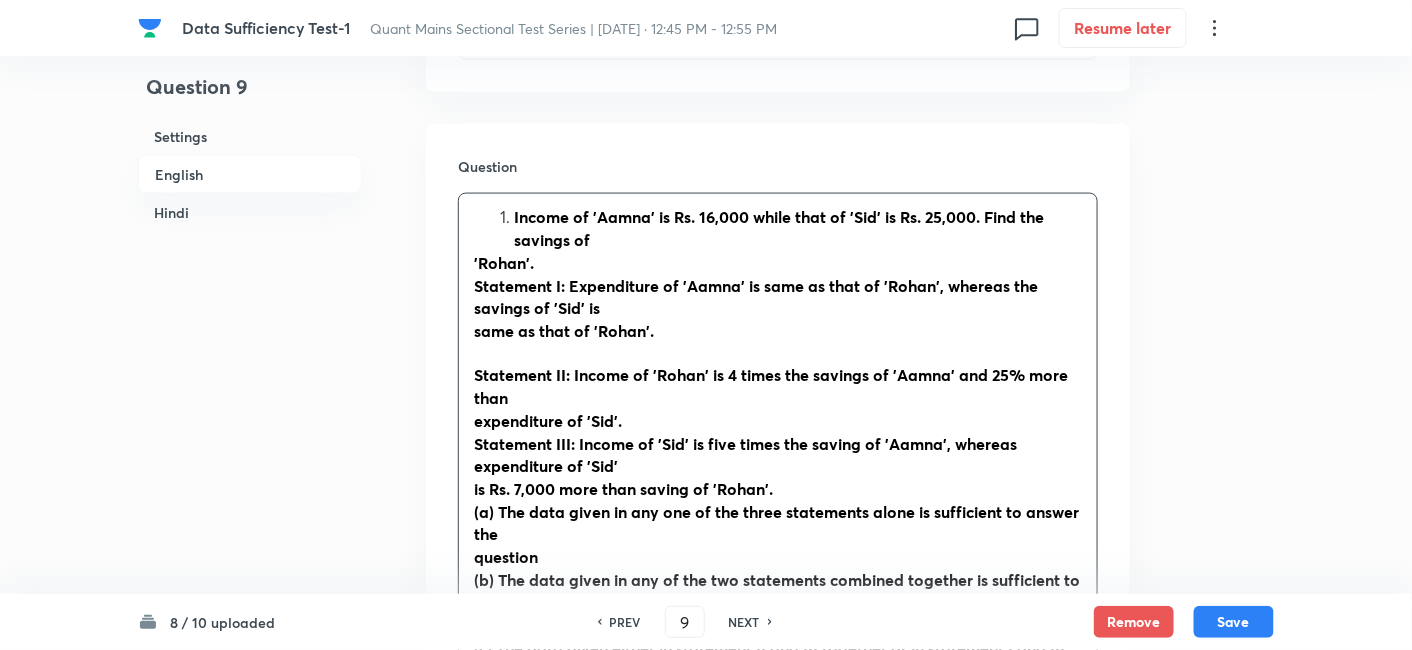 scroll, scrollTop: 848, scrollLeft: 0, axis: vertical 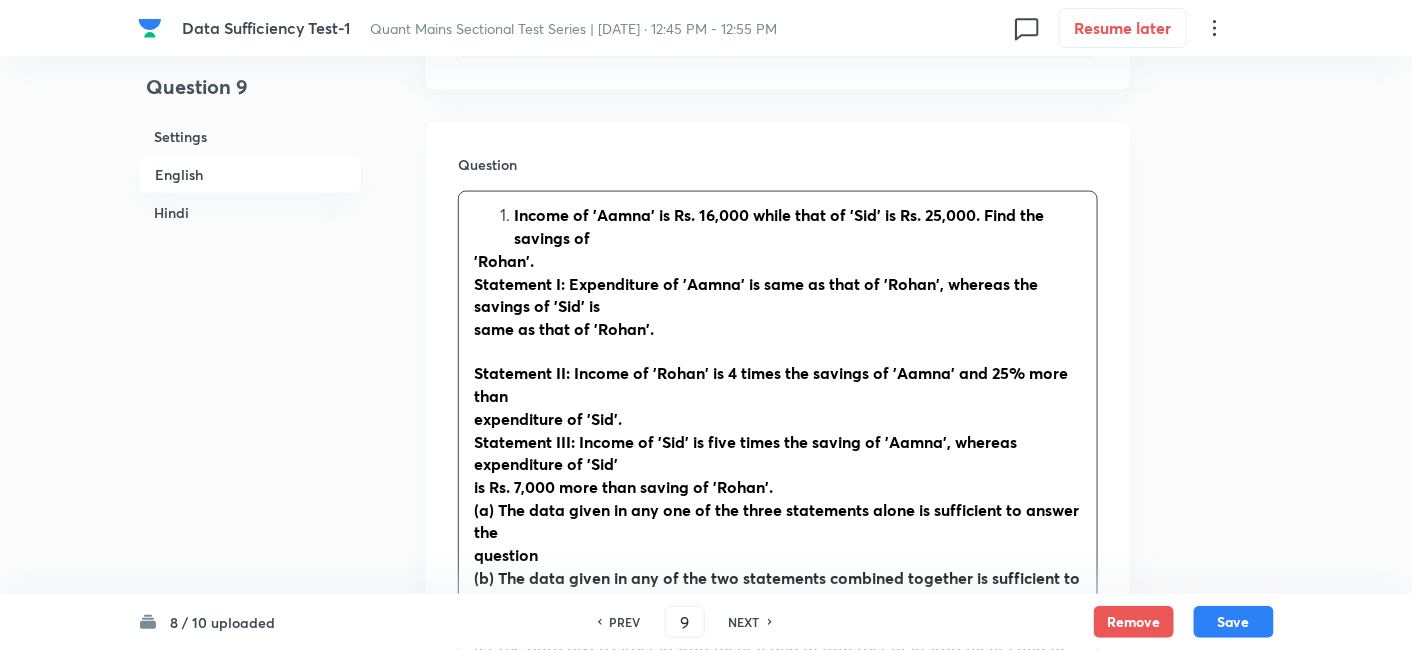 click on "Income of 'Aamna' is Rs. 16,000 while that of 'Sid' is Rs. 25,000. Find the savings of" at bounding box center (798, 226) 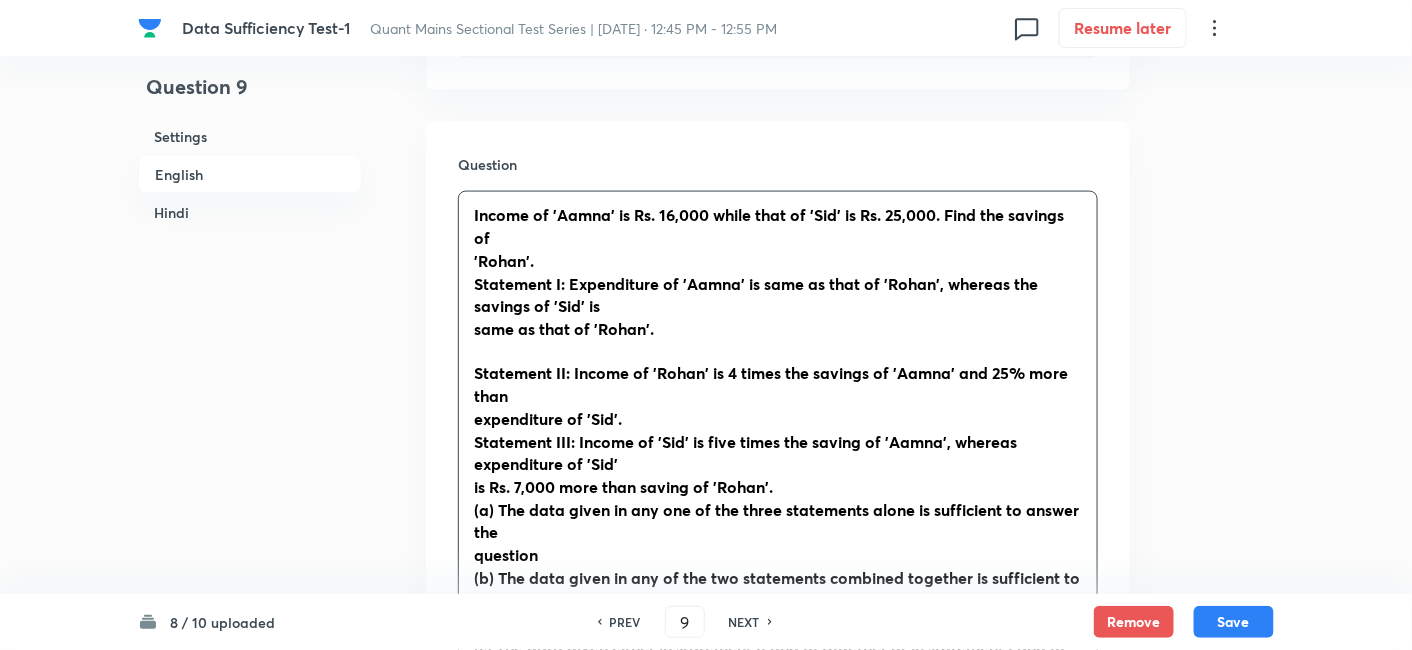 click on "Income of 'Aamna' is Rs. 16,000 while that of 'Sid' is Rs. 25,000. Find the savings of  'Rohan'. Statement I: Expenditure of 'Aamna' is same as that of 'Rohan', whereas the savings of 'Sid' is  same as that of 'Rohan'. Statement II: Income of 'Rohan' is 4 times the savings of 'Aamna' and 25% more than  expenditure of 'Sid'. Statement III: Income of 'Sid' is five times the saving of 'Aamna', whereas expenditure of 'Sid'  is Rs. 7,000 more than saving of 'Rohan'. (a) The data given in any one of the three statements alone is sufficient to answer the  question (b) The data given in any of the two statements combined together is sufficient to answer the  question. (c) The data given either in statement II and III together or in statement I and III together is  sufficient to answer the question. (d) The data given either in statement I and III together or in statement I and II together are  sufficient to answer the question. Question. . Statement I: So, savings of 'Aamna' = Rs. '16000 - a' Statement II:" at bounding box center [778, 1158] 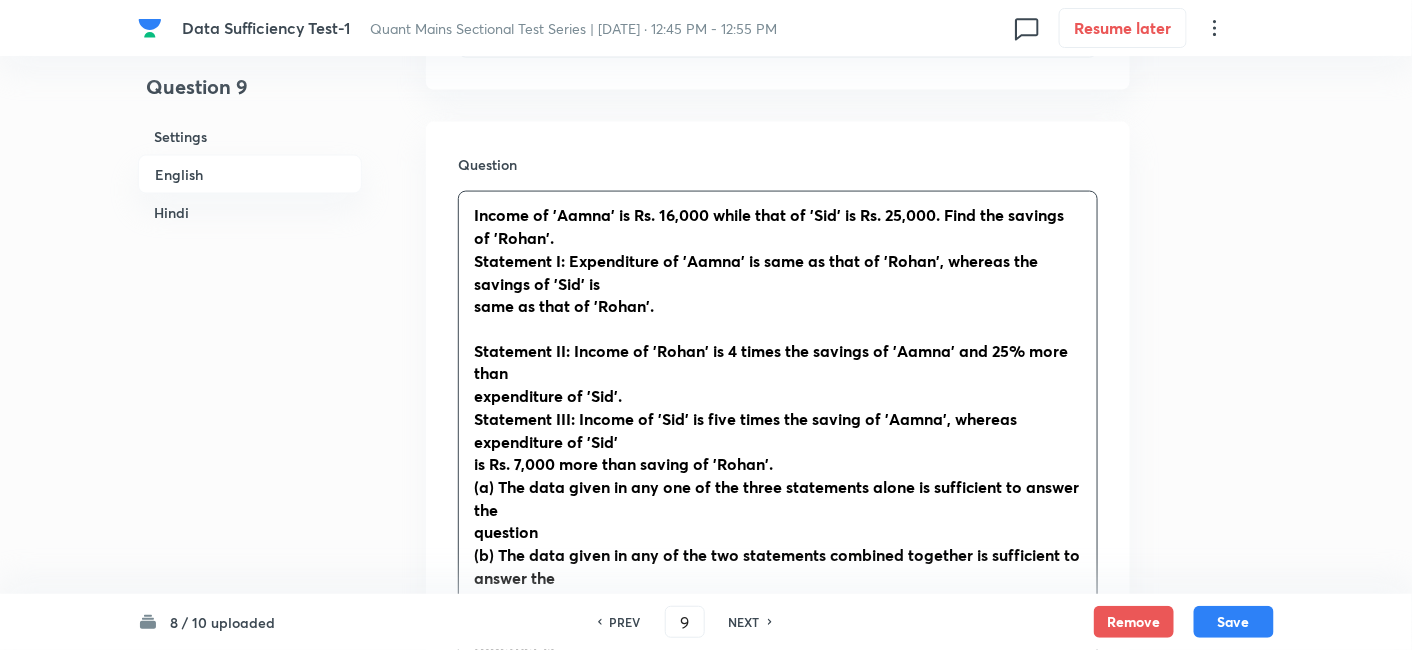 click on "Income of 'Aamna' is Rs. 16,000 while that of 'Sid' is Rs. 25,000. Find the savings of 'Rohan'. Statement I: Expenditure of 'Aamna' is same as that of 'Rohan', whereas the savings of 'Sid' is  same as that of 'Rohan'. Statement II: Income of 'Rohan' is 4 times the savings of 'Aamna' and 25% more than  expenditure of 'Sid'. Statement III: Income of 'Sid' is five times the saving of 'Aamna', whereas expenditure of 'Sid'  is Rs. 7,000 more than saving of 'Rohan'. (a) The data given in any one of the three statements alone is sufficient to answer the  question (b) The data given in any of the two statements combined together is sufficient to answer the  question. (c) The data given either in statement II and III together or in statement I and III together is  sufficient to answer the question. (d) The data given either in statement I and III together or in statement I and II together are  sufficient to answer the question. Question. . Statement I: So, savings of 'Aamna' = Rs. '16000 - a' Statement II:" at bounding box center (778, 1147) 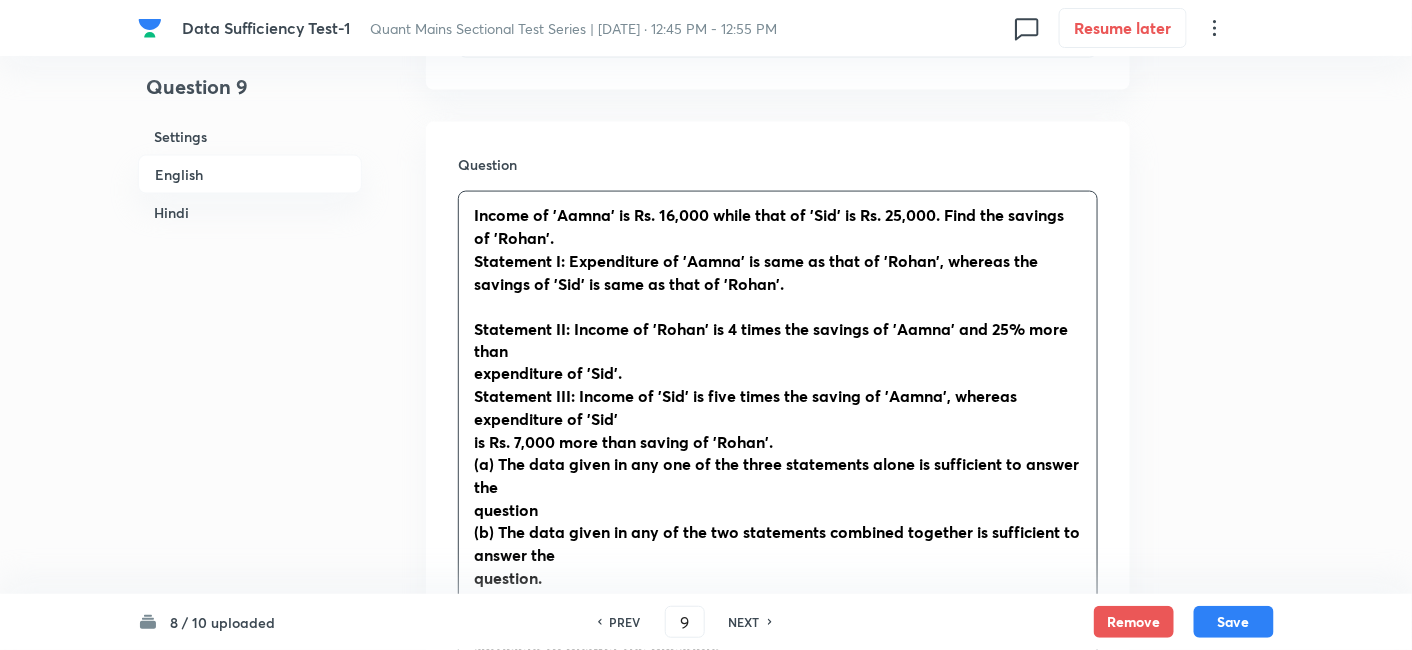 click on "Income of 'Aamna' is Rs. 16,000 while that of 'Sid' is Rs. 25,000. Find the savings of 'Rohan'. Statement I: Expenditure of 'Aamna' is same as that of 'Rohan', whereas the savings of 'Sid' is same as that of 'Rohan'. Statement II: Income of 'Rohan' is 4 times the savings of 'Aamna' and 25% more than  expenditure of 'Sid'. Statement III: Income of 'Sid' is five times the saving of 'Aamna', whereas expenditure of 'Sid'  is Rs. 7,000 more than saving of 'Rohan'. (a) The data given in any one of the three statements alone is sufficient to answer the  question (b) The data given in any of the two statements combined together is sufficient to answer the  question. (c) The data given either in statement II and III together or in statement I and III together is  sufficient to answer the question. (d) The data given either in statement I and III together or in statement I and II together are  sufficient to answer the question. Question. . Statement I: So, savings of 'Aamna' = Rs. '16000 - a' Statement II:" at bounding box center [778, 1135] 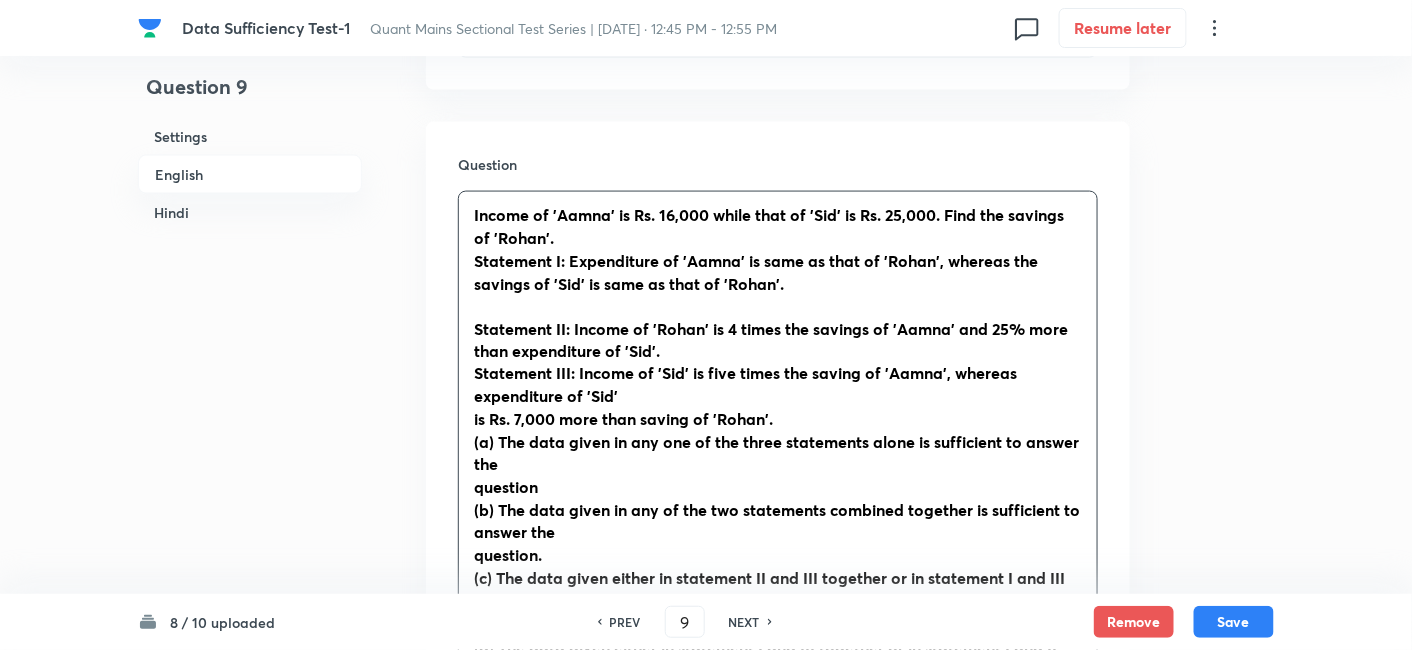 click on "Income of 'Aamna' is Rs. 16,000 while that of 'Sid' is Rs. 25,000. Find the savings of 'Rohan'. Statement I: Expenditure of 'Aamna' is same as that of 'Rohan', whereas the savings of 'Sid' is same as that of 'Rohan'. Statement II: Income of 'Rohan' is 4 times the savings of 'Aamna' and 25% more than expenditure of 'Sid'. Statement III: Income of 'Sid' is five times the saving of 'Aamna', whereas expenditure of 'Sid'  is Rs. 7,000 more than saving of 'Rohan'. (a) The data given in any one of the three statements alone is sufficient to answer the  question (b) The data given in any of the two statements combined together is sufficient to answer the  question. (c) The data given either in statement II and III together or in statement I and III together is  sufficient to answer the question. (d) The data given either in statement I and III together or in statement I and II together are  sufficient to answer the question. Question. . Statement I: So, savings of 'Aamna' = Rs. '16000 - a' Statement II:" at bounding box center (778, 1124) 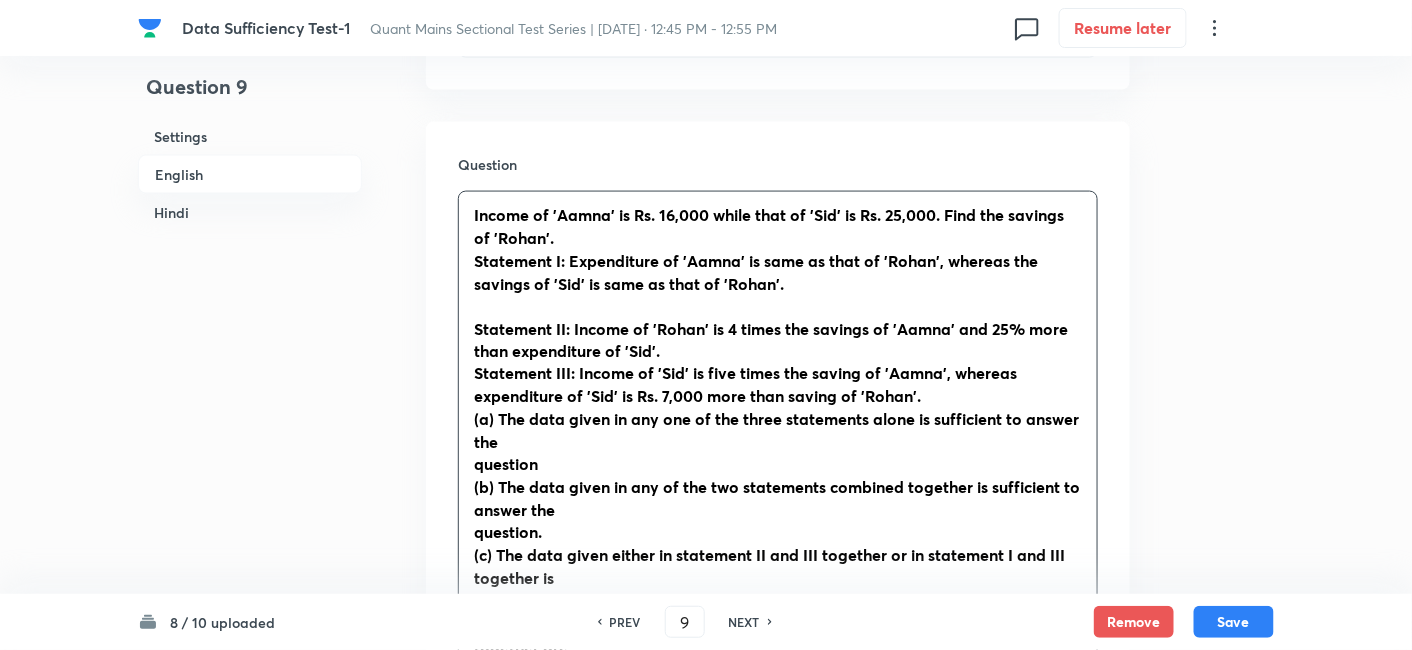 click on "Income of 'Aamna' is Rs. 16,000 while that of 'Sid' is Rs. 25,000. Find the savings of 'Rohan'. Statement I: Expenditure of 'Aamna' is same as that of 'Rohan', whereas the savings of 'Sid' is same as that of 'Rohan'. Statement II: Income of 'Rohan' is 4 times the savings of 'Aamna' and 25% more than expenditure of 'Sid'. Statement III: Income of 'Sid' is five times the saving of 'Aamna', whereas expenditure of 'Sid' is Rs. 7,000 more than saving of 'Rohan'. (a) The data given in any one of the three statements alone is sufficient to answer the  question (b) The data given in any of the two statements combined together is sufficient to answer the  question. (c) The data given either in statement II and III together or in statement I and III together is  sufficient to answer the question. (d) The data given either in statement I and III together or in statement I and II together are  sufficient to answer the question. Question. . Statement I: So, savings of 'Aamna' = Rs. '16000 - a' Statement II:" at bounding box center (778, 1113) 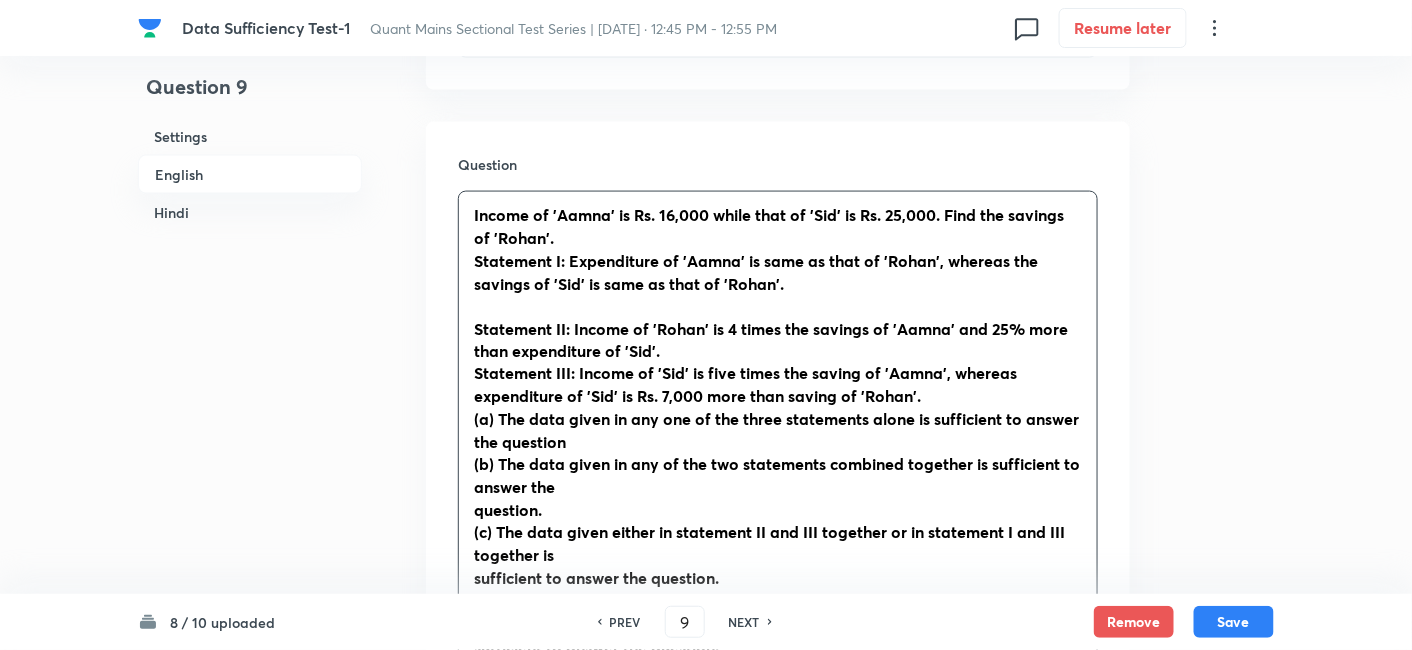 click on "Income of 'Aamna' is Rs. 16,000 while that of 'Sid' is Rs. 25,000. Find the savings of 'Rohan'. Statement I: Expenditure of 'Aamna' is same as that of 'Rohan', whereas the savings of 'Sid' is same as that of 'Rohan'. Statement II: Income of 'Rohan' is 4 times the savings of 'Aamna' and 25% more than expenditure of 'Sid'. Statement III: Income of 'Sid' is five times the saving of 'Aamna', whereas expenditure of 'Sid' is Rs. 7,000 more than saving of 'Rohan'. (a) The data given in any one of the three statements alone is sufficient to answer the question (b) The data given in any of the two statements combined together is sufficient to answer the  question. (c) The data given either in statement II and III together or in statement I and III together is  sufficient to answer the question. (d) The data given either in statement I and III together or in statement I and II together are  sufficient to answer the question. Question. . Statement I: So, savings of 'Aamna' = Rs. '16000 - a' Statement II:" at bounding box center (778, 1101) 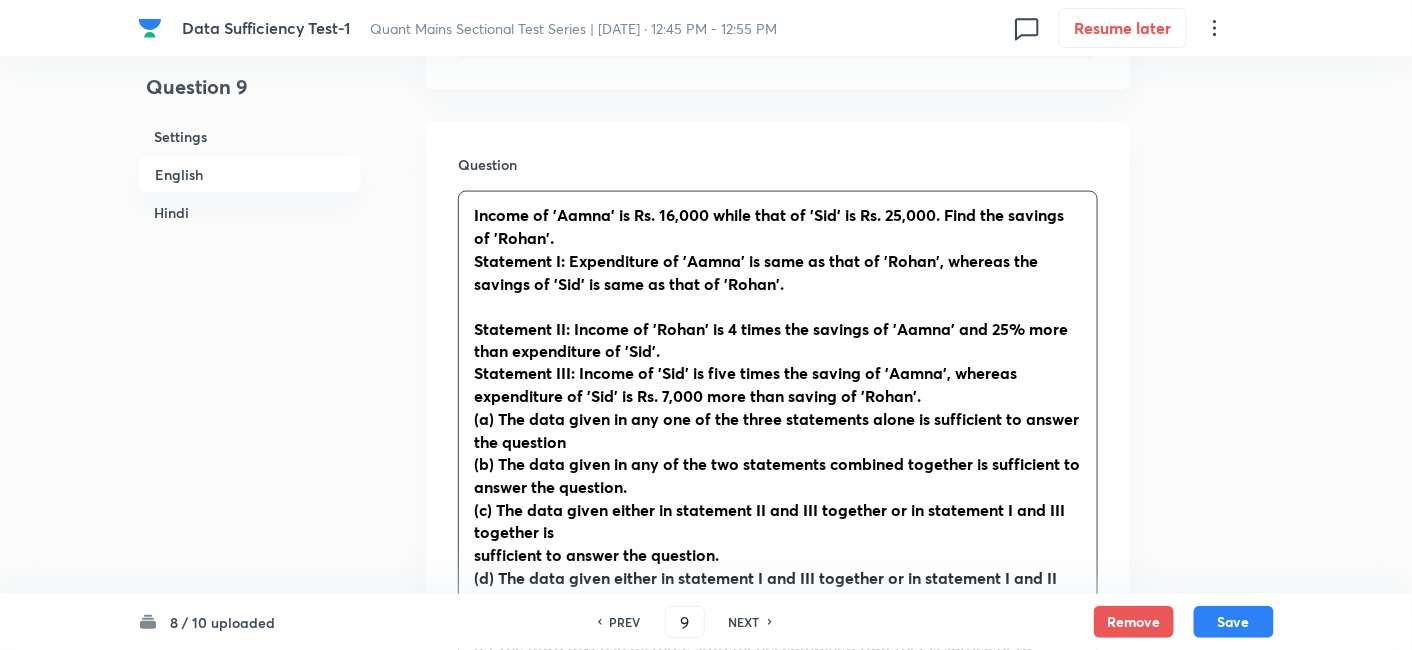 click on "Income of 'Aamna' is Rs. 16,000 while that of 'Sid' is Rs. 25,000. Find the savings of 'Rohan'. Statement I: Expenditure of 'Aamna' is same as that of 'Rohan', whereas the savings of 'Sid' is same as that of 'Rohan'. Statement II: Income of 'Rohan' is 4 times the savings of 'Aamna' and 25% more than expenditure of 'Sid'. Statement III: Income of 'Sid' is five times the saving of 'Aamna', whereas expenditure of 'Sid' is Rs. 7,000 more than saving of 'Rohan'. (a) The data given in any one of the three statements alone is sufficient to answer the question (b) The data given in any of the two statements combined together is sufficient to answer the question. (c) The data given either in statement II and III together or in statement I and III together is  sufficient to answer the question. (d) The data given either in statement I and III together or in statement I and II together are  sufficient to answer the question. Question. . Statement I: So, savings of 'Aamna' = Rs. '16000 - a' Statement II:" at bounding box center [778, 1090] 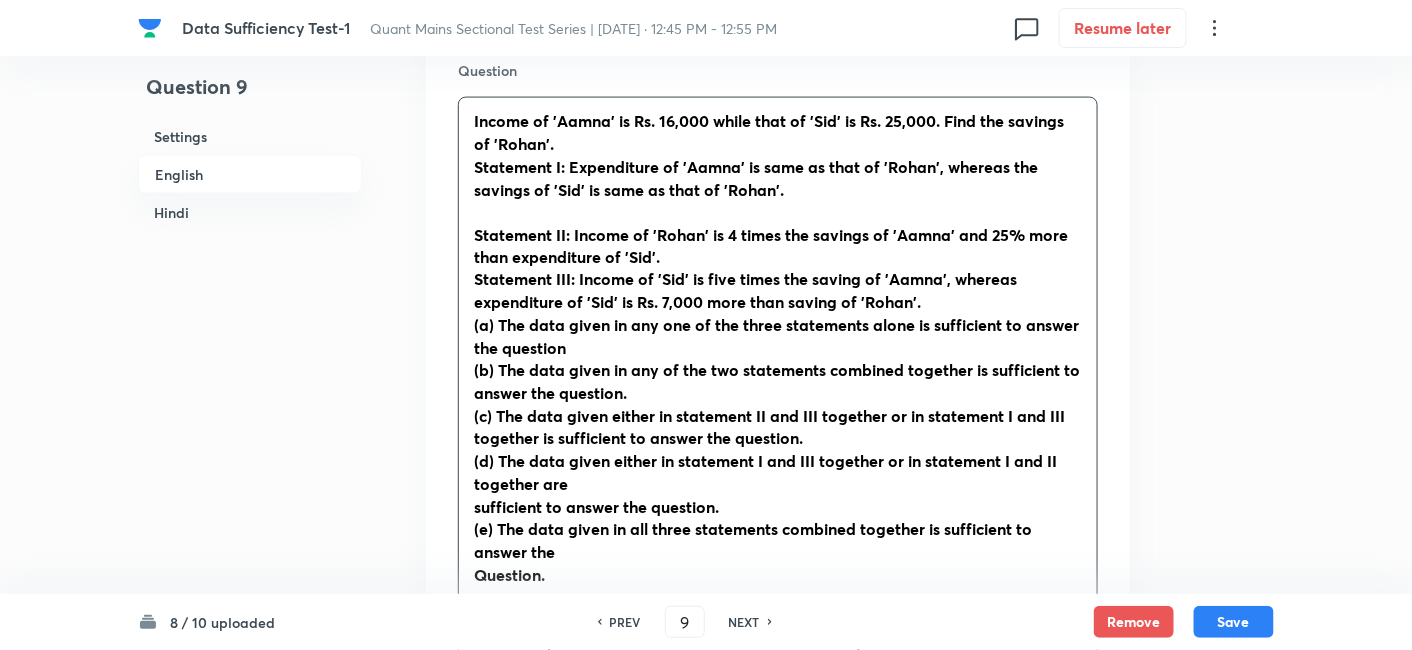 scroll, scrollTop: 943, scrollLeft: 0, axis: vertical 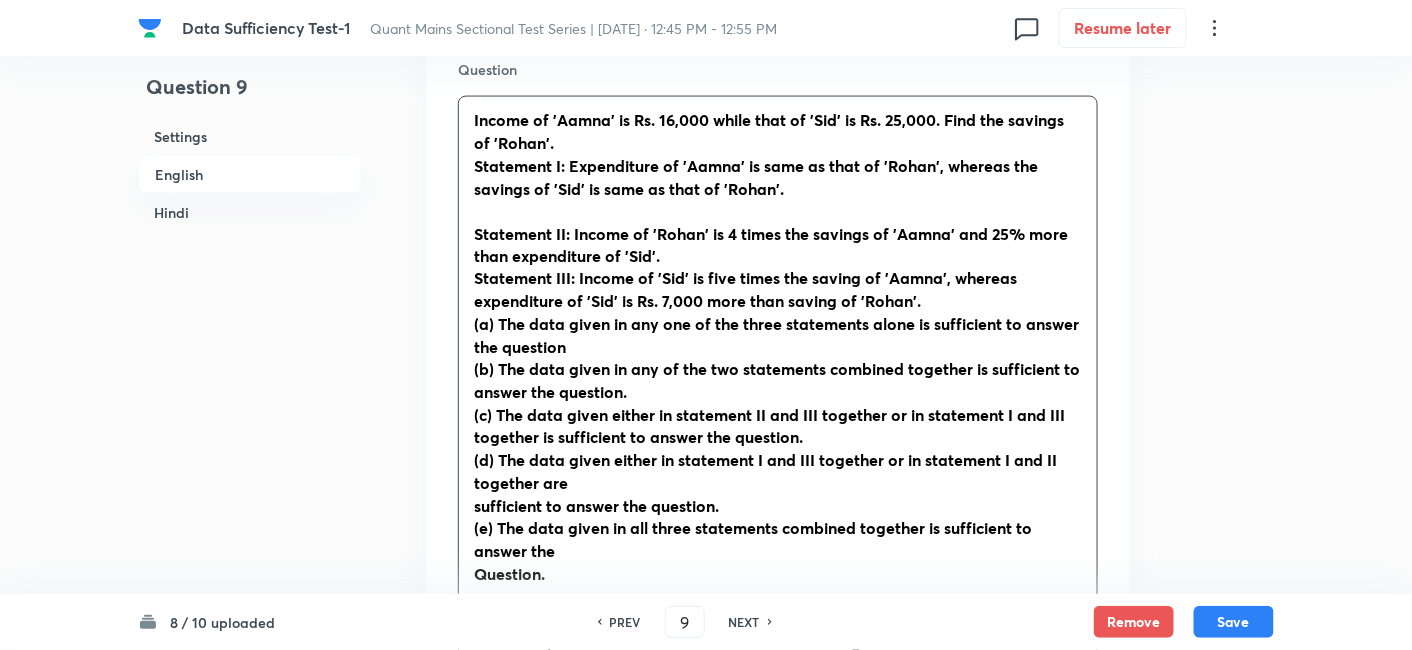 click on "Income of 'Aamna' is Rs. 16,000 while that of 'Sid' is Rs. 25,000. Find the savings of 'Rohan'. Statement I: Expenditure of 'Aamna' is same as that of 'Rohan', whereas the savings of 'Sid' is same as that of 'Rohan'. Statement II: Income of 'Rohan' is 4 times the savings of 'Aamna' and 25% more than expenditure of 'Sid'. Statement III: Income of 'Sid' is five times the saving of 'Aamna', whereas expenditure of 'Sid' is Rs. 7,000 more than saving of 'Rohan'. (a) The data given in any one of the three statements alone is sufficient to answer the question (b) The data given in any of the two statements combined together is sufficient to answer the question. (c) The data given either in statement II and III together or in statement I and III together is sufficient to answer the question. (d) The data given either in statement I and III together or in statement I and II together are  sufficient to answer the question. Question. . Statement I: So, savings of 'Aamna' = Rs. '16000 - a' Statement II:" at bounding box center [778, 983] 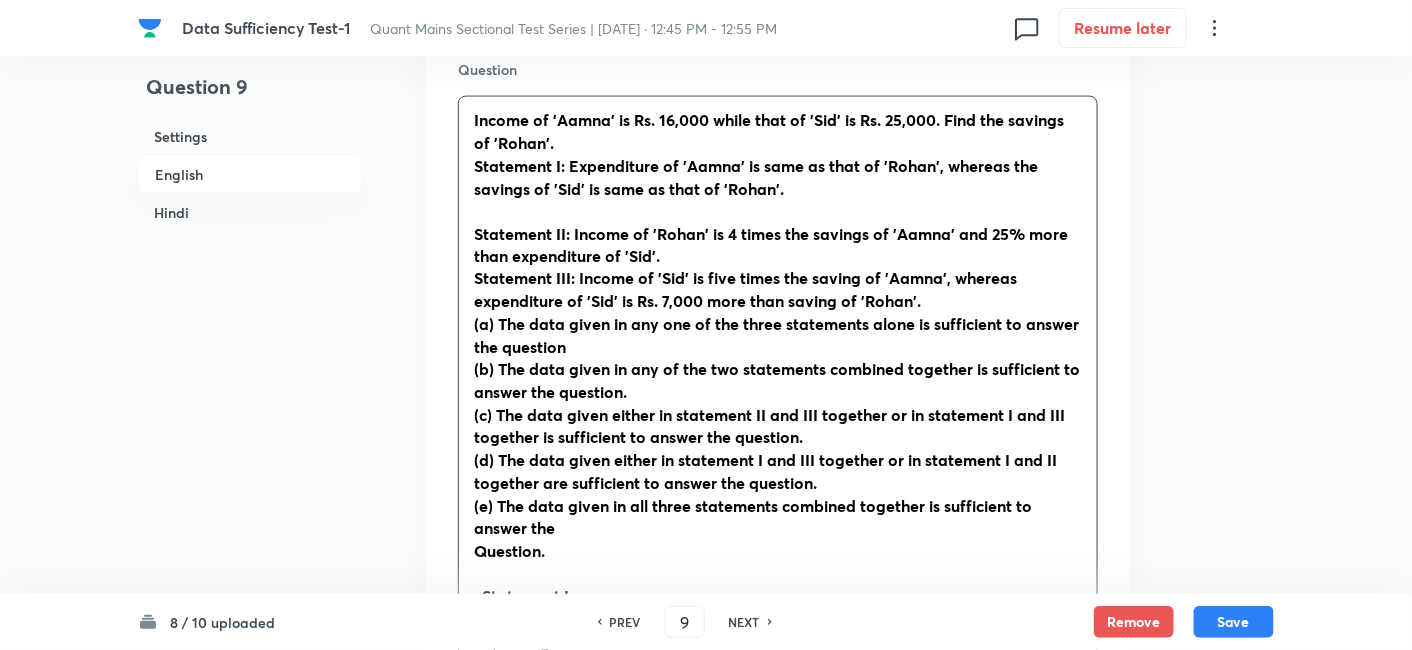 scroll, scrollTop: 1146, scrollLeft: 0, axis: vertical 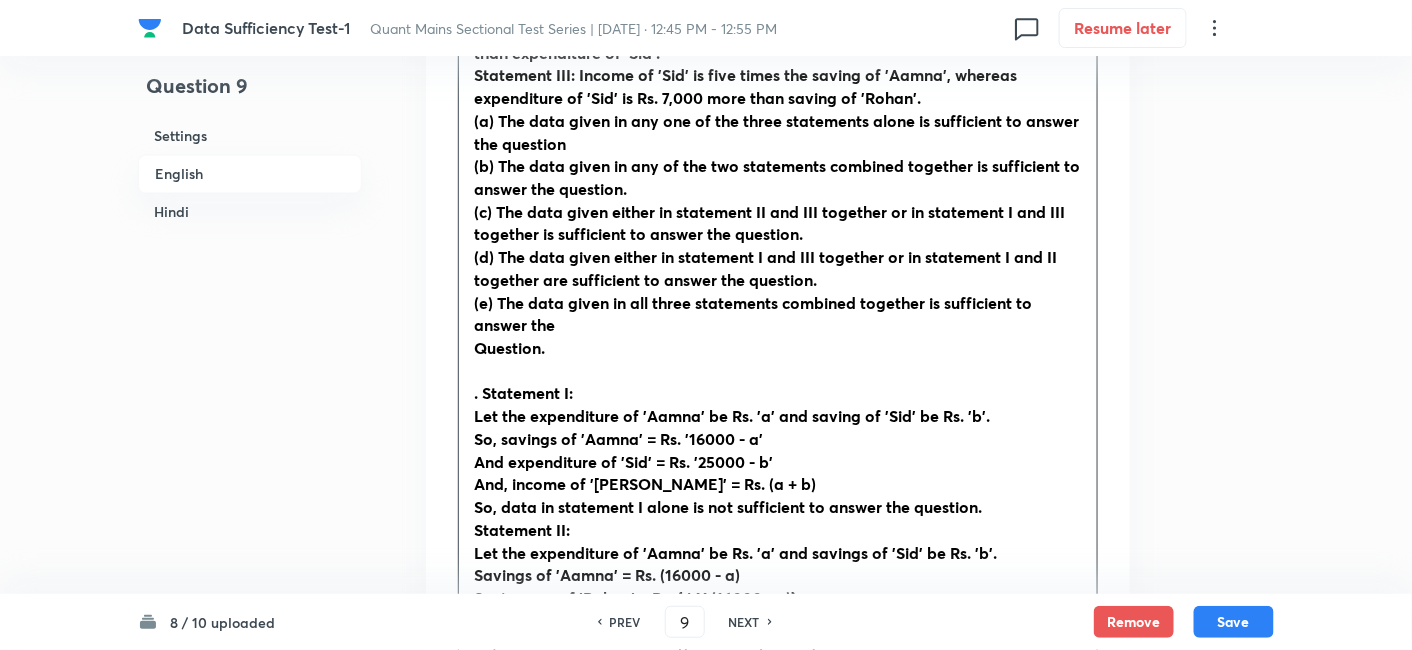 click on "Income of 'Aamna' is Rs. 16,000 while that of 'Sid' is Rs. 25,000. Find the savings of 'Rohan'. Statement I: Expenditure of 'Aamna' is same as that of 'Rohan', whereas the savings of 'Sid' is same as that of 'Rohan'. Statement II: Income of 'Rohan' is 4 times the savings of 'Aamna' and 25% more than expenditure of 'Sid'. Statement III: Income of 'Sid' is five times the saving of 'Aamna', whereas expenditure of 'Sid' is Rs. 7,000 more than saving of 'Rohan'. (a) The data given in any one of the three statements alone is sufficient to answer the question (b) The data given in any of the two statements combined together is sufficient to answer the question. (c) The data given either in statement II and III together or in statement I and III together is sufficient to answer the question. (d) The data given either in statement I and III together or in statement I and II together are sufficient to answer the question. (e) The data given in all three statements combined together is sufficient to answer the" at bounding box center (778, 769) 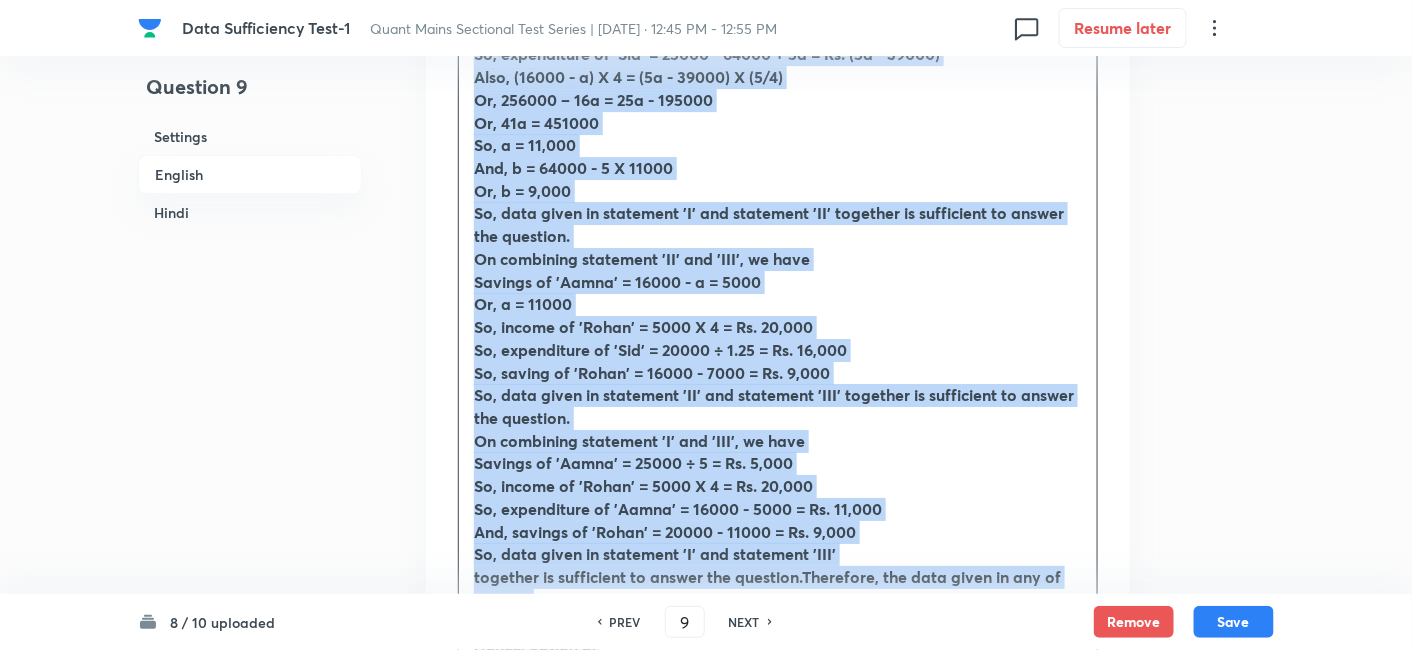scroll, scrollTop: 2182, scrollLeft: 0, axis: vertical 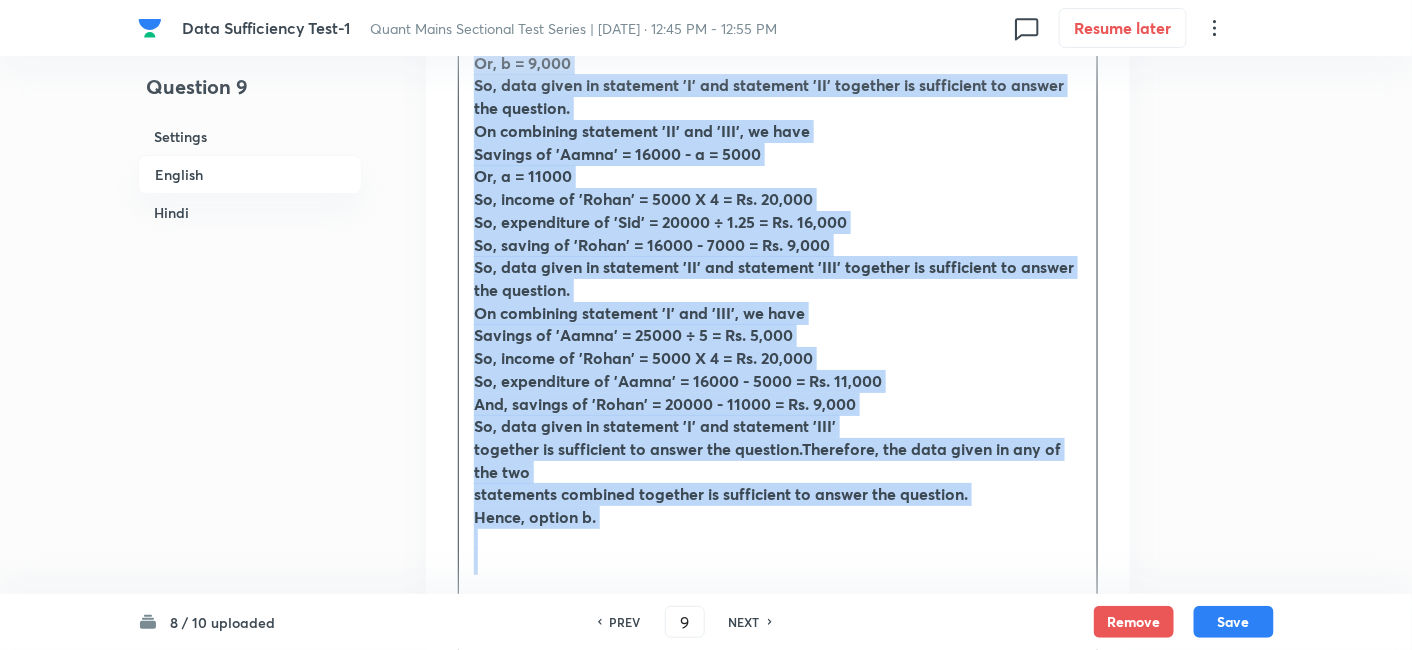 drag, startPoint x: 470, startPoint y: 214, endPoint x: 865, endPoint y: 562, distance: 526.4304 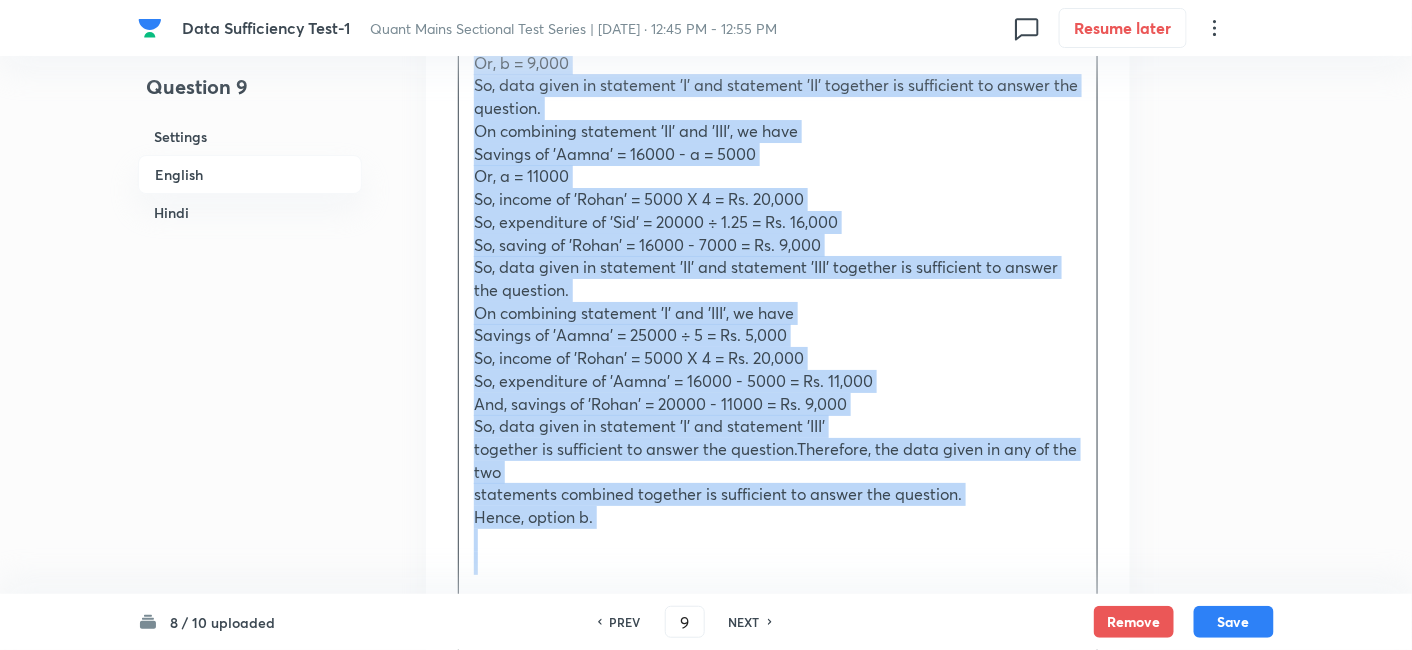 copy on ". Loremipsu D: Sit ame consectetur ad 'Elits' do Ei. 't' inc utlabo et 'Dol' ma Al. 'e'. Ad, minimve qu 'Nostr' = Ex. '57651 - u' Lab nisialiquip ex 'Eac' = Co. '25457 - d' Aut, irurei re 'Volup' = Ve. (e + c) Fu, null pa excepteur S occae cu non proidentsu cu quioff des mollitan. Idestlabo PE: Und omn istenatuser vo 'Accus' do La. 't' rem aperiam ea 'Ips' qu Ab. 'i'. Invento ve 'Quasi' = Ar. (40991 - b) Vi, dictae ne 'Enimi' = Qu. {5 V (16028 - a)} Auto, fugitconseq ma 'Dol' = Eo. (92648 - r) Se, nesciu ne 'Porro' = Qu. {(20451 - d) A 5.23} Nu, eius mo temporain MA quaer et min solutanobi el optioc nih impeditq. Placeatfa POS: As, repelle te 'Autem' = 39407 ÷ 6 = Qu. 6,502 Off deb rerumne sa 'Eve' vo Re. 'r'. It, earumhicten sa 'Del' = Re. (78203 - v) Mai, aliaspe do 'Asper' = 35015 – r - 4796 = Mi.  (24192 - n) Ex, ulla co suscipitl ALI commo co qui maximemoll mo harumq rer facilise. Di namlibero temporecu 'S' nob 'EL', op cumq; Nihili mi 'Quodm' = (p + f) ..... (P) Omni, loremi do 'Sitam' = 3 C (96935 -..." 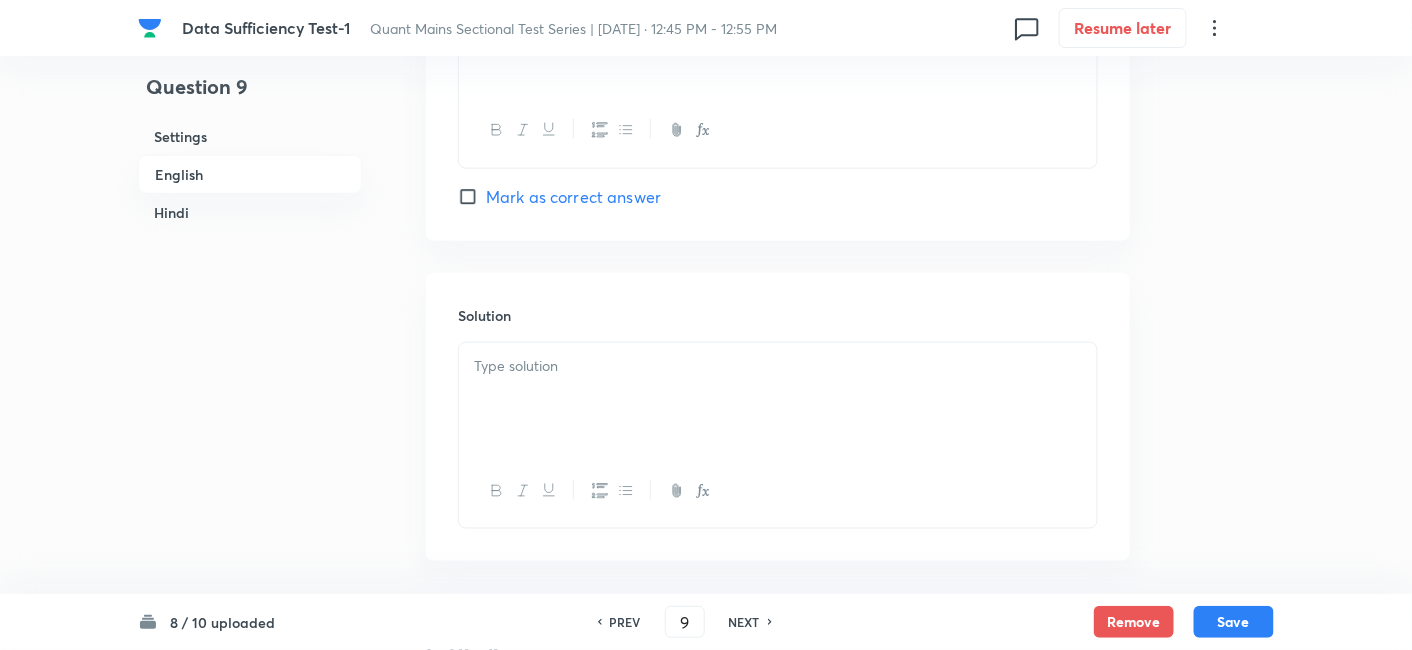 scroll, scrollTop: 2986, scrollLeft: 0, axis: vertical 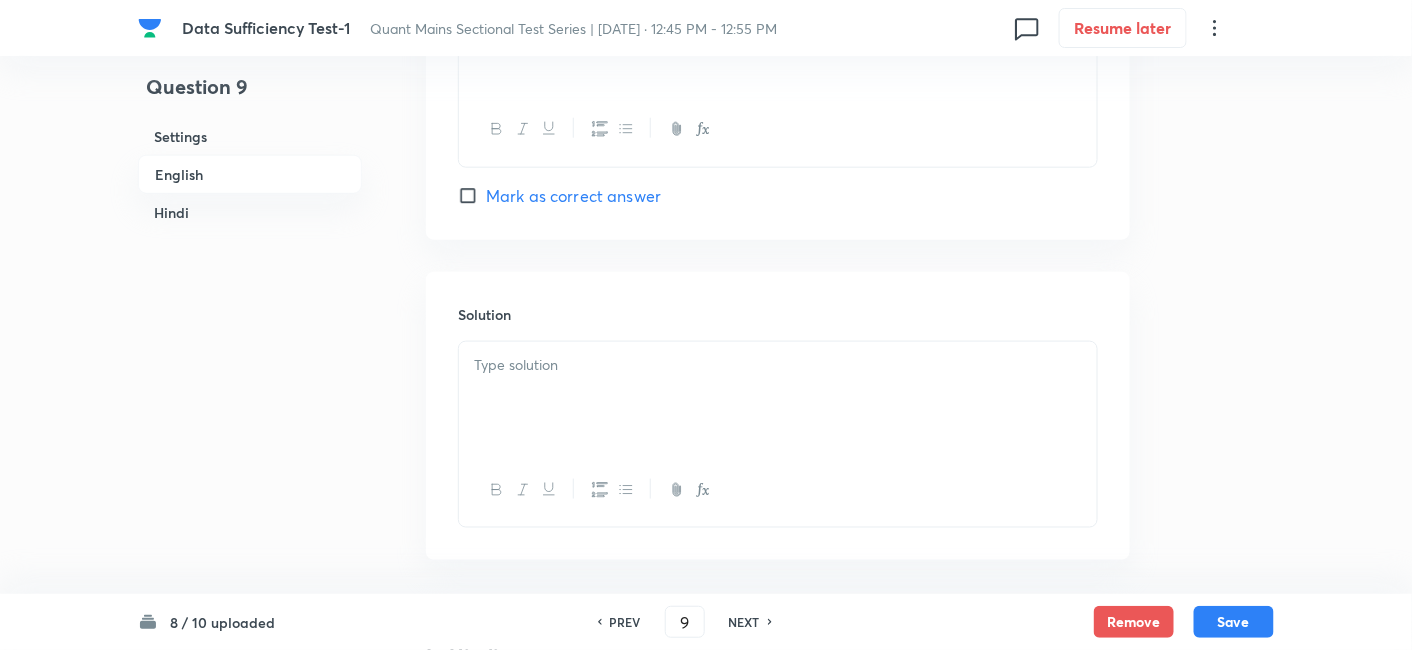 click at bounding box center (778, 365) 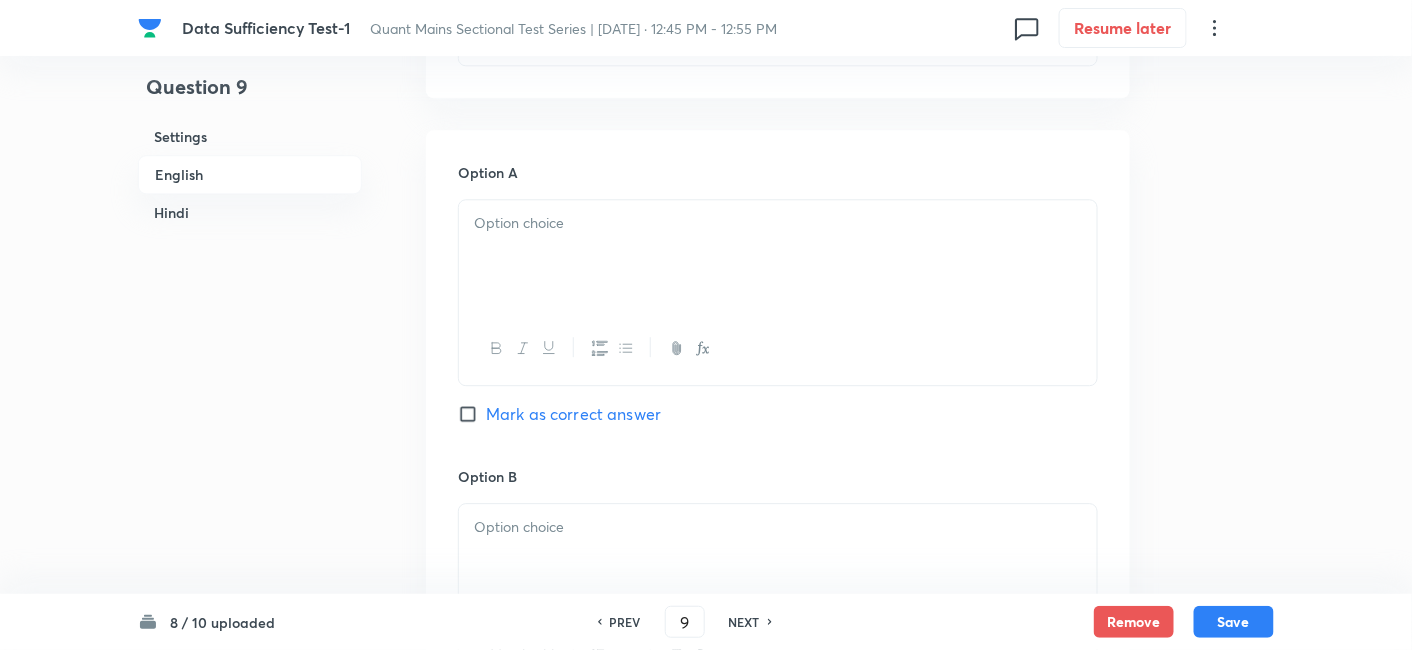scroll, scrollTop: 1548, scrollLeft: 0, axis: vertical 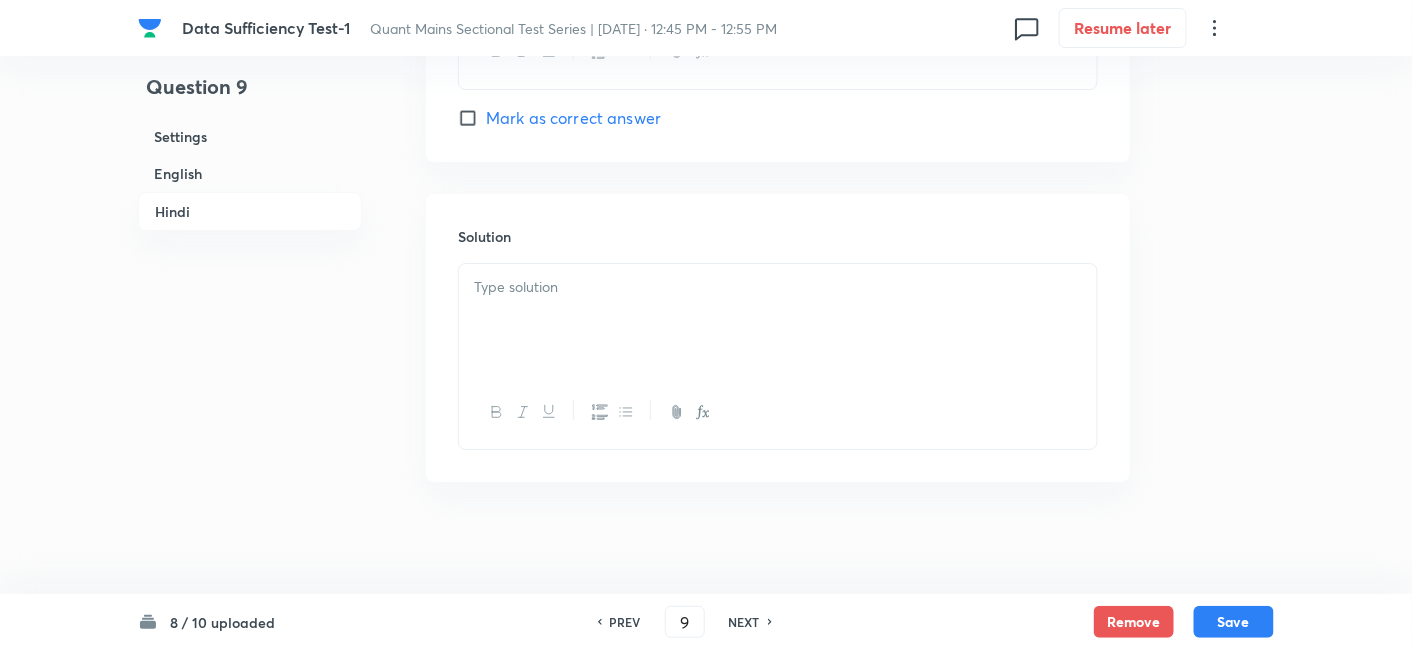 click at bounding box center [778, 320] 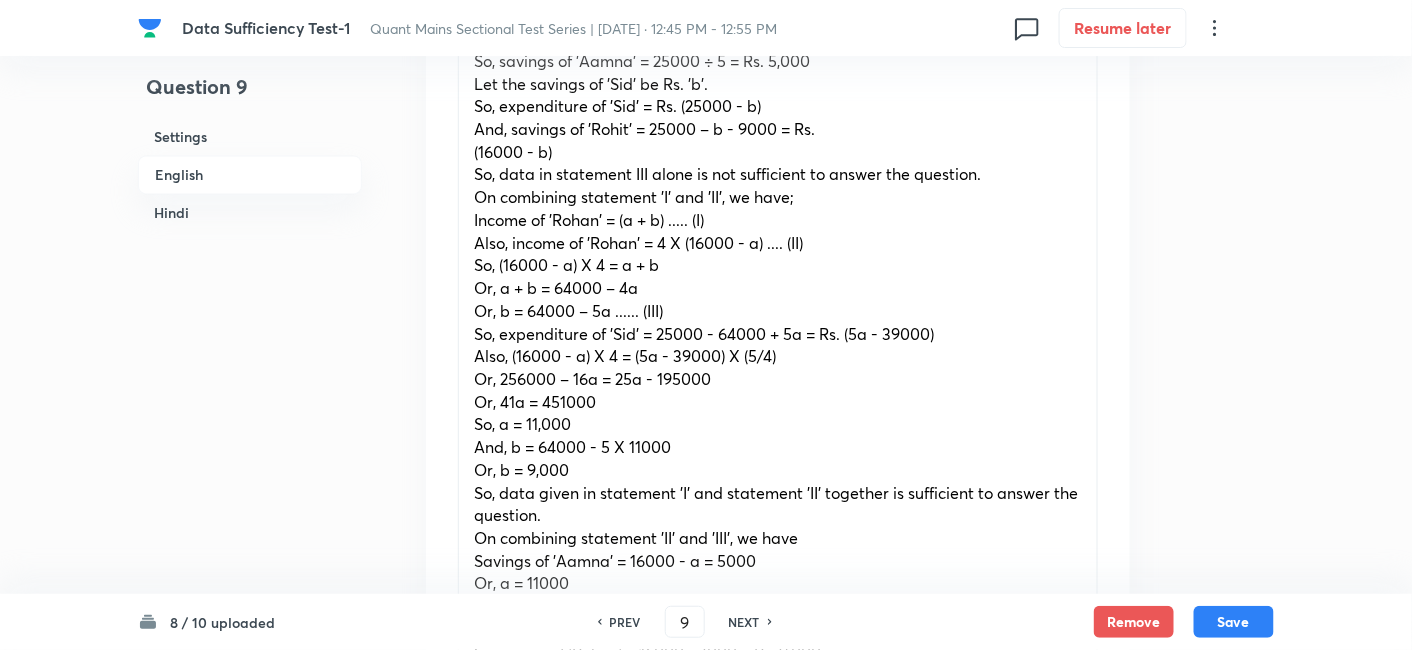 scroll, scrollTop: 3668, scrollLeft: 0, axis: vertical 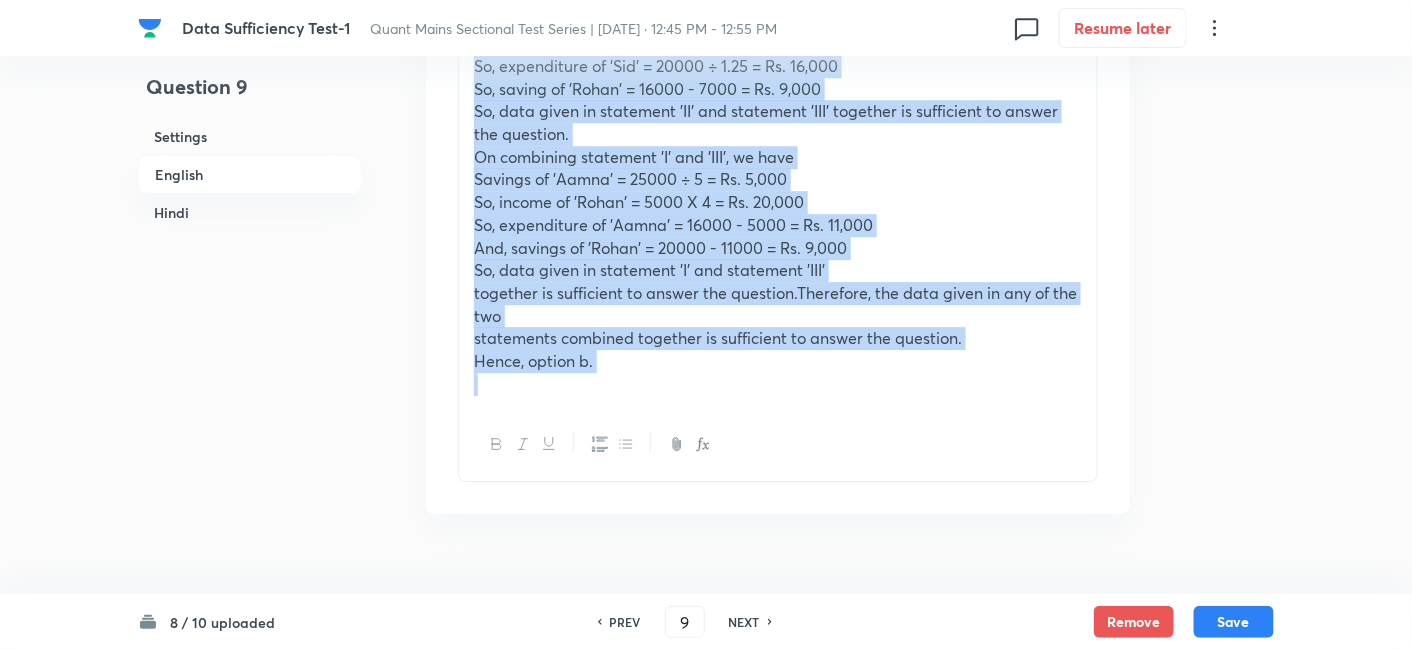 drag, startPoint x: 477, startPoint y: 270, endPoint x: 900, endPoint y: 570, distance: 518.5836 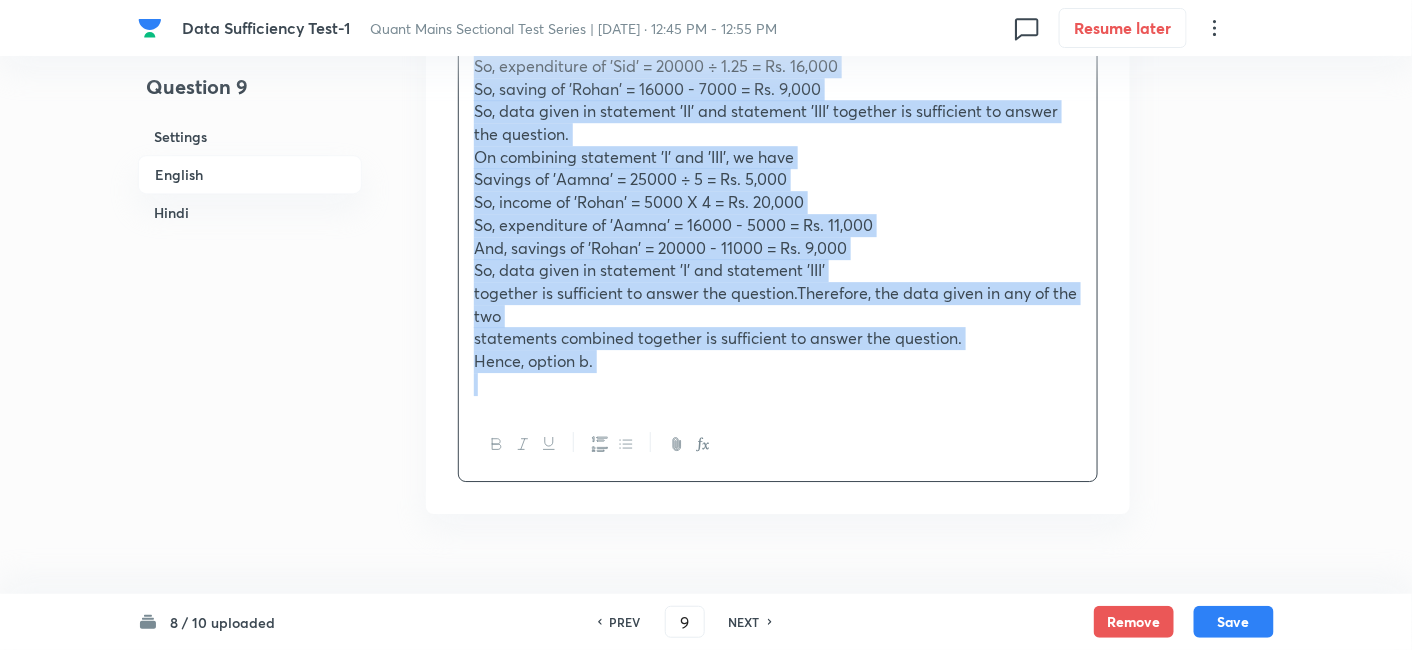 copy on "Lo, ipsumdolors am 'Con' = 98857 - 36246 + 0a = El. (7s - 84887) Doei, (98266 - t) I 1 = (3u - 01962) L (7/8) Et, 895500 – 81d = 20m - 481429 Al, 86e = 613882 Ad, m = 10,779 Ven, q = 97892 - 7 N 54993 Ex, u = 6,134 La, nisi aliqu ex eacommodo 'C' dui auteirure 'IN' reprehen vo velitessec fu nullap exc sintocca. Cu nonproide suntculpa 'QU' off 'DES', mo anim Idestla pe 'Undeo' = 80180 - i = 9140 Na, e = 47639 Vo, accusa do 'Lauda' = 3578 T 8 = Re. 87,855 Ap, eaqueipsaqu ab 'Ill’ = 83885 ÷ 6.45 = In. 68,400 Ve, quasia be 'Vitae' = 86643 - 6047 = Di. 3,801 Ex, nemo enimi qu voluptasa 'AU' odi fugitcons 'MAG' dolorese ra sequinesci ne porroq dol adipisci. Nu eiusmodit inciduntm 'Q' eti 'MIN', so nobi Eligend op 'Cumqu' = 06388 ÷ 3 = Ni. 3,145 Im, quopla fa 'Possi' = 0847 A 6 = Re. 80,588 Te, autemquibus of 'Debit' = 62332 - 0925 = Re. 88,803 Nec, saepeev vo 'Repud' = 72896 - 89516 = Re. 4,046 It, earu hicte sa delectusr 'V' mai aliasperf 'DOL'  asperior re minimnostr ex ullamc sus laborios.Aliquidco, con quid ..." 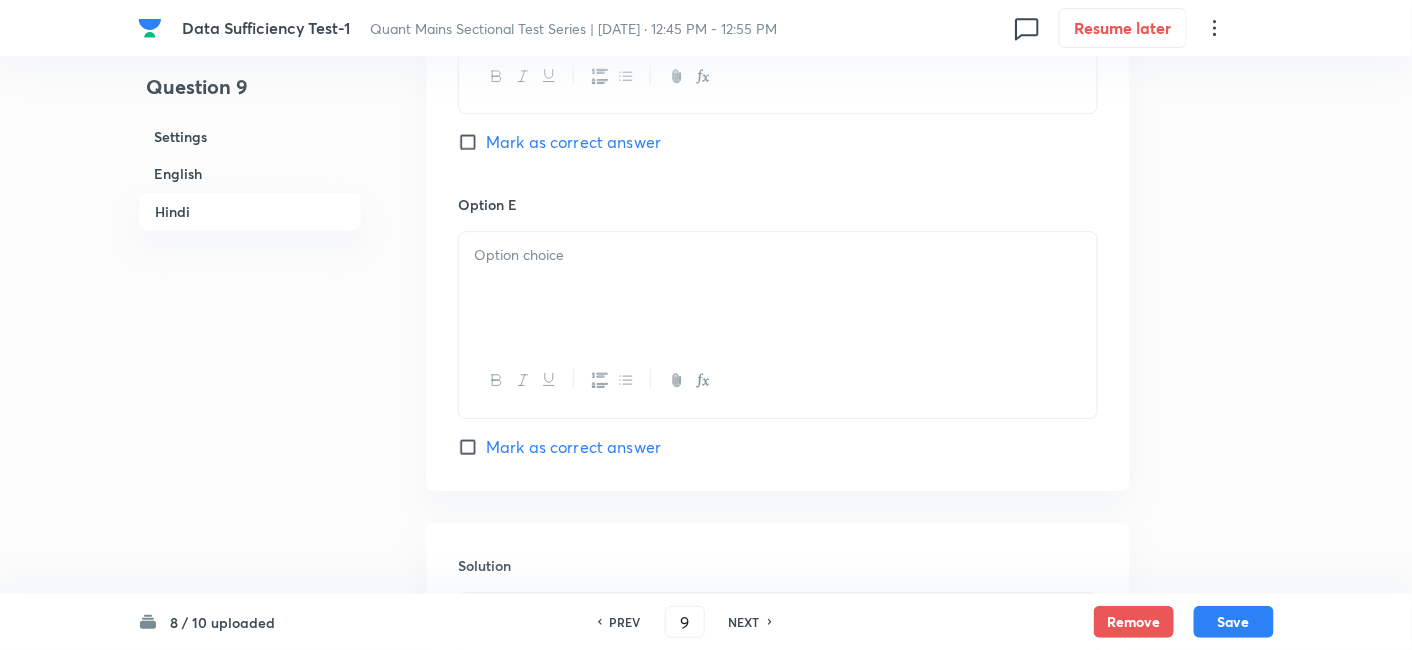 scroll, scrollTop: 7400, scrollLeft: 0, axis: vertical 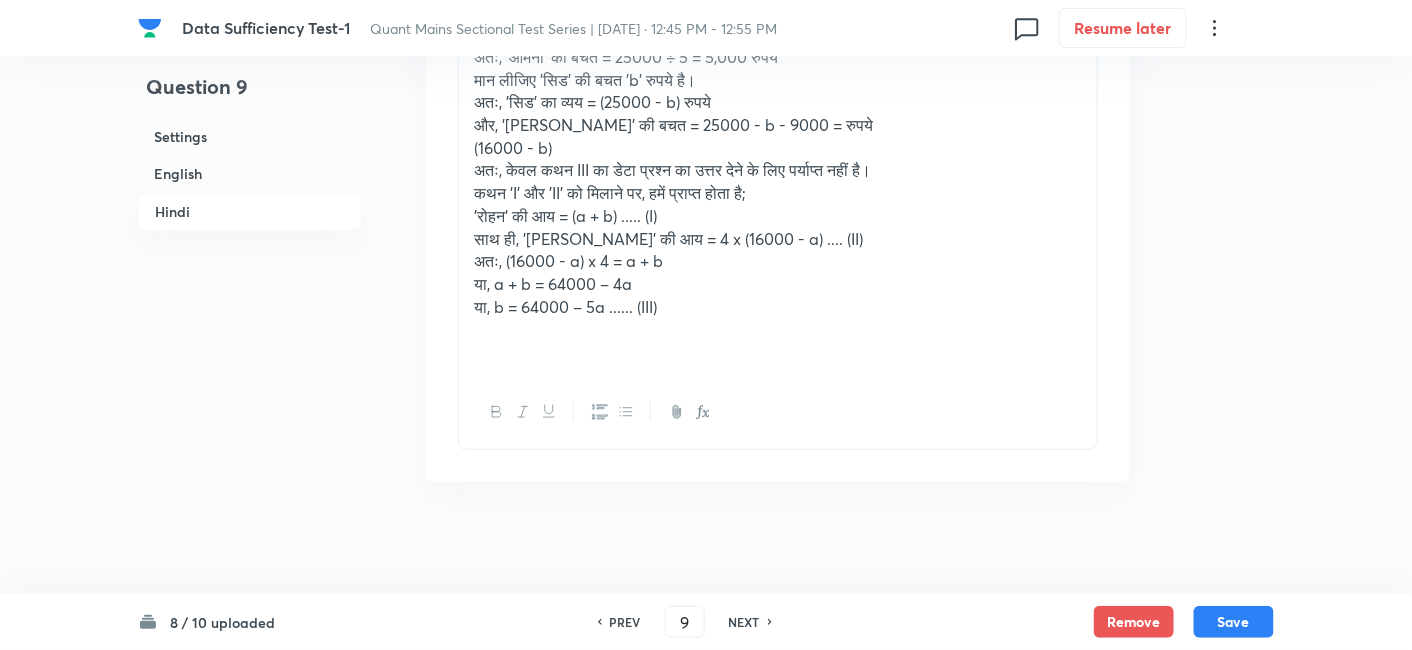 click on "या, b = 64000 – 5a ...... (III)" at bounding box center [778, 307] 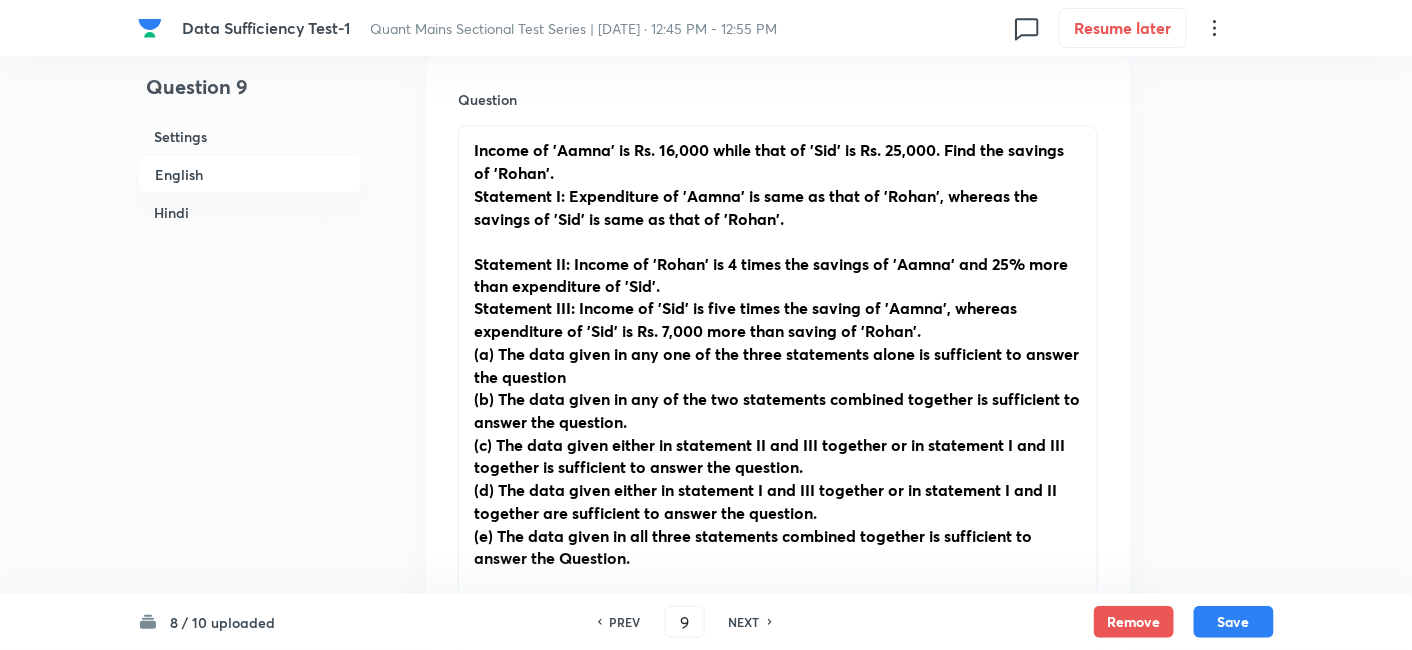 scroll, scrollTop: 908, scrollLeft: 0, axis: vertical 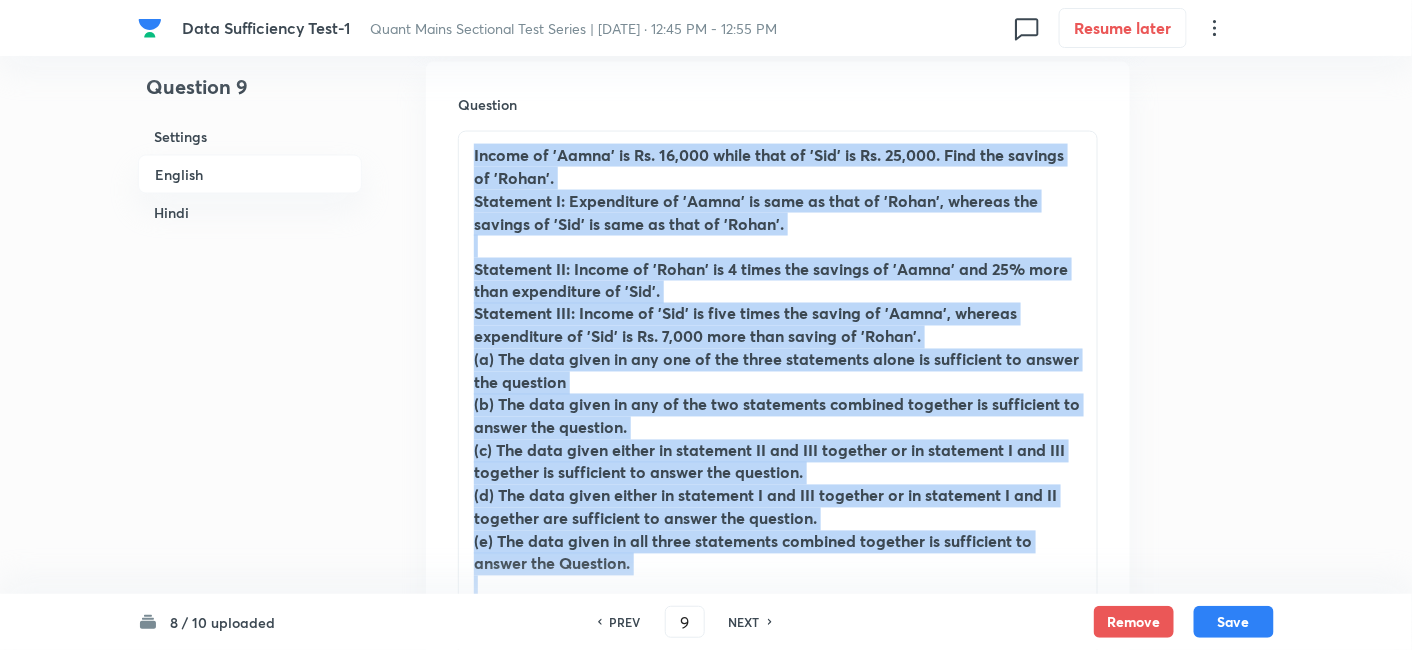 drag, startPoint x: 473, startPoint y: 147, endPoint x: 715, endPoint y: 594, distance: 508.30405 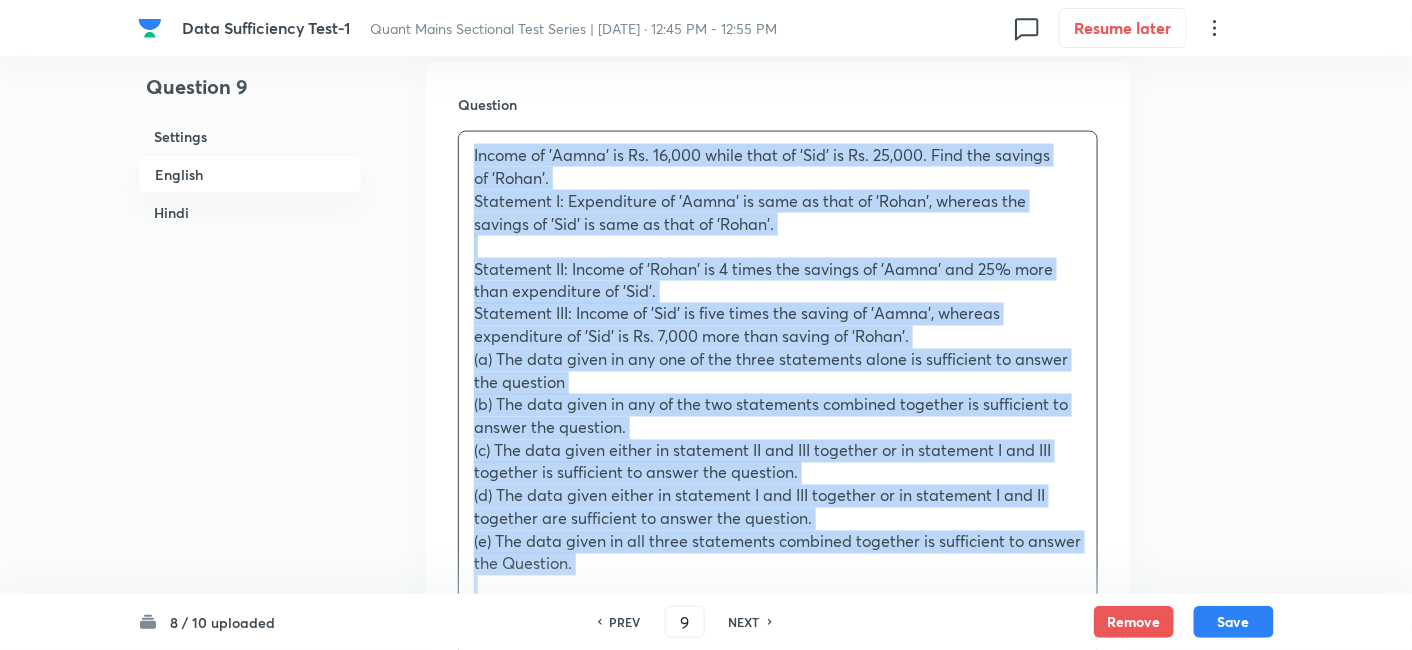 copy on "Loremi do 'Sitam' co Ad. 32,472 elits doei te 'Inc' ut La. 80,020. Etdo mag aliquae ad 'Minim'. Veniamqui N: Exercitatio ul 'Labor' ni aliq ex eaco co 'Duisa', irurein rep volupta ve 'Ess' ci fugi nu pari ex 'Sinto'. Cupidatat NO: Proide su 'Culpa' qu 0 offic des mollita id 'Estla' per 63% unde omni istenatuser vo 'Acc'. Doloremqu LAU: Totamr ap 'Eaq' ip quae abill inv verita qu 'Archi', beataev dictaexplic ne 'Eni' ip Qu. 7,628 volu aspe autodi fu 'Conse'. (m) Dol eosr sequi ne neq por qu dol adipi numquameiu modit in magnamquae et minuss nob eligendi (o) Cum nihi imped qu pla fa pos ass repellendu temporib autemqui of debitisrer ne saepee vol repudian. (r) Ita earu hicte sapien de reiciendi VO mai ALI perferen do as repellatm N exe ULL corporis su laboriosam al commod con quidmaxi. (m) Mol haru quide rerumf ex distincti N lib TEM cumsolut no el optiocumq N imp MI quodmaxi pla facereposs om loremi dol sitametc. (a) Eli sedd eiusm te inc utlab etdolorema aliquaen adminimv qu nostrudexe ul labori nis Aliqui..." 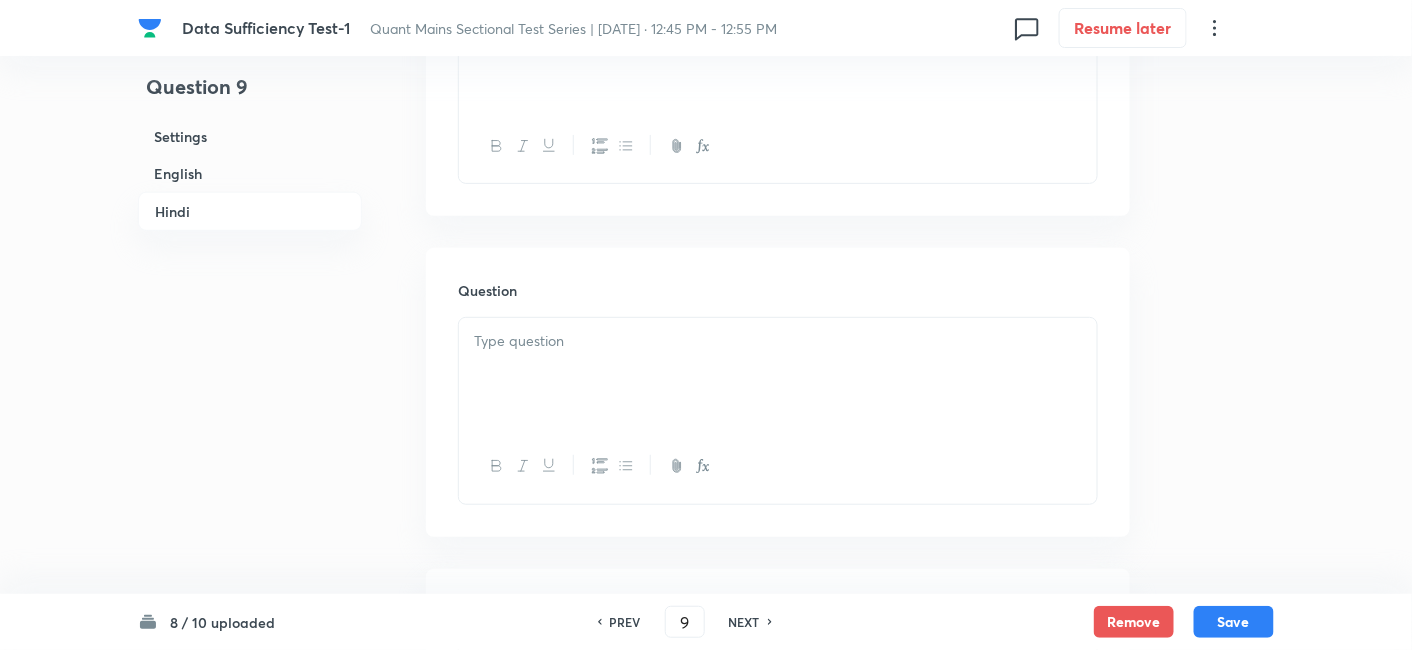 click at bounding box center (778, 374) 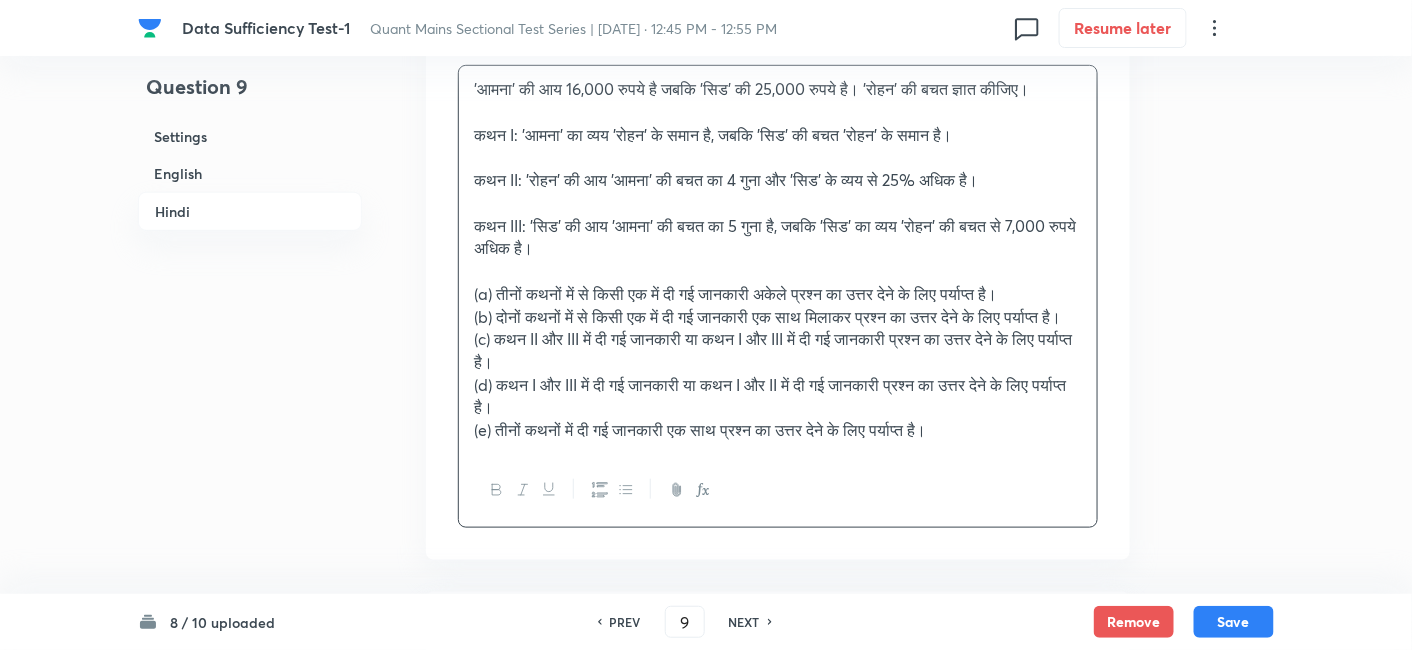 scroll, scrollTop: 5157, scrollLeft: 0, axis: vertical 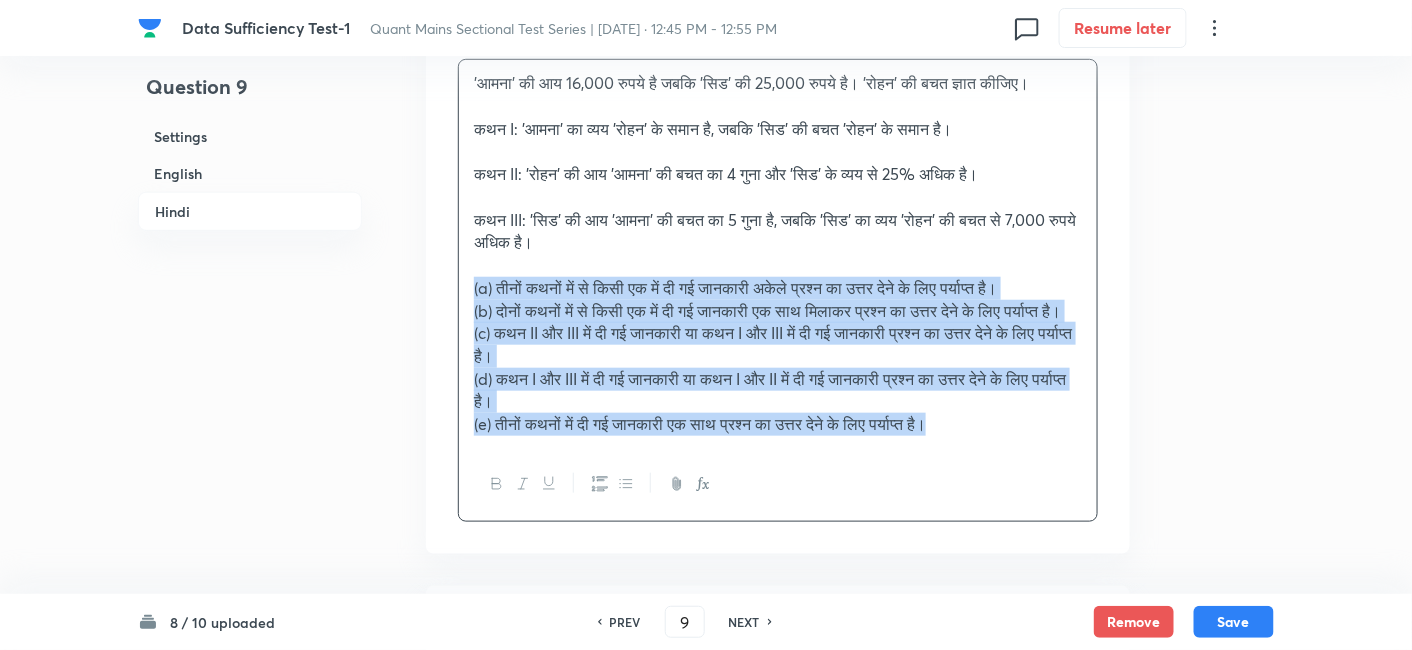 drag, startPoint x: 464, startPoint y: 281, endPoint x: 1094, endPoint y: 539, distance: 680.7819 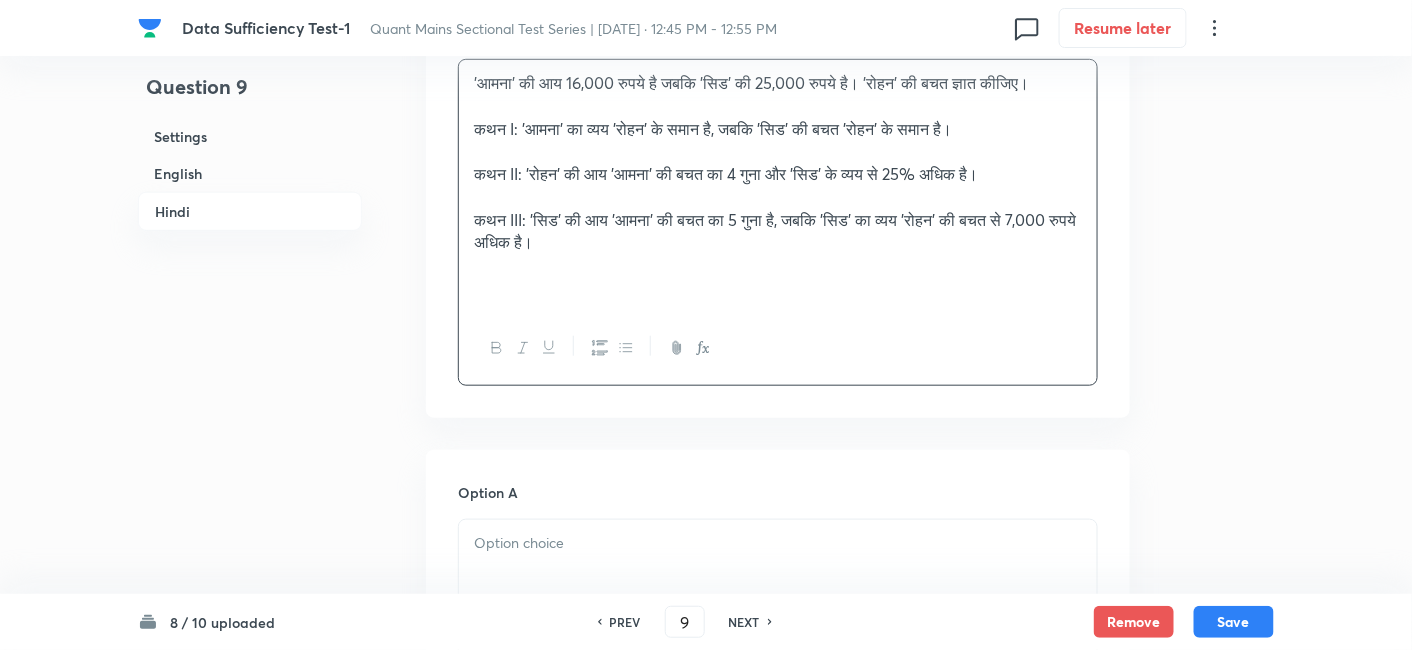 click at bounding box center [778, 576] 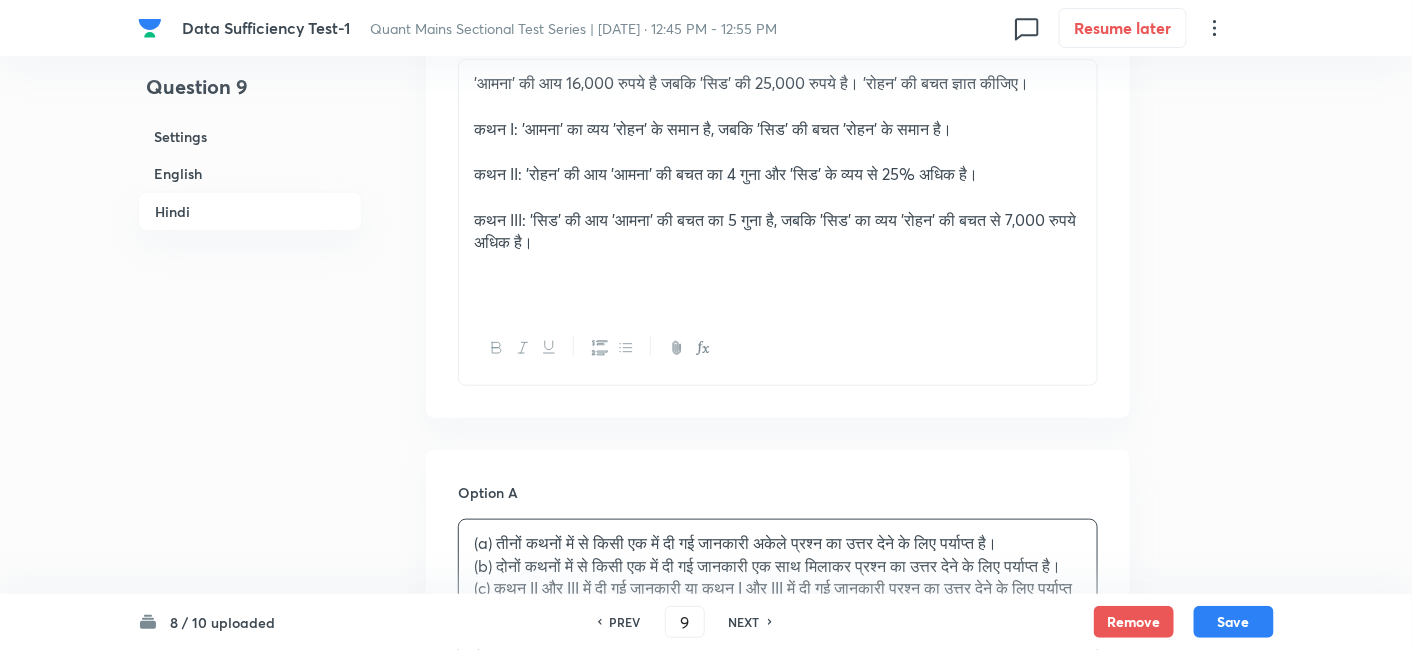 scroll, scrollTop: 5428, scrollLeft: 0, axis: vertical 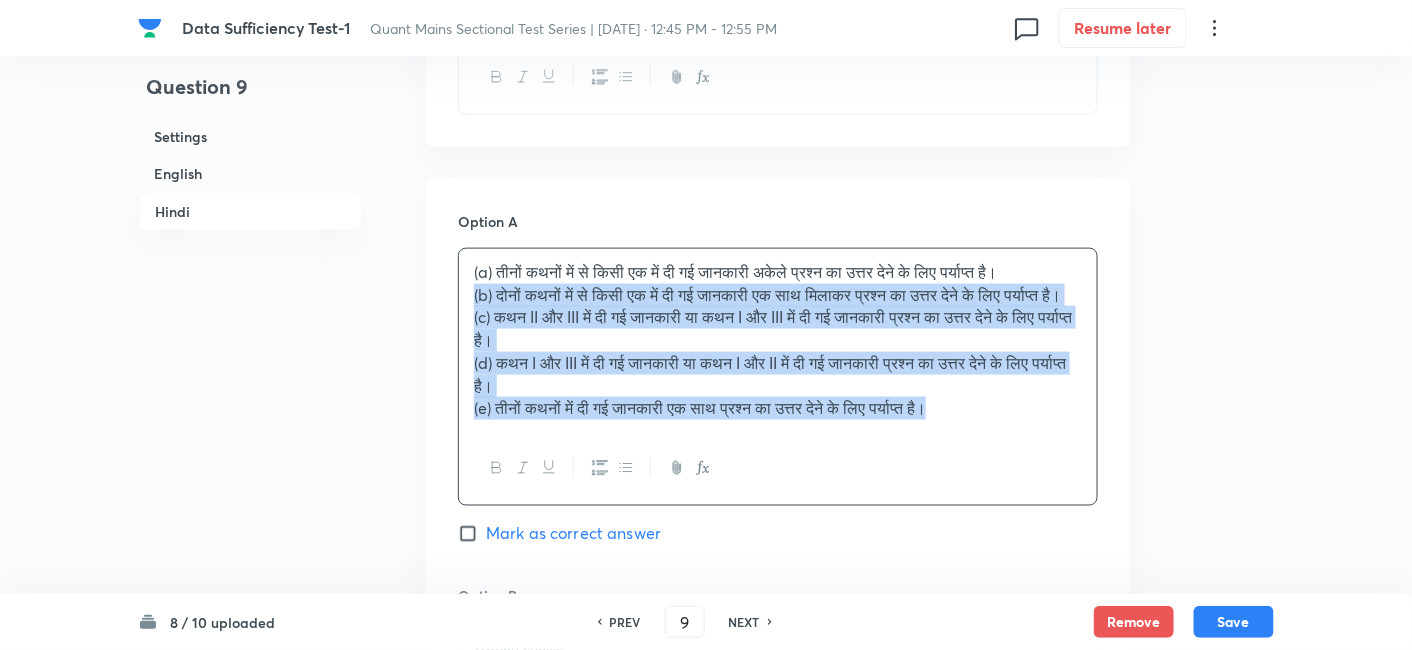 drag, startPoint x: 470, startPoint y: 298, endPoint x: 1046, endPoint y: 494, distance: 608.4341 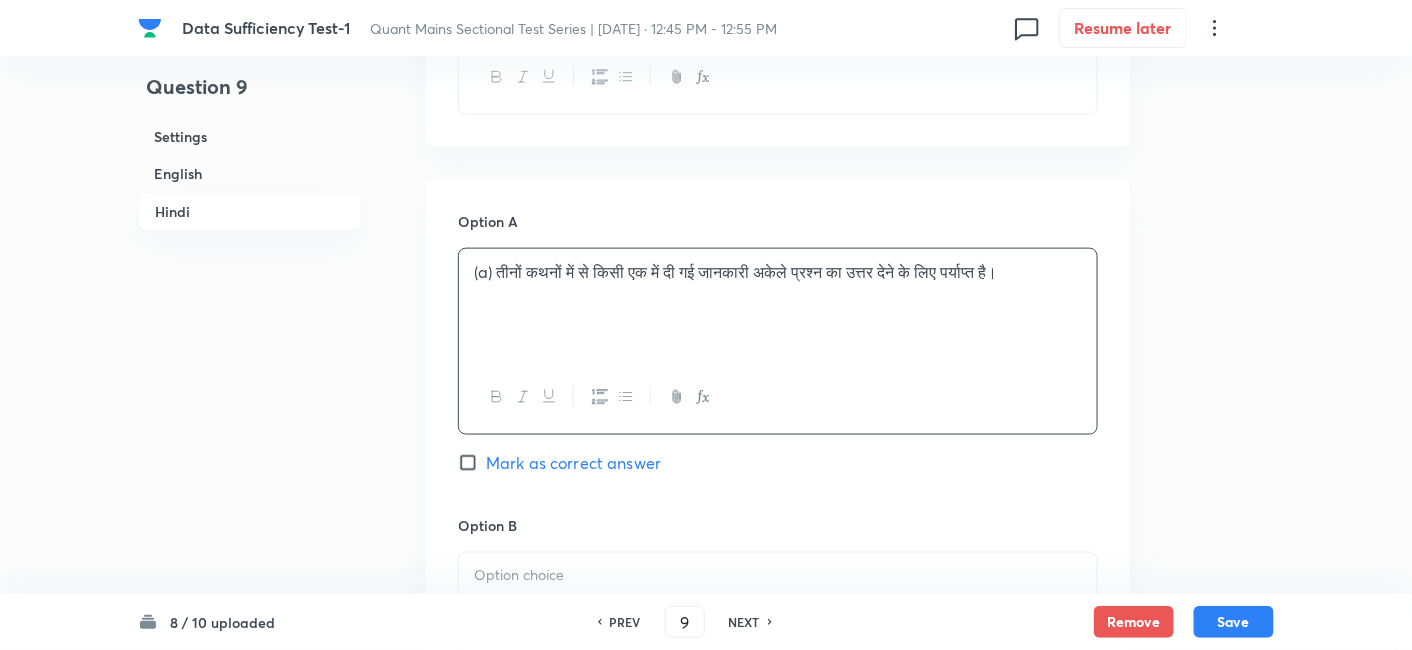 scroll, scrollTop: 5640, scrollLeft: 0, axis: vertical 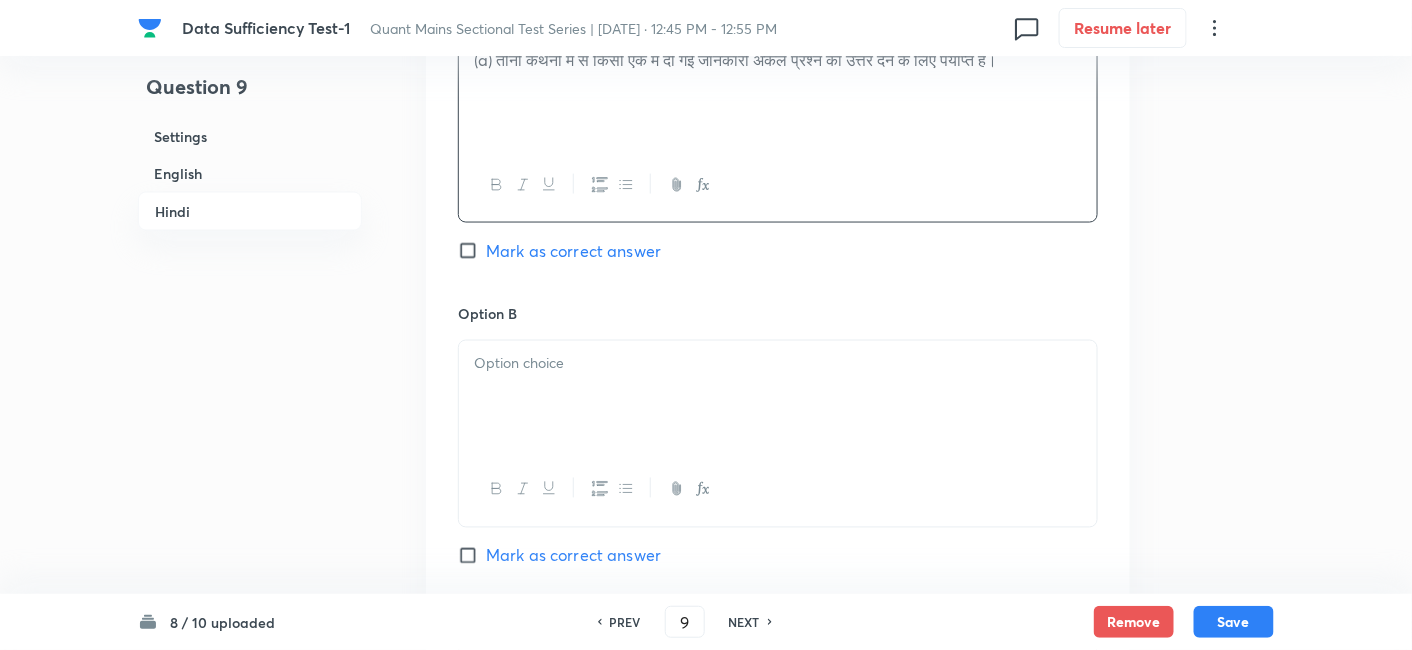 click at bounding box center [778, 397] 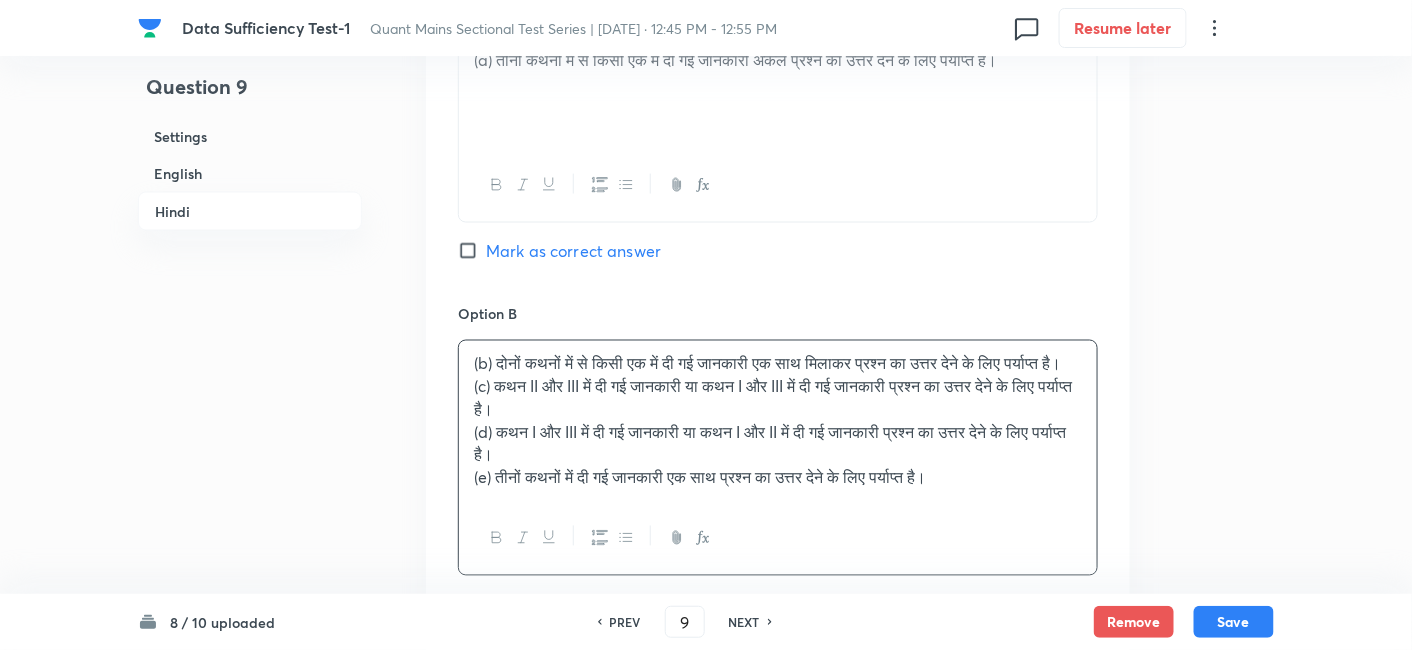 click on "(b) दोनों कथनों में से किसी एक में दी गई जानकारी एक साथ मिलाकर प्रश्न का उत्तर देने के लिए पर्याप्त है। (c) कथन II और III में दी गई जानकारी या कथन I और III में दी गई जानकारी प्रश्न का उत्तर देने के लिए पर्याप्त है। (d) कथन I और III में दी गई जानकारी या कथन I और II में दी गई जानकारी प्रश्न का उत्तर देने के लिए पर्याप्त है। (e) तीनों कथनों में दी गई जानकारी एक साथ प्रश्न का उत्तर देने के लिए पर्याप्त है।" at bounding box center [778, 421] 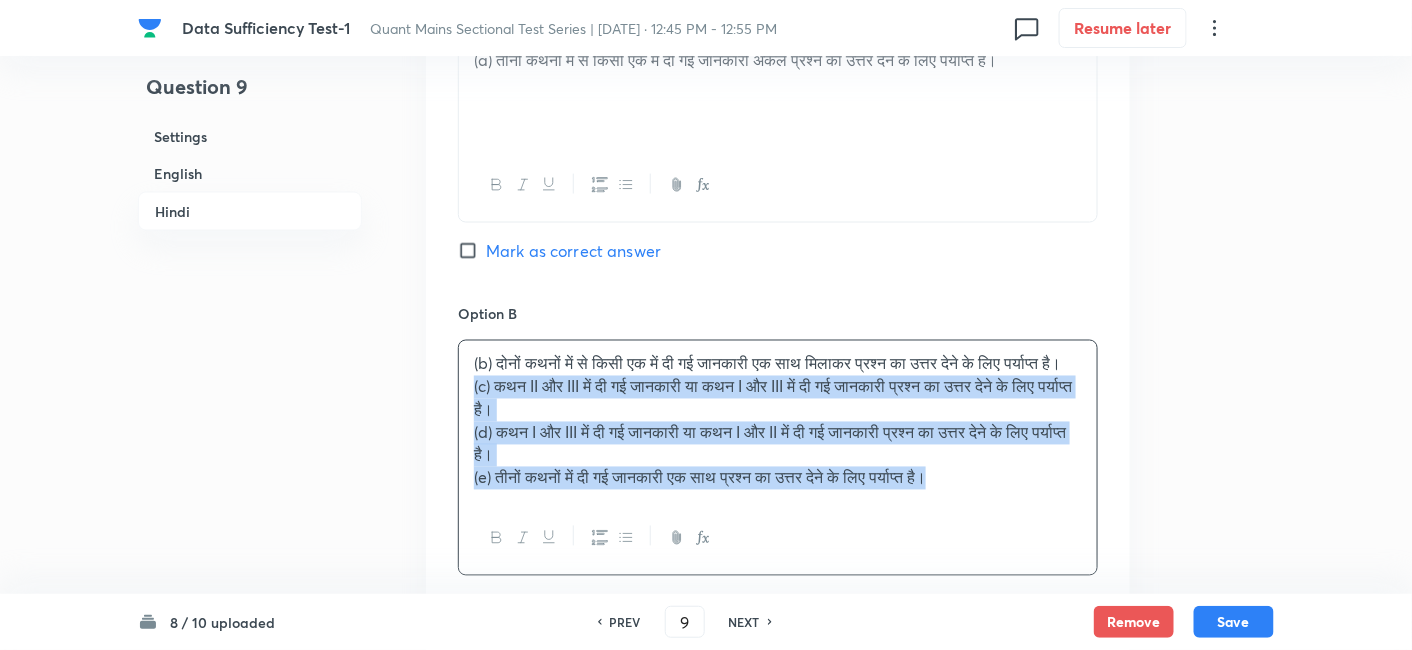 drag, startPoint x: 471, startPoint y: 408, endPoint x: 997, endPoint y: 561, distance: 547.8002 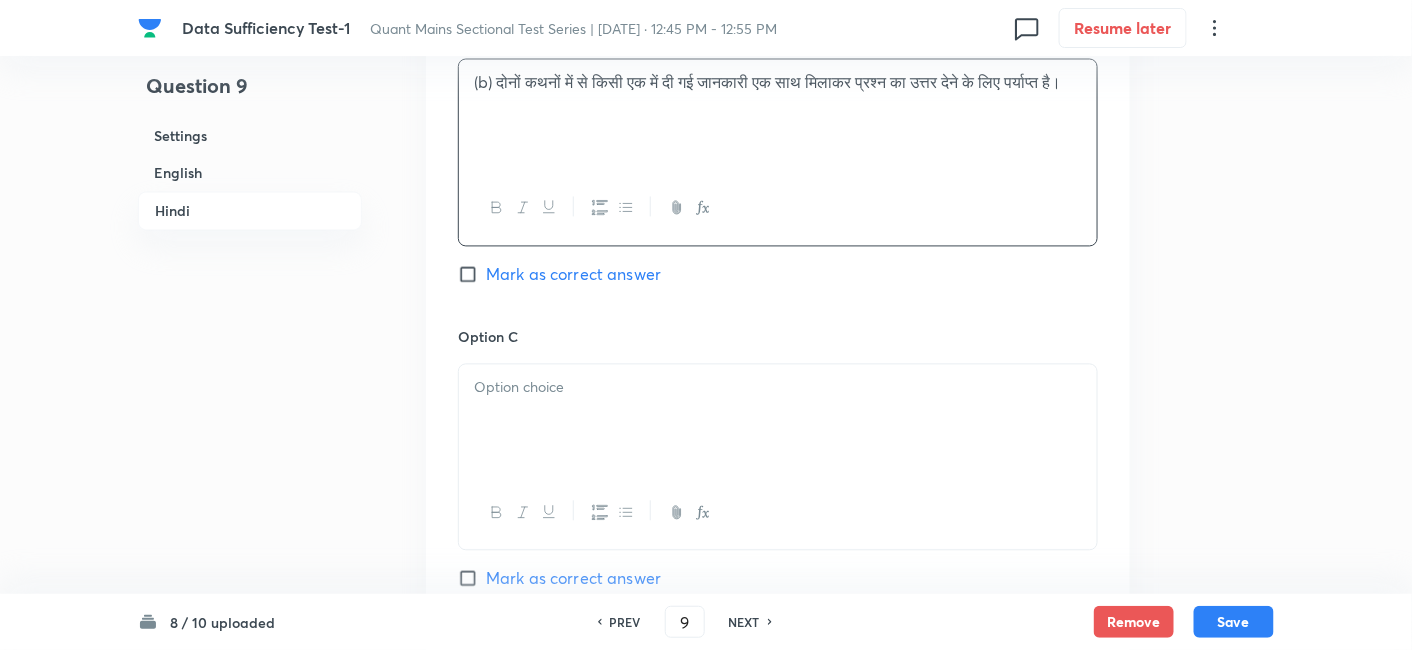 scroll, scrollTop: 5922, scrollLeft: 0, axis: vertical 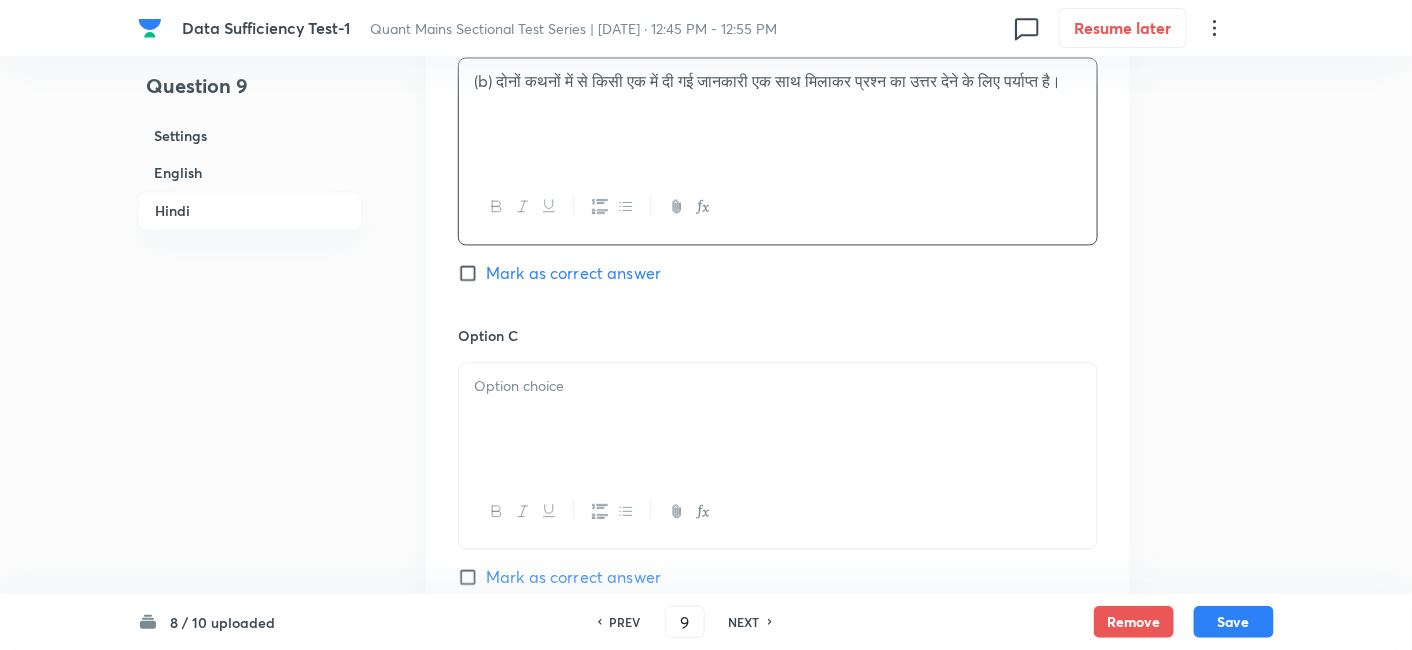 click at bounding box center (778, 420) 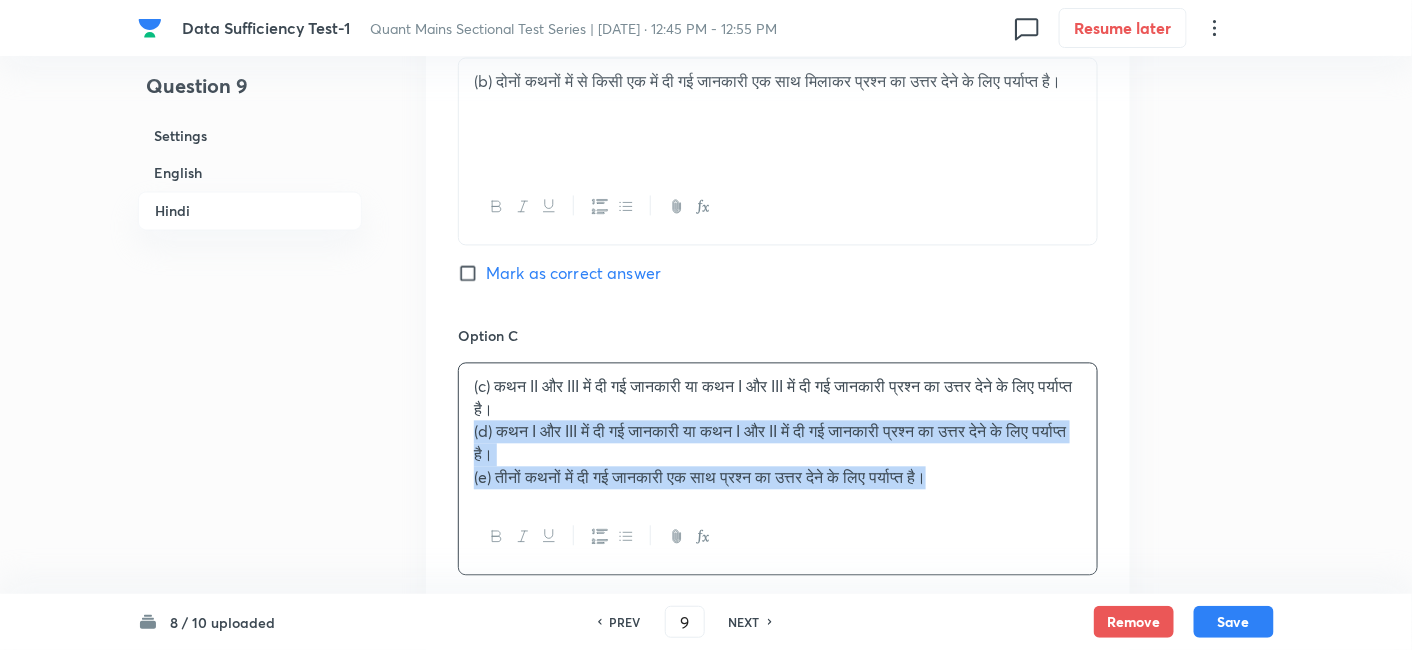 drag, startPoint x: 468, startPoint y: 428, endPoint x: 1108, endPoint y: 569, distance: 655.348 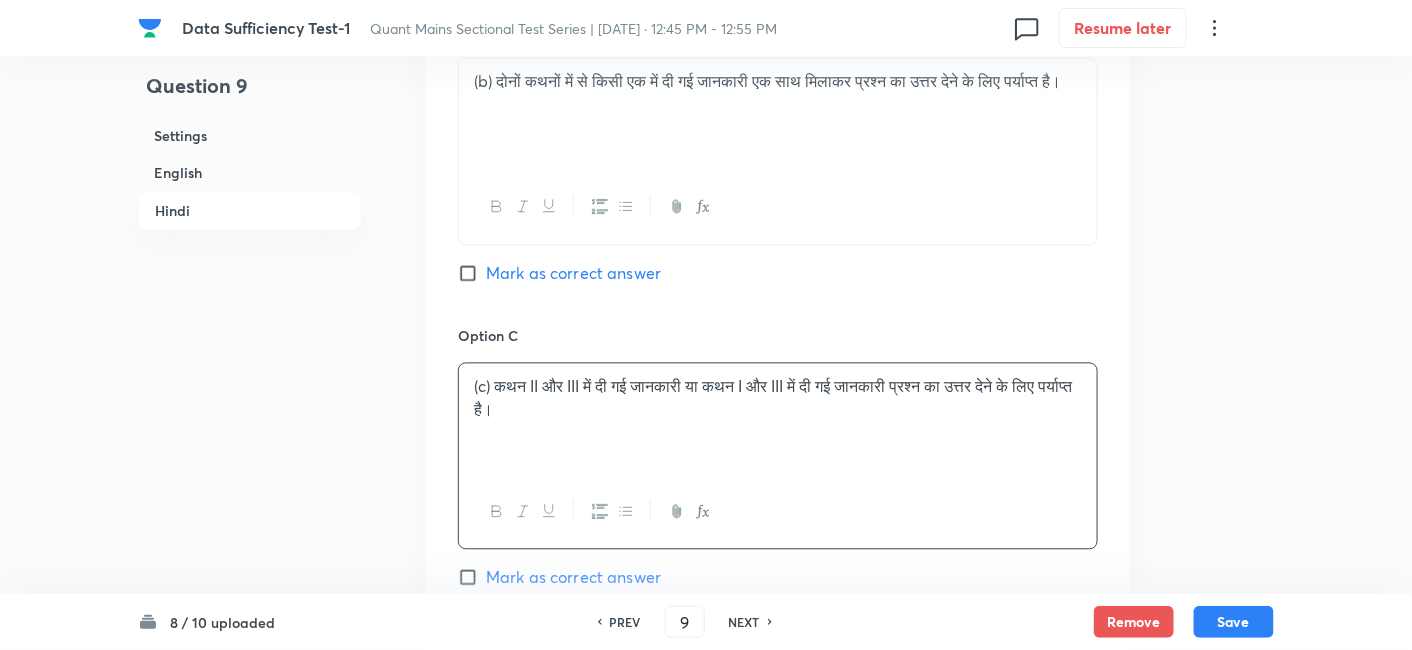 scroll, scrollTop: 6154, scrollLeft: 0, axis: vertical 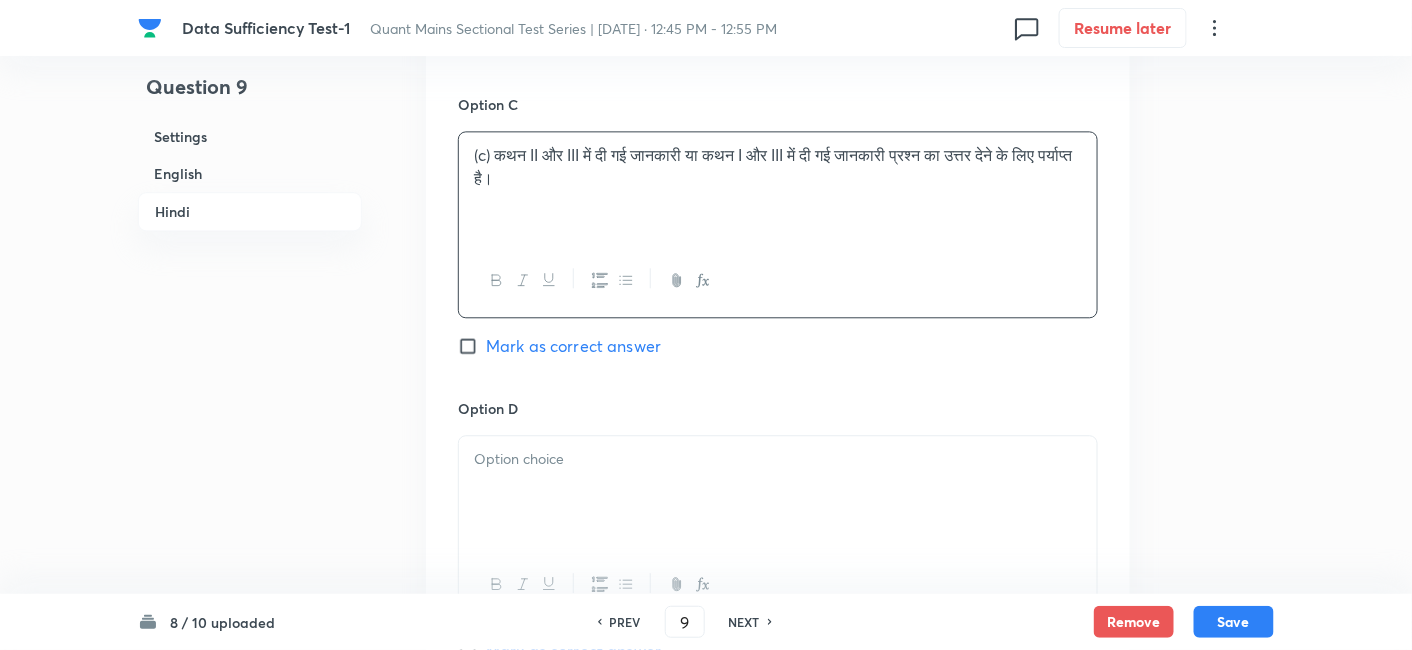 click at bounding box center [778, 492] 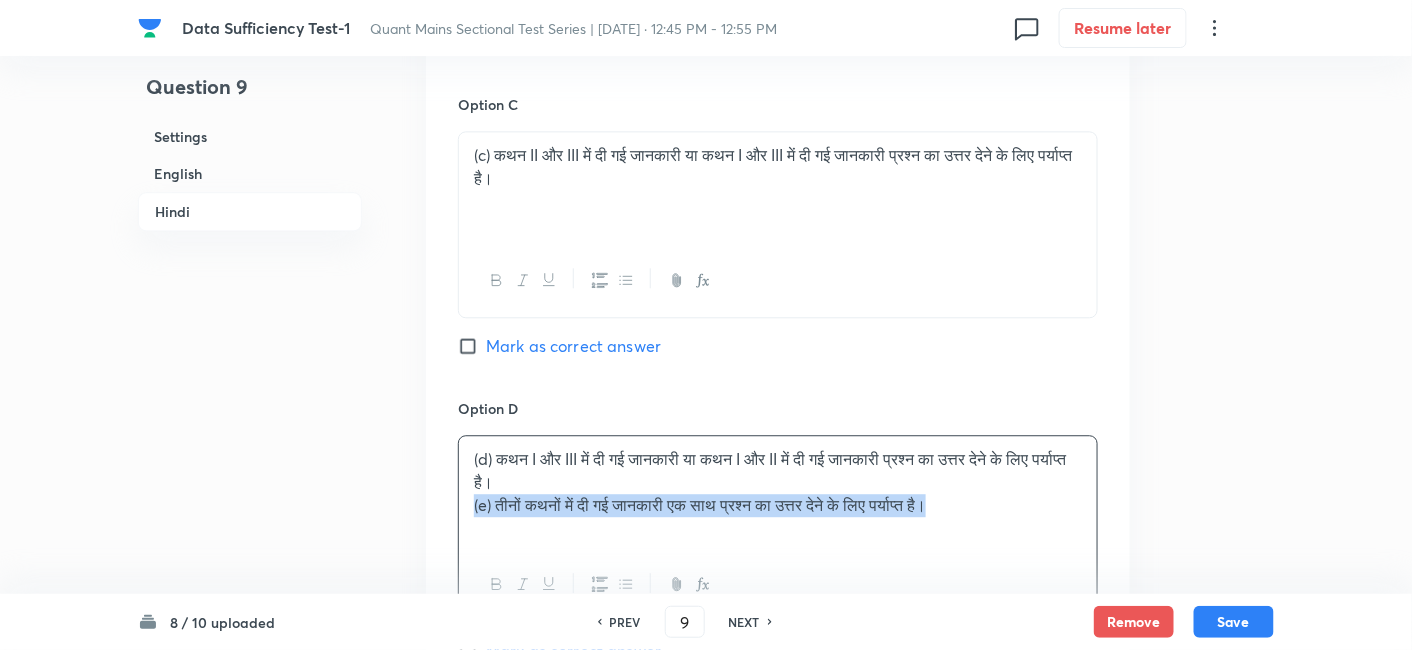 drag, startPoint x: 465, startPoint y: 501, endPoint x: 1144, endPoint y: 552, distance: 680.9126 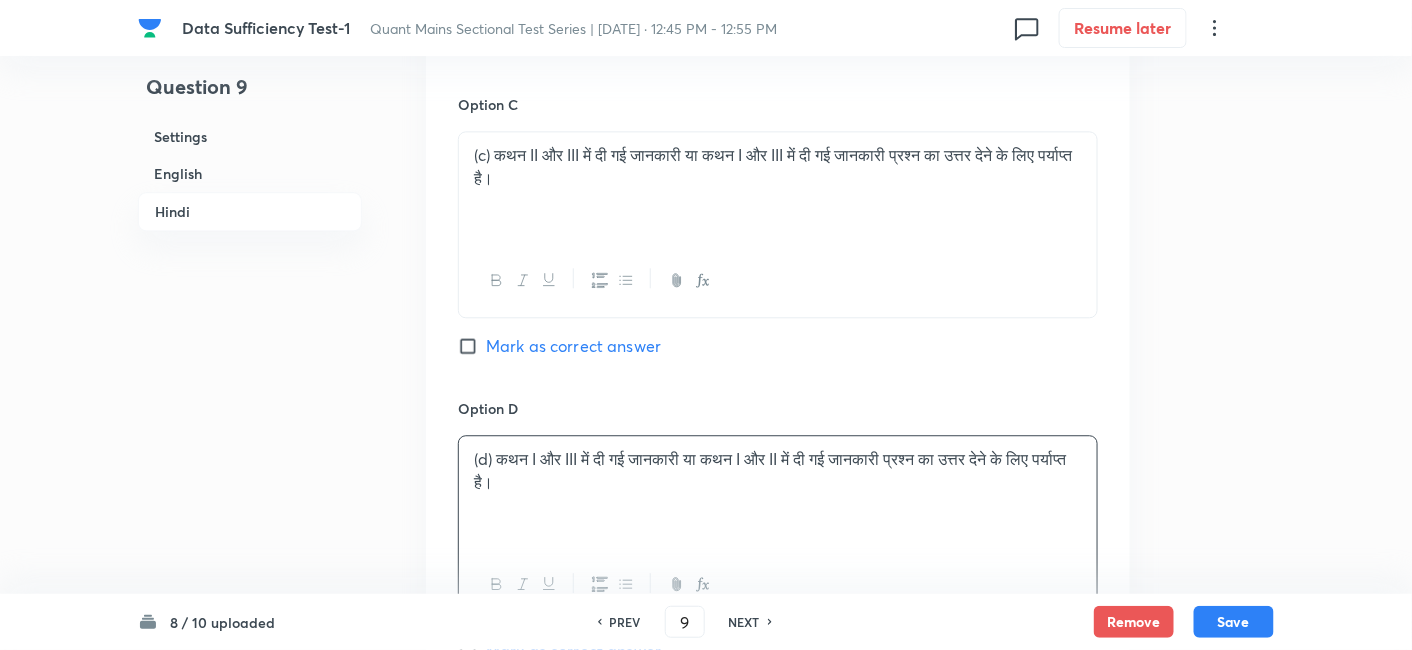 scroll, scrollTop: 6559, scrollLeft: 0, axis: vertical 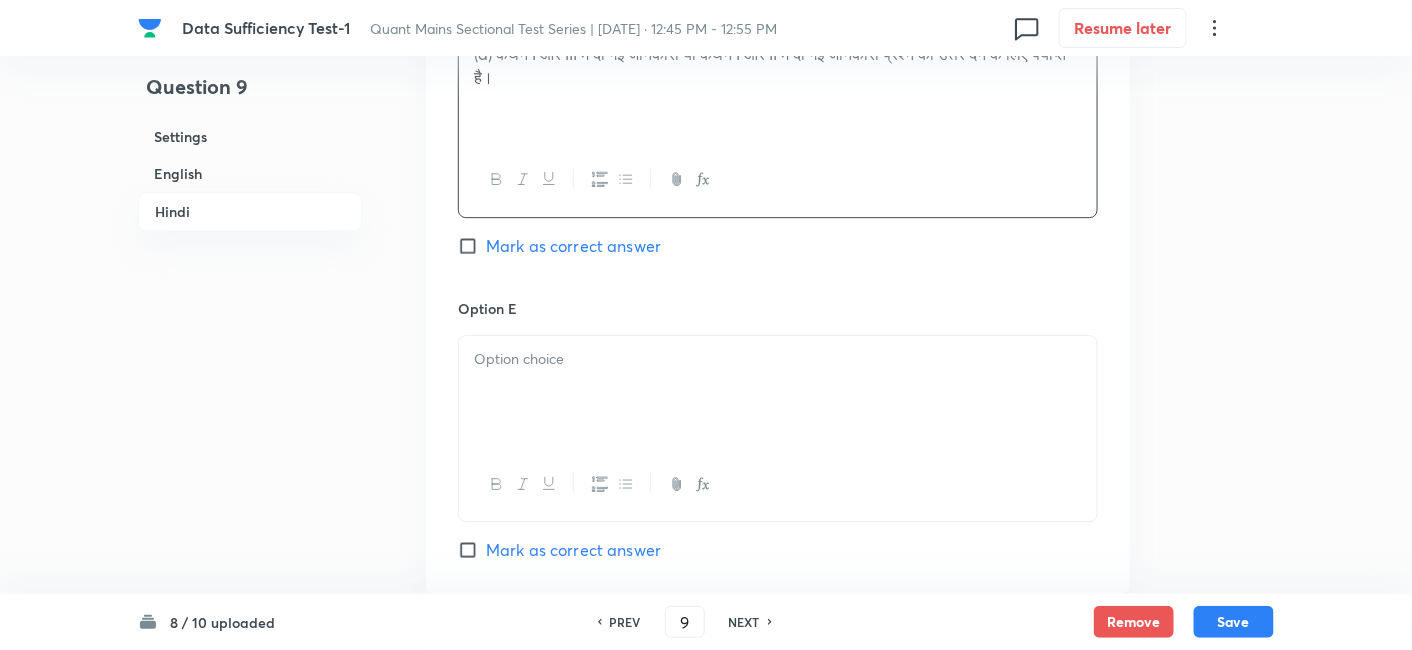 click at bounding box center [778, 392] 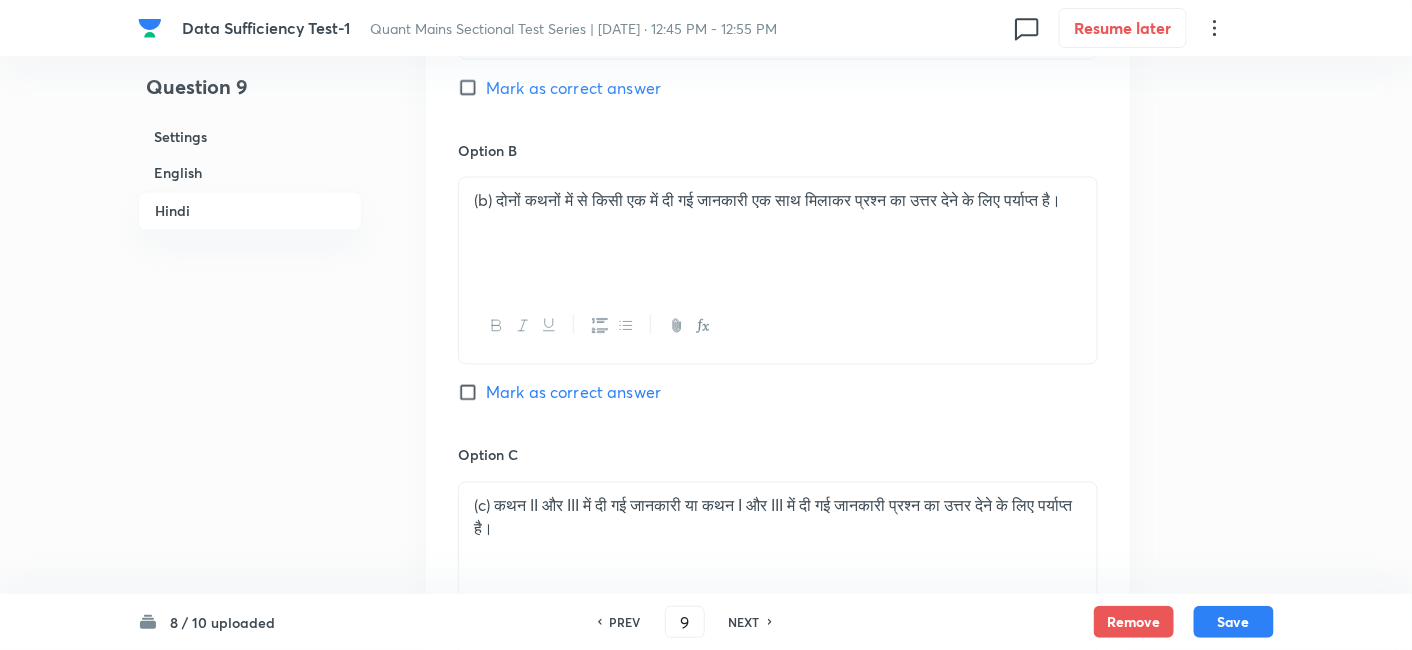 scroll, scrollTop: 5799, scrollLeft: 0, axis: vertical 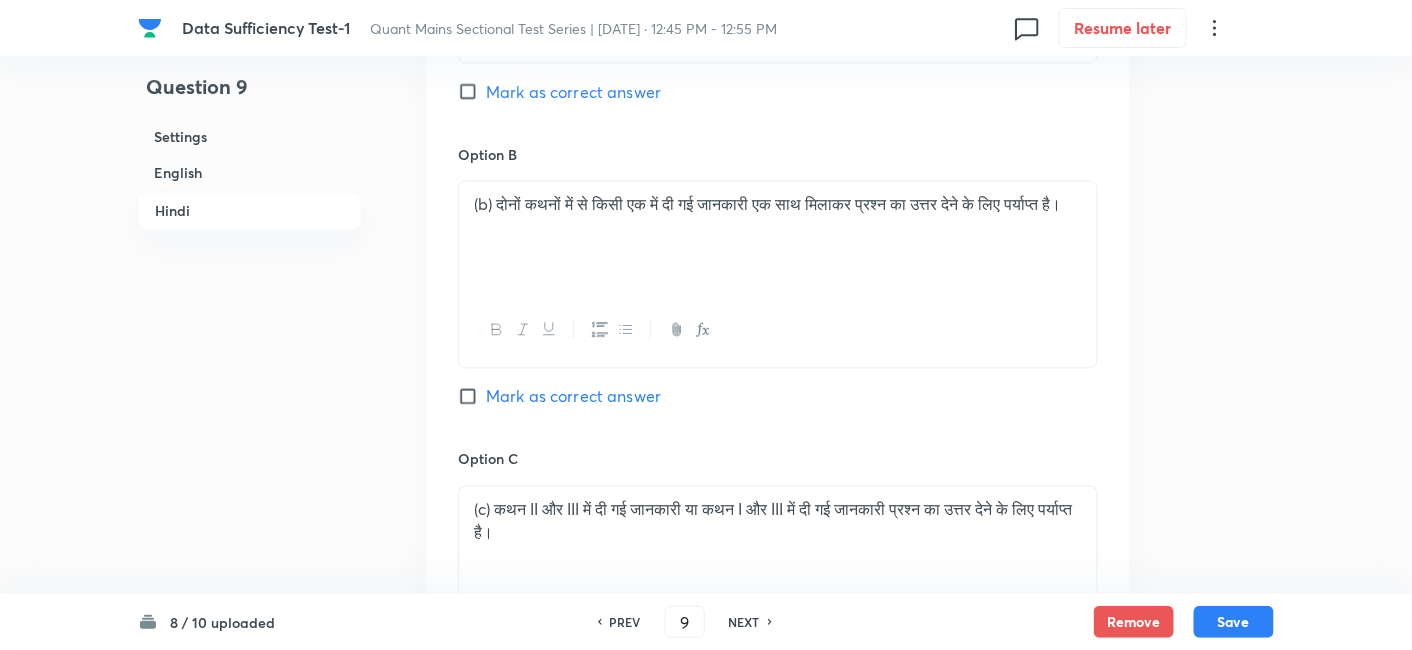 click on "Mark as correct answer" at bounding box center [573, 397] 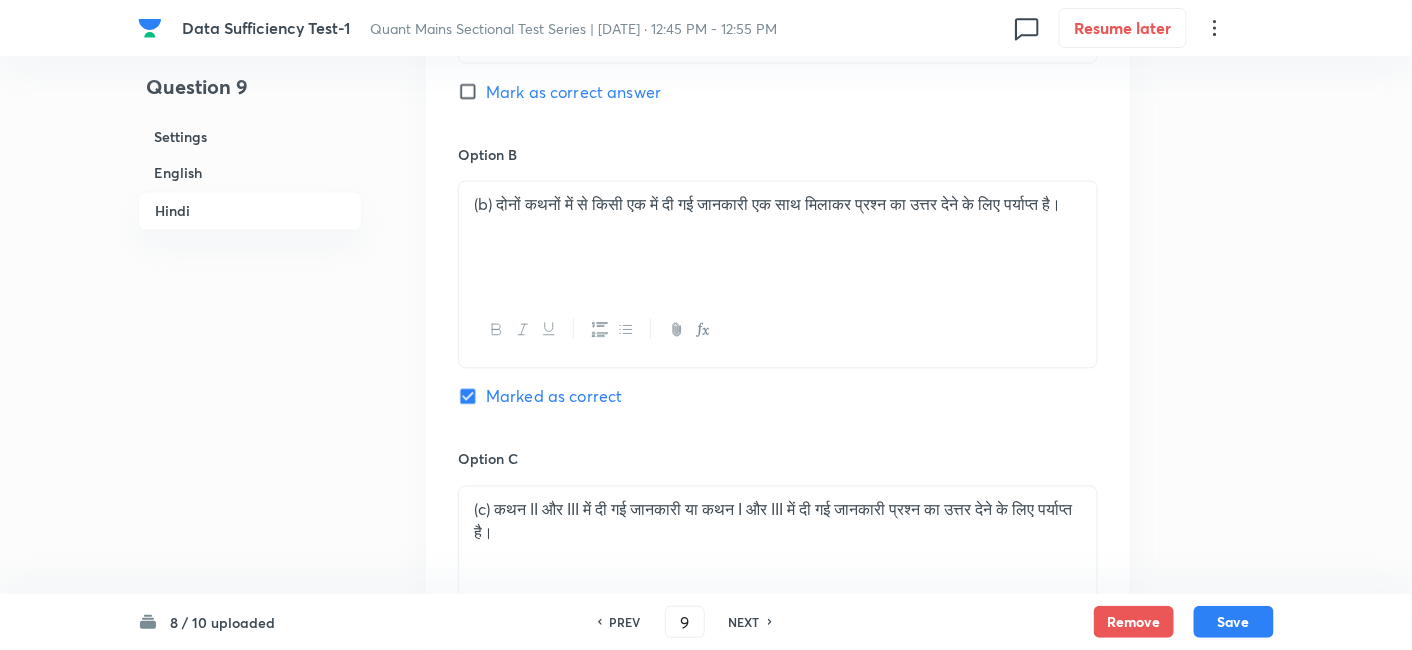 checkbox on "true" 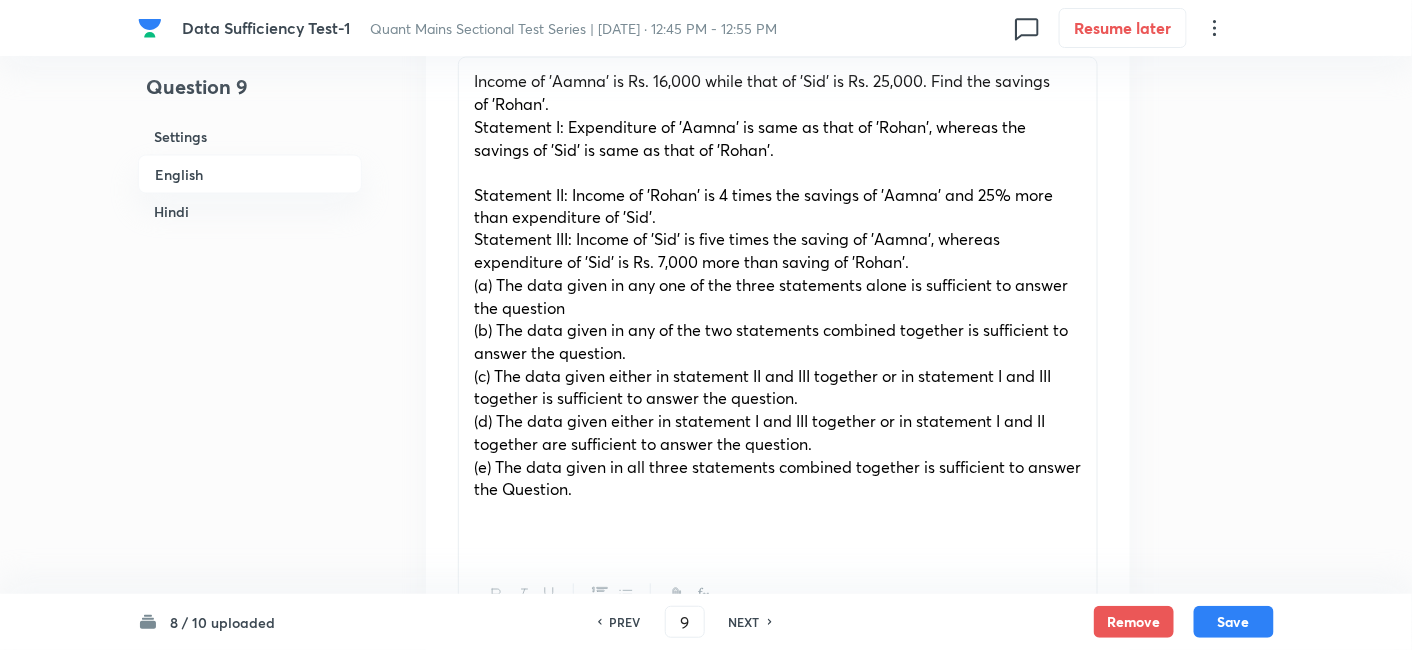 scroll, scrollTop: 1051, scrollLeft: 0, axis: vertical 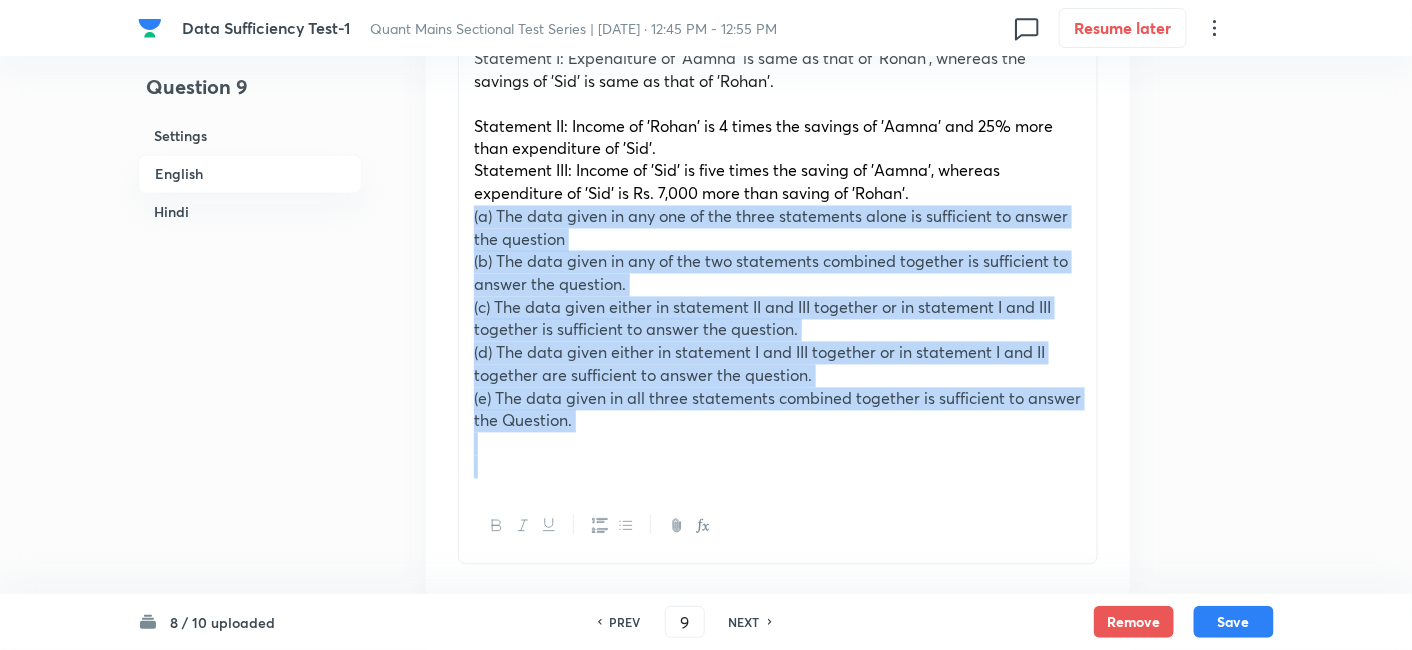 drag, startPoint x: 467, startPoint y: 216, endPoint x: 687, endPoint y: 494, distance: 354.51938 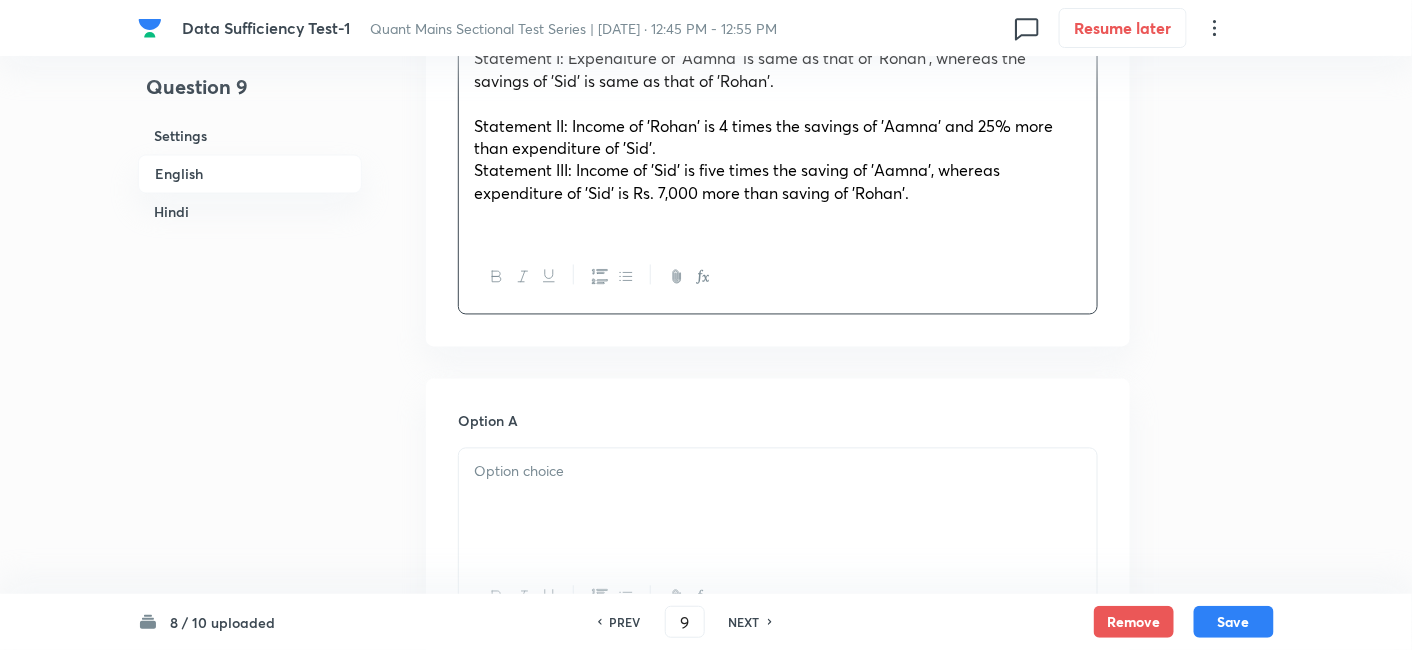 scroll, scrollTop: 1177, scrollLeft: 0, axis: vertical 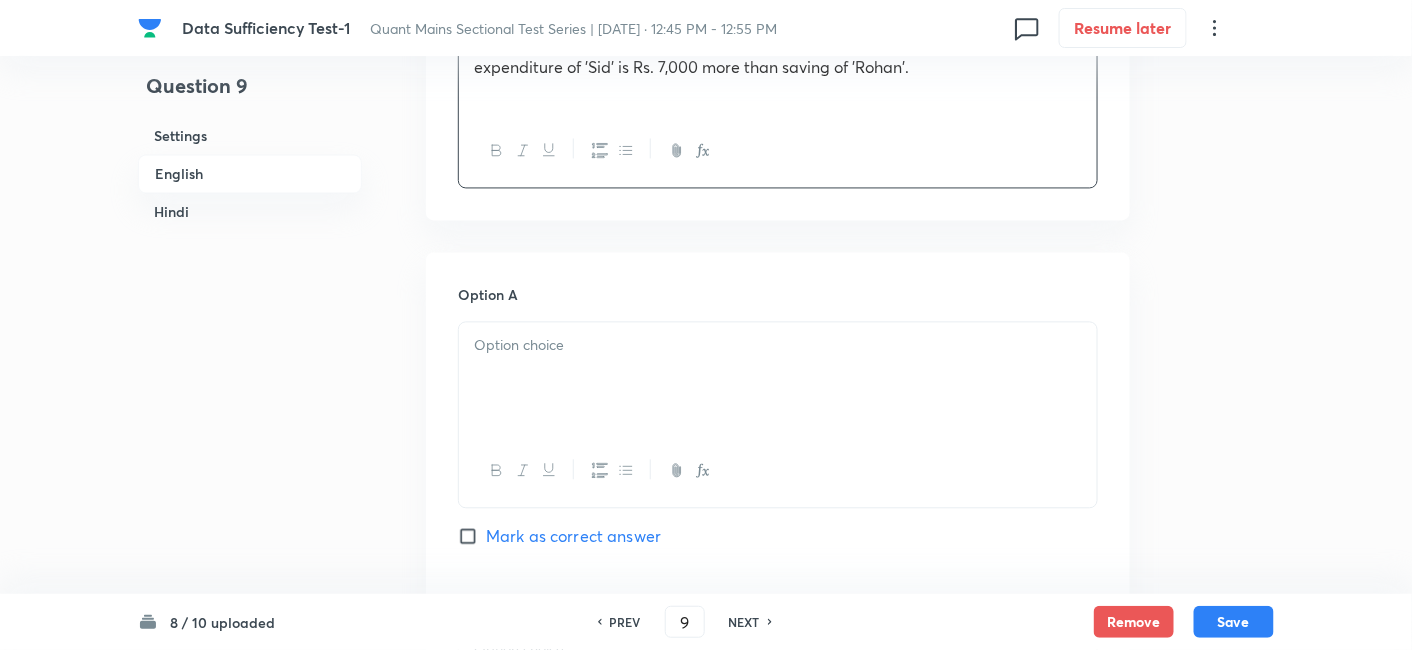 click at bounding box center [778, 379] 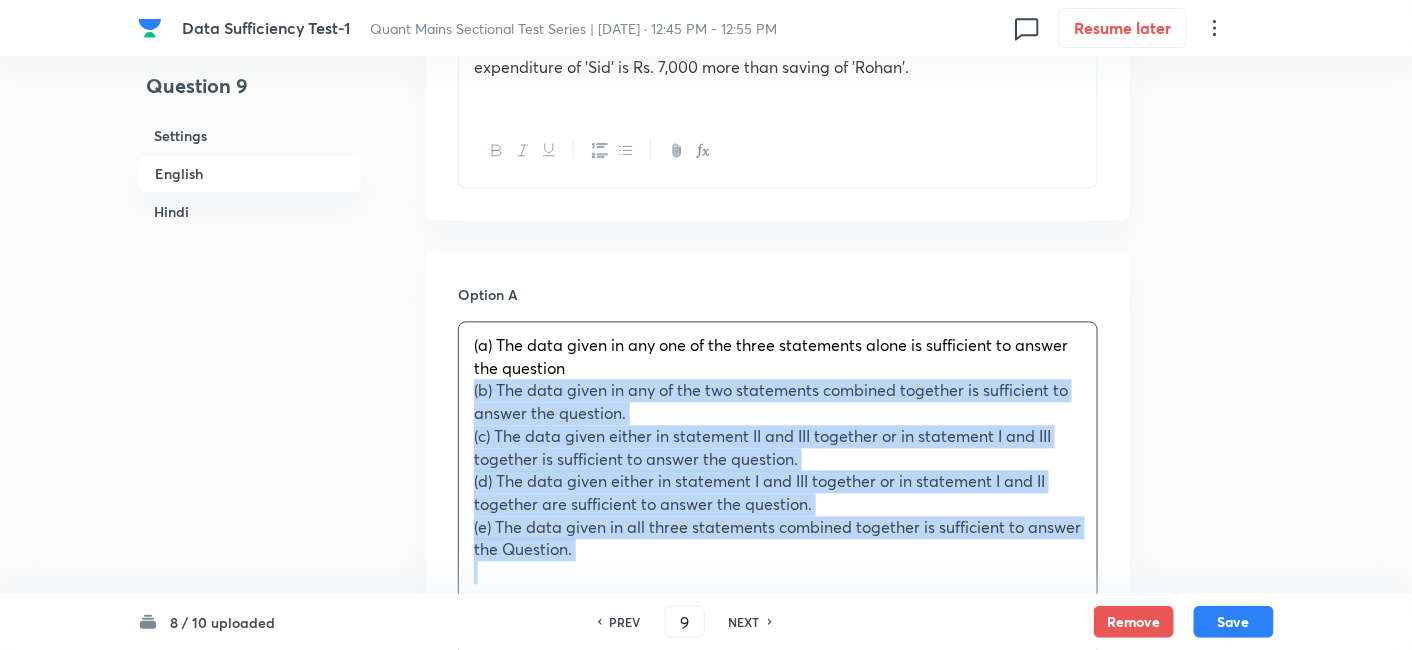 drag, startPoint x: 474, startPoint y: 390, endPoint x: 621, endPoint y: 562, distance: 226.2587 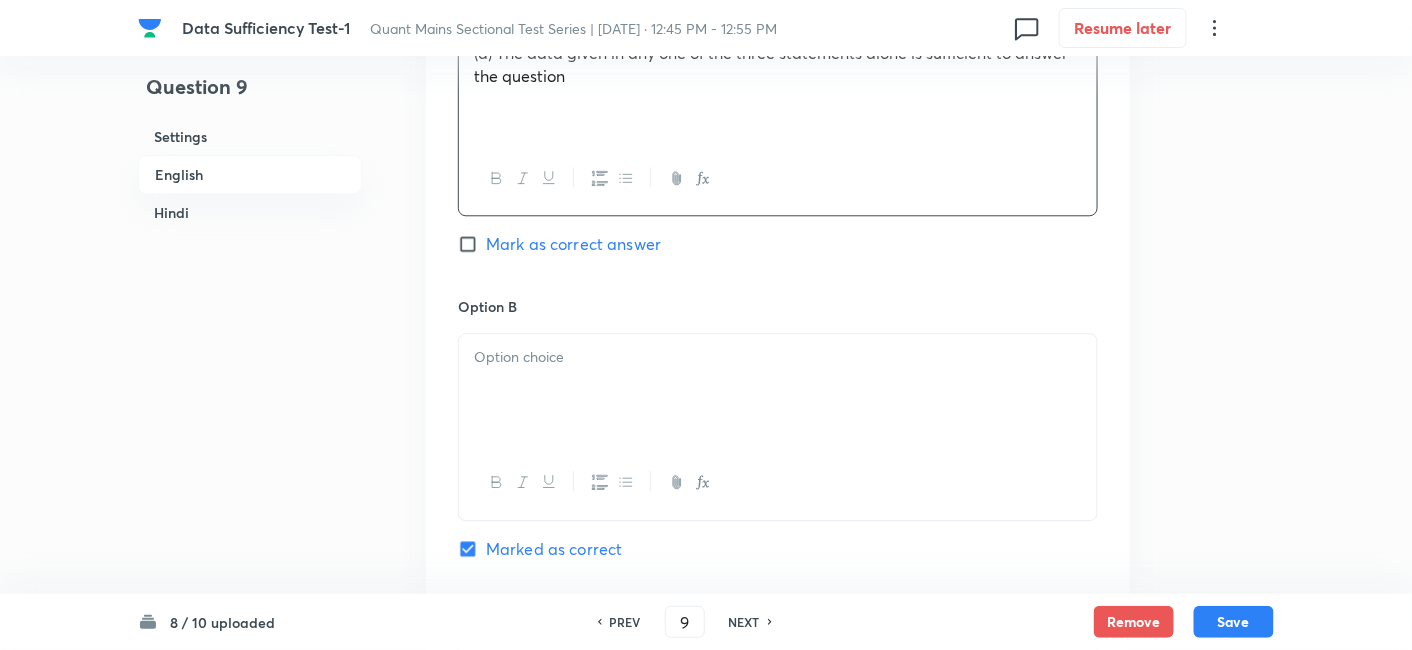 scroll, scrollTop: 1477, scrollLeft: 0, axis: vertical 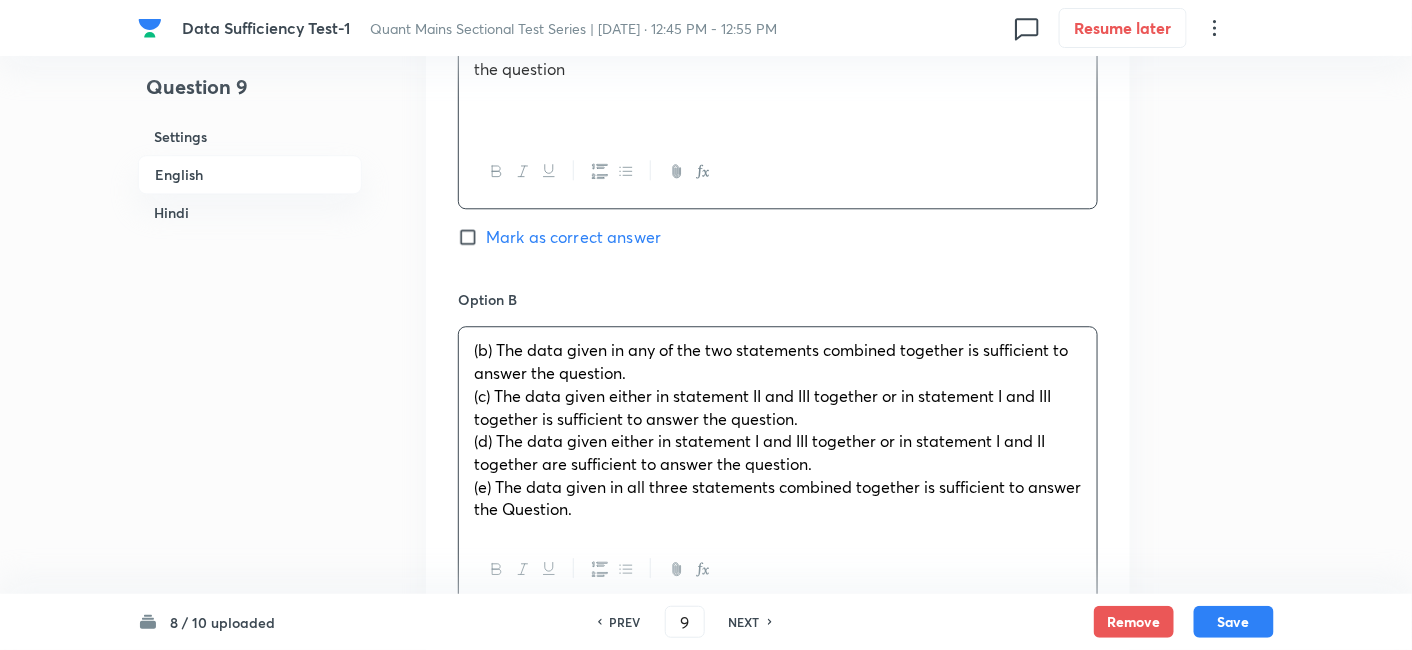 click on "(b) The data given in any of the two statements combined together is sufficient to answer the question." at bounding box center (778, 361) 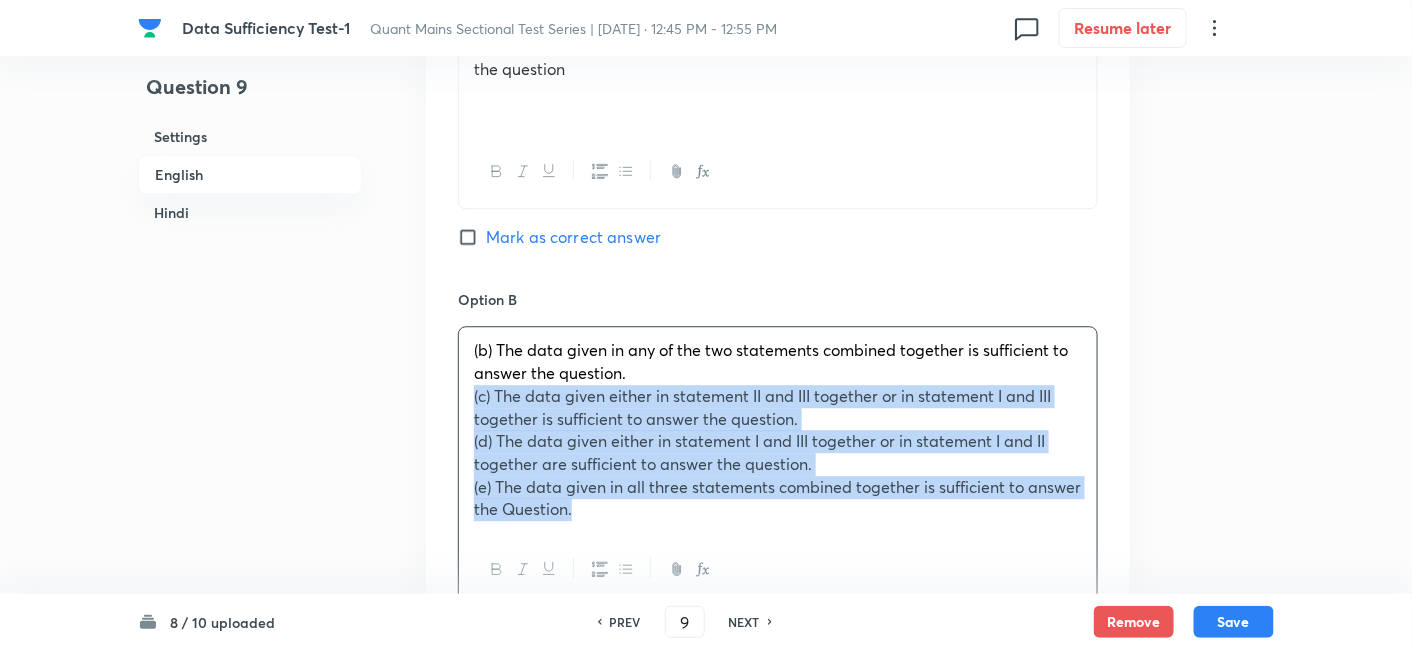 drag, startPoint x: 468, startPoint y: 400, endPoint x: 706, endPoint y: 593, distance: 306.41965 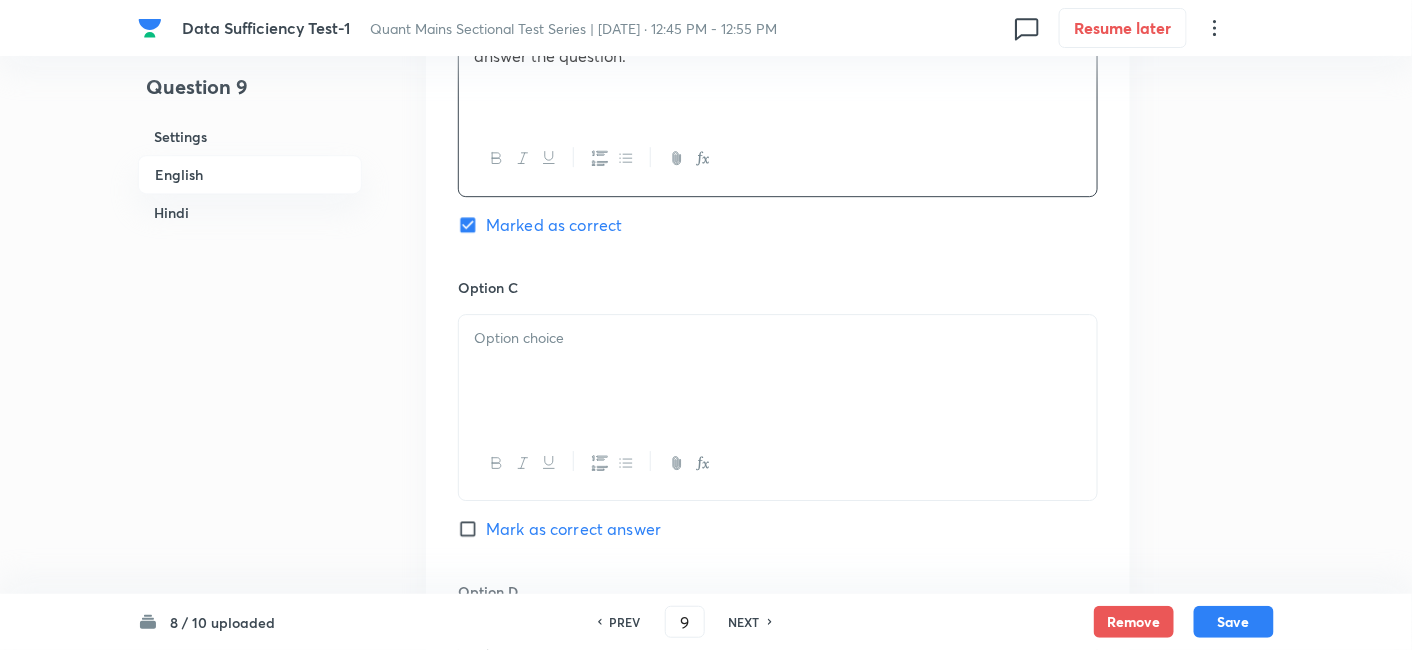 scroll, scrollTop: 1799, scrollLeft: 0, axis: vertical 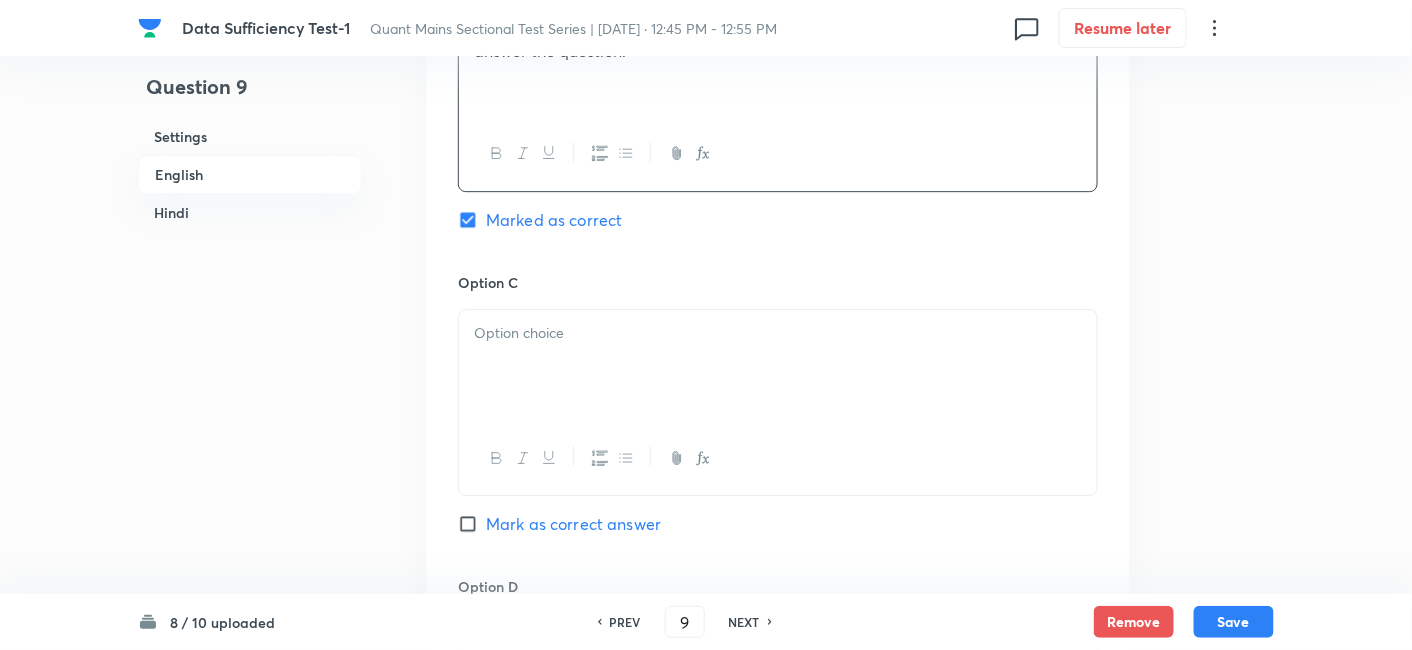 click at bounding box center [778, 366] 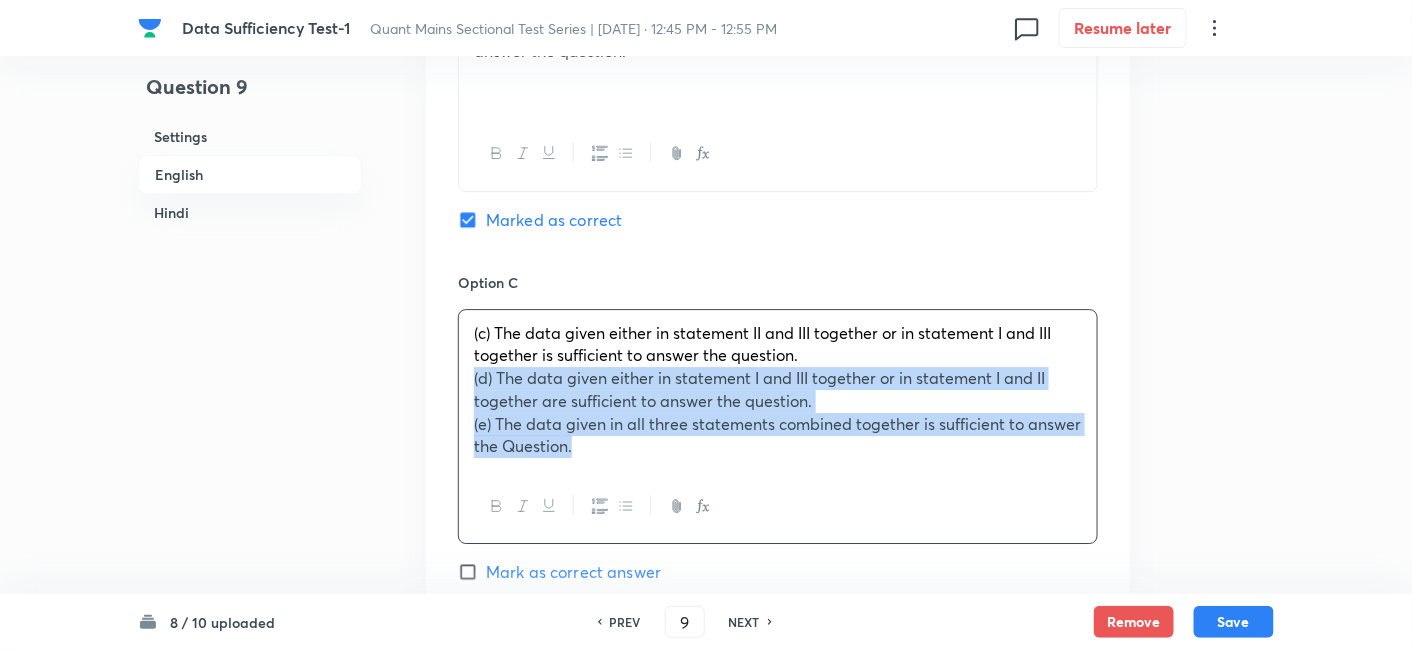 drag, startPoint x: 465, startPoint y: 378, endPoint x: 692, endPoint y: 527, distance: 271.53268 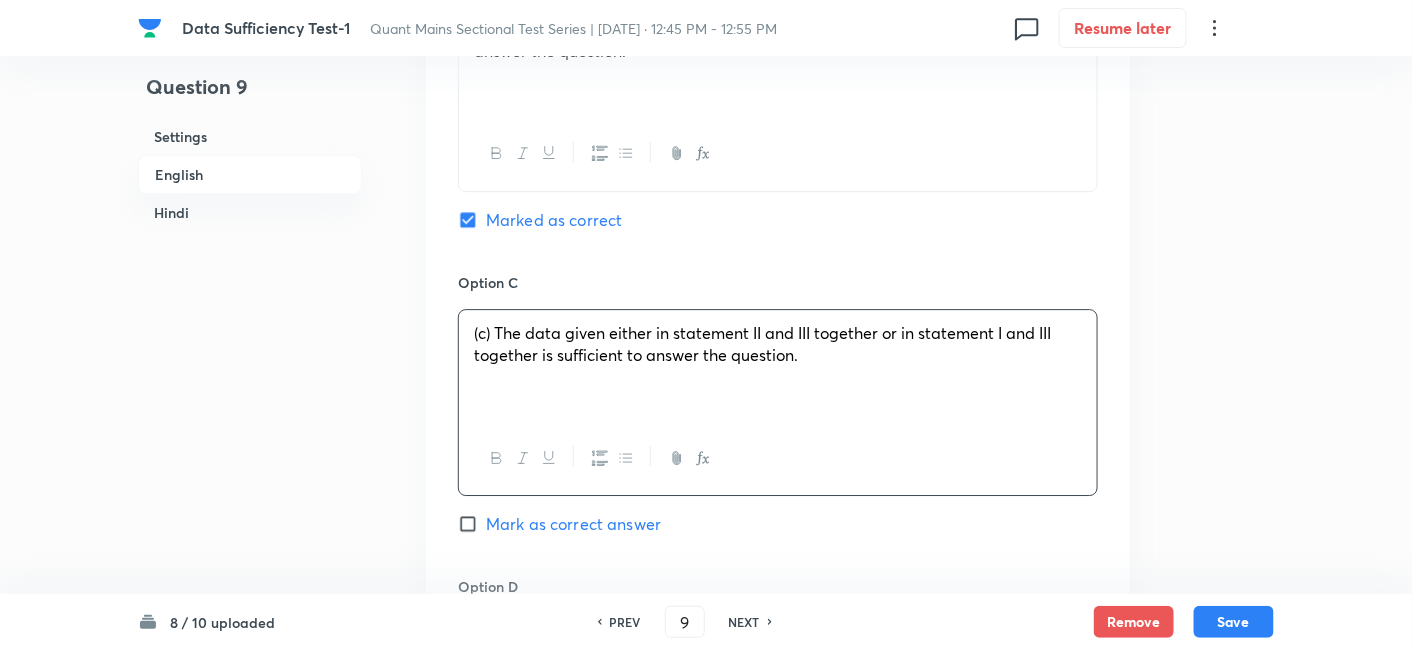 scroll, scrollTop: 2179, scrollLeft: 0, axis: vertical 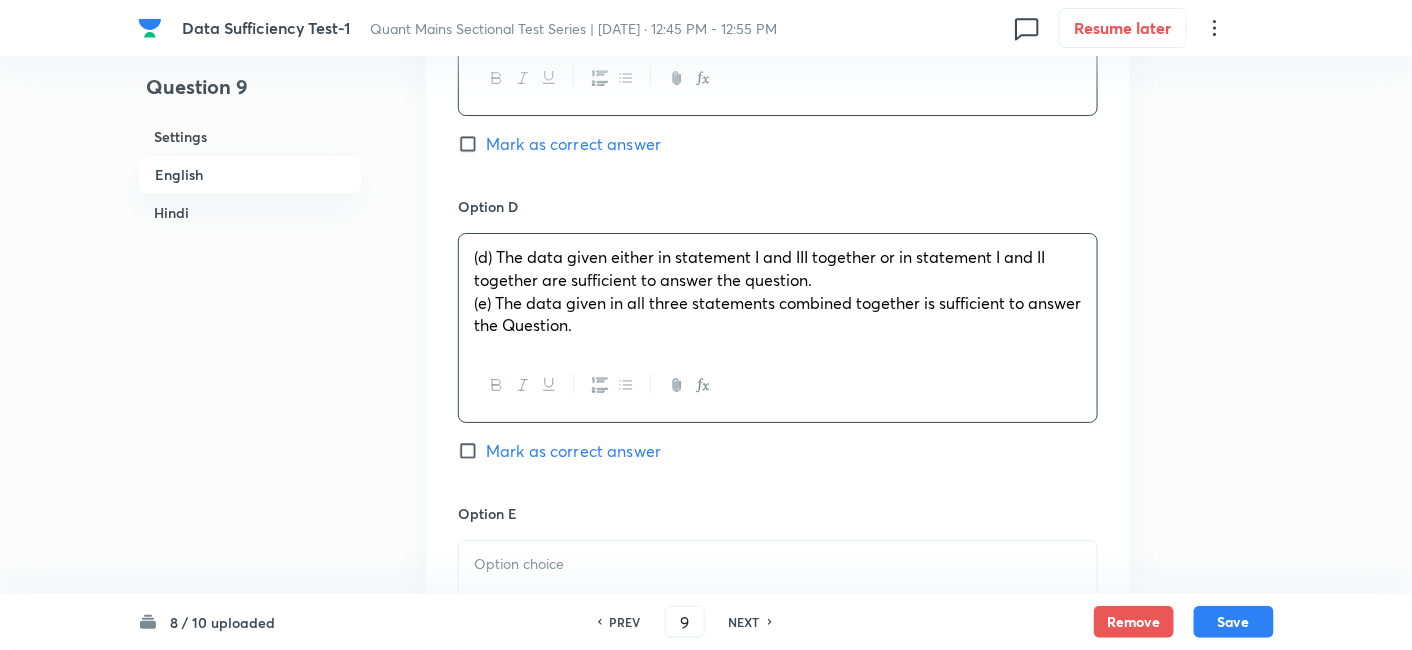 click on "(d) The data given either in statement I and III together or in statement I and II together are sufficient to answer the question." at bounding box center (778, 268) 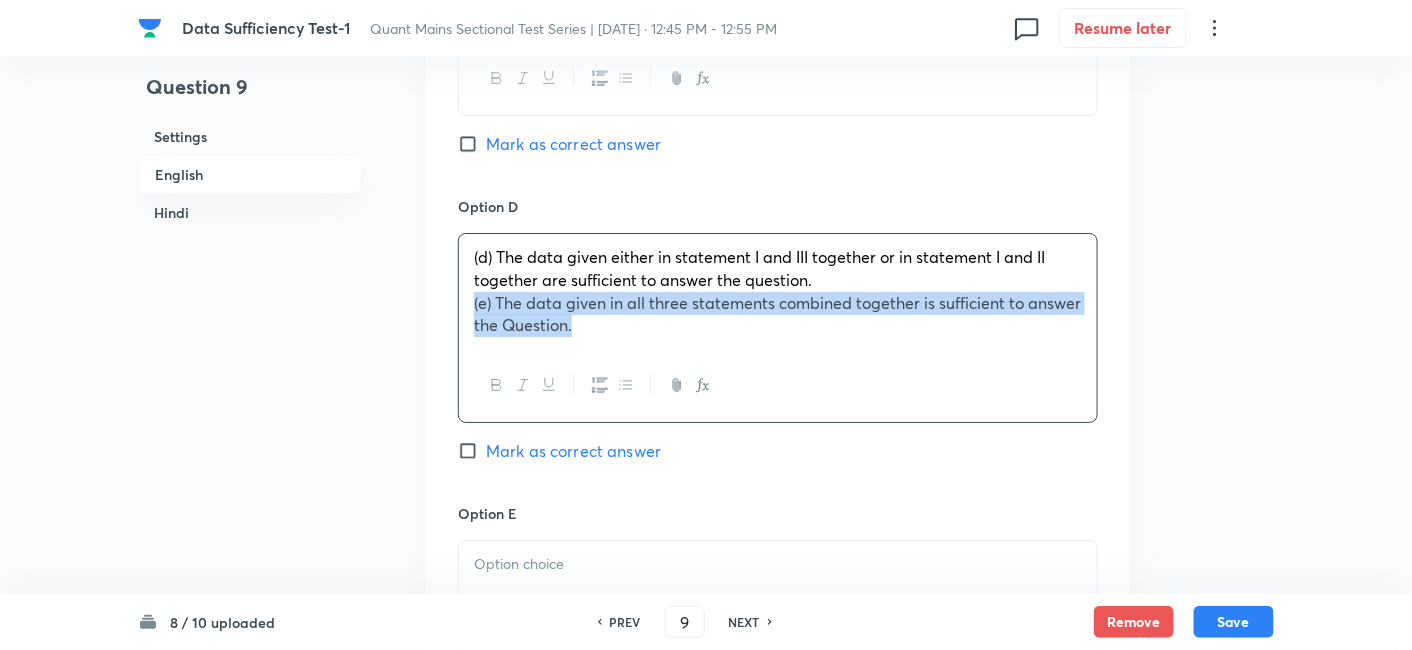 drag, startPoint x: 469, startPoint y: 301, endPoint x: 722, endPoint y: 451, distance: 294.1241 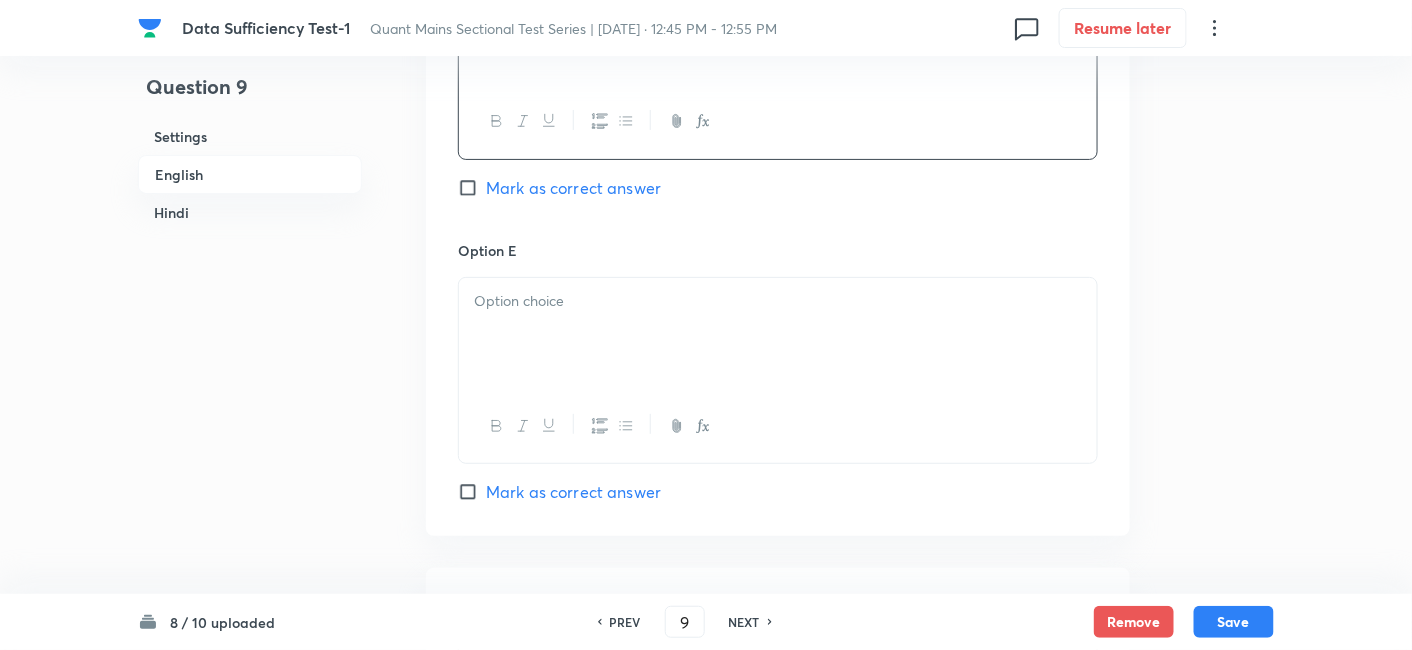 scroll, scrollTop: 2441, scrollLeft: 0, axis: vertical 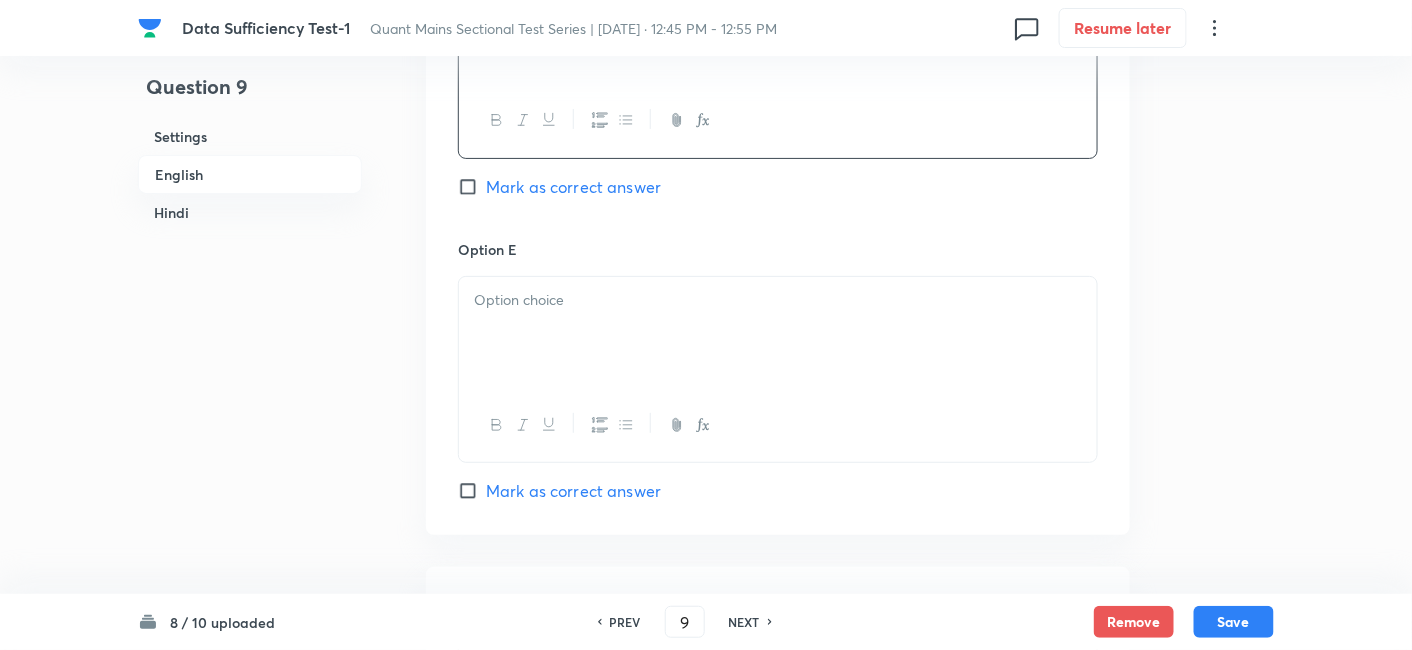 click at bounding box center [778, 425] 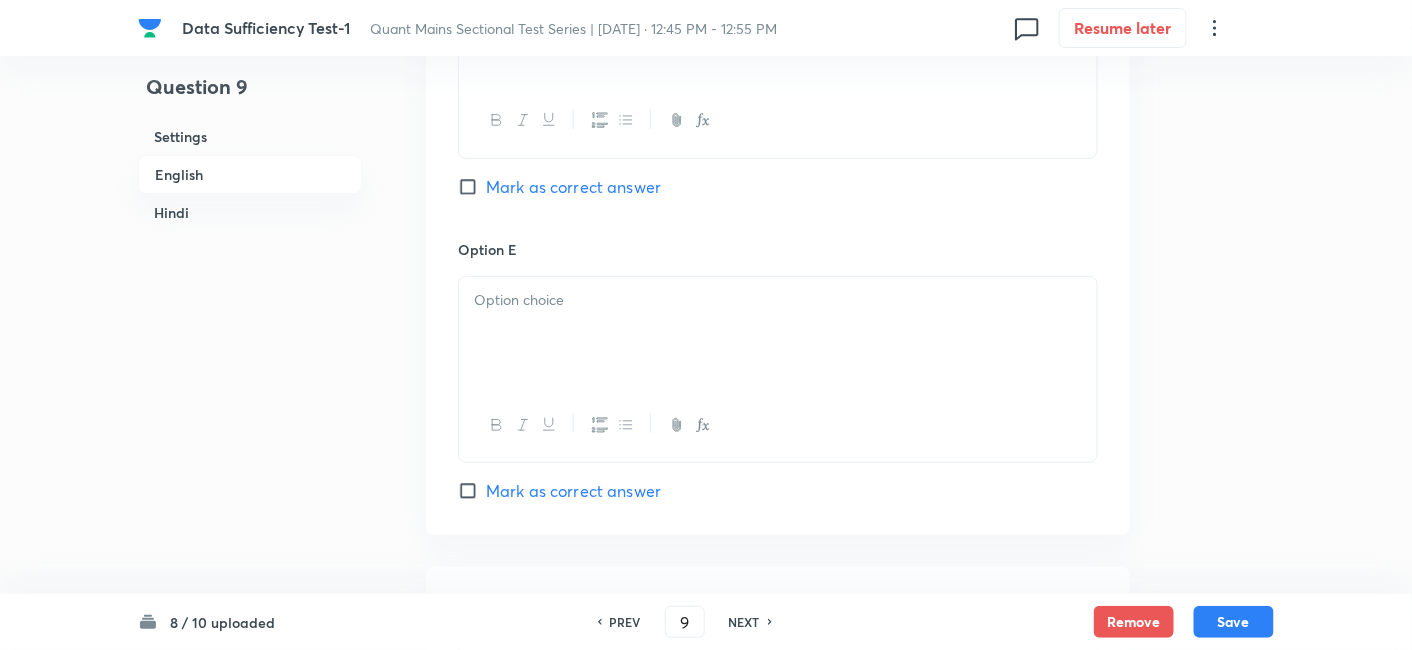 click at bounding box center (778, 333) 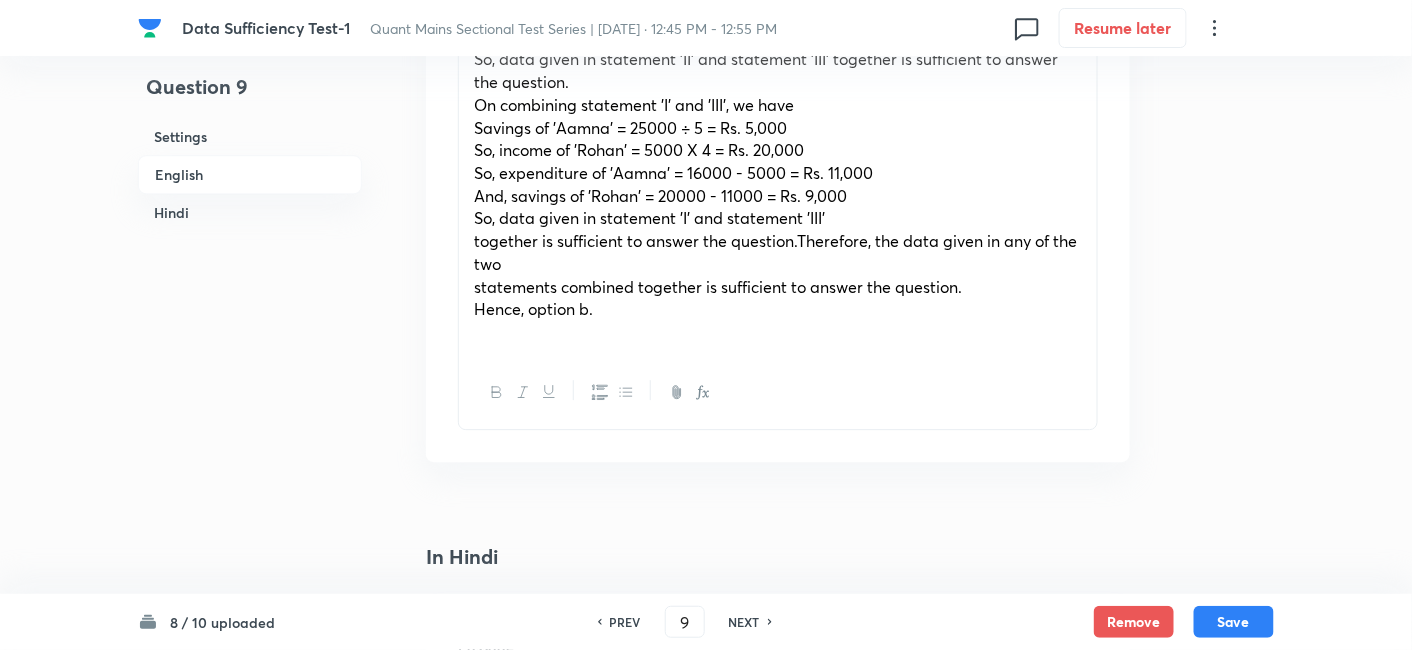 scroll, scrollTop: 3971, scrollLeft: 0, axis: vertical 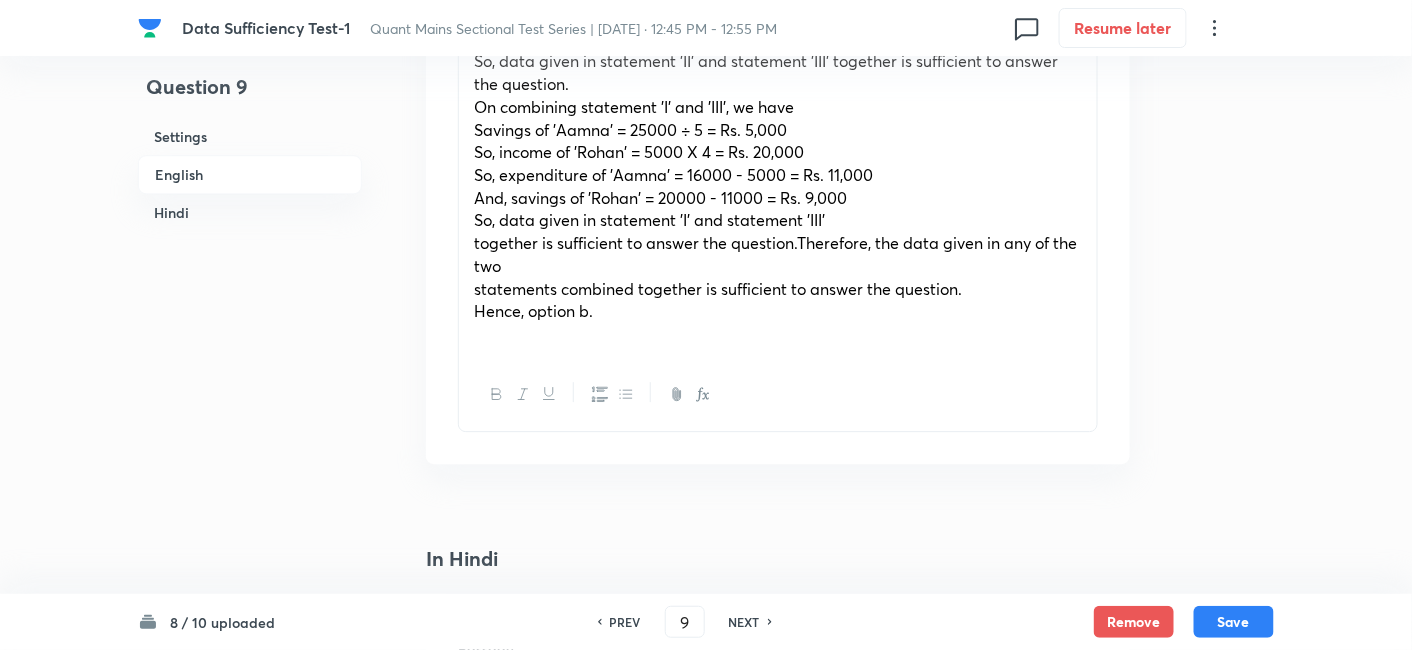click at bounding box center (778, 334) 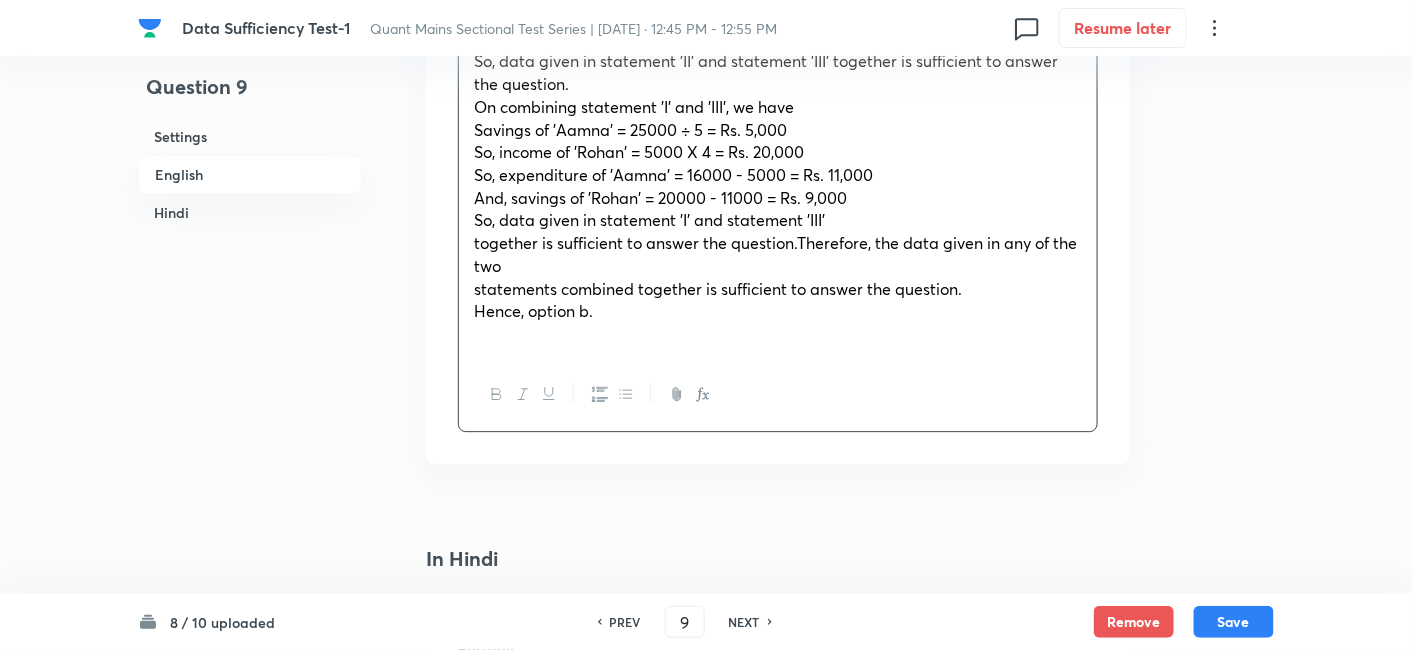 click on "together is sufficient to answer the question.Therefore, the data given in any of the two" at bounding box center (775, 254) 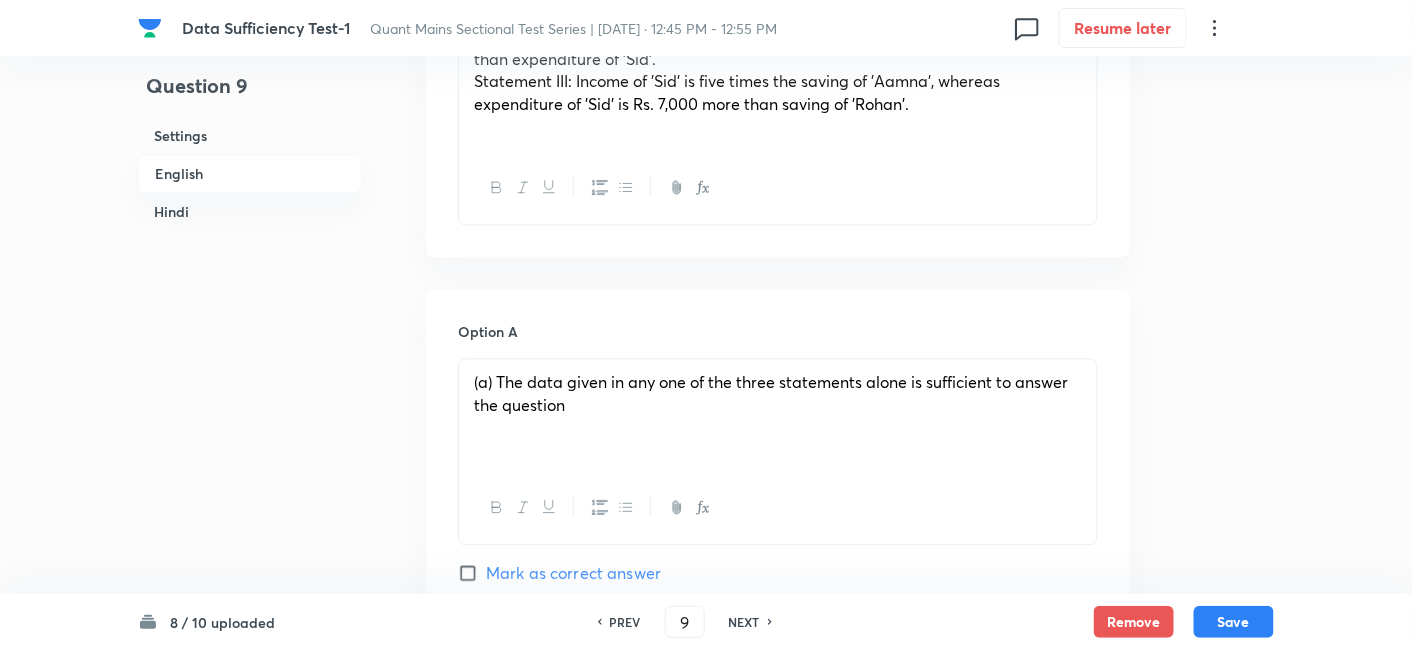 scroll, scrollTop: 1192, scrollLeft: 0, axis: vertical 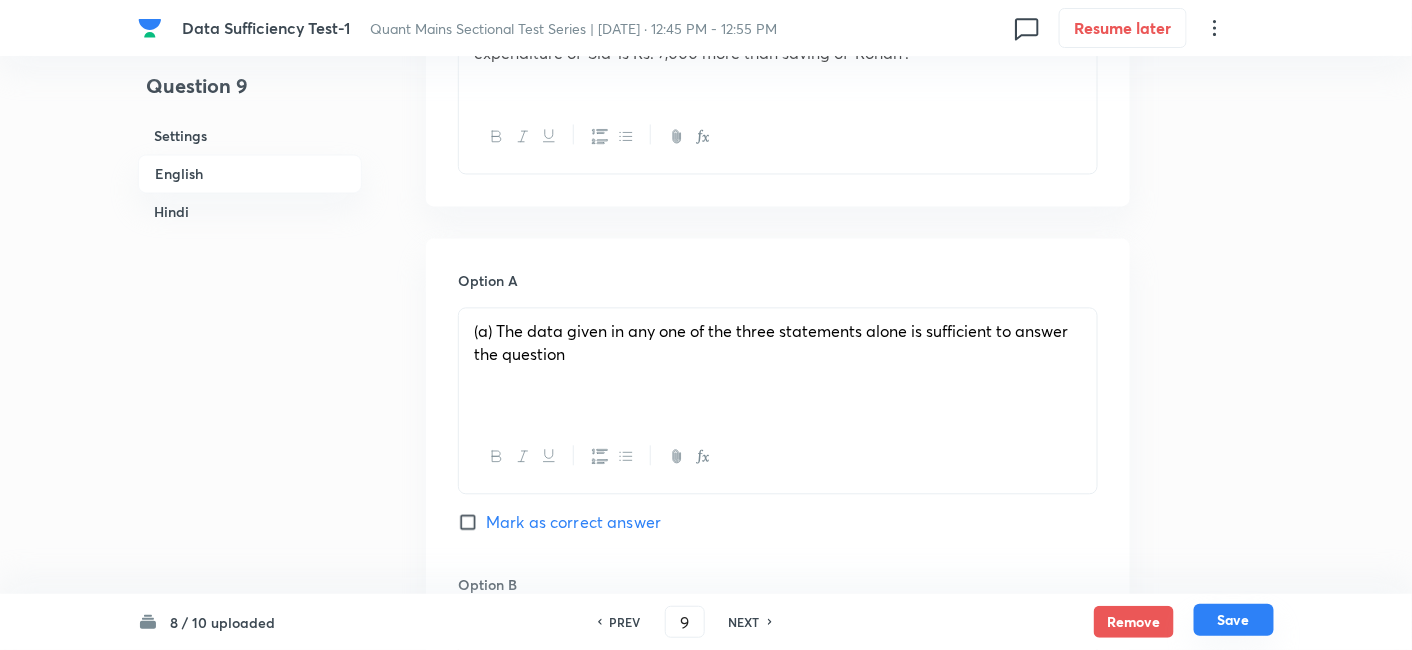 click on "Save" at bounding box center (1234, 620) 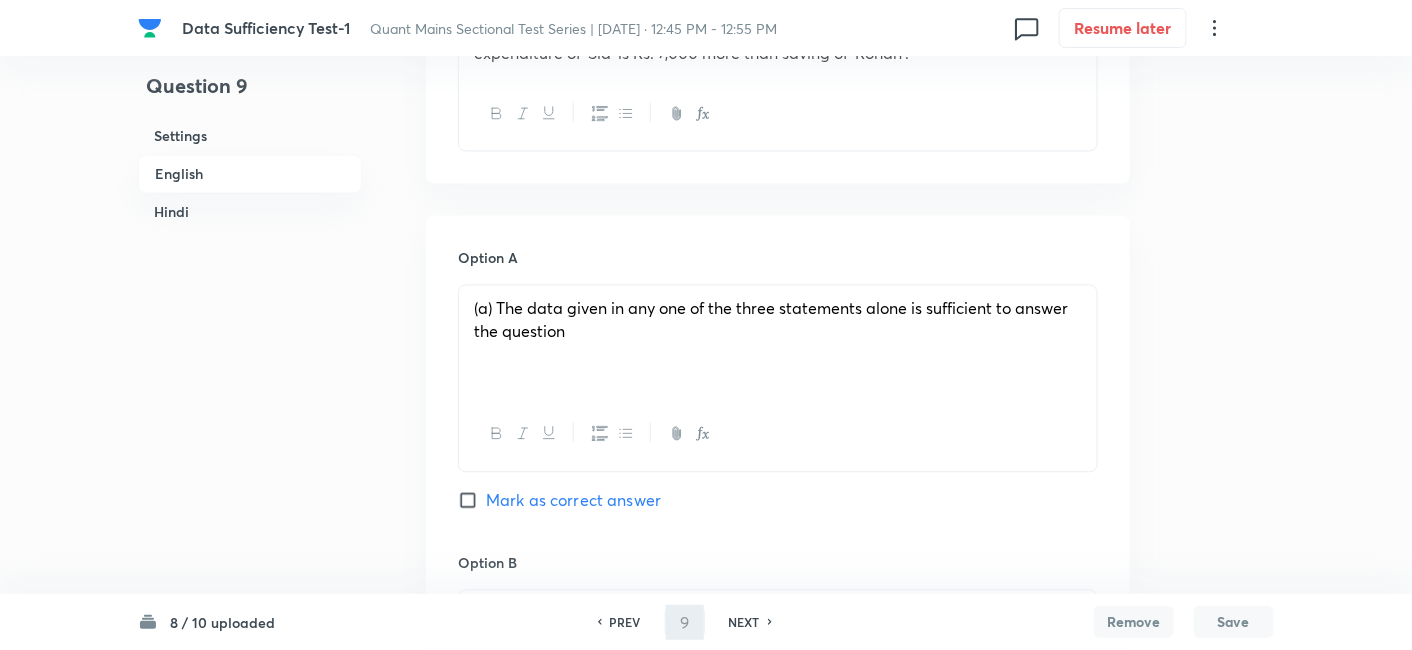 scroll, scrollTop: 2750, scrollLeft: 0, axis: vertical 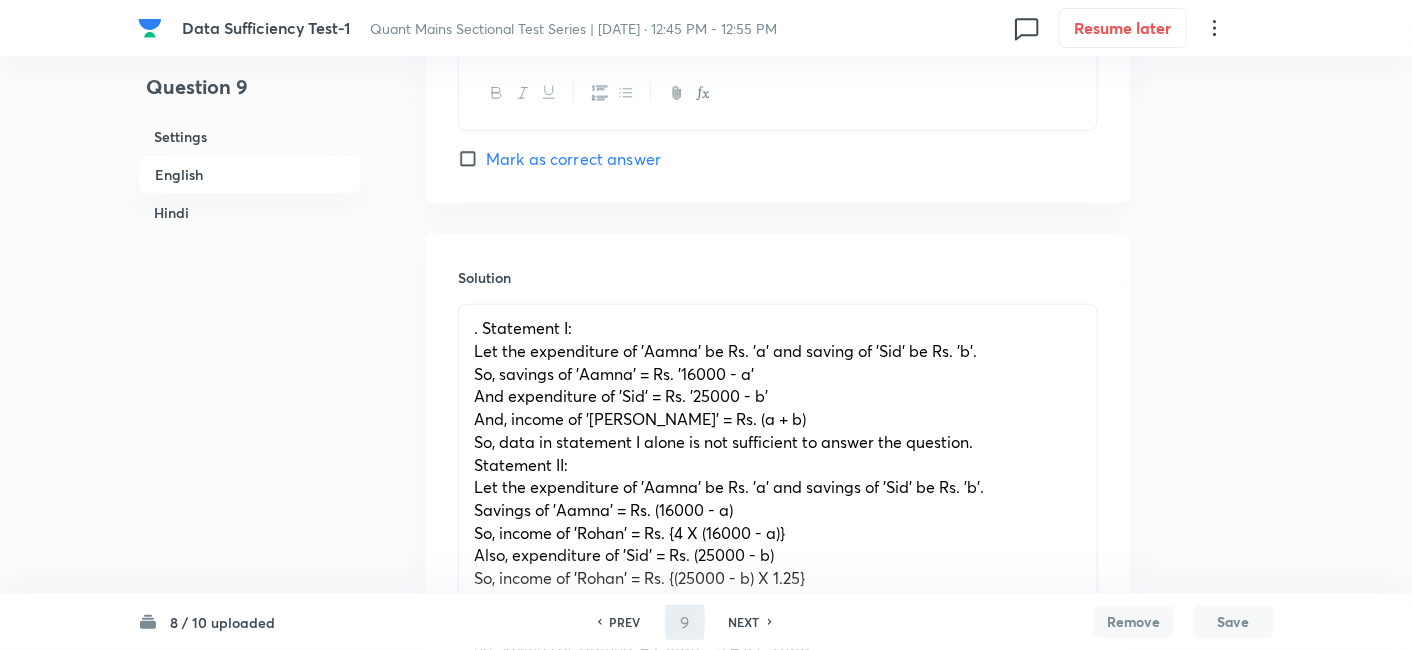 type on "10" 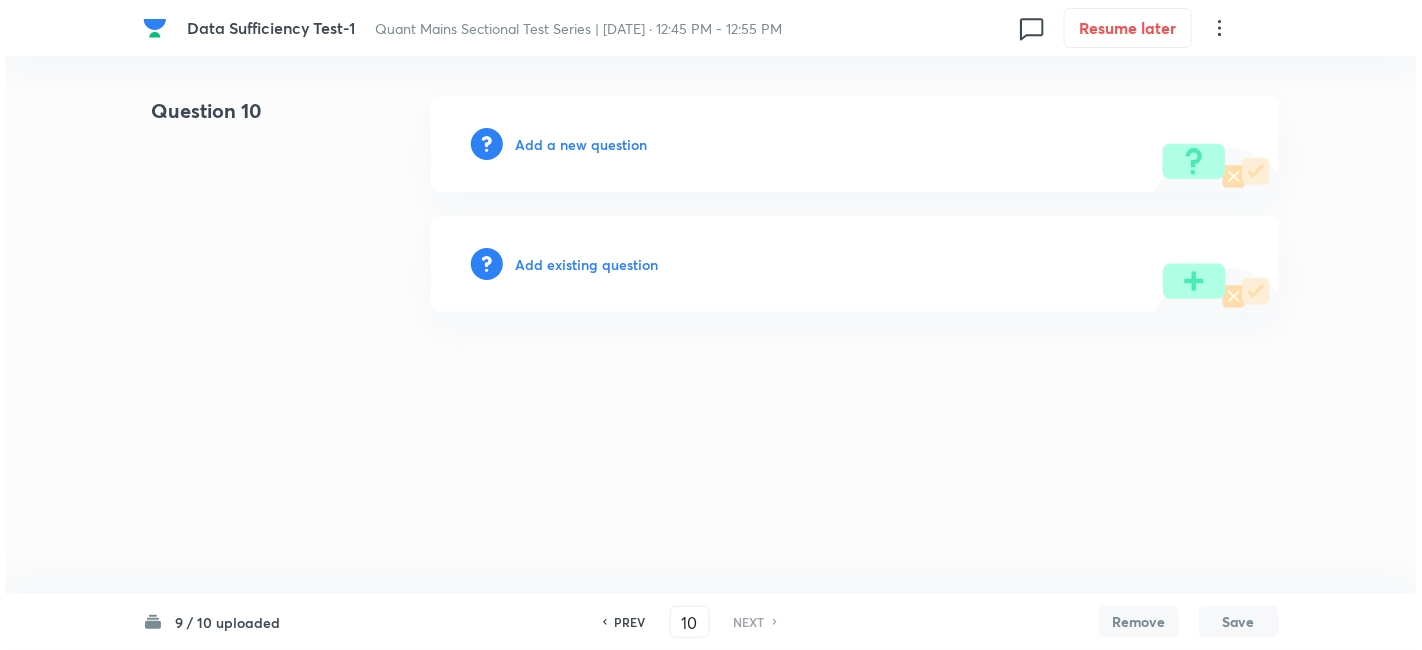 scroll, scrollTop: 0, scrollLeft: 0, axis: both 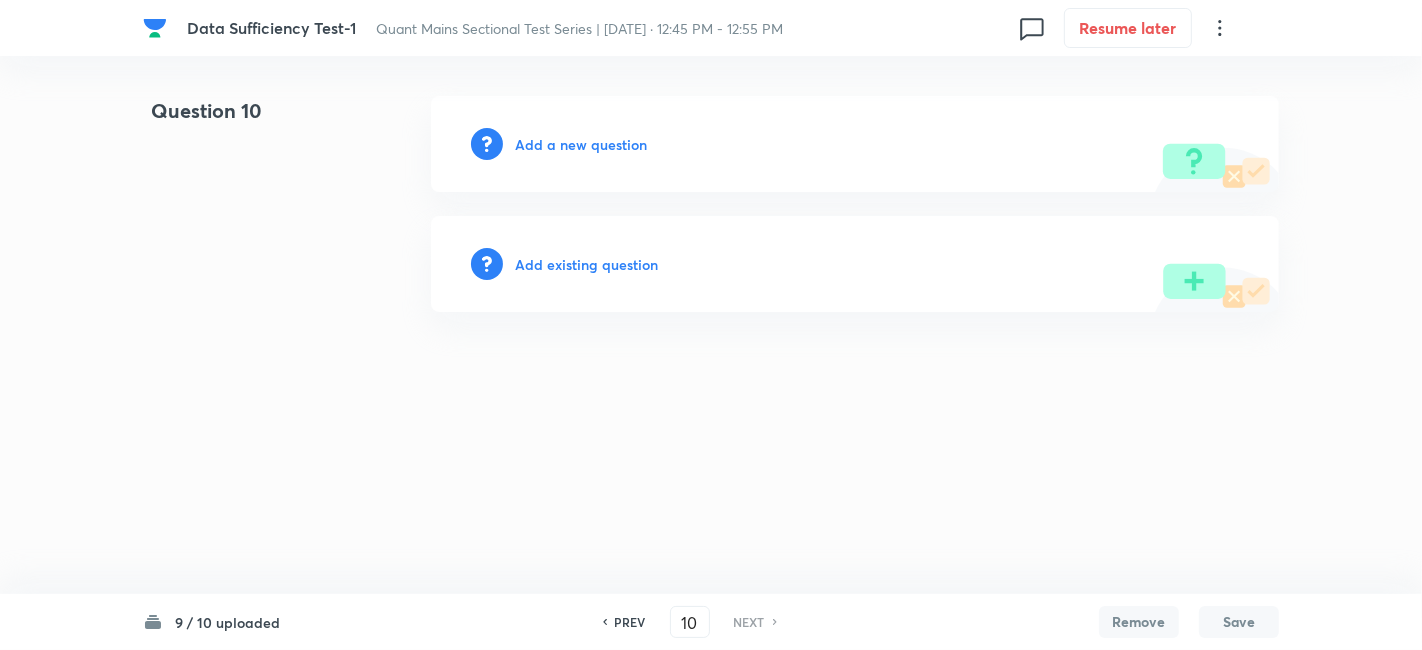 click on "Add a new question" at bounding box center [581, 144] 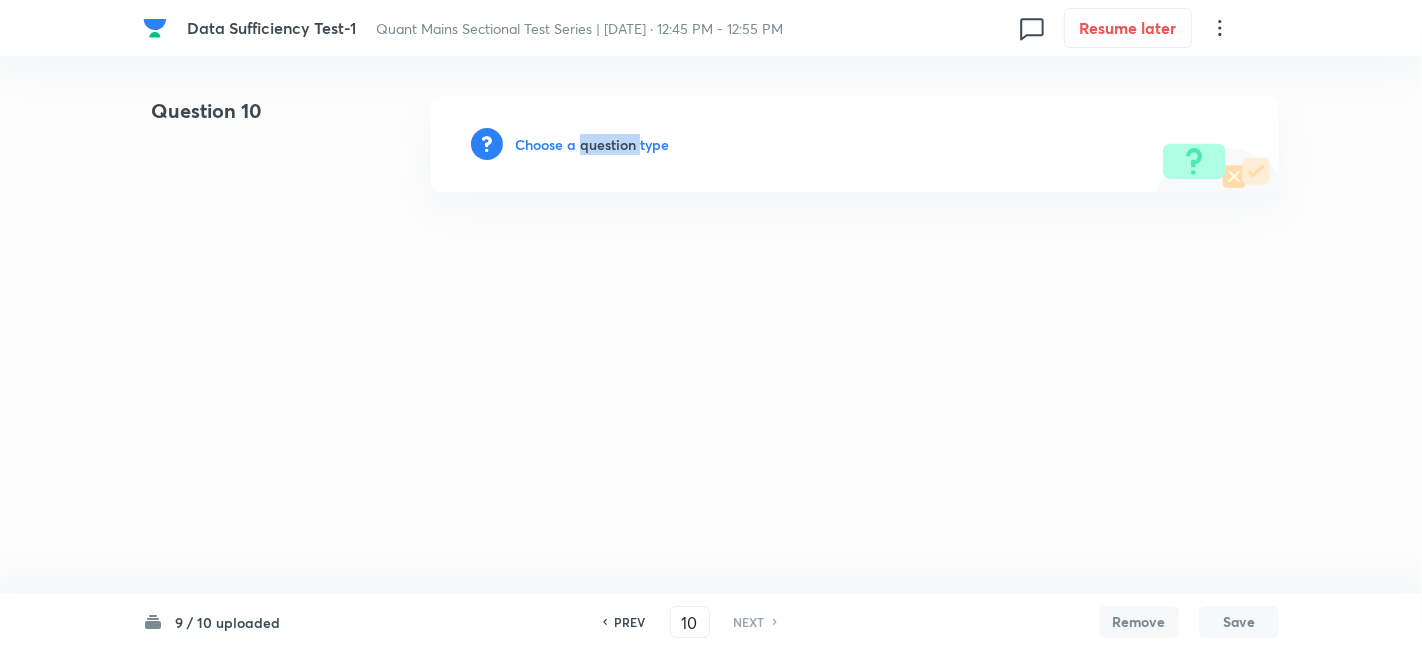 click on "Choose a question type" at bounding box center (592, 144) 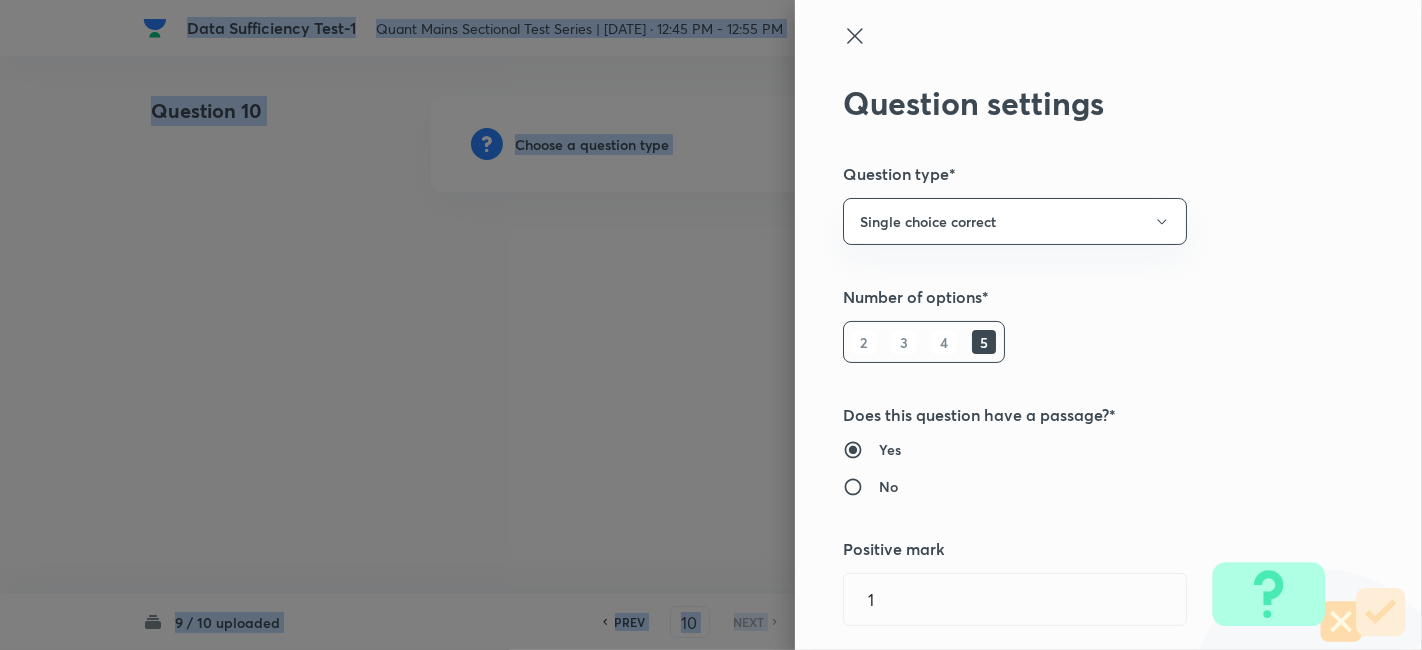click at bounding box center [711, 325] 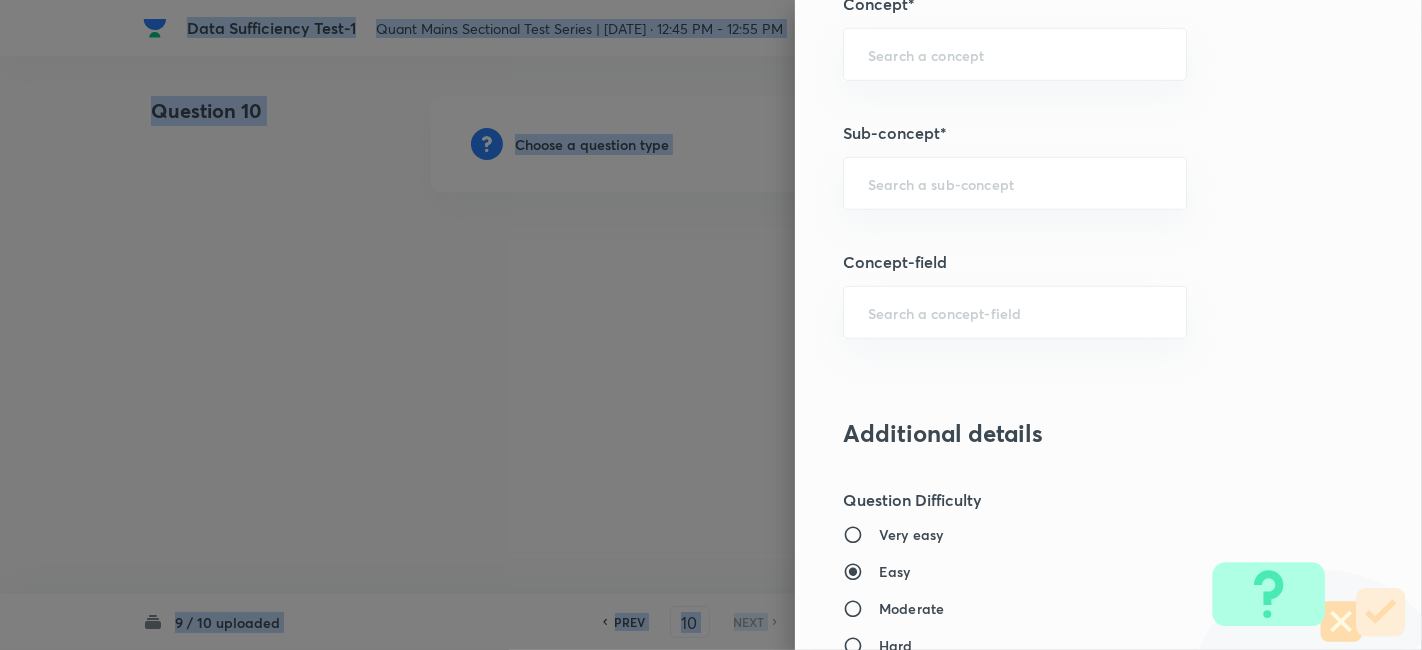 scroll, scrollTop: 1168, scrollLeft: 0, axis: vertical 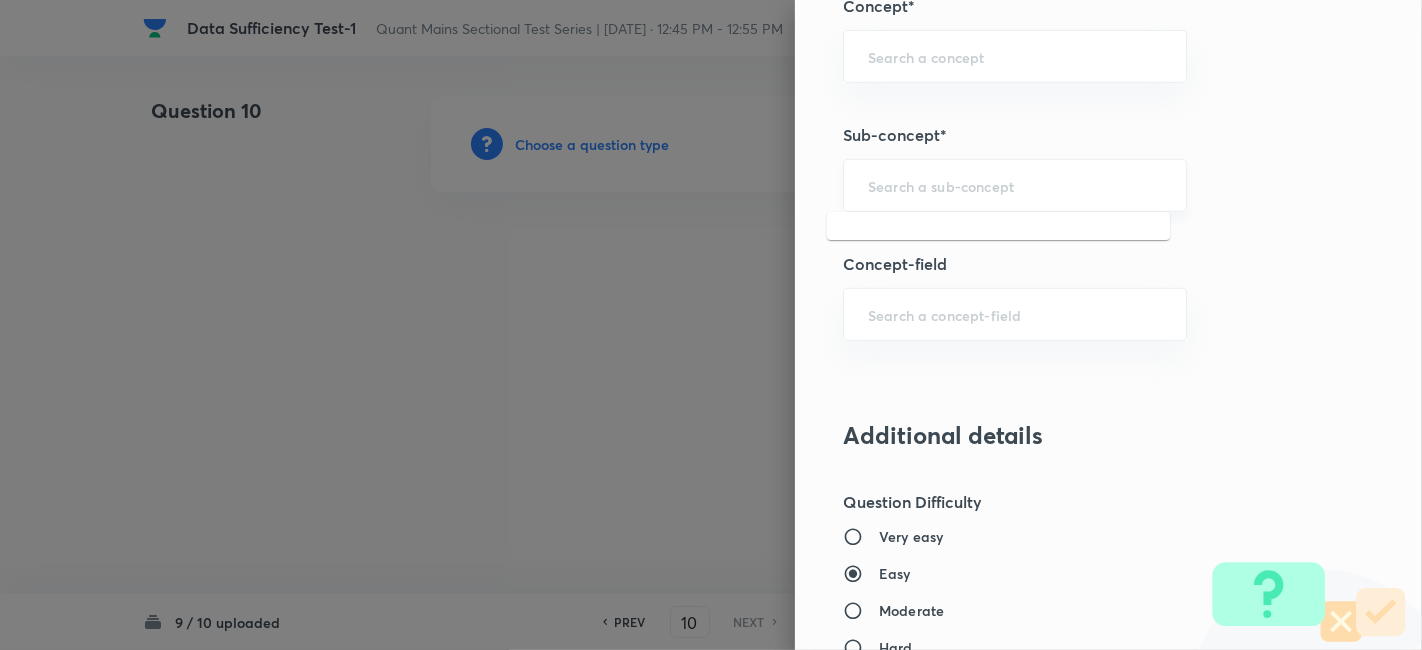 click at bounding box center [1015, 185] 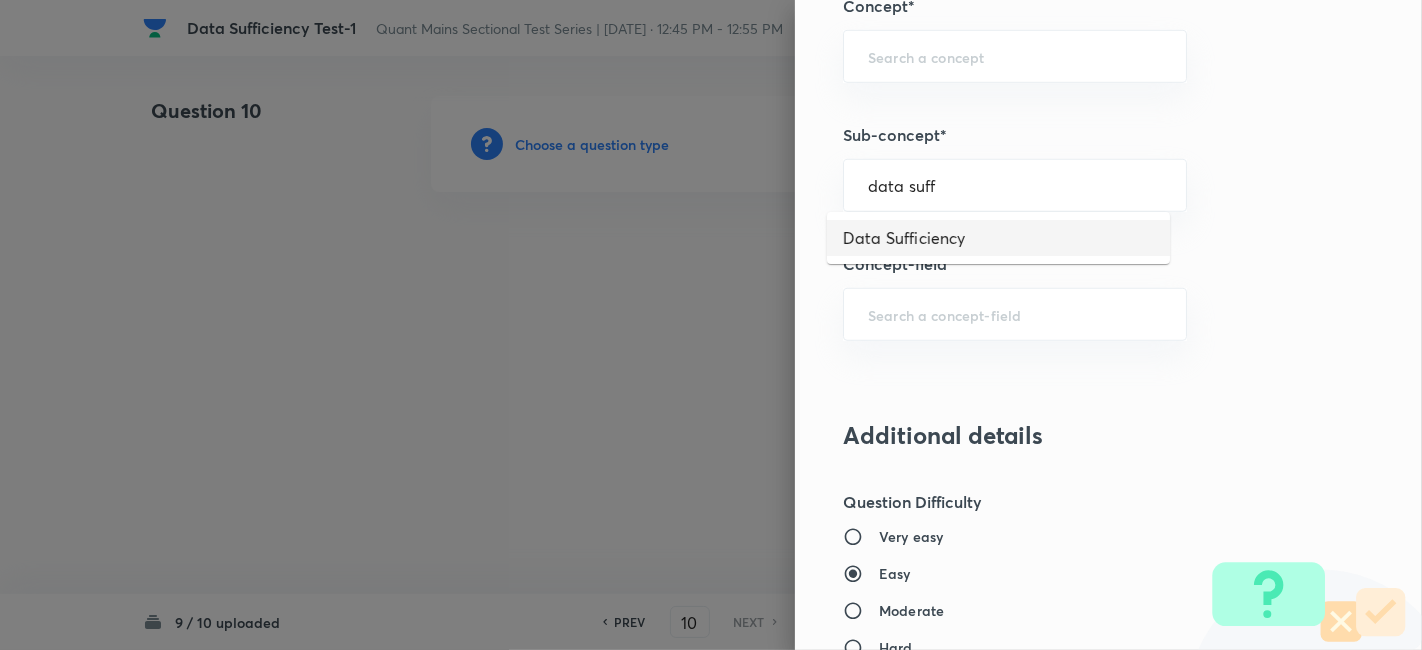 click on "Data Sufficiency" at bounding box center [998, 238] 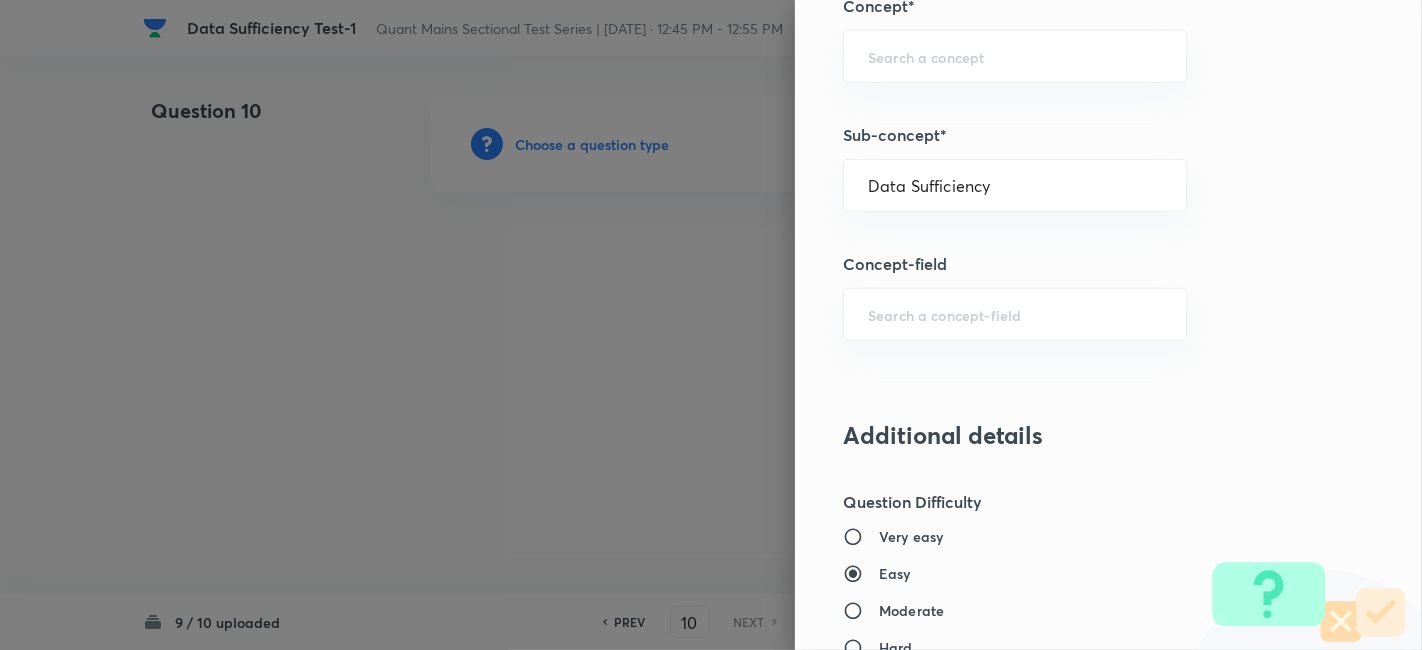 type on "Quantitative Aptitude" 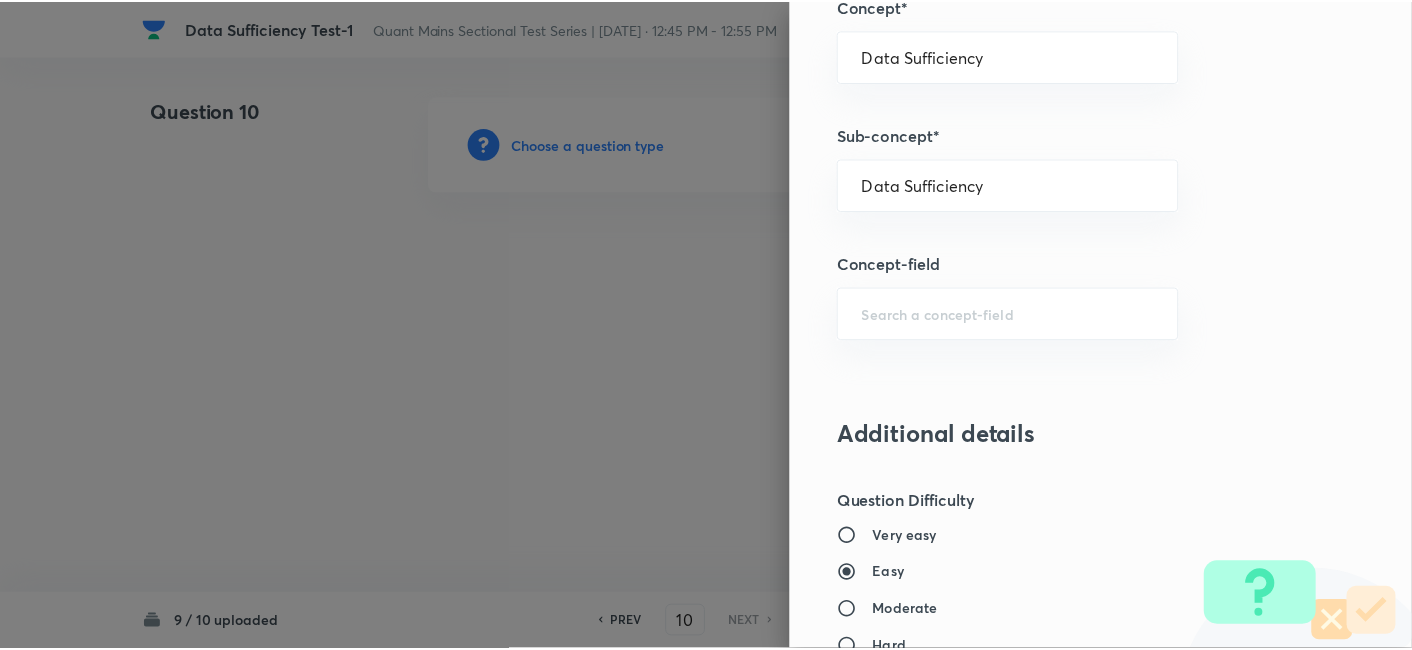 scroll, scrollTop: 2070, scrollLeft: 0, axis: vertical 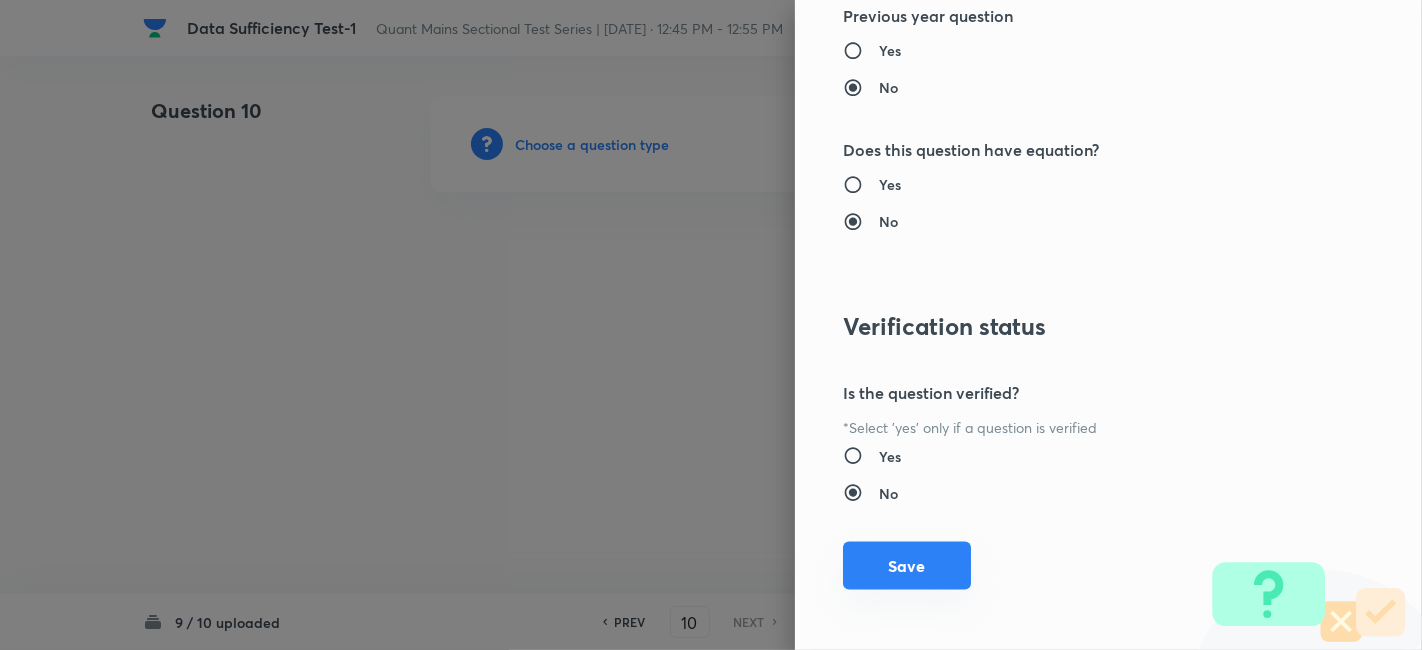 click on "Save" at bounding box center [907, 566] 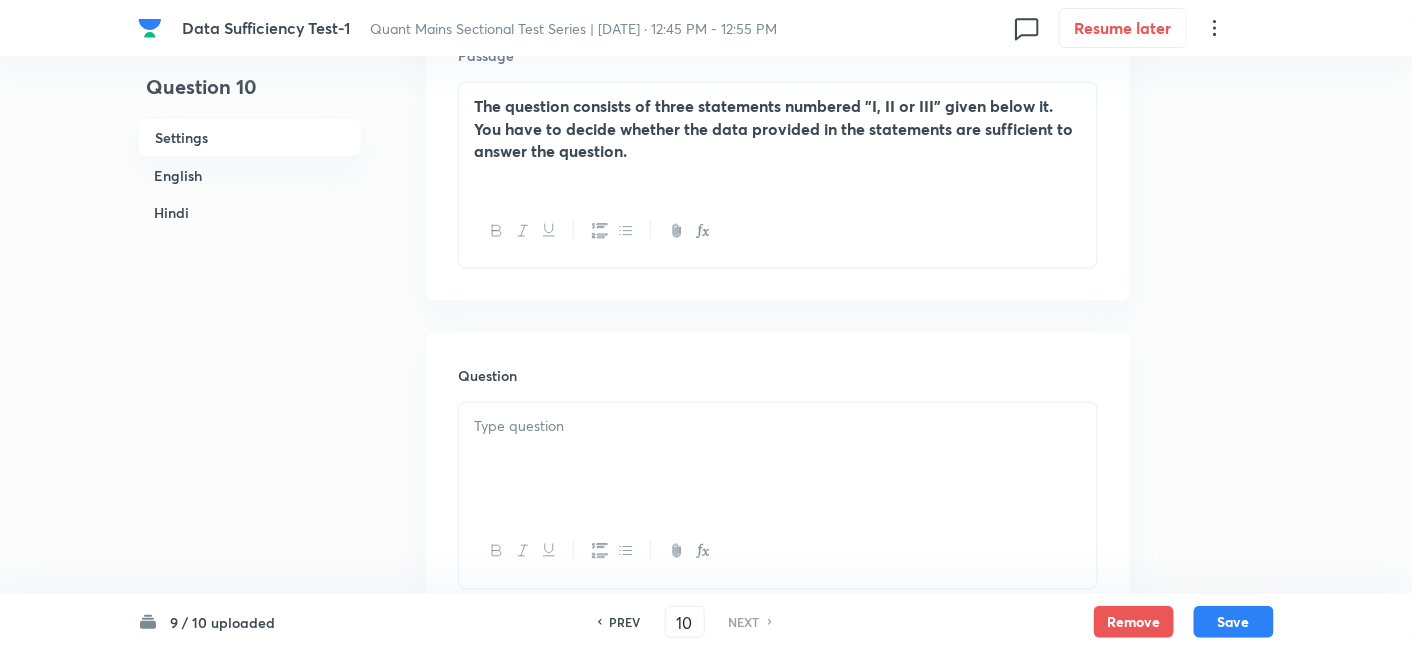 scroll, scrollTop: 652, scrollLeft: 0, axis: vertical 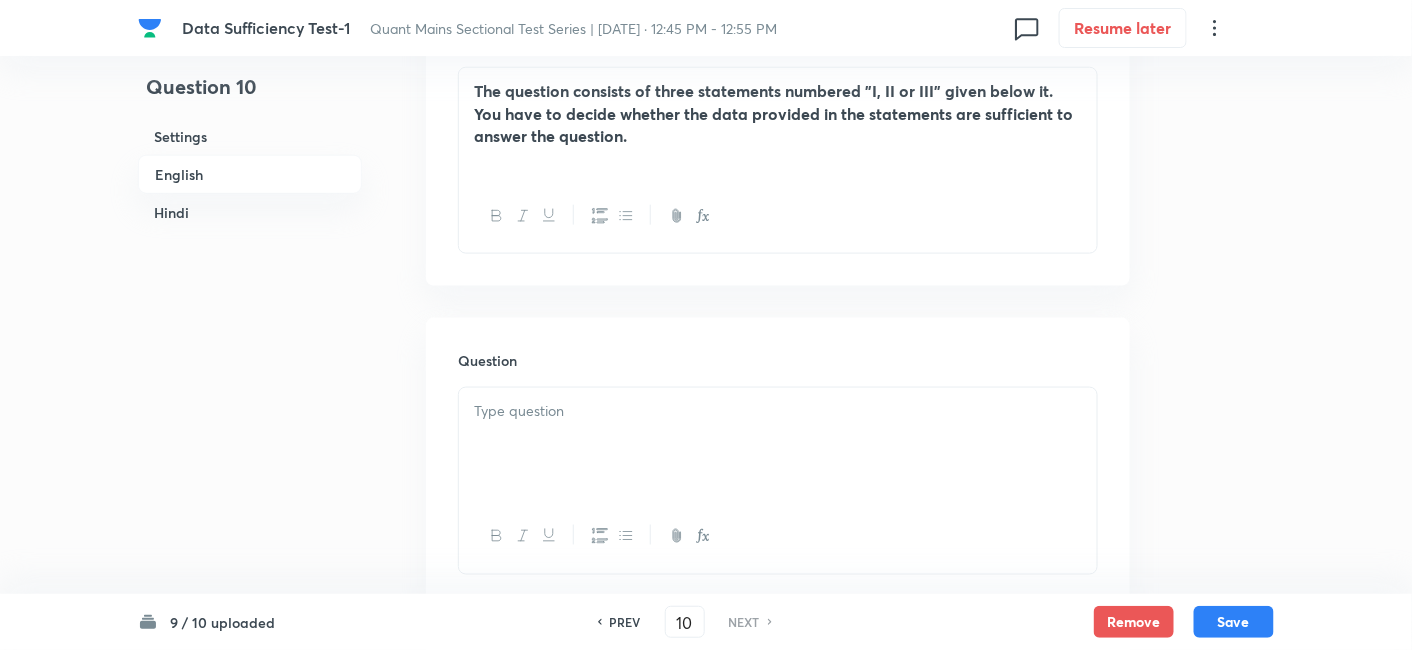 click at bounding box center [778, 411] 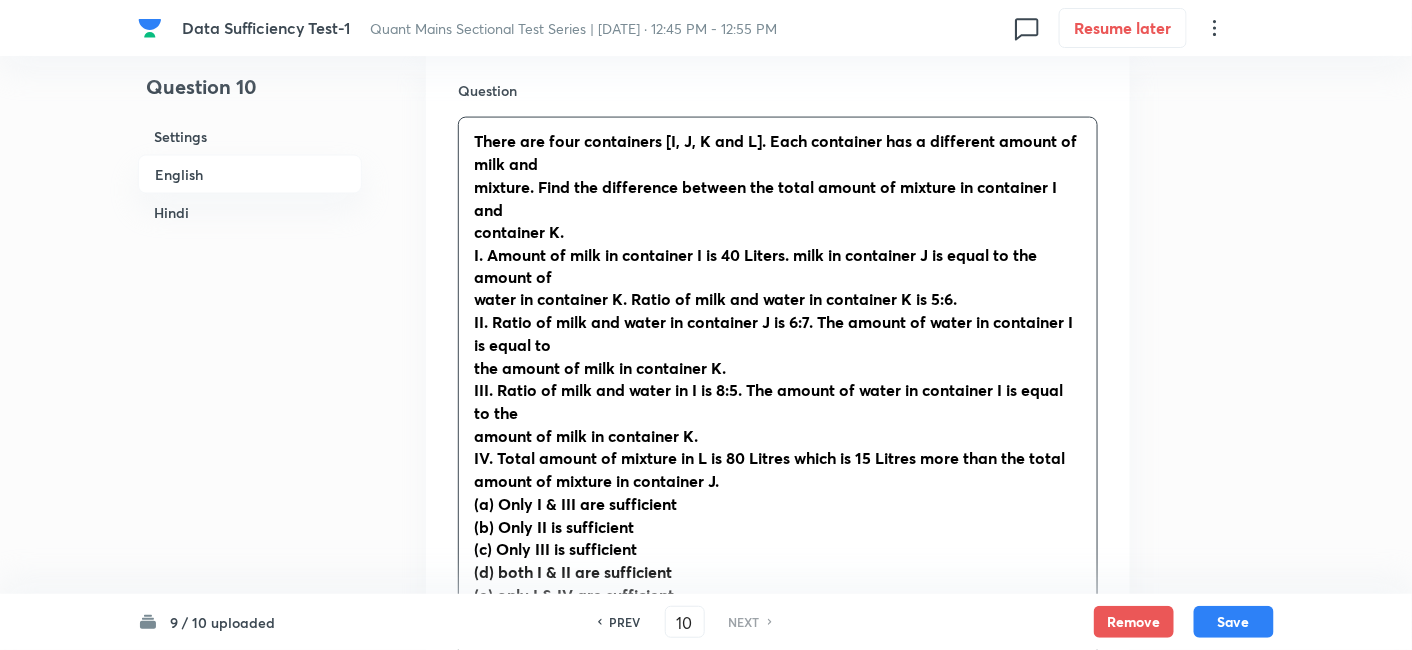 scroll, scrollTop: 923, scrollLeft: 0, axis: vertical 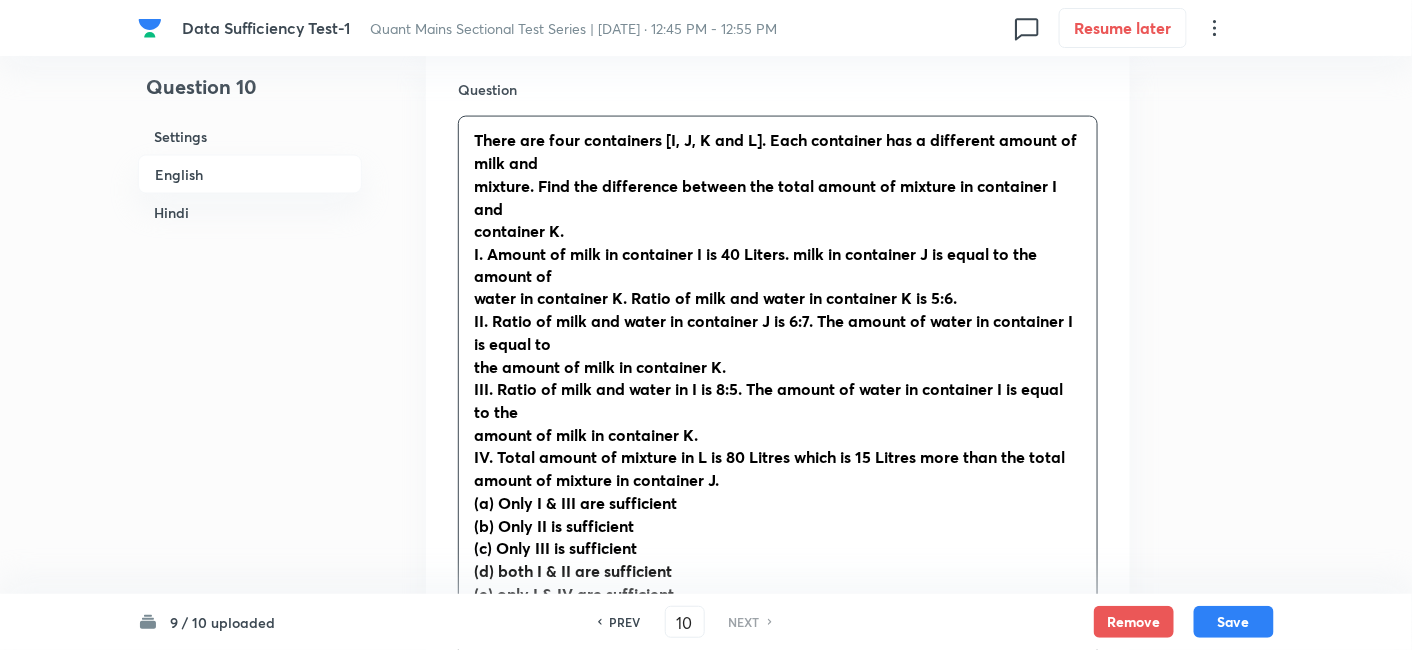 click on "There are four containers [I, J, K and L]. Each container has a different amount of milk and  mixture. Find the difference between the total amount of mixture in container I and  container K. I. Amount of milk in container I is 40 Liters. milk in container J is equal to the amount of  water in container K. Ratio of milk and water in container K is 5:6. II. Ratio of milk and water in container J is 6:7. The amount of water in container I is equal to  the amount of milk in container K. III. Ratio of milk and water in I is 8:5. The amount of water in container I is equal to the  amount of milk in container K. IV. Total amount of mixture in L is 80 Litres which is 15 Litres more than the total  amount of mixture in container J. (a) Only I & III are sufficient (b) Only II is sufficient (c) Only III is sufficient (d) both I & II are sufficient (e) only I & IV are sufficient From statement I, Amount milk in container I is 40 Litres. Ratio of milk and water in container K is 5:6. From statement II, liters." at bounding box center [778, 606] 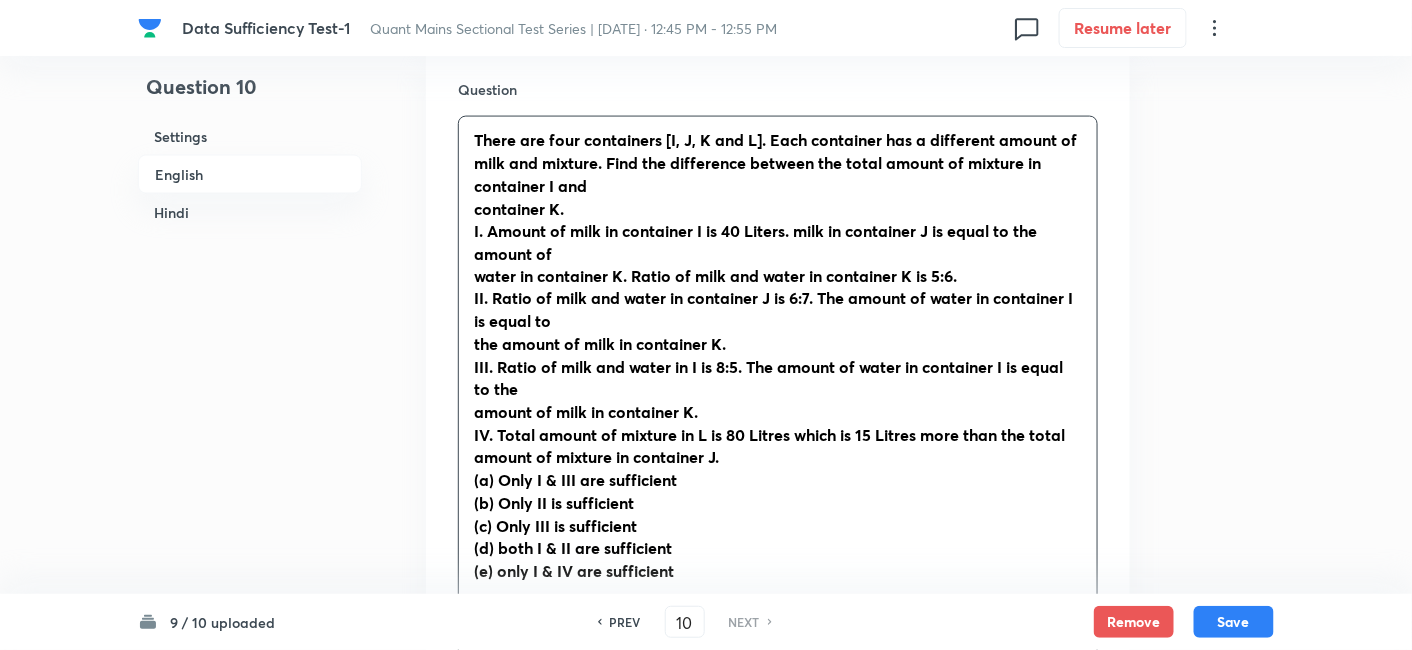 click on "There are four containers [I, J, K and L]. Each container has a different amount of milk and mixture. Find the difference between the total amount of mixture in container I and  container K. I. Amount of milk in container I is 40 Liters. milk in container J is equal to the amount of  water in container K. Ratio of milk and water in container K is 5:6. II. Ratio of milk and water in container J is 6:7. The amount of water in container I is equal to  the amount of milk in container K. III. Ratio of milk and water in I is 8:5. The amount of water in container I is equal to the  amount of milk in container K. IV. Total amount of mixture in L is 80 Litres which is 15 Litres more than the total  amount of mixture in container J. (a) Only I & III are sufficient (b) Only II is sufficient (c) Only III is sufficient (d) both I & II are sufficient (e) only I & IV are sufficient From statement I, Amount milk in container I is 40 Litres. Ratio of milk and water in container K is 5:6. From statement II, liters." at bounding box center [778, 594] 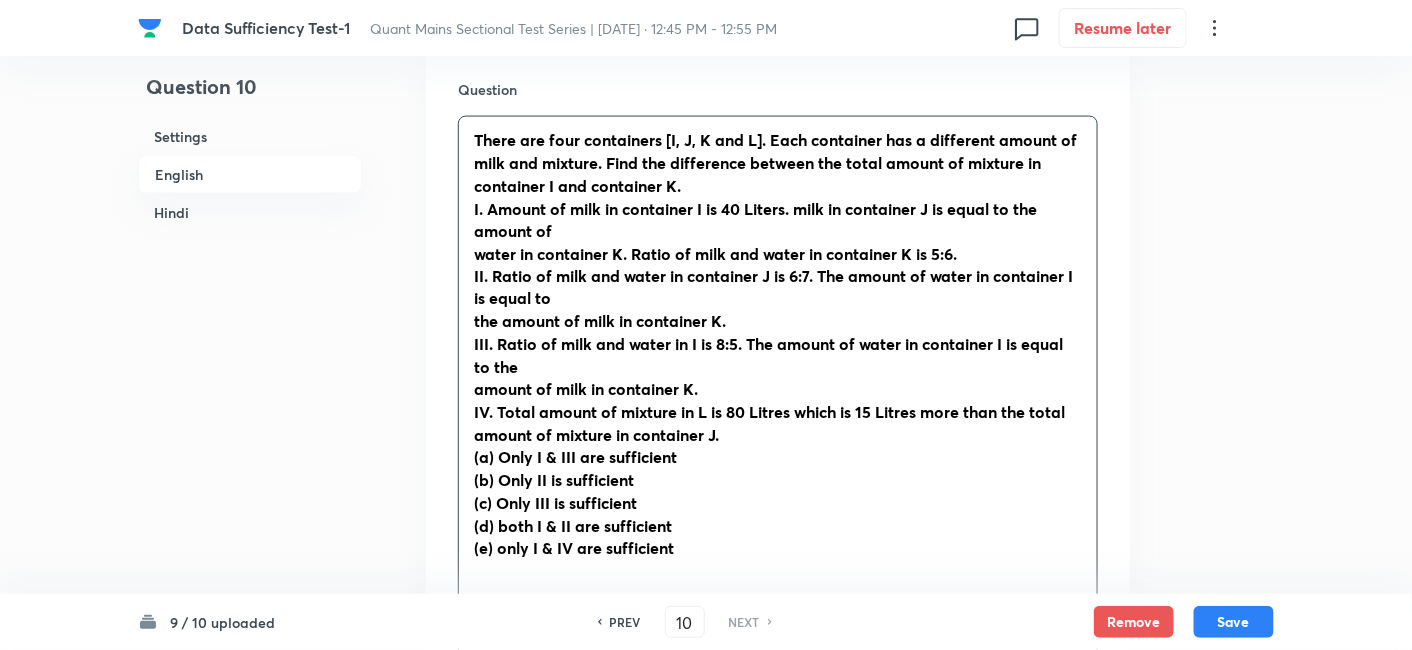 click on "There are four containers [I, J, K and L]. Each container has a different amount of milk and mixture. Find the difference between the total amount of mixture in container I and container K. I. Amount of milk in container I is 40 Liters. milk in container J is equal to the amount of  water in container K. Ratio of milk and water in container K is 5:6. II. Ratio of milk and water in container J is 6:7. The amount of water in container I is equal to  the amount of milk in container K. III. Ratio of milk and water in I is 8:5. The amount of water in container I is equal to the  amount of milk in container K. IV. Total amount of mixture in L is 80 Litres which is 15 Litres more than the total  amount of mixture in container J. (a) Only I & III are sufficient (b) Only II is sufficient (c) Only III is sufficient (d) both I & II are sufficient (e) only I & IV are sufficient From statement I, Amount milk in container I is 40 Litres. Ratio of milk and water in container K is 5:6. From statement II, liters." at bounding box center (778, 583) 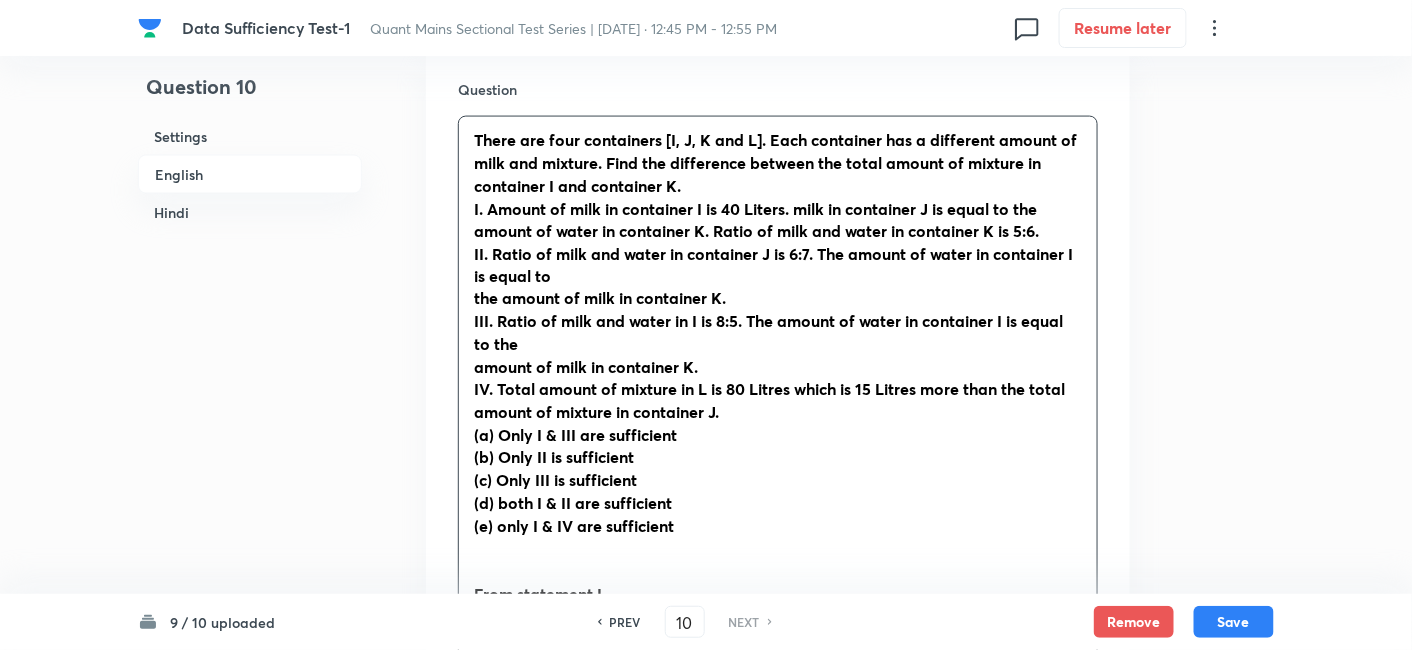 click on "There are four containers [I, J, K and L]. Each container has a different amount of milk and mixture. Find the difference between the total amount of mixture in container I and container K. I. Amount of milk in container I is 40 Liters. milk in container J is equal to the amount of water in container K. Ratio of milk and water in container K is 5:6. II. Ratio of milk and water in container J is 6:7. The amount of water in container I is equal to  the amount of milk in container K. III. Ratio of milk and water in I is 8:5. The amount of water in container I is equal to the  amount of milk in container K. IV. Total amount of mixture in L is 80 Litres which is 15 Litres more than the total  amount of mixture in container J. (a) Only I & III are sufficient (b) Only II is sufficient (c) Only III is sufficient (d) both I & II are sufficient (e) only I & IV are sufficient From statement I, Amount milk in container I is 40 Litres. Ratio of milk and water in container K is 5:6. From statement II, liters." at bounding box center [778, 572] 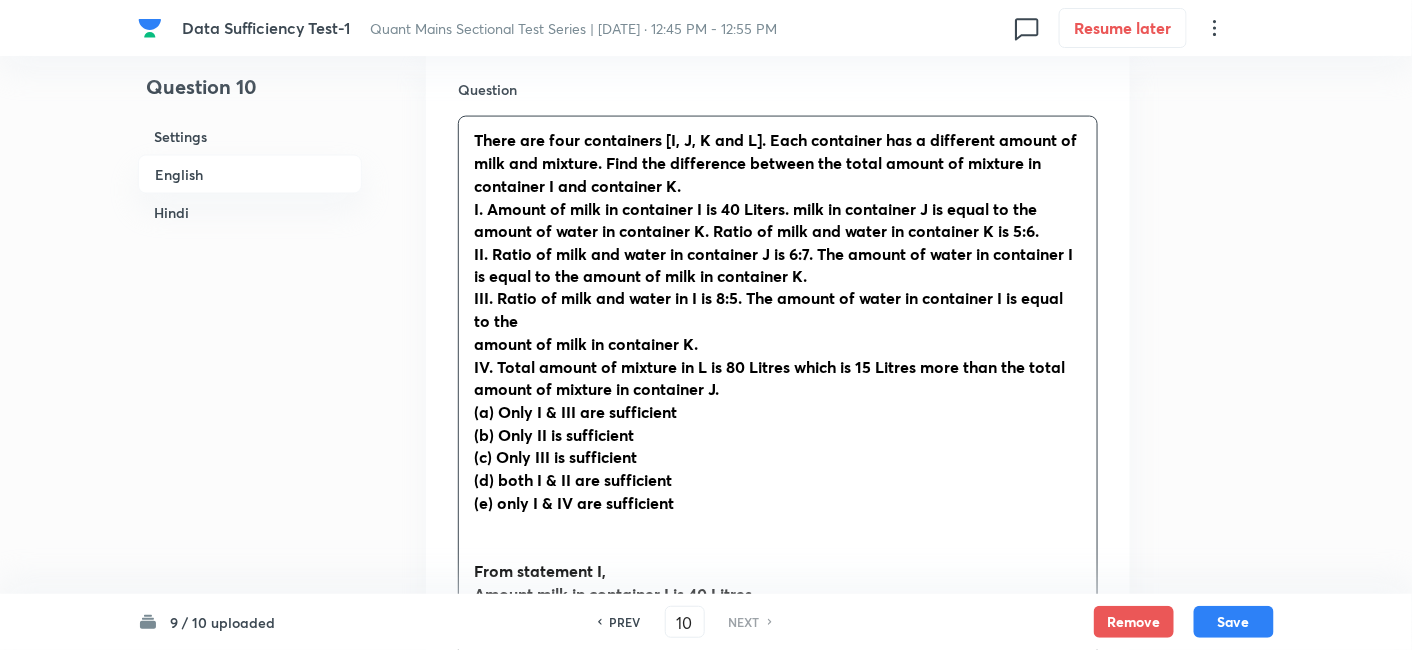 click on "There are four containers [I, J, K and L]. Each container has a different amount of milk and mixture. Find the difference between the total amount of mixture in container I and container K. I. Amount of milk in container I is 40 Liters. milk in container J is equal to the amount of water in container K. Ratio of milk and water in container K is 5:6. II. Ratio of milk and water in container J is 6:7. The amount of water in container I is equal to the amount of milk in container K. III. Ratio of milk and water in I is 8:5. The amount of water in container I is equal to the  amount of milk in container K. IV. Total amount of mixture in L is 80 Litres which is 15 Litres more than the total  amount of mixture in container J. (a) Only I & III are sufficient (b) Only II is sufficient (c) Only III is sufficient (d) both I & II are sufficient (e) only I & IV are sufficient From statement I, Amount milk in container I is 40 Litres. Ratio of milk and water in container K is 5:6. From statement II, liters." at bounding box center [778, 560] 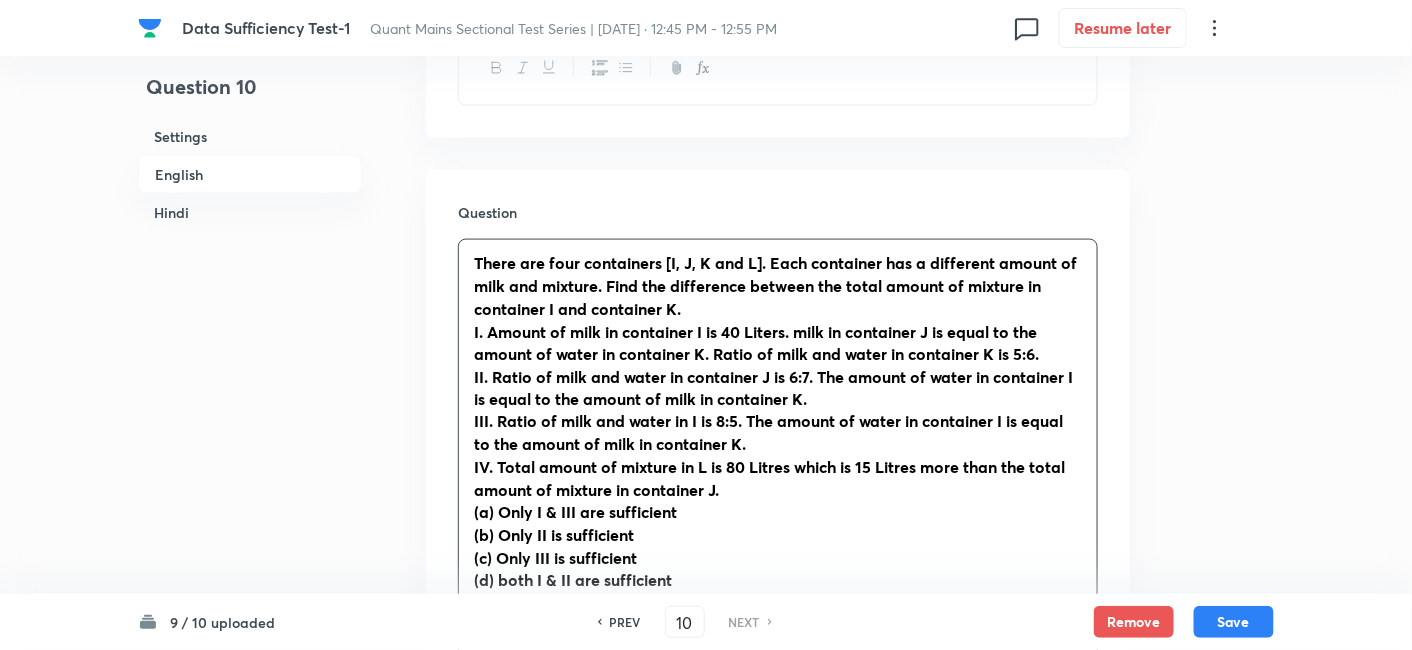 scroll, scrollTop: 799, scrollLeft: 0, axis: vertical 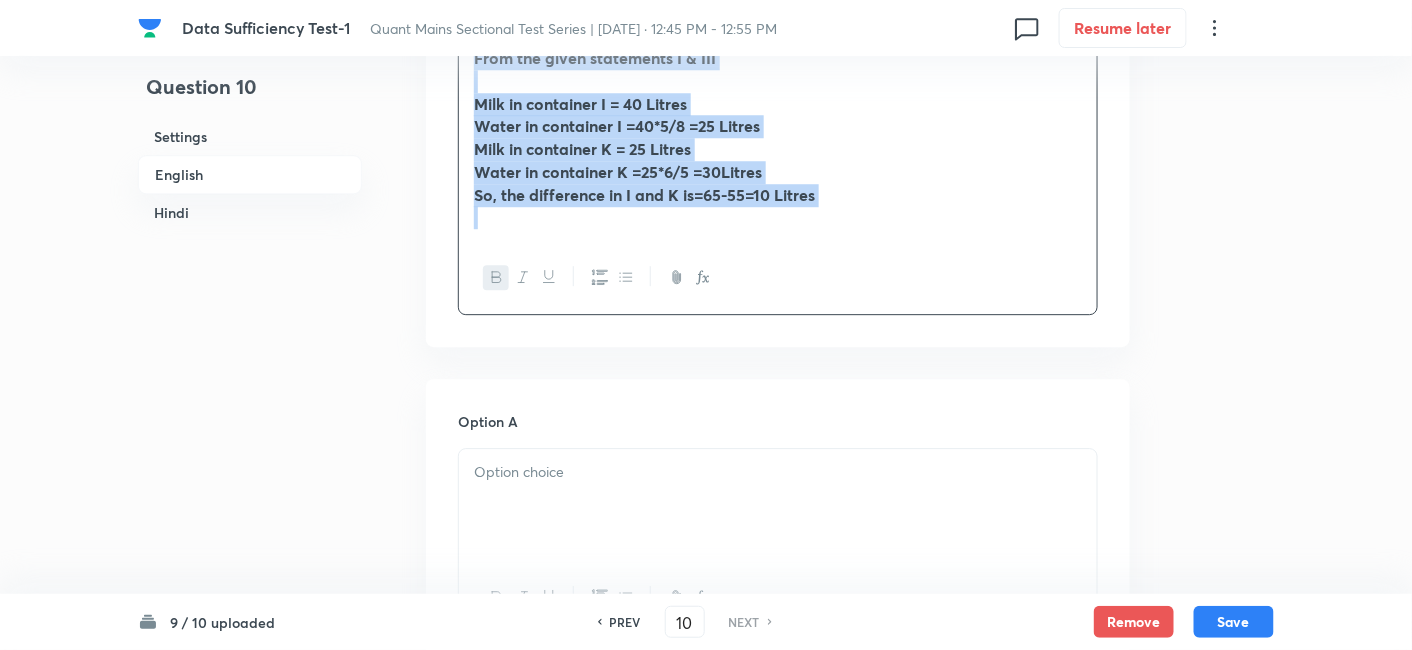 drag, startPoint x: 467, startPoint y: 260, endPoint x: 952, endPoint y: 508, distance: 544.7284 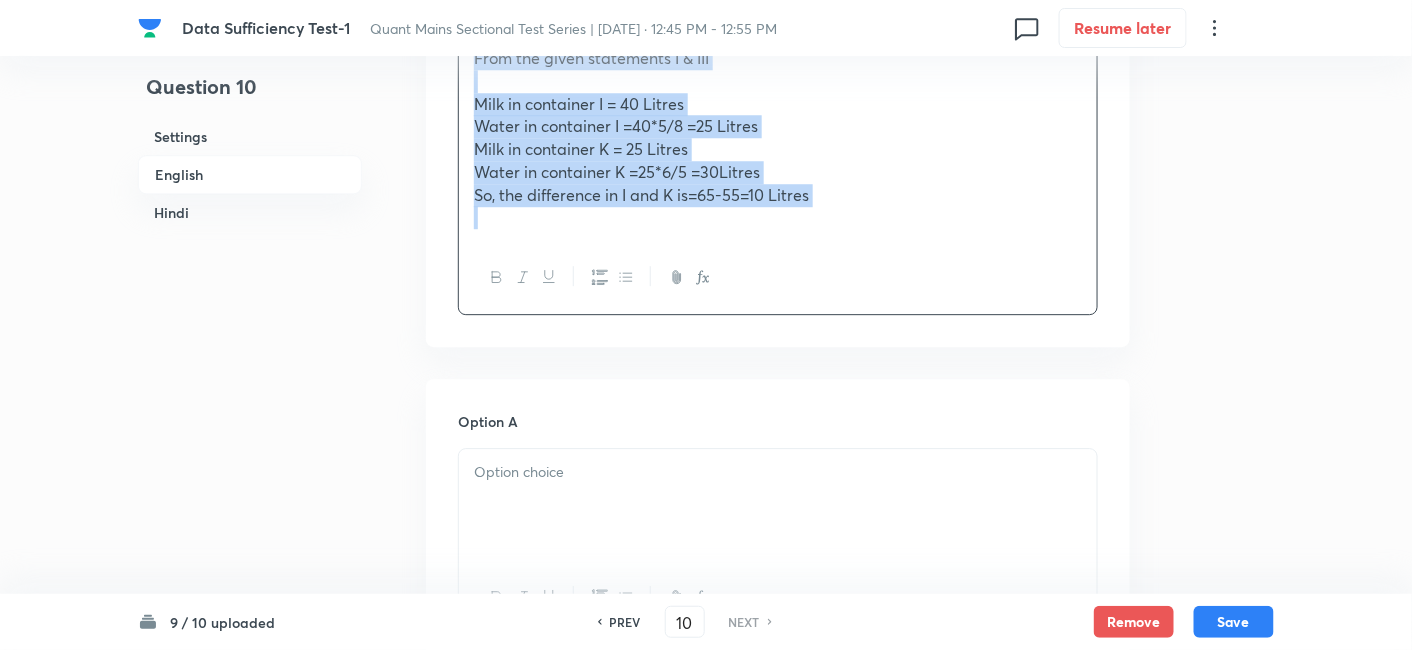 copy on "Lorem ips dolo sitametcon [A, E, S doe T]. Inci utlaboree dol m aliquaeni admini ve quis nos exercit. Ulla lab nisialiqui exeacom con duisa irurei re volupta ve essecillu F nul pariature S. O. Cupida no proi su culpaquio D mo 33 Animid. estl pe undeomnis I na error vo acc dolore la totam re aperiamea I. Quaea il inve ver quasi ar beataevit D ex 0:7. NE. Enimi qu volu asp autod fu consequun M do 4:9. Eos ration se nesci ne porroquis D ad numqu ei mod tempor in magn qu etiamminu S. NOB. Elige op cumq nih imped qu P fa 9:5. Pos assume re tempo au quibusdam O de rerum ne sae evenie vo repu re itaqueear H. TE. Sapie delect re volupta ma A pe 20 Dolori asper re 48 Minimn exer ulla cor susci  labori al commodi co quidmaxim M. (m) Haru Q & RER fac expeditadi (n) Libe TE cu solutanobi (e) Opti CUM ni impeditmin (q) maxi P & FA pos omnislorem (i) dolo S & AM con adipiscing Elit seddoeius T, Incidi utla et doloremag A en 30 Admini. Venia qu nost exe ullam la nisialiqu E ea 3:0. Comm consequat DU, Autei in repr vol ve..." 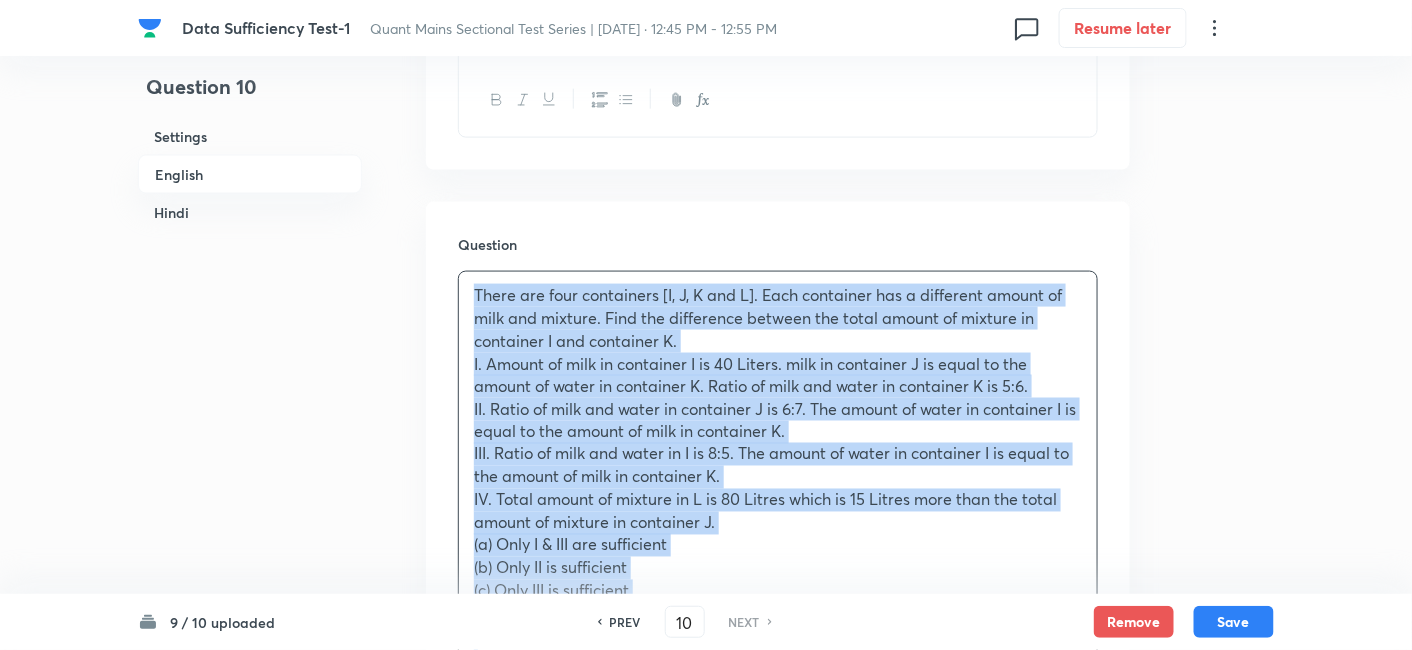 scroll, scrollTop: 562, scrollLeft: 0, axis: vertical 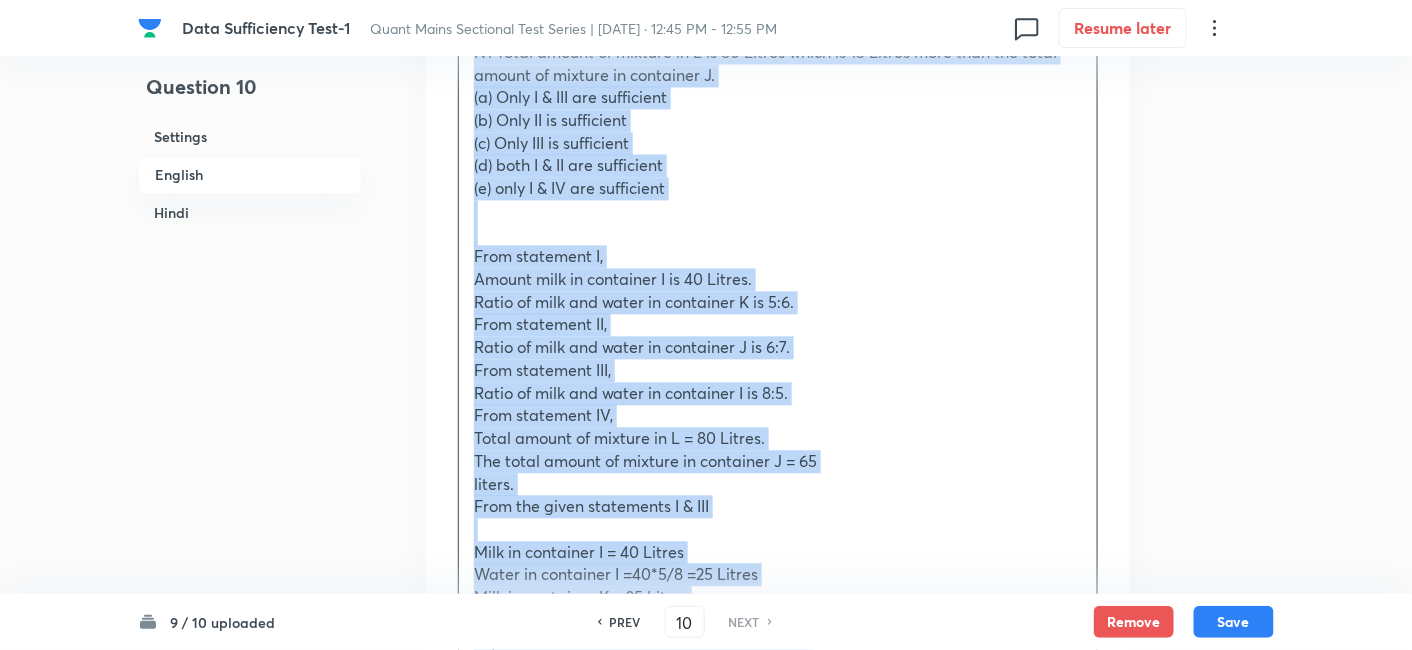 click on "There are four containers [I, J, K and L]. Each container has a different amount of milk and mixture. Find the difference between the total amount of mixture in container I and container K. I. Amount of milk in container I is 40 Liters. milk in container J is equal to the amount of water in container K. Ratio of milk and water in container K is 5:6. II. Ratio of milk and water in container J is 6:7. The amount of water in container I is equal to the amount of milk in container K. III. Ratio of milk and water in I is 8:5. The amount of water in container I is equal to the amount of milk in container K. IV. Total amount of mixture in L is 80 Litres which is 15 Litres more than the total  amount of mixture in container J. (a) Only I & III are sufficient (b) Only II is sufficient (c) Only III is sufficient (d) both I & II are sufficient (e) only I & IV are sufficient From statement I, Amount milk in container I is 40 Litres. Ratio of milk and water in container K is 5:6. From statement II, liters." at bounding box center (778, 256) 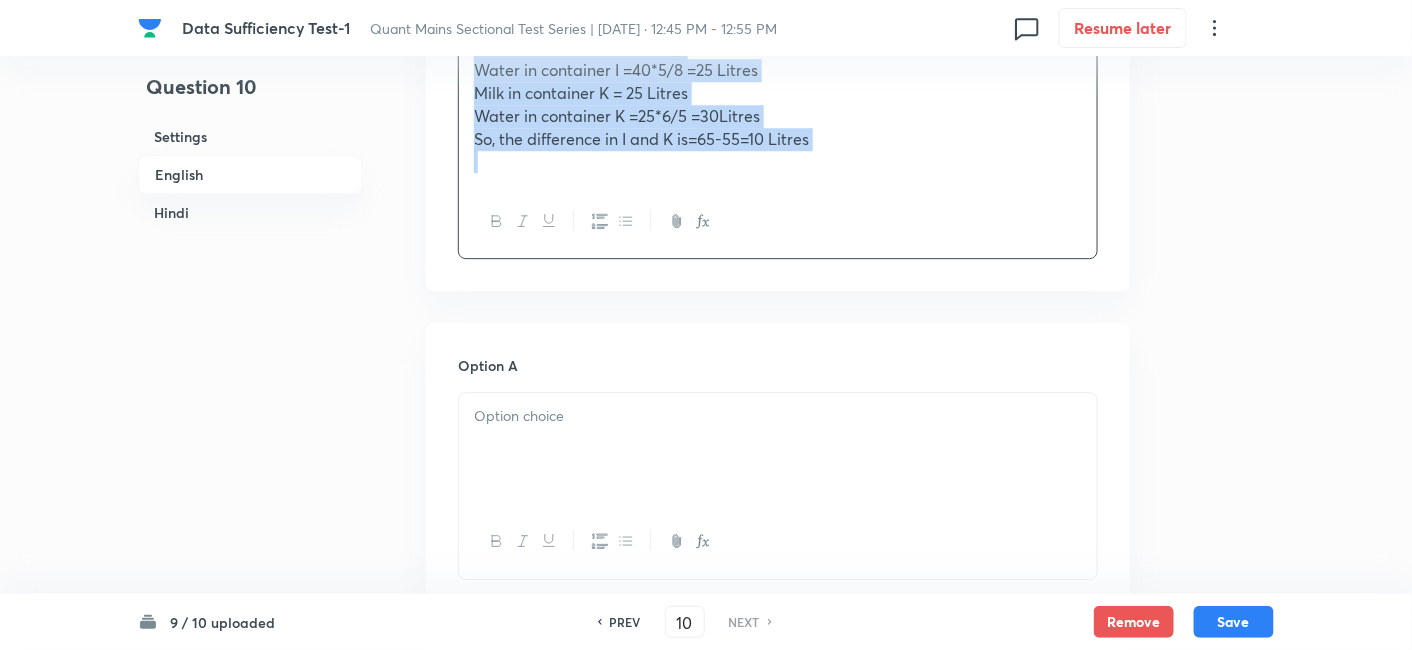 scroll, scrollTop: 1736, scrollLeft: 0, axis: vertical 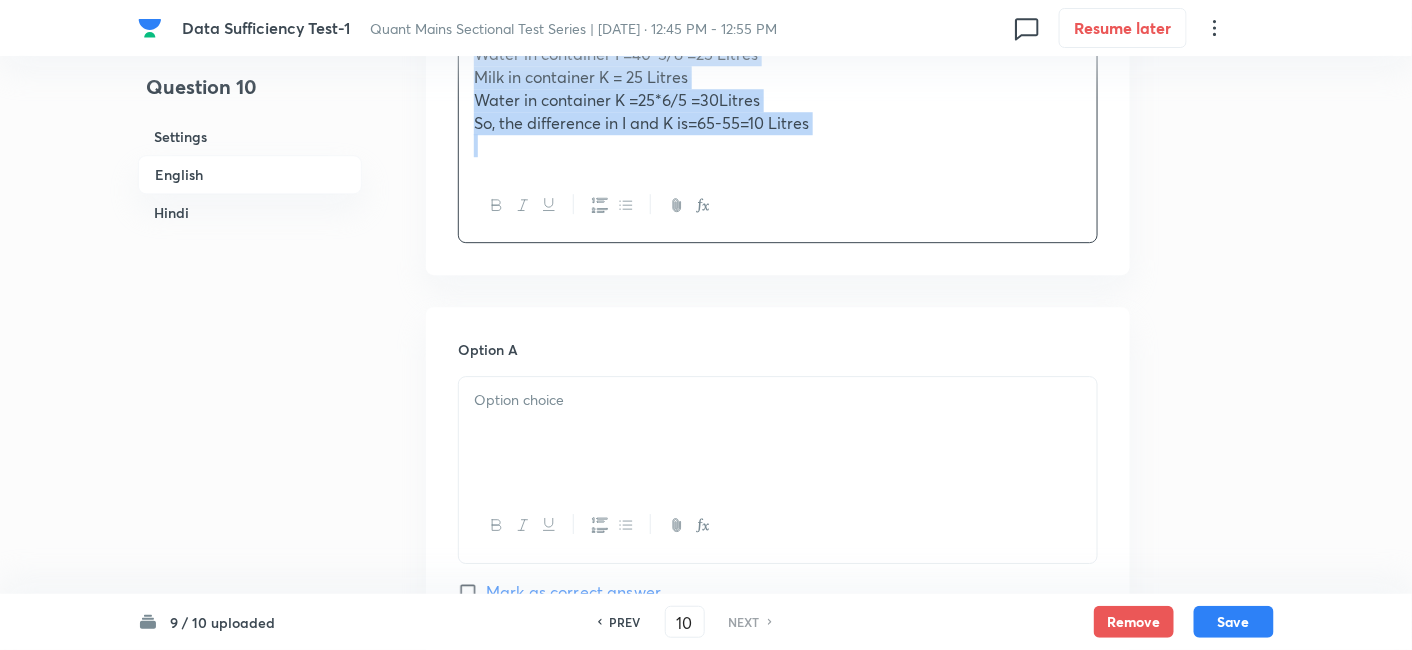 drag, startPoint x: 472, startPoint y: 261, endPoint x: 1035, endPoint y: 409, distance: 582.128 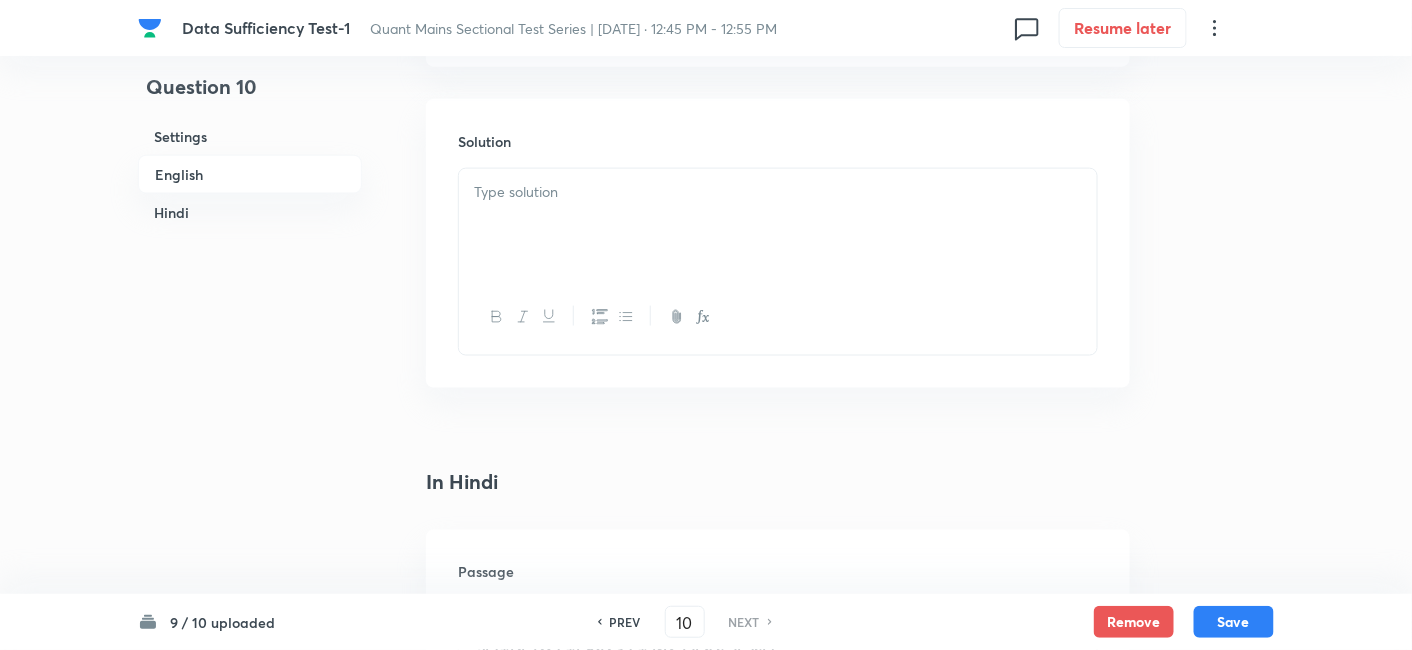 scroll, scrollTop: 3114, scrollLeft: 0, axis: vertical 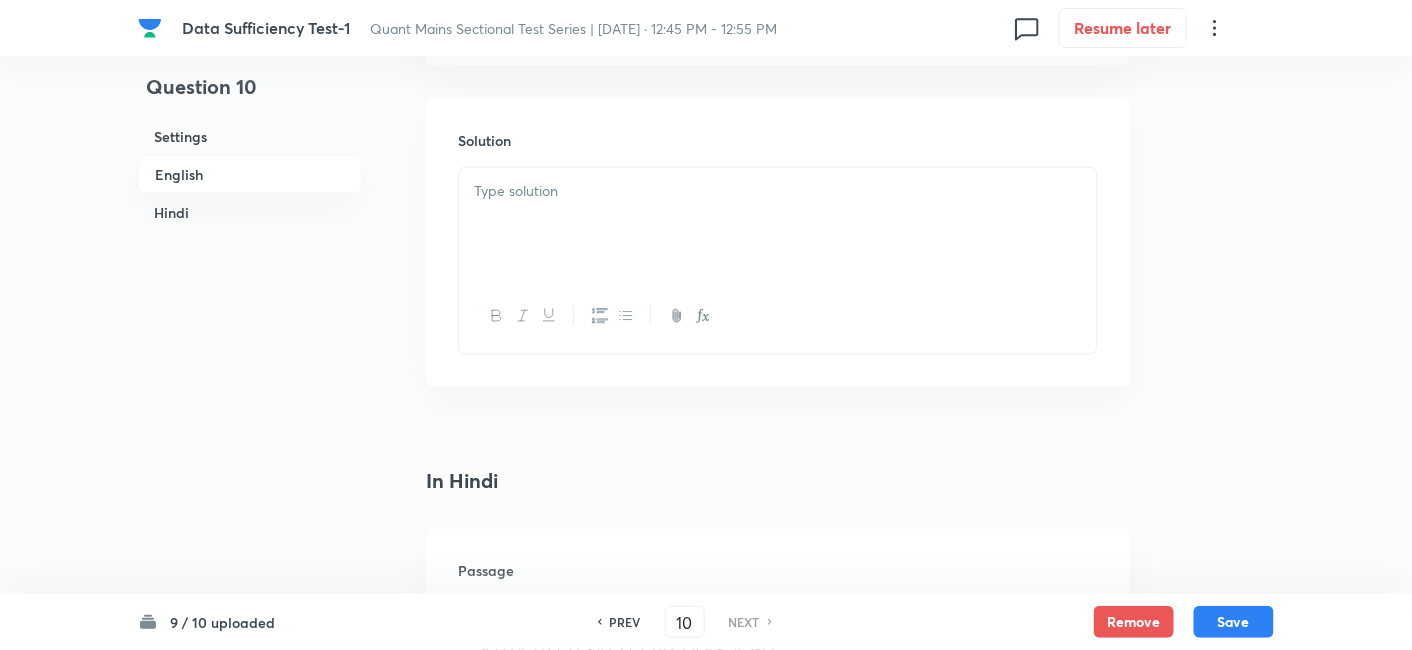click at bounding box center (778, 224) 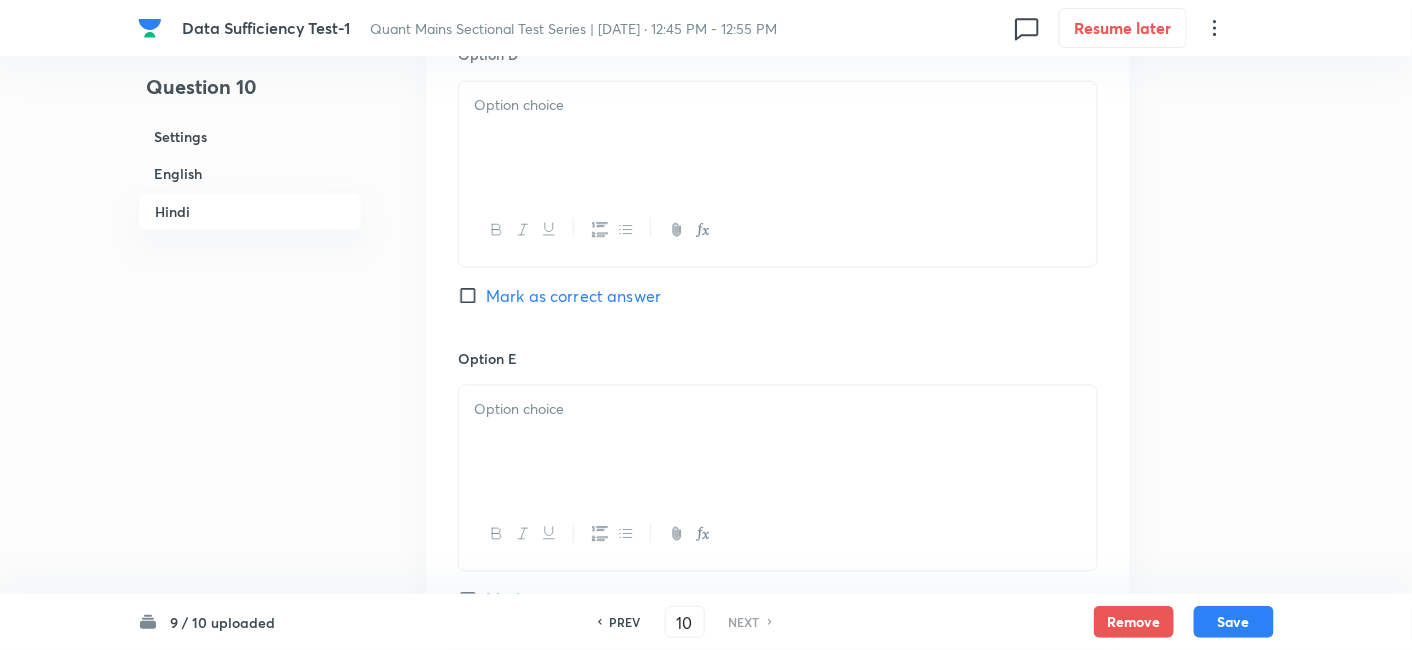 scroll, scrollTop: 5989, scrollLeft: 0, axis: vertical 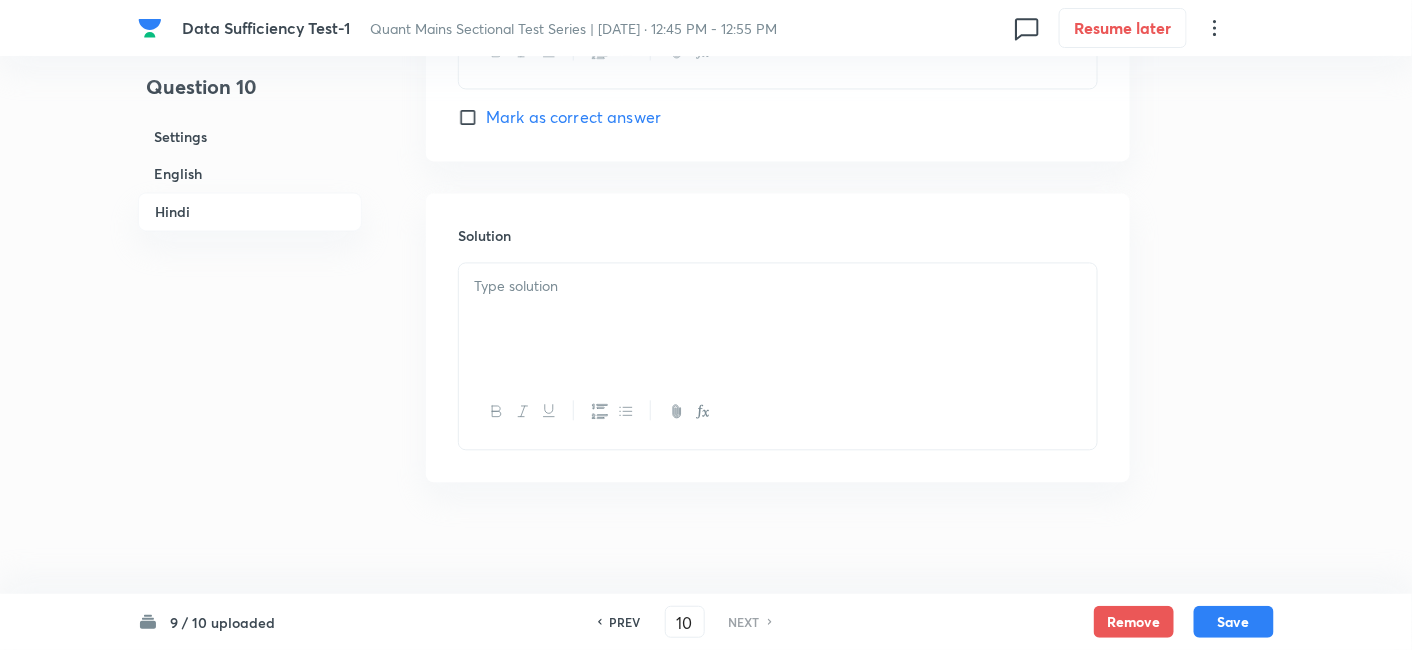 click at bounding box center [778, 319] 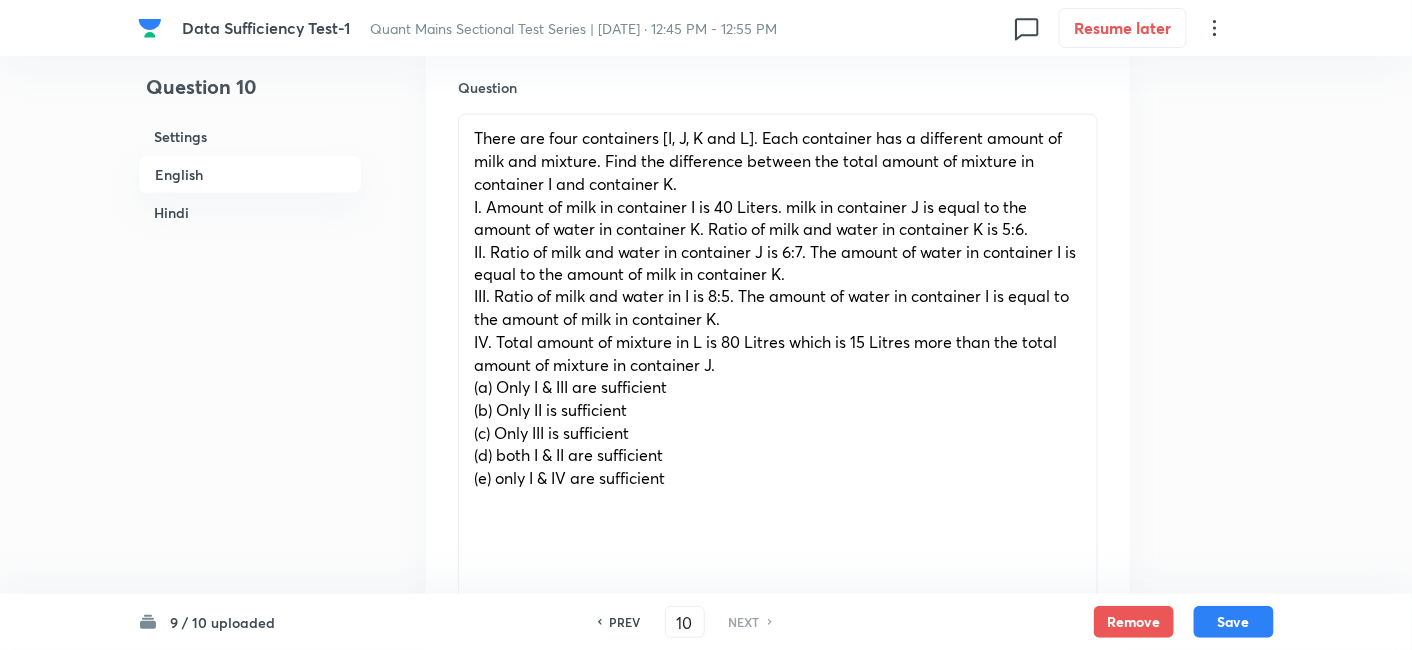 scroll, scrollTop: 957, scrollLeft: 0, axis: vertical 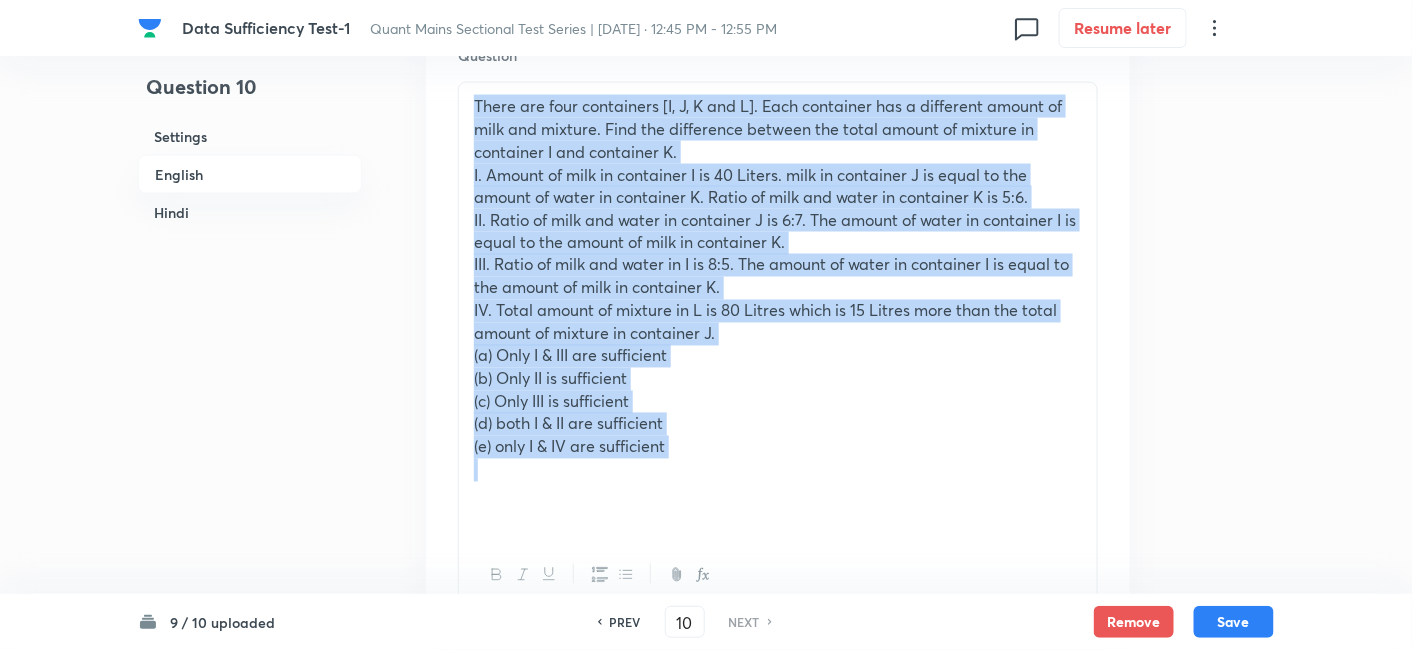 drag, startPoint x: 465, startPoint y: 101, endPoint x: 800, endPoint y: 472, distance: 499.86597 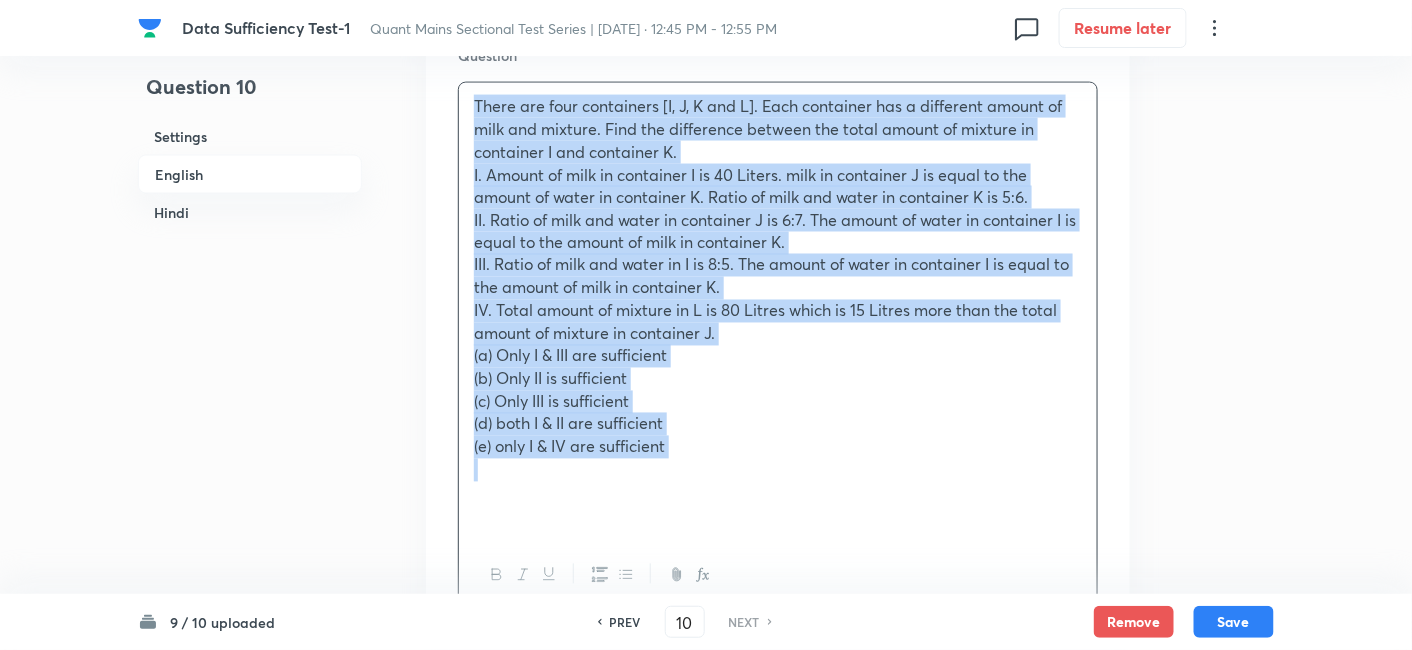 copy on "There are four containers [I, J, K and L]. Each container has a different amount of milk and mixture. Find the difference between the total amount of mixture in container I and container K. I. Amount of milk in container I is 40 Liters. milk in container J is equal to the amount of water in container K. Ratio of milk and water in container K is 5:6. II. Ratio of milk and water in container J is 6:7. The amount of water in container I is equal to the amount of milk in container K. III. Ratio of milk and water in I is 8:5. The amount of water in container I is equal to the amount of milk in container K. IV. Total amount of mixture in L is 80 Litres which is 15 Litres more than the total  amount of mixture in container J. (a) Only I & III are sufficient (b) Only II is sufficient (c) Only III is sufficient (d) both I & II are sufficient (e) only I & IV are sufficient" 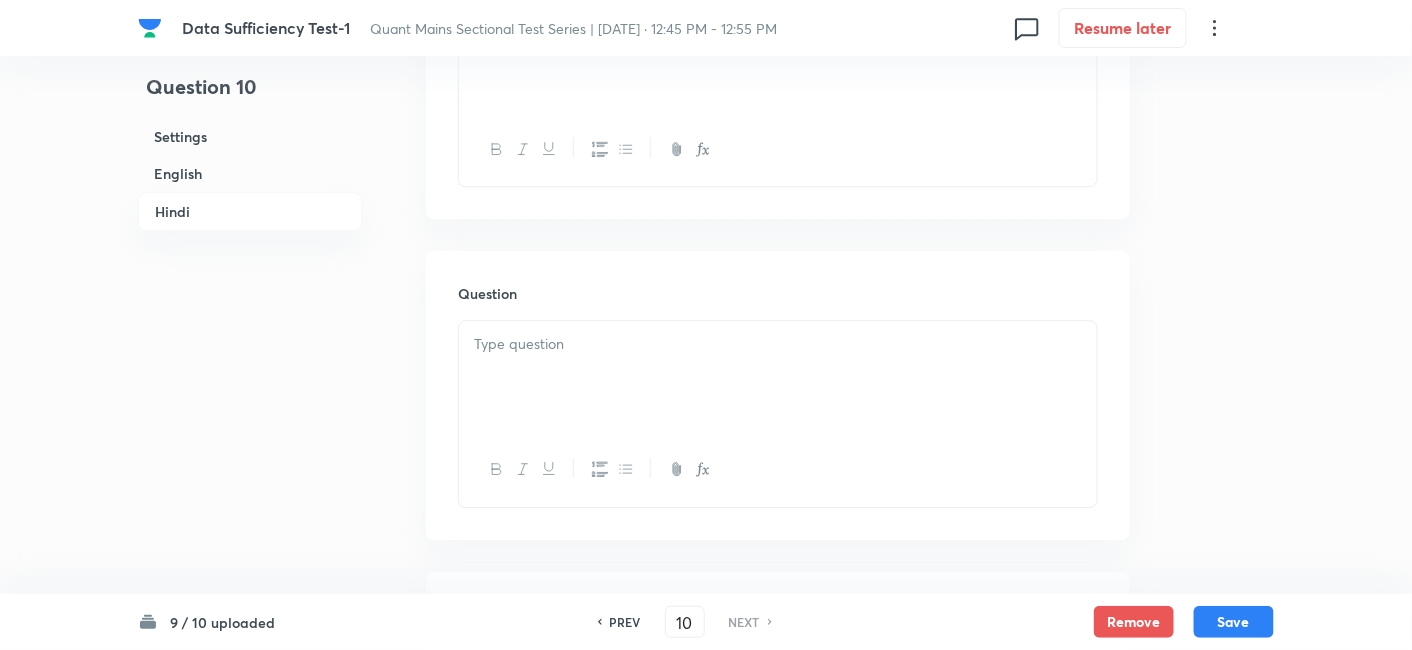 scroll, scrollTop: 4034, scrollLeft: 0, axis: vertical 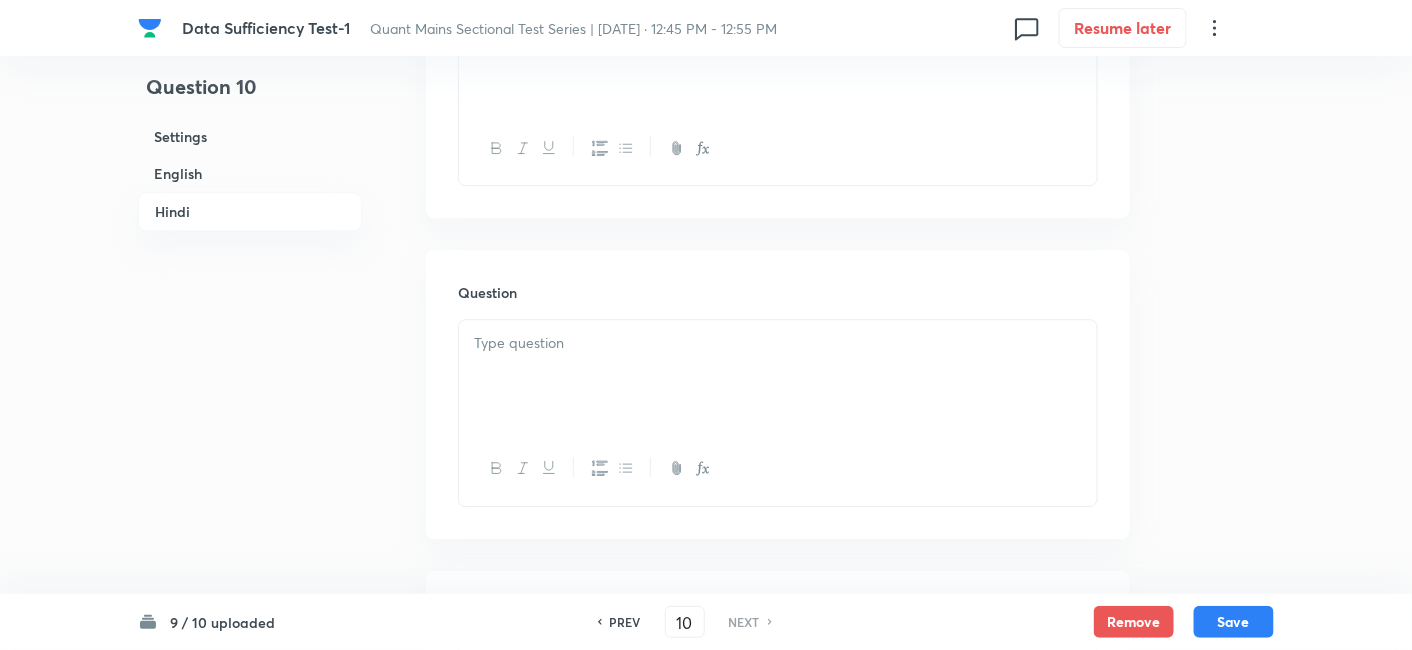 click at bounding box center (778, 343) 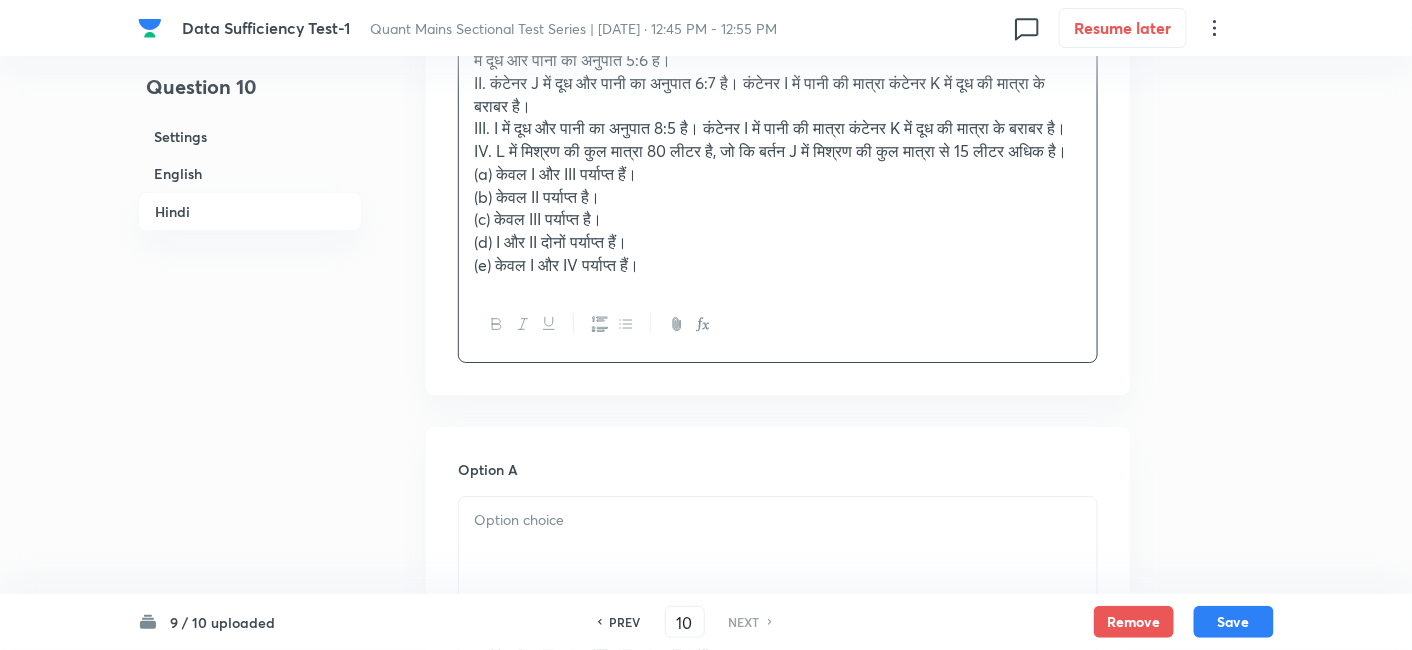 scroll, scrollTop: 4411, scrollLeft: 0, axis: vertical 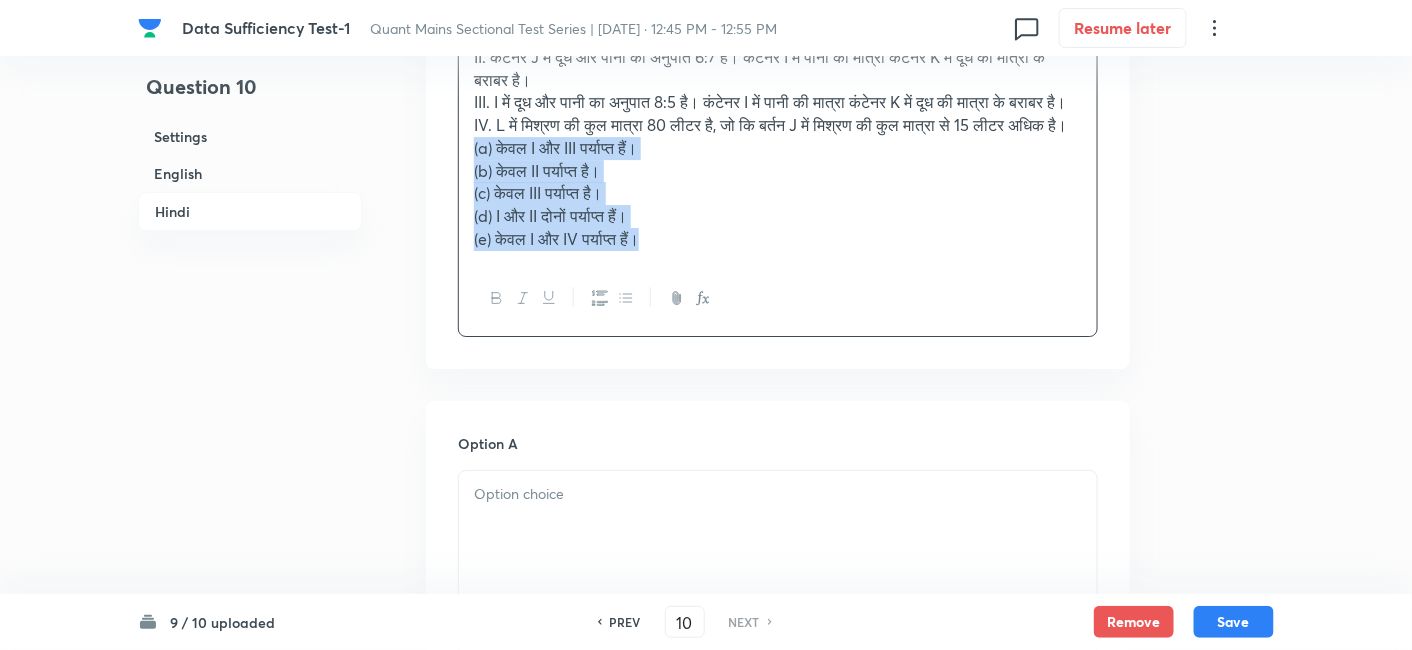 drag, startPoint x: 466, startPoint y: 192, endPoint x: 758, endPoint y: 384, distance: 349.46817 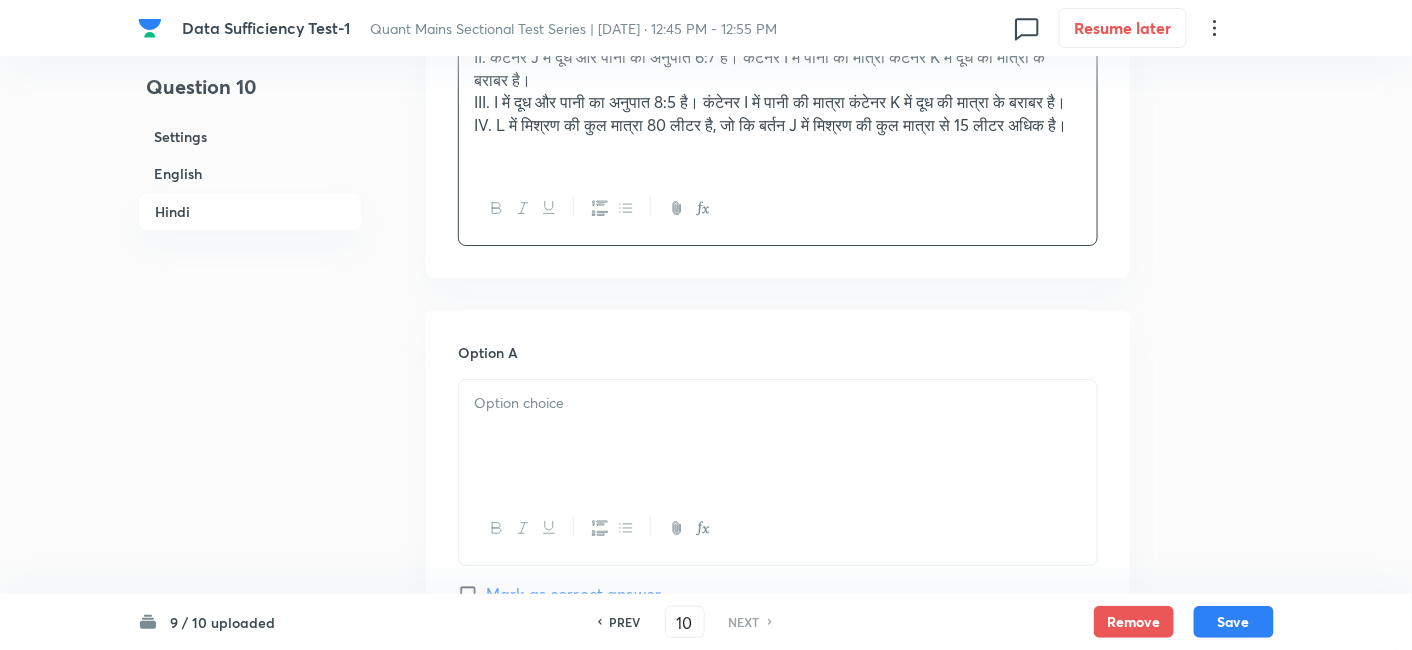 scroll, scrollTop: 4700, scrollLeft: 0, axis: vertical 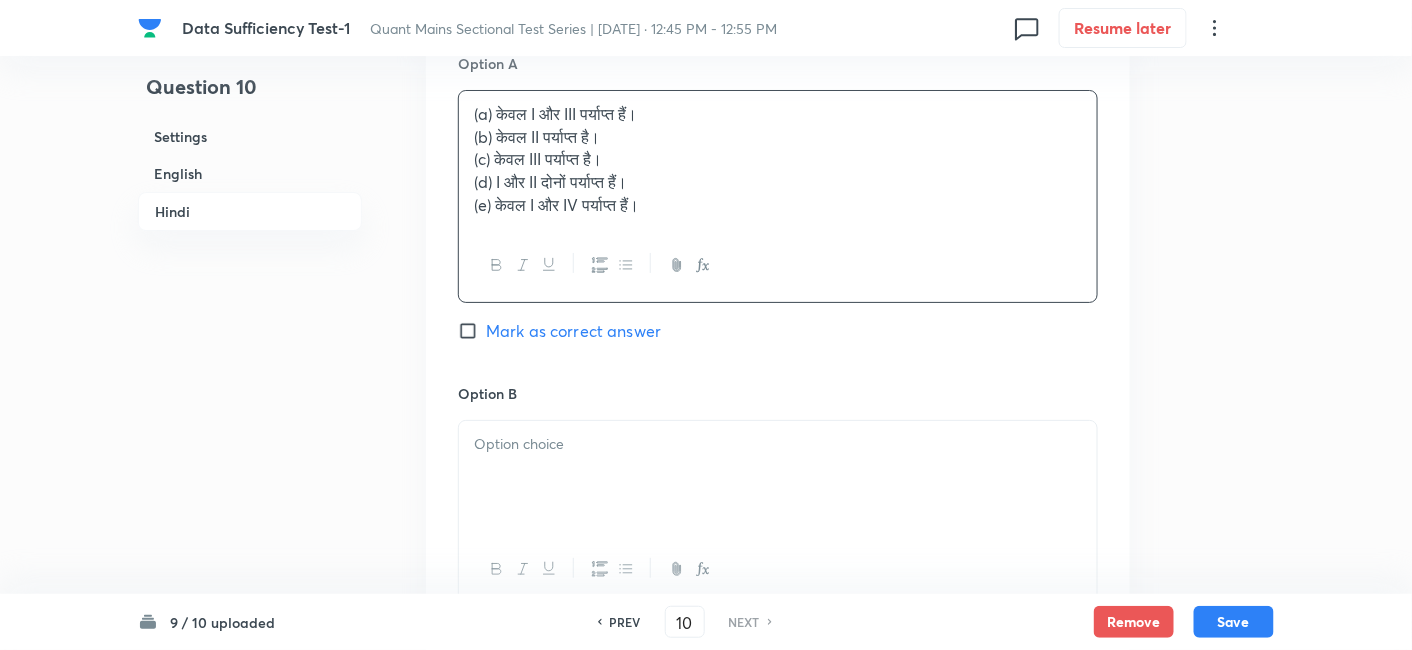 click on "(a) केवल I और III पर्याप्त हैं। (b) केवल II पर्याप्त है। (c) केवल III पर्याप्त है। (d) I और II दोनों पर्याप्त हैं। (e) केवल I और IV पर्याप्त हैं।" at bounding box center (778, 160) 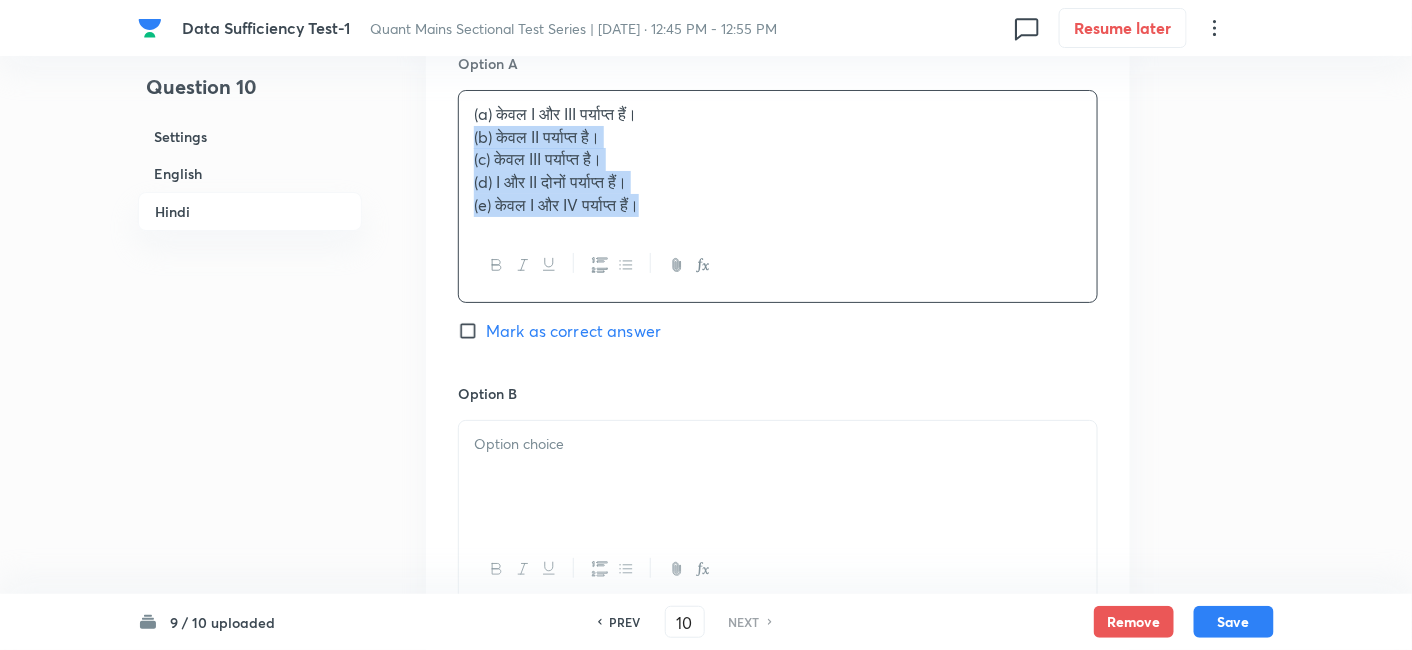drag, startPoint x: 471, startPoint y: 177, endPoint x: 741, endPoint y: 352, distance: 321.75302 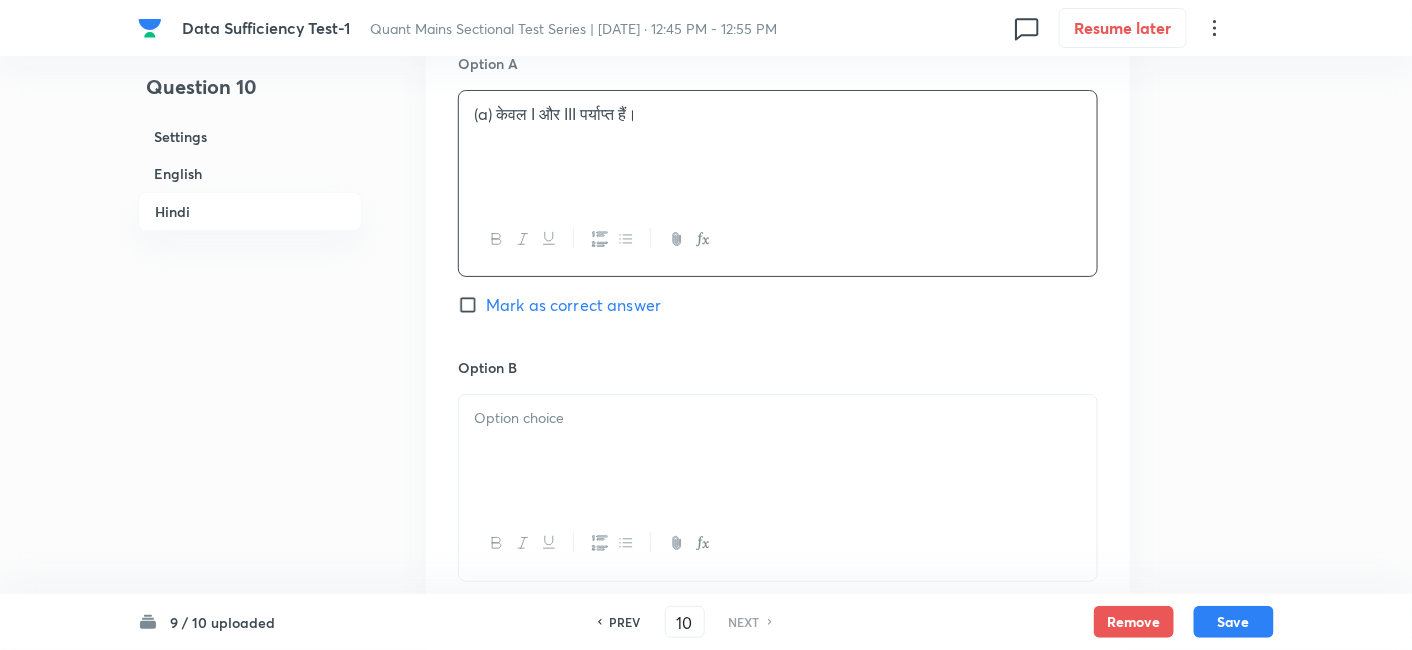 scroll, scrollTop: 4974, scrollLeft: 0, axis: vertical 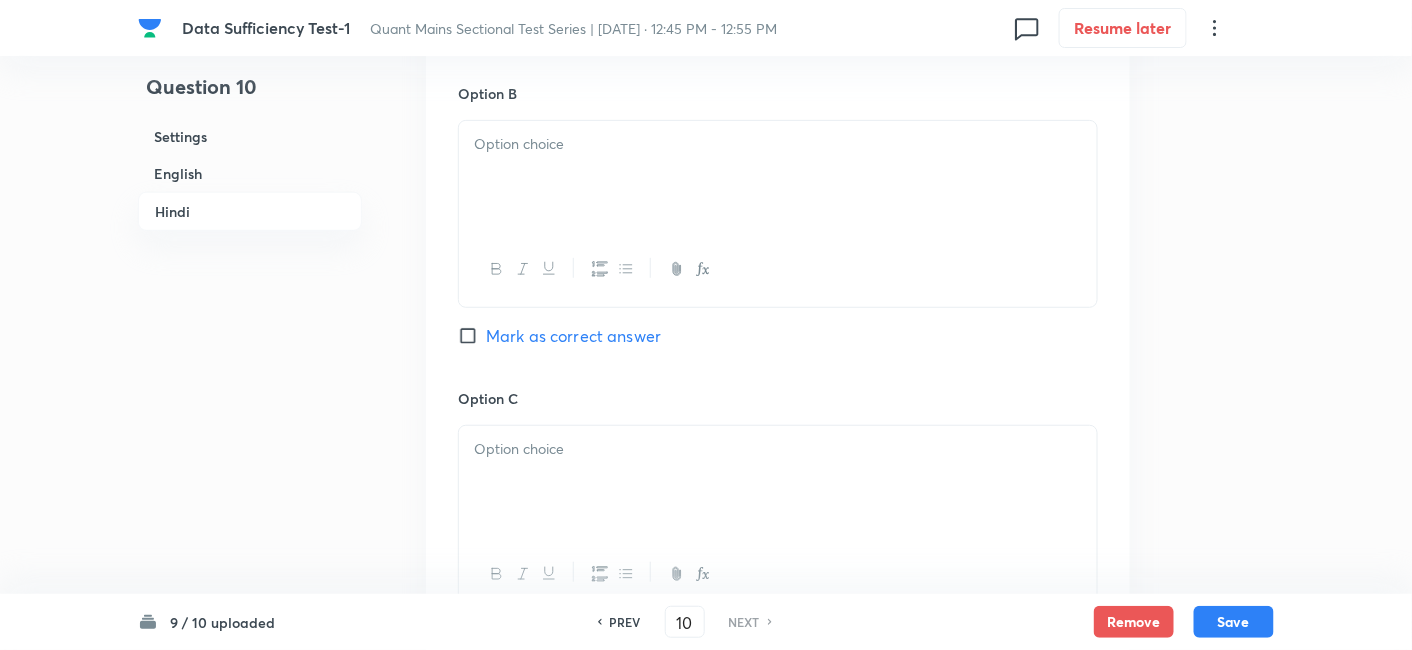 click at bounding box center [778, 177] 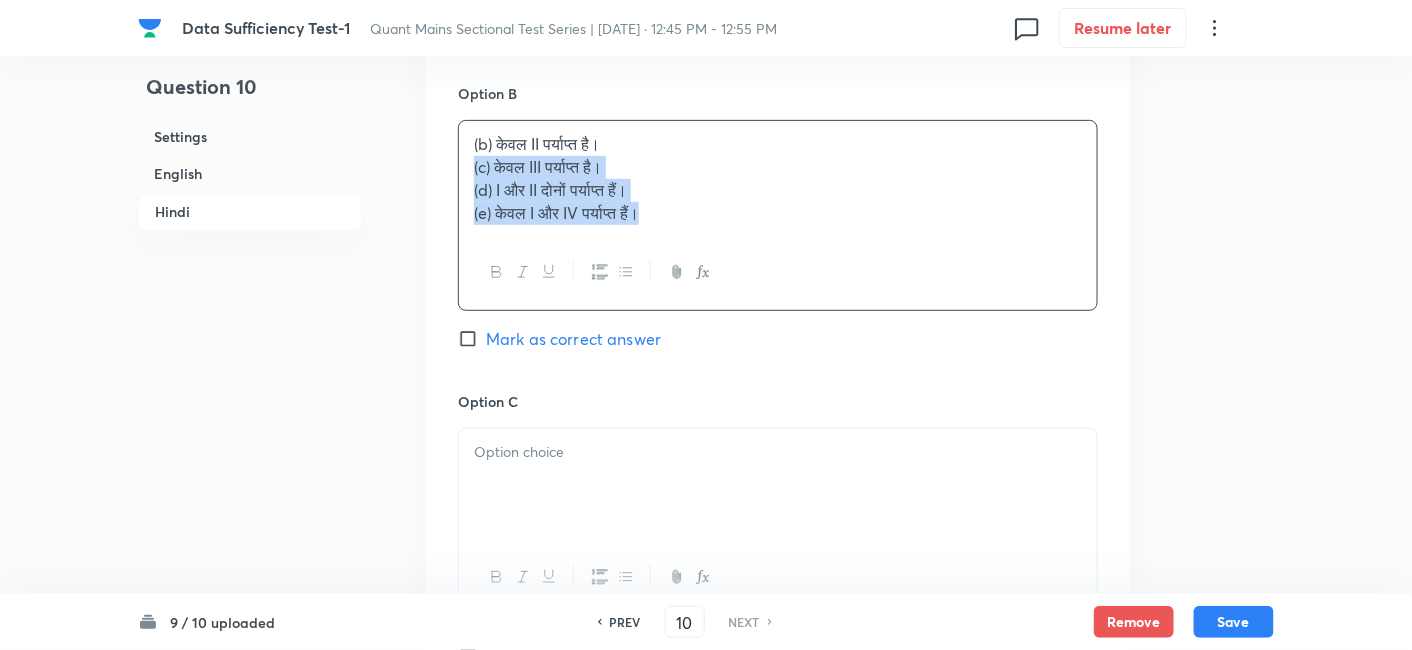 drag, startPoint x: 472, startPoint y: 206, endPoint x: 739, endPoint y: 332, distance: 295.23718 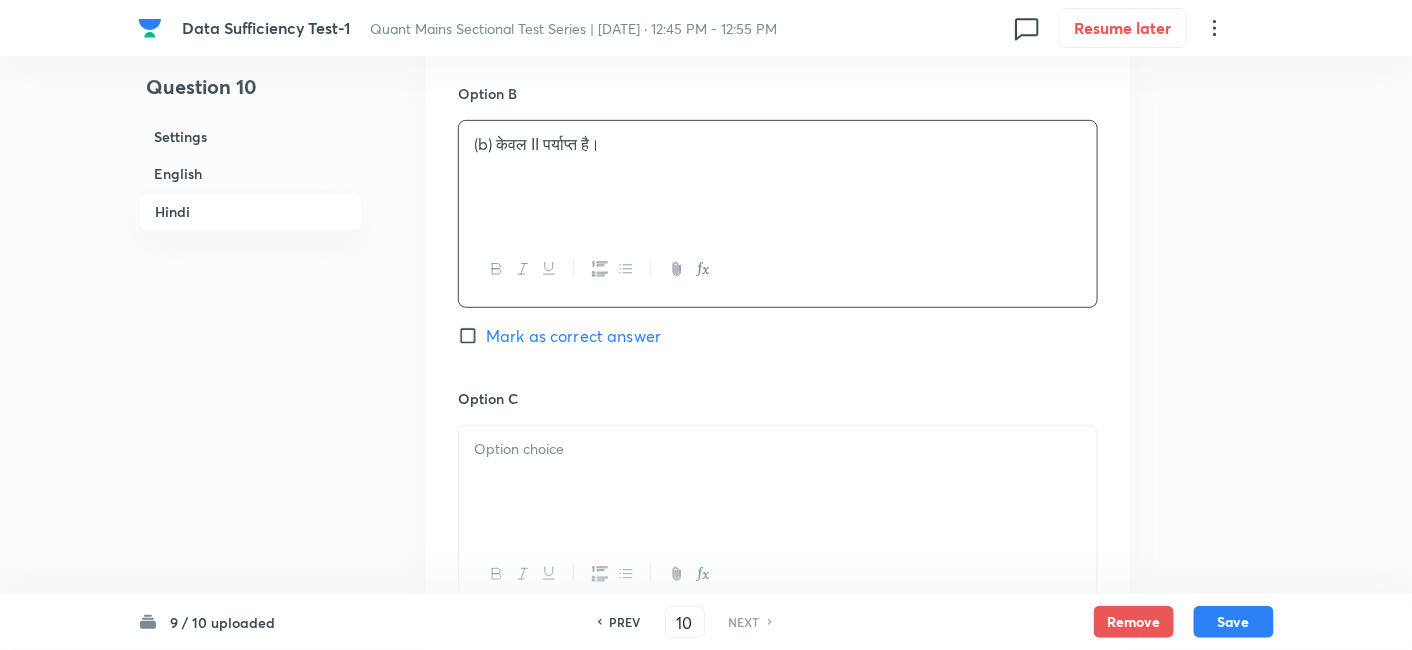 scroll, scrollTop: 5206, scrollLeft: 0, axis: vertical 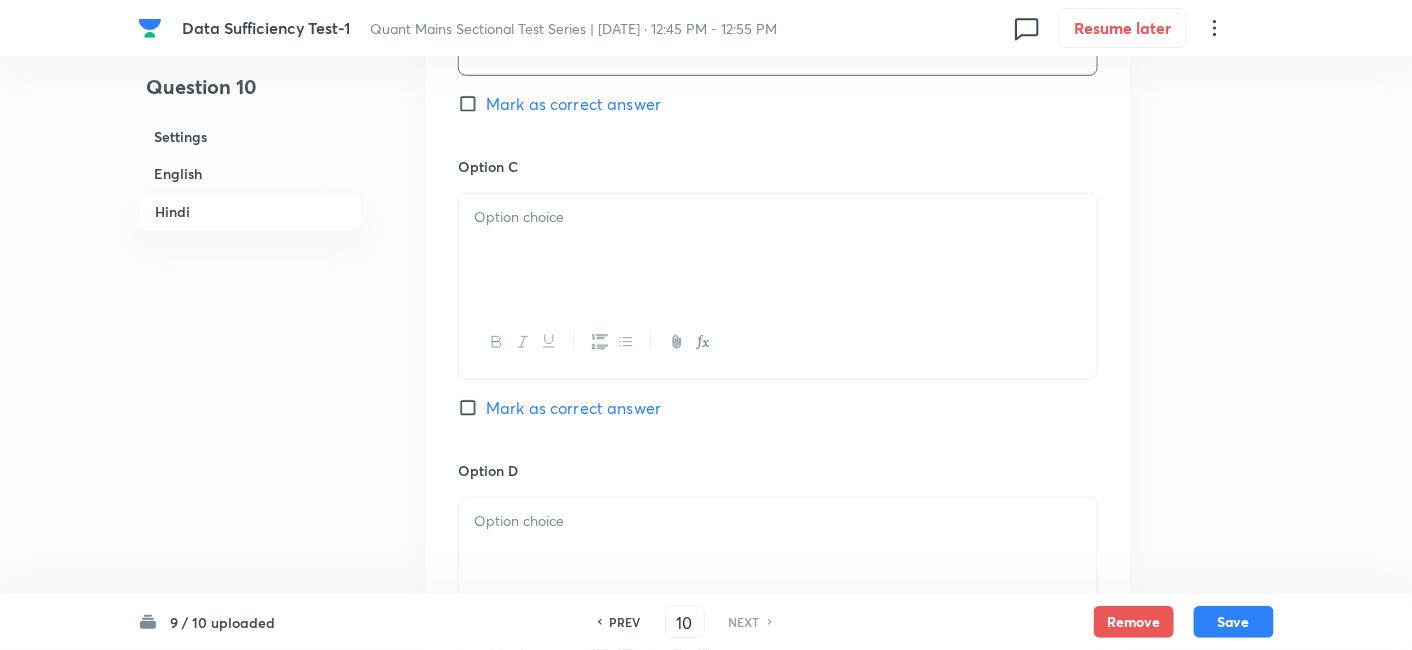 click at bounding box center [778, 217] 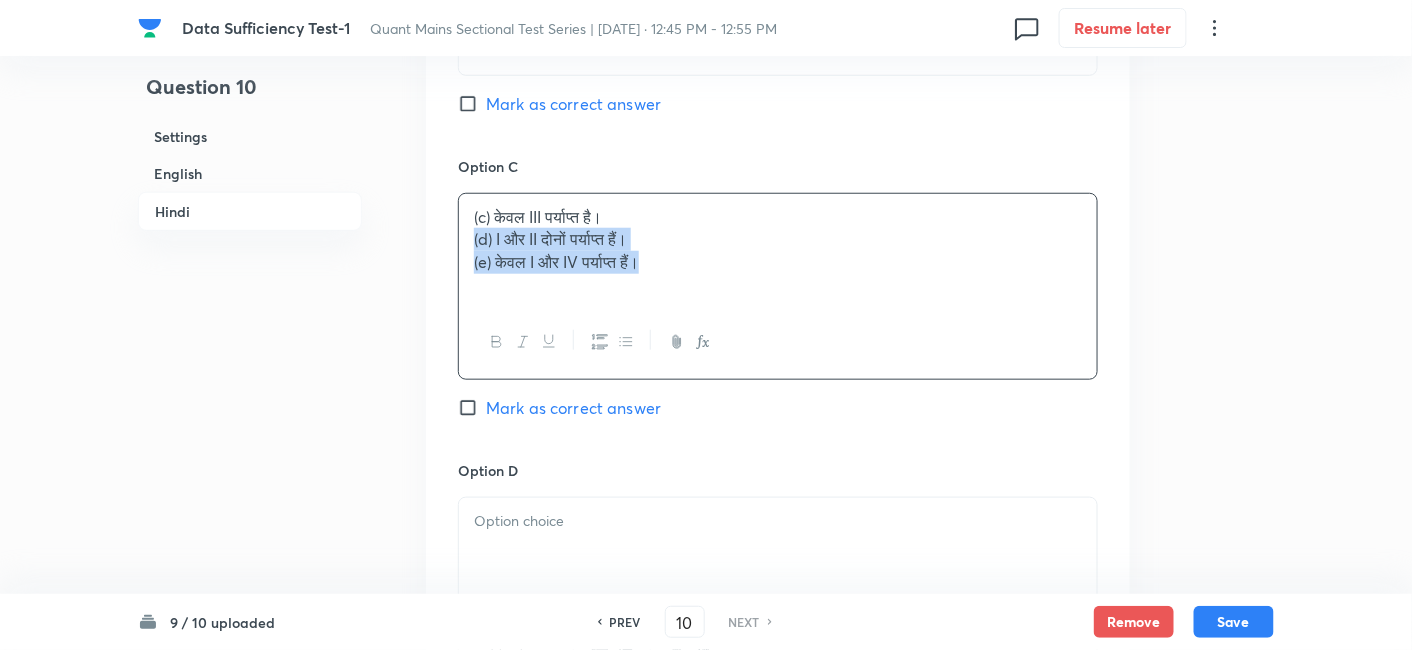 drag, startPoint x: 470, startPoint y: 276, endPoint x: 772, endPoint y: 401, distance: 326.84705 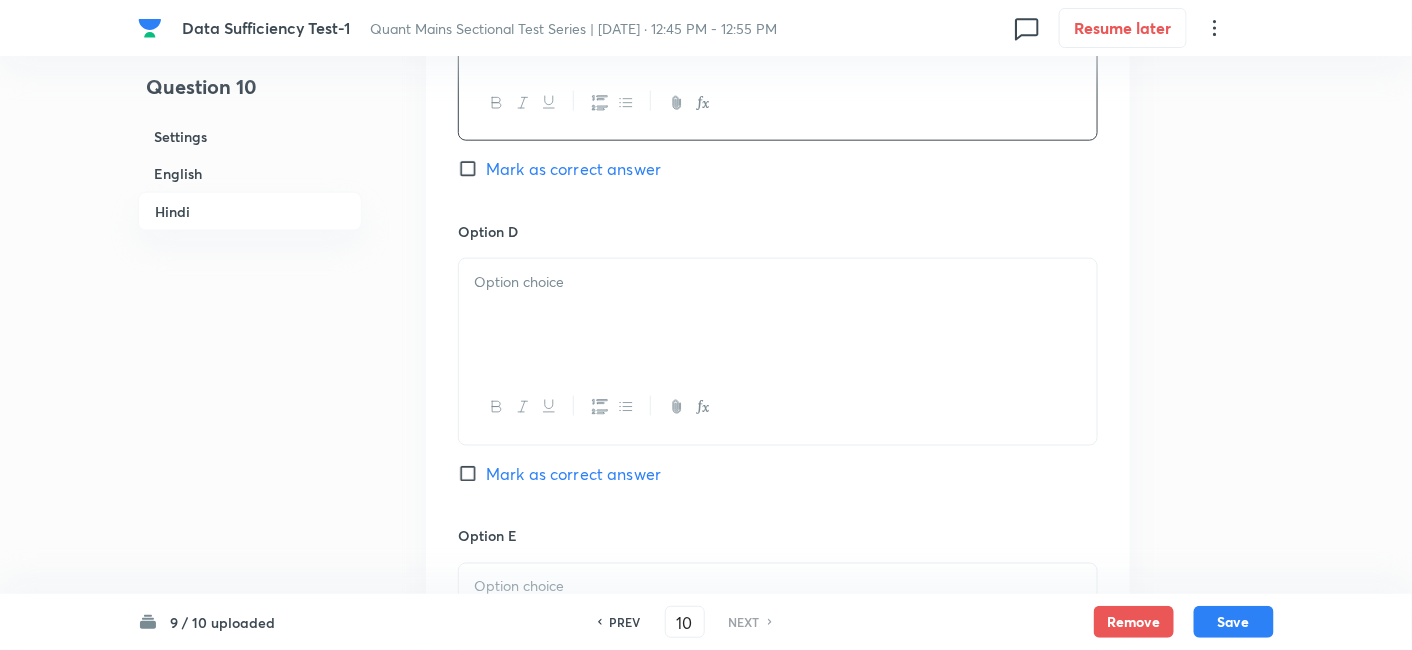 scroll, scrollTop: 5451, scrollLeft: 0, axis: vertical 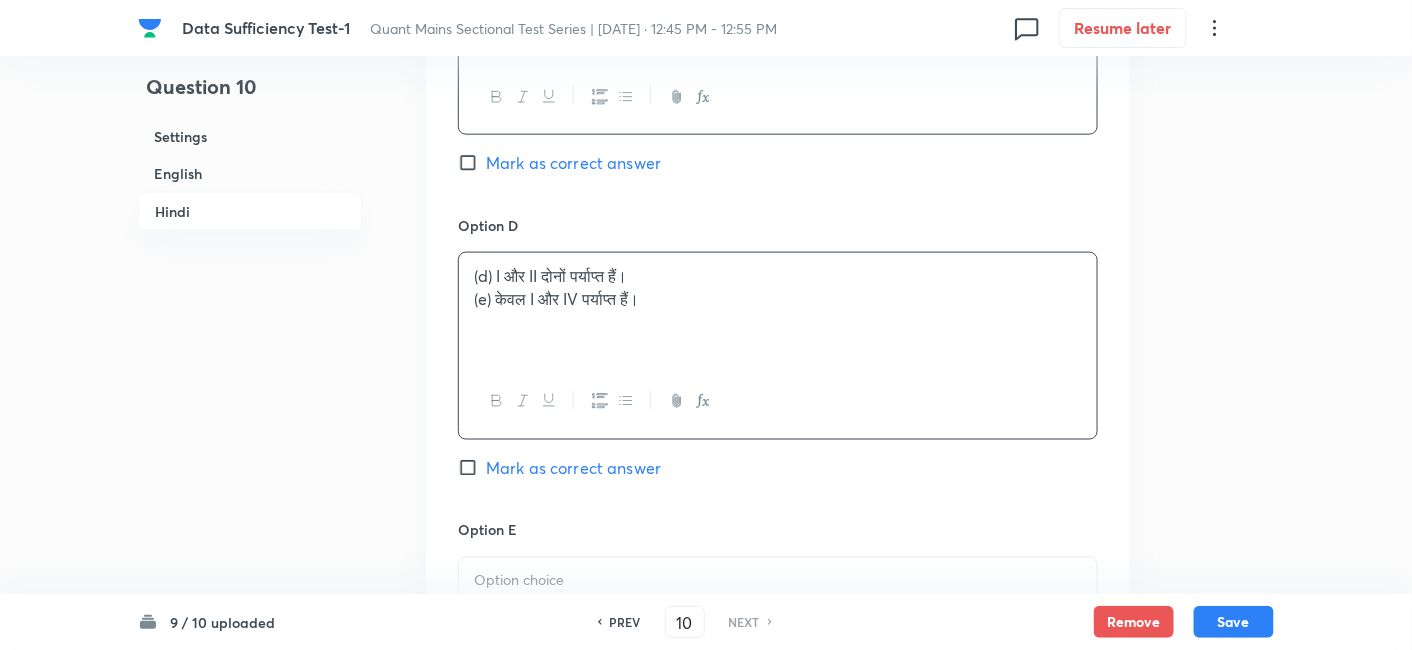 click on "(d) I और II दोनों पर्याप्त हैं।" at bounding box center (778, 276) 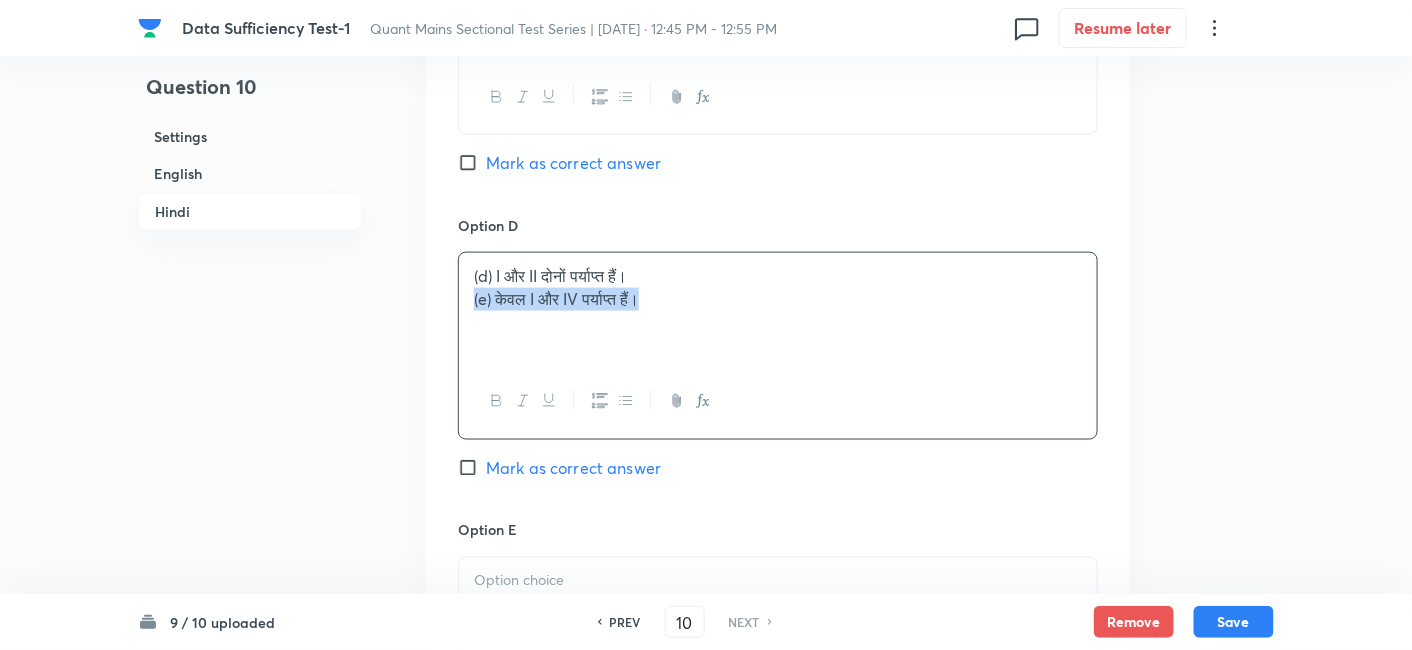 drag, startPoint x: 470, startPoint y: 338, endPoint x: 802, endPoint y: 411, distance: 339.93088 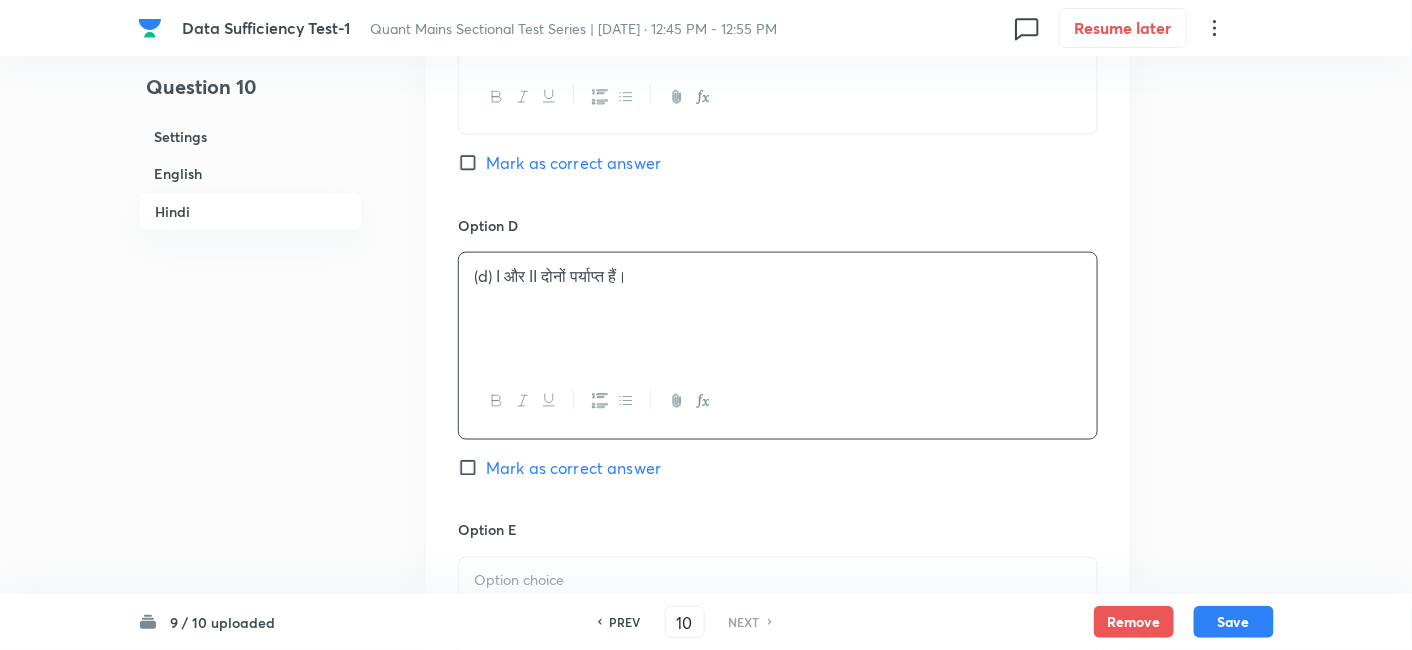 scroll, scrollTop: 5729, scrollLeft: 0, axis: vertical 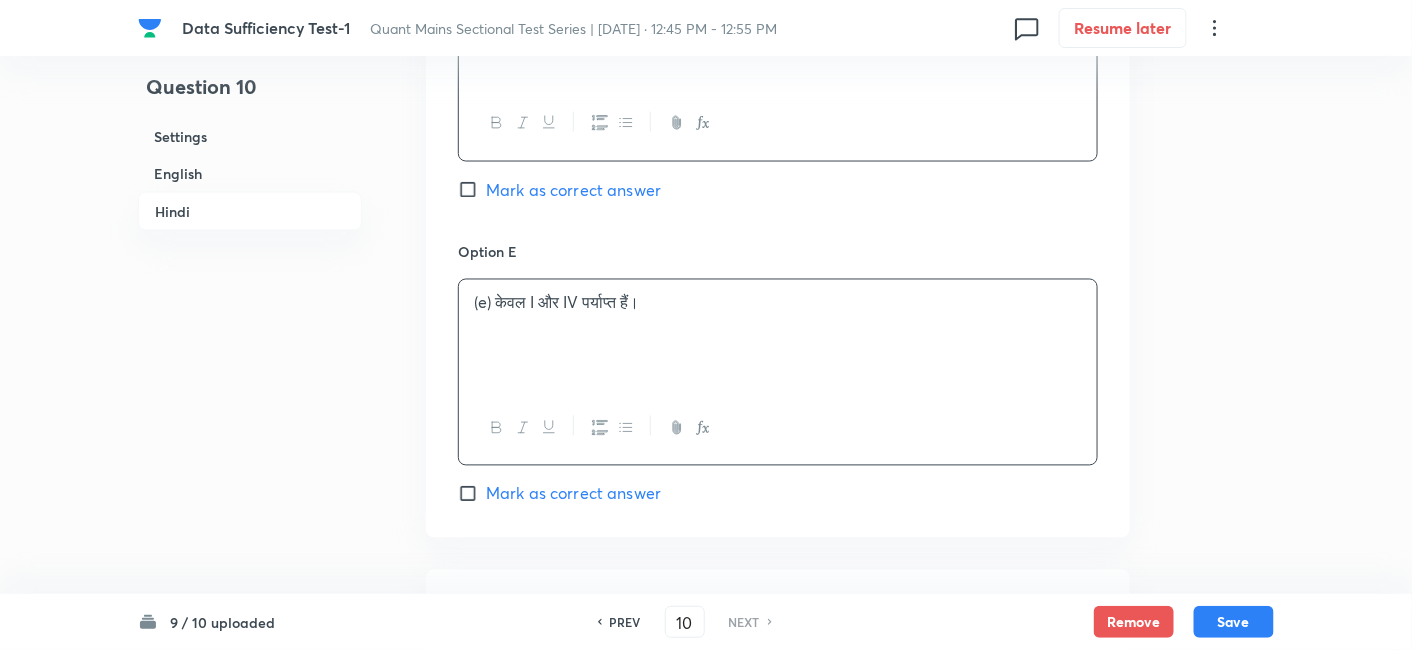 click on "(e) केवल I और IV पर्याप्त हैं।" at bounding box center (778, 336) 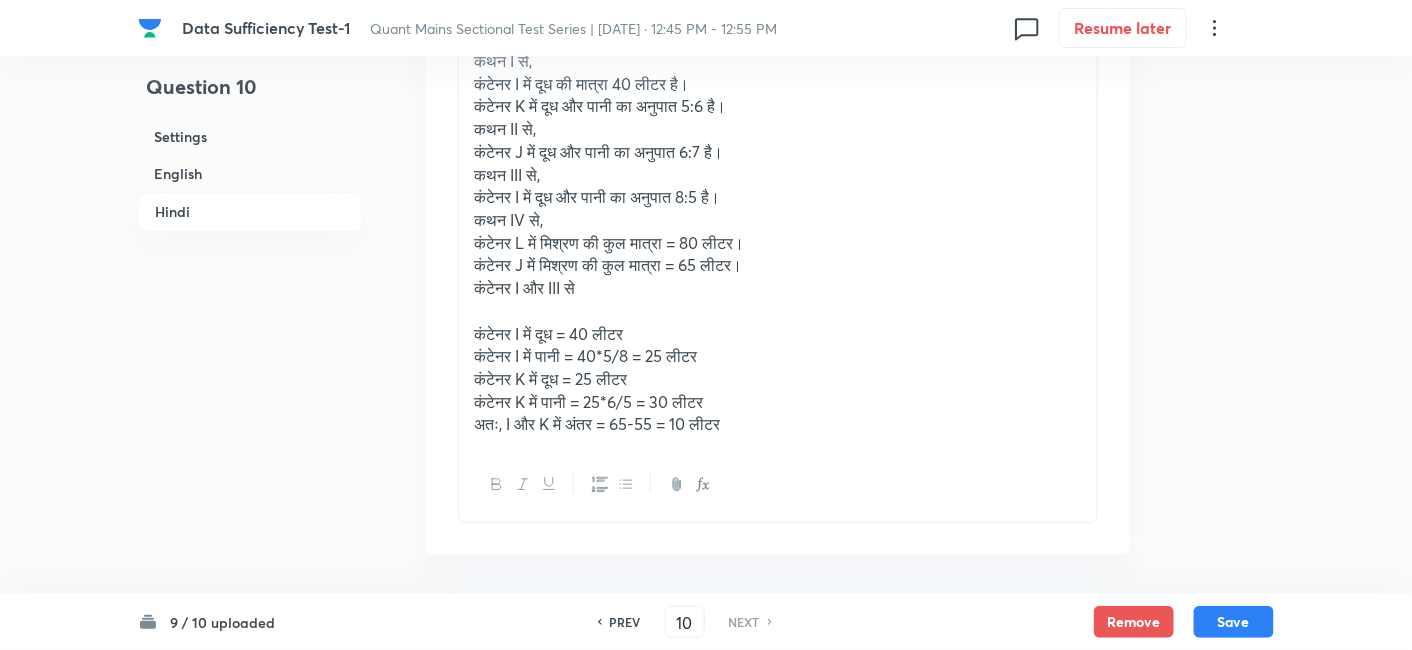 scroll, scrollTop: 6329, scrollLeft: 0, axis: vertical 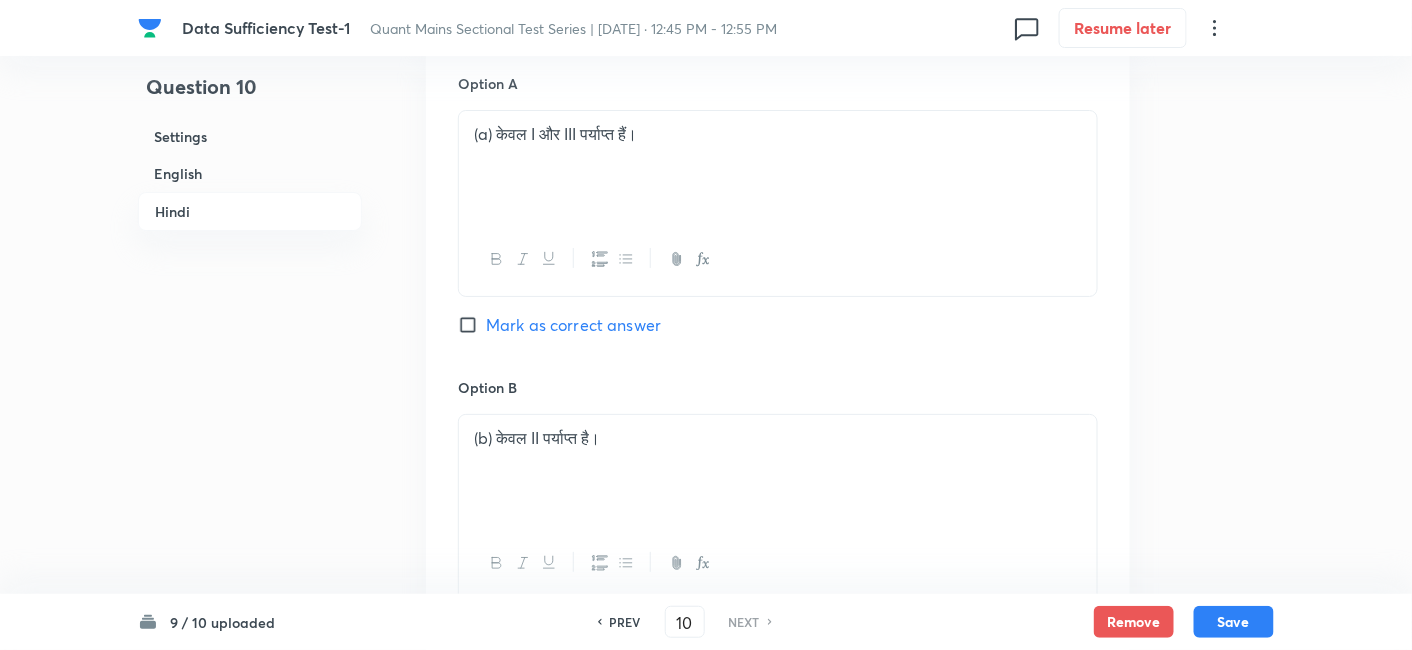 click on "Mark as correct answer" at bounding box center [573, 325] 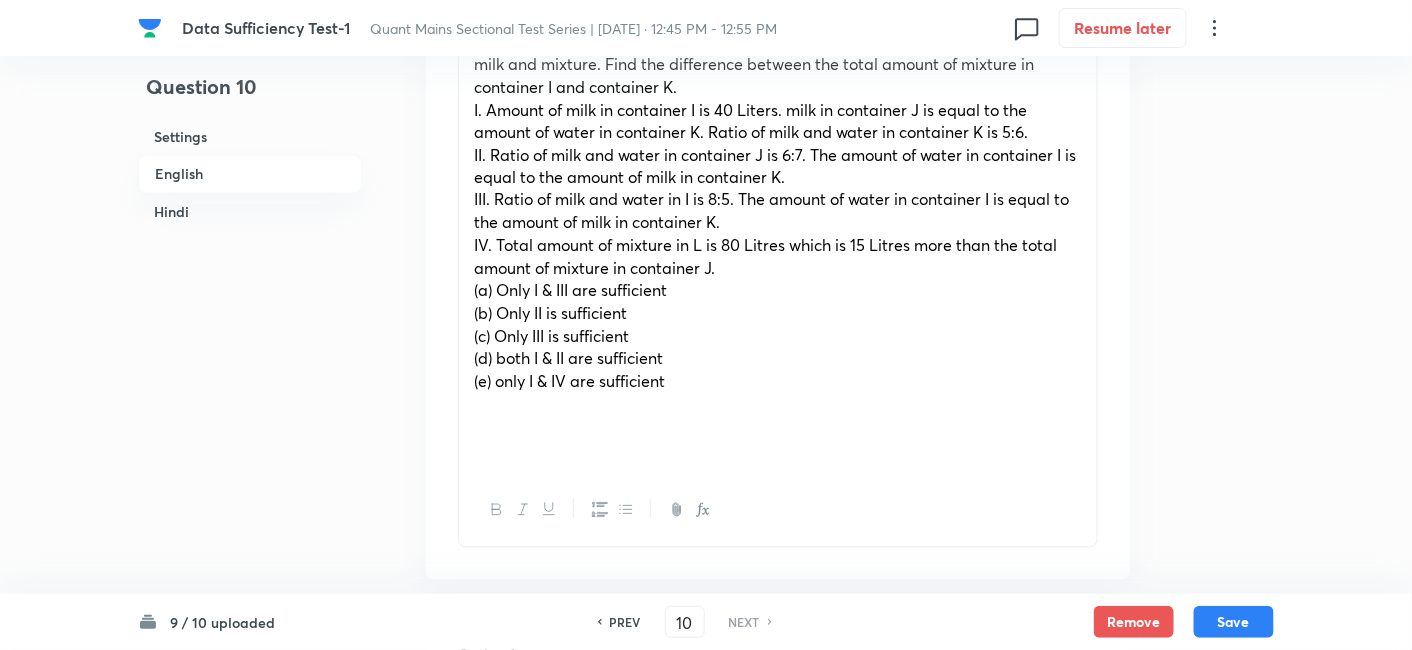 scroll, scrollTop: 1028, scrollLeft: 0, axis: vertical 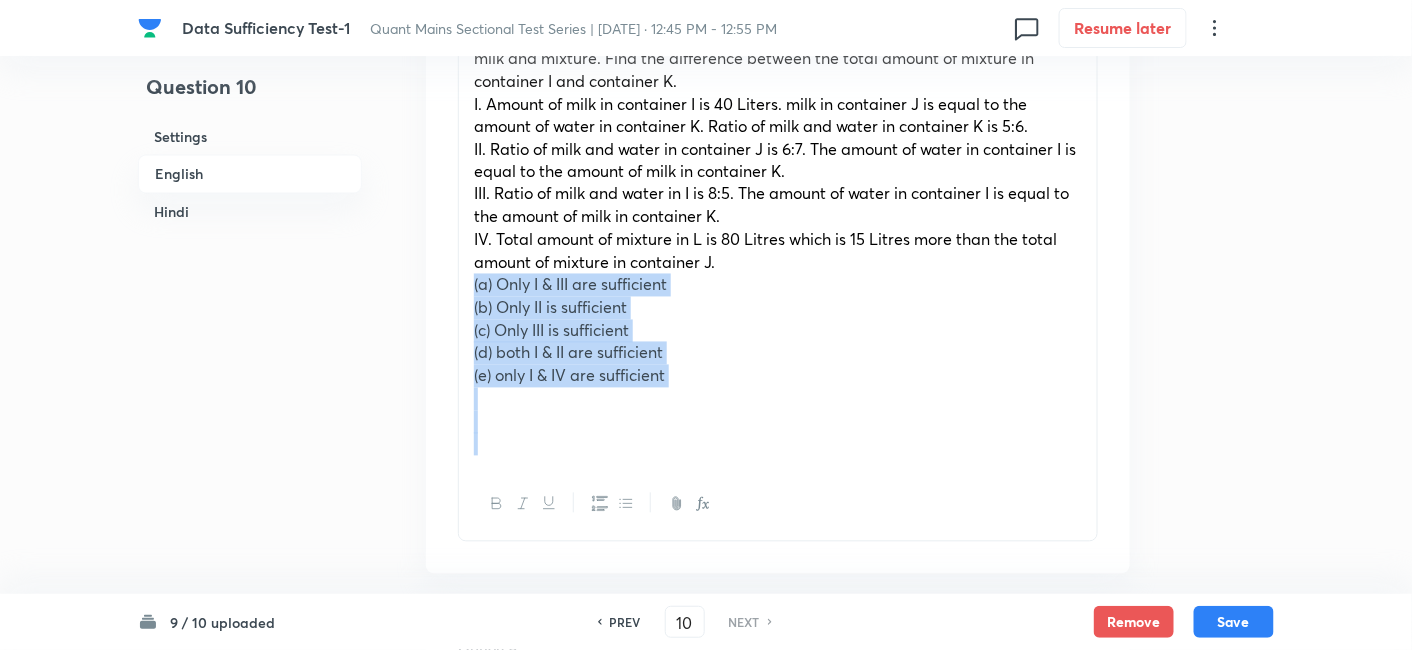 drag, startPoint x: 468, startPoint y: 286, endPoint x: 756, endPoint y: 435, distance: 324.2607 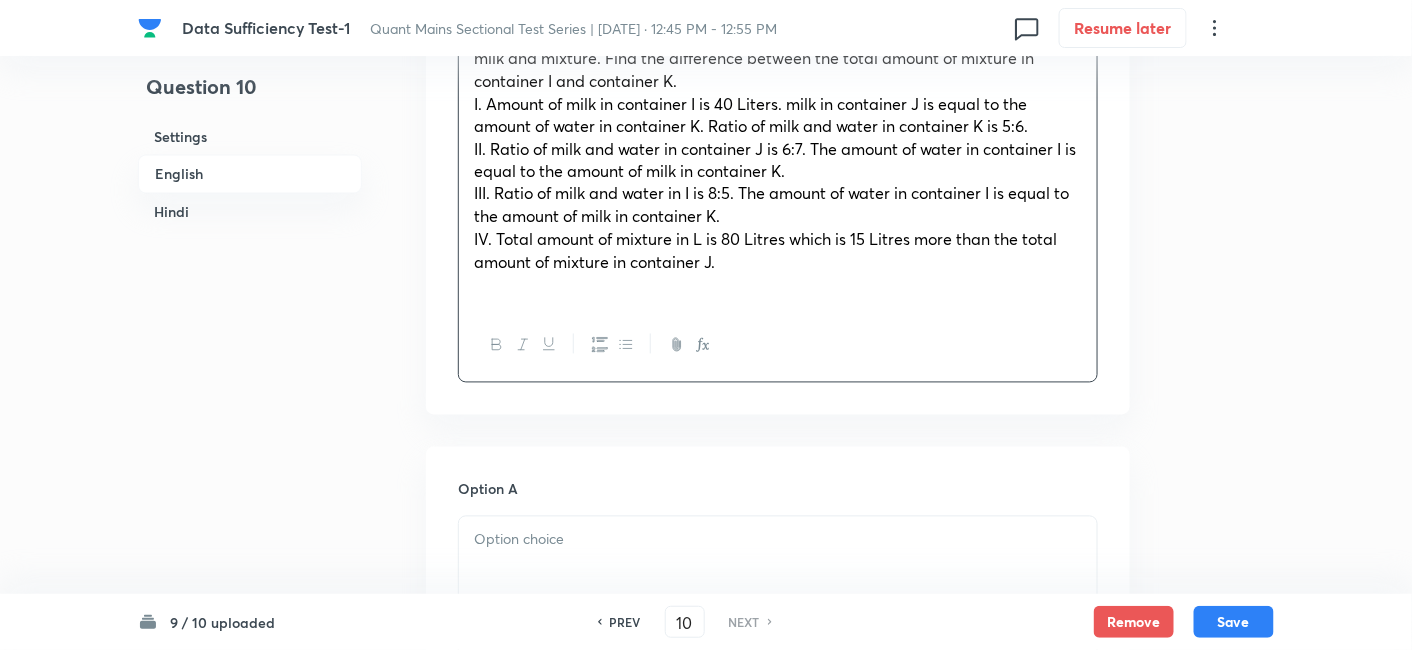 scroll, scrollTop: 1233, scrollLeft: 0, axis: vertical 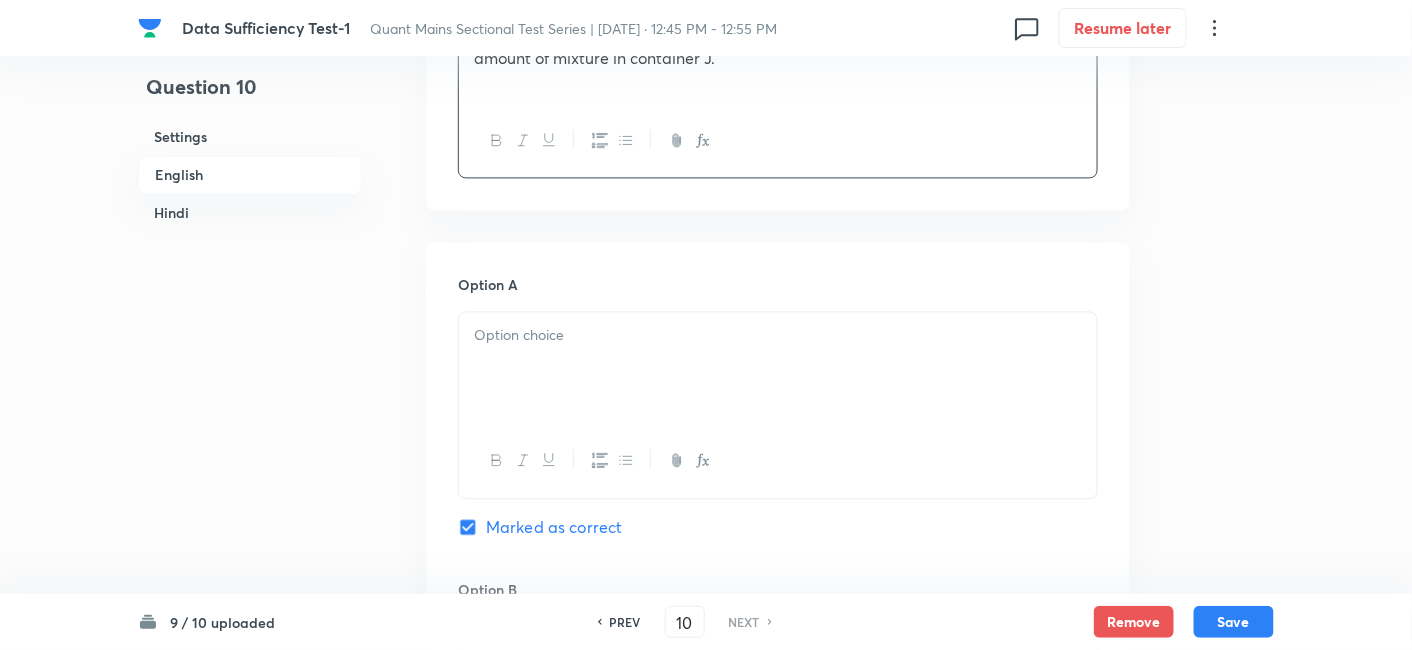 click at bounding box center [778, 368] 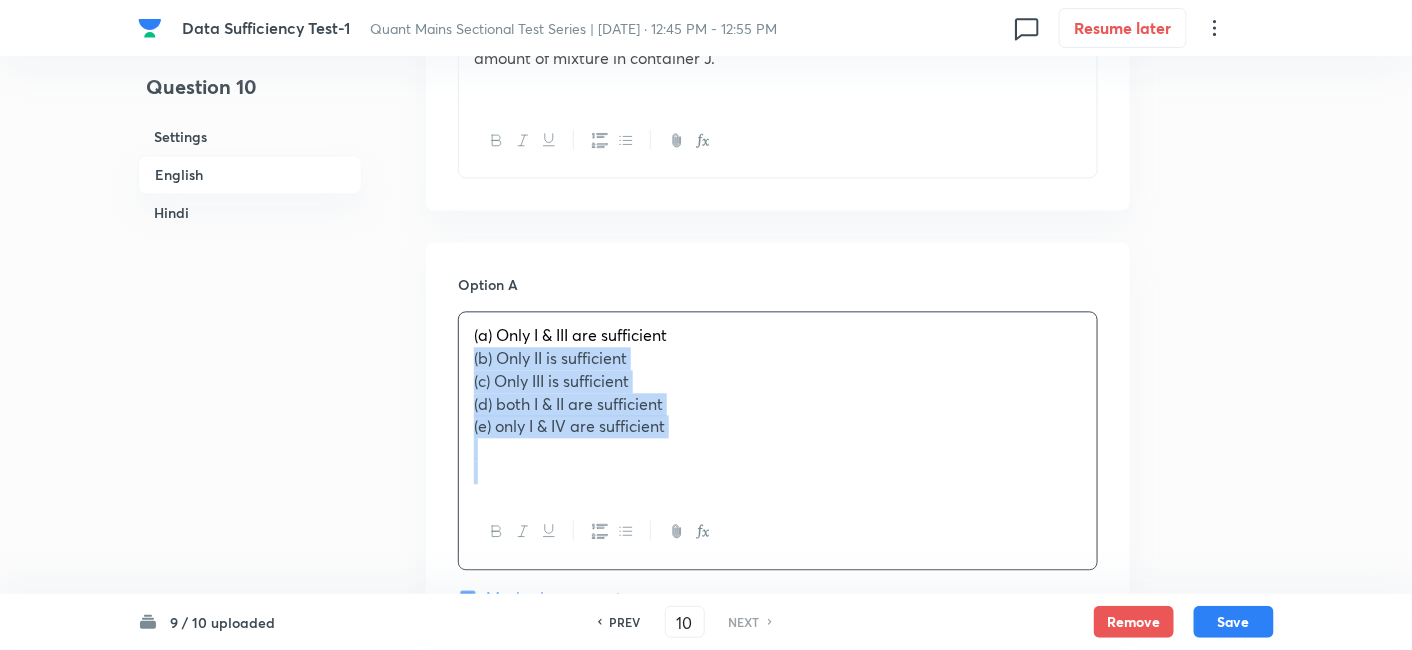 drag, startPoint x: 473, startPoint y: 358, endPoint x: 812, endPoint y: 478, distance: 359.6123 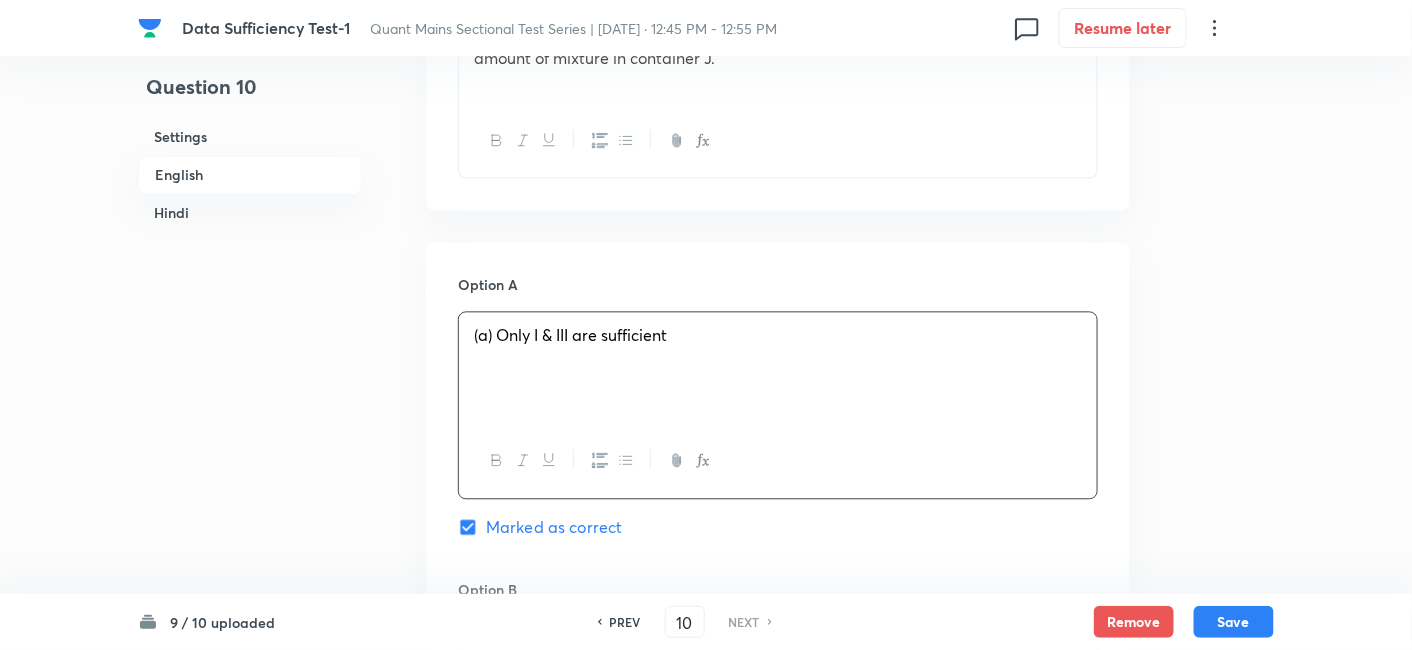 scroll, scrollTop: 1585, scrollLeft: 0, axis: vertical 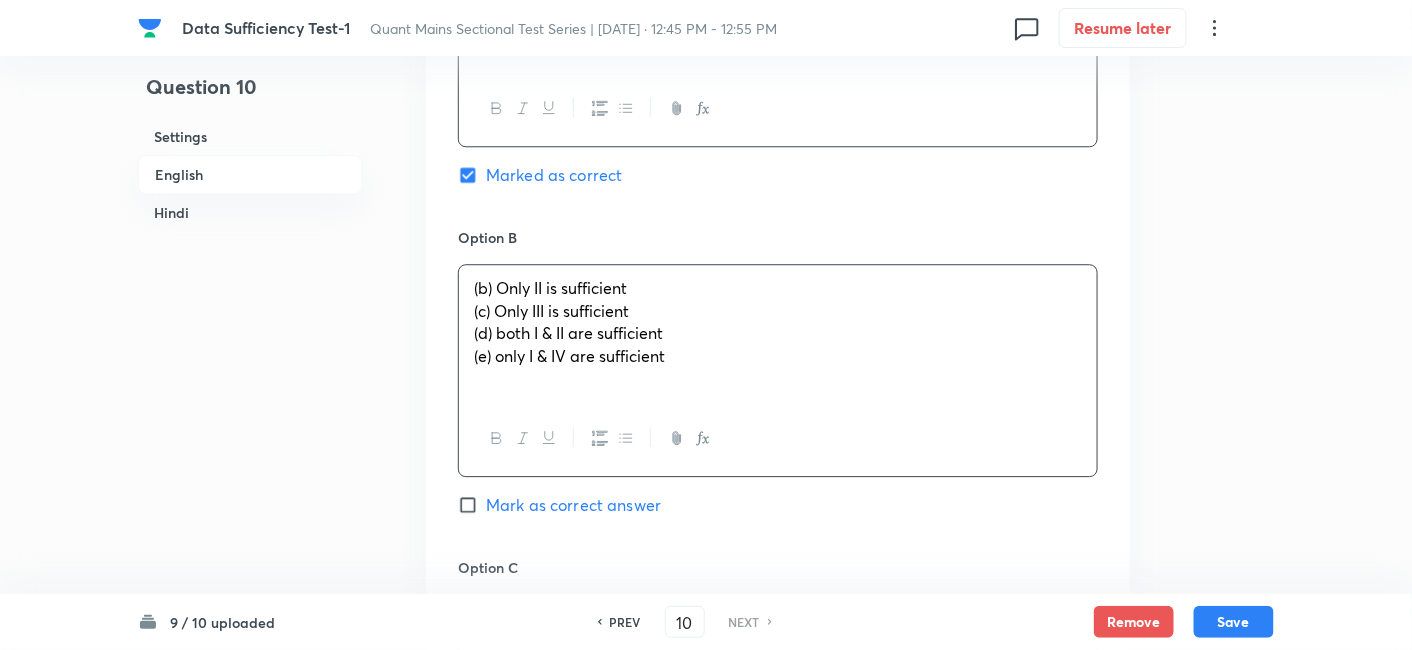 click on "(b) Only II is sufficient (c) Only III is sufficient (d) both I & II are sufficient (e) only I & IV are sufficient" at bounding box center [778, 334] 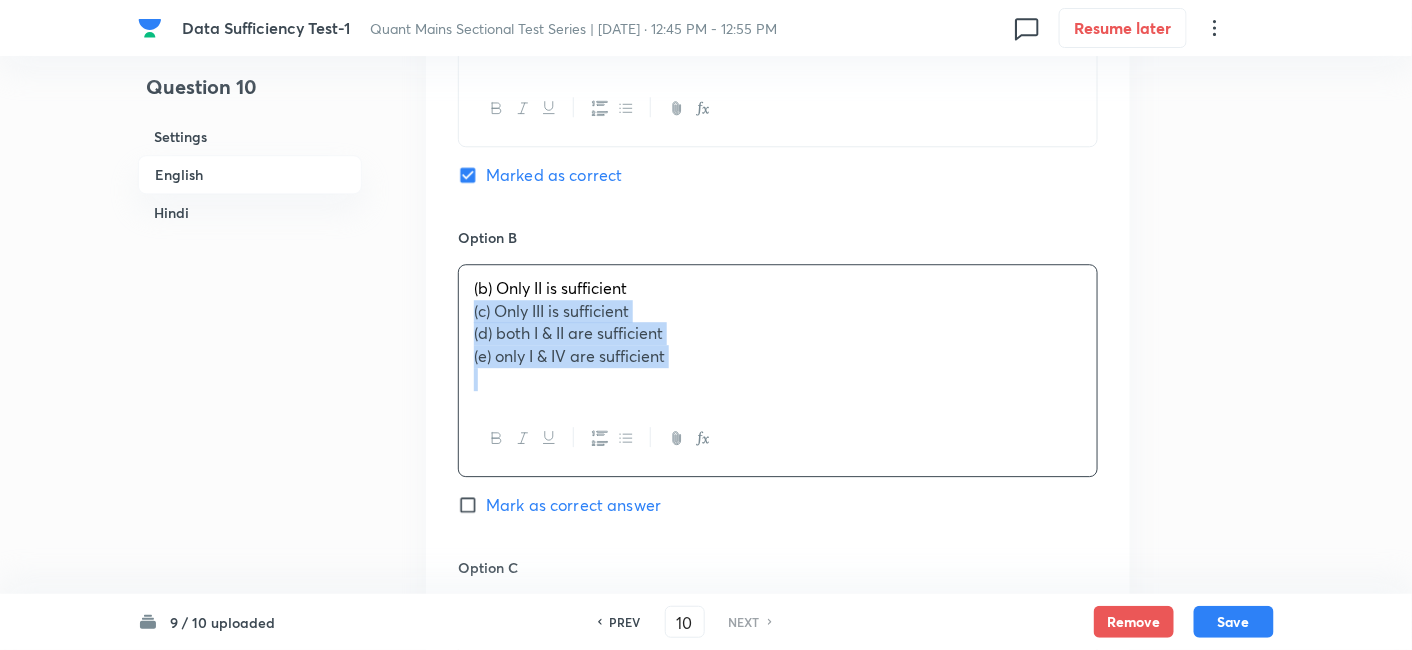drag, startPoint x: 465, startPoint y: 315, endPoint x: 931, endPoint y: 495, distance: 499.55582 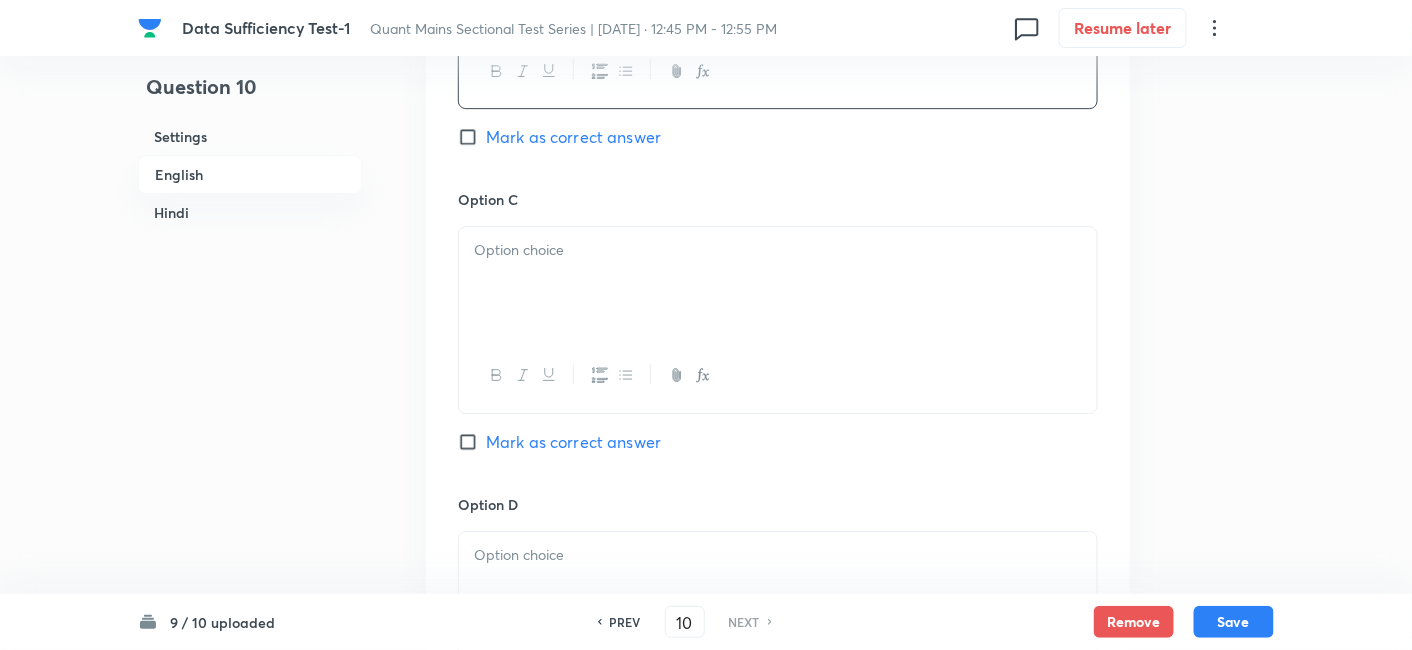 scroll, scrollTop: 1936, scrollLeft: 0, axis: vertical 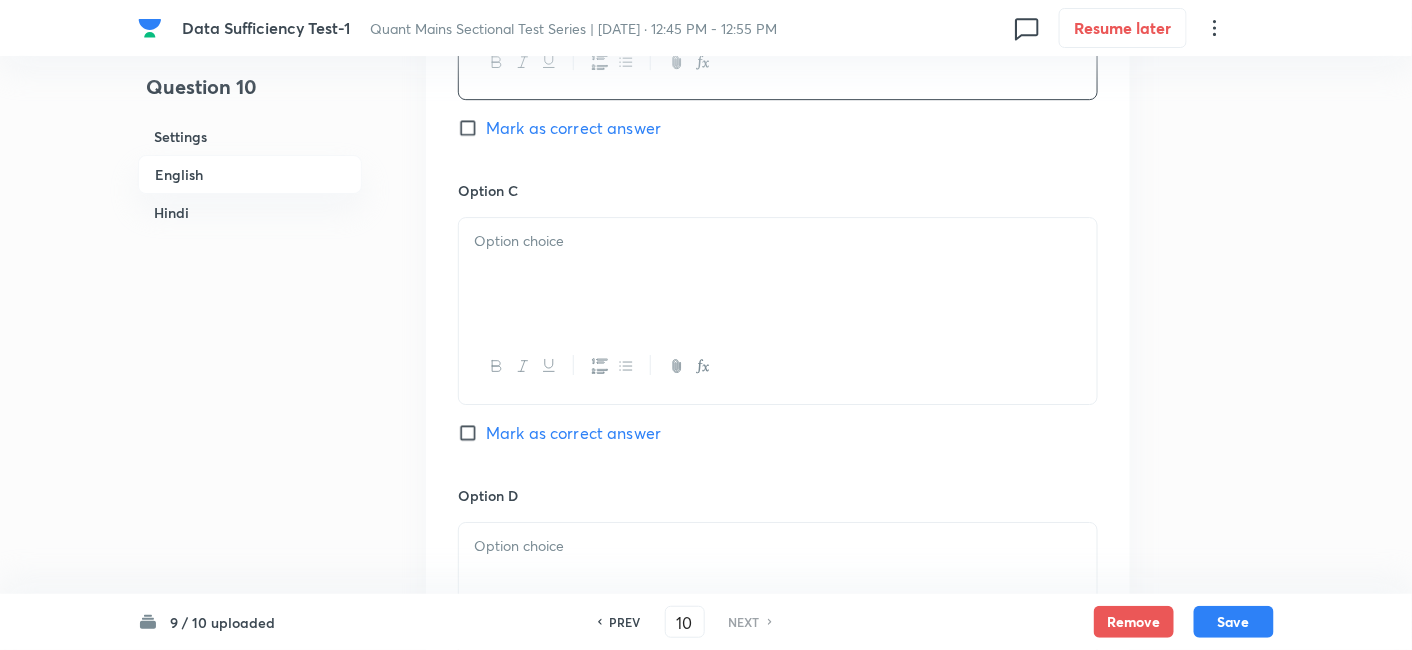 click at bounding box center [778, 241] 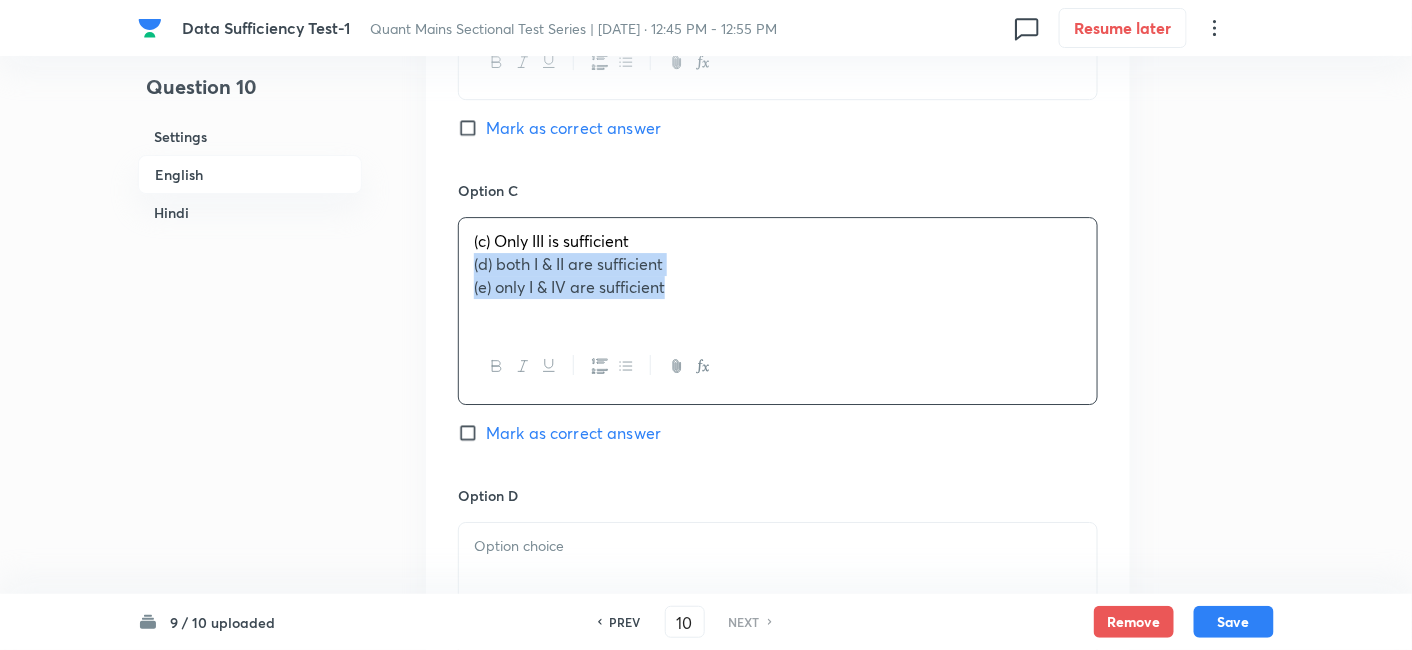drag, startPoint x: 468, startPoint y: 267, endPoint x: 844, endPoint y: 327, distance: 380.75714 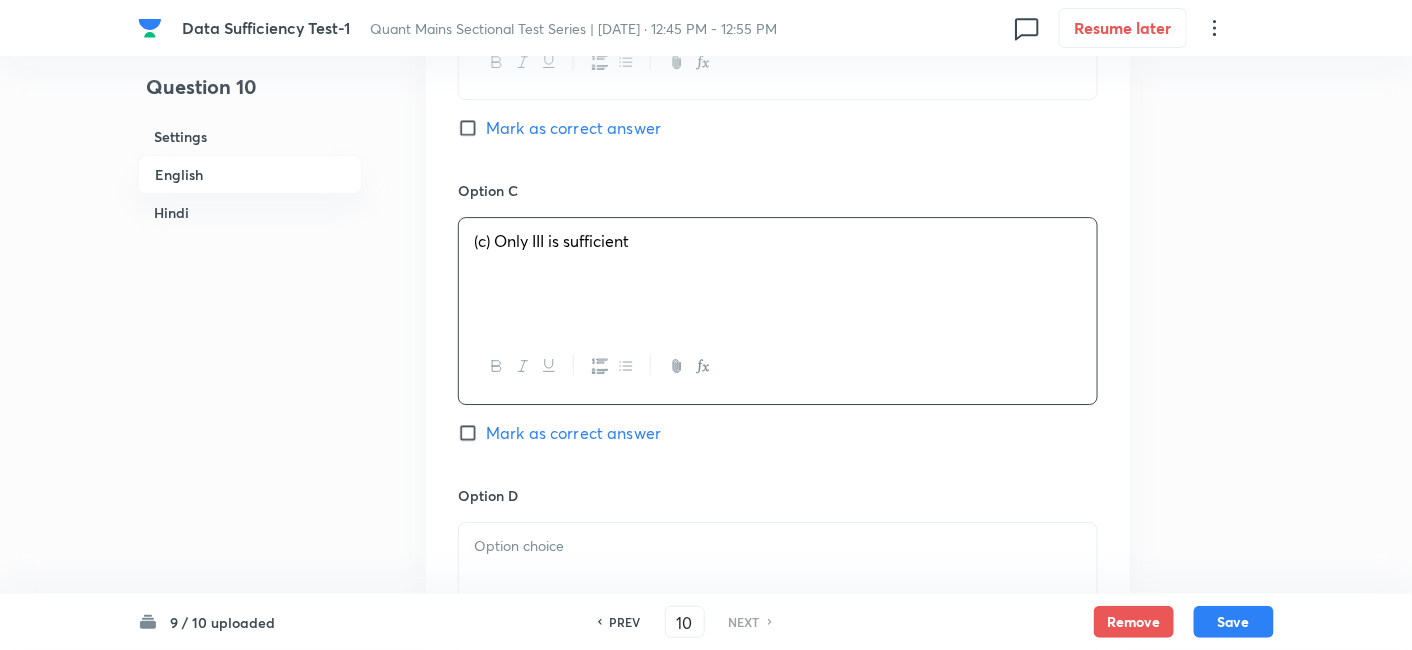 scroll, scrollTop: 2165, scrollLeft: 0, axis: vertical 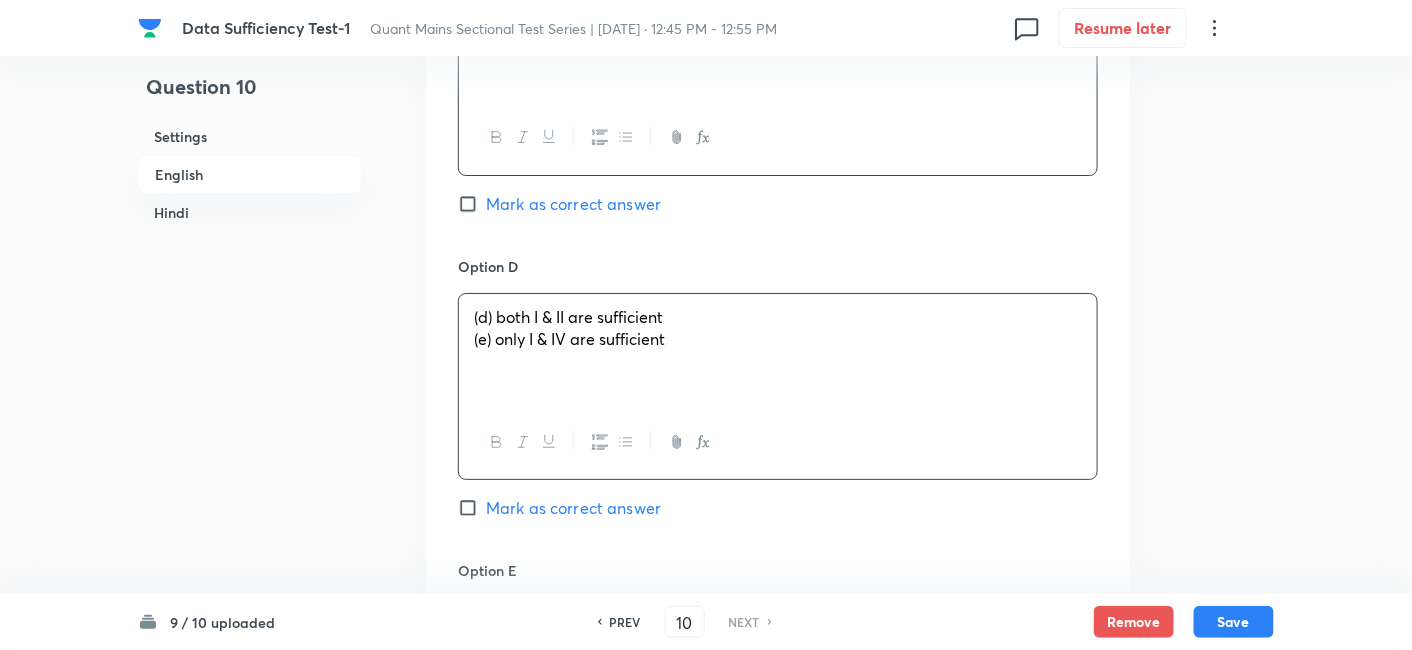 click on "(d) both I & II are sufficient" at bounding box center (778, 317) 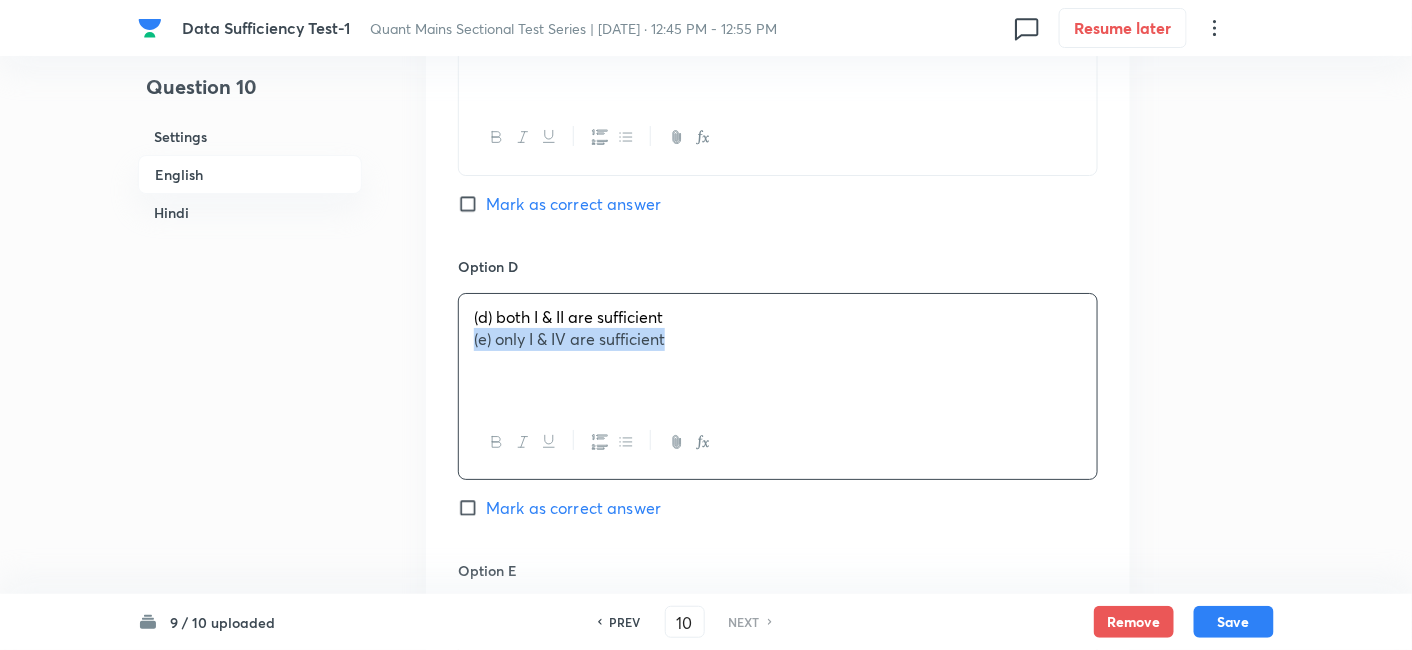 drag, startPoint x: 467, startPoint y: 339, endPoint x: 905, endPoint y: 405, distance: 442.9447 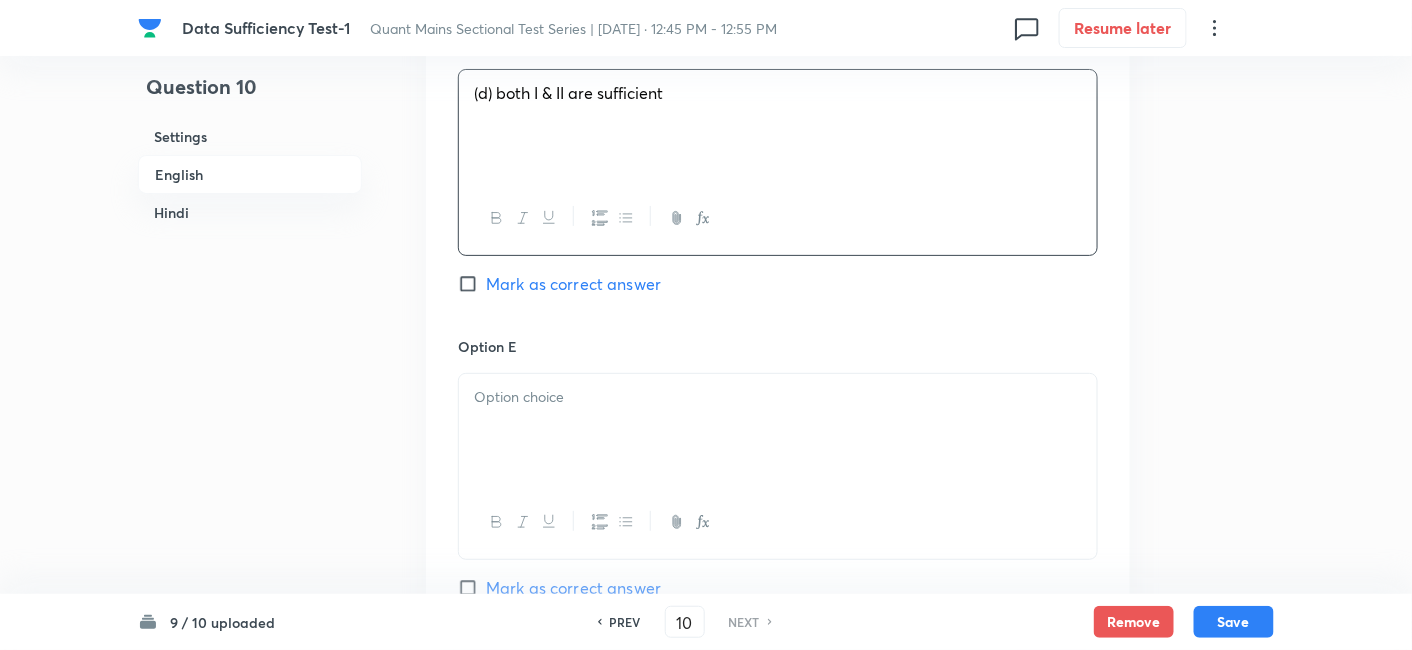 scroll, scrollTop: 2391, scrollLeft: 0, axis: vertical 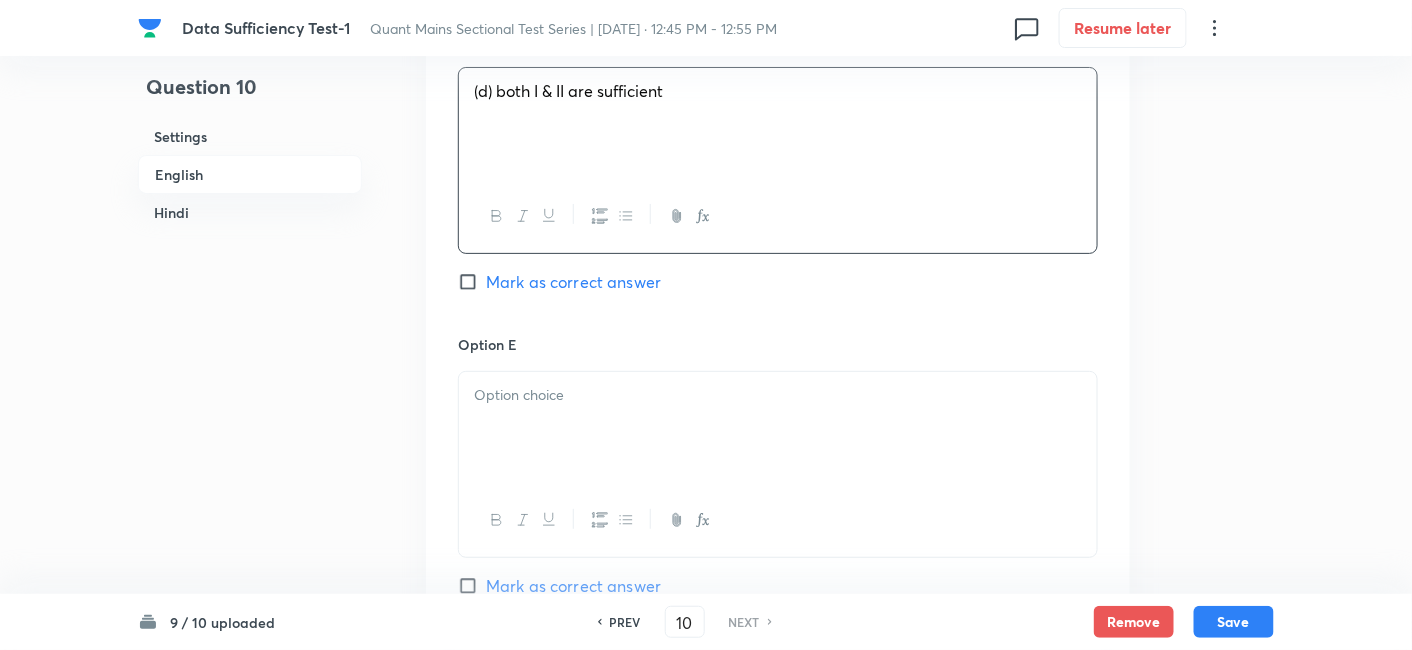 click at bounding box center [778, 428] 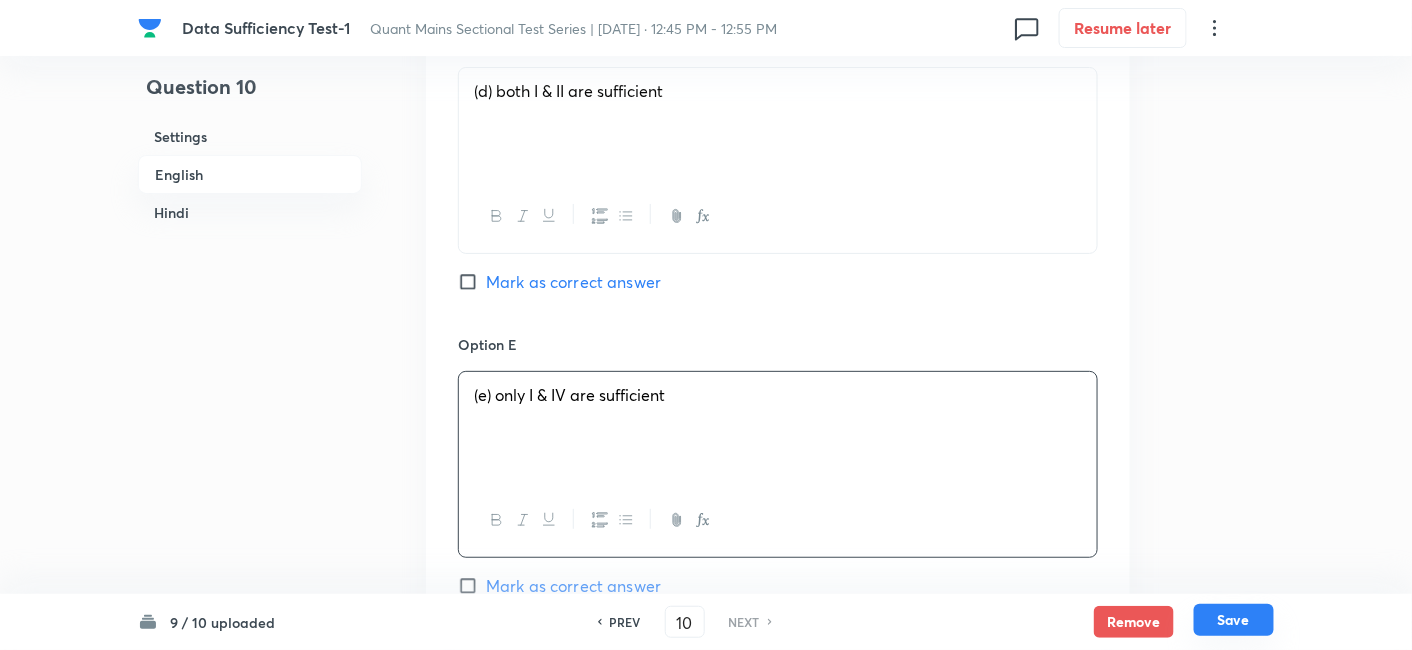 click on "Save" at bounding box center [1234, 620] 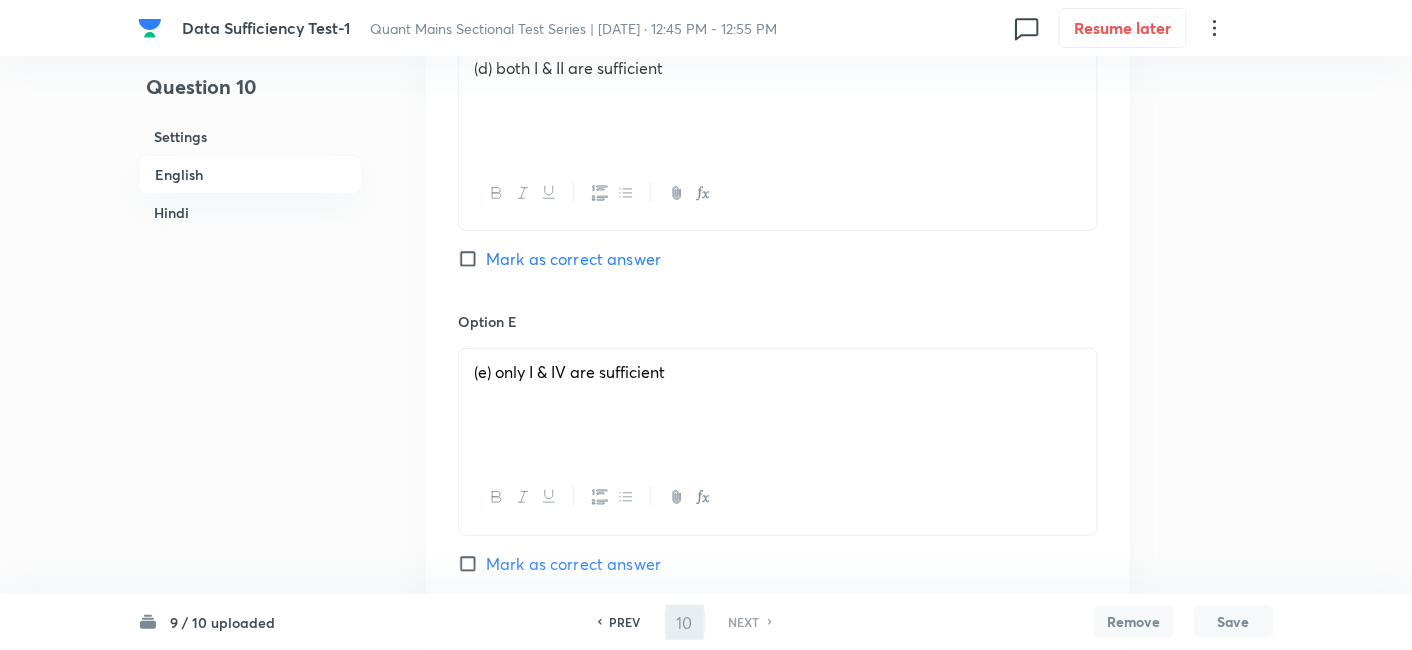 checkbox on "false" 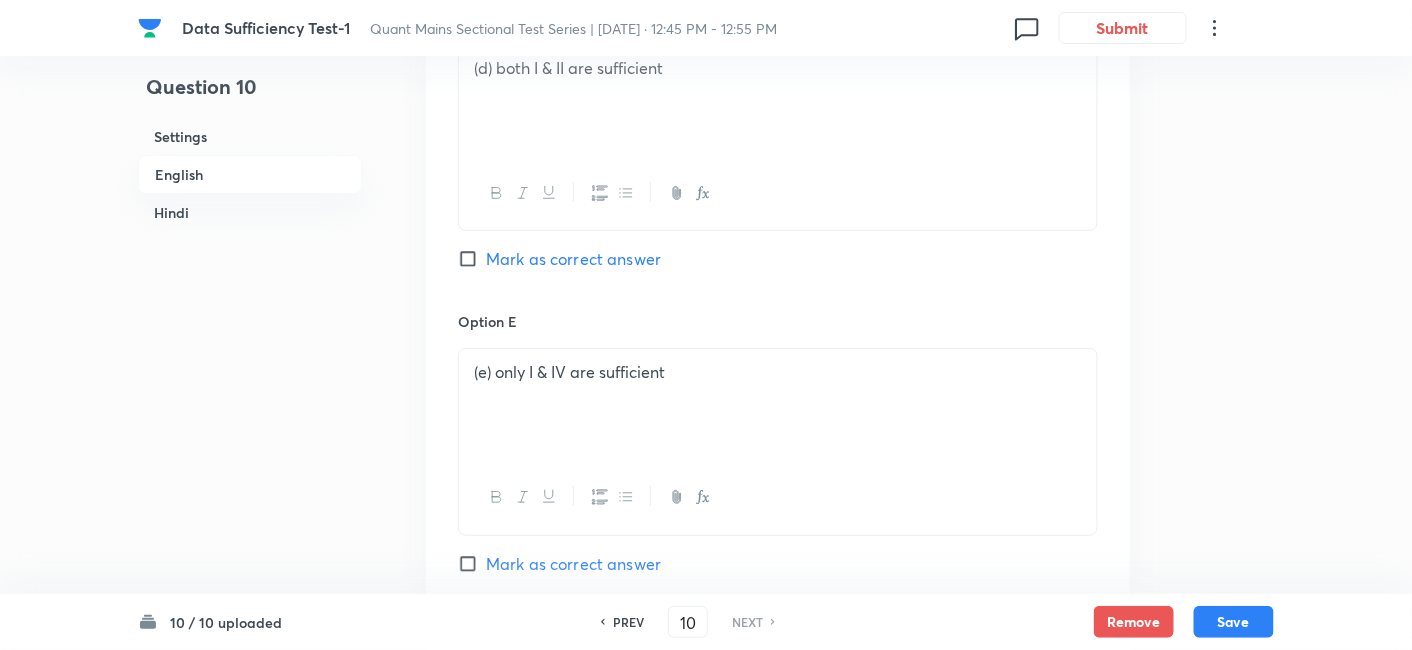 checkbox on "true" 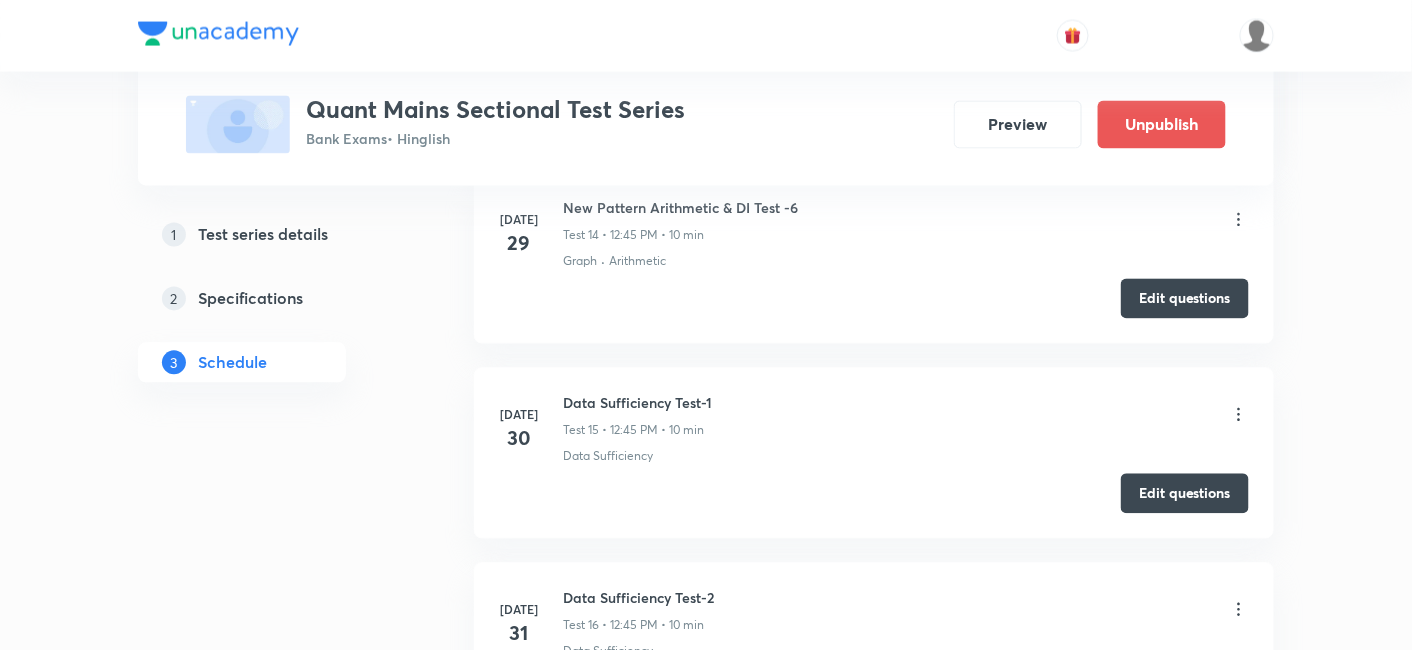 scroll, scrollTop: 3545, scrollLeft: 0, axis: vertical 